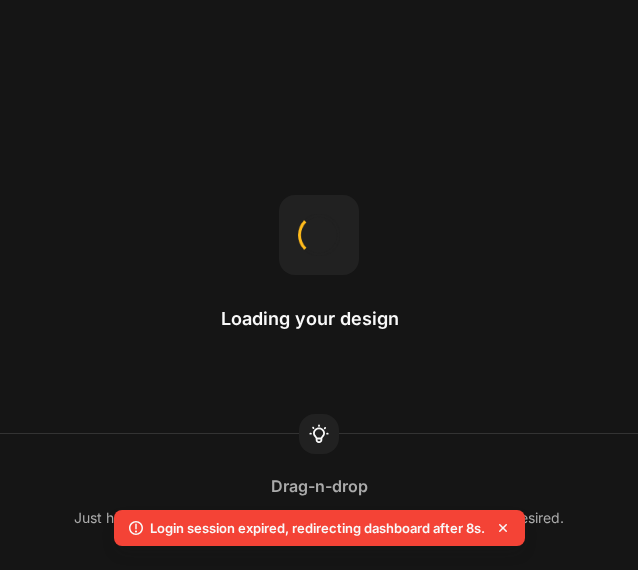 scroll, scrollTop: 0, scrollLeft: 0, axis: both 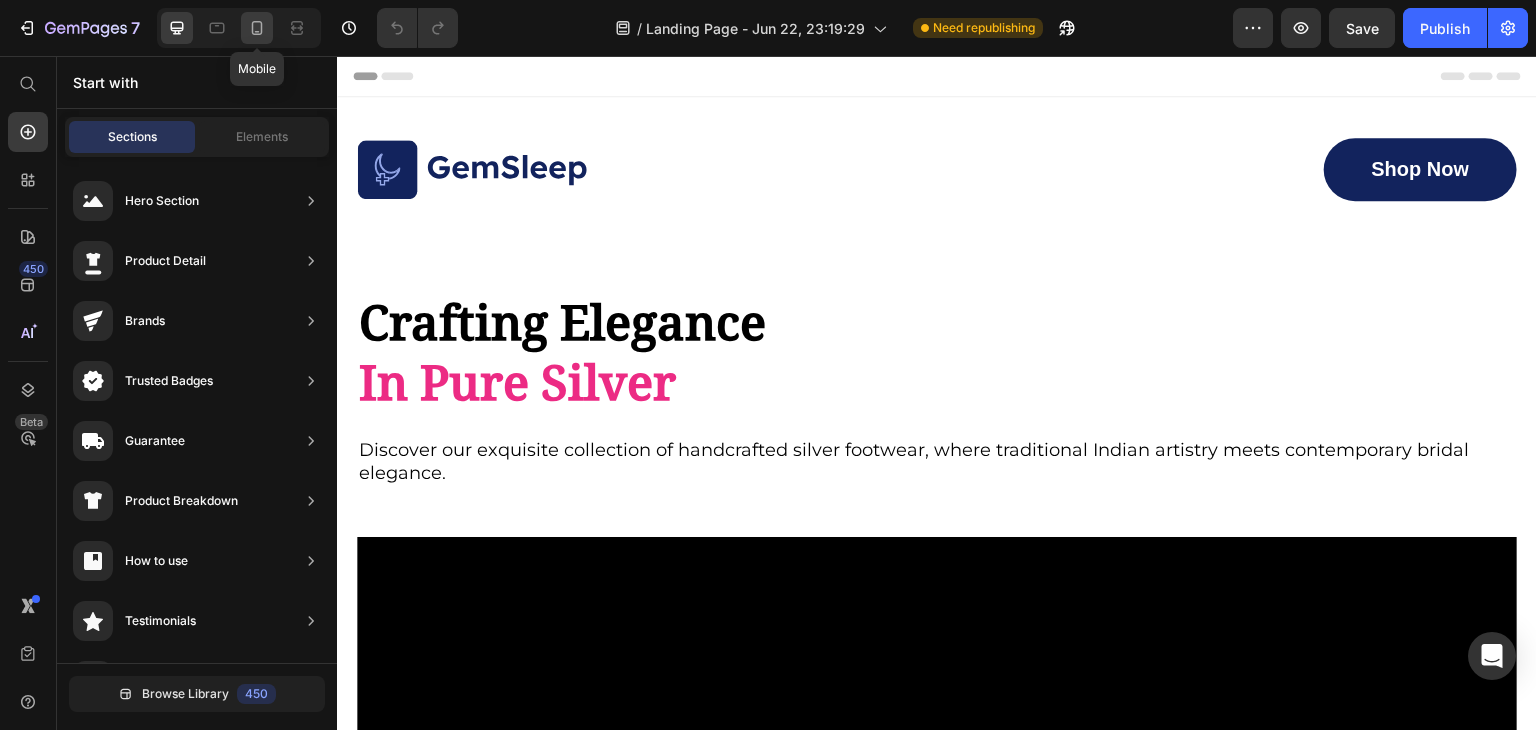 click 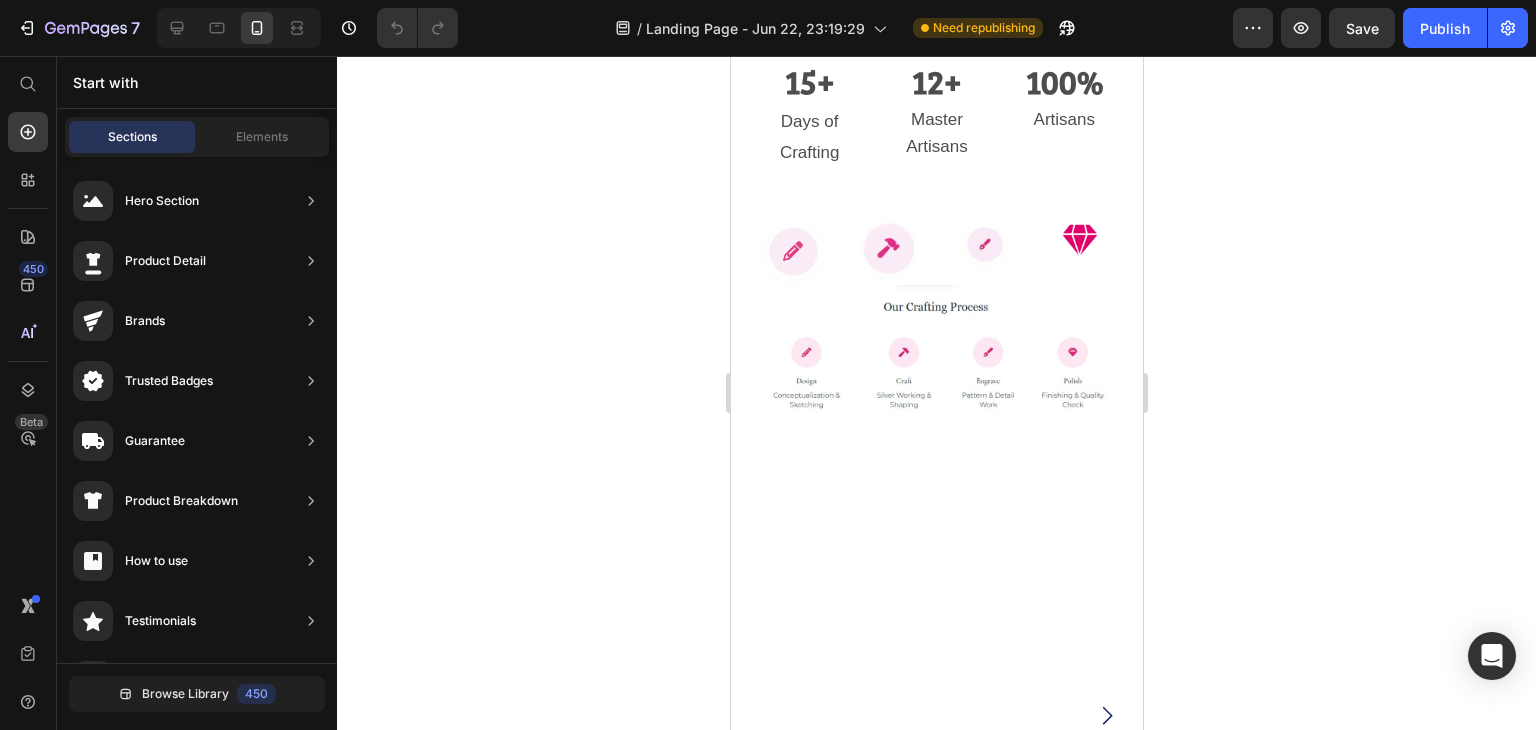 scroll, scrollTop: 1574, scrollLeft: 0, axis: vertical 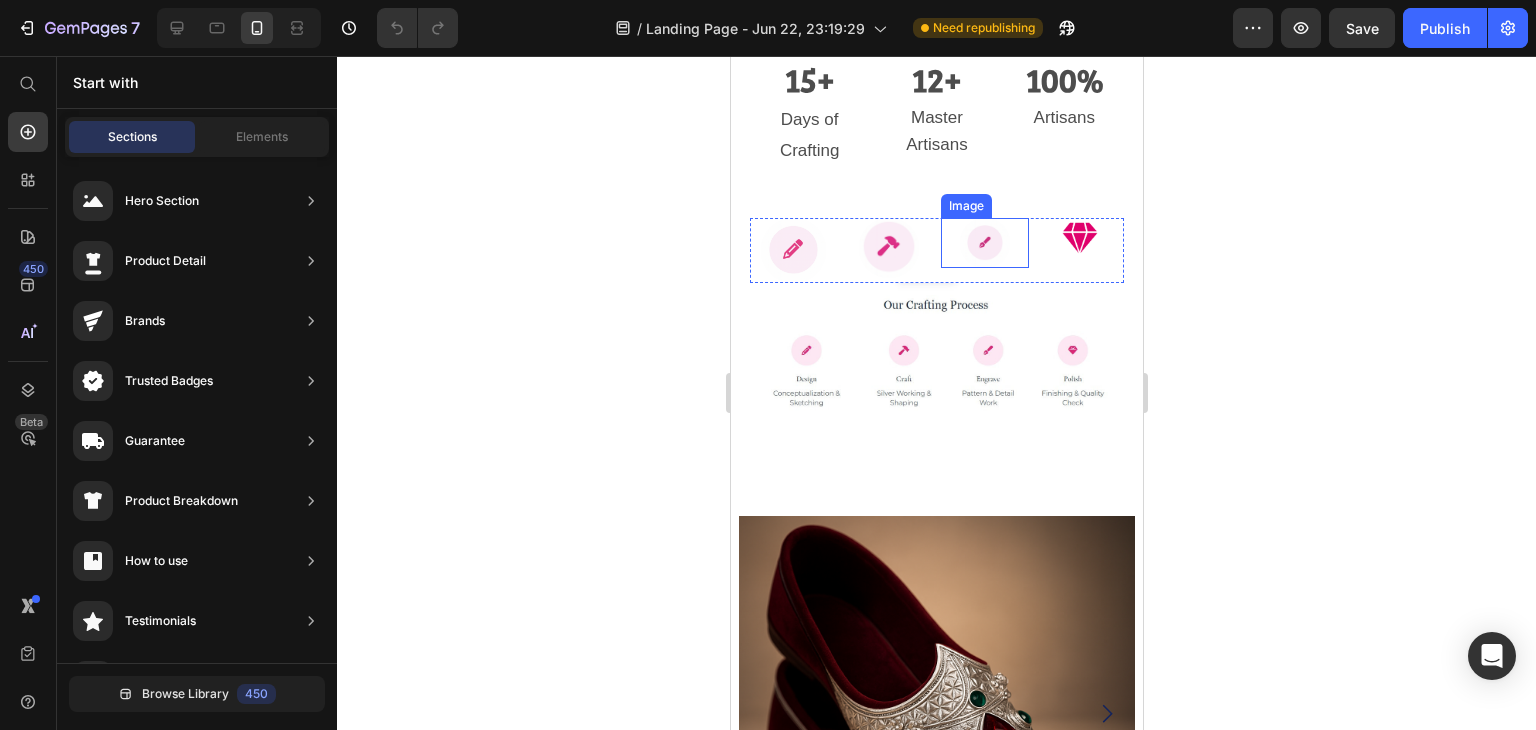 click at bounding box center [984, 243] 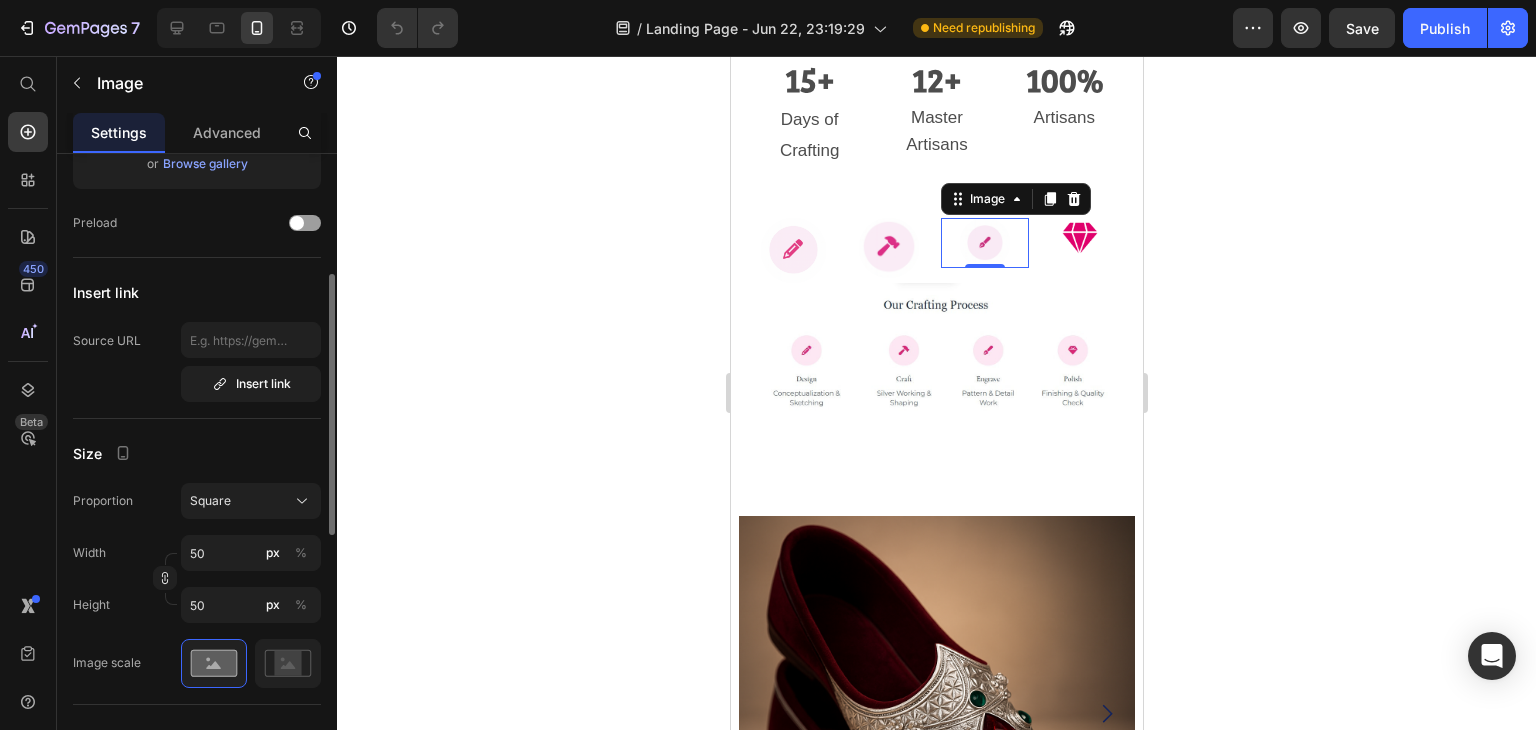 scroll, scrollTop: 325, scrollLeft: 0, axis: vertical 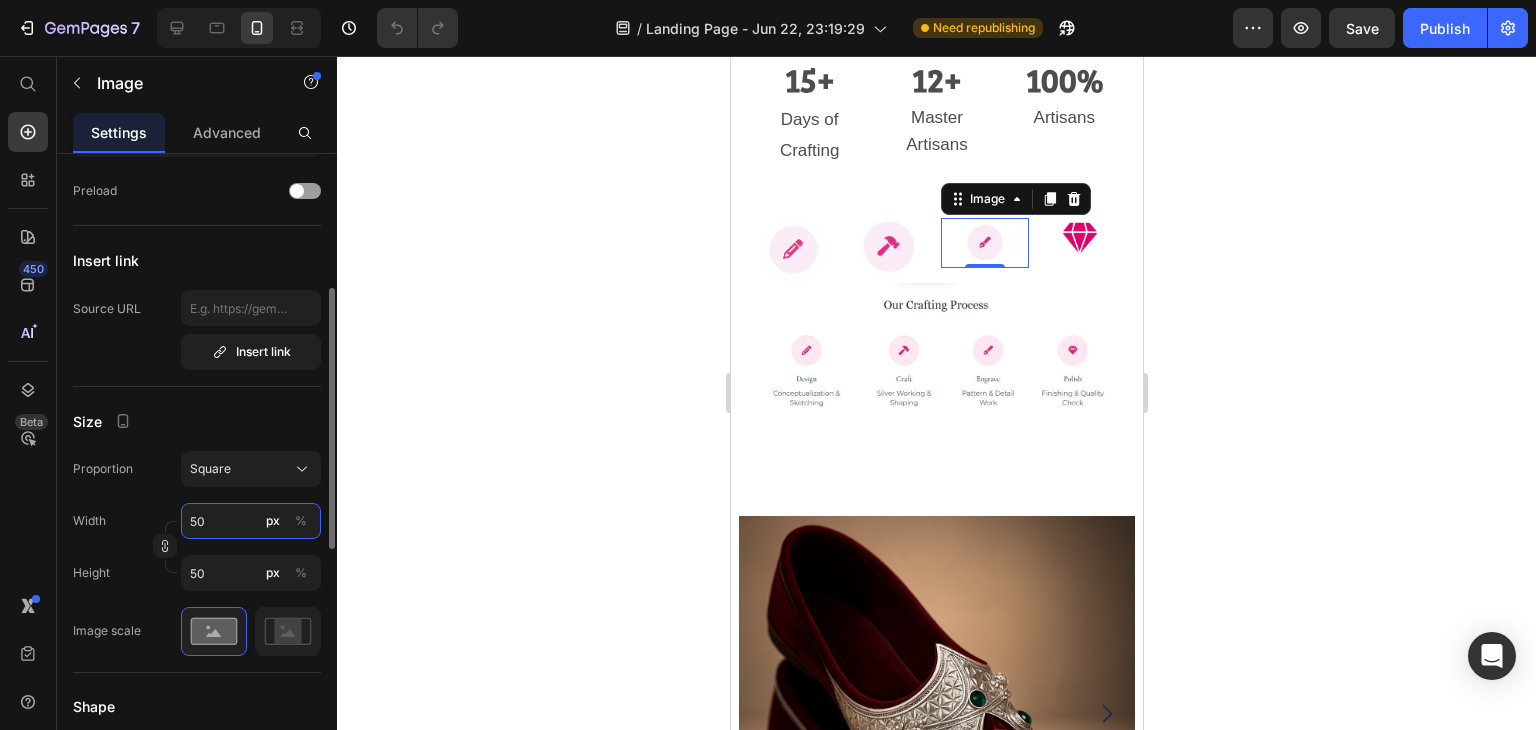 click on "50" at bounding box center [251, 521] 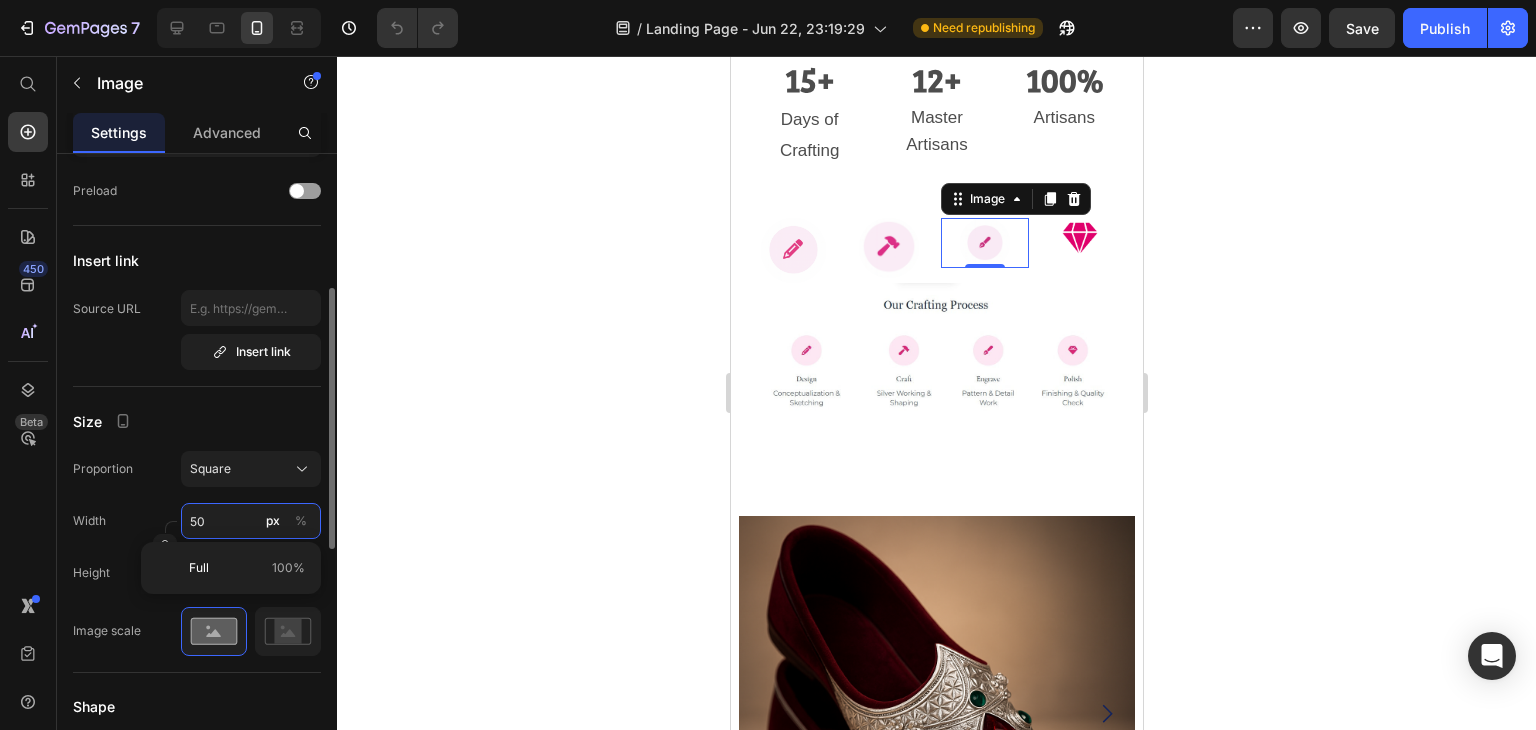 type on "6" 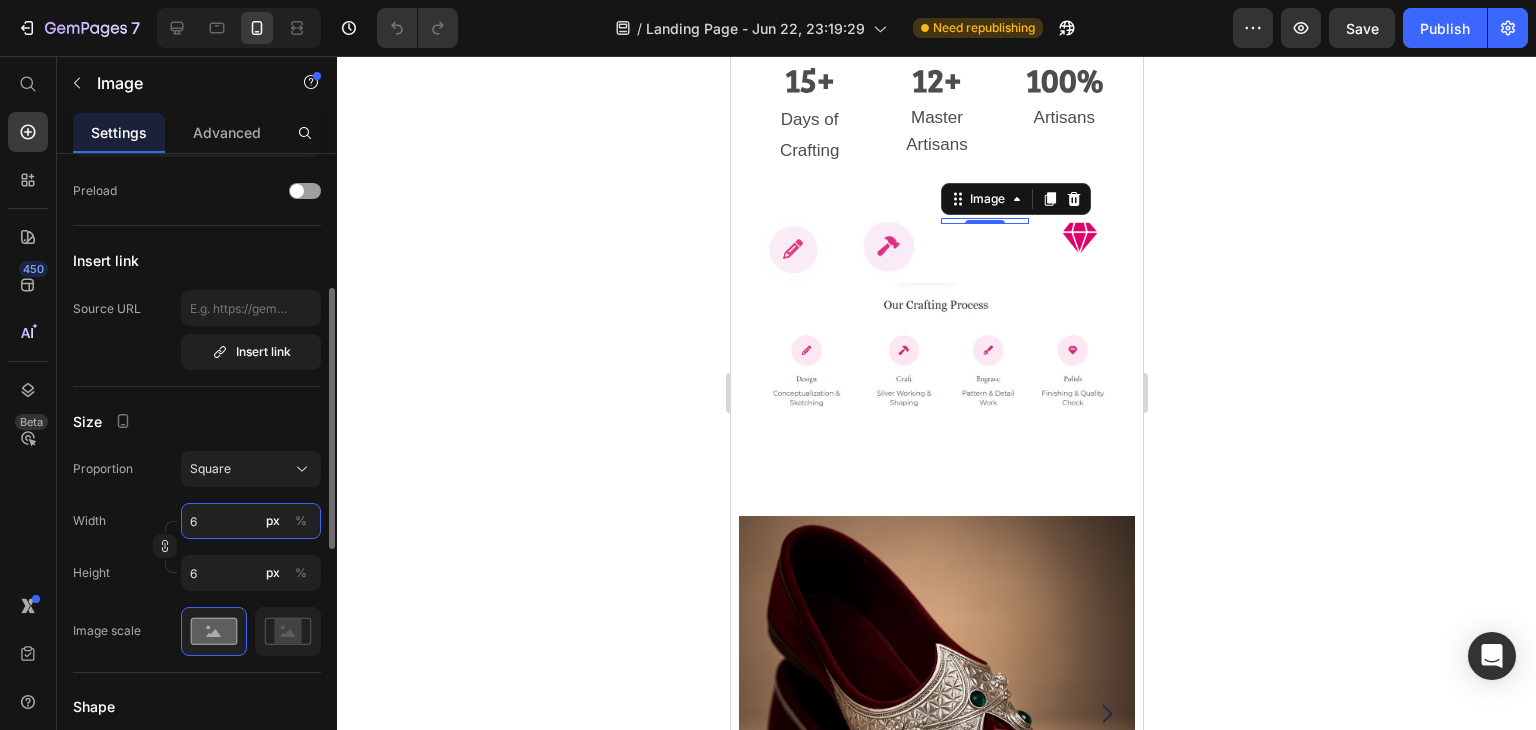 type on "65" 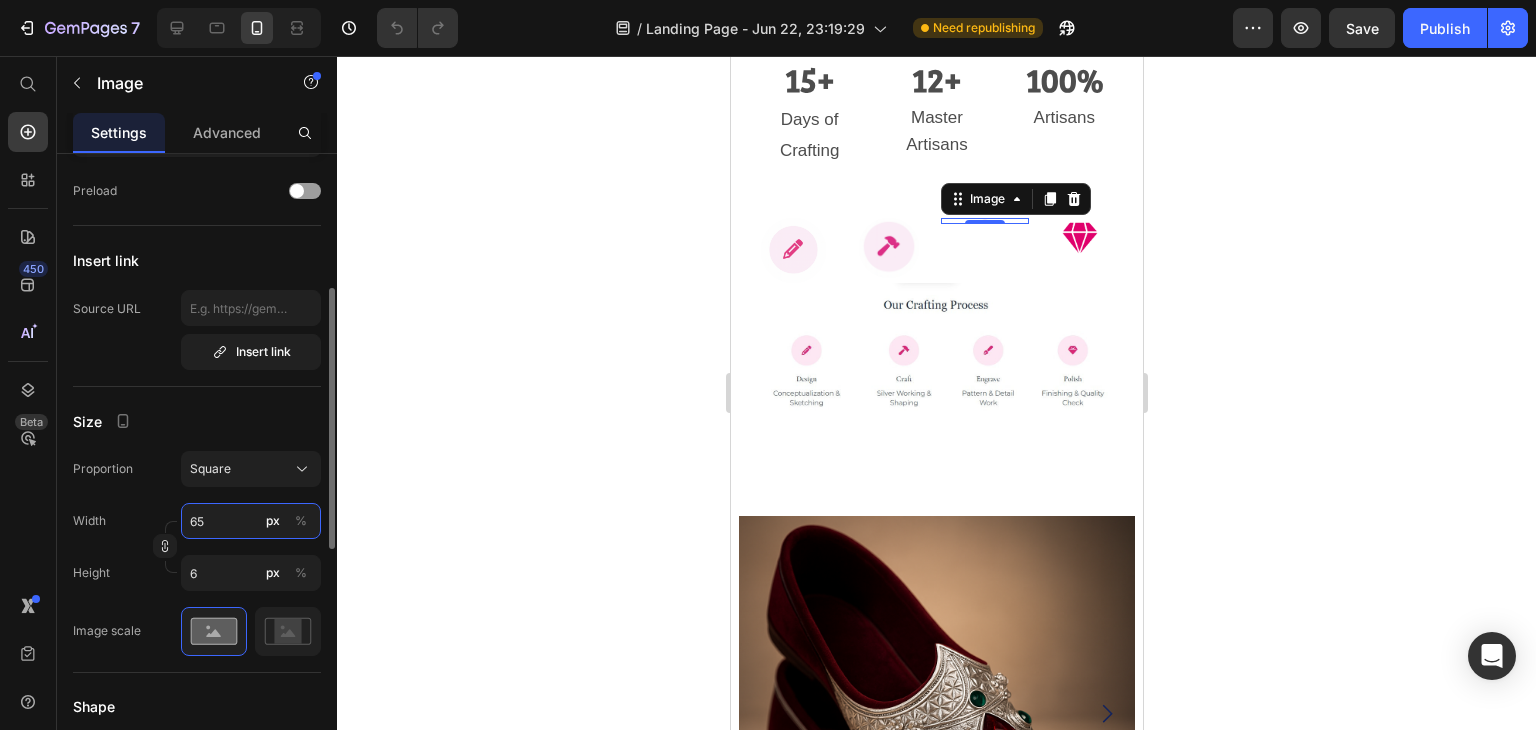 type on "65" 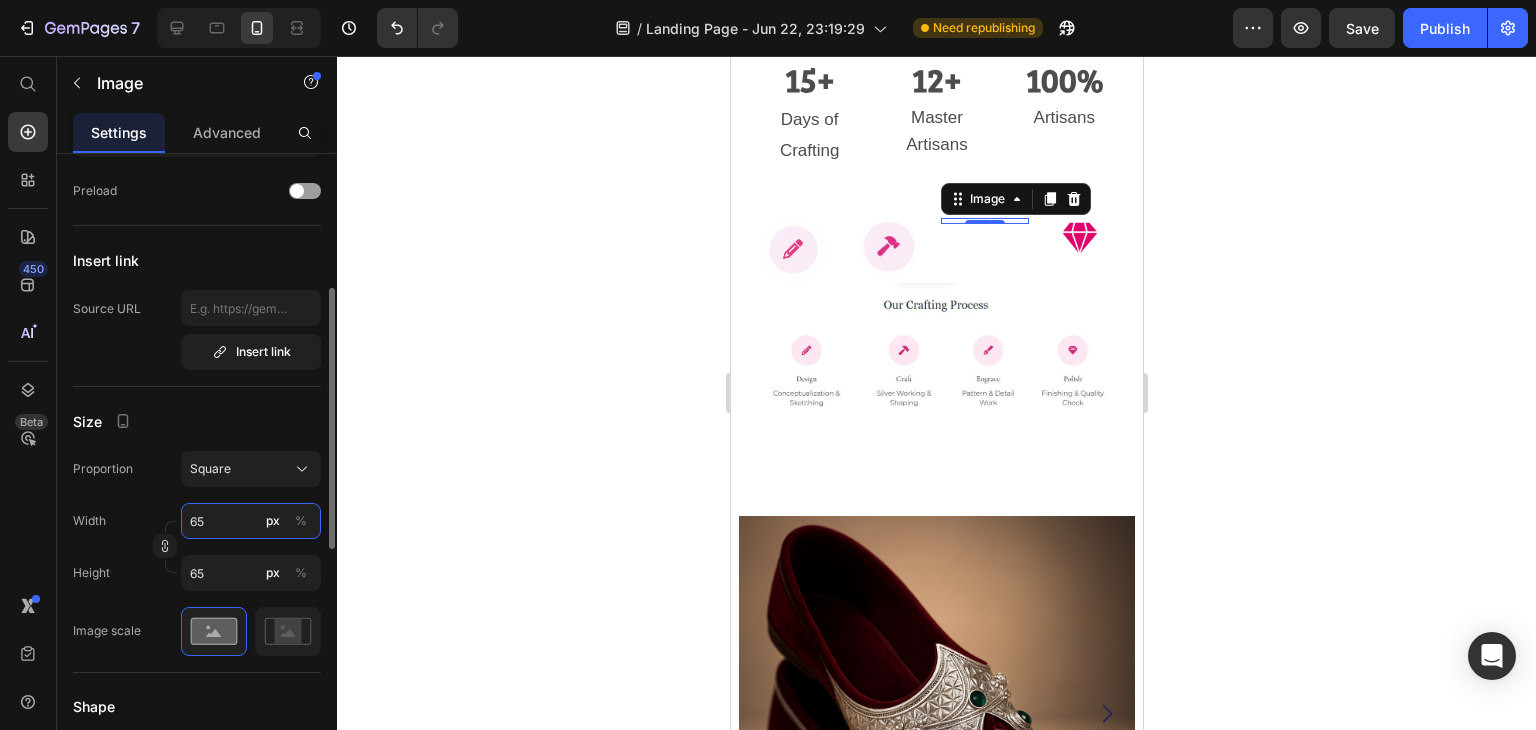 type on "6" 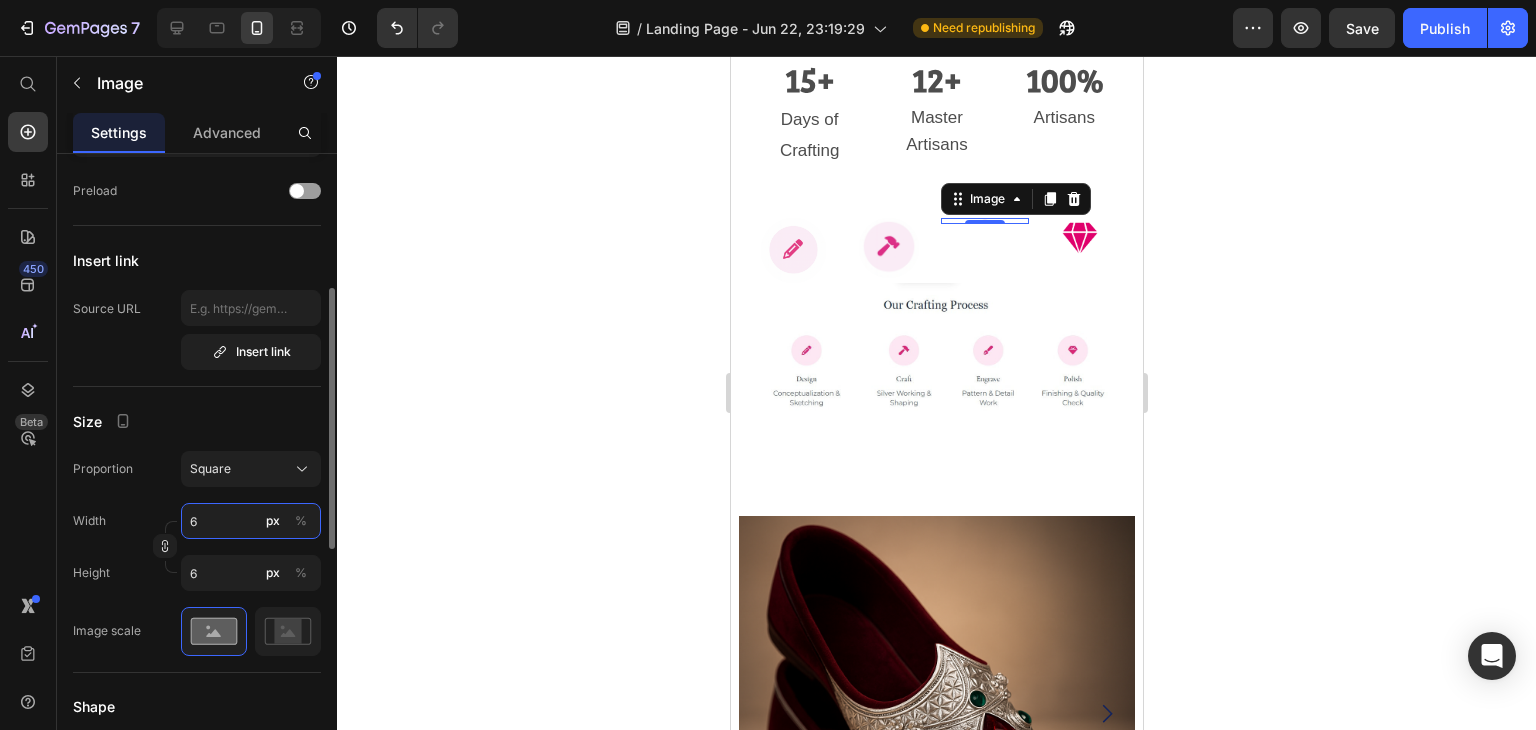type on "60" 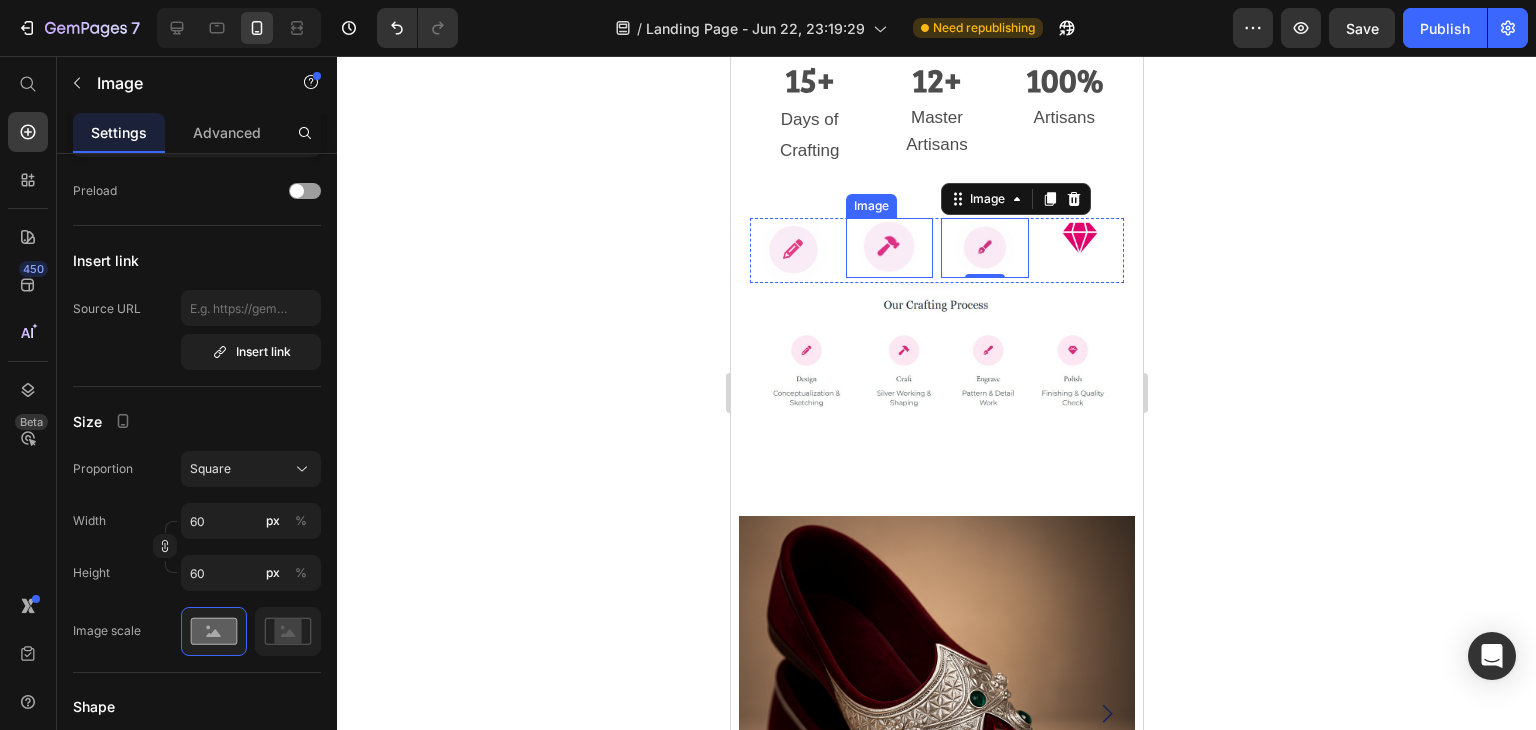click at bounding box center (889, 248) 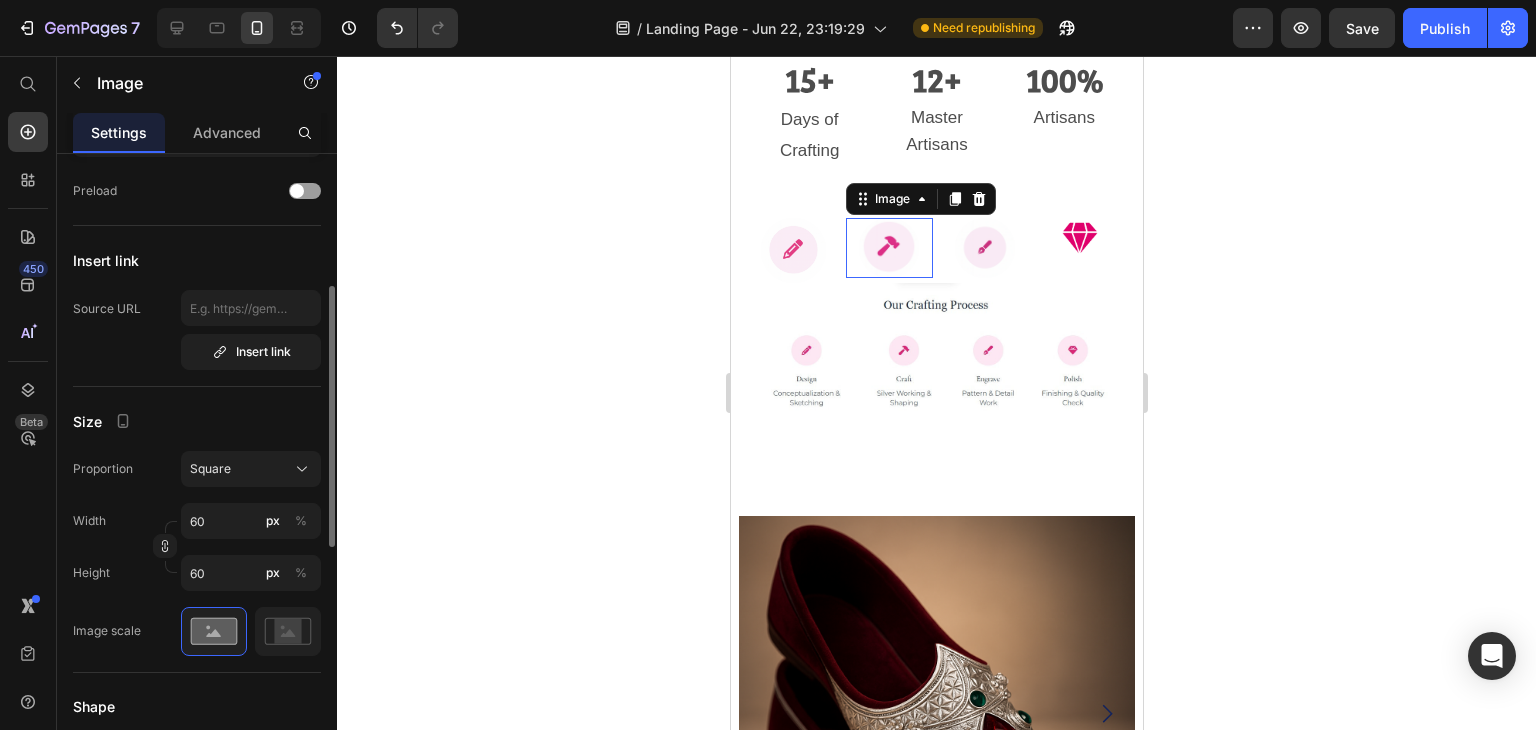 scroll, scrollTop: 324, scrollLeft: 0, axis: vertical 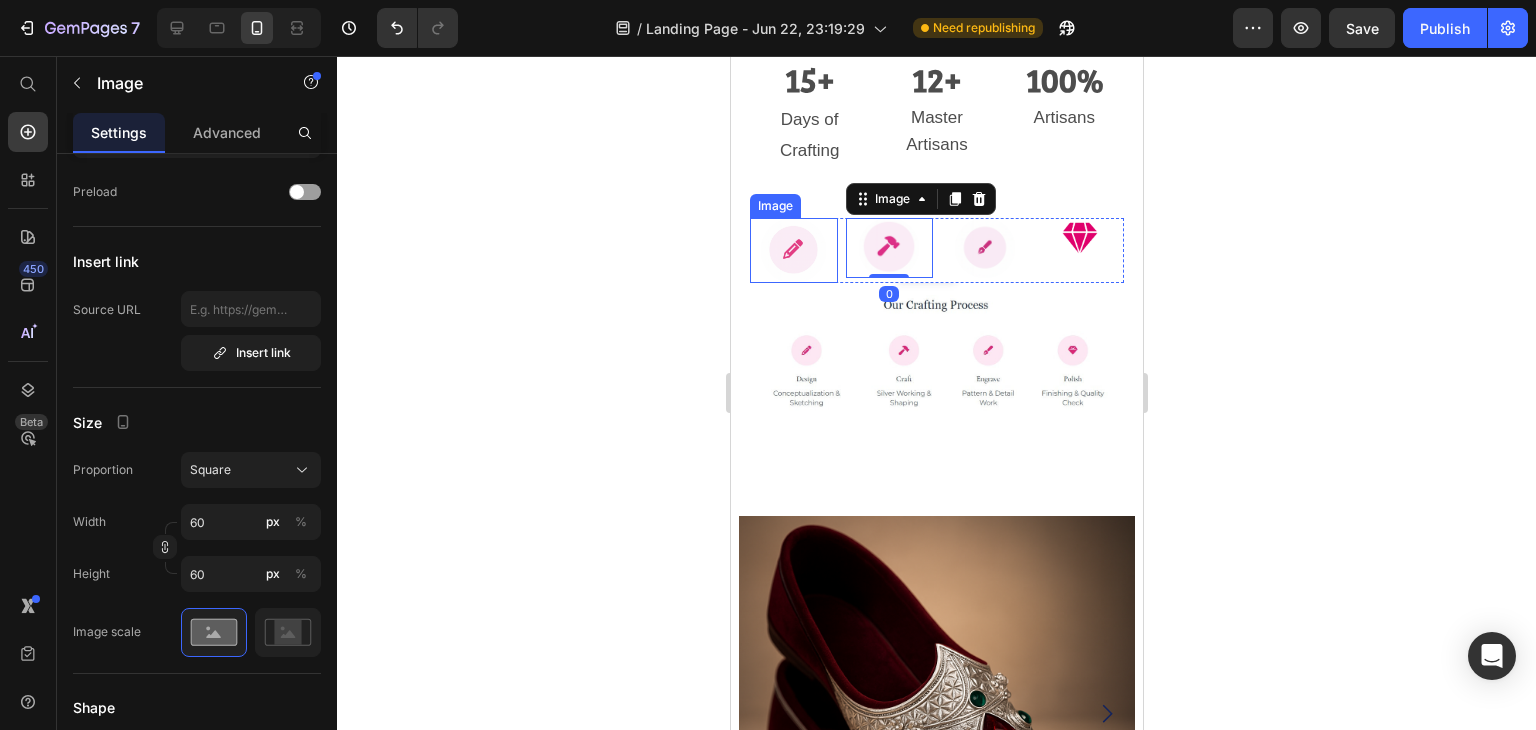 click at bounding box center (793, 250) 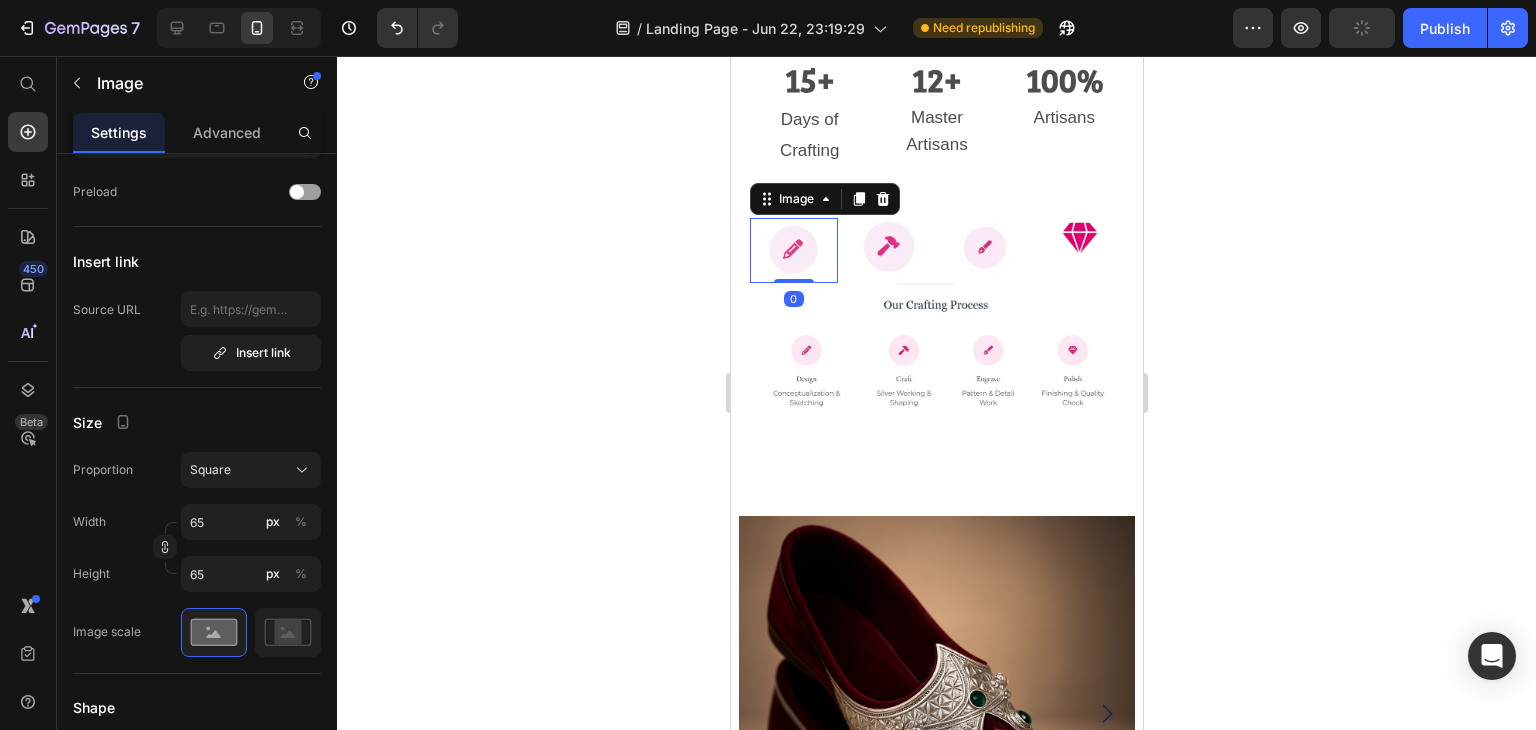 scroll, scrollTop: 324, scrollLeft: 0, axis: vertical 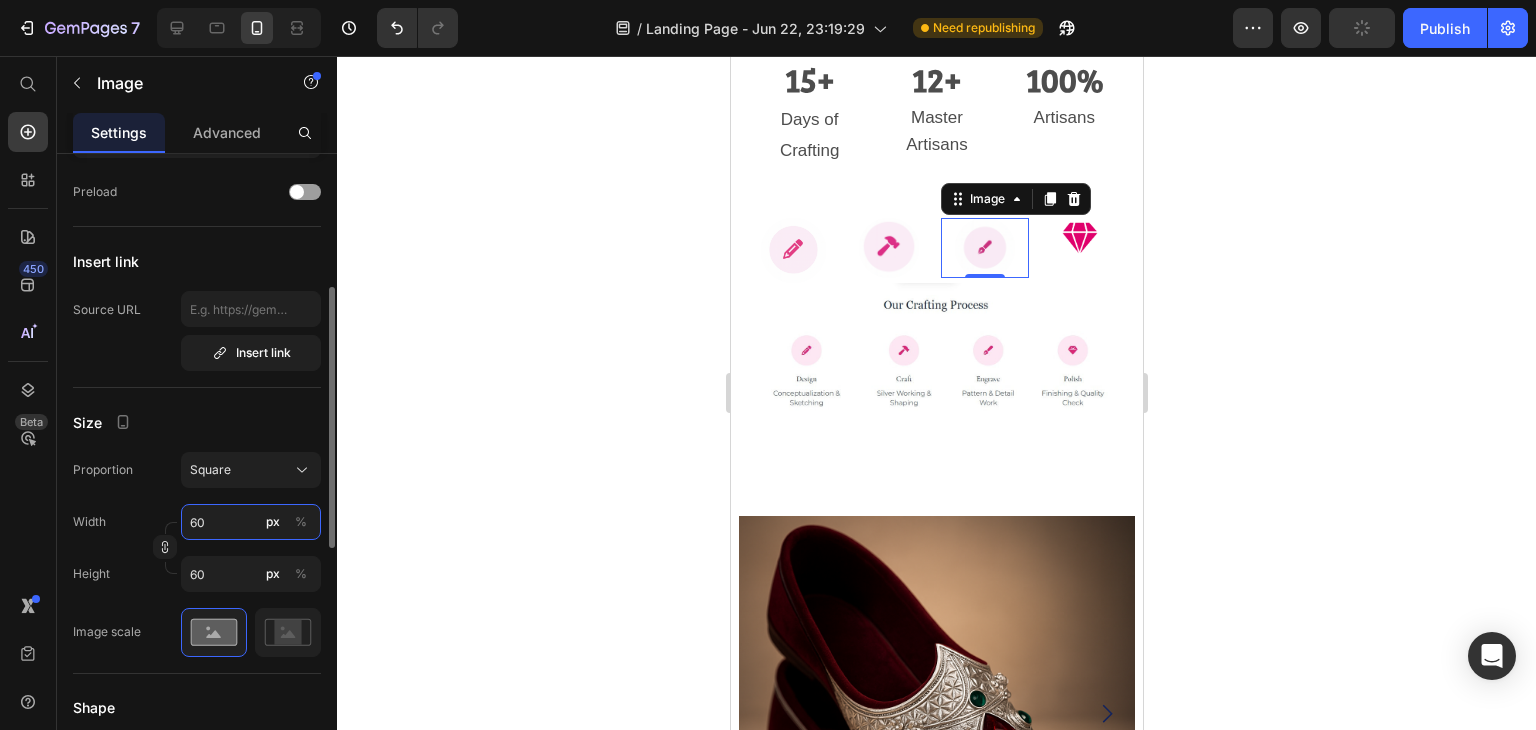 click on "60" at bounding box center [251, 522] 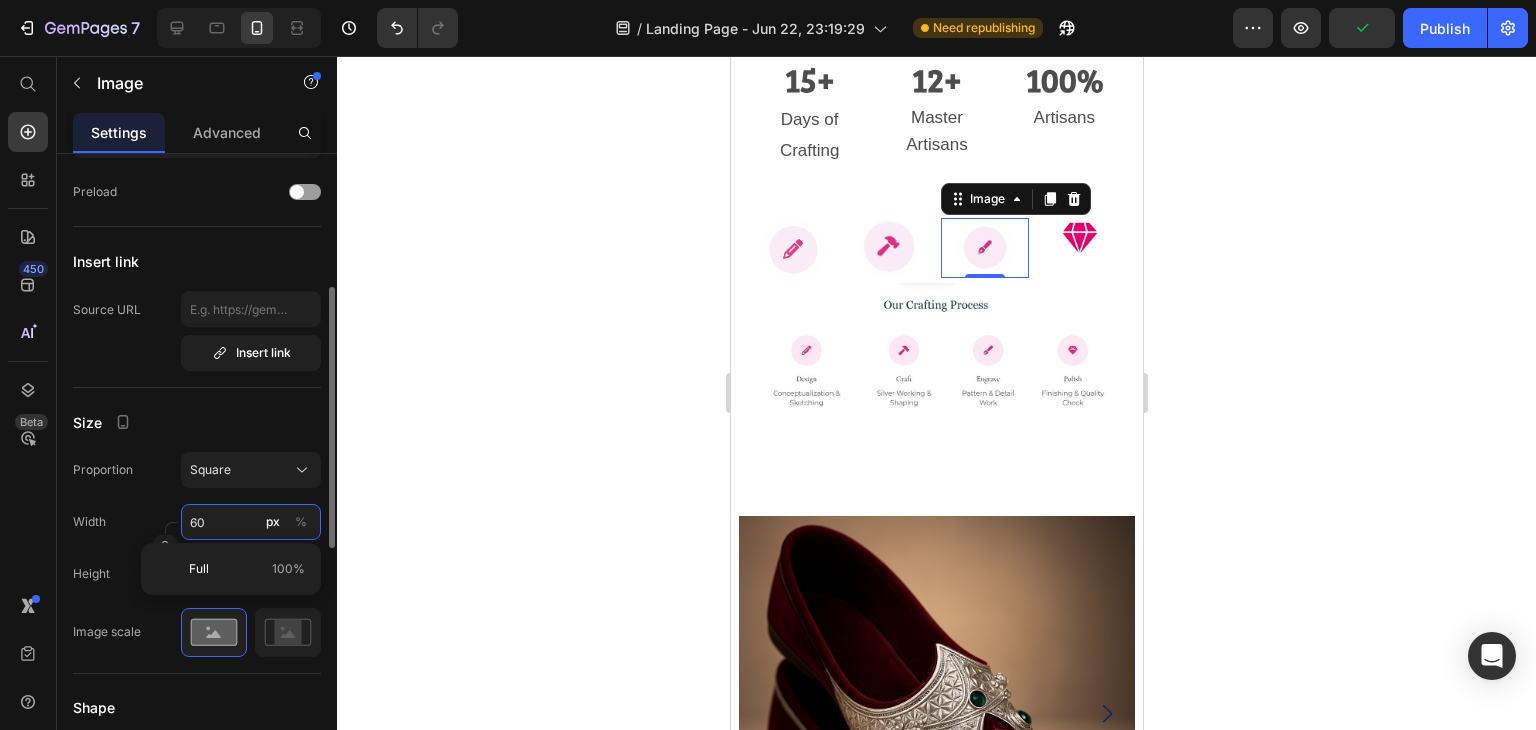 type 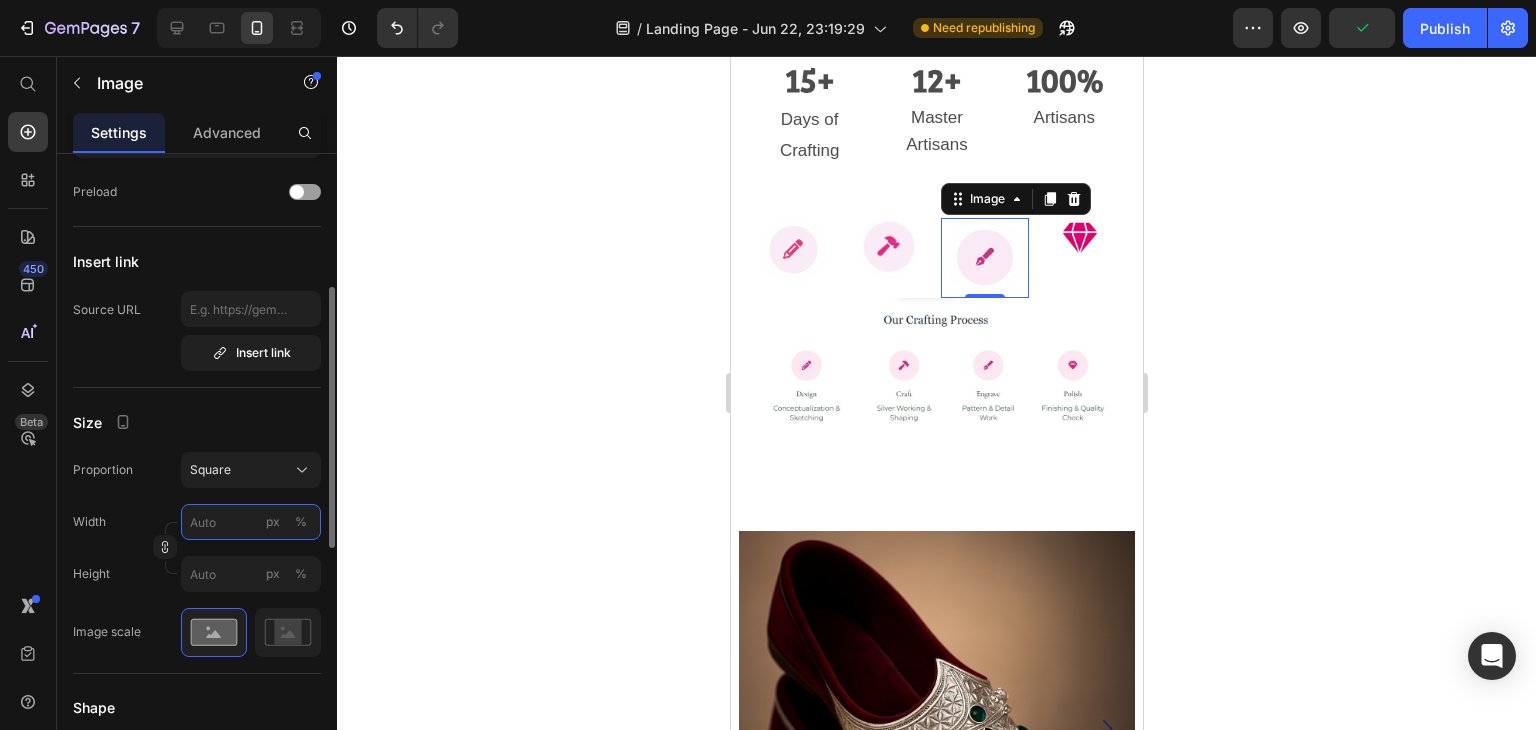 type on "6" 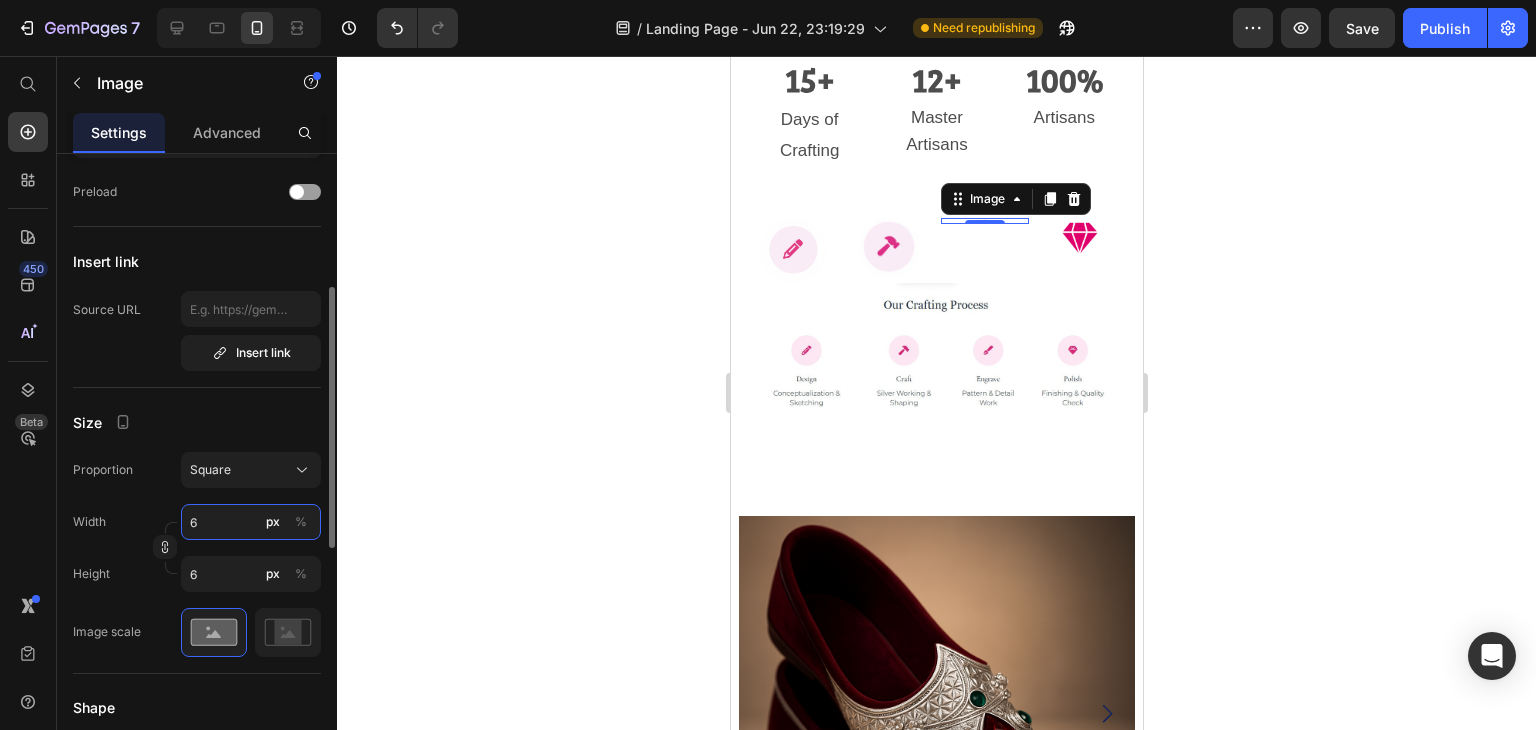 type on "63" 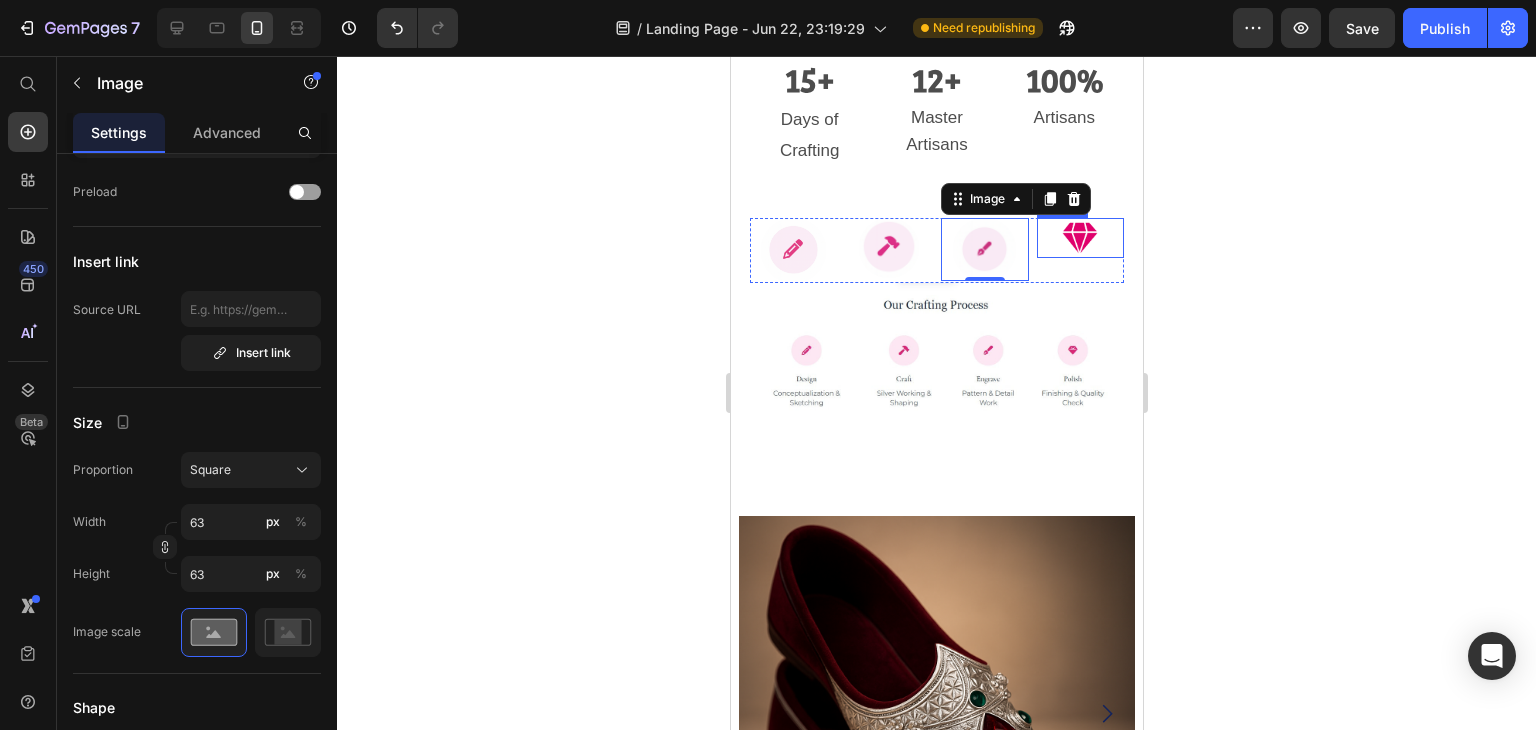 click at bounding box center [1080, 238] 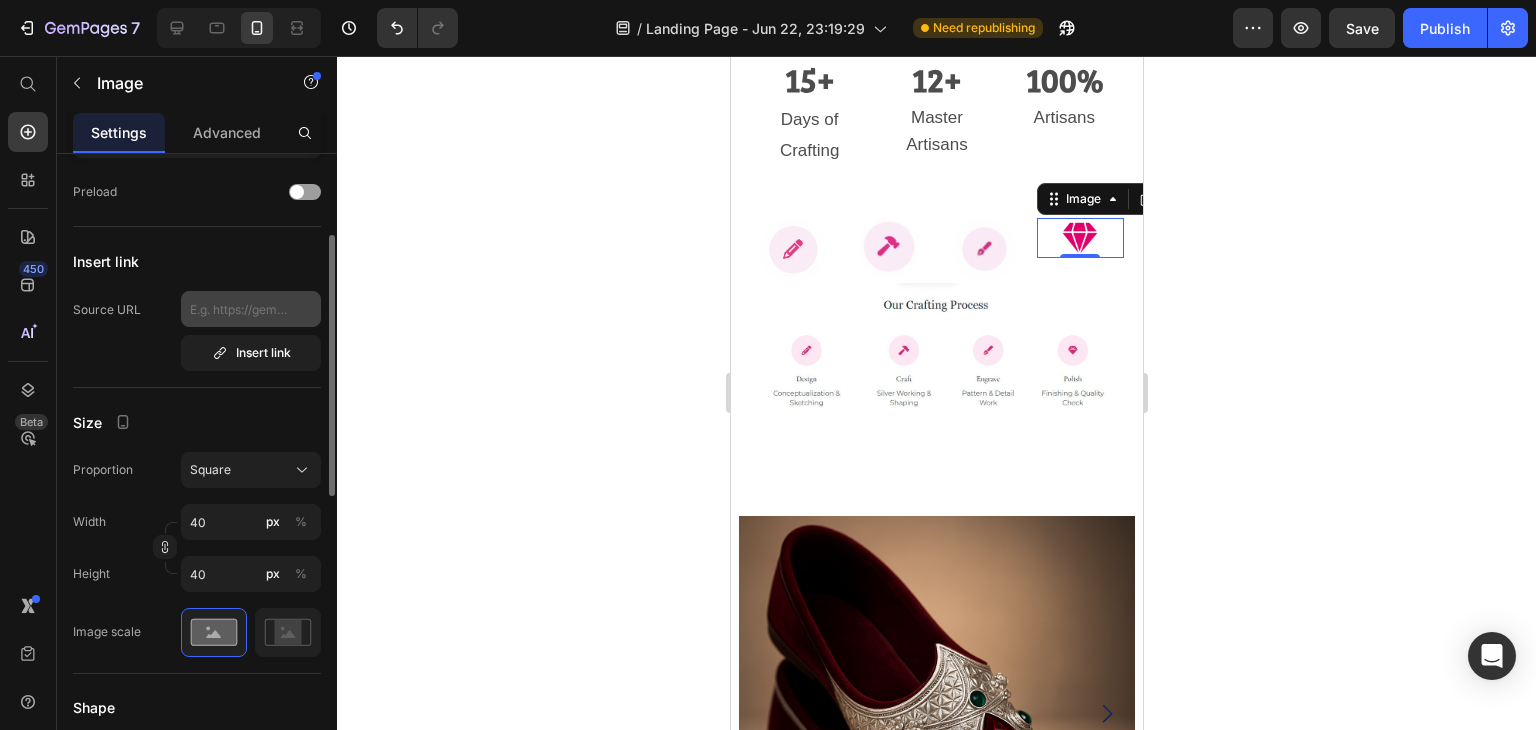 scroll, scrollTop: 0, scrollLeft: 0, axis: both 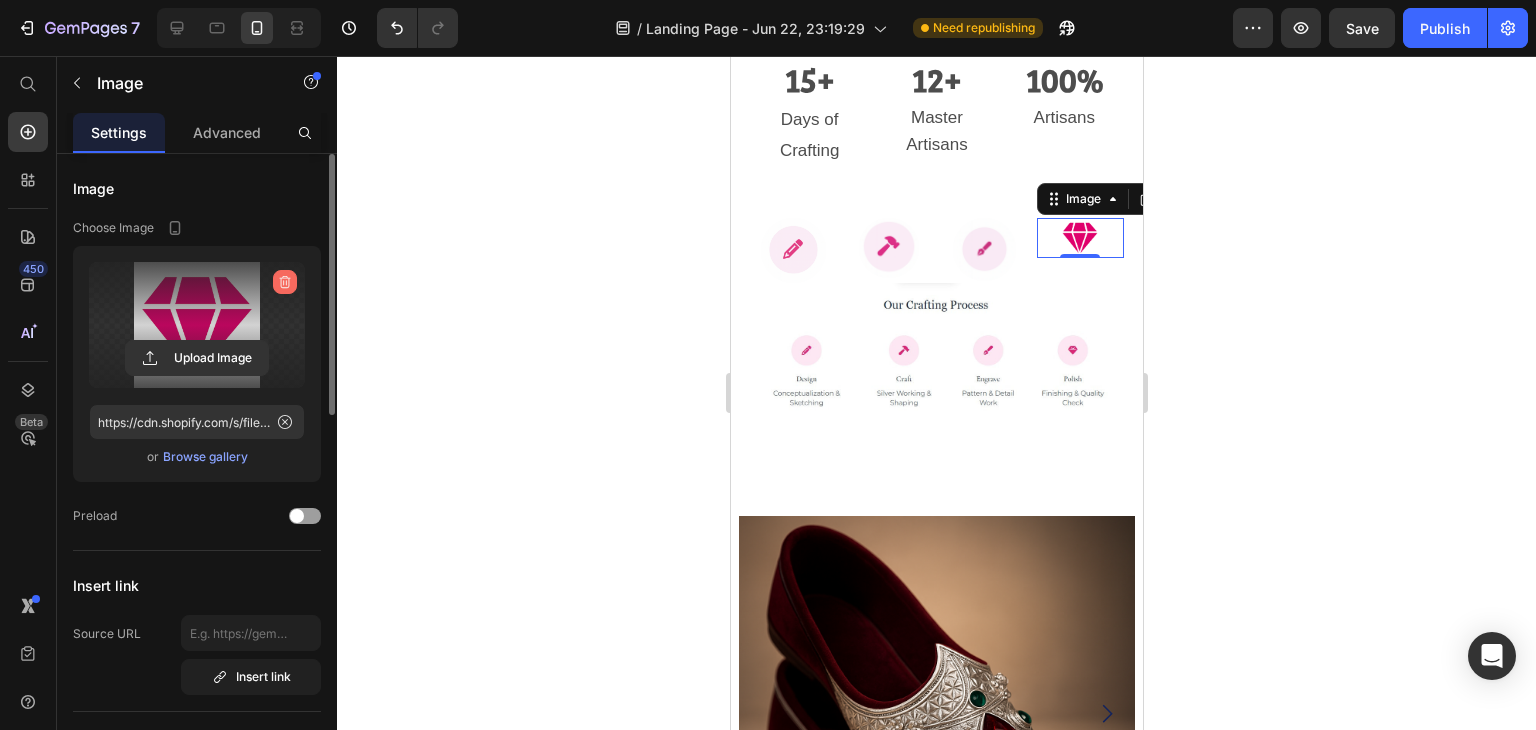 click 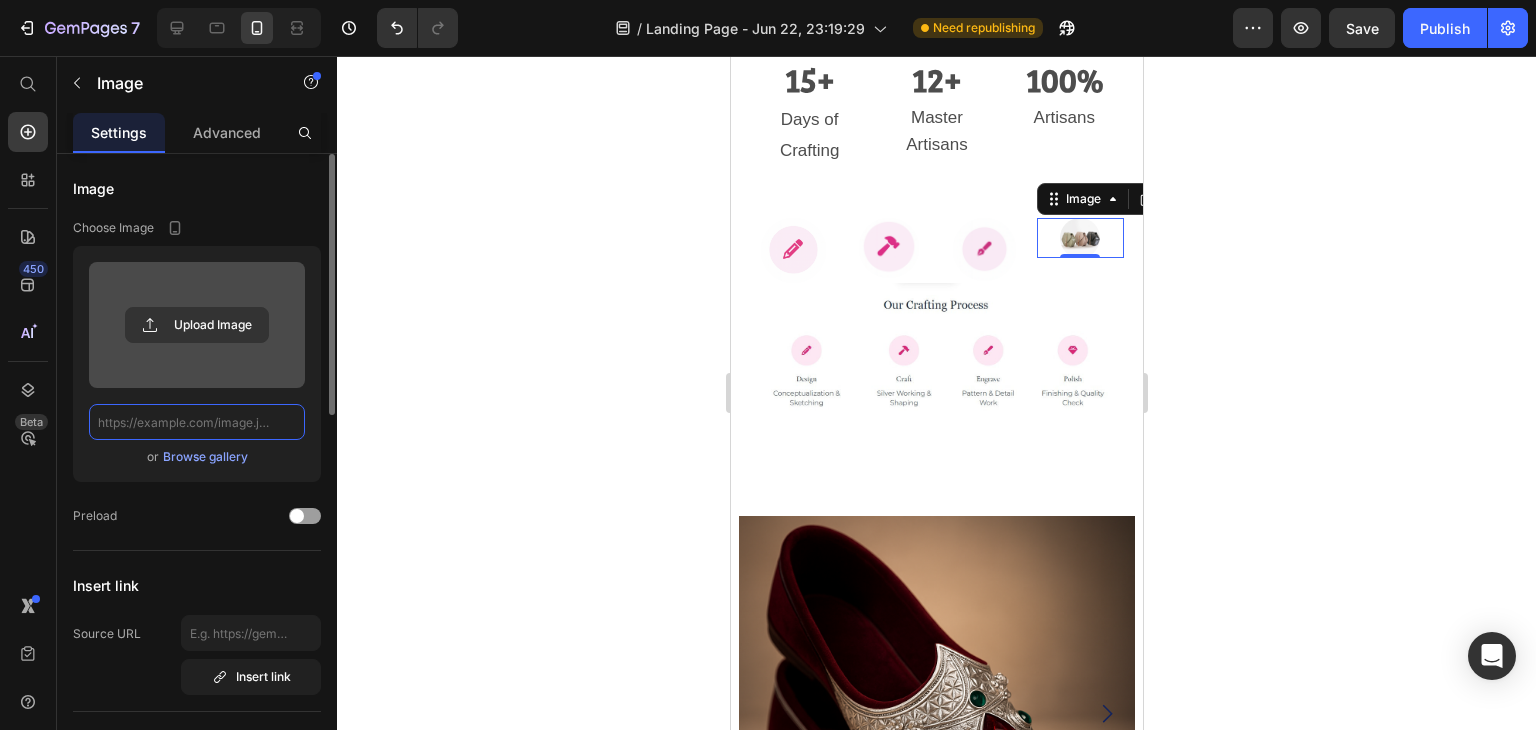 scroll, scrollTop: 0, scrollLeft: 0, axis: both 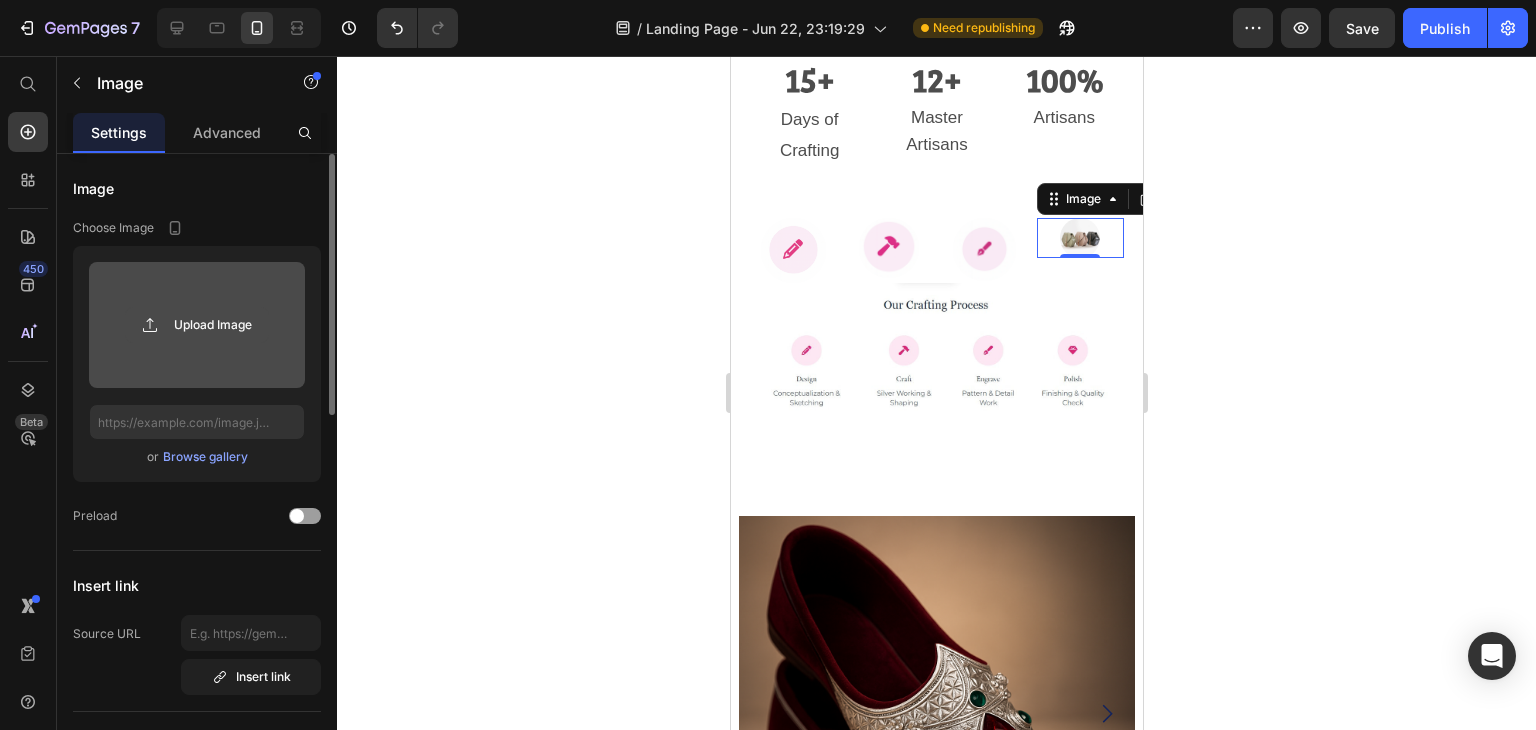 click 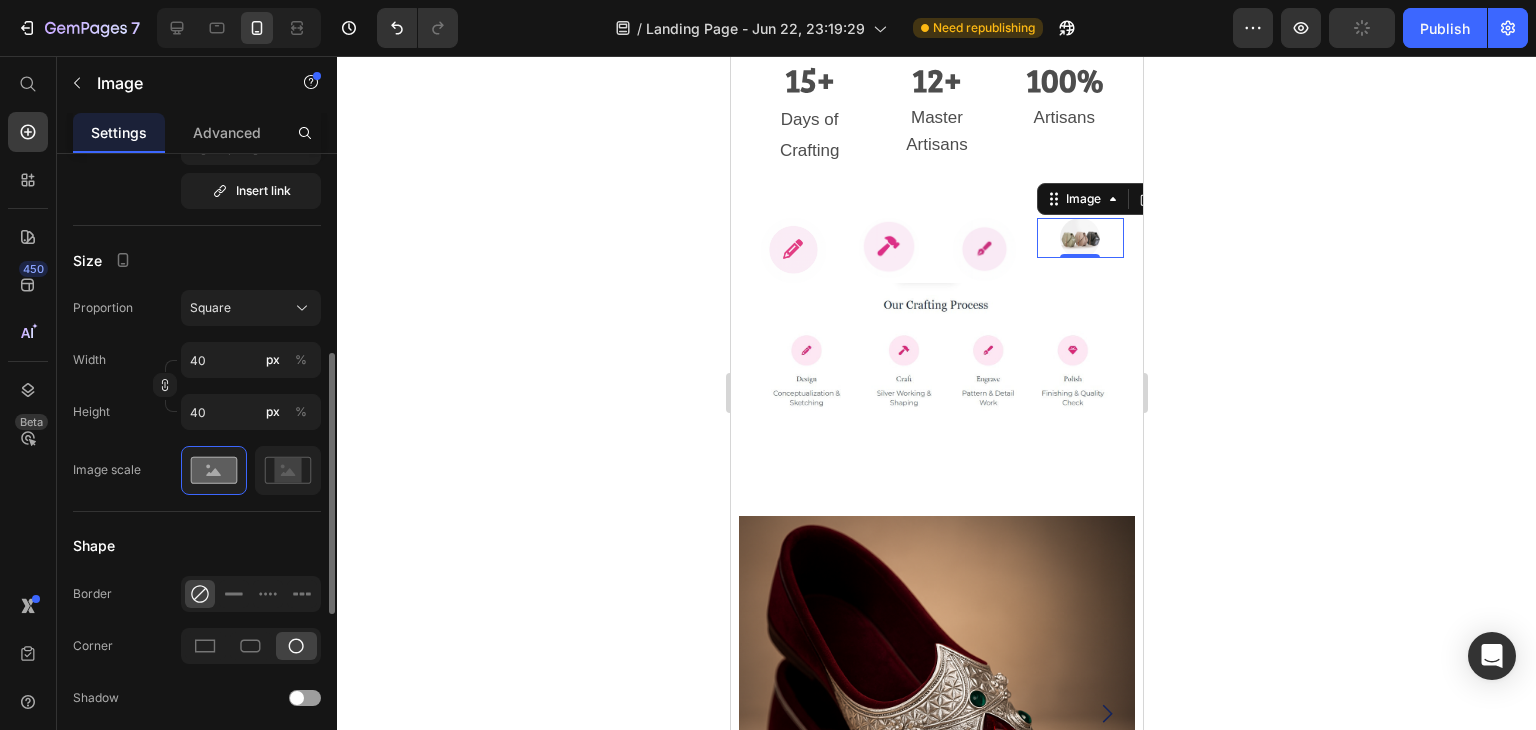 scroll, scrollTop: 0, scrollLeft: 0, axis: both 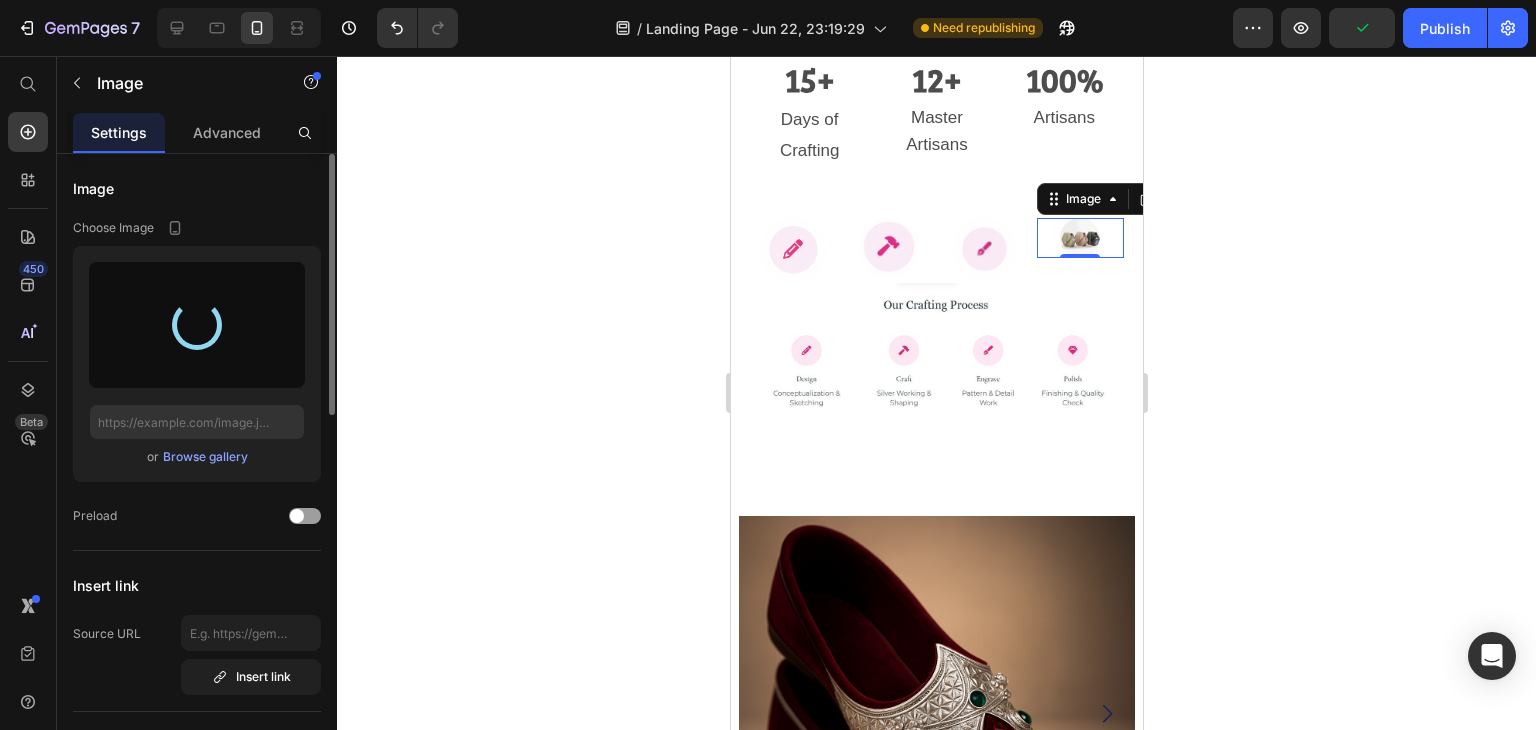 type on "https://cdn.shopify.com/s/files/1/0945/5429/2537/files/gempages_572242090721805127-bd9e4abf-2e3d-471b-929a-fe0f6d4453df.png" 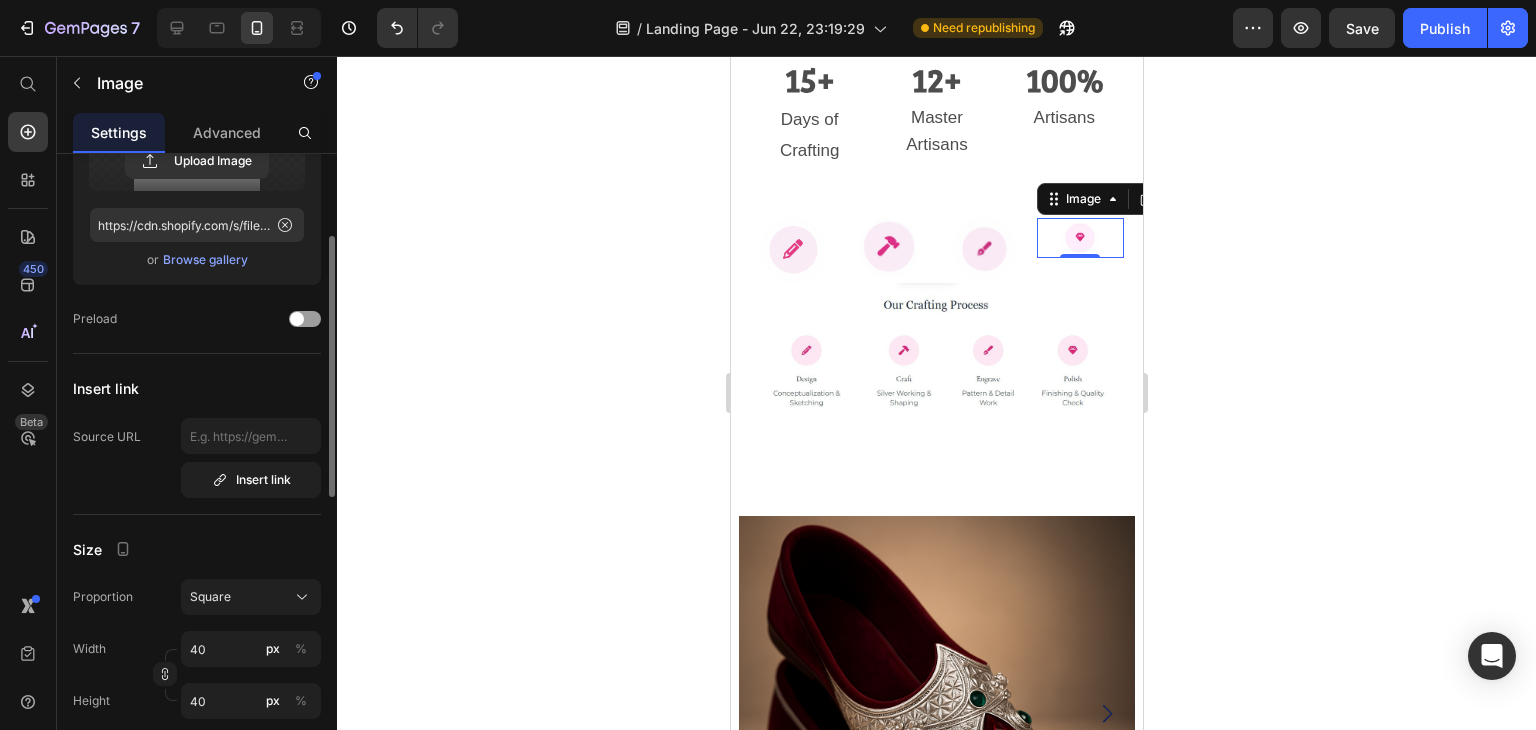 scroll, scrollTop: 198, scrollLeft: 0, axis: vertical 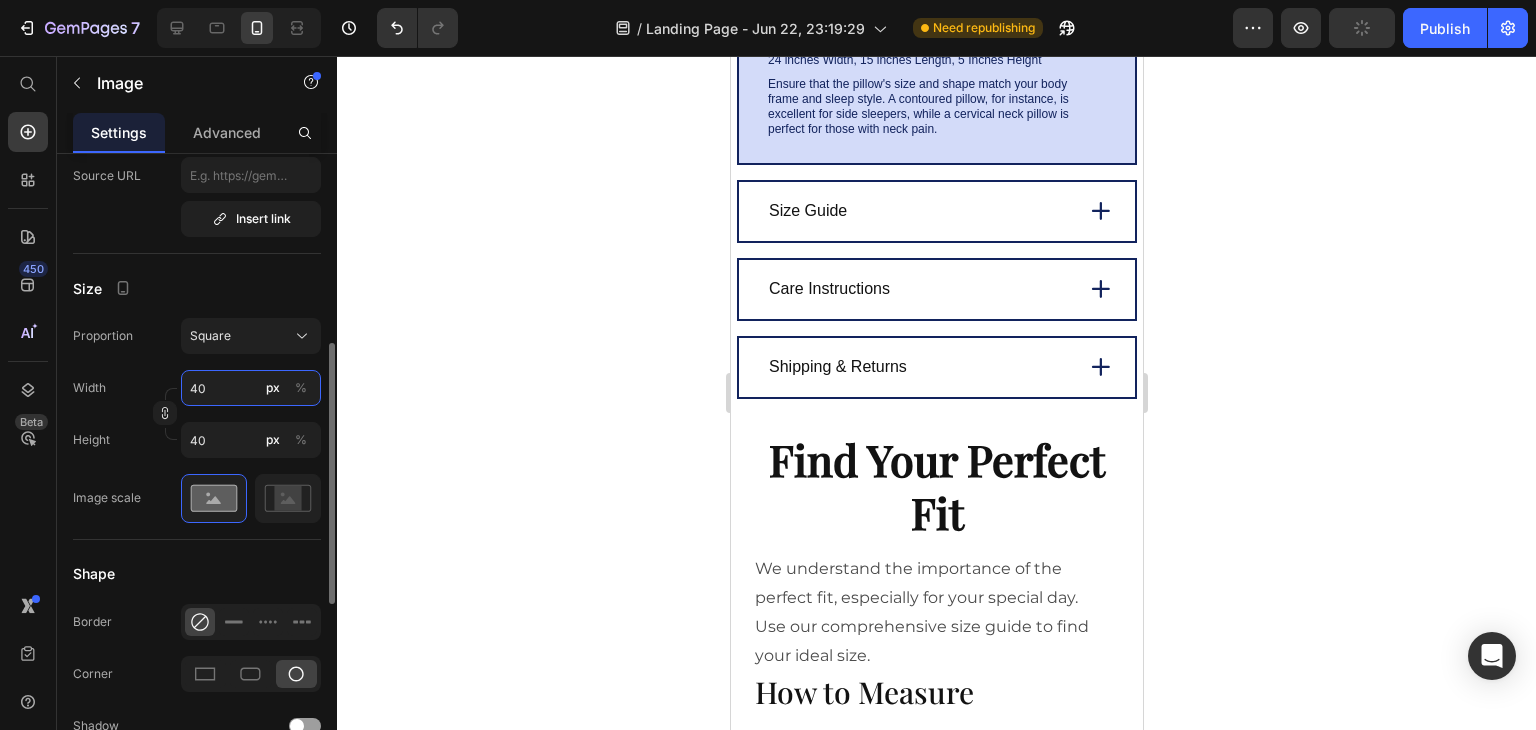 click on "40" at bounding box center (251, 388) 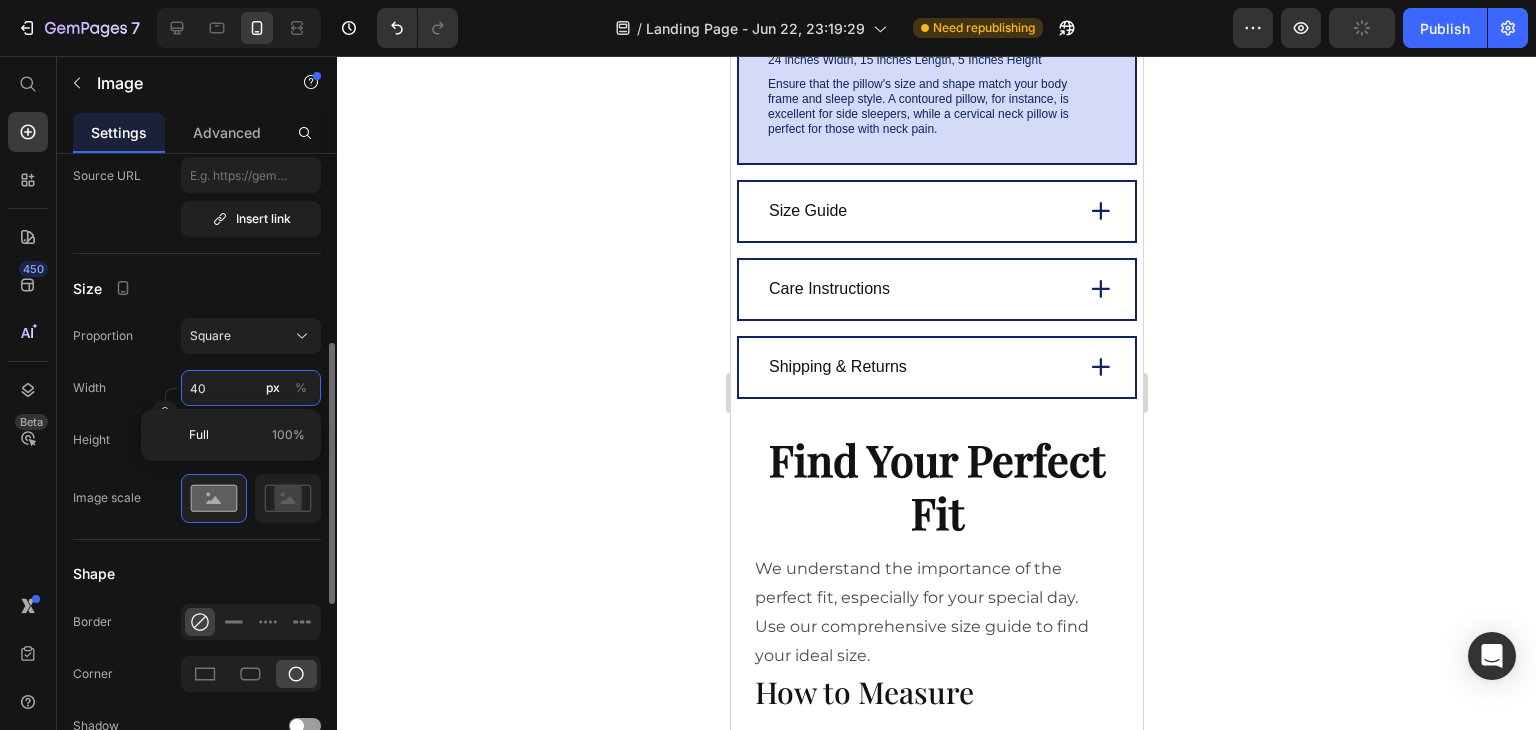 type on "6" 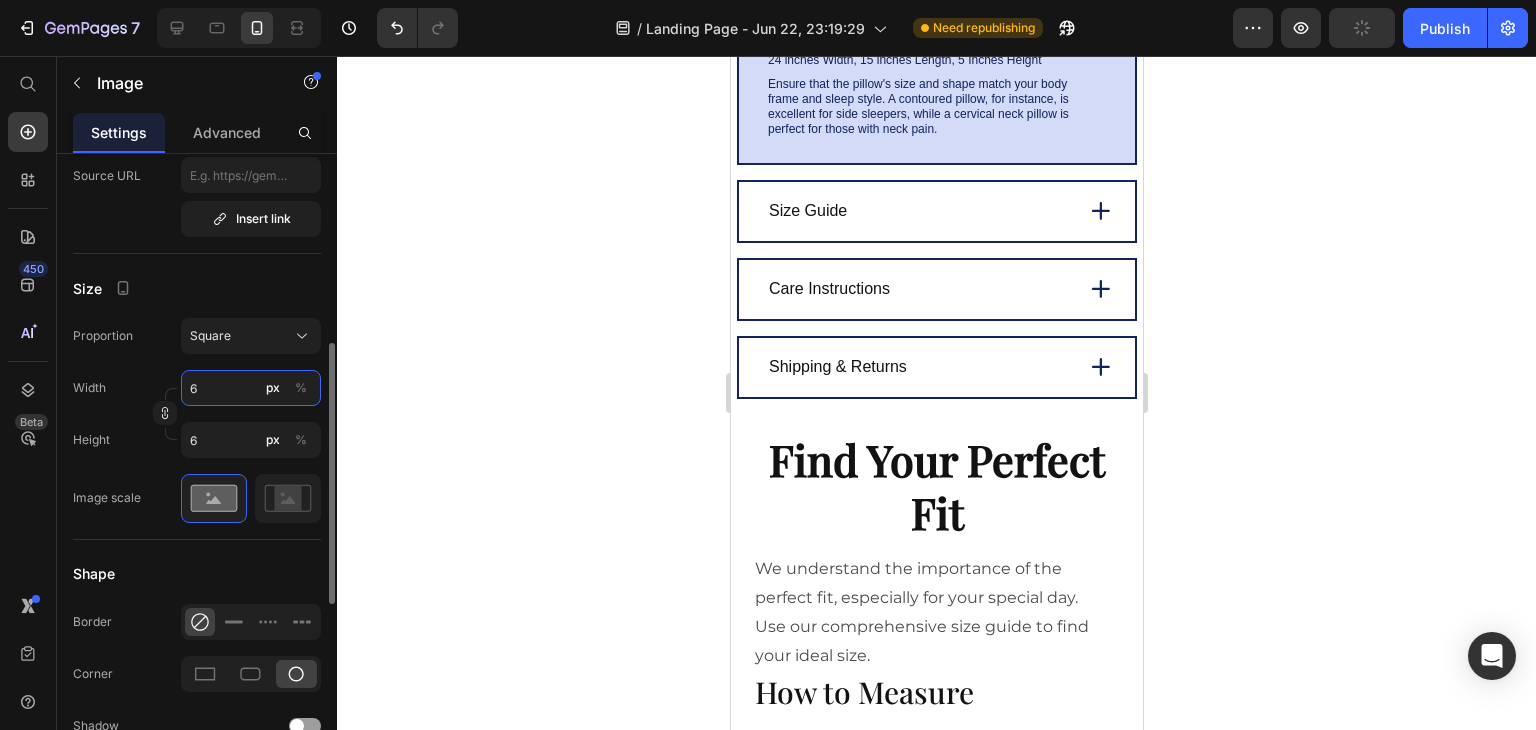type on "40" 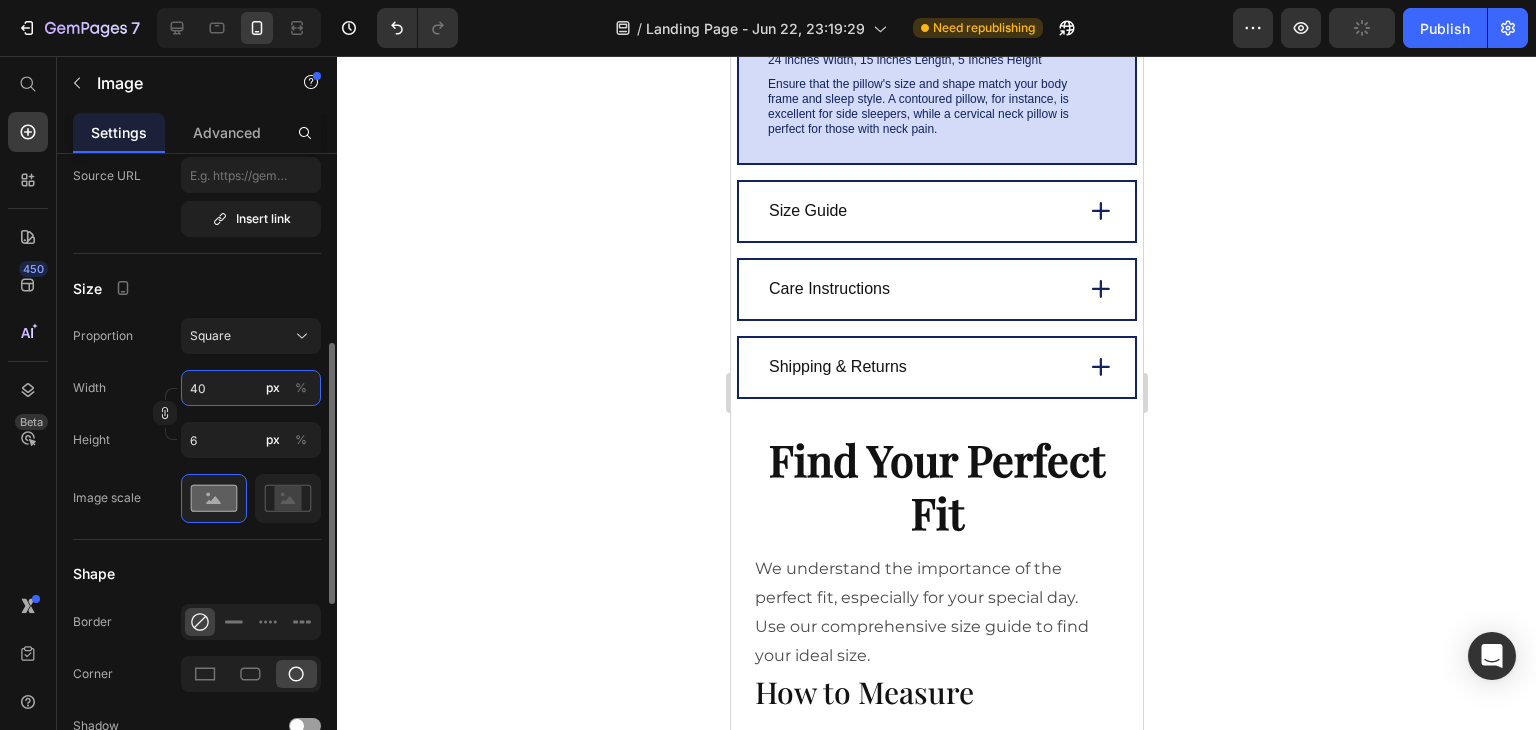 type on "40" 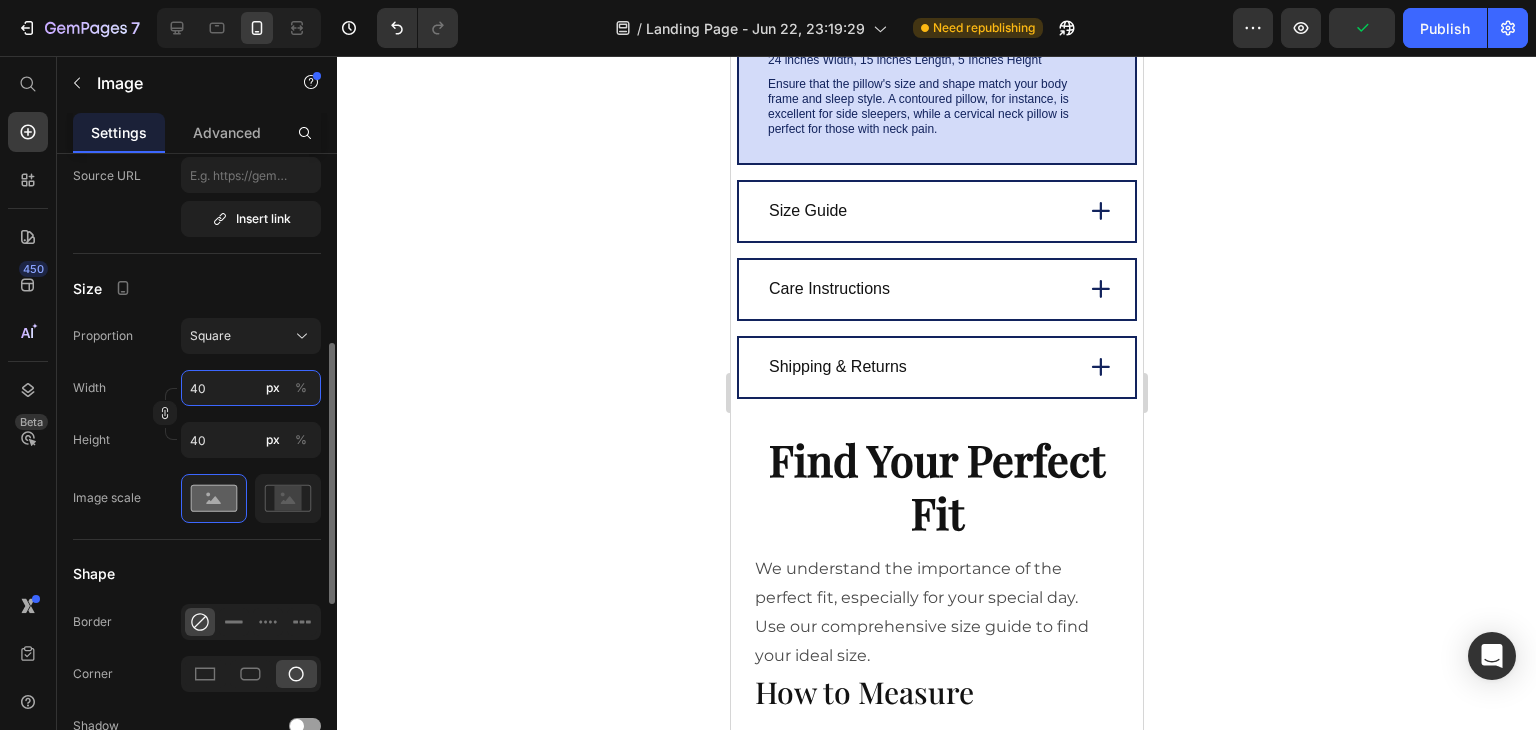 scroll, scrollTop: 2299, scrollLeft: 0, axis: vertical 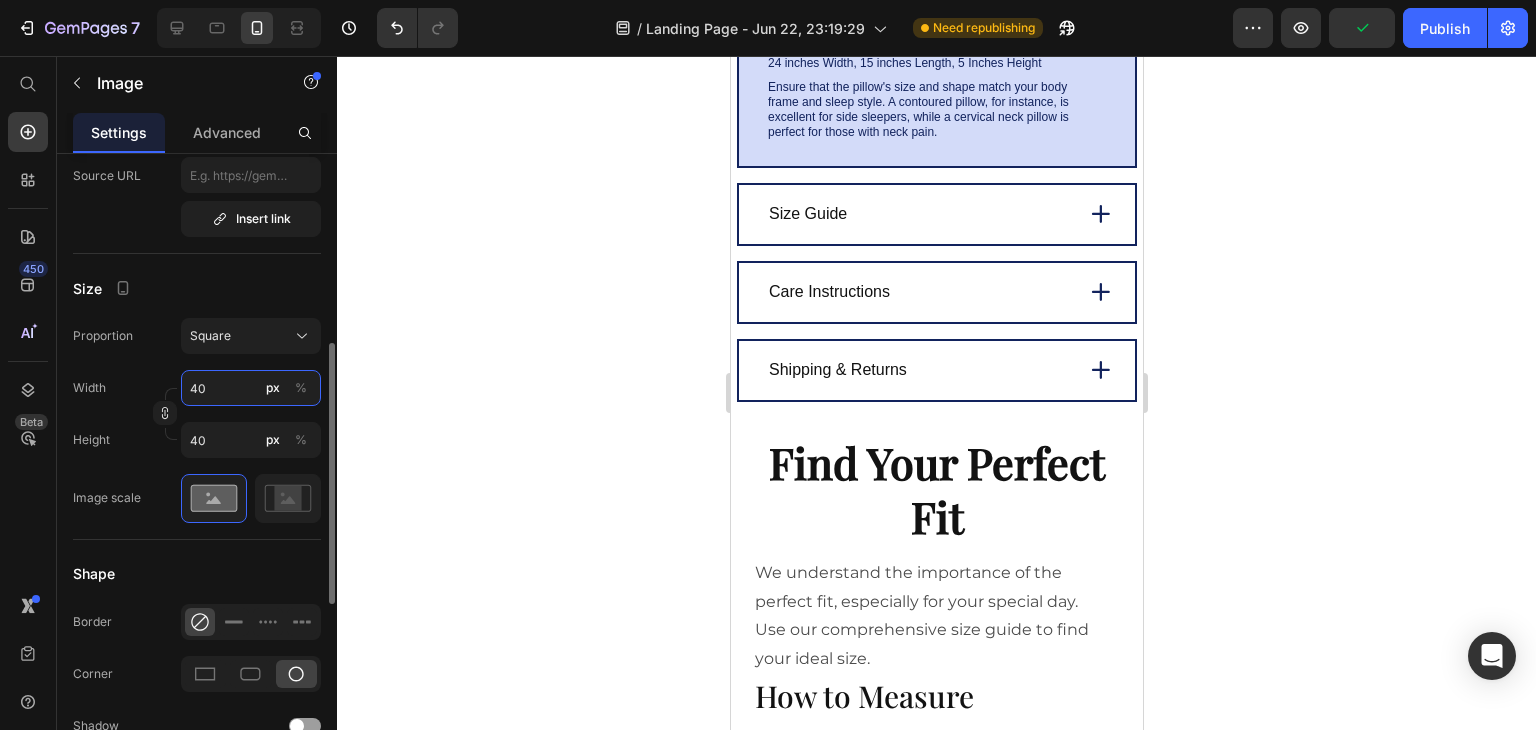 type on "400" 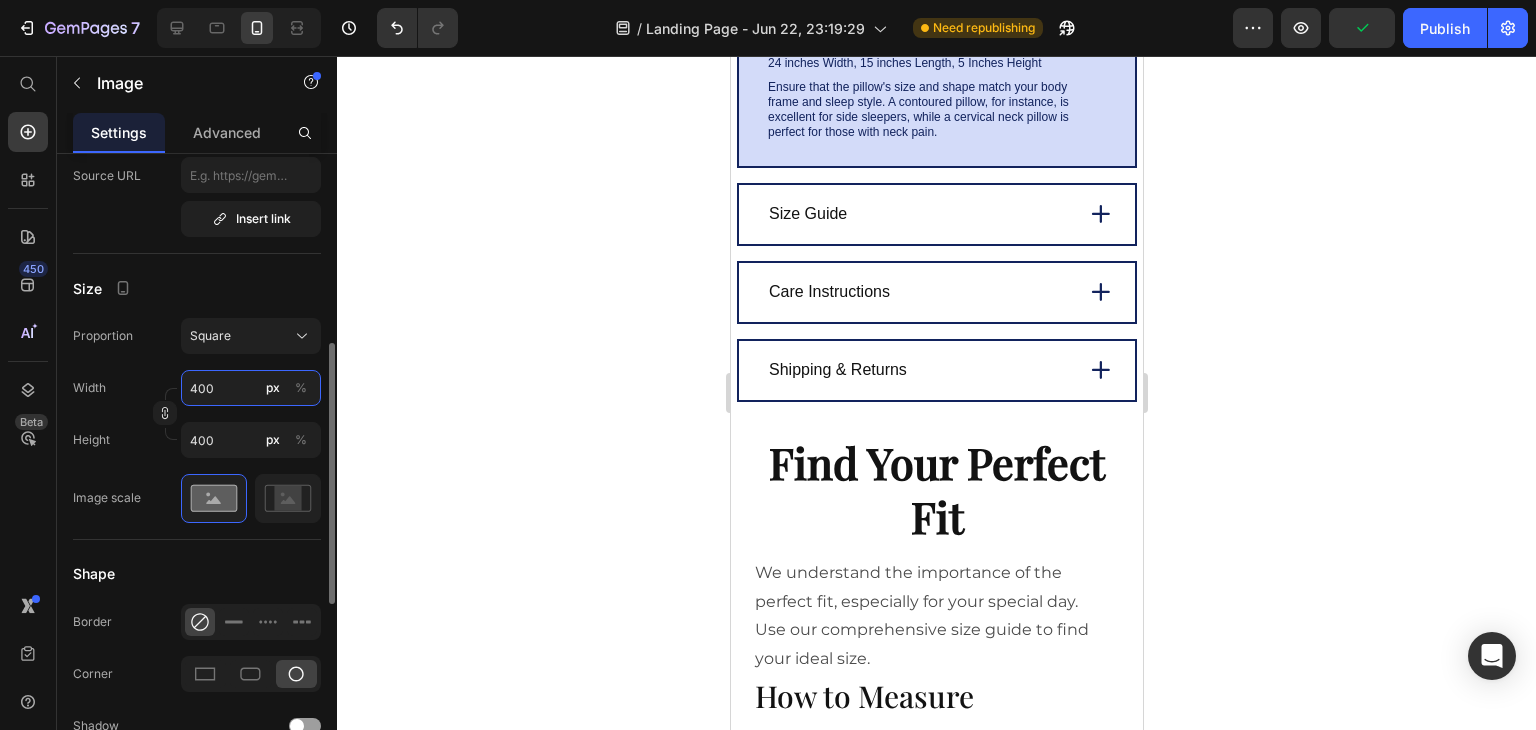 type on "40" 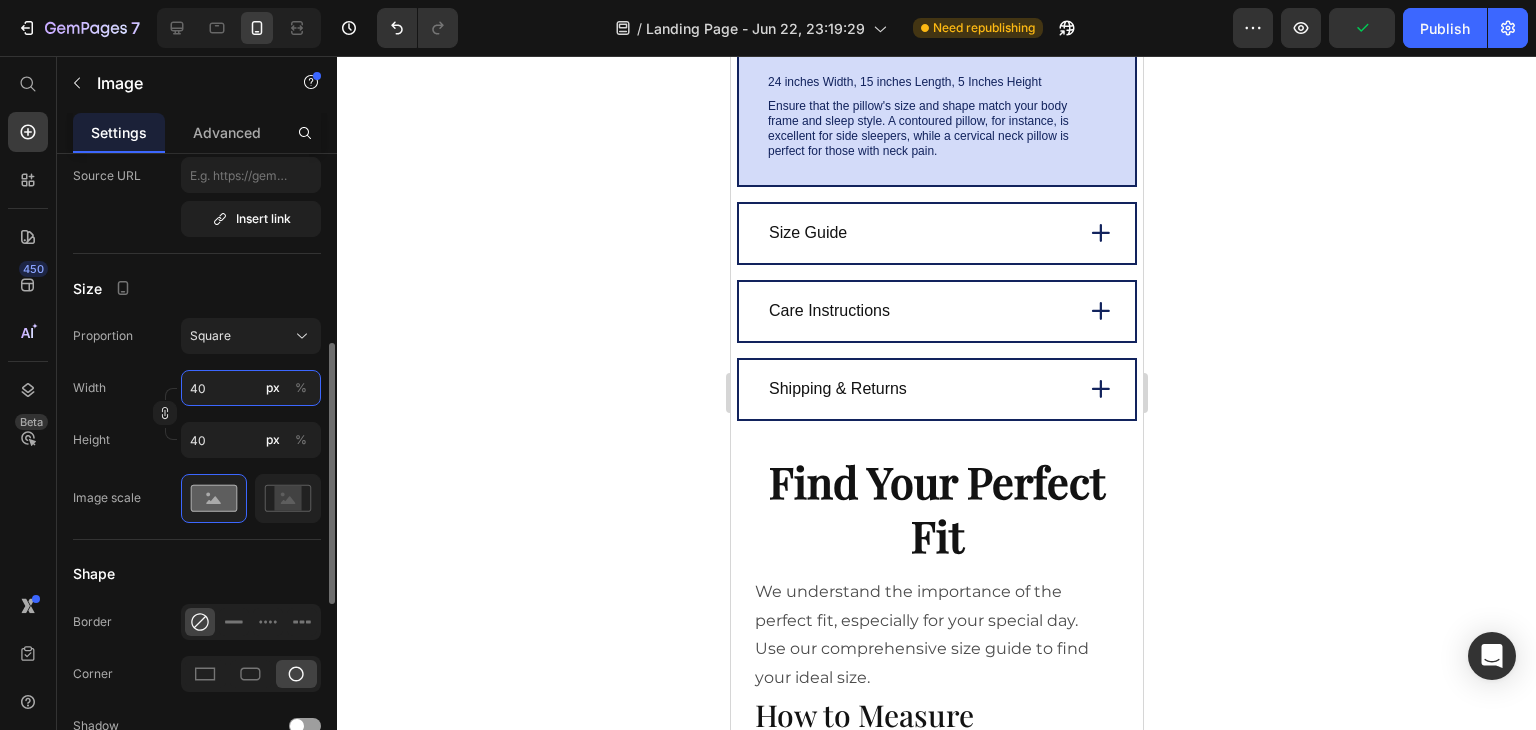 type on "4" 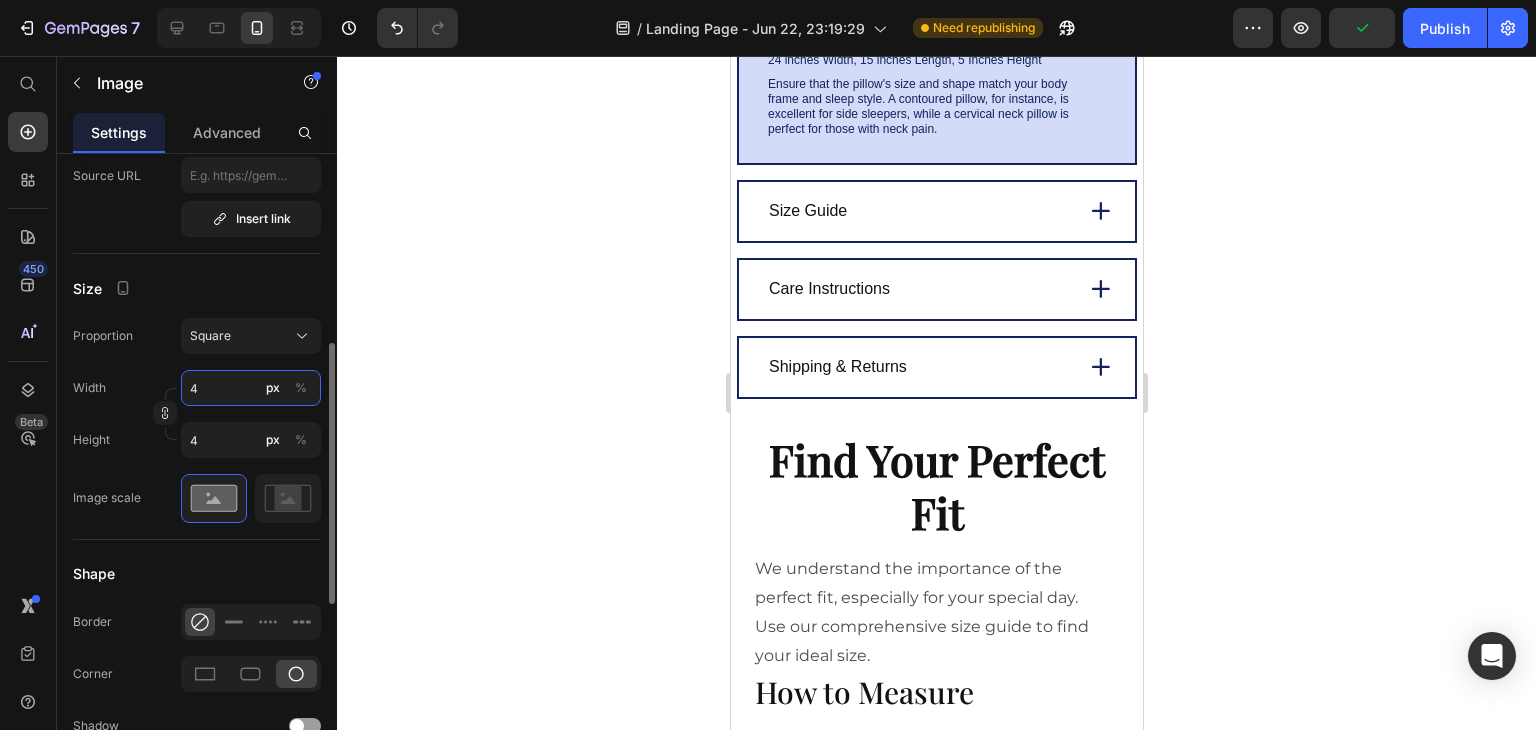 type 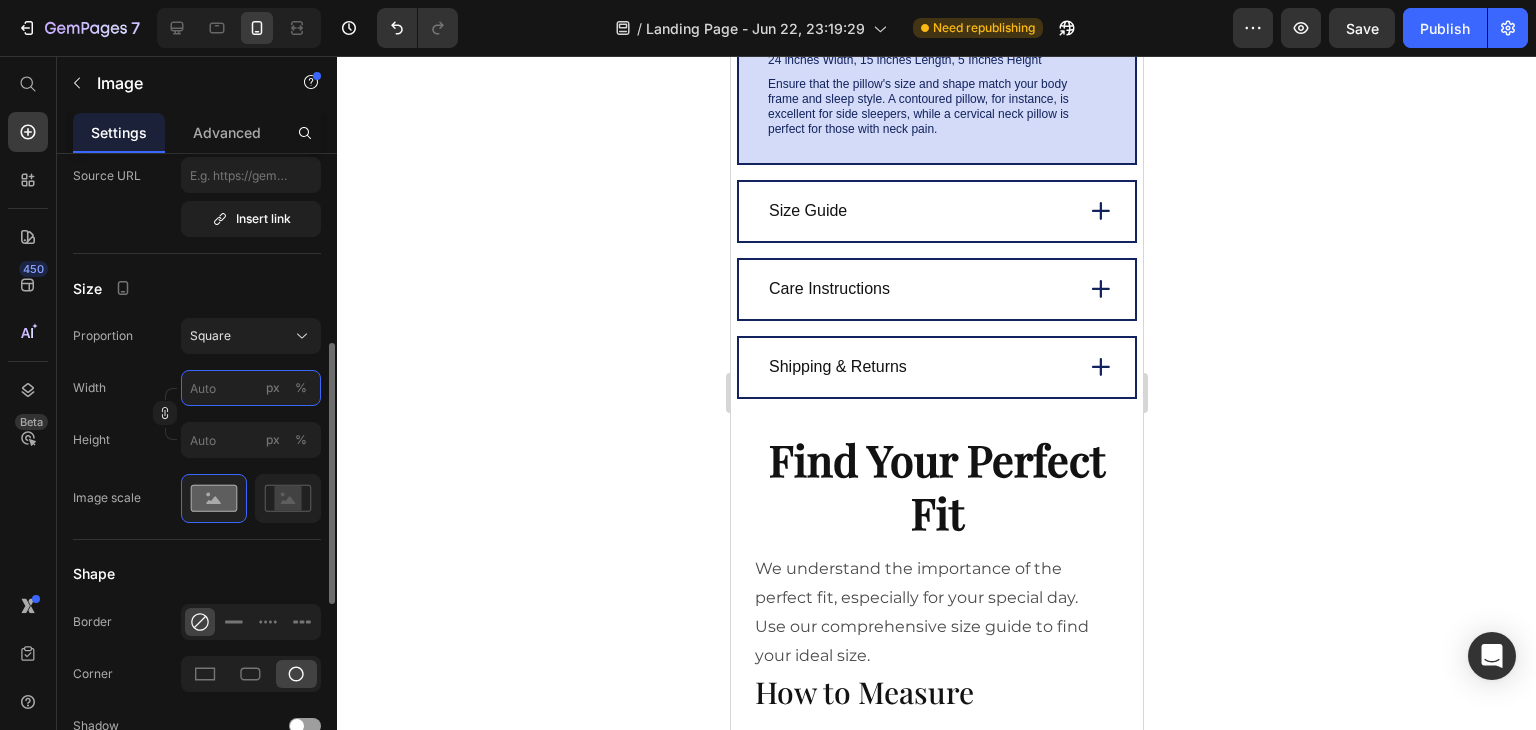 type on "6" 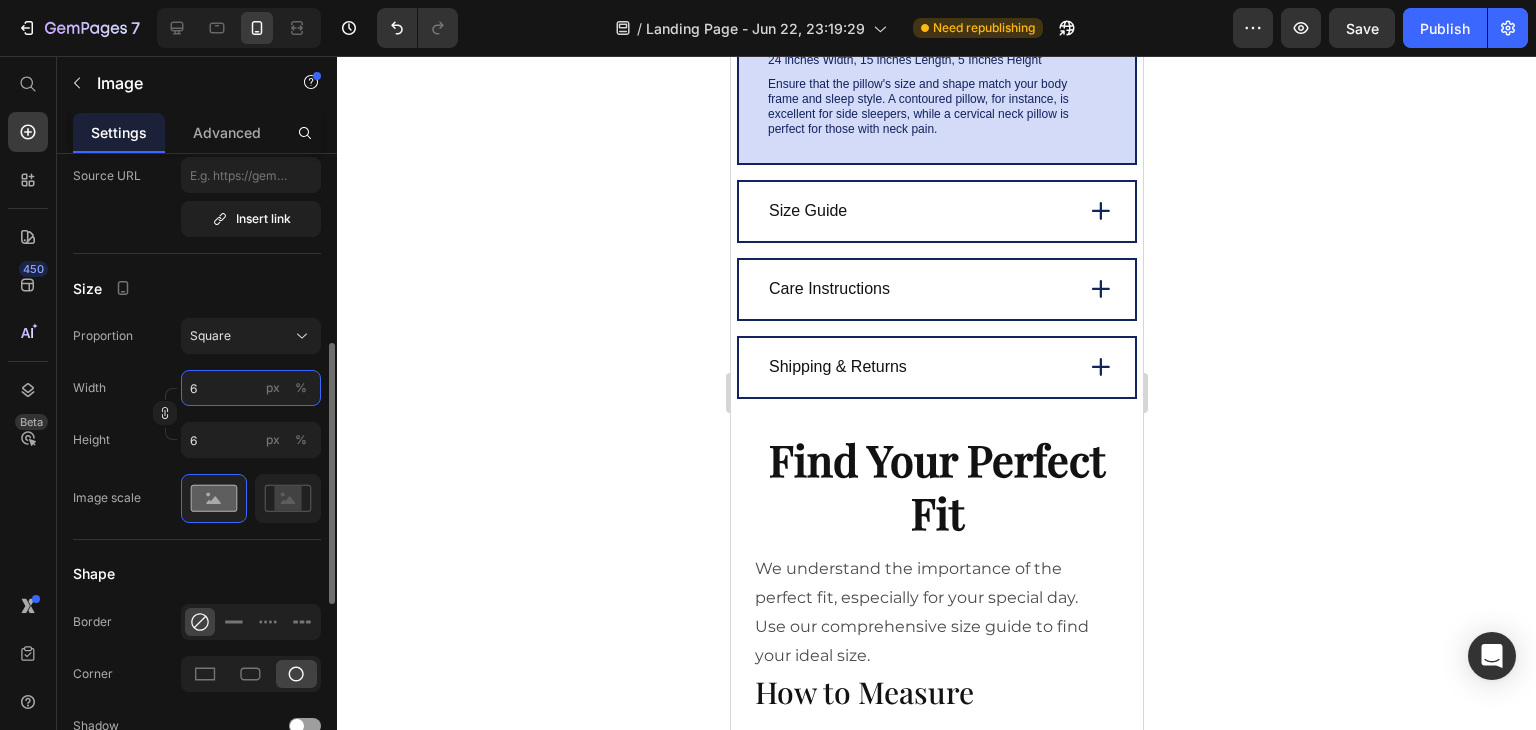 scroll, scrollTop: 2280, scrollLeft: 0, axis: vertical 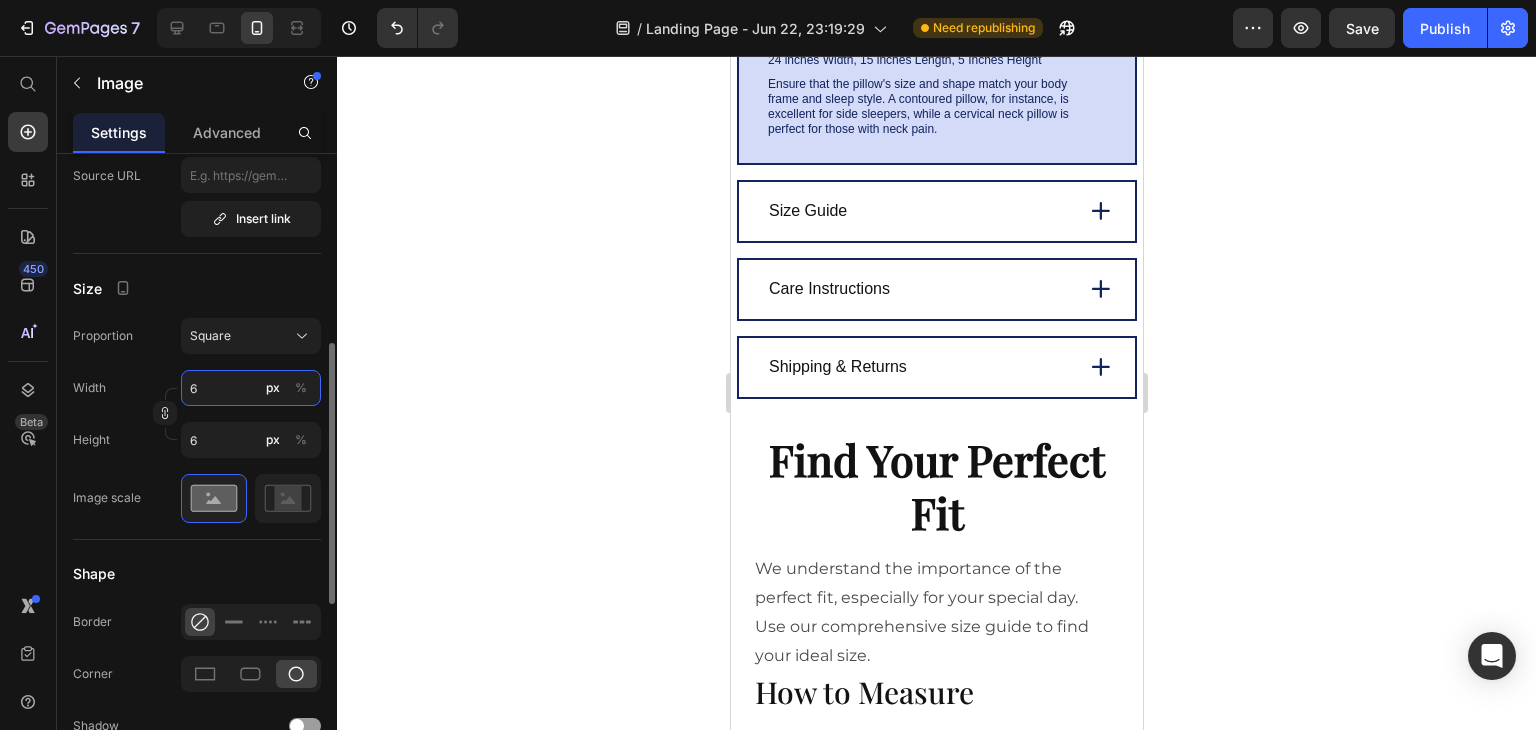type on "60" 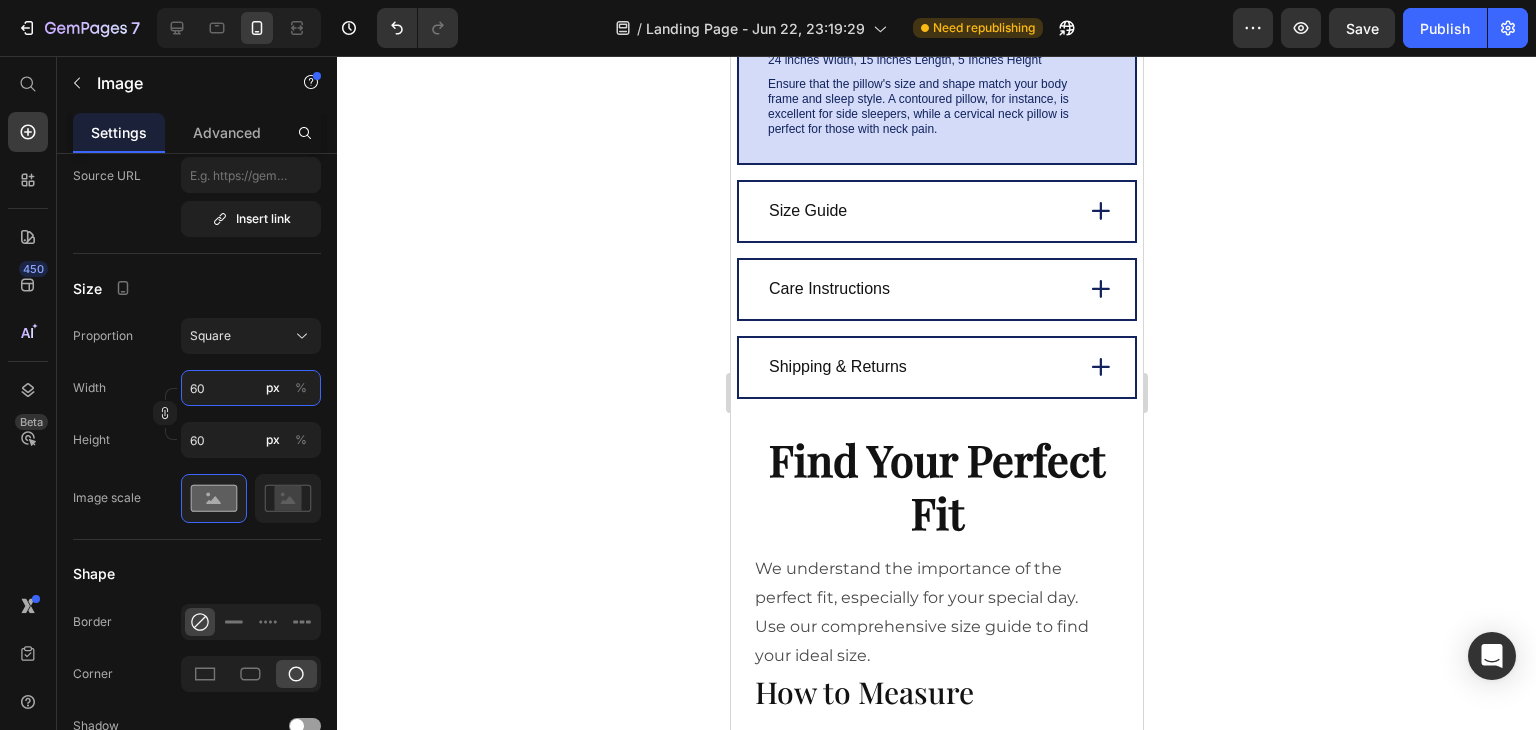 type on "60" 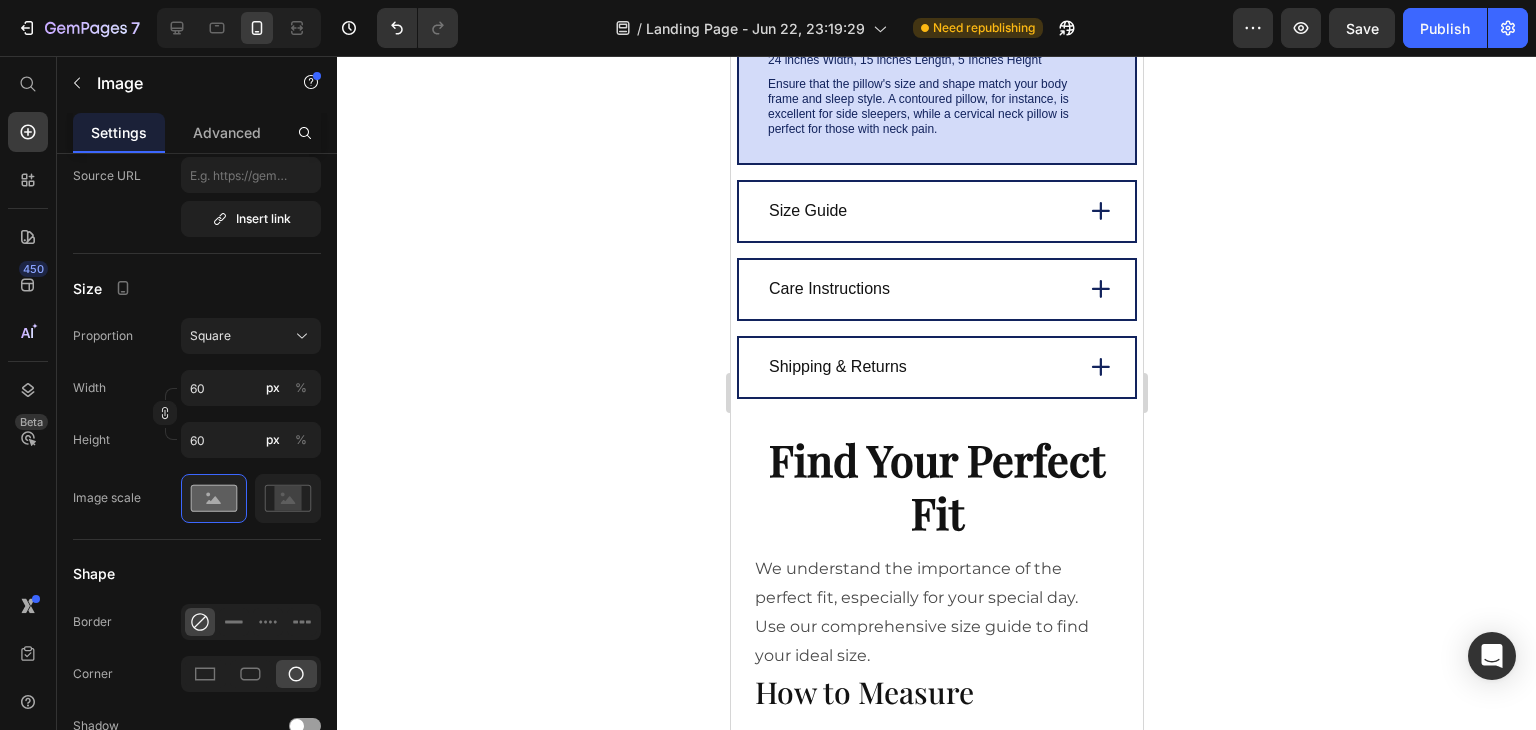 click 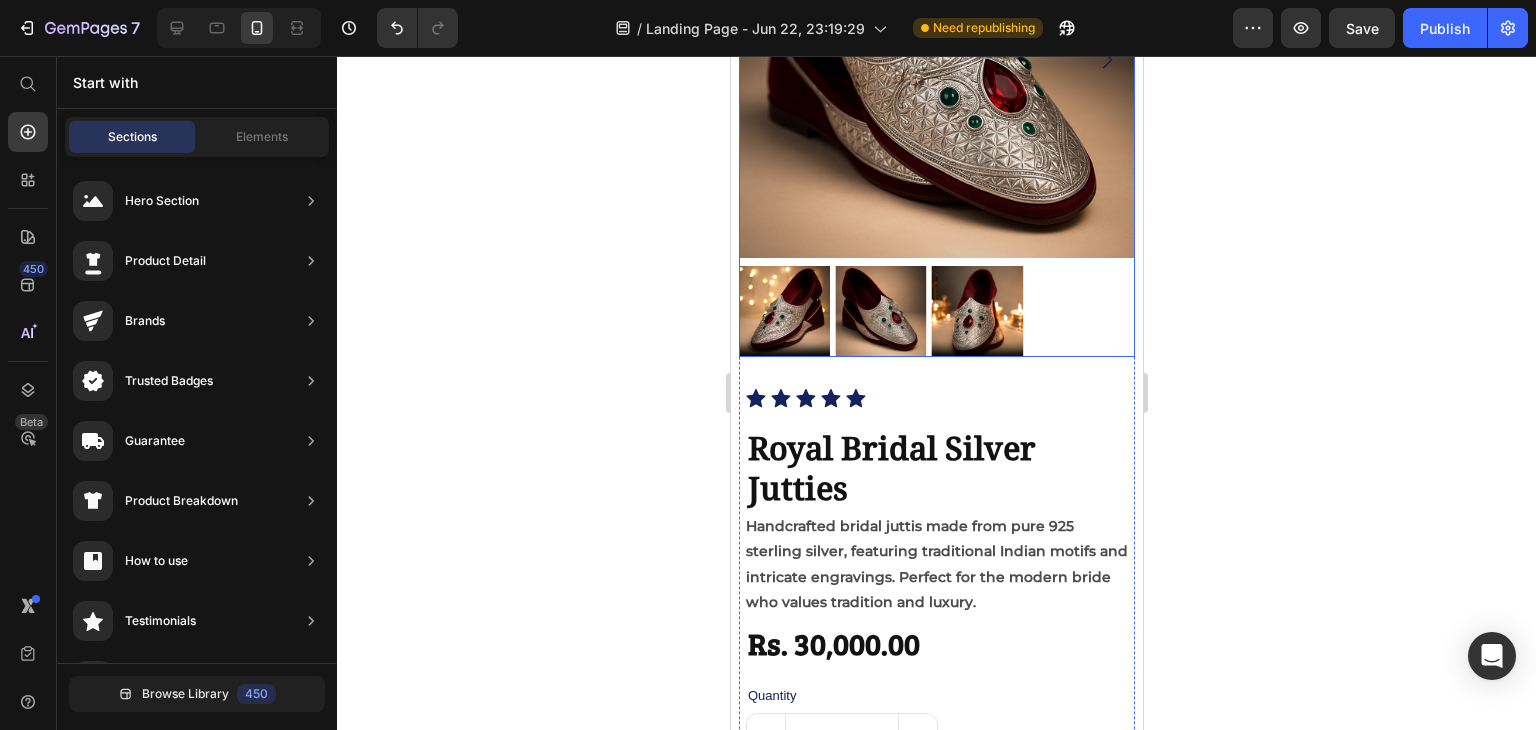 scroll, scrollTop: 1930, scrollLeft: 0, axis: vertical 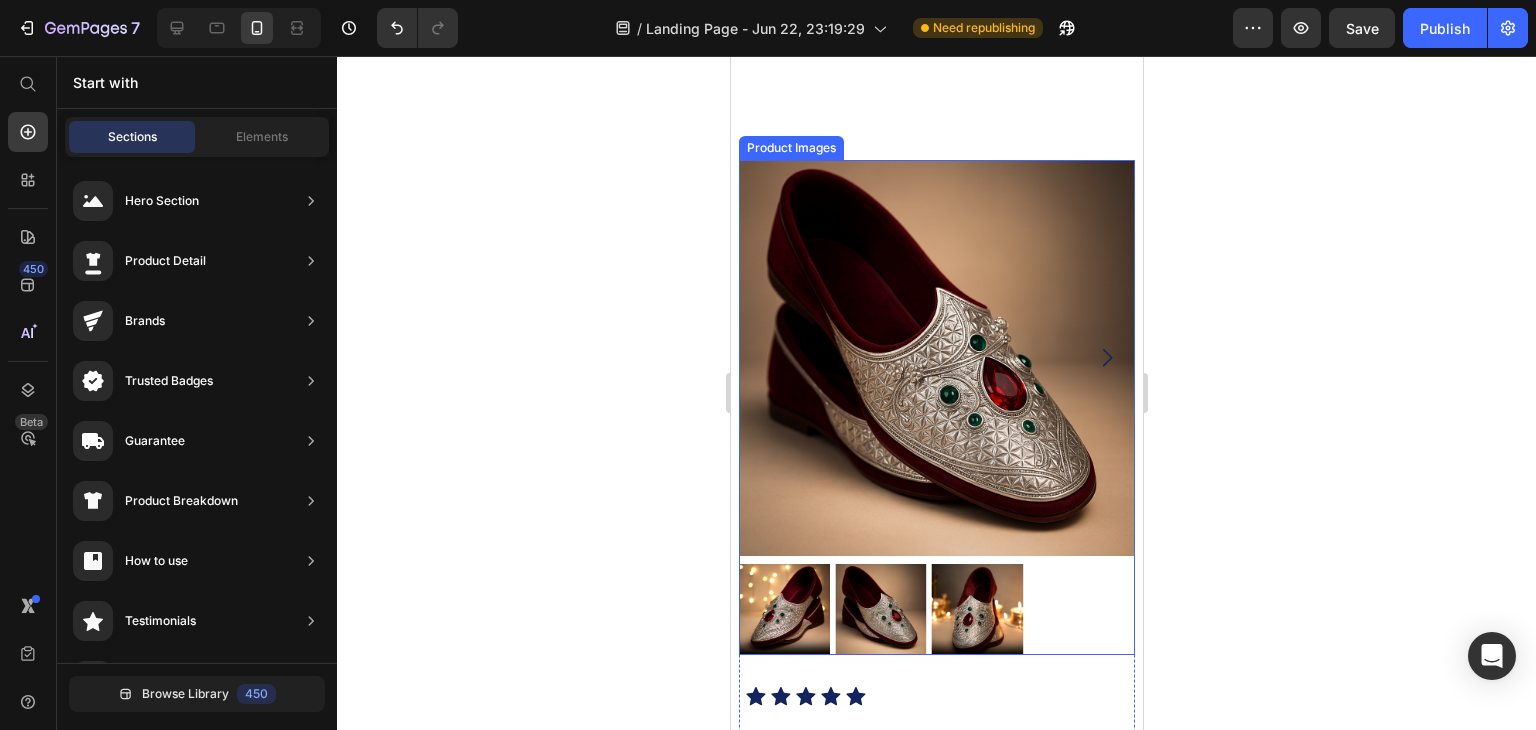 click at bounding box center (783, 609) 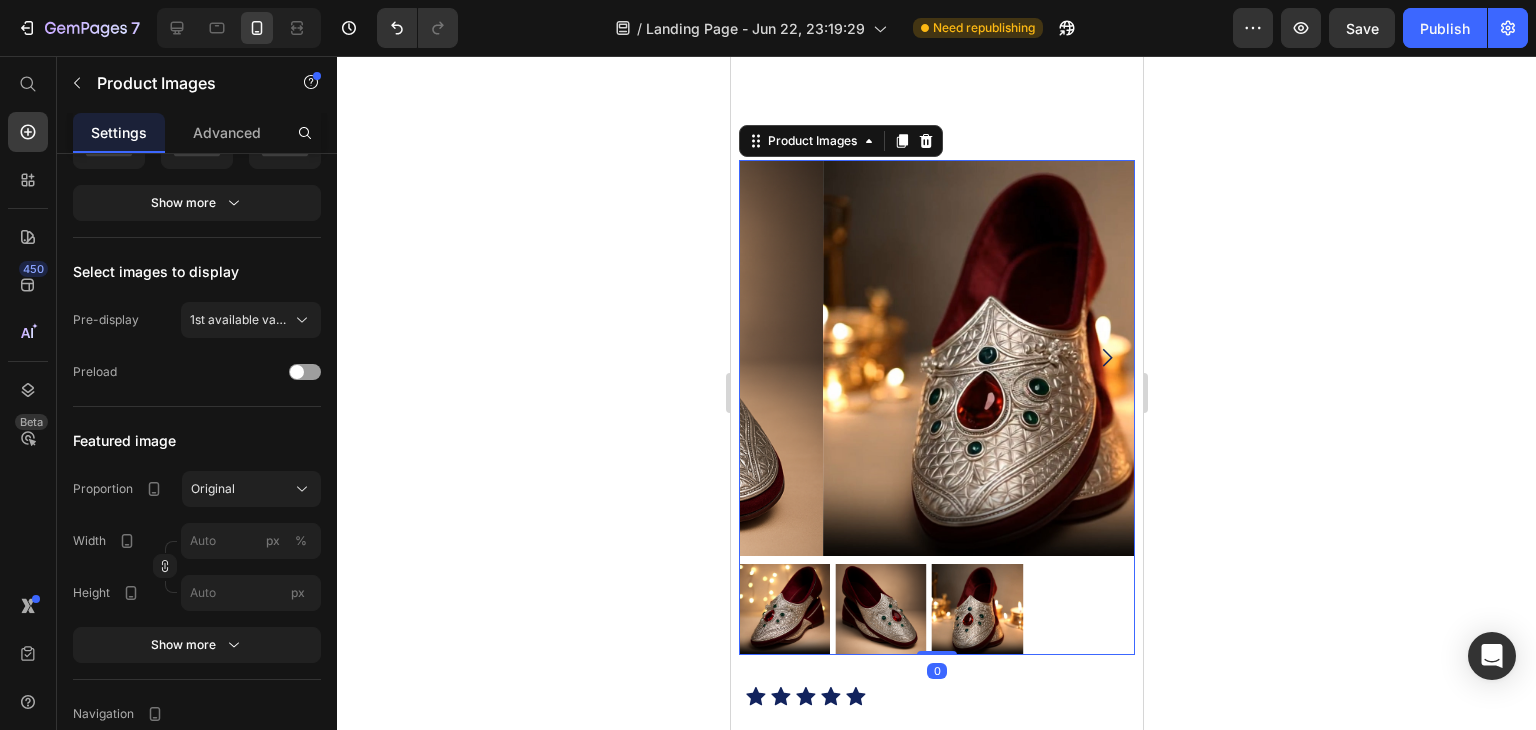 scroll, scrollTop: 0, scrollLeft: 0, axis: both 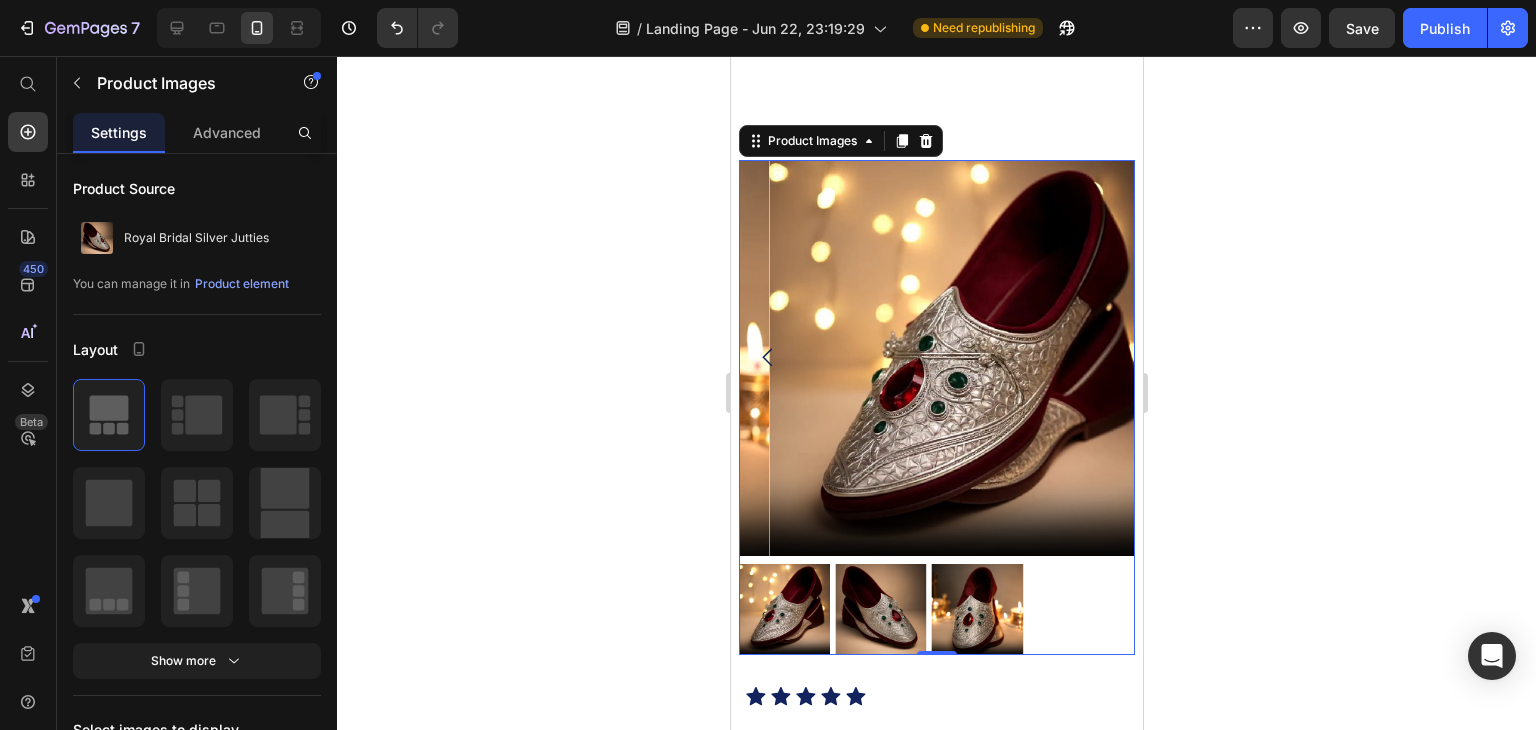 click 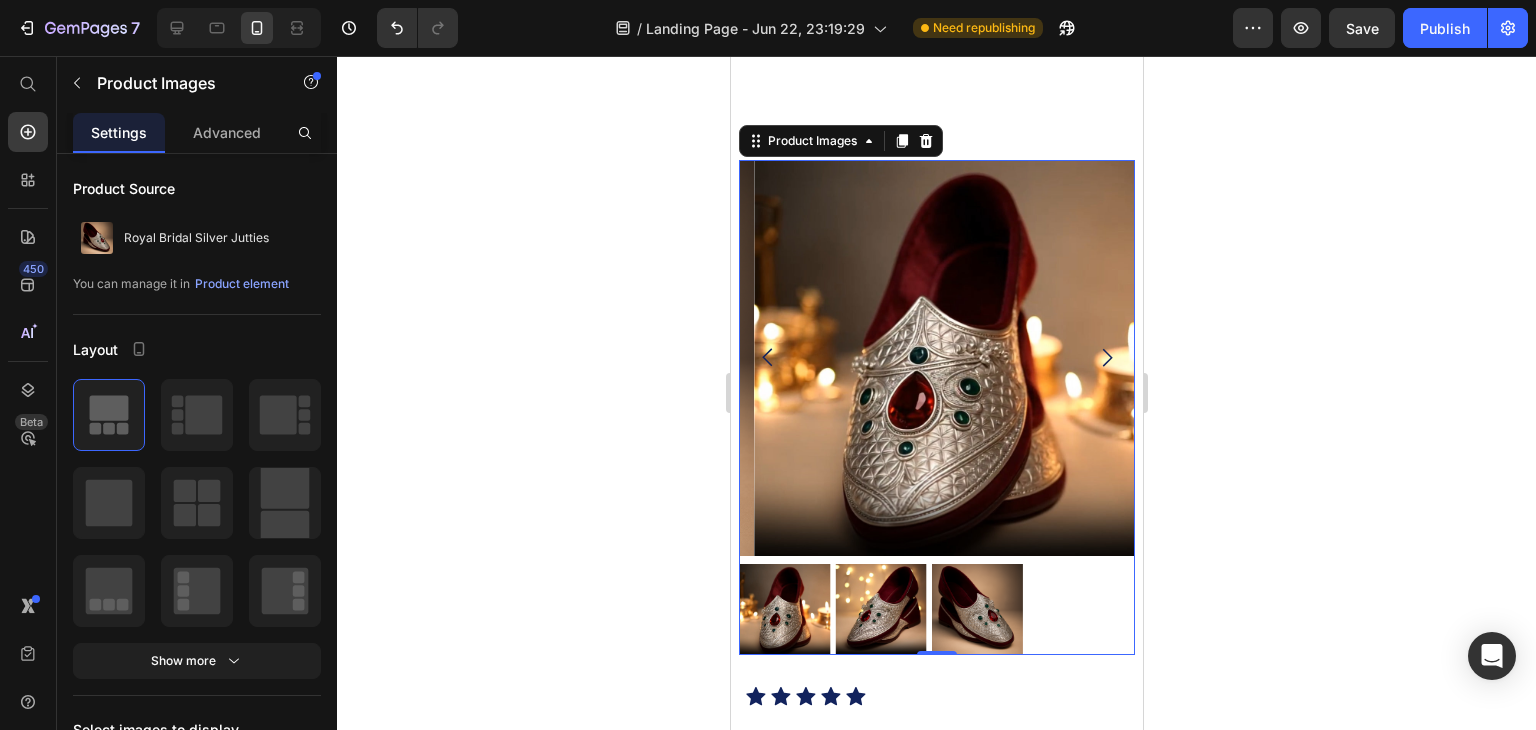 scroll, scrollTop: 1826, scrollLeft: 0, axis: vertical 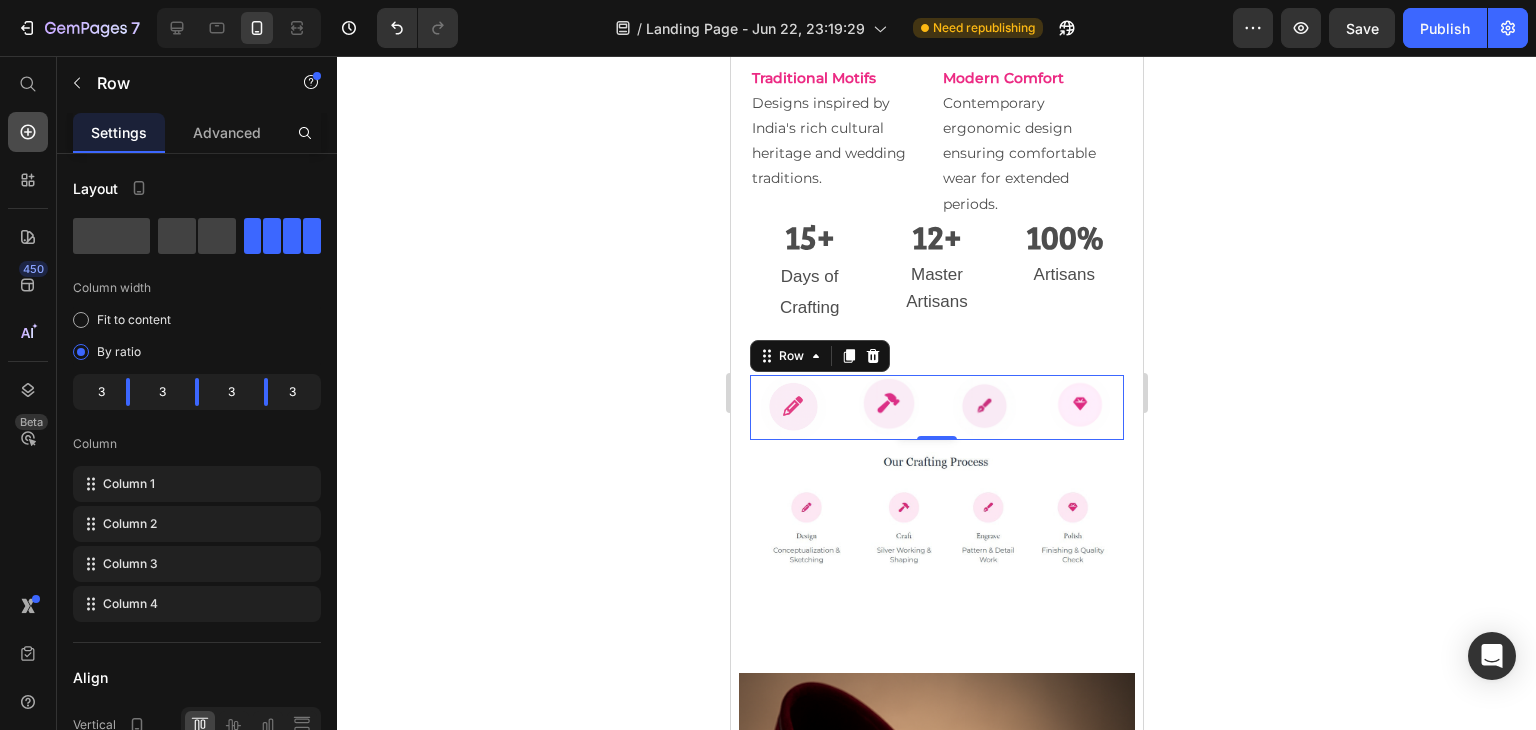 click 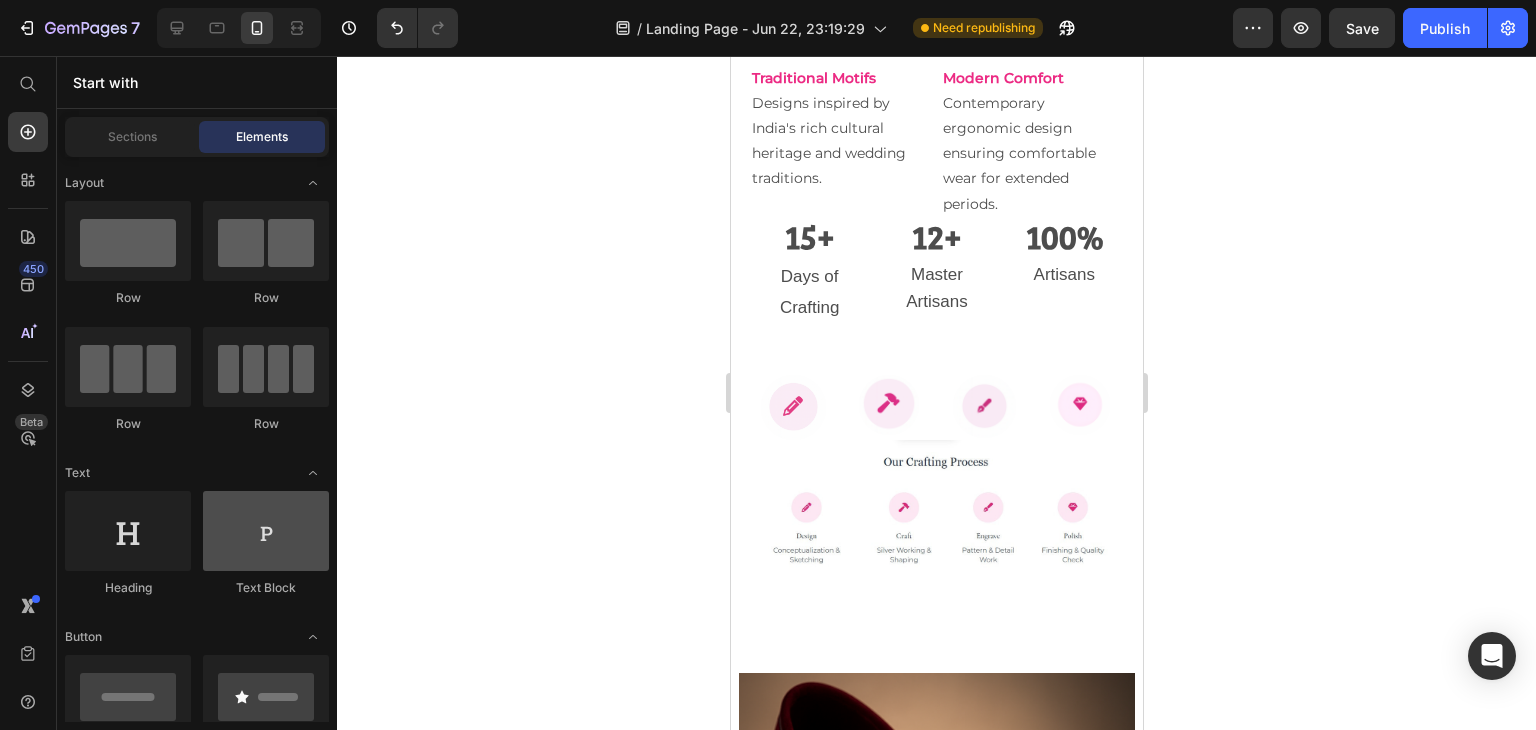 click at bounding box center [266, 531] 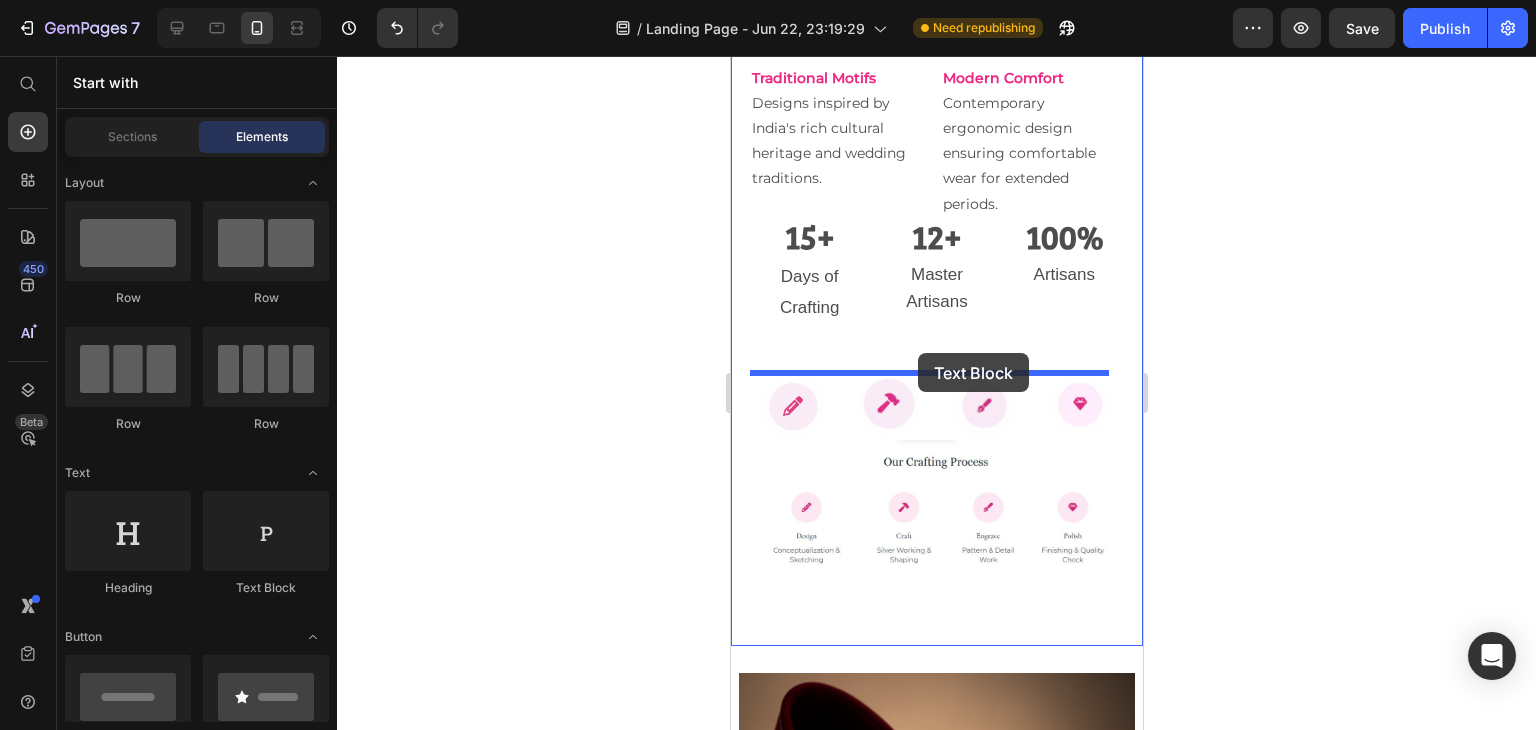 drag, startPoint x: 990, startPoint y: 593, endPoint x: 917, endPoint y: 353, distance: 250.85654 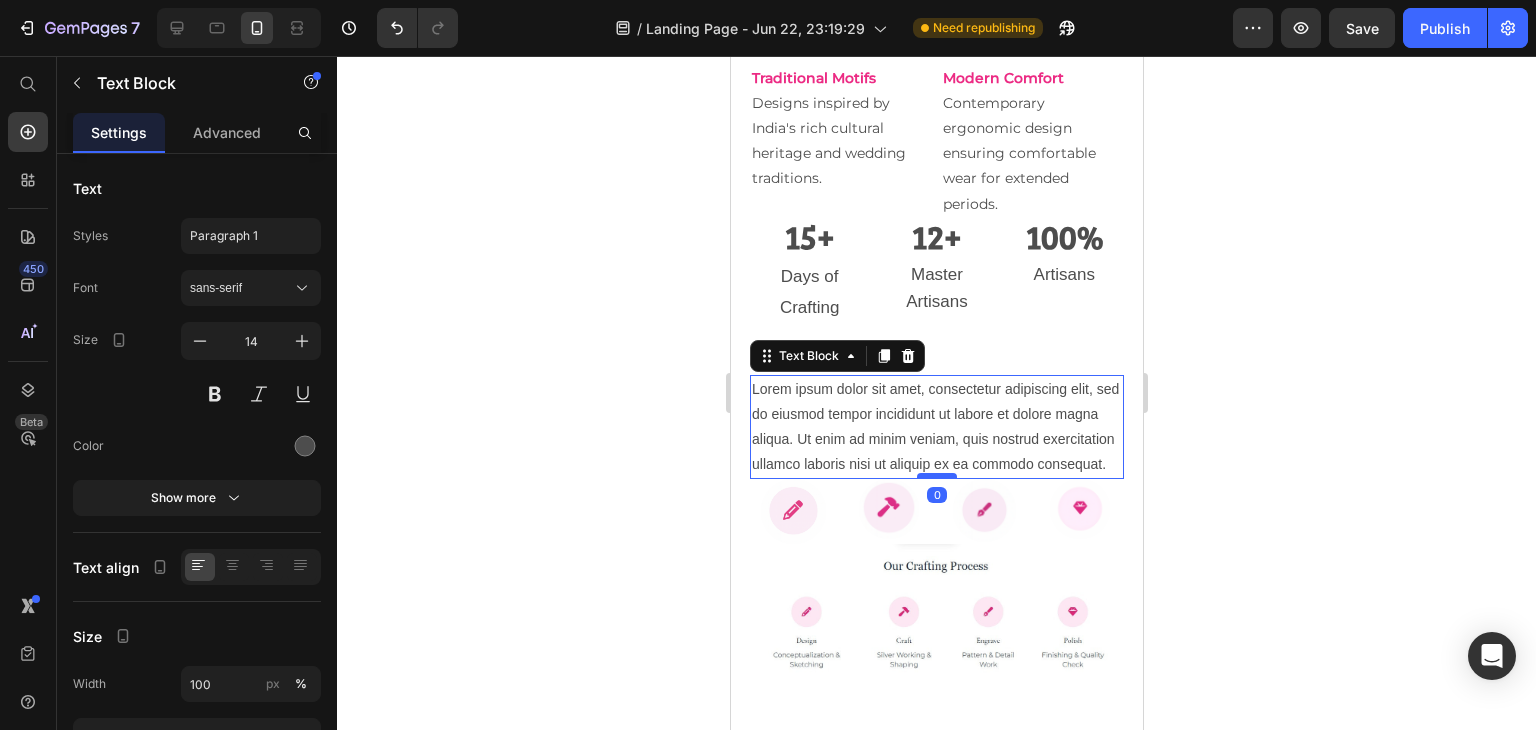 drag, startPoint x: 929, startPoint y: 550, endPoint x: 922, endPoint y: 500, distance: 50.48762 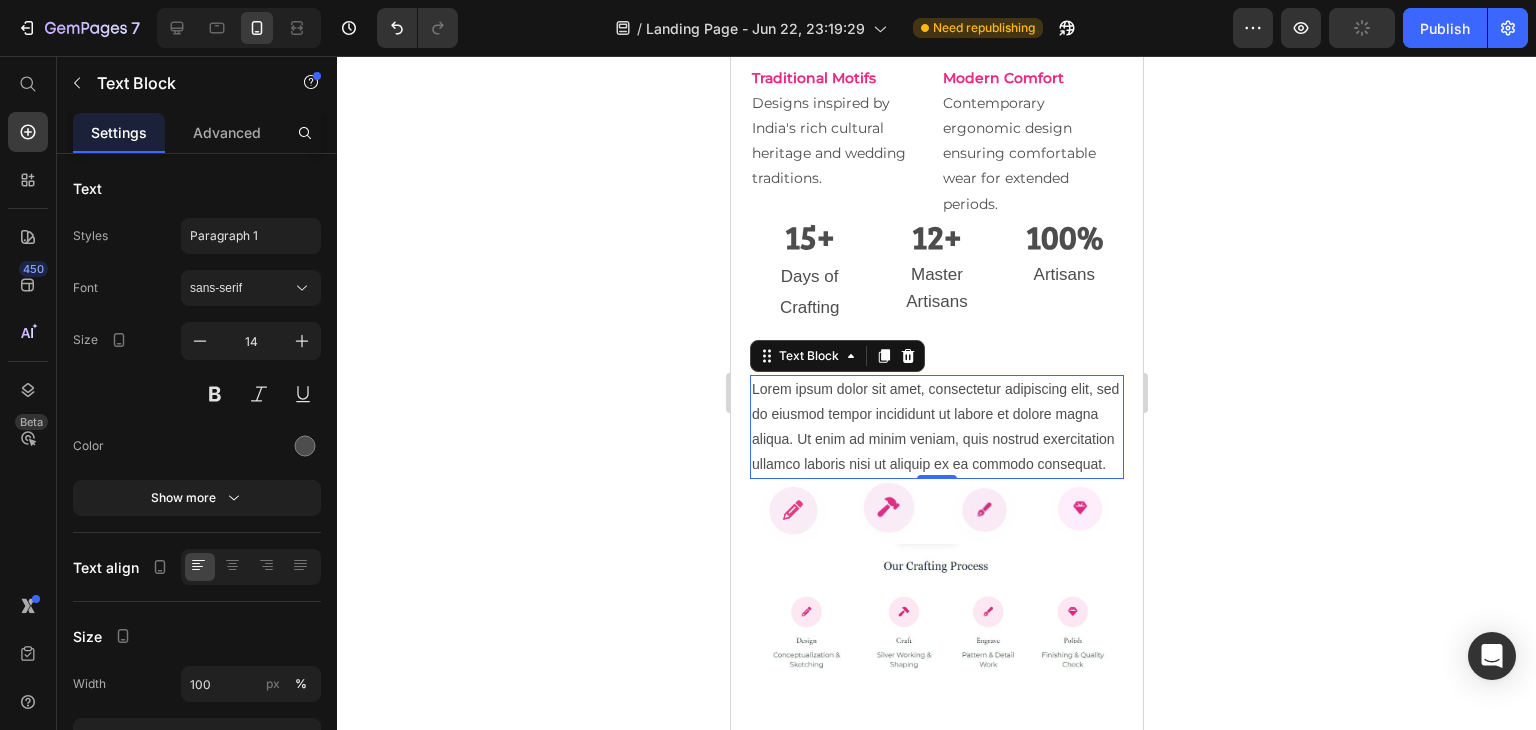 click on "Lorem ipsum dolor sit amet, consectetur adipiscing elit, sed do eiusmod tempor incididunt ut labore et dolore magna aliqua. Ut enim ad minim veniam, quis nostrud exercitation ullamco laboris nisi ut aliquip ex ea commodo consequat." at bounding box center (936, 427) 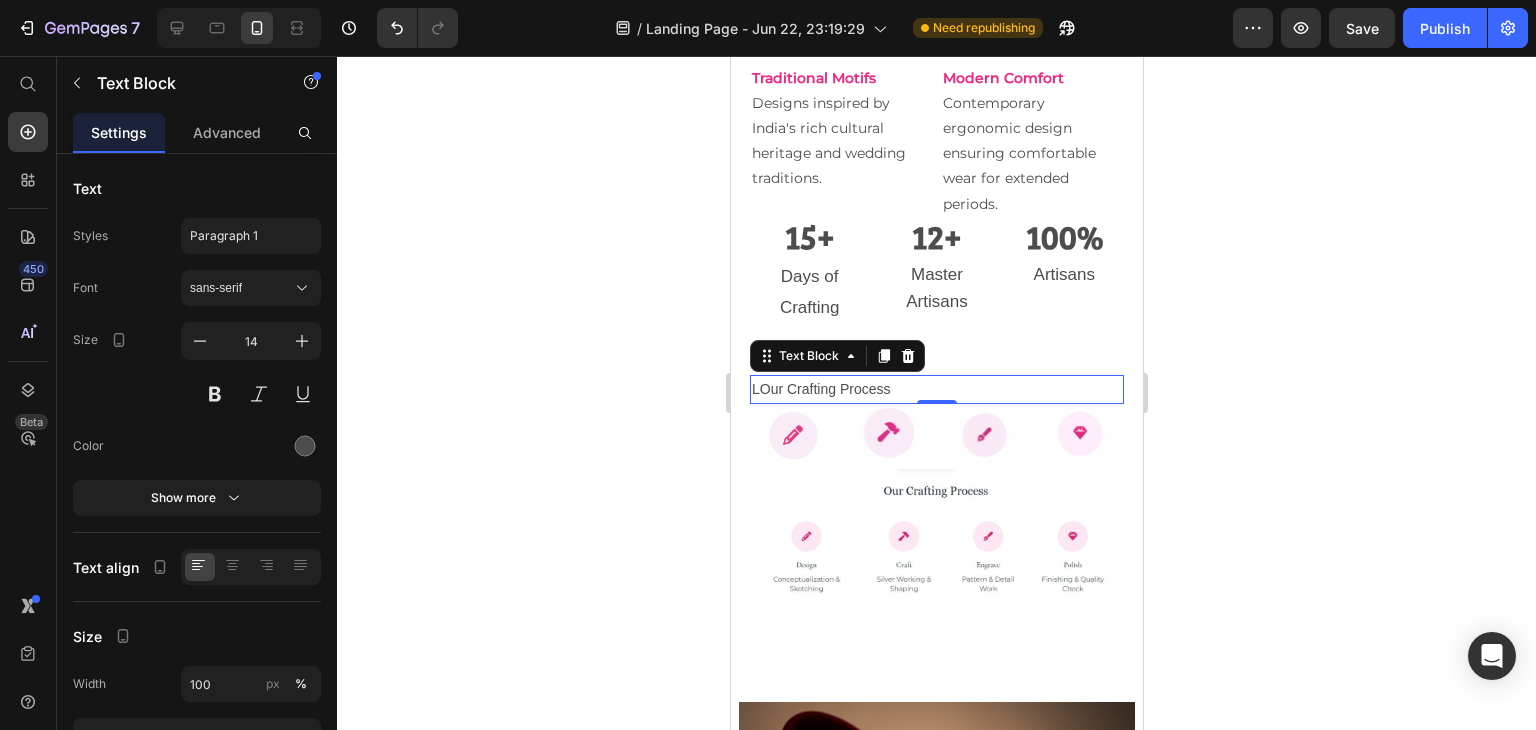 click on "LOur Crafting Process" at bounding box center [936, 389] 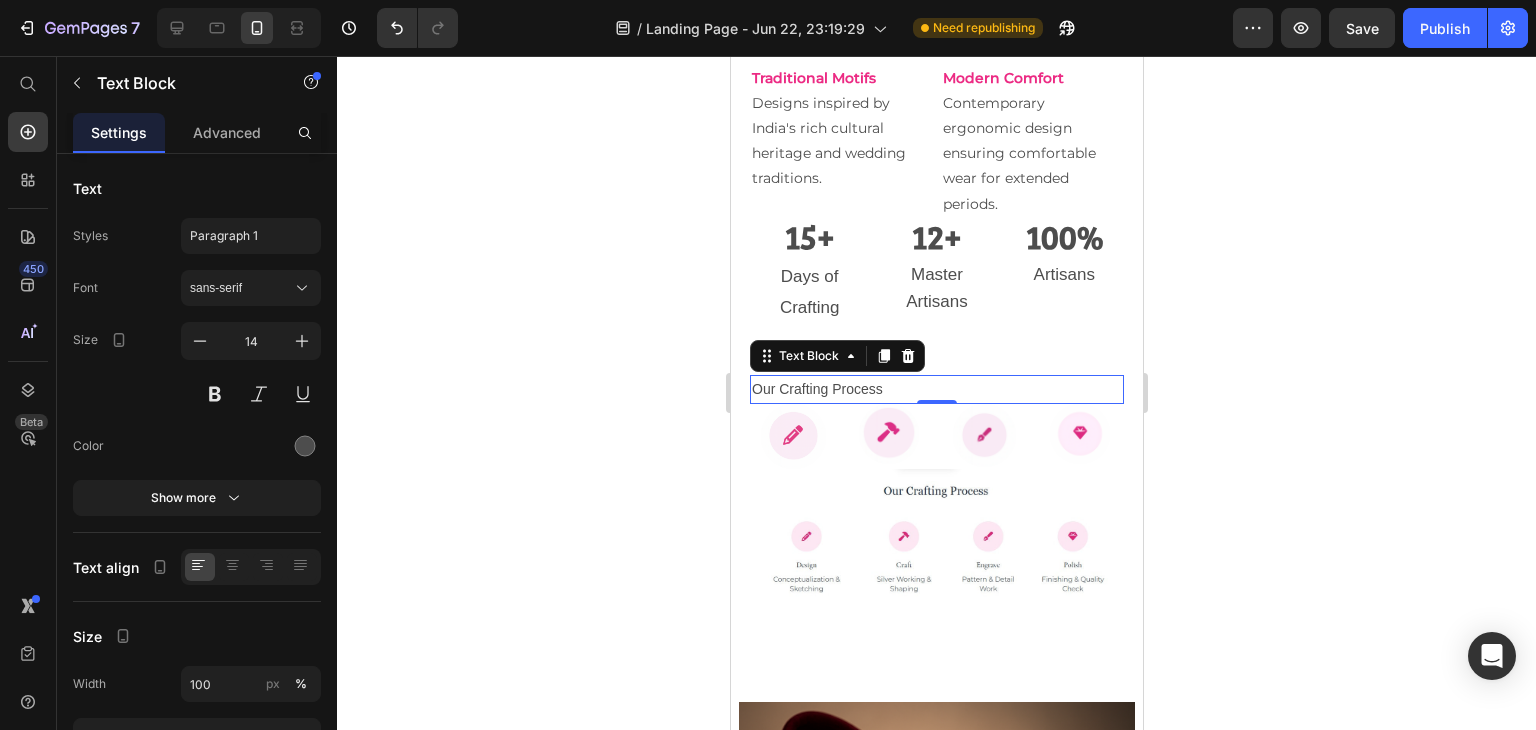 click on "Our Crafting Process" at bounding box center (936, 389) 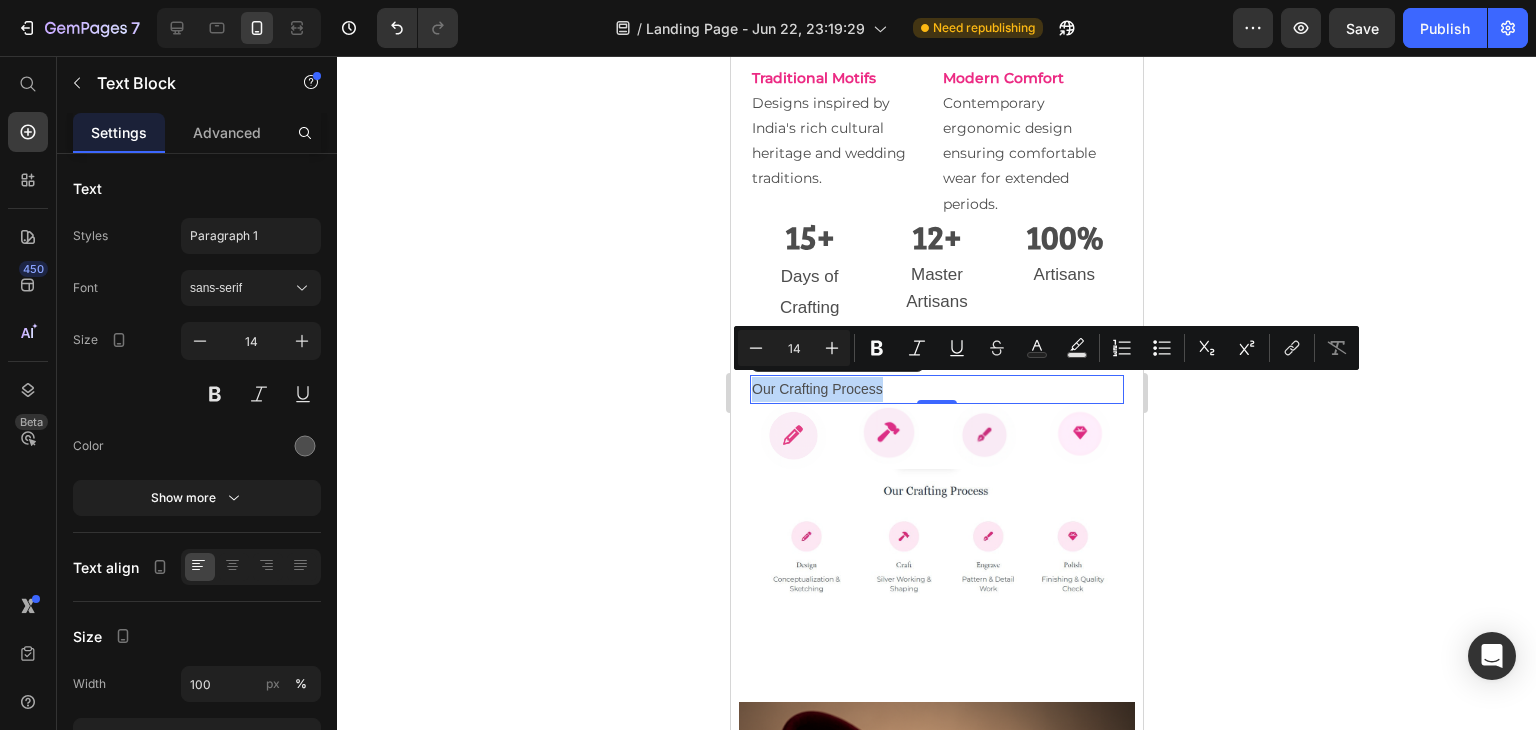 drag, startPoint x: 892, startPoint y: 387, endPoint x: 751, endPoint y: 377, distance: 141.35417 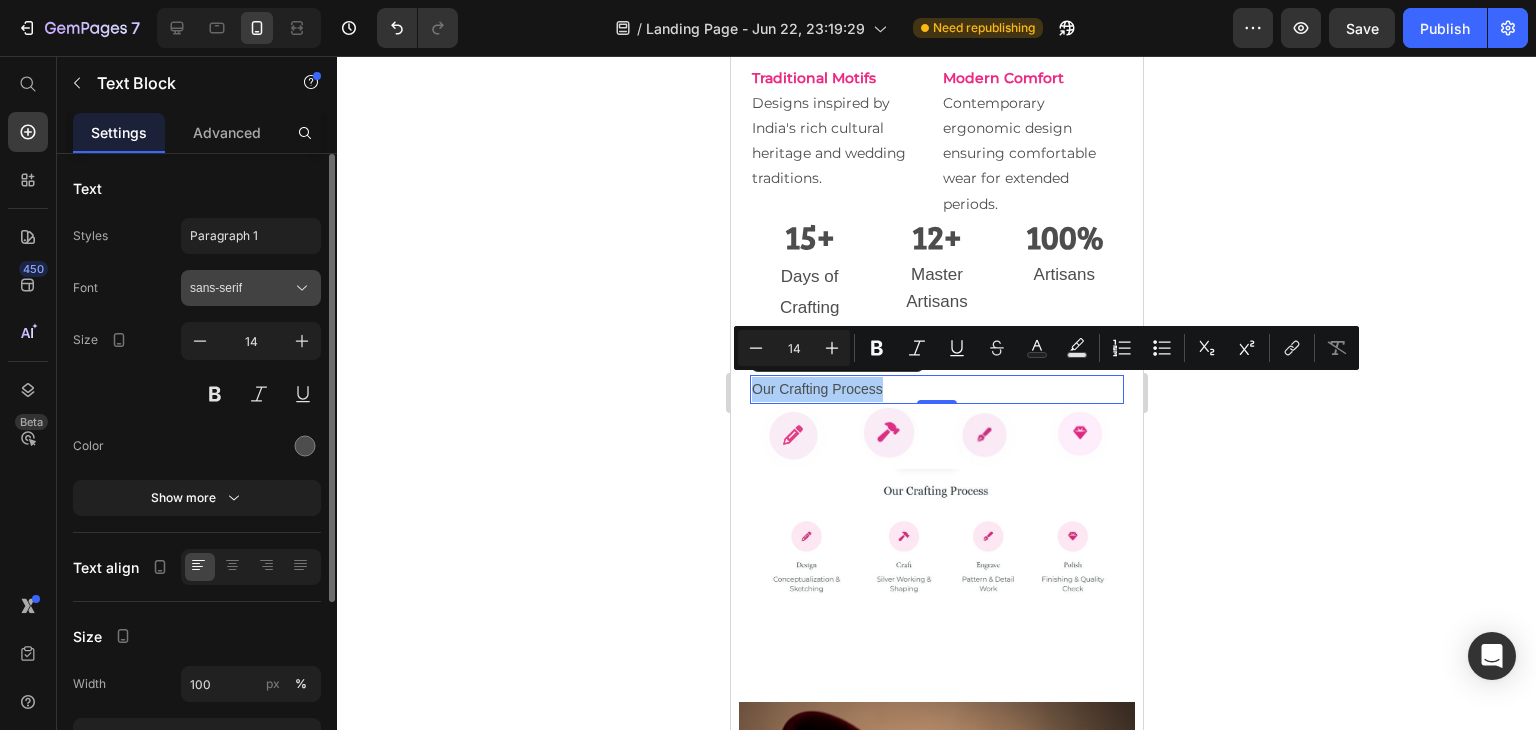 click on "sans-serif" at bounding box center (241, 288) 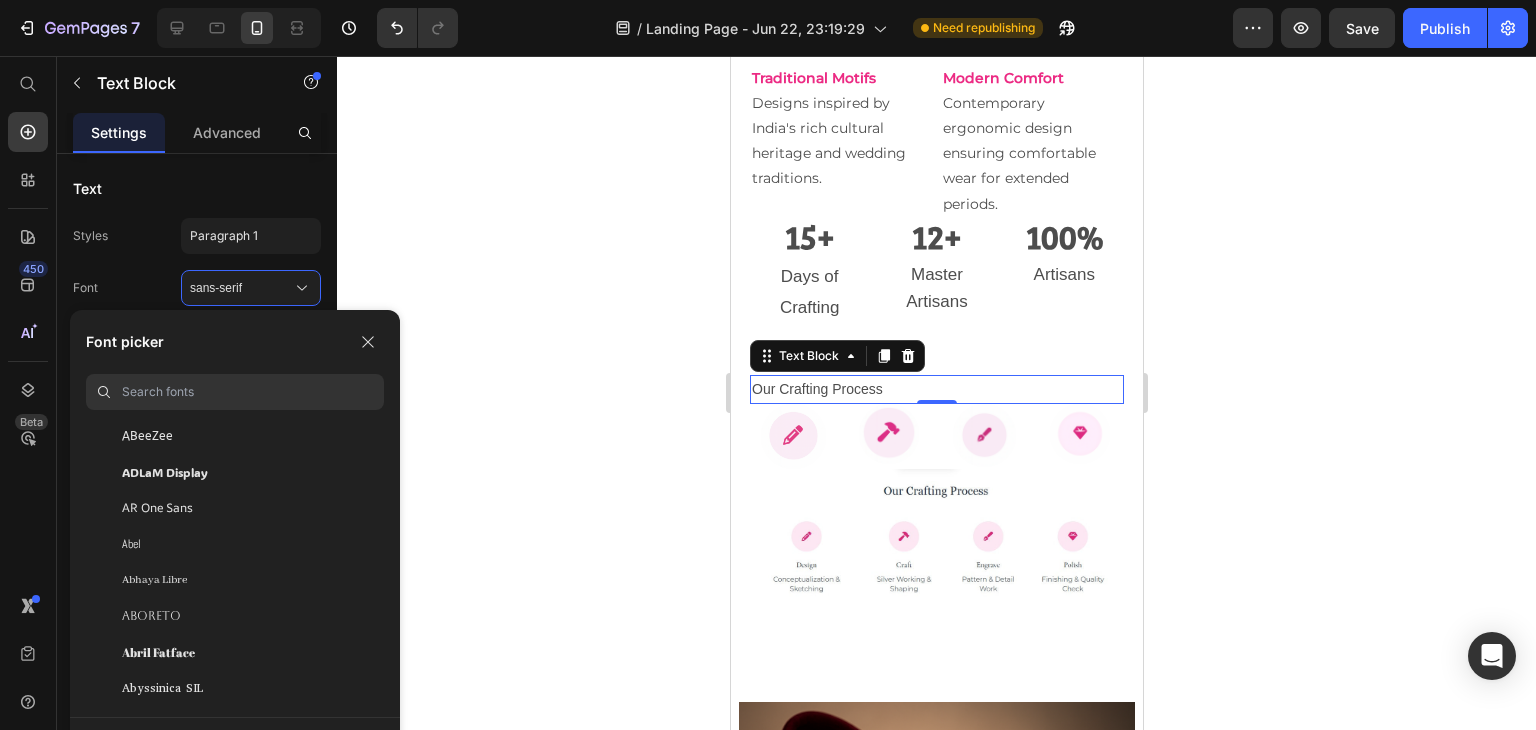 scroll, scrollTop: 0, scrollLeft: 0, axis: both 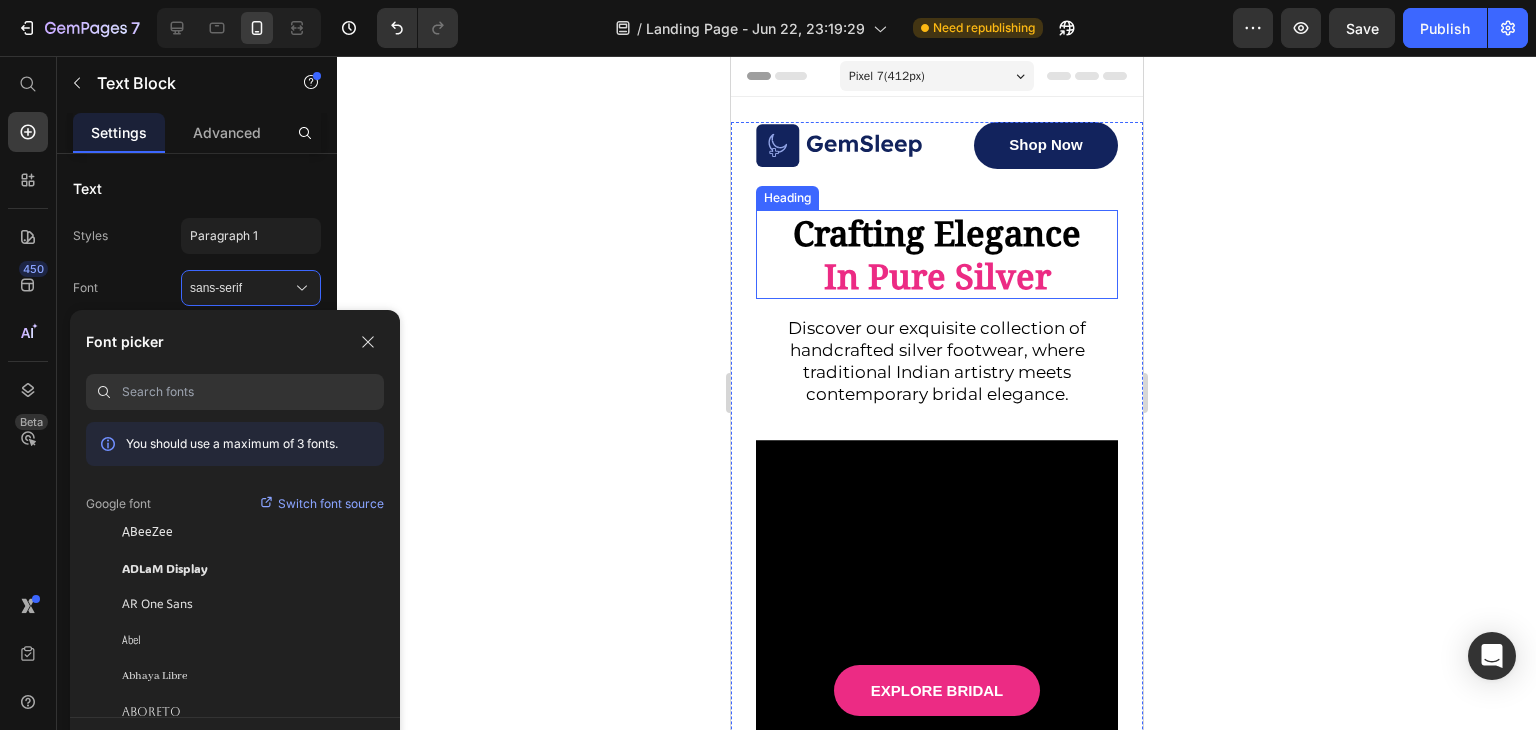 click on "In Pure Silver" at bounding box center [936, 276] 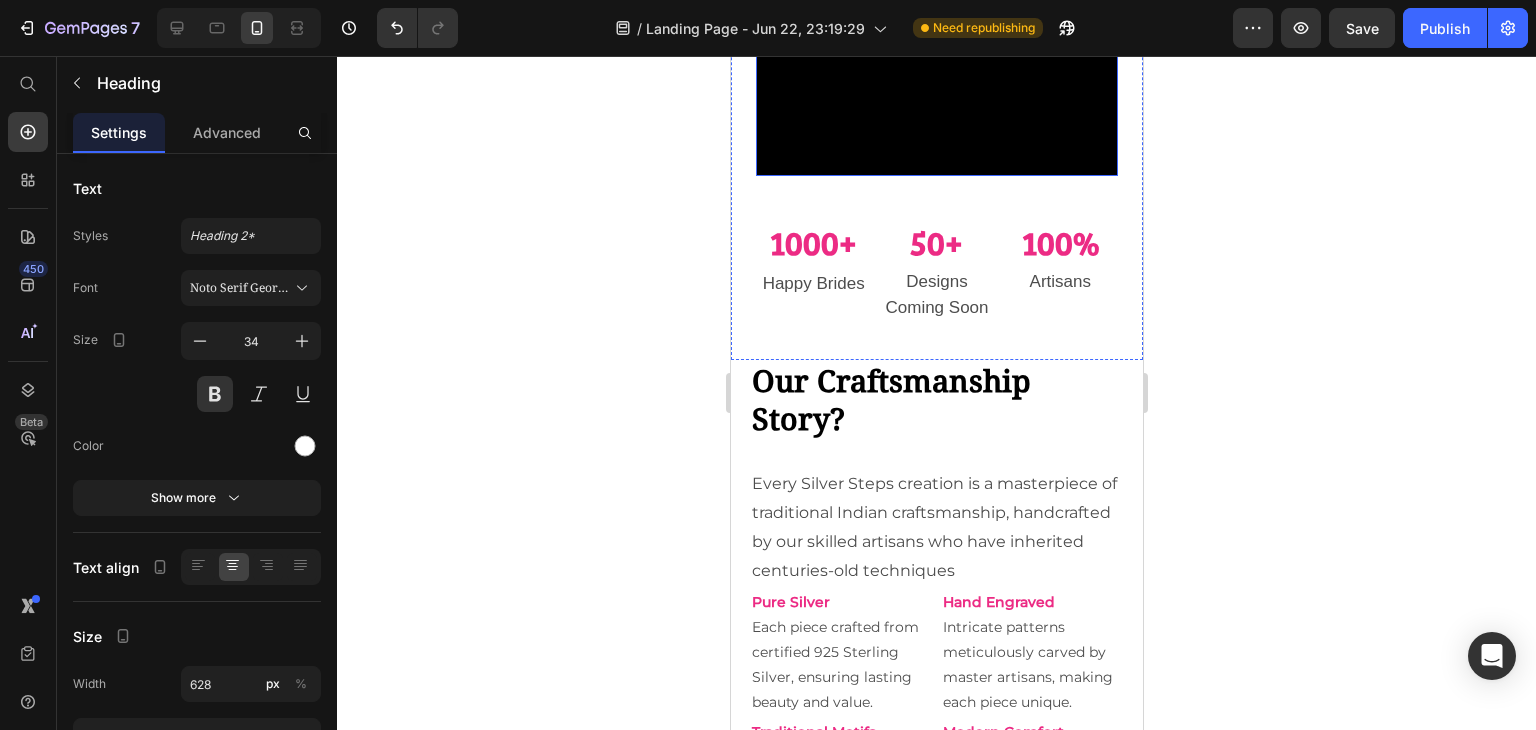 scroll, scrollTop: 760, scrollLeft: 0, axis: vertical 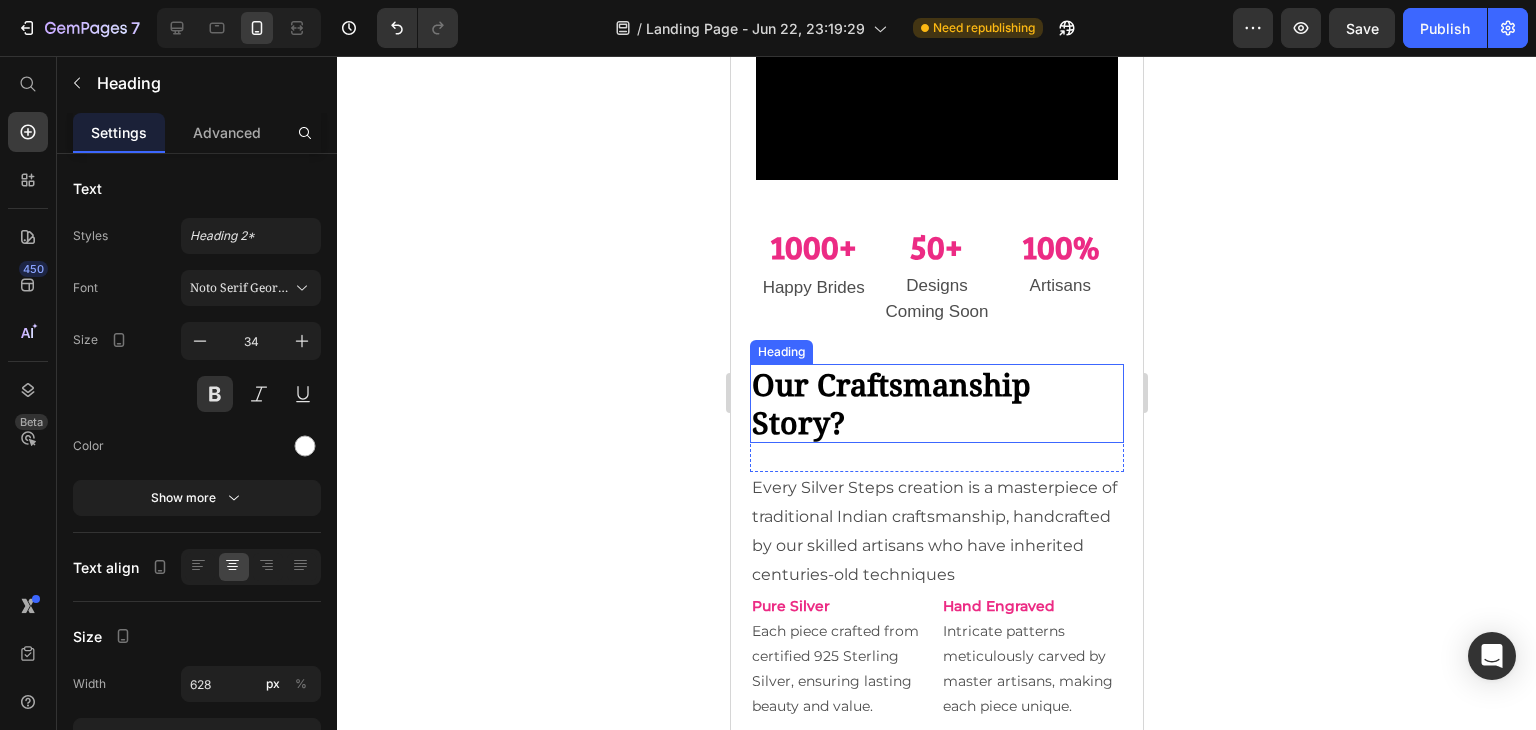 click on "Our Craftsmanship Story?" at bounding box center [890, 403] 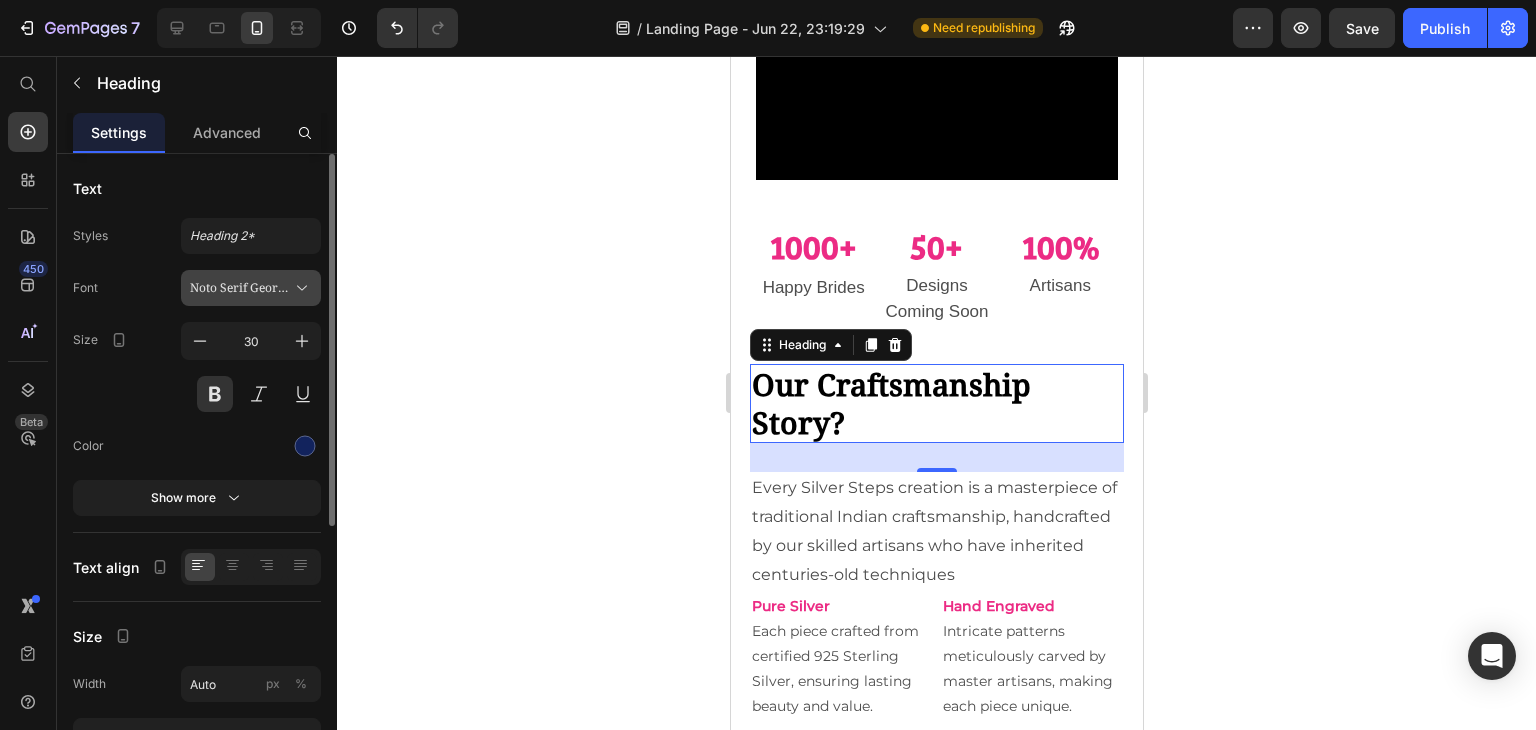 click 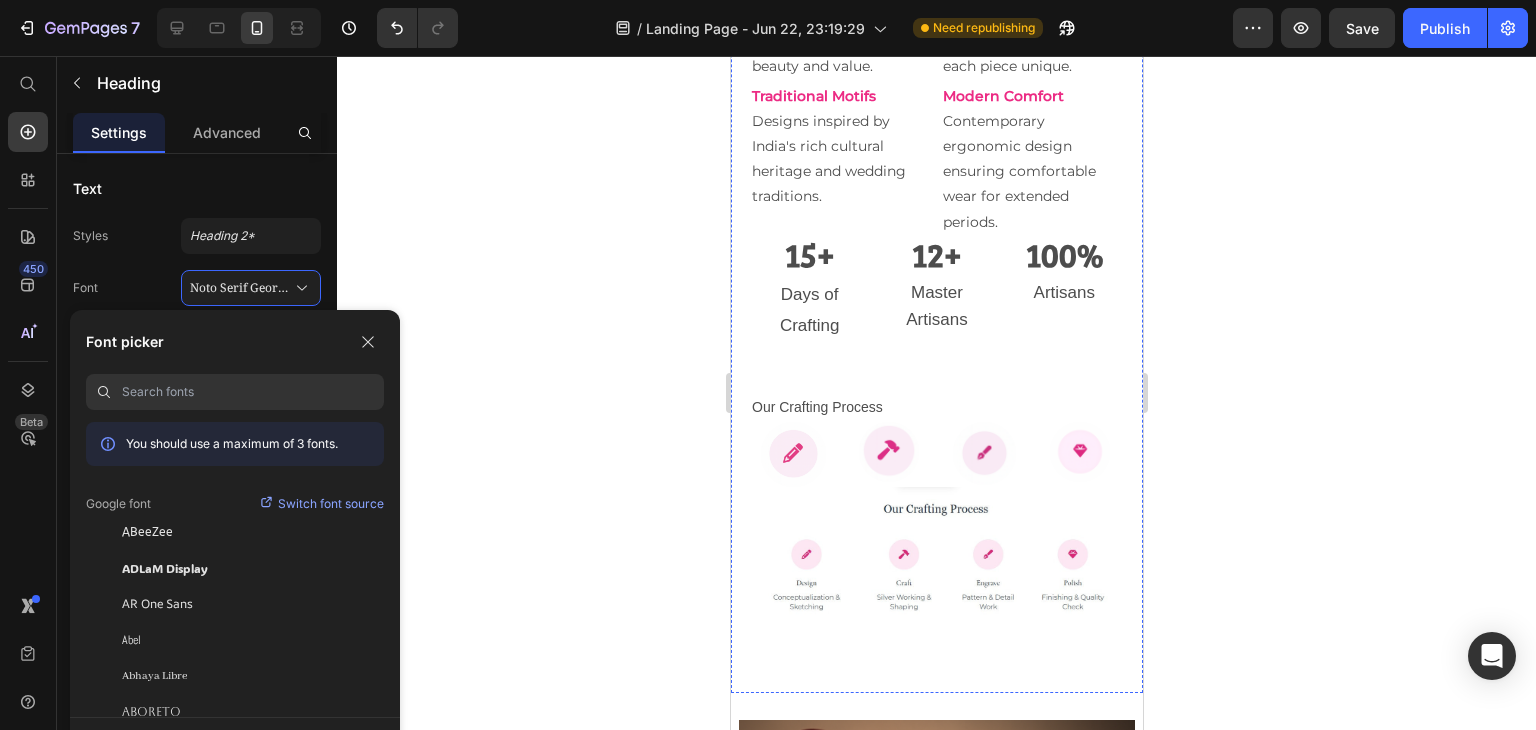 scroll, scrollTop: 1488, scrollLeft: 0, axis: vertical 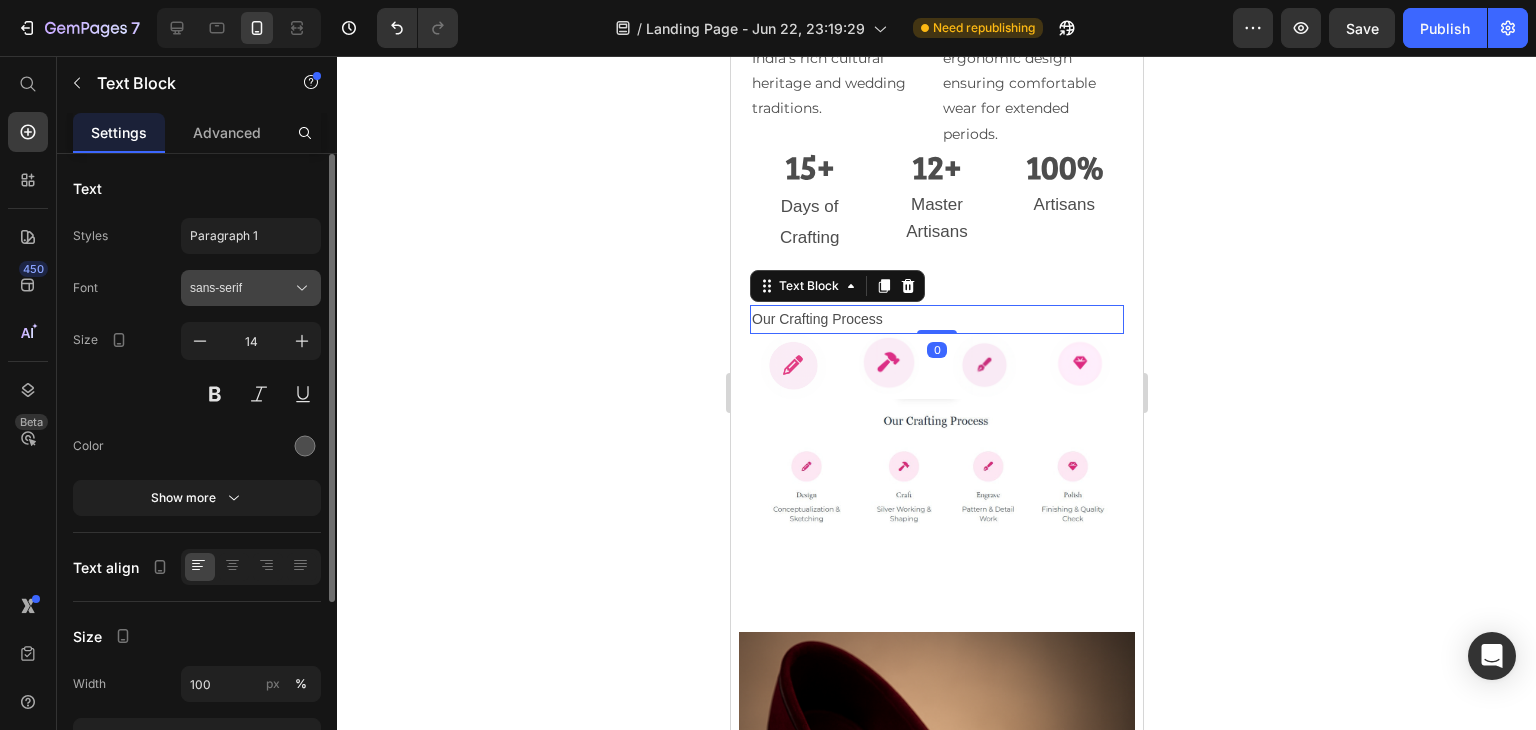 click on "sans-serif" at bounding box center (241, 288) 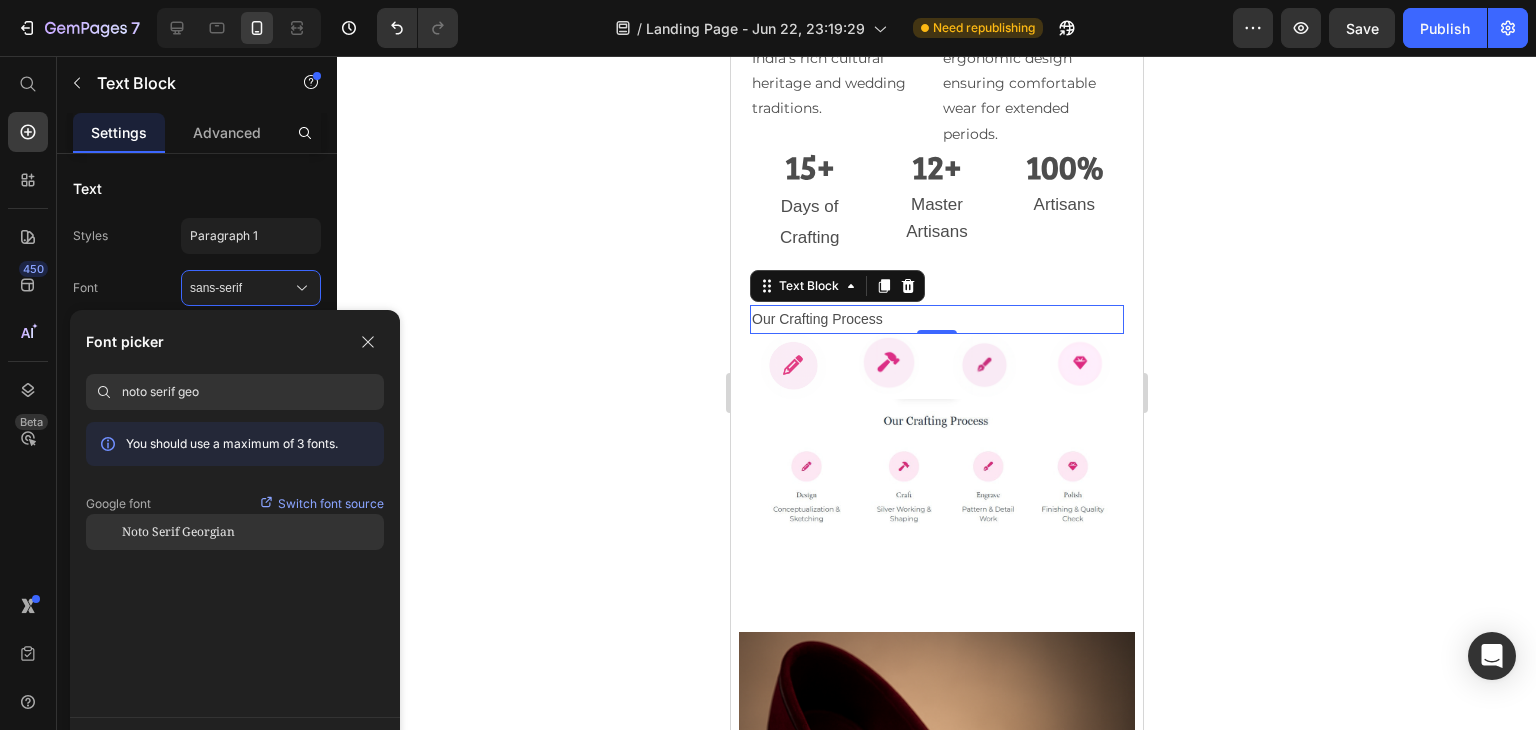 type on "noto serif geo" 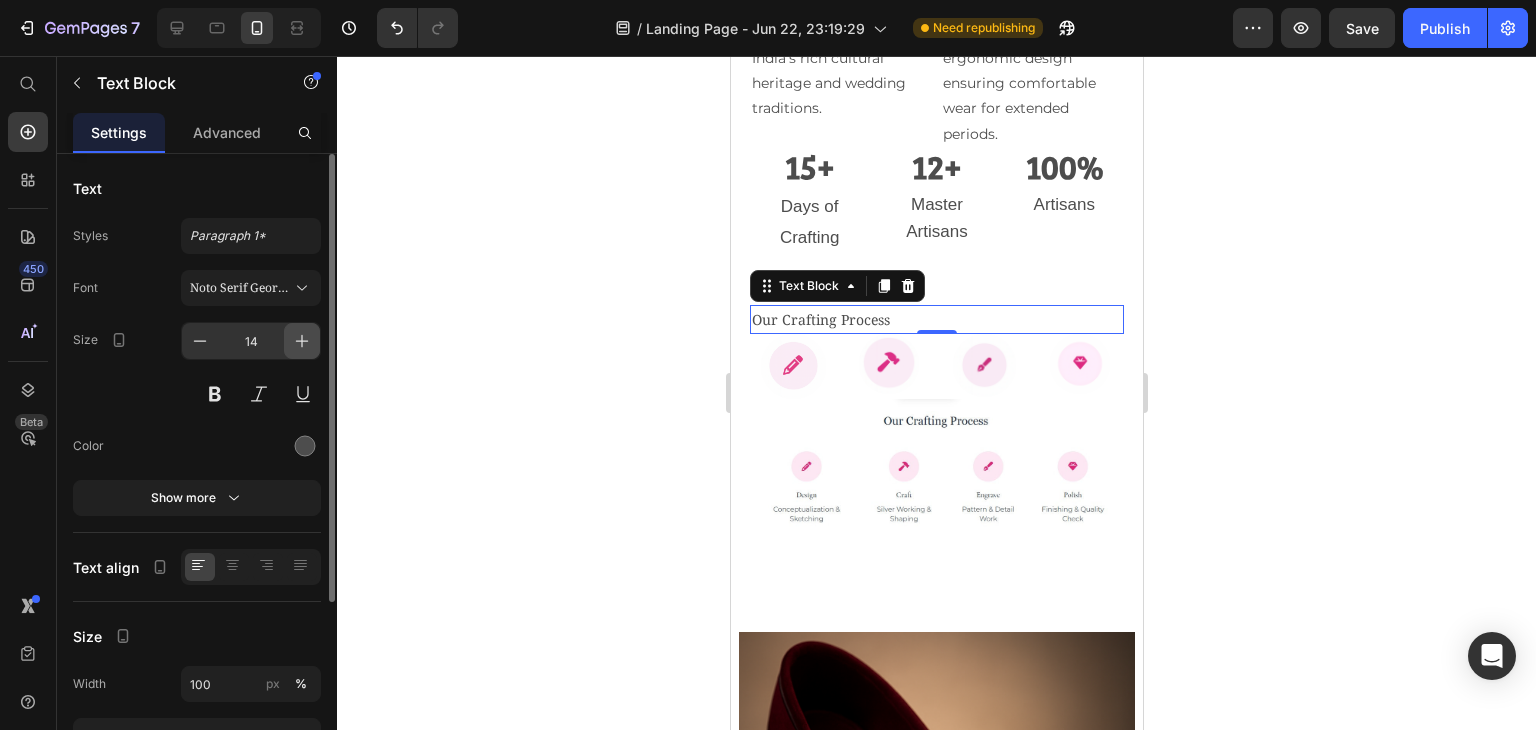 click 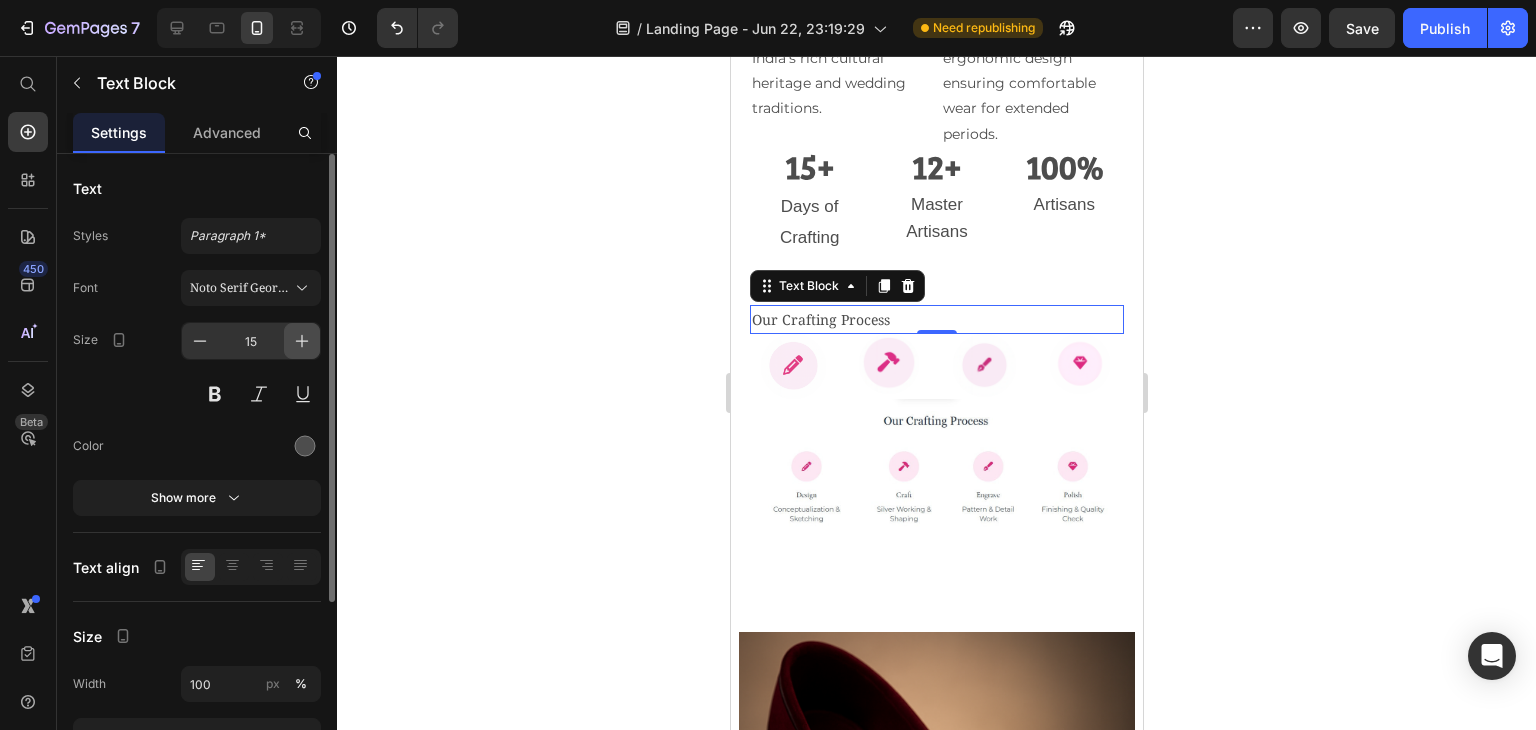 click 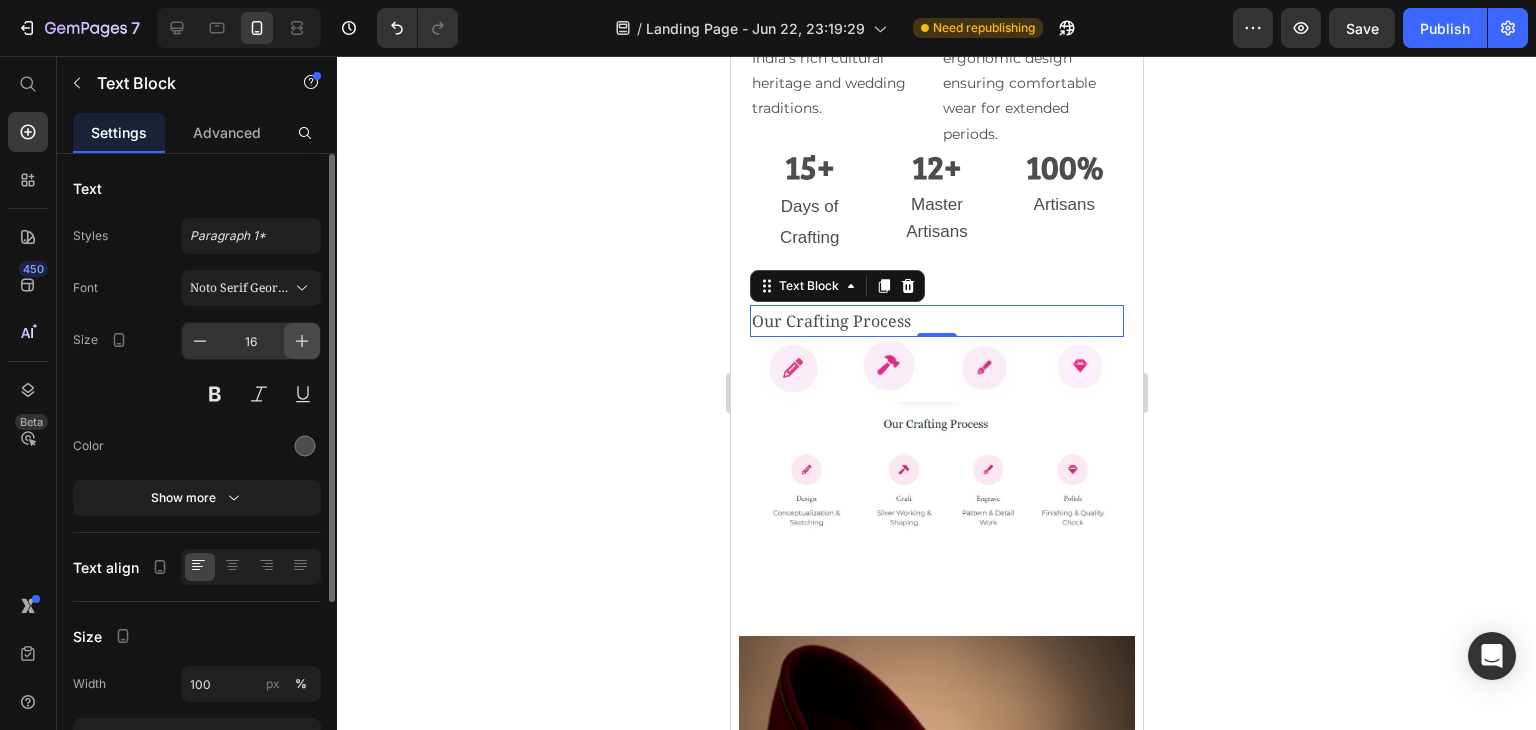 click 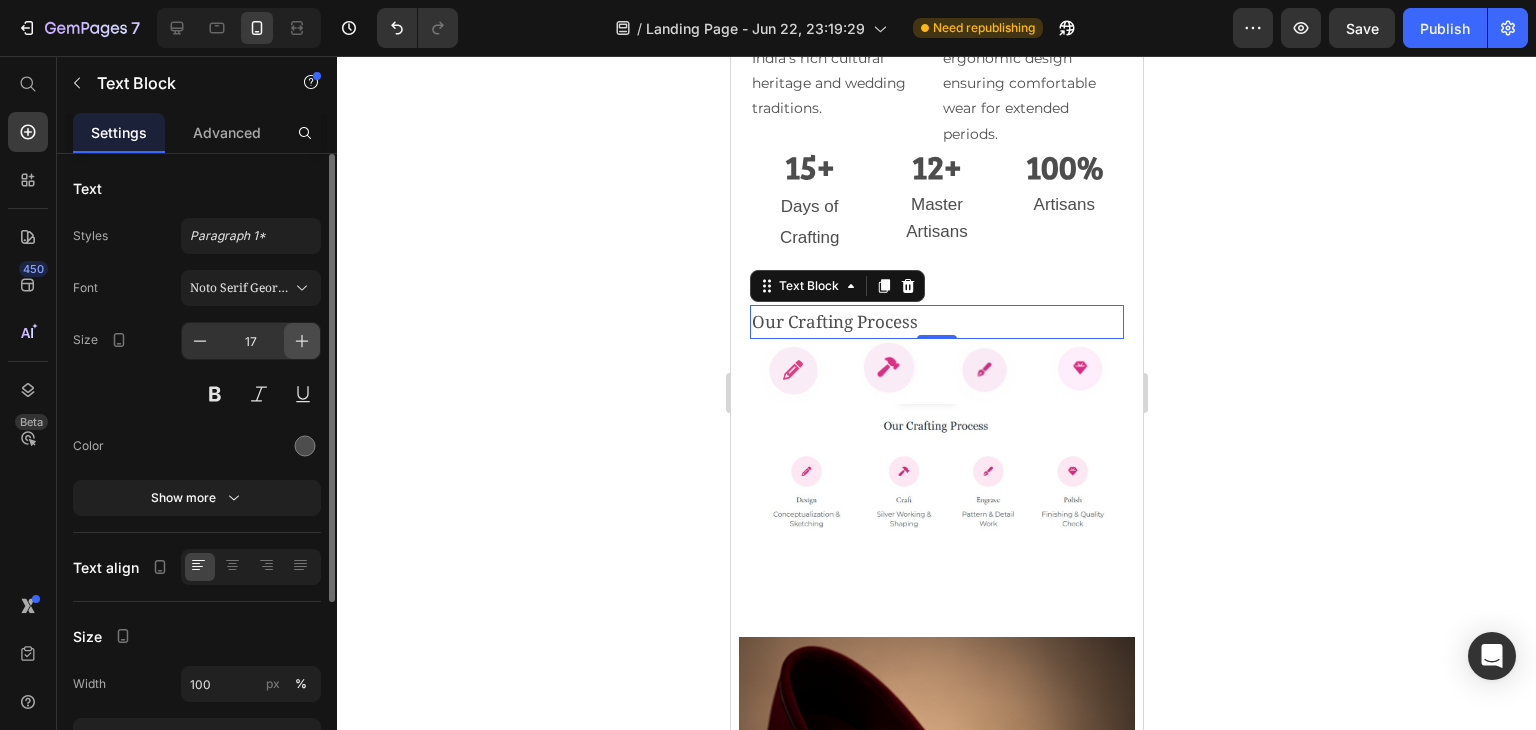 click 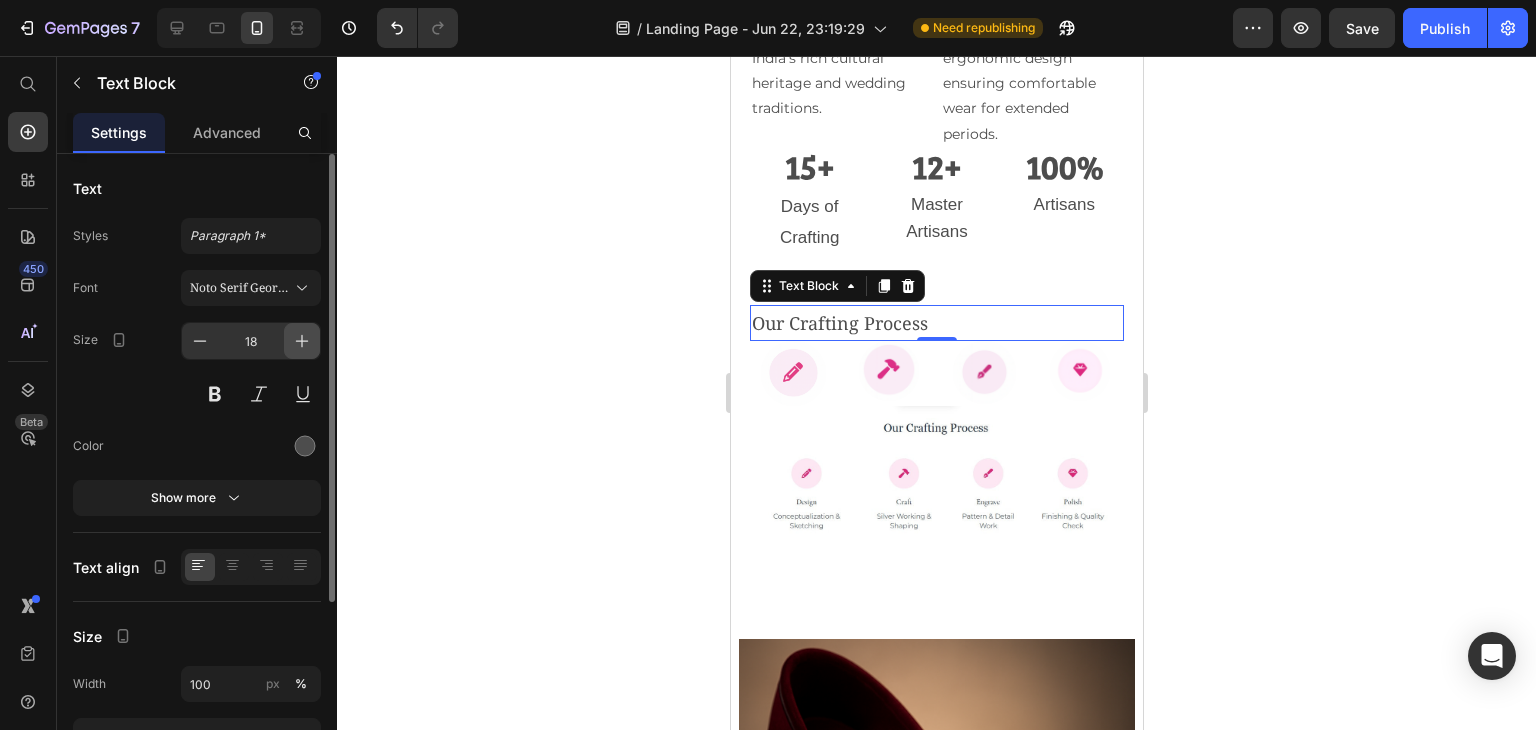click 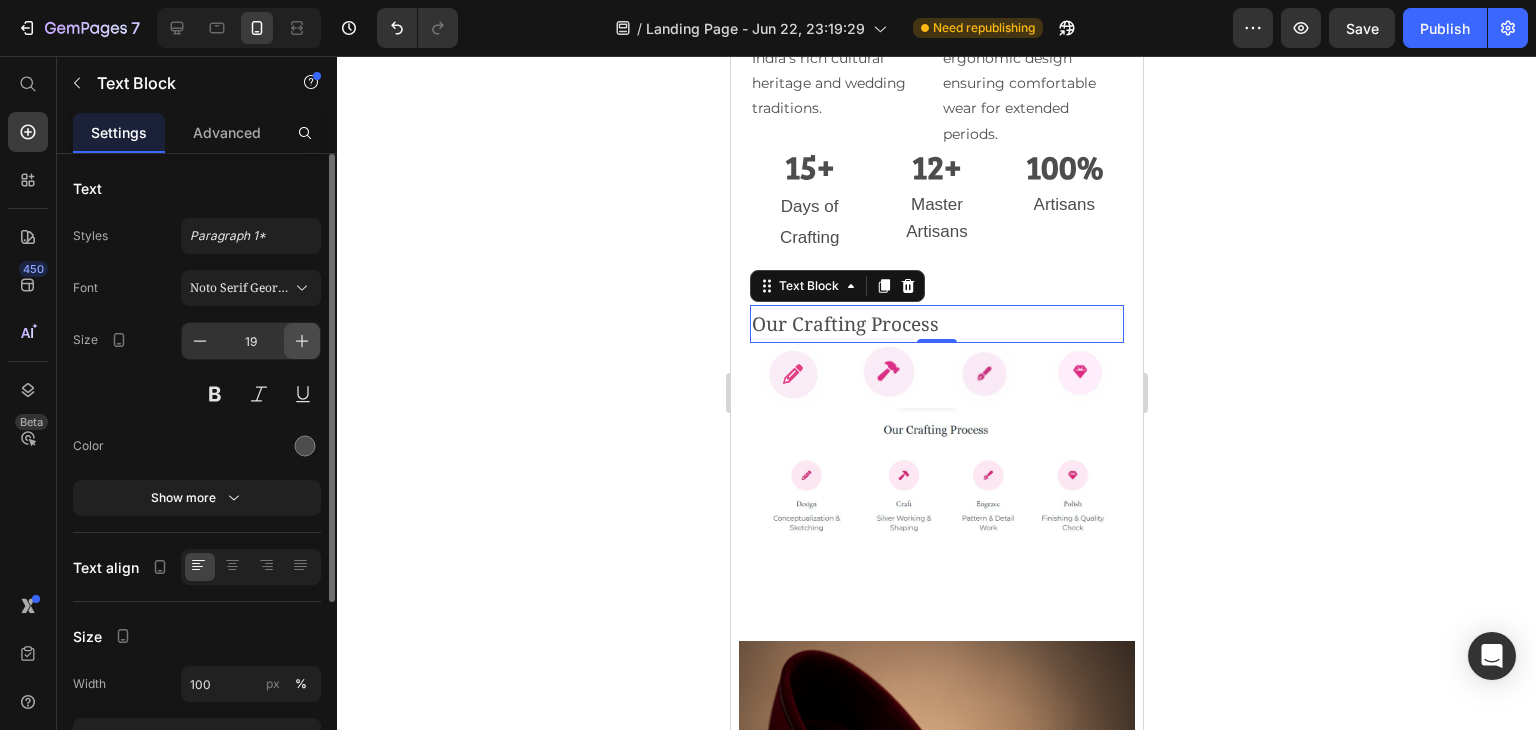 click 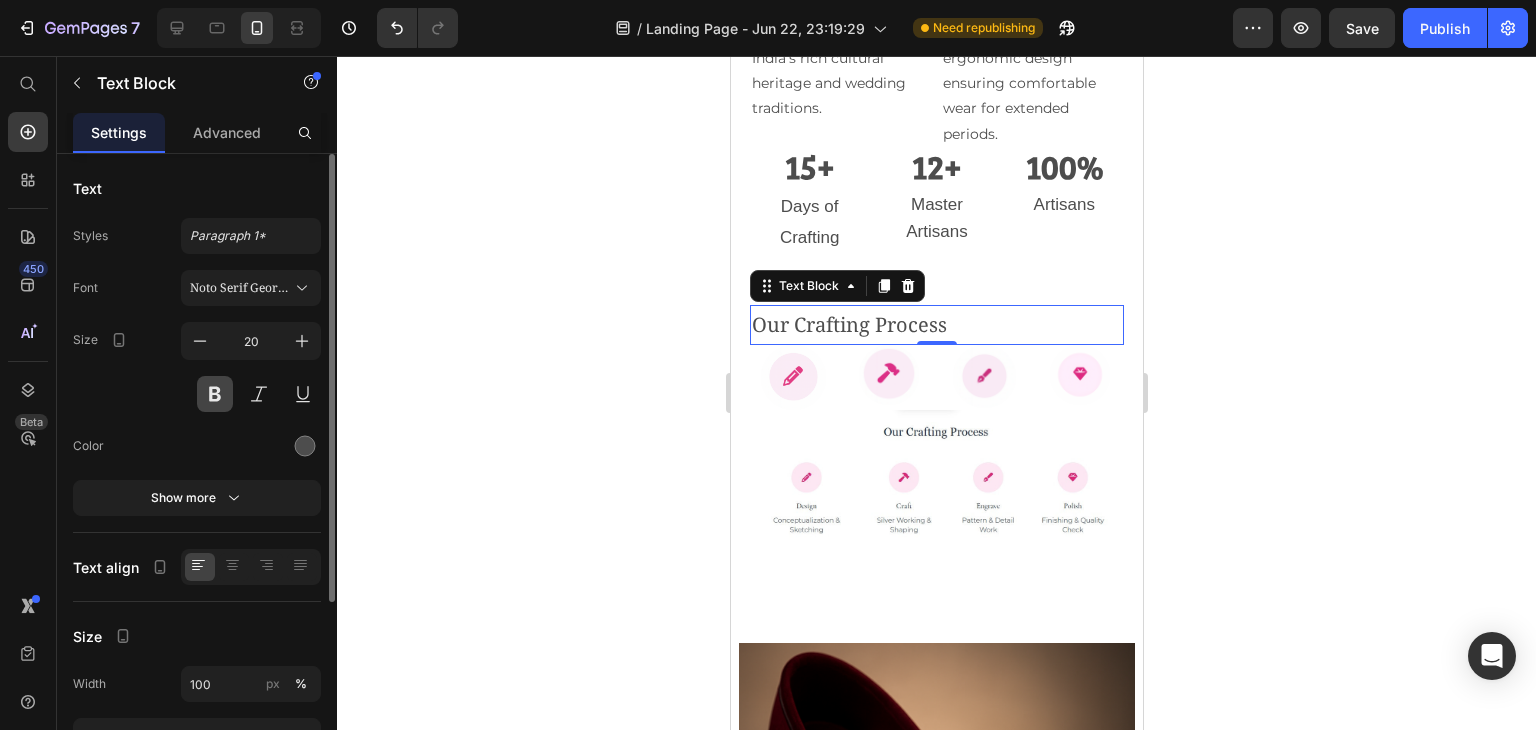 click at bounding box center (215, 394) 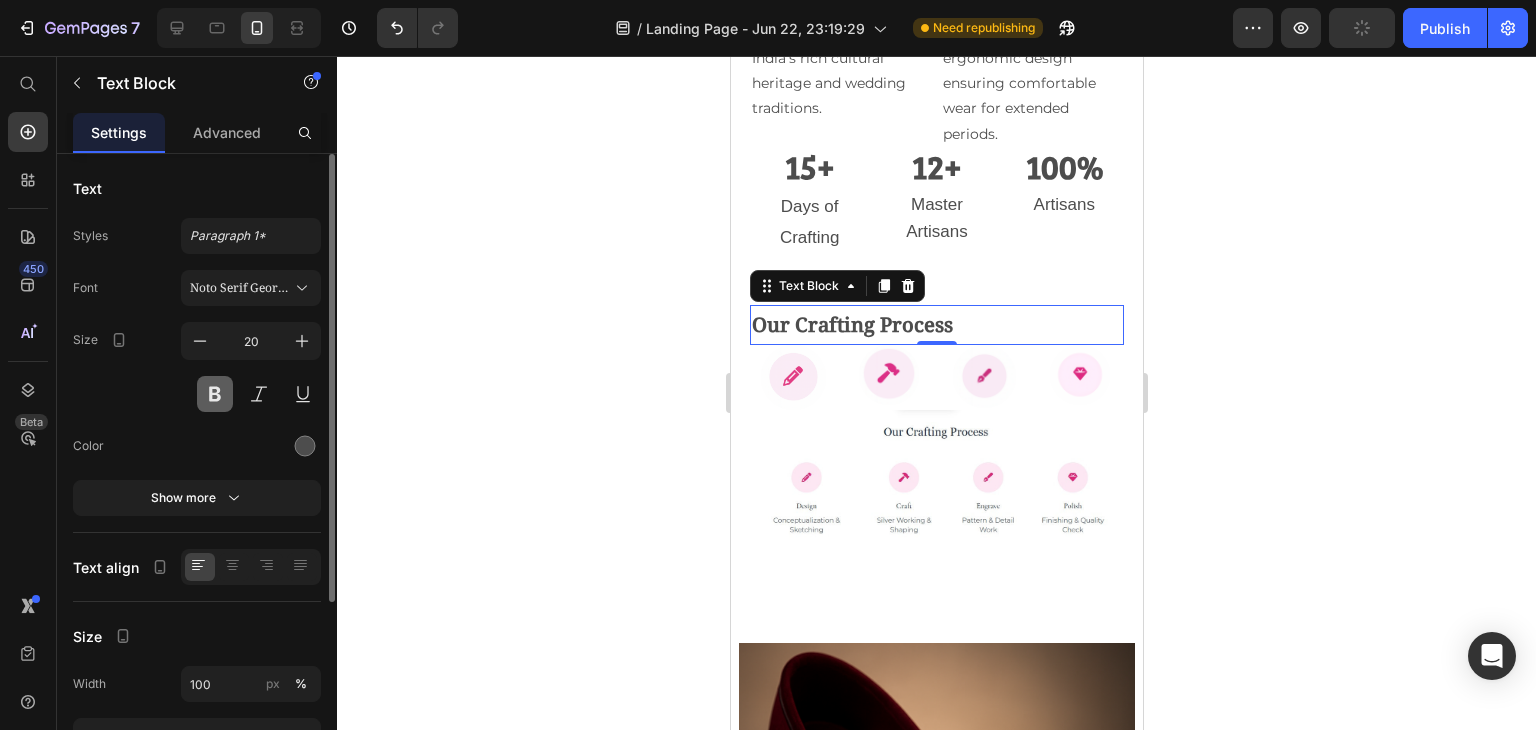 click at bounding box center (215, 394) 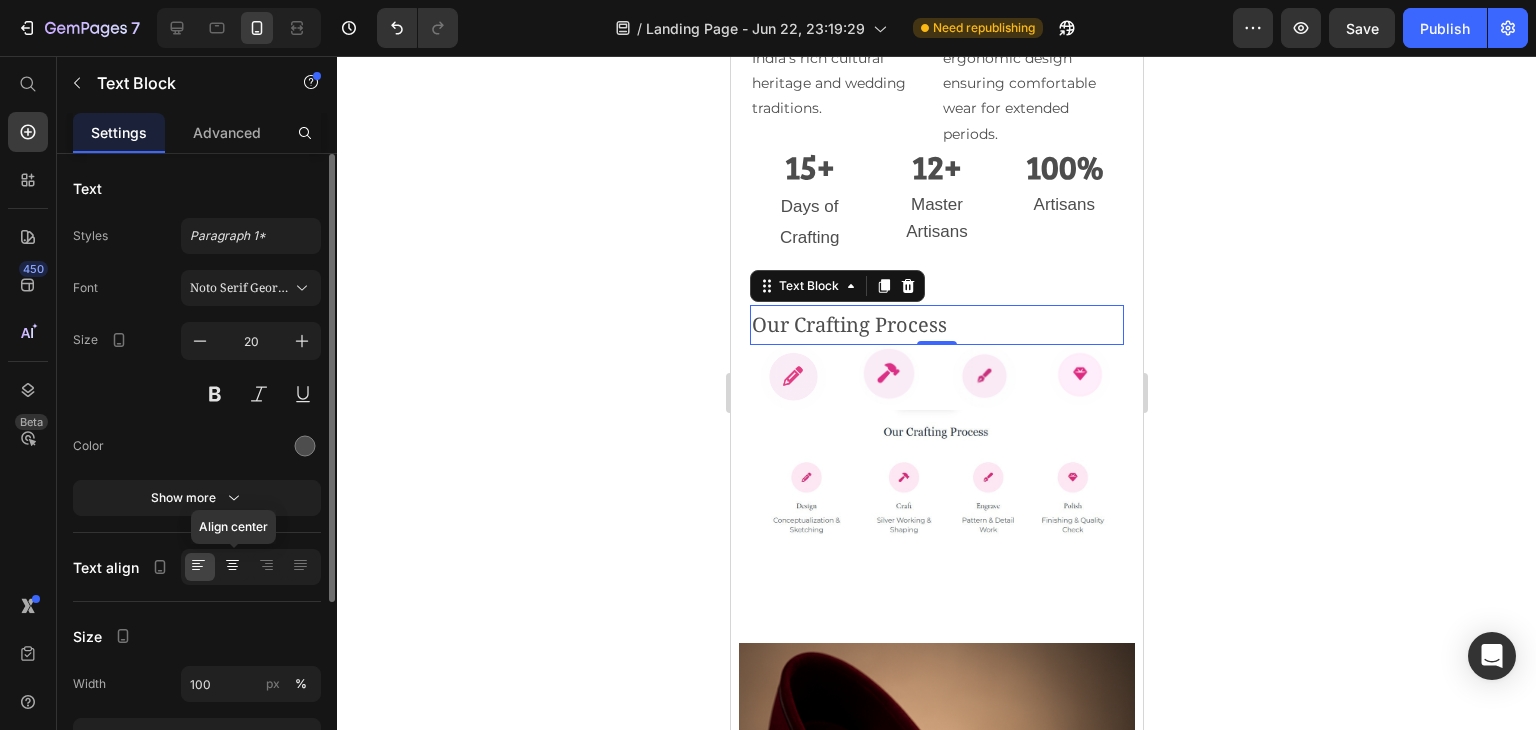 click 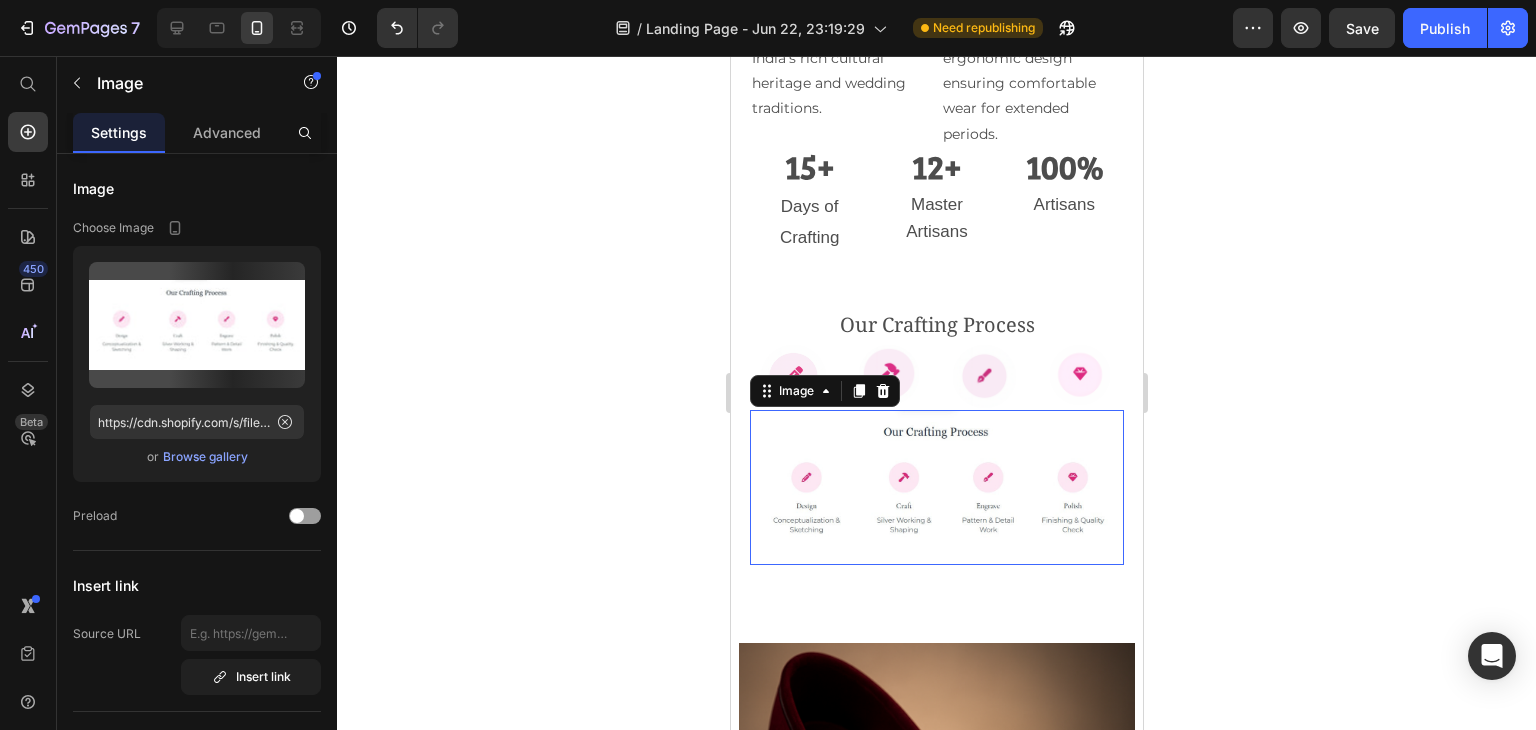 click at bounding box center [936, 487] 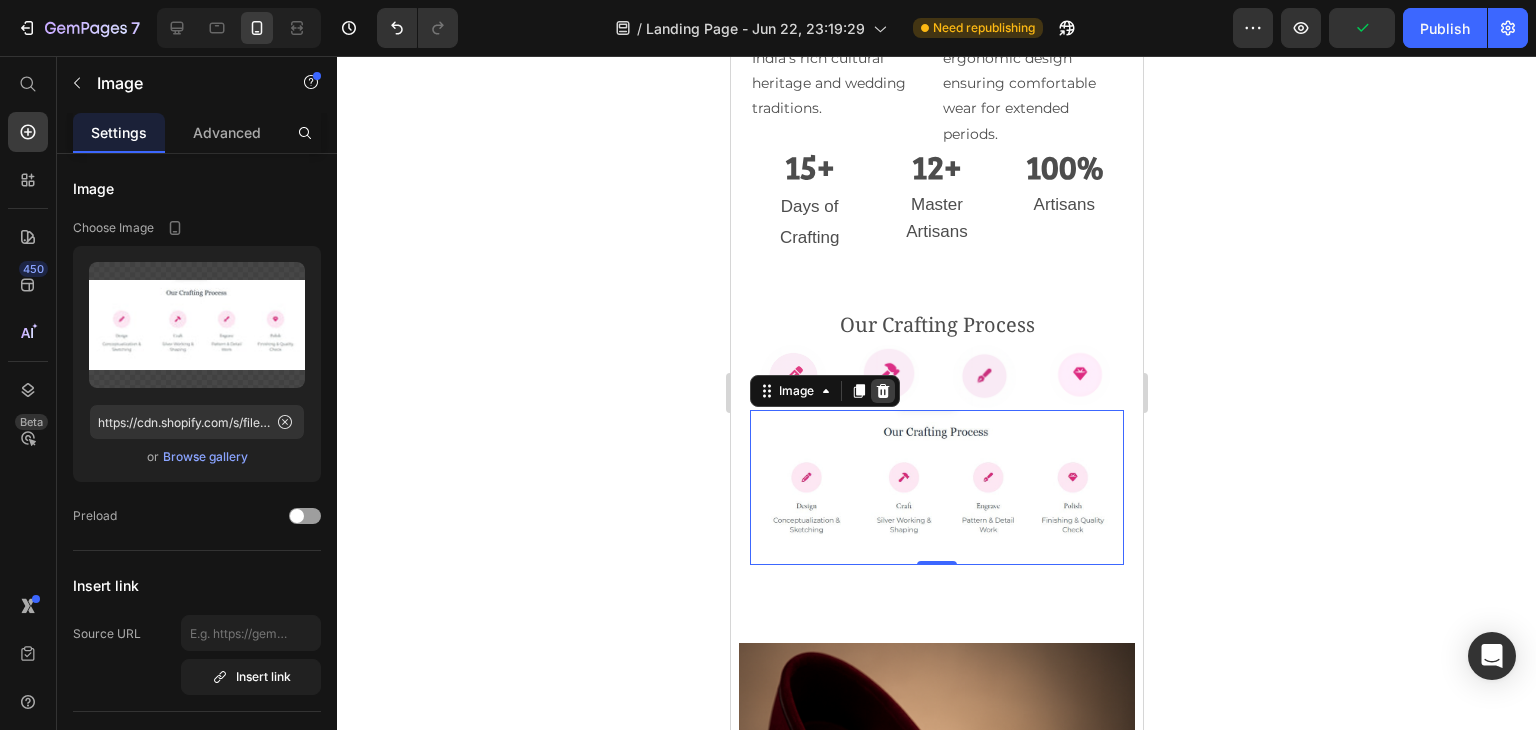 click 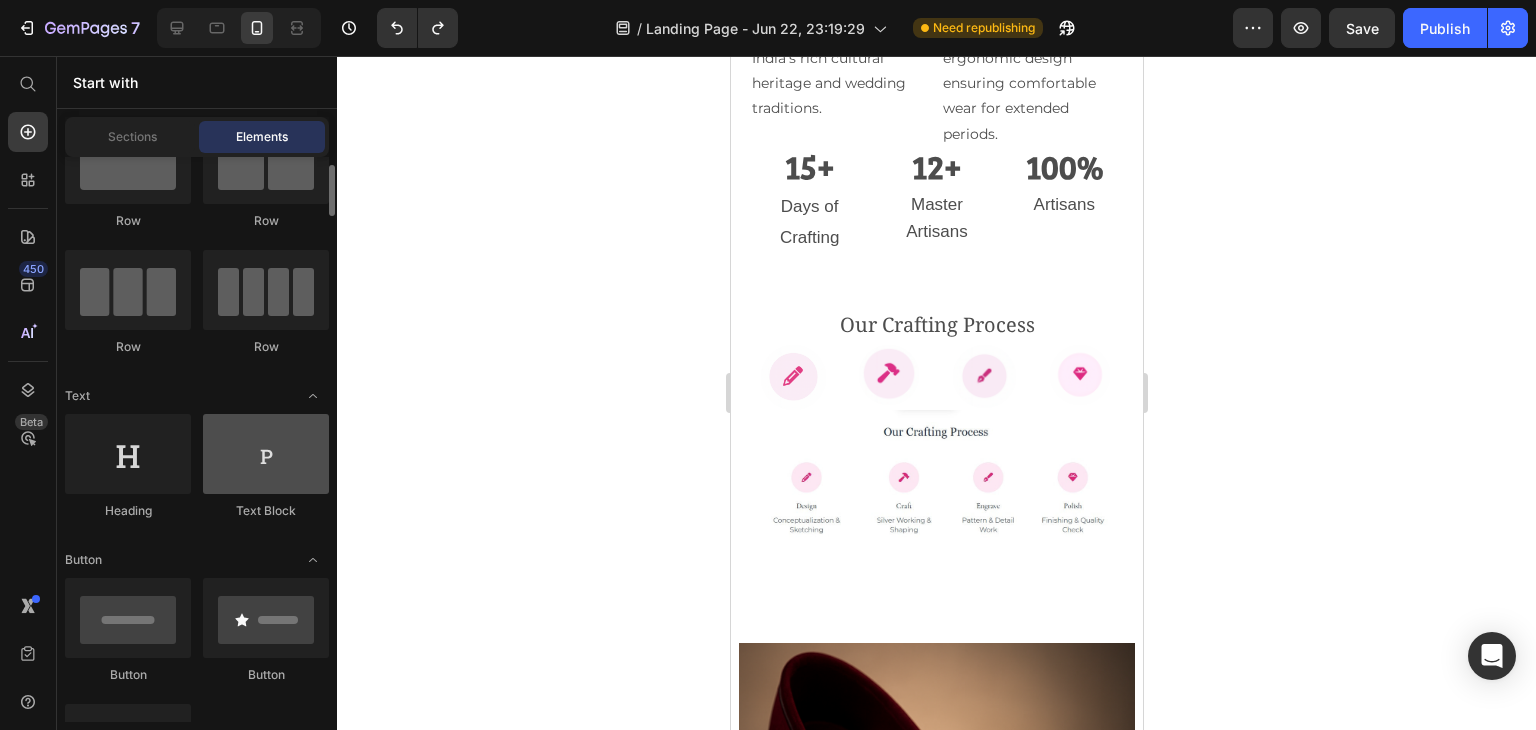 scroll, scrollTop: 79, scrollLeft: 0, axis: vertical 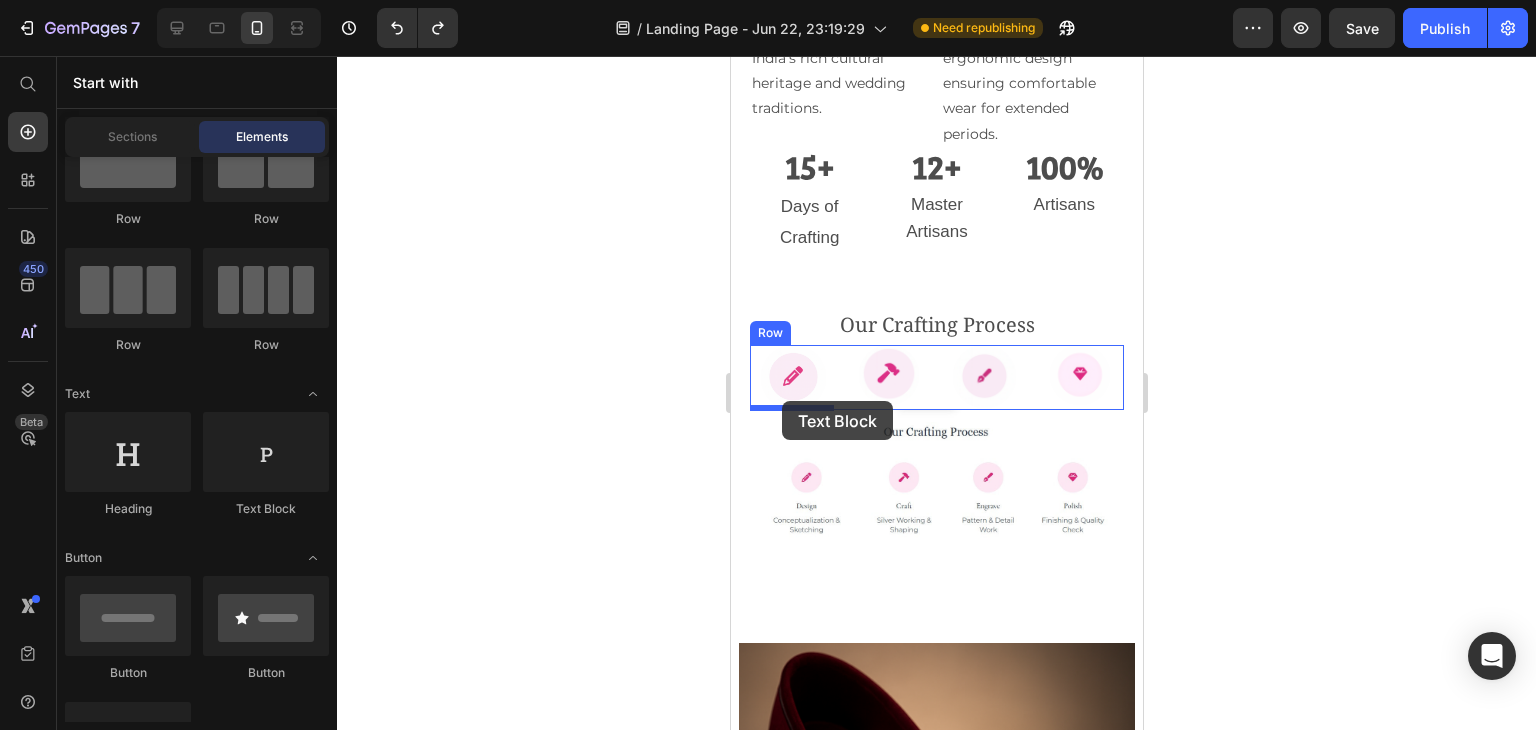 drag, startPoint x: 989, startPoint y: 528, endPoint x: 781, endPoint y: 401, distance: 243.70679 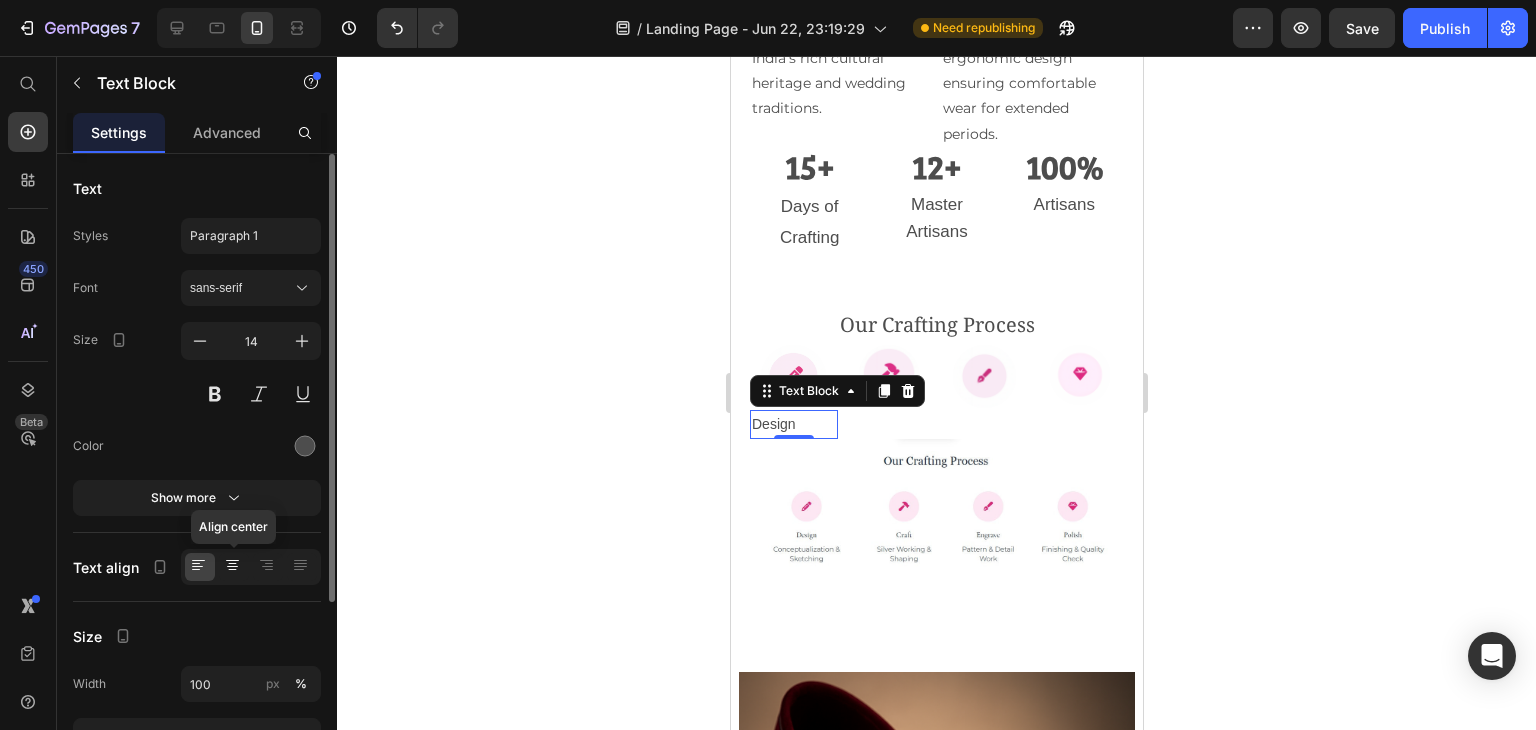 click 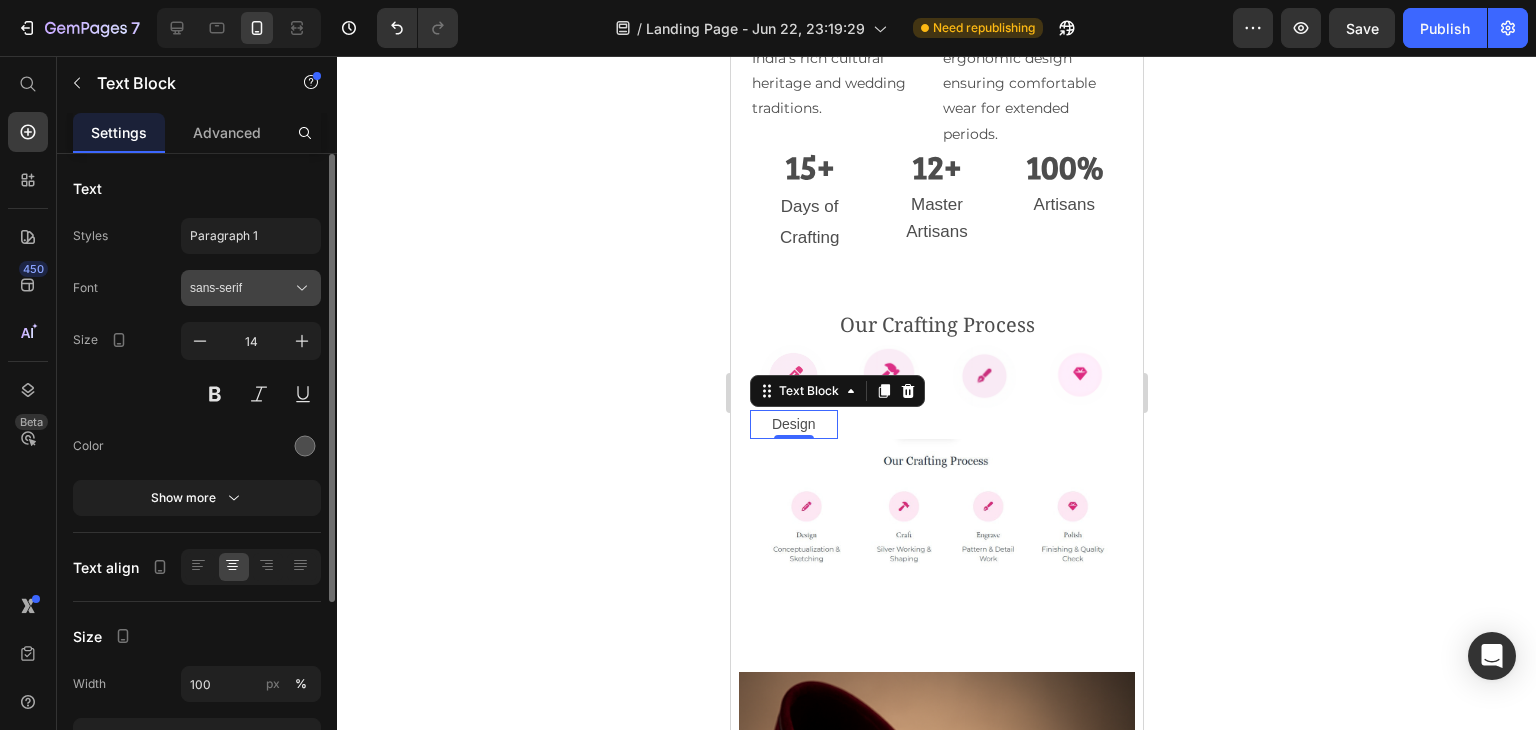 click on "sans-serif" at bounding box center (241, 288) 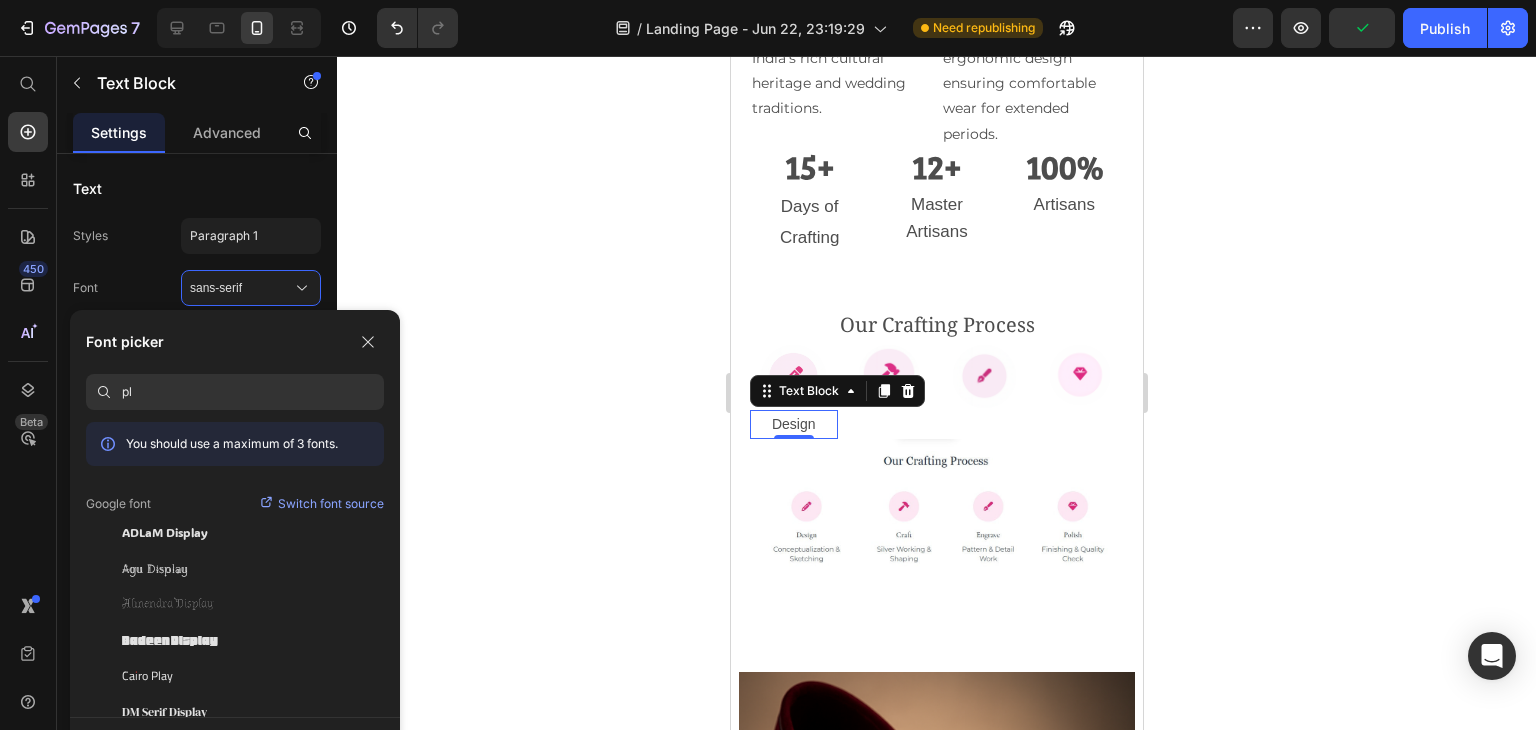 type on "p" 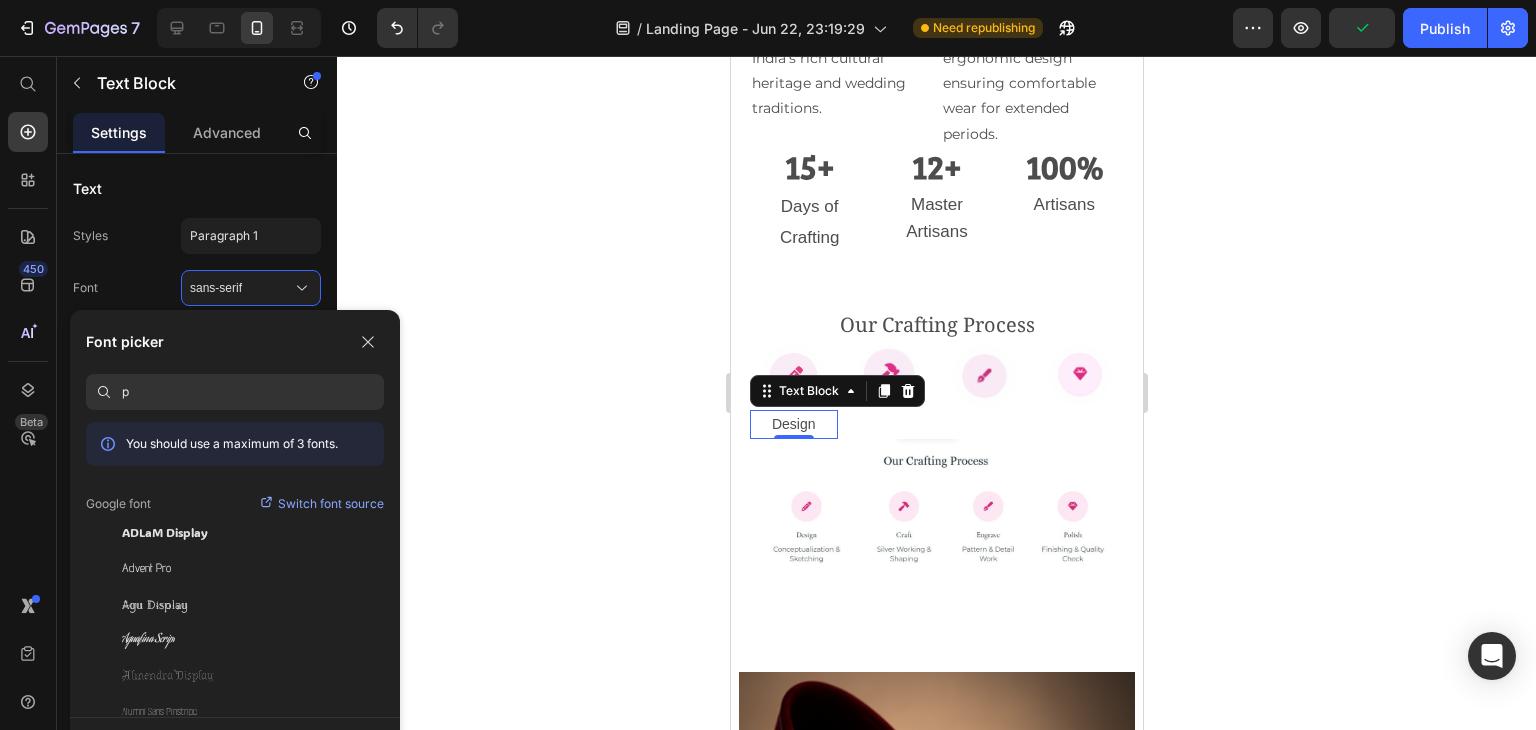 type 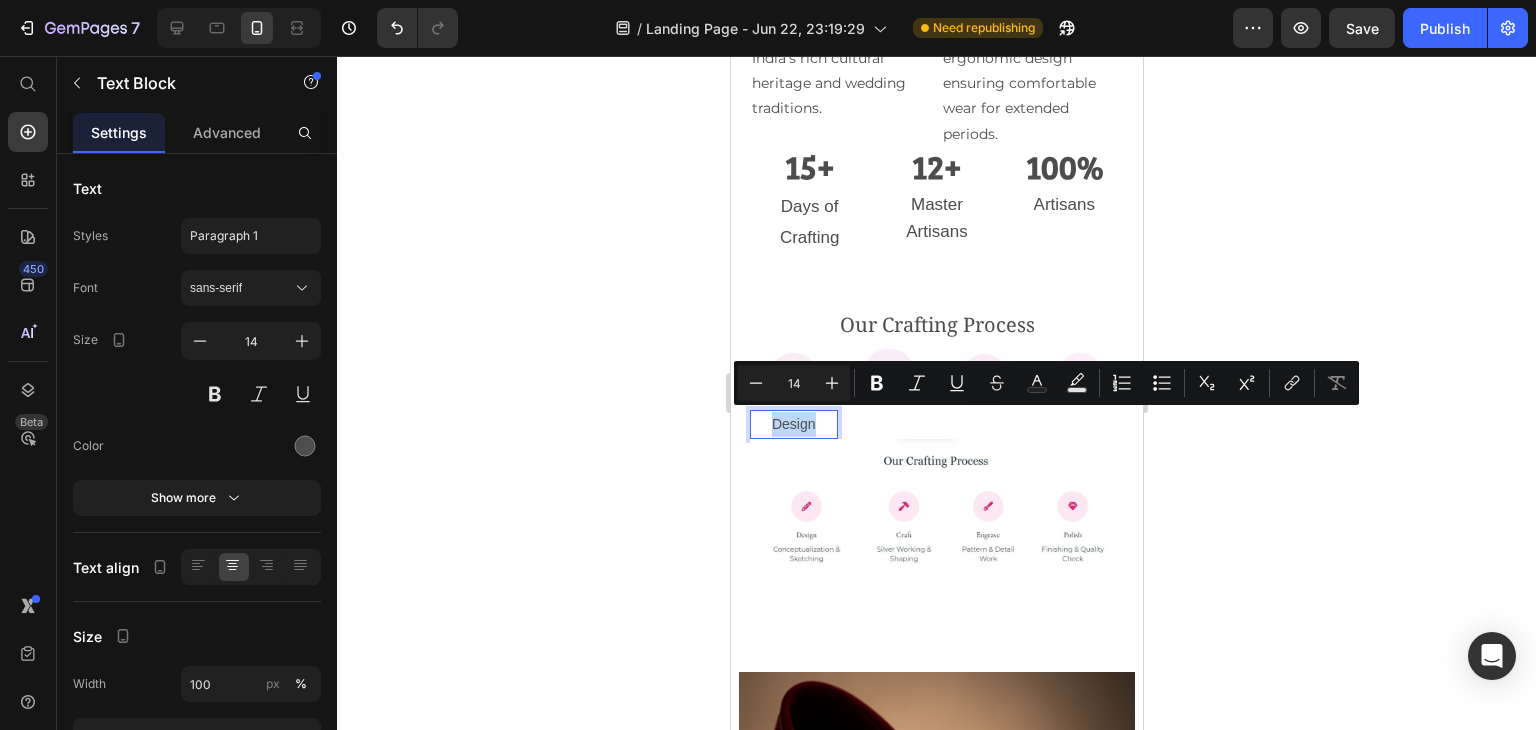 drag, startPoint x: 819, startPoint y: 421, endPoint x: 762, endPoint y: 415, distance: 57.31492 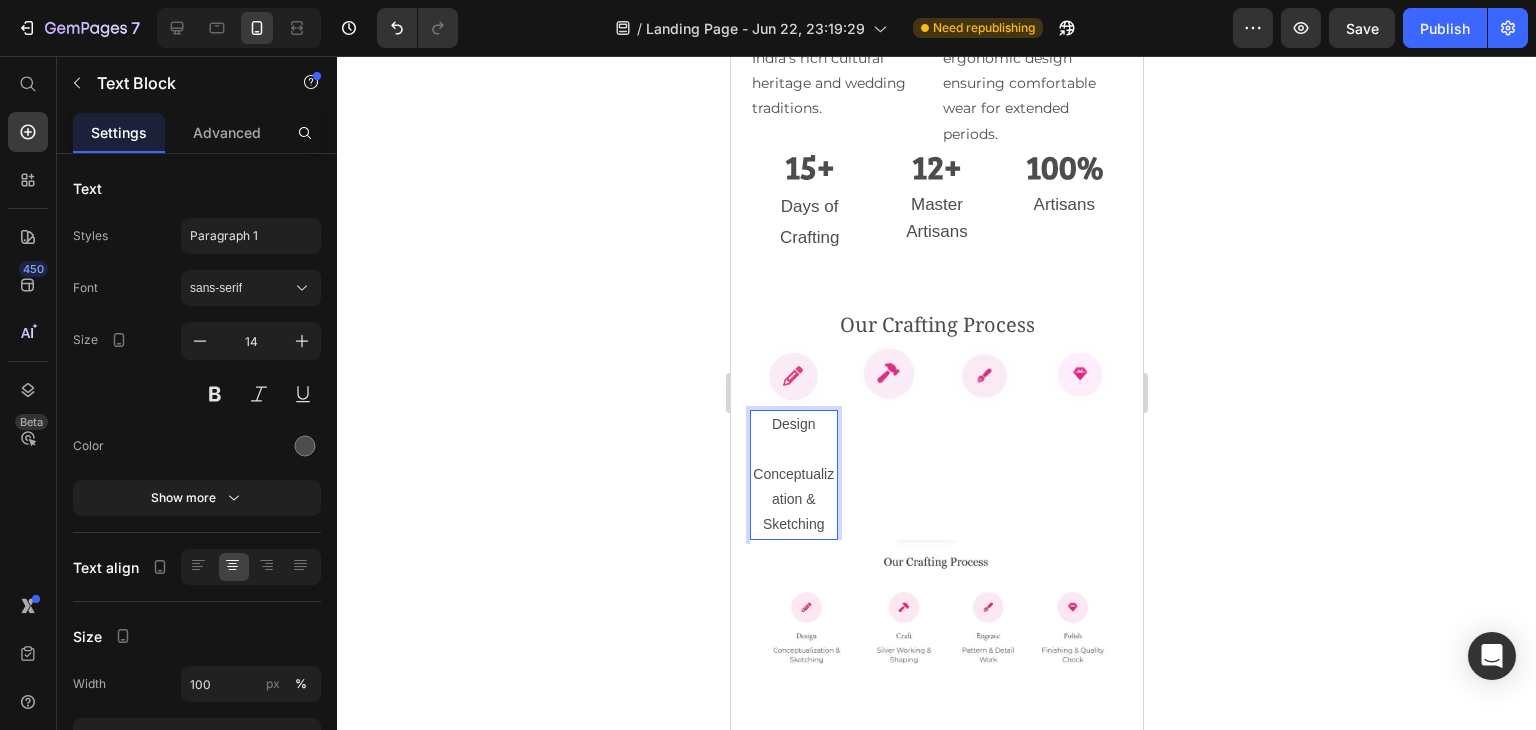 click on "Design Conceptualization & Sketching" at bounding box center (793, 475) 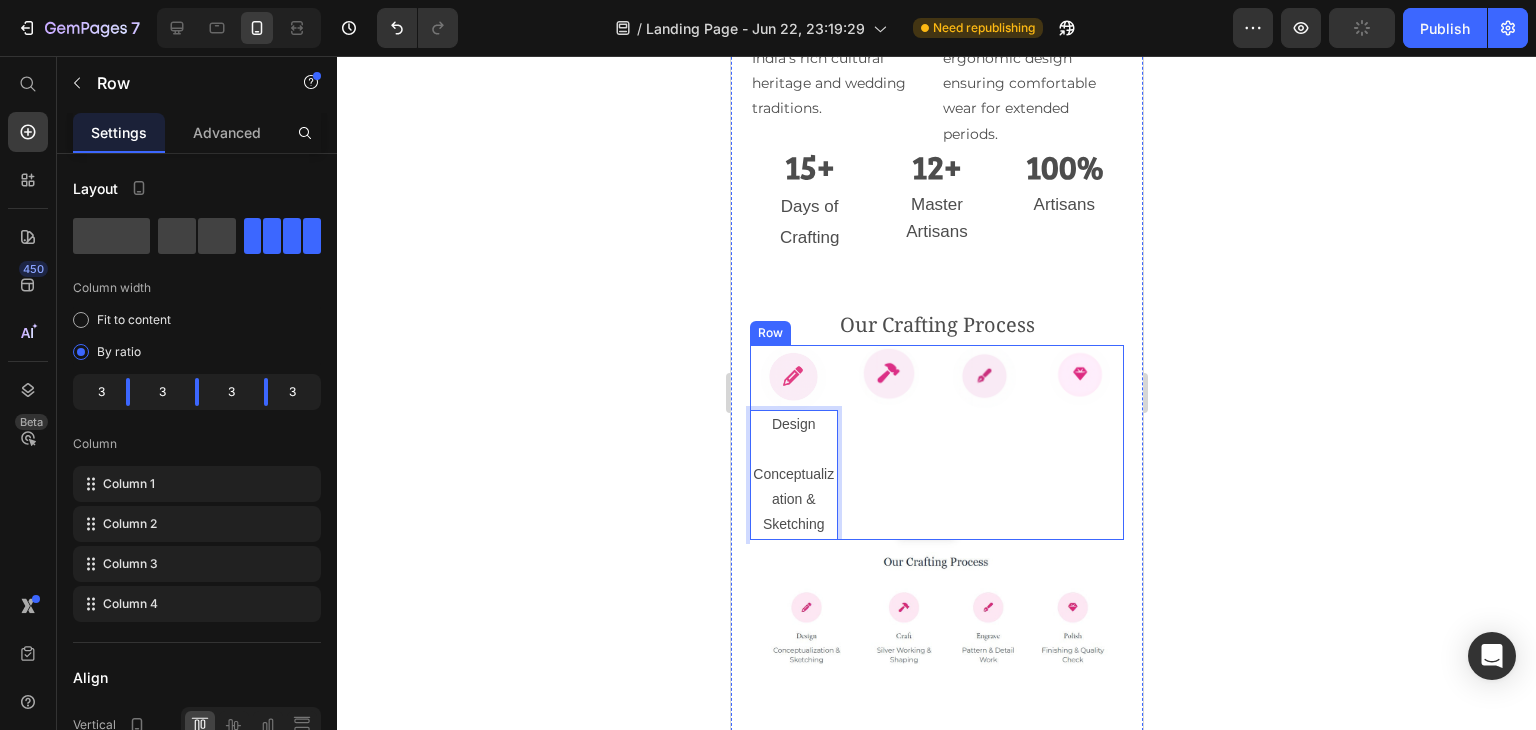 click on "Image" at bounding box center (889, 442) 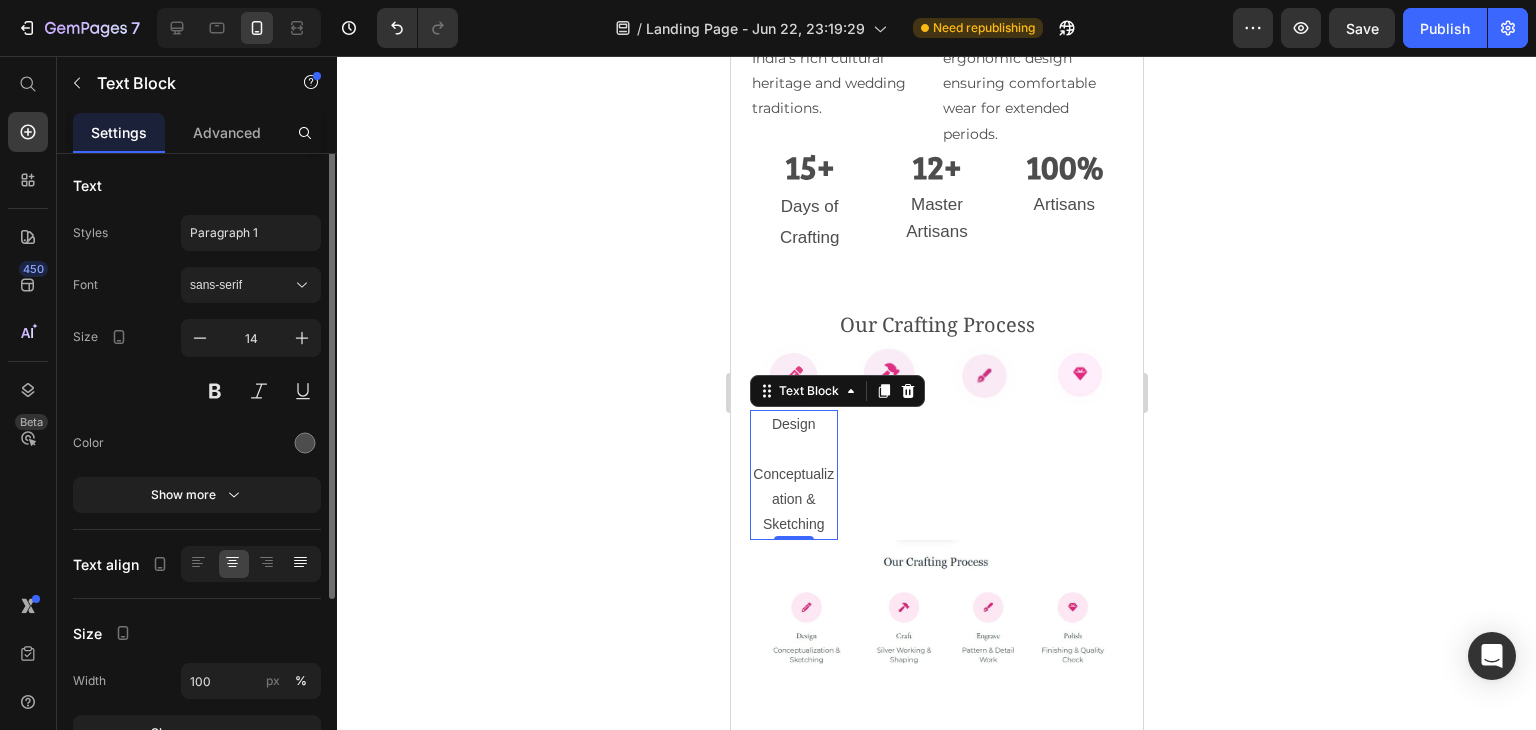 scroll, scrollTop: 0, scrollLeft: 0, axis: both 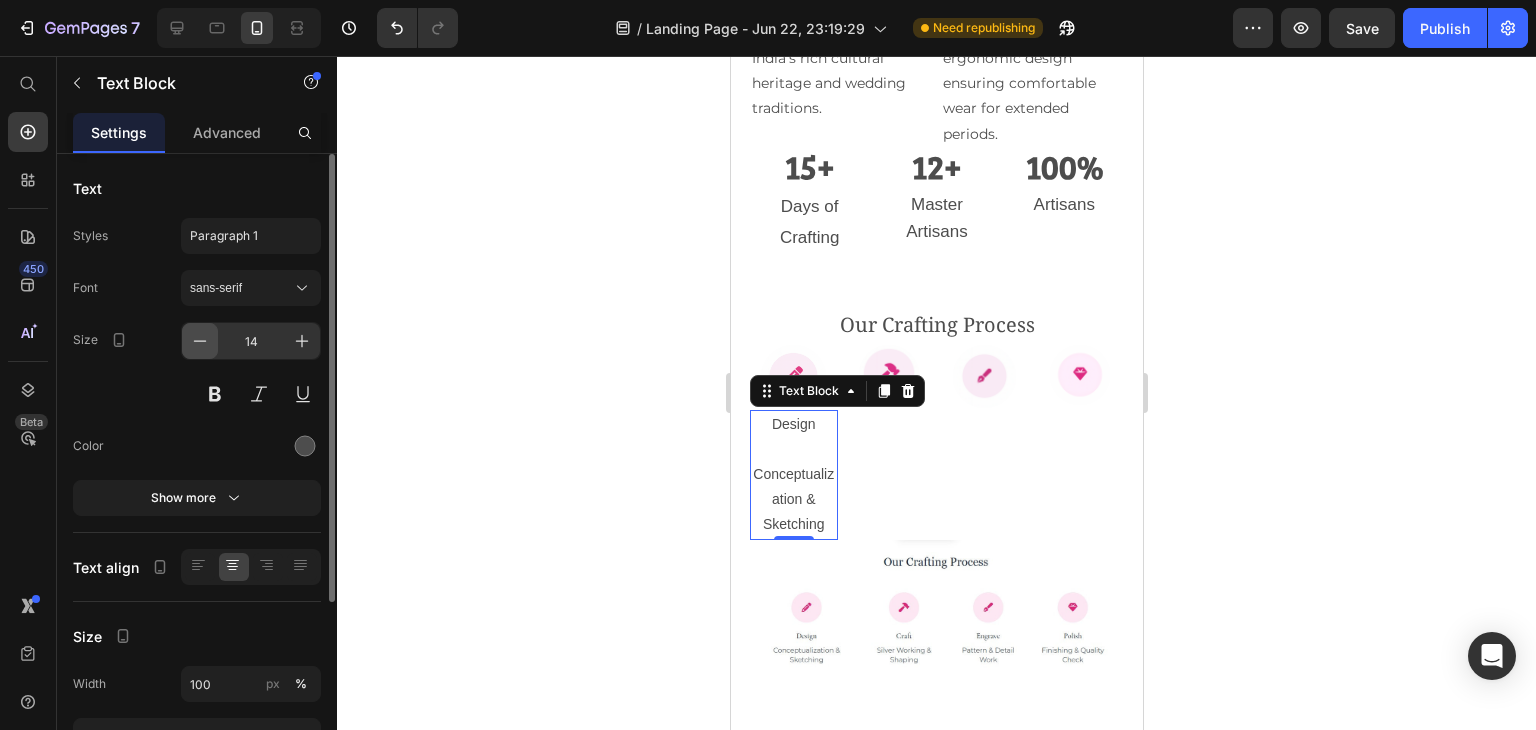 click at bounding box center (200, 341) 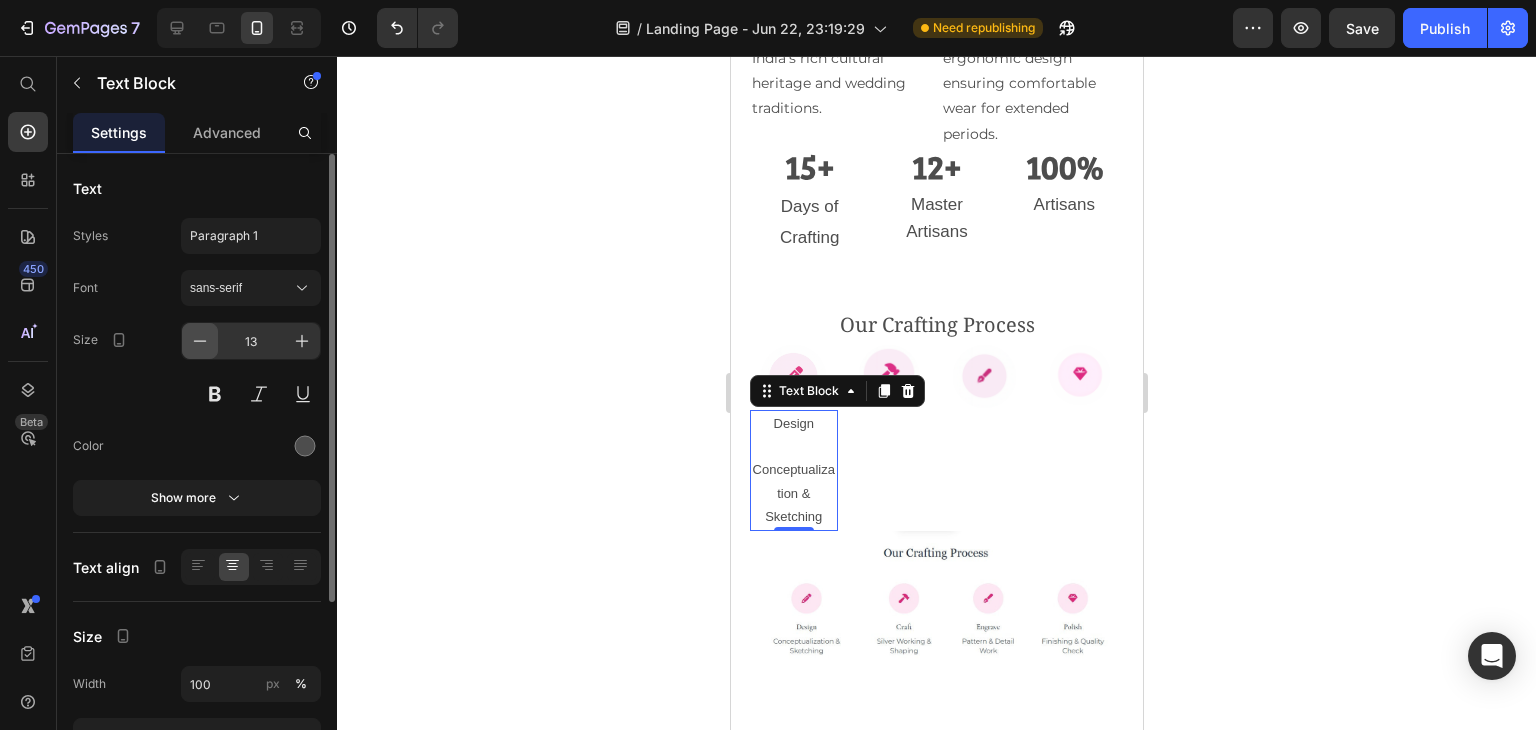 click at bounding box center (200, 341) 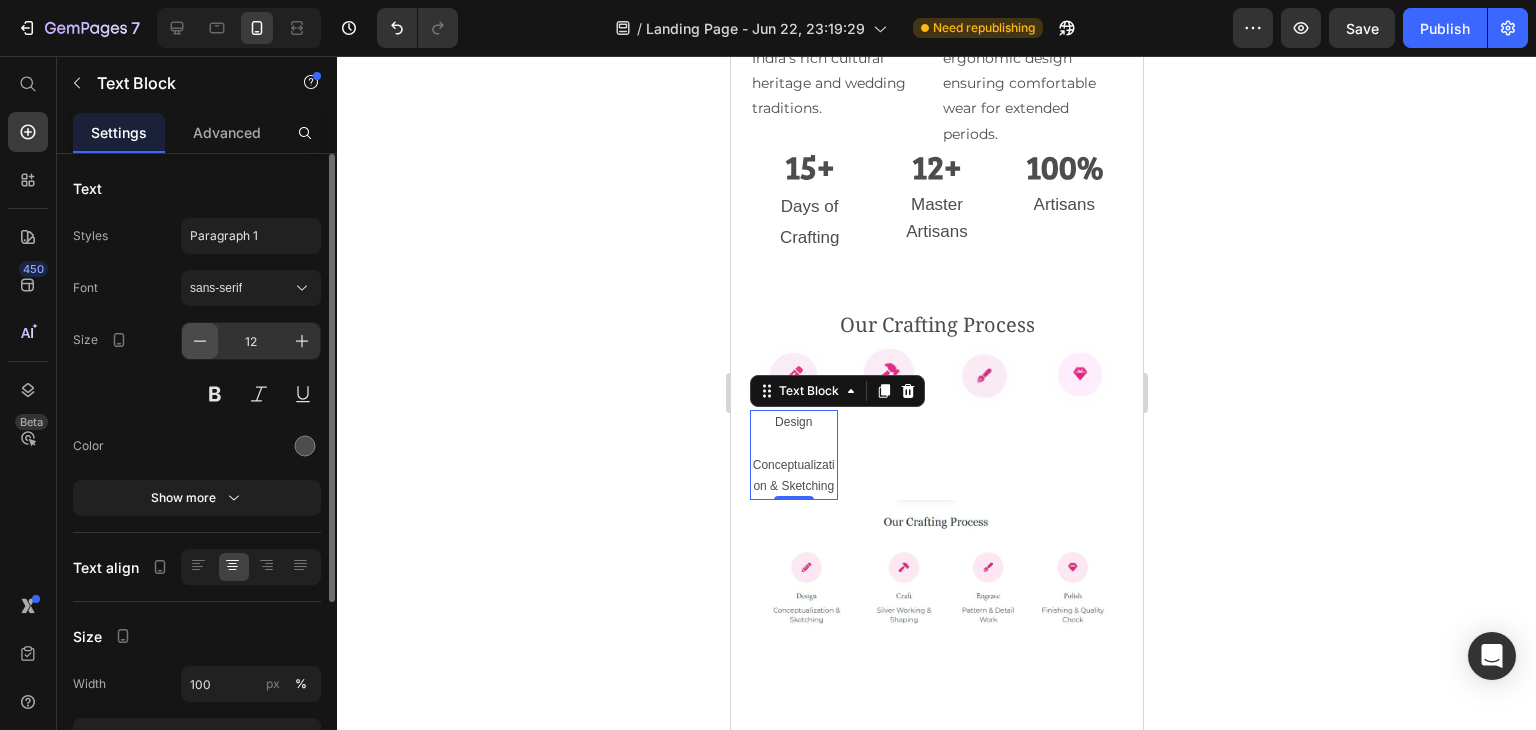 click at bounding box center [200, 341] 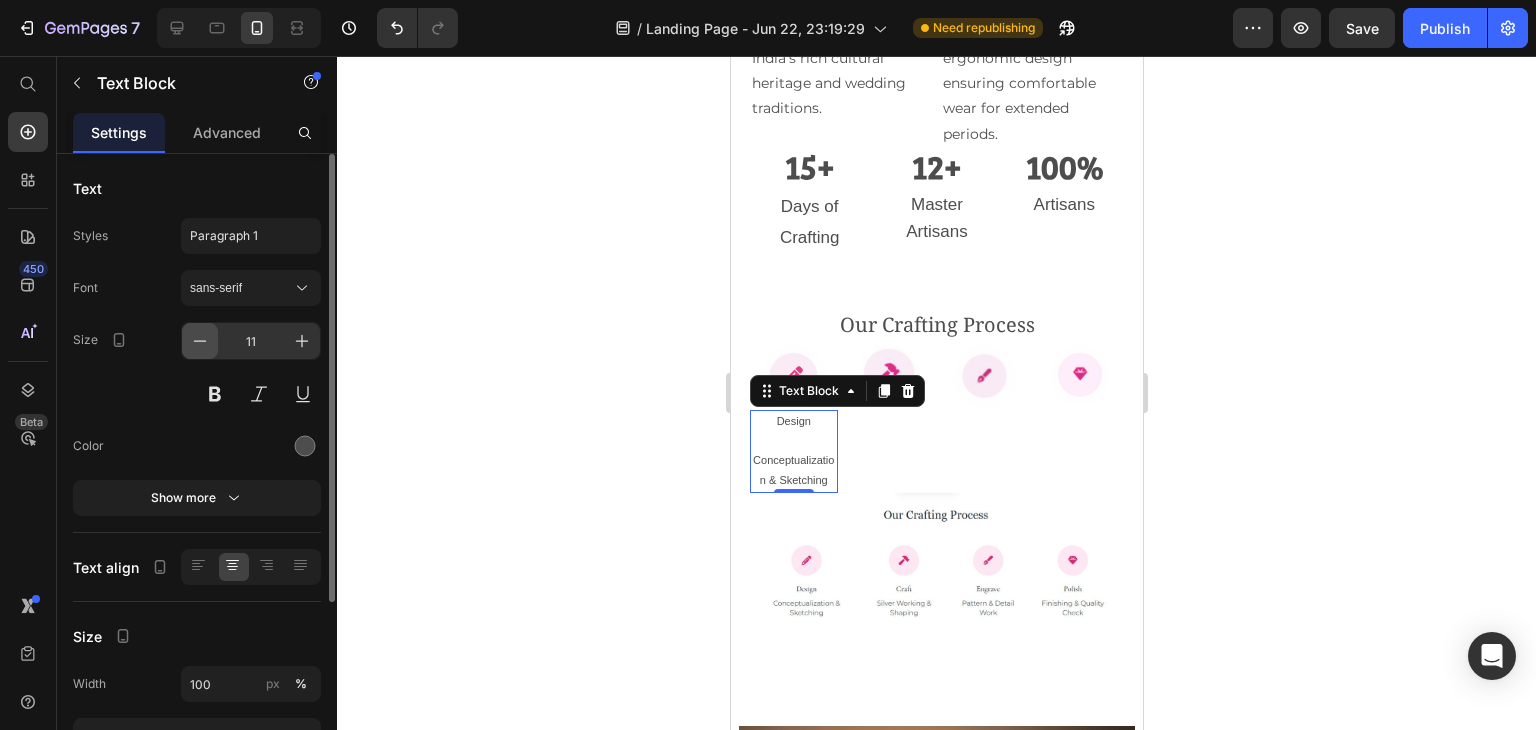 click at bounding box center (200, 341) 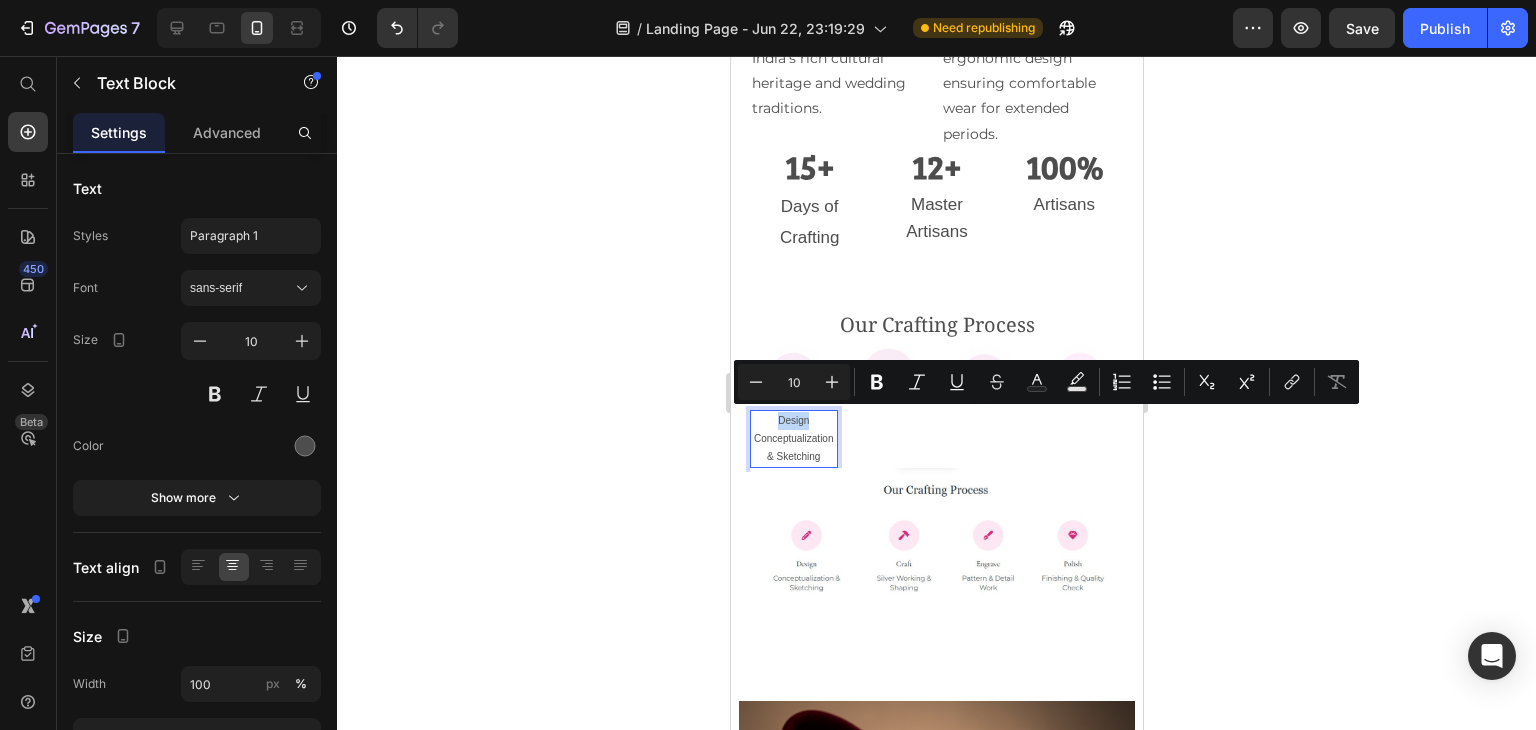 drag, startPoint x: 811, startPoint y: 411, endPoint x: 772, endPoint y: 413, distance: 39.051247 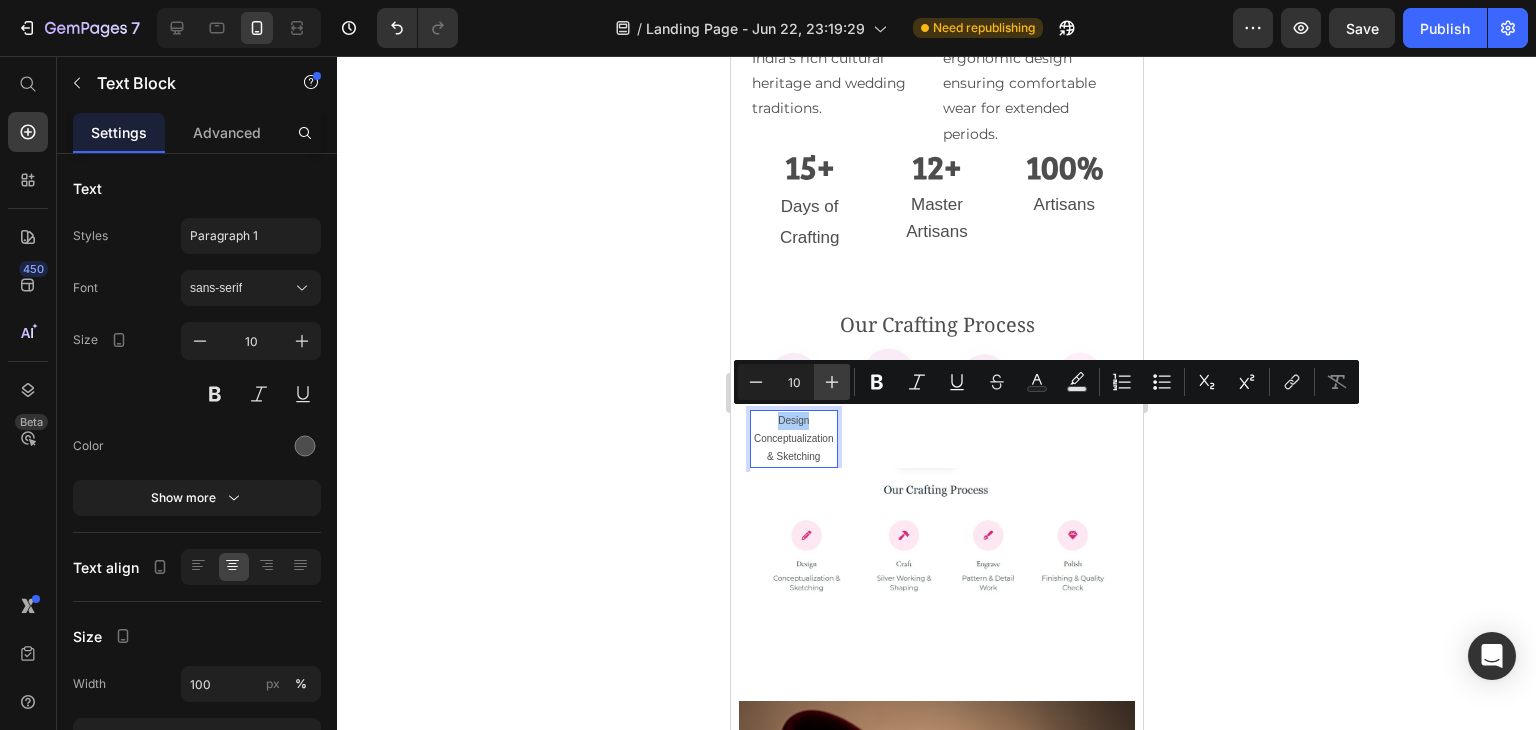 click 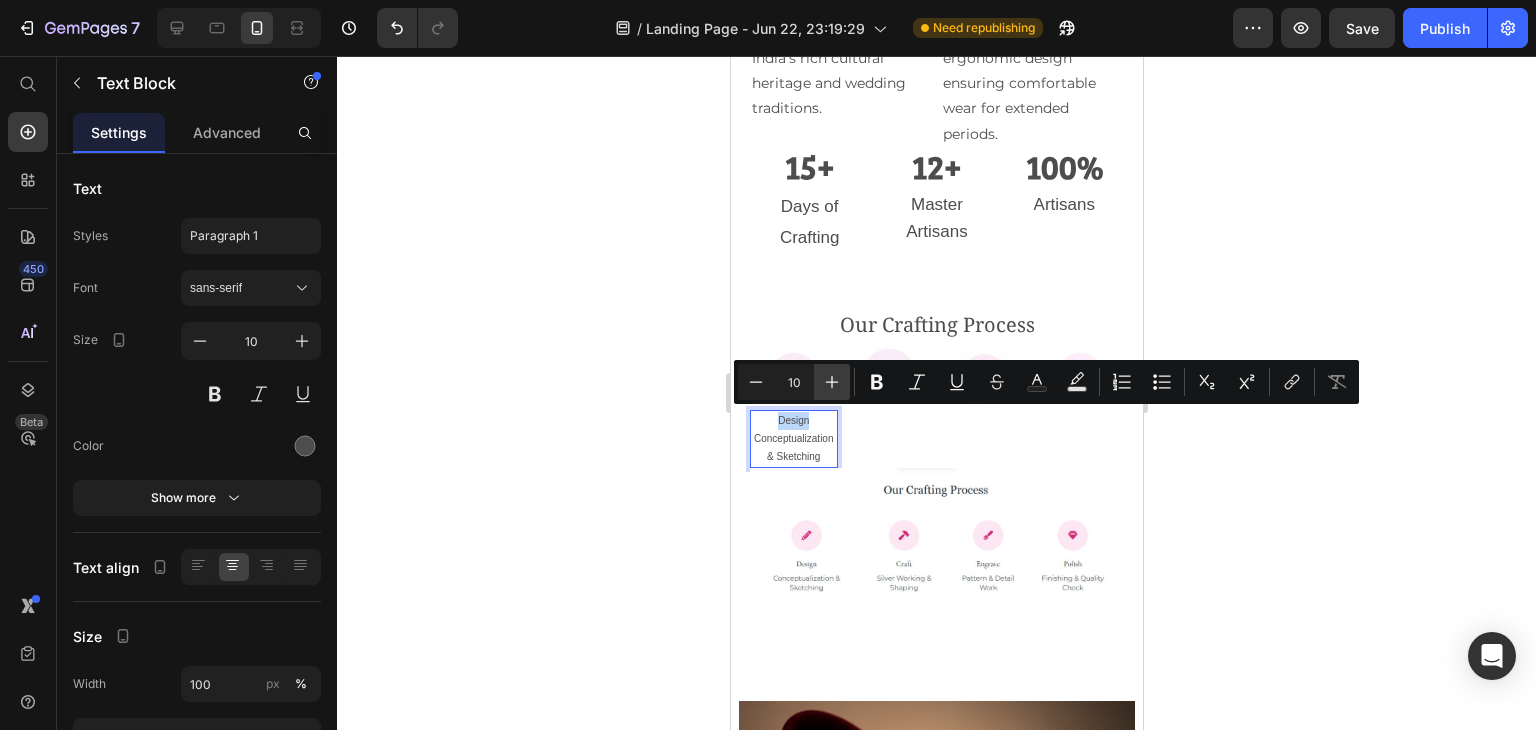 type on "11" 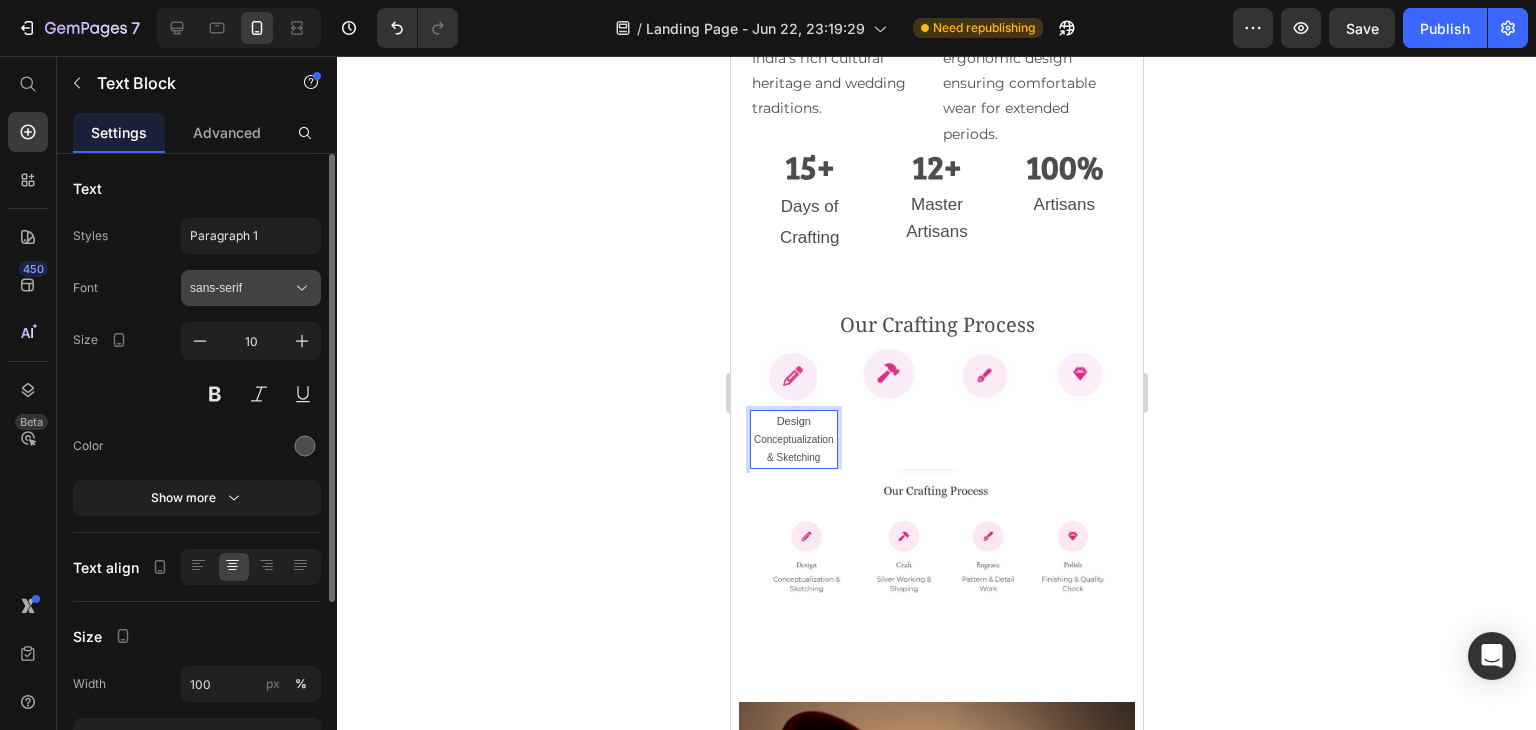 click 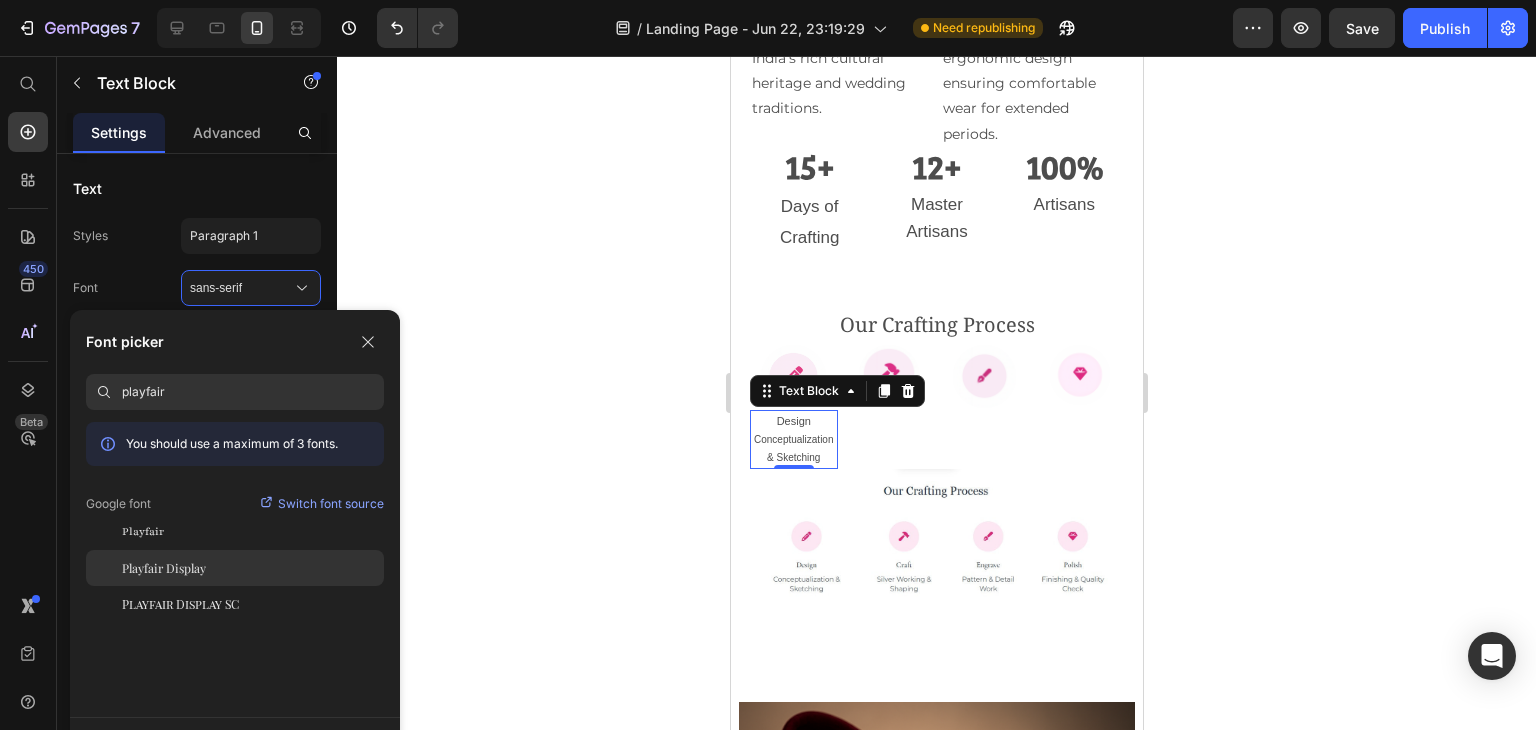 type on "playfair" 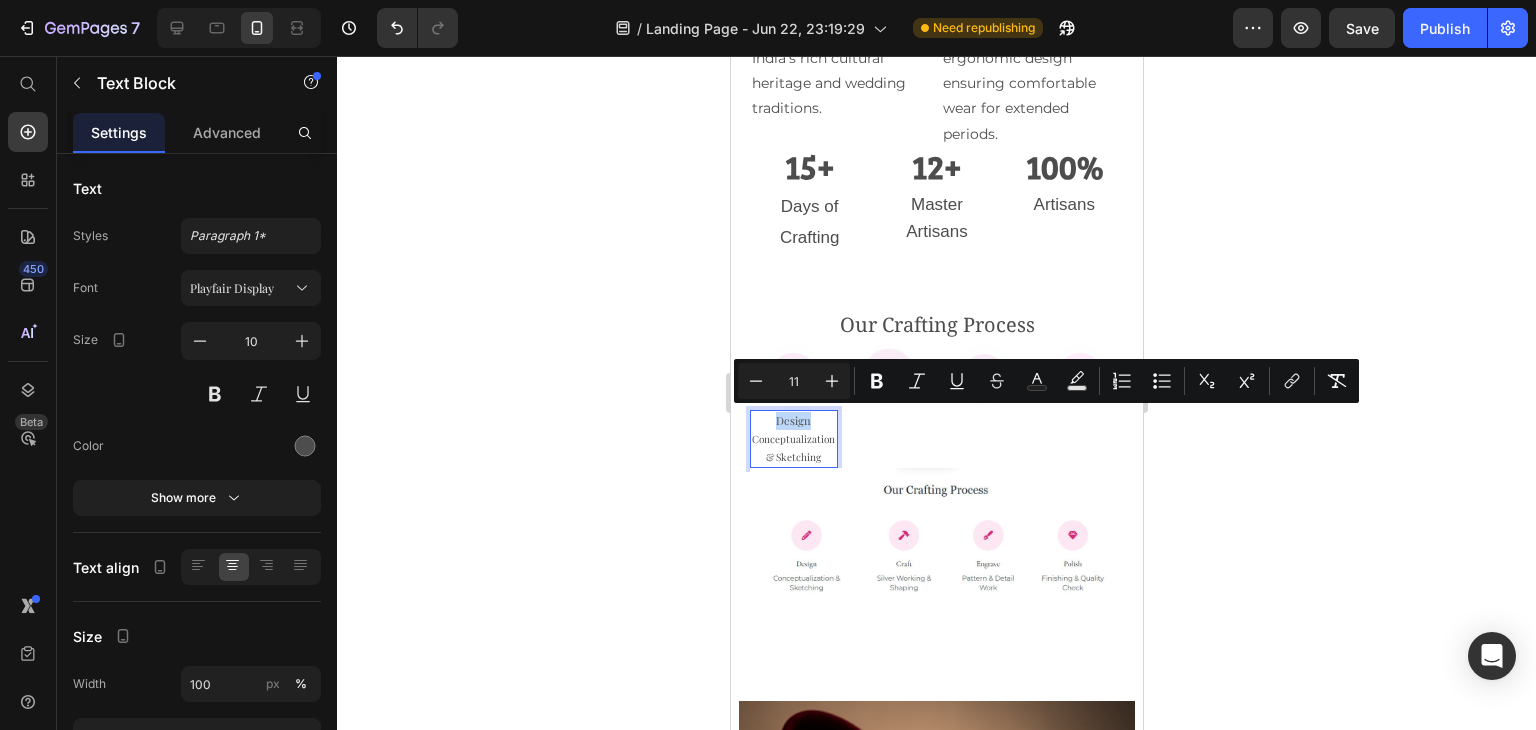 drag, startPoint x: 809, startPoint y: 417, endPoint x: 770, endPoint y: 413, distance: 39.20459 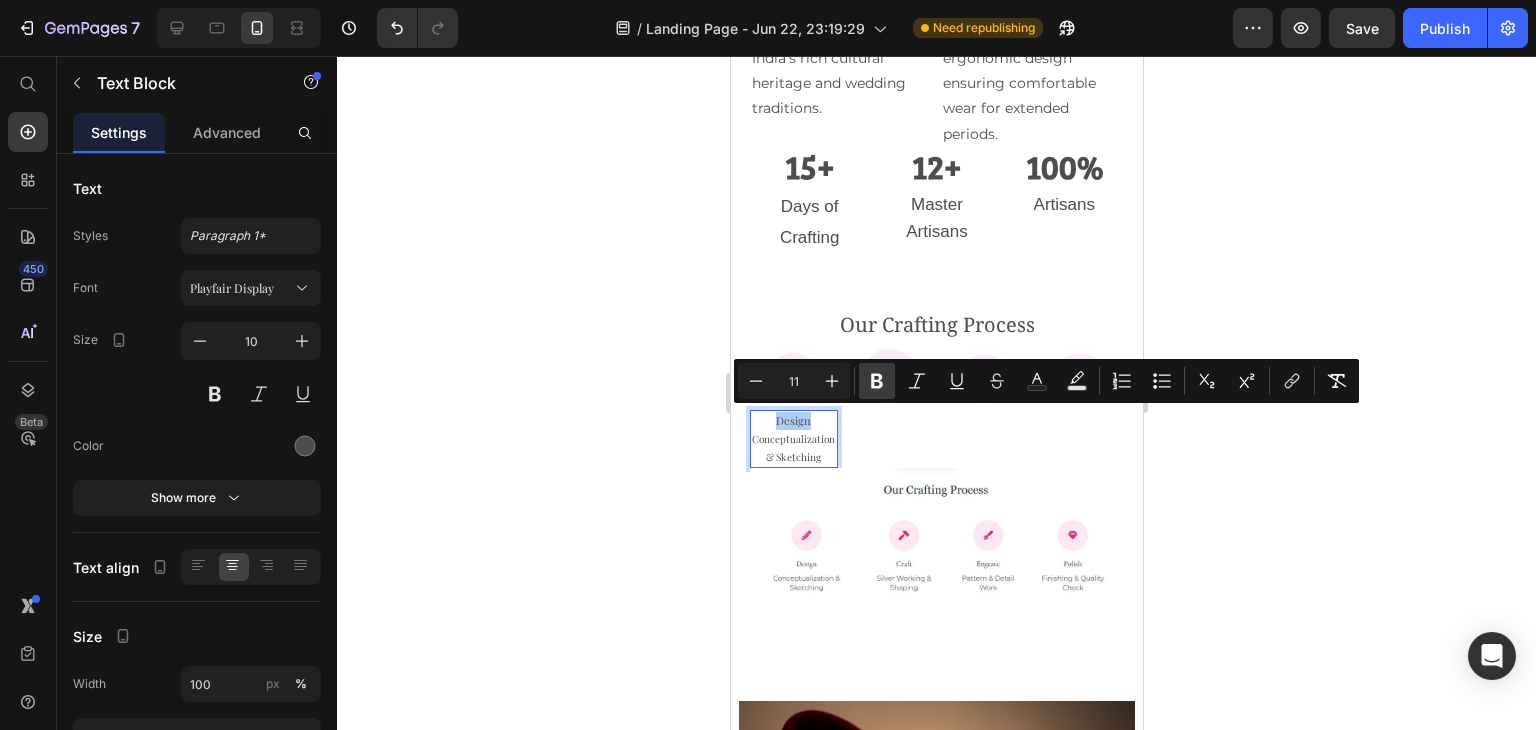 click 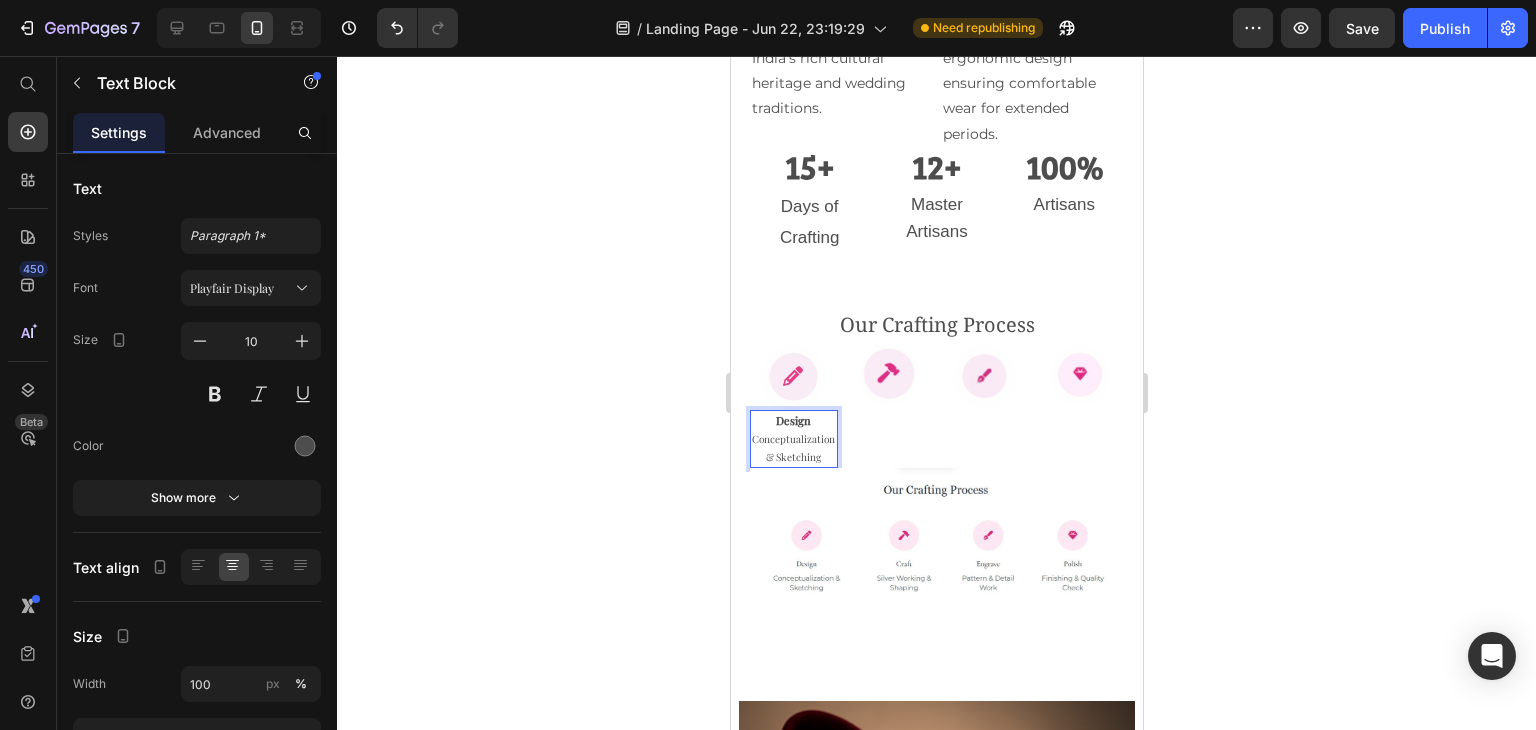 click on "Design Conceptualization & Sketching" at bounding box center (793, 439) 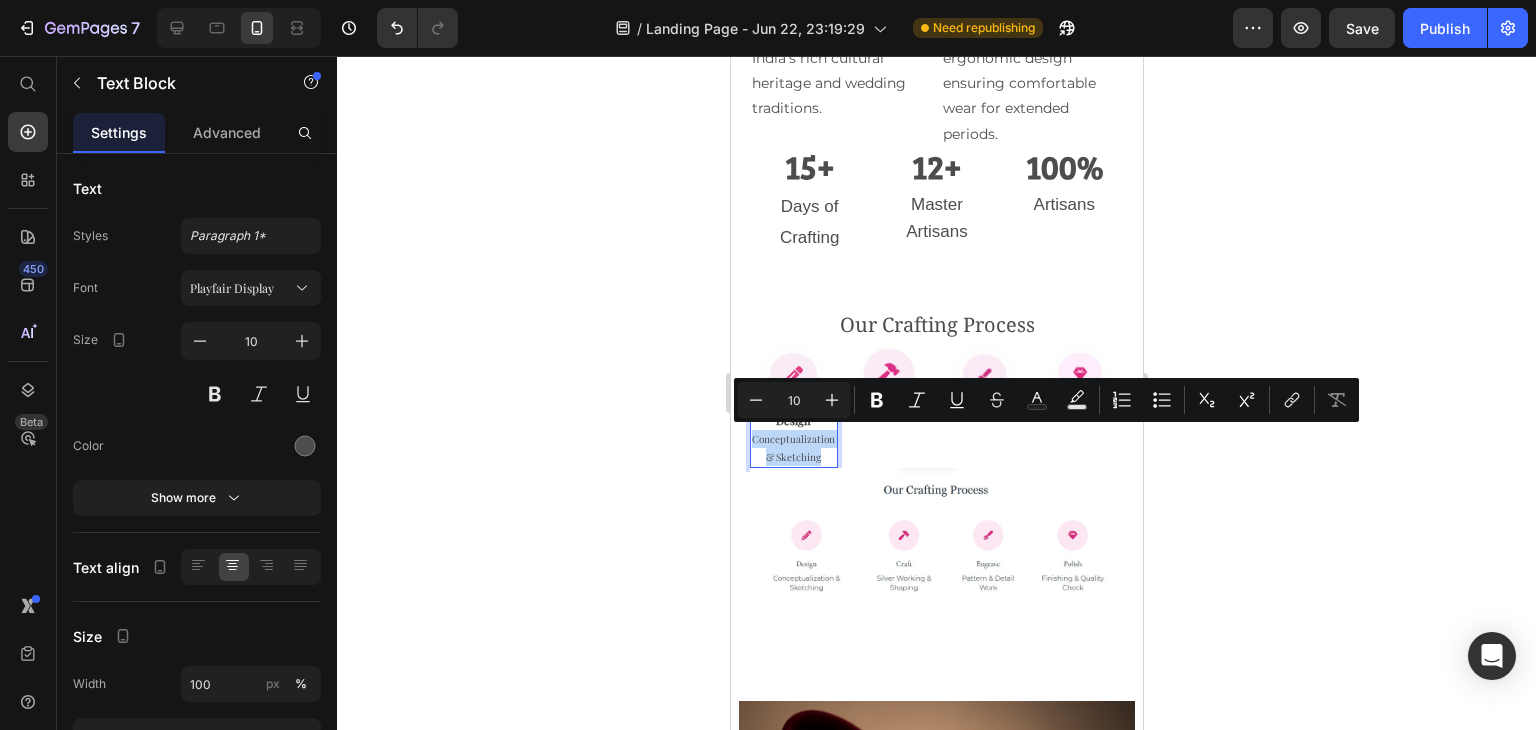 drag, startPoint x: 828, startPoint y: 458, endPoint x: 749, endPoint y: 441, distance: 80.80842 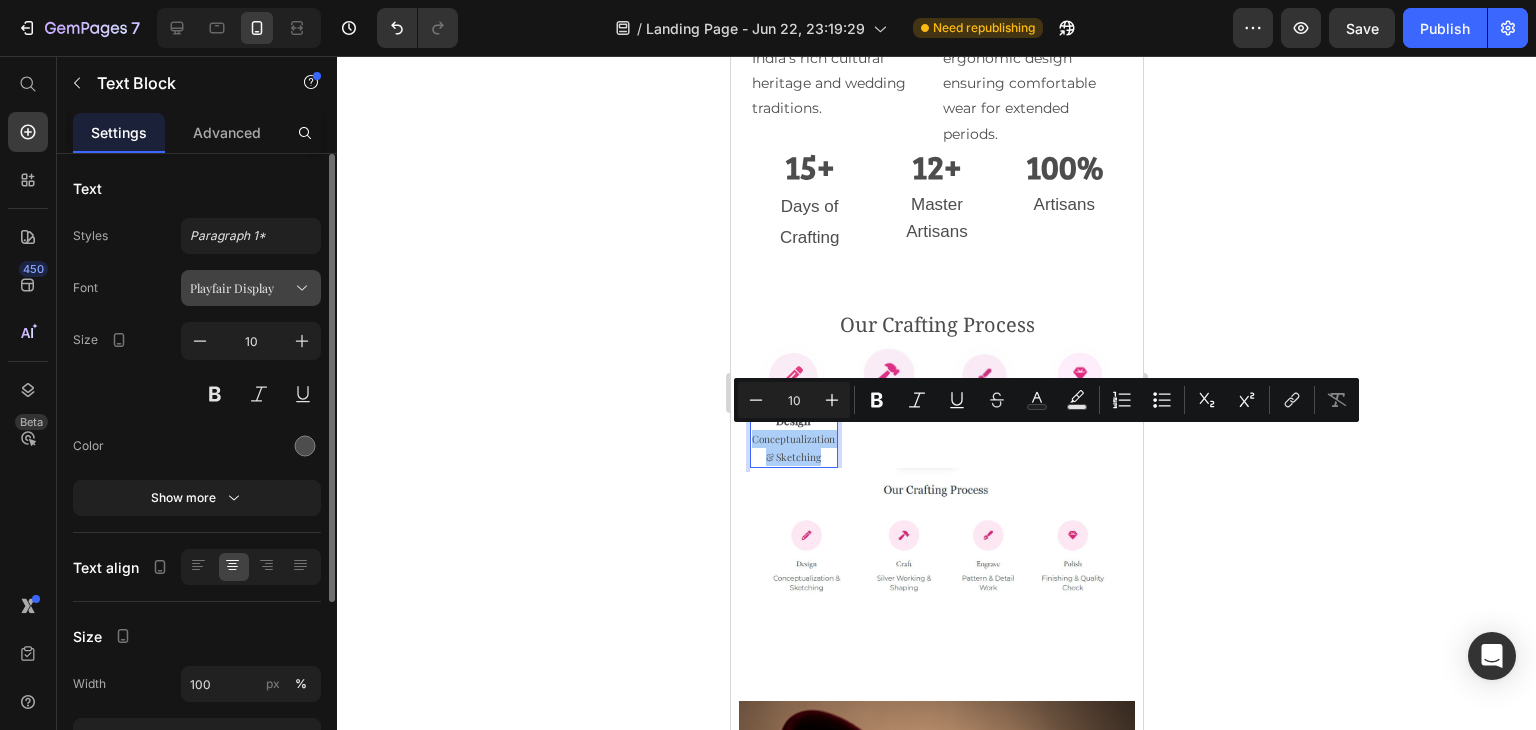 click 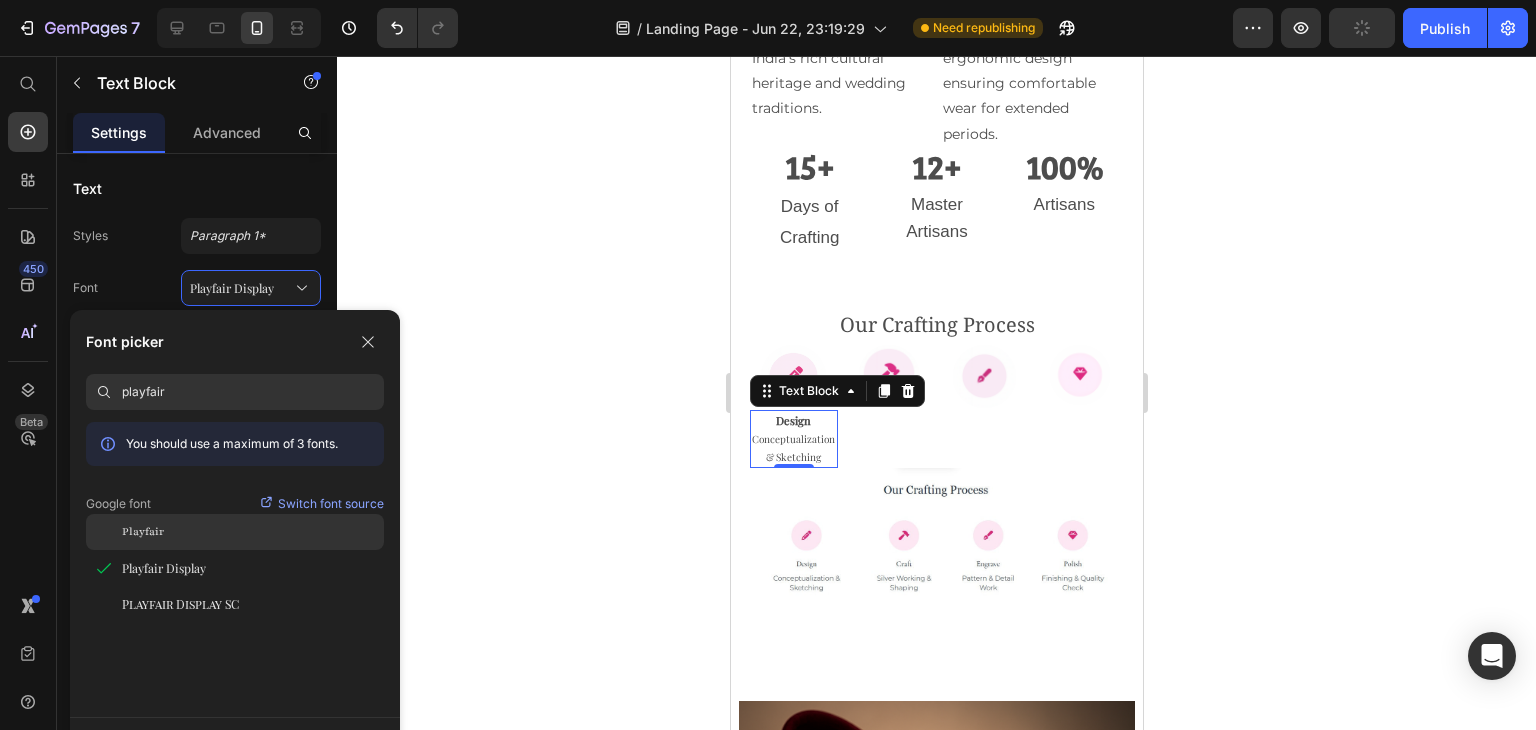 click on "Playfair" 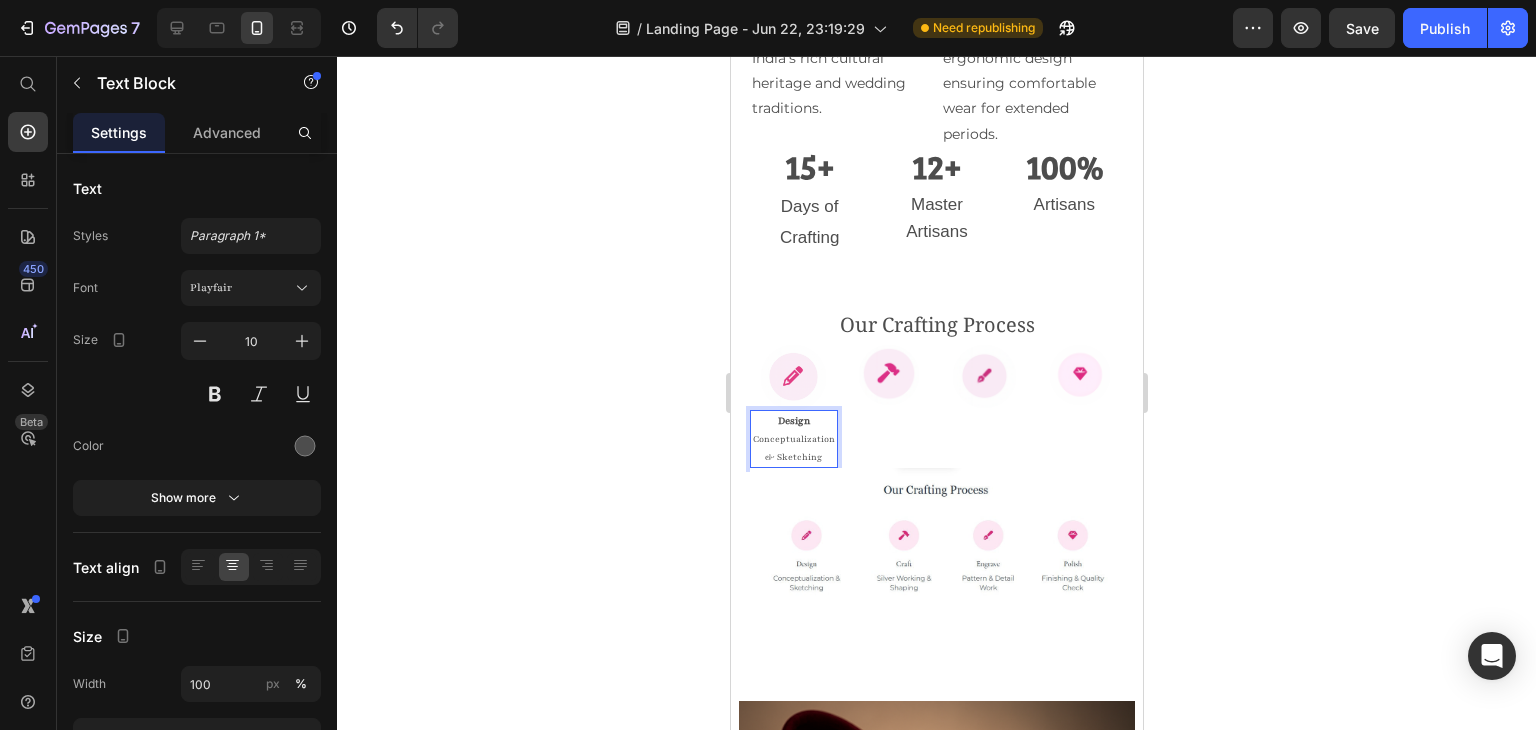 click on "Design Conceptualization & Sketching" at bounding box center (793, 439) 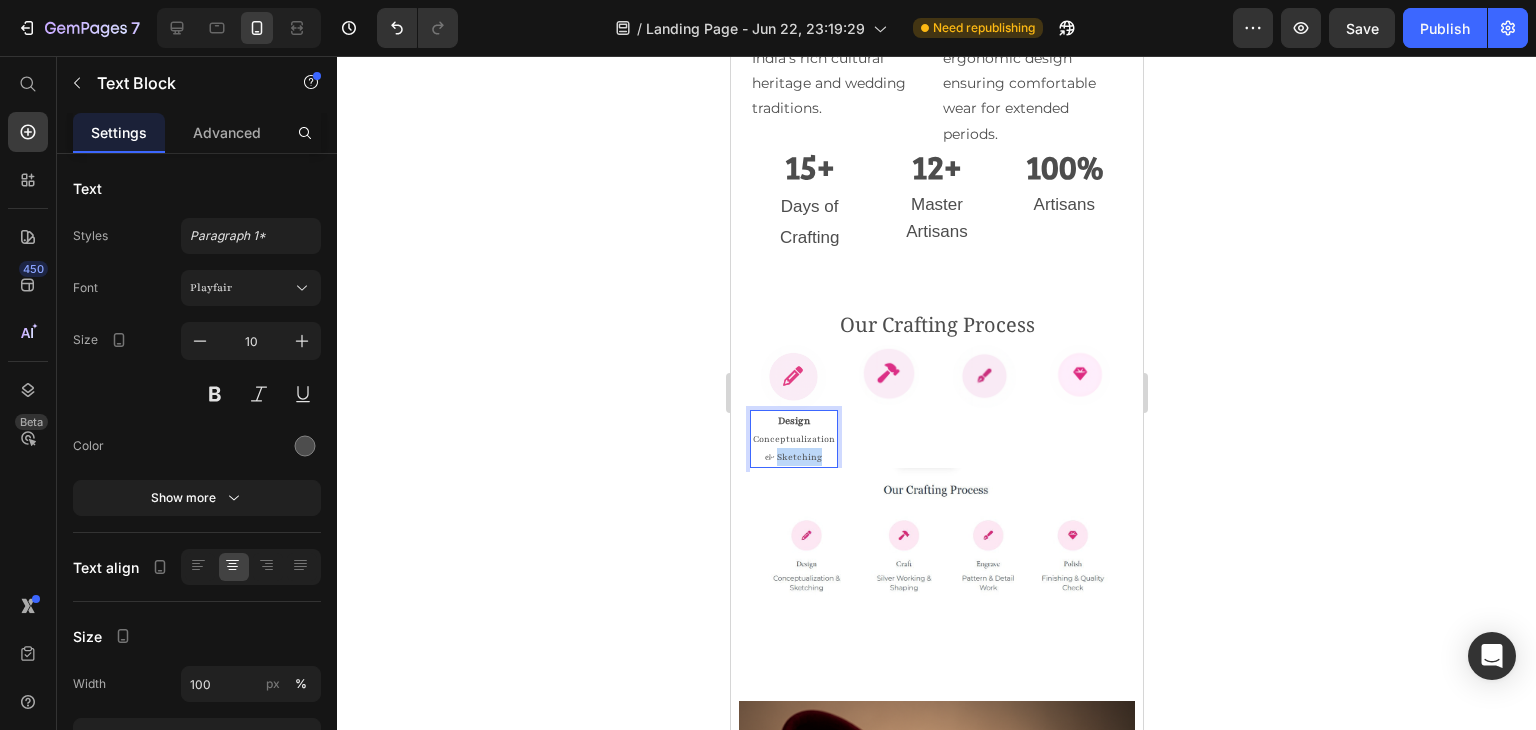 click on "Design Conceptualization & Sketching" at bounding box center (793, 439) 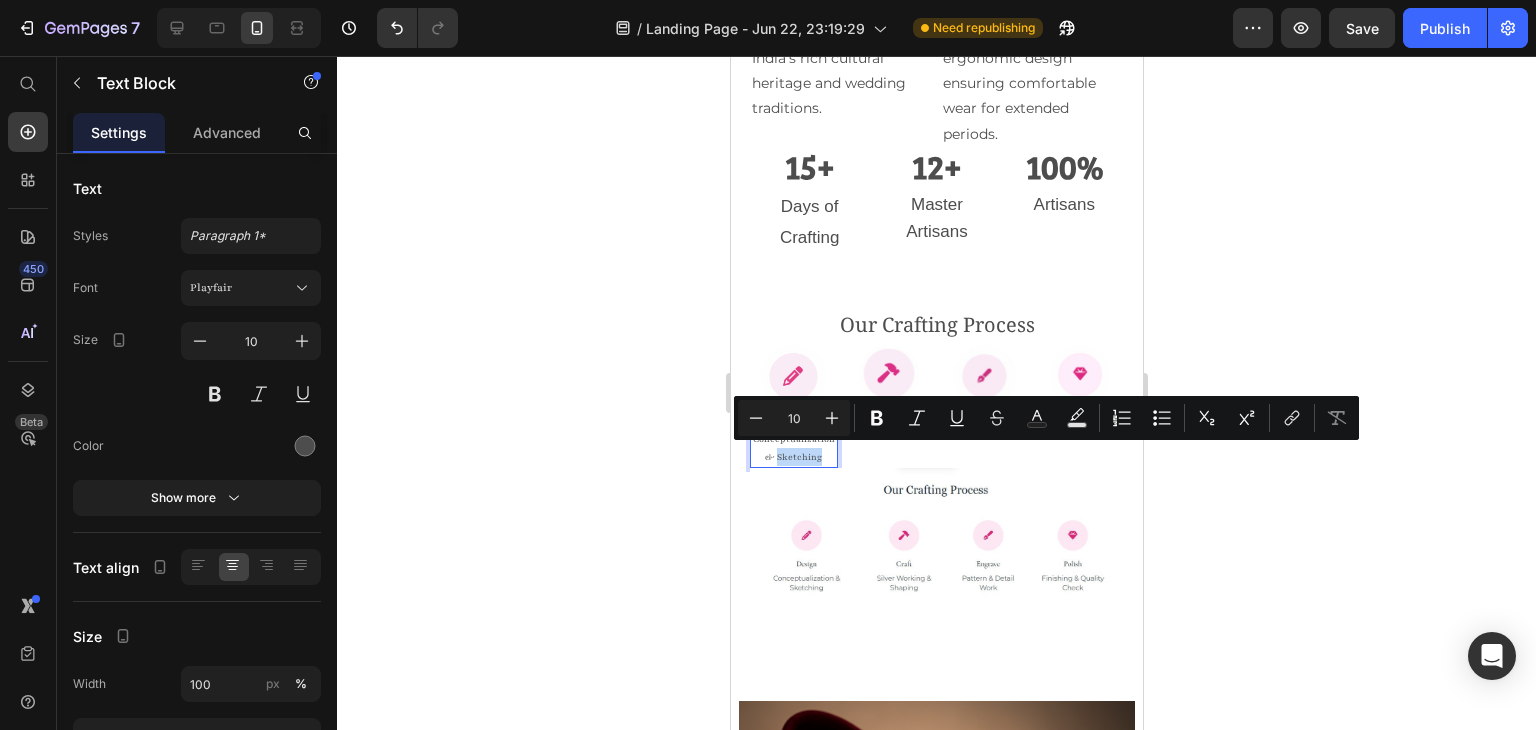 click on "Design Conceptualization & Sketching" at bounding box center (793, 439) 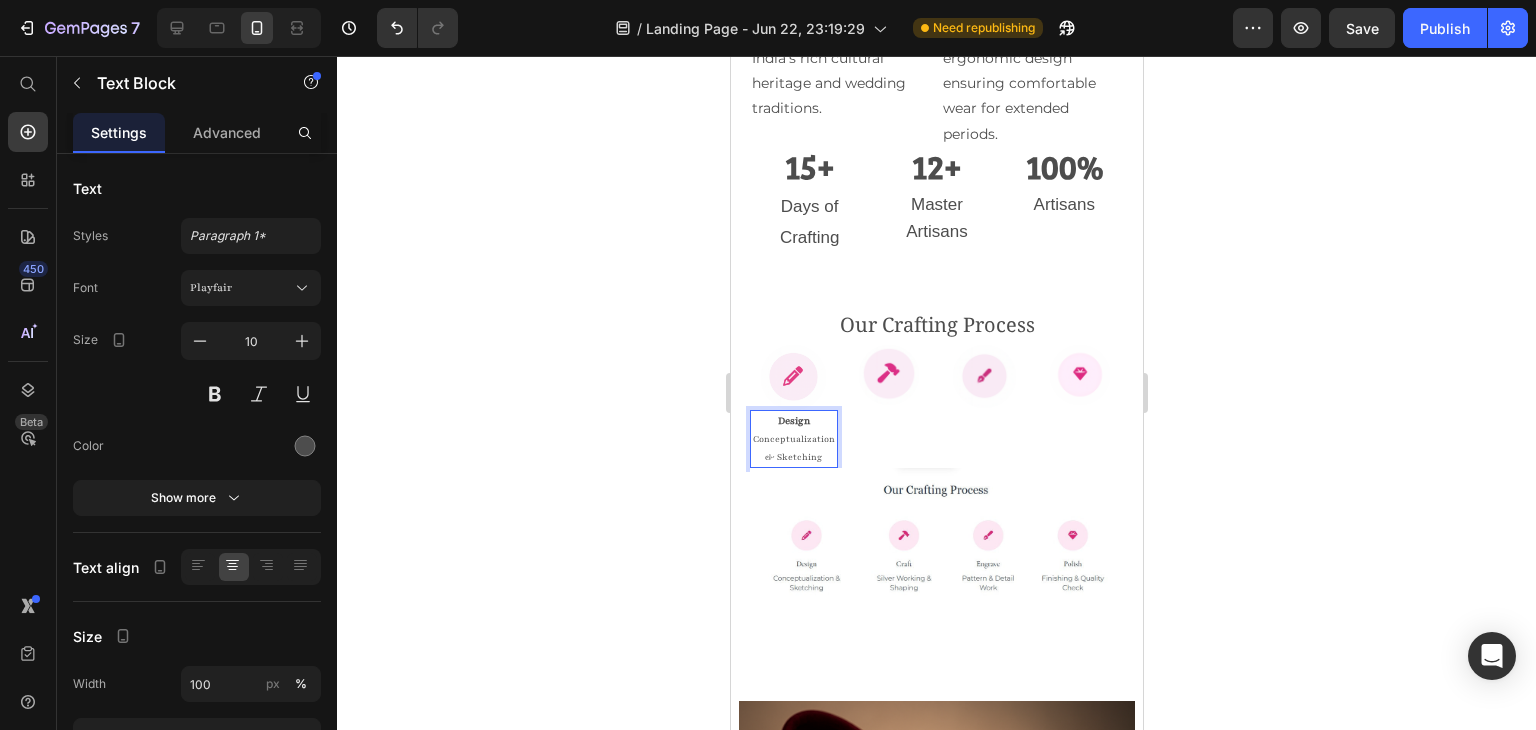 click on "Design Conceptualization & Sketching" at bounding box center (793, 439) 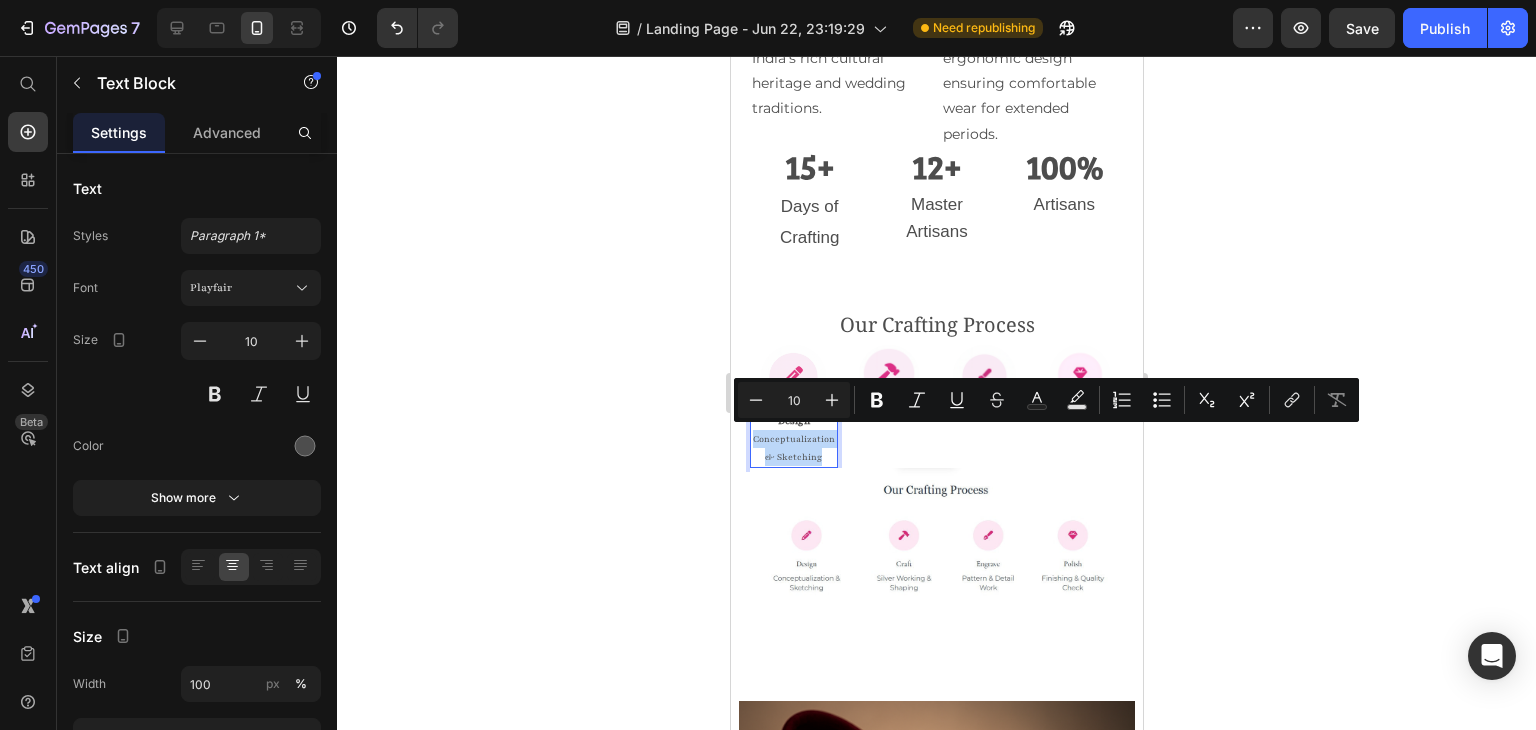 drag, startPoint x: 819, startPoint y: 454, endPoint x: 749, endPoint y: 437, distance: 72.03471 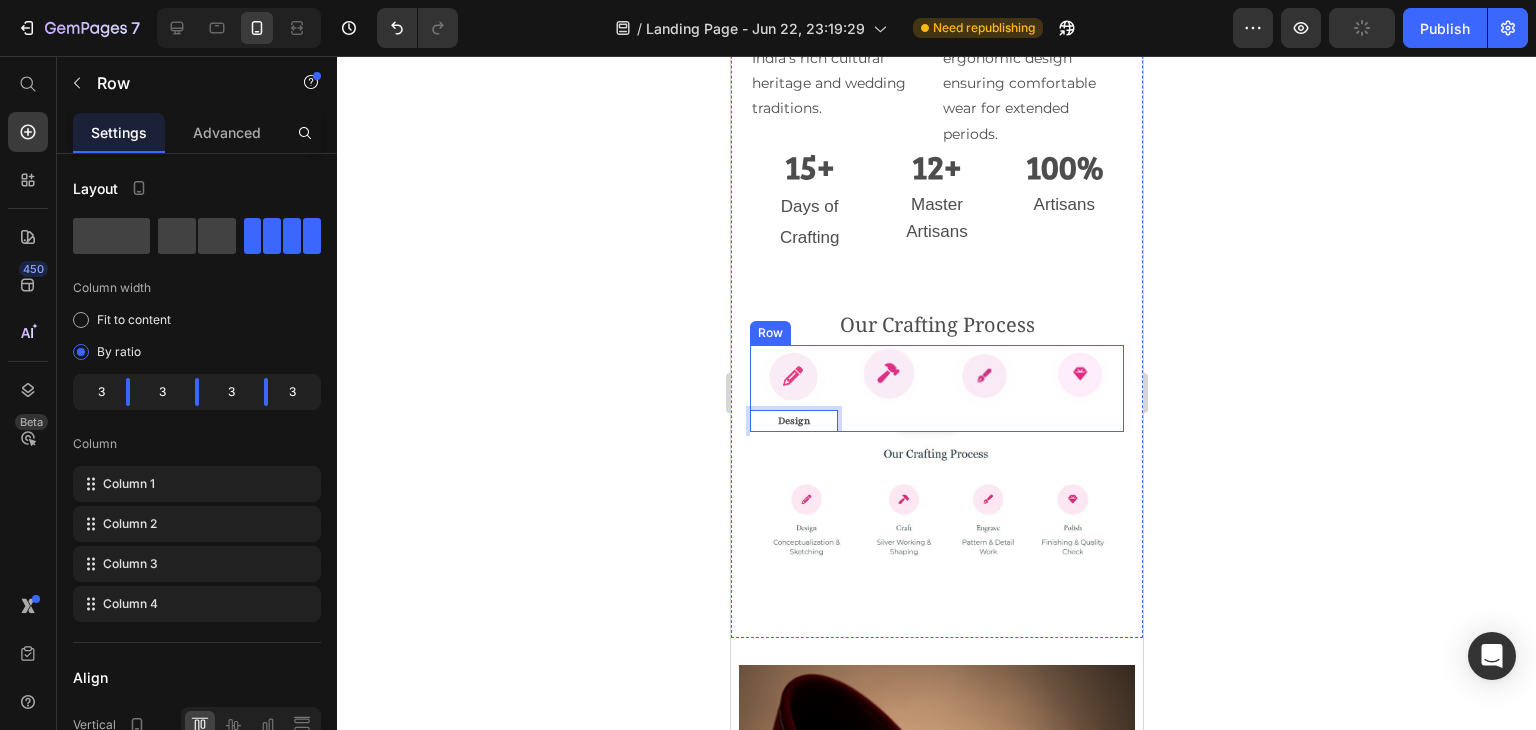 click on "Image" at bounding box center [889, 388] 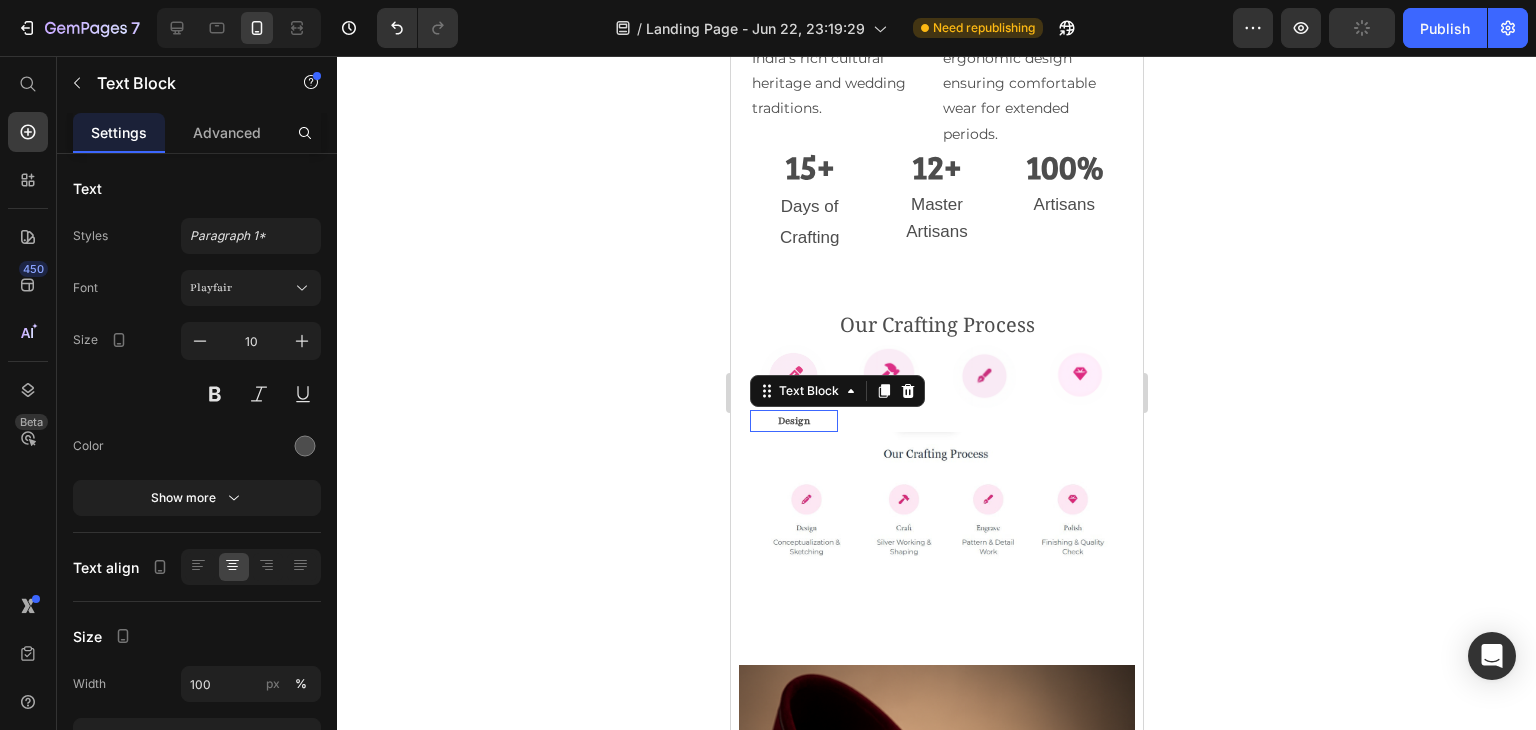 click on "Design" at bounding box center (793, 420) 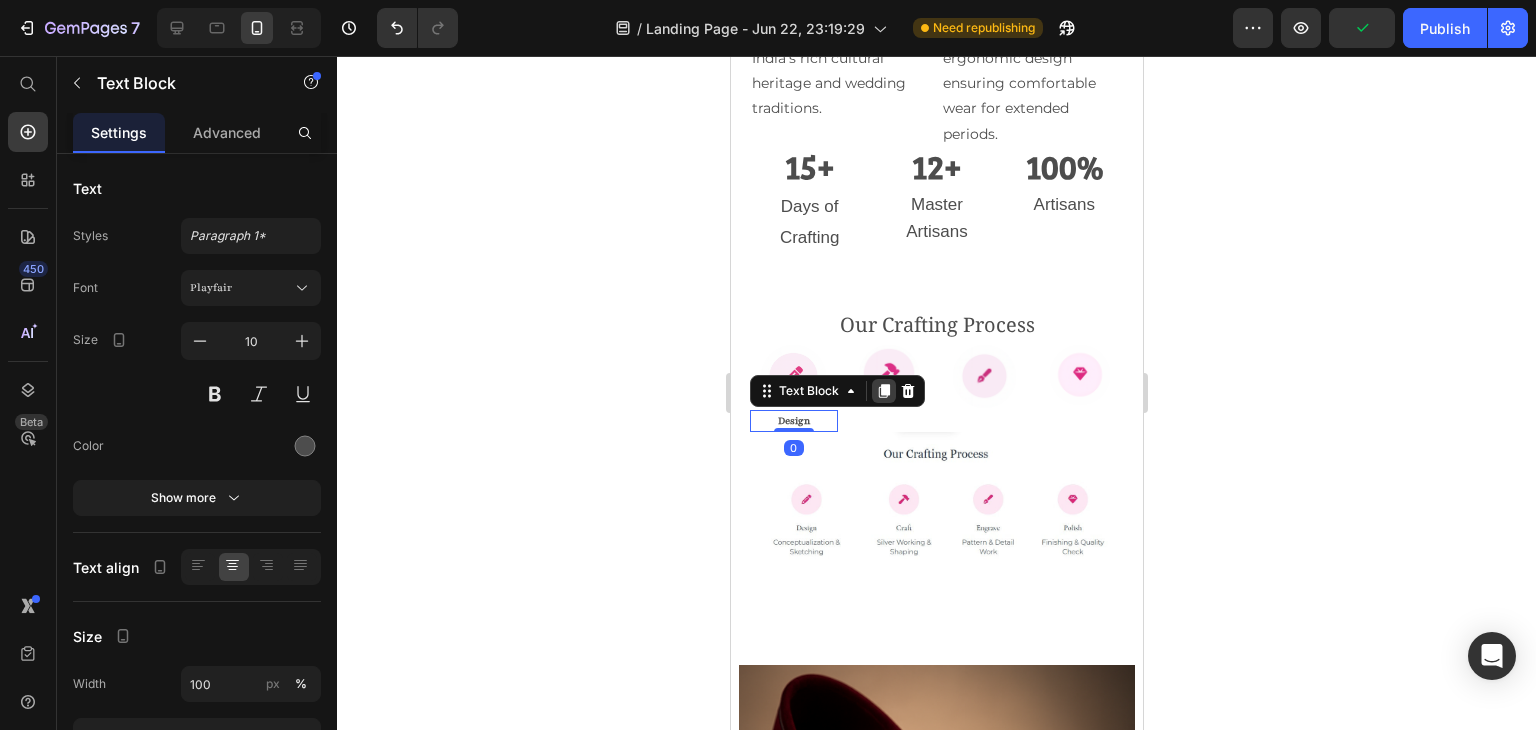click 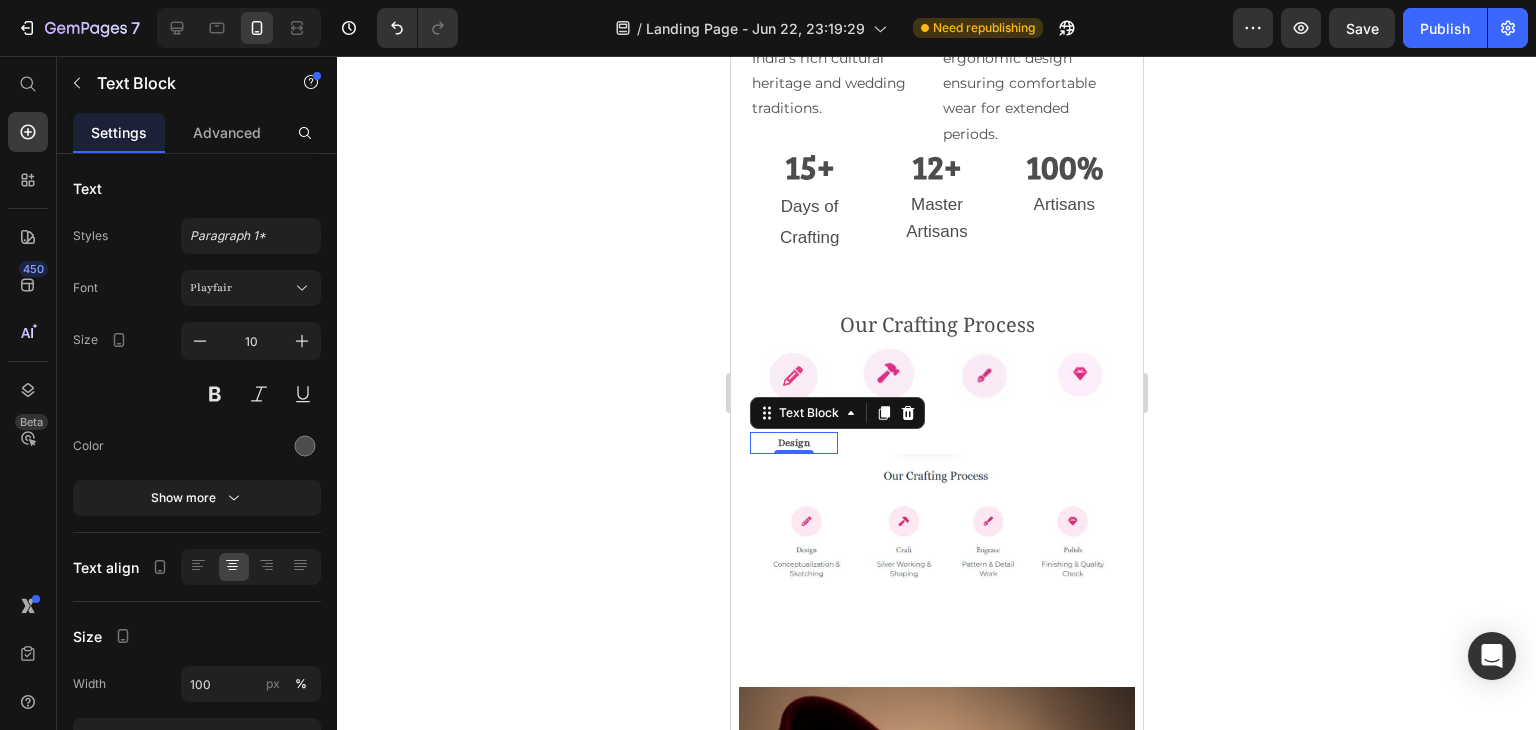 click on "Design" at bounding box center [793, 443] 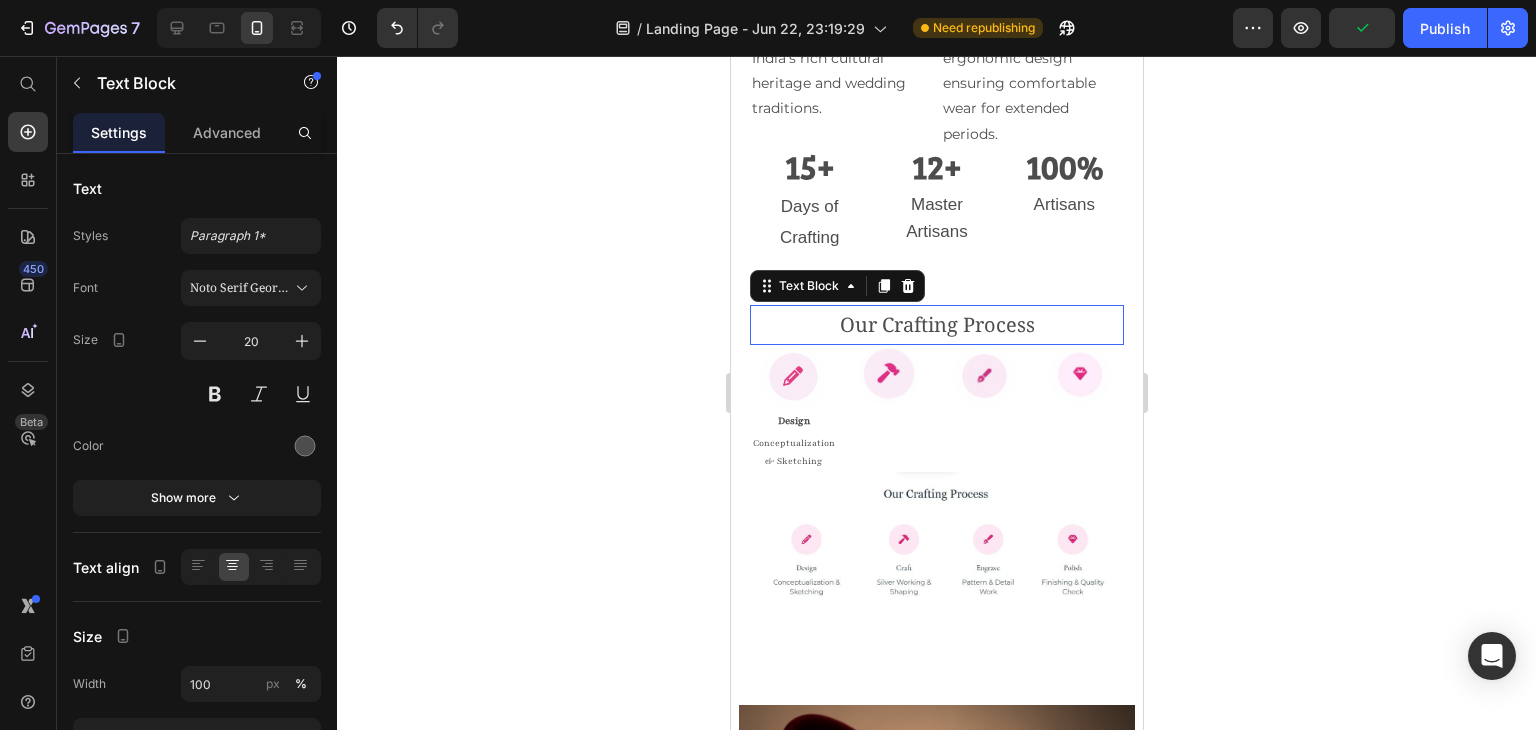 click on "Our Craftsmanship Story? Heading Image Supportive Design Text Block Ergonomically engineered for optimal spinal alignment Text Block Hero Banner Image Pressure Relief Text Block Reduces neck and shoulder discomfort Text Block Hero Banner Image Breathable Materials Text Block Ensures cool, comfortable sleep Text Block Hero Banner Row Row Every Silver Steps creation is a masterpiece of traditional Indian craftsmanship, handcrafted by our skilled artisans who have inherited centuries-old techniques Text Block Pure Silver Each piece crafted from certified 925 Sterling Silver, ensuring lasting beauty and value. Text Block Hand Engraved Intricate patterns meticulously carved by master artisans, making each piece unique. Text Block Traditional Motifs Designs inspired by India's rich cultural heritage and wedding traditions. Text Block Modern Comfort Contemporary ergonomic design ensuring comfortable wear for extended periods. Text Block Row 15+ Text Block 12+ Text Block 100% Text Block Row Days of Crafting Artisans" at bounding box center (936, 131) 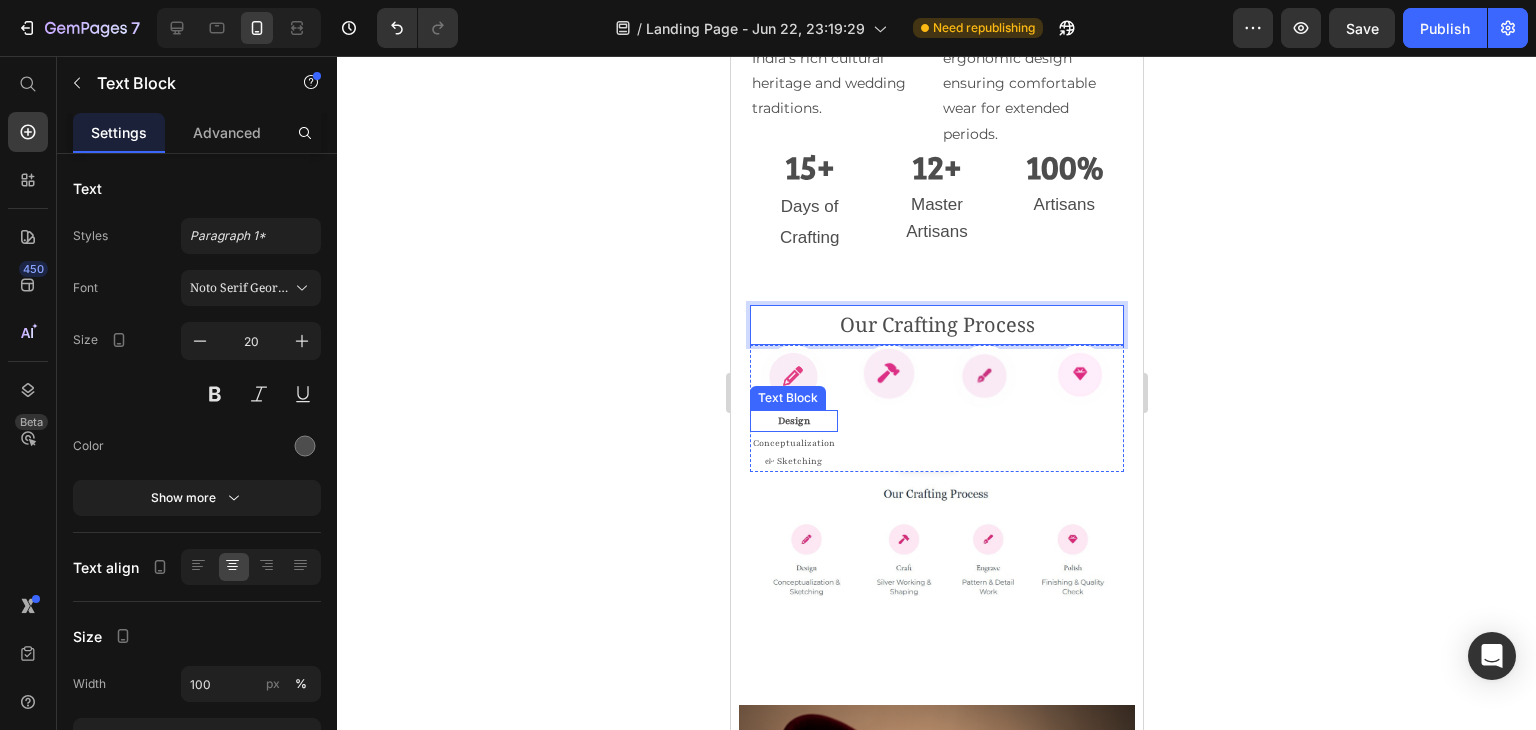 click on "Design" at bounding box center [793, 421] 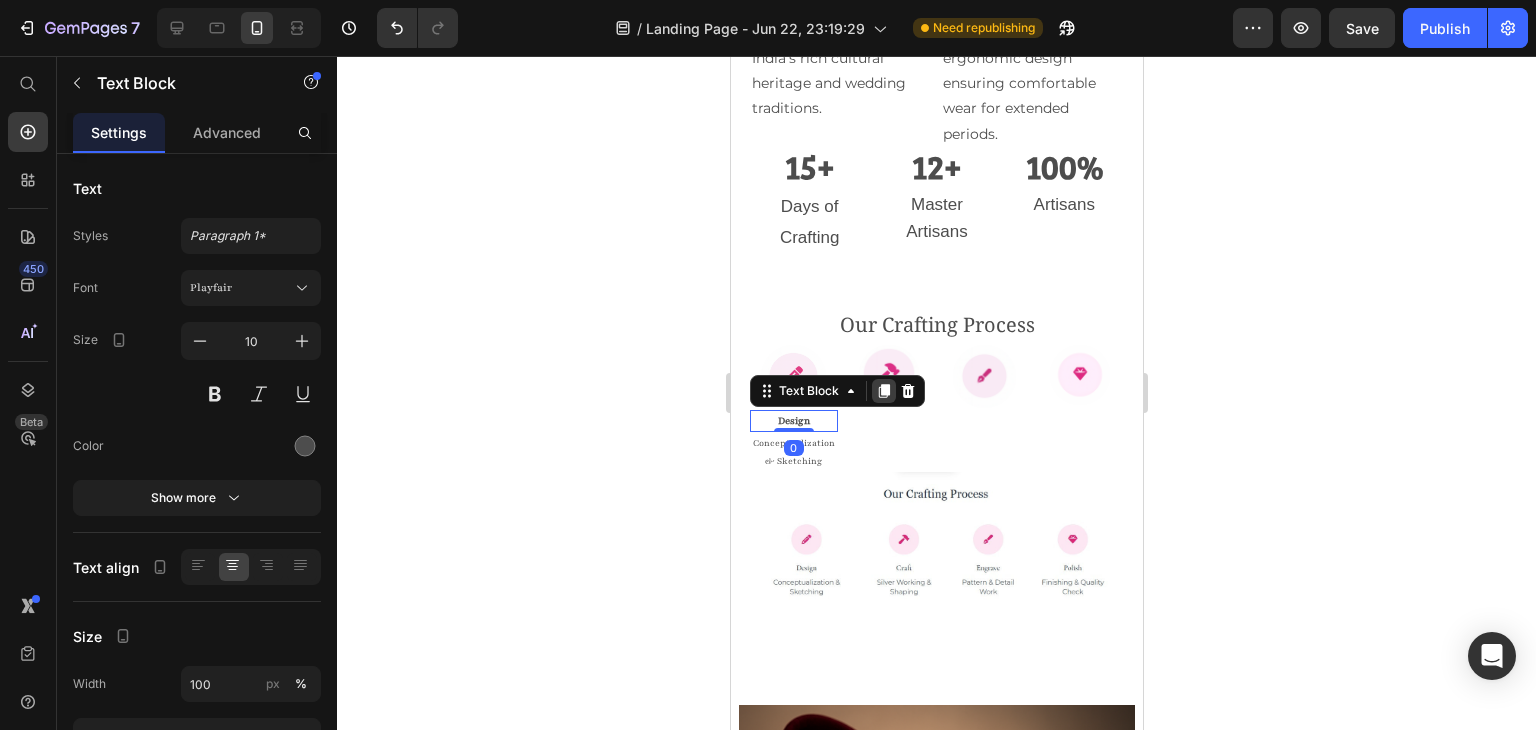 click 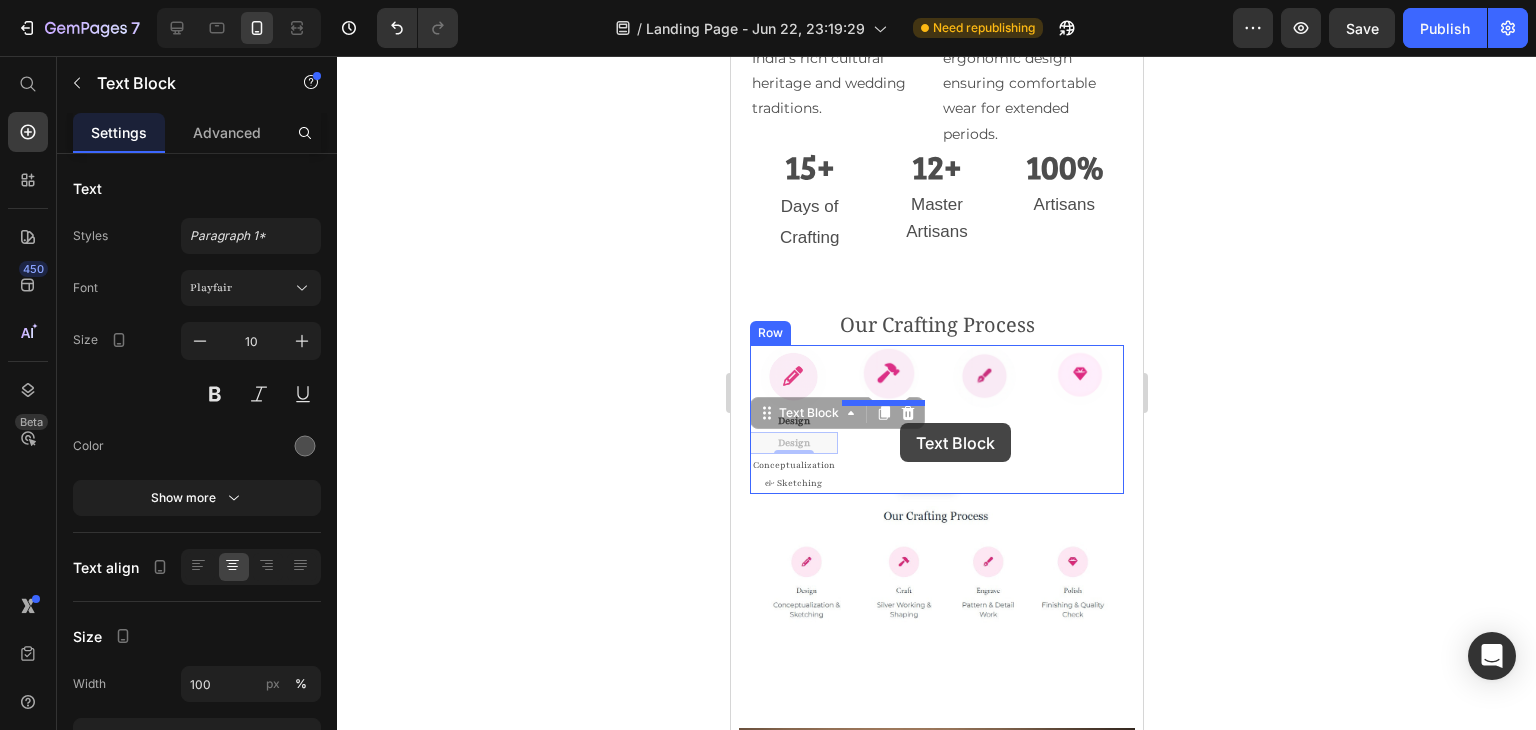 drag, startPoint x: 809, startPoint y: 441, endPoint x: 899, endPoint y: 423, distance: 91.78235 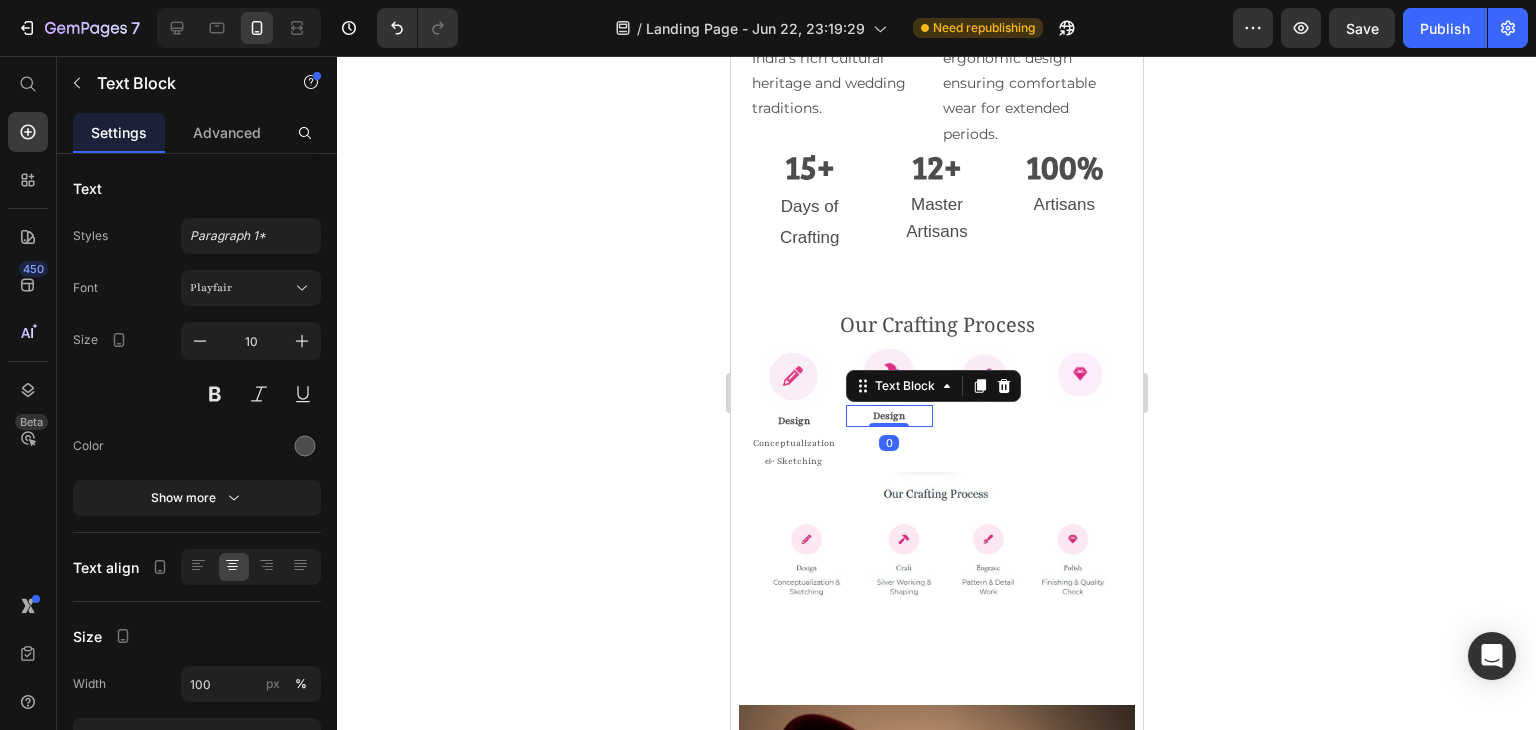 click at bounding box center (888, 425) 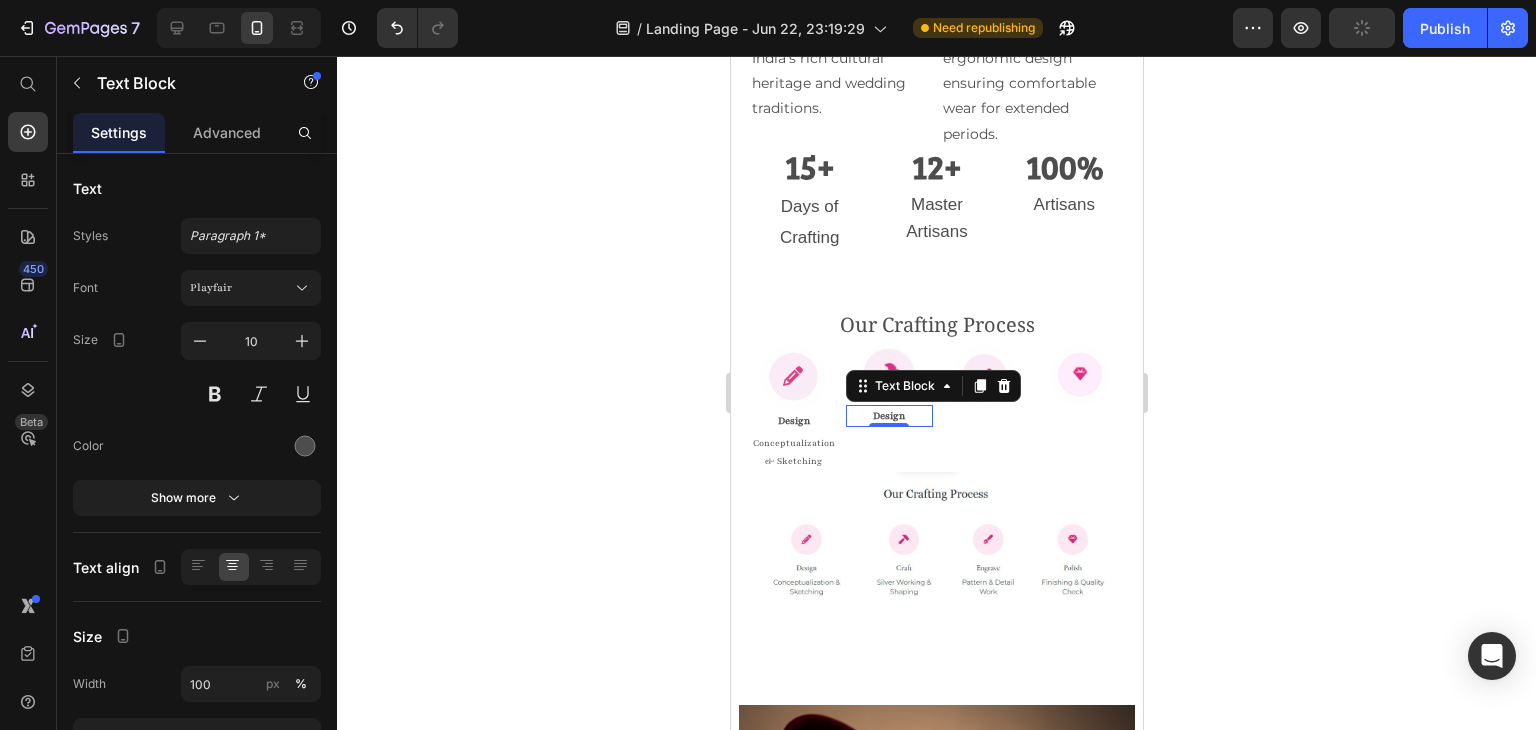 click on "Design" at bounding box center [889, 416] 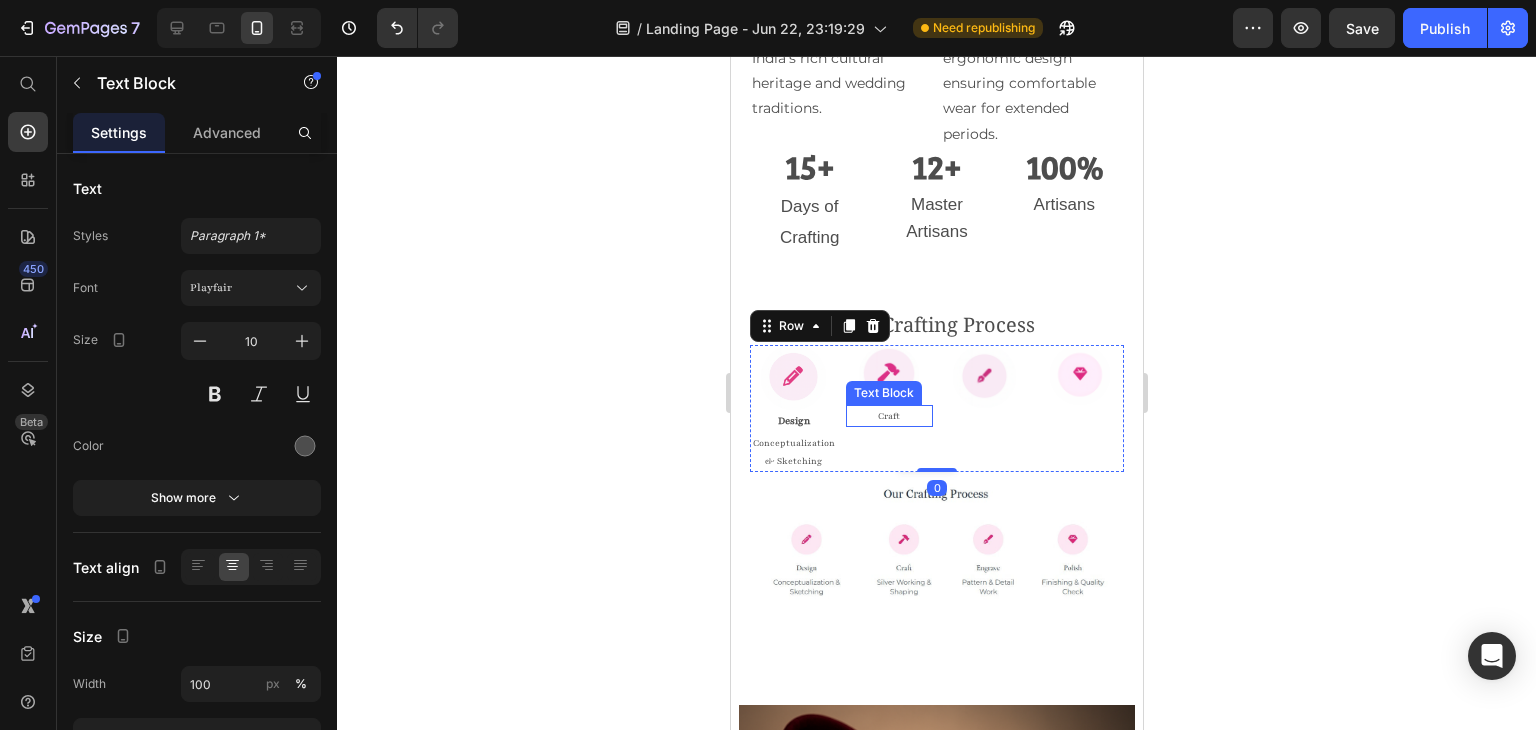 click on "Craft" at bounding box center (889, 416) 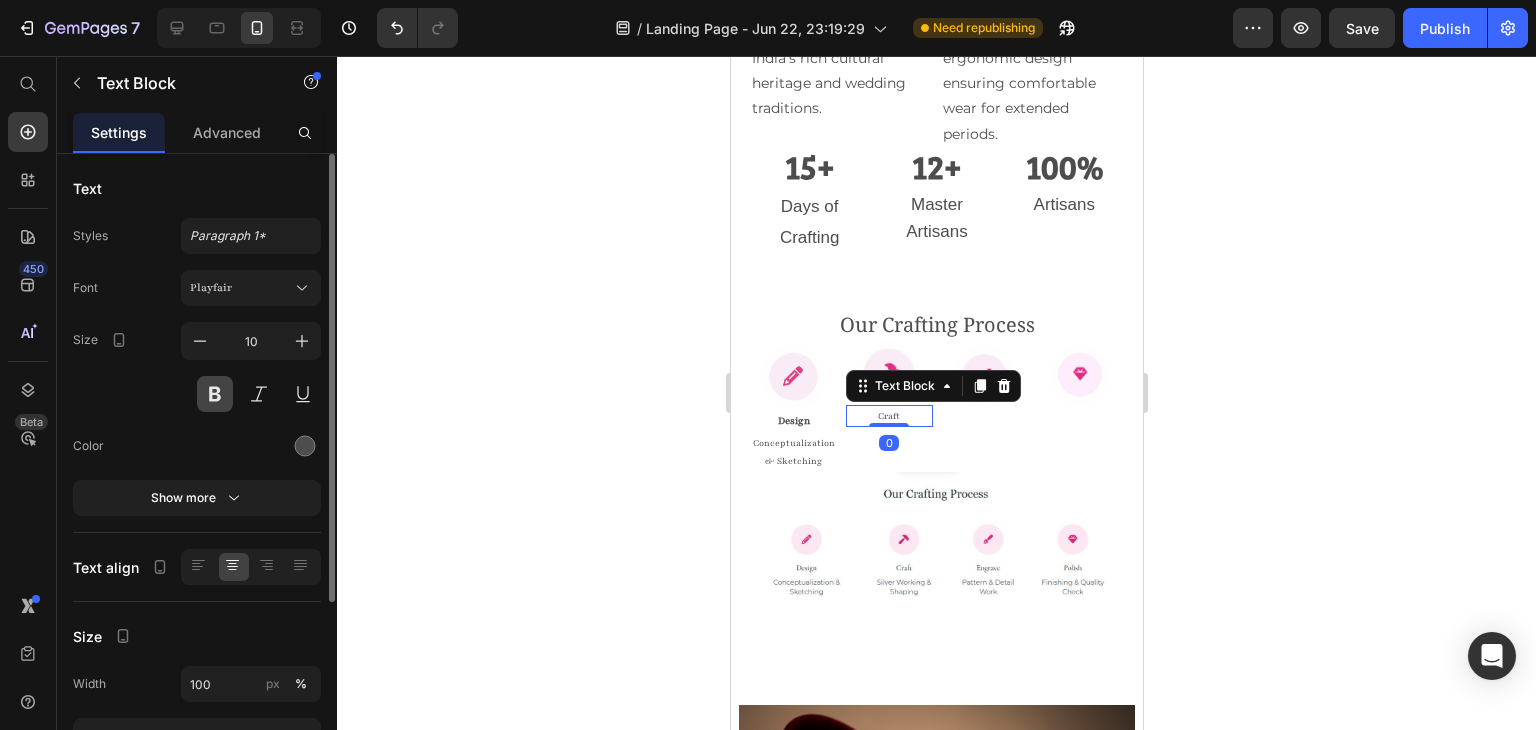 click at bounding box center (215, 394) 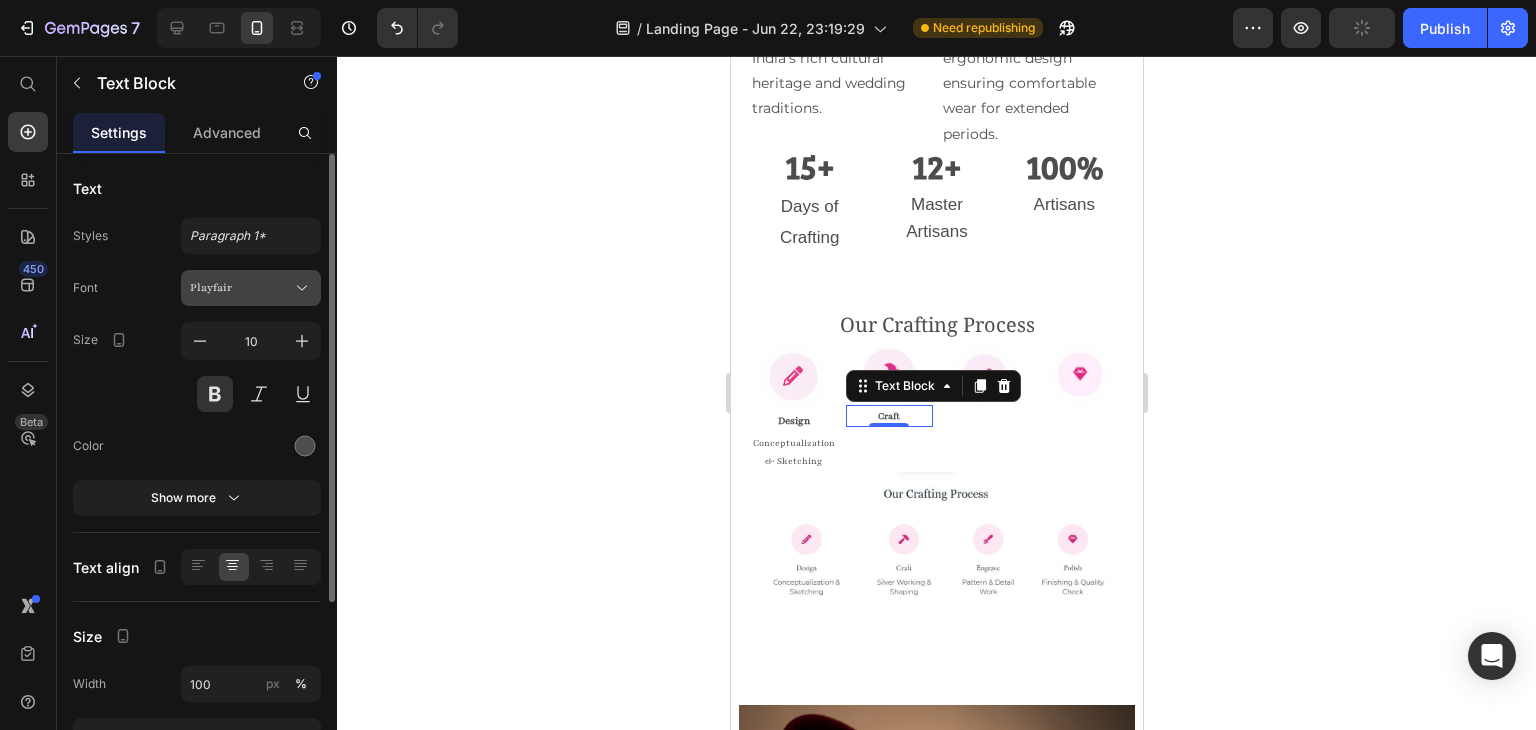 click on "Playfair" at bounding box center [251, 288] 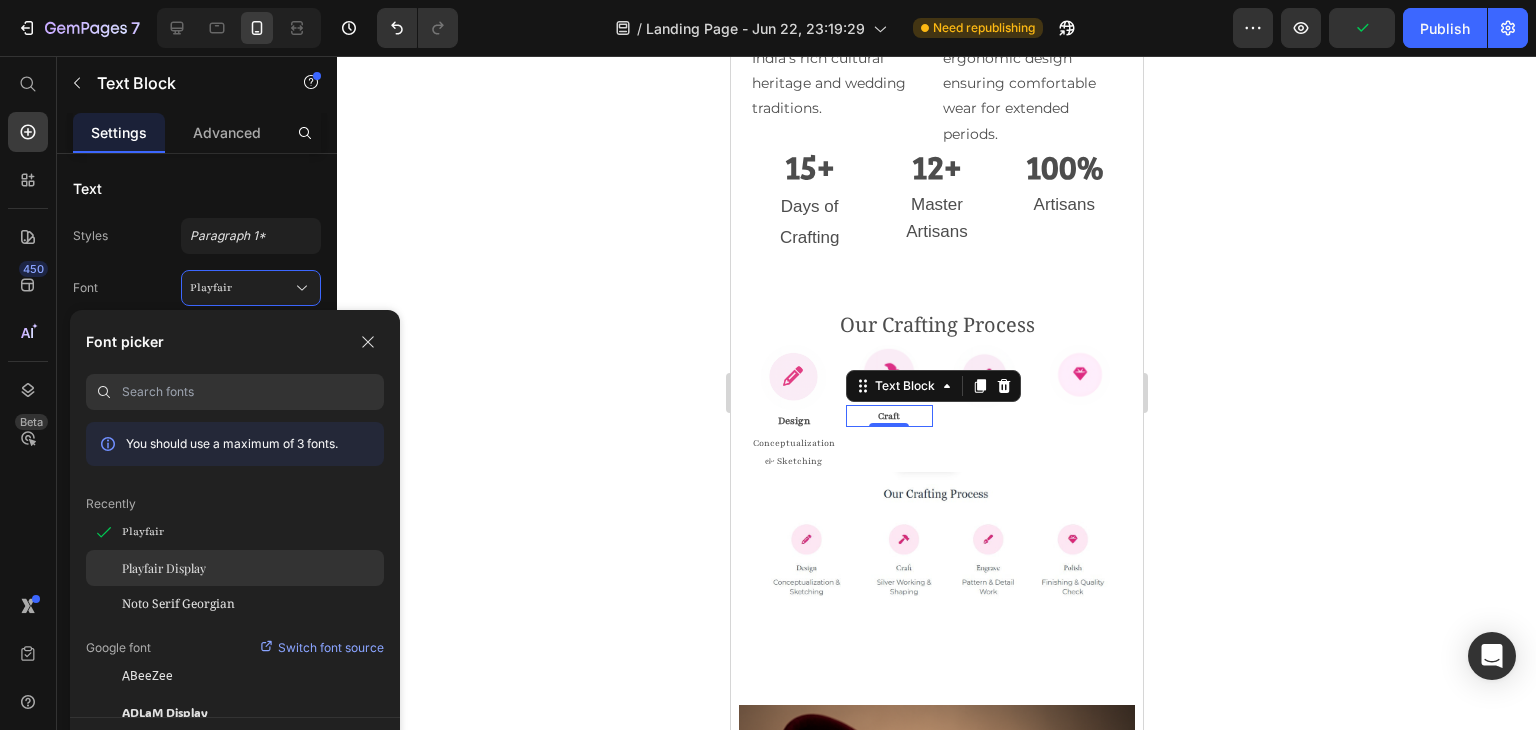 click on "Playfair Display" 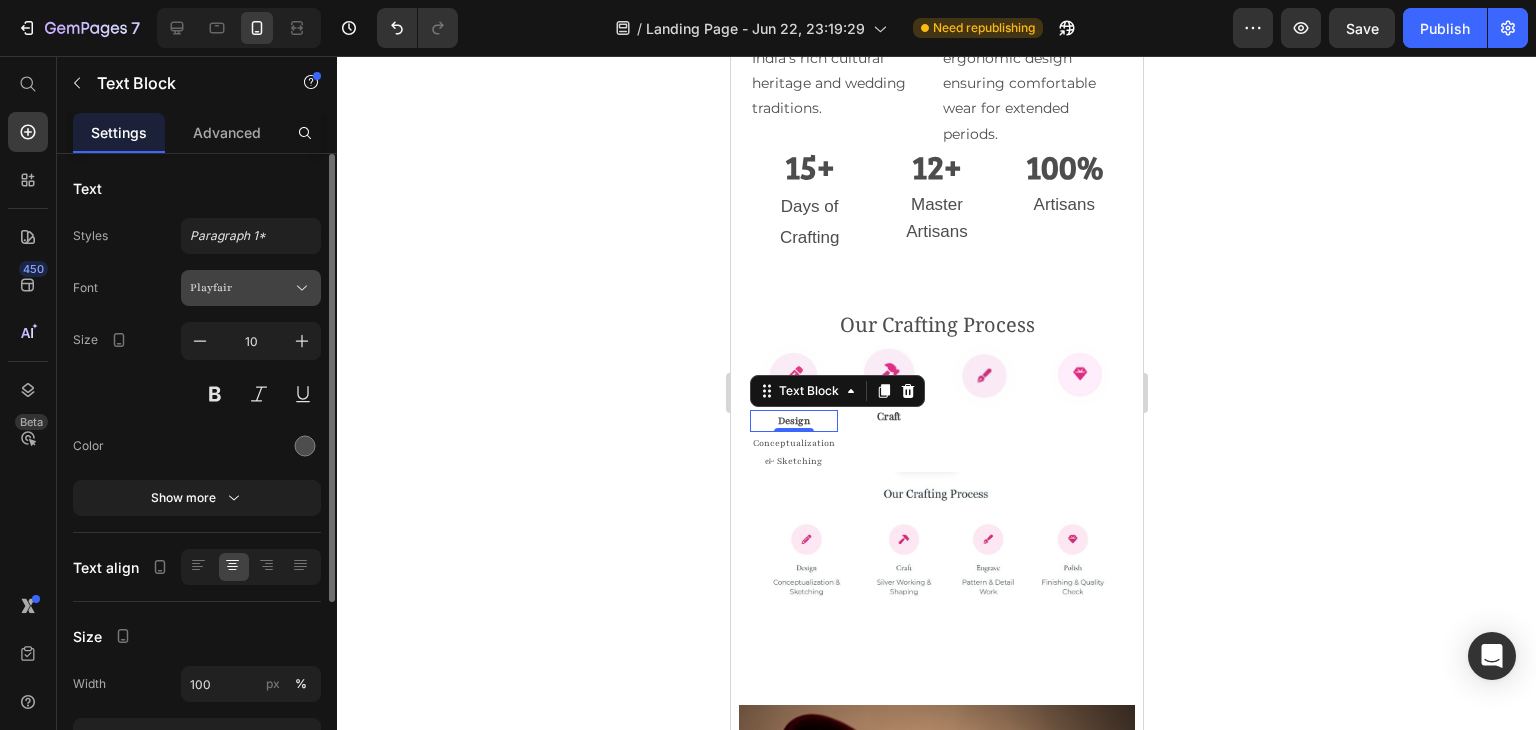 click 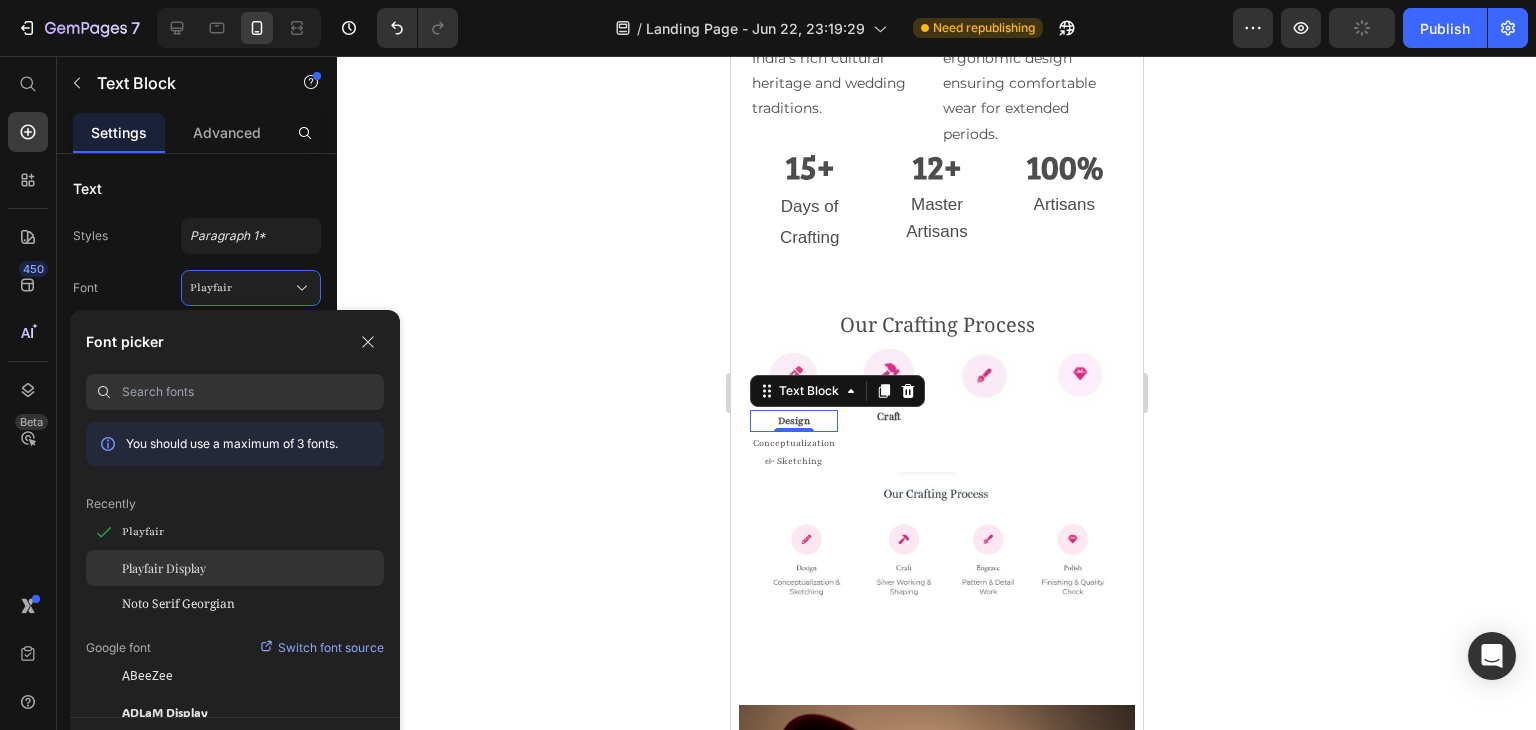 click on "Playfair Display" 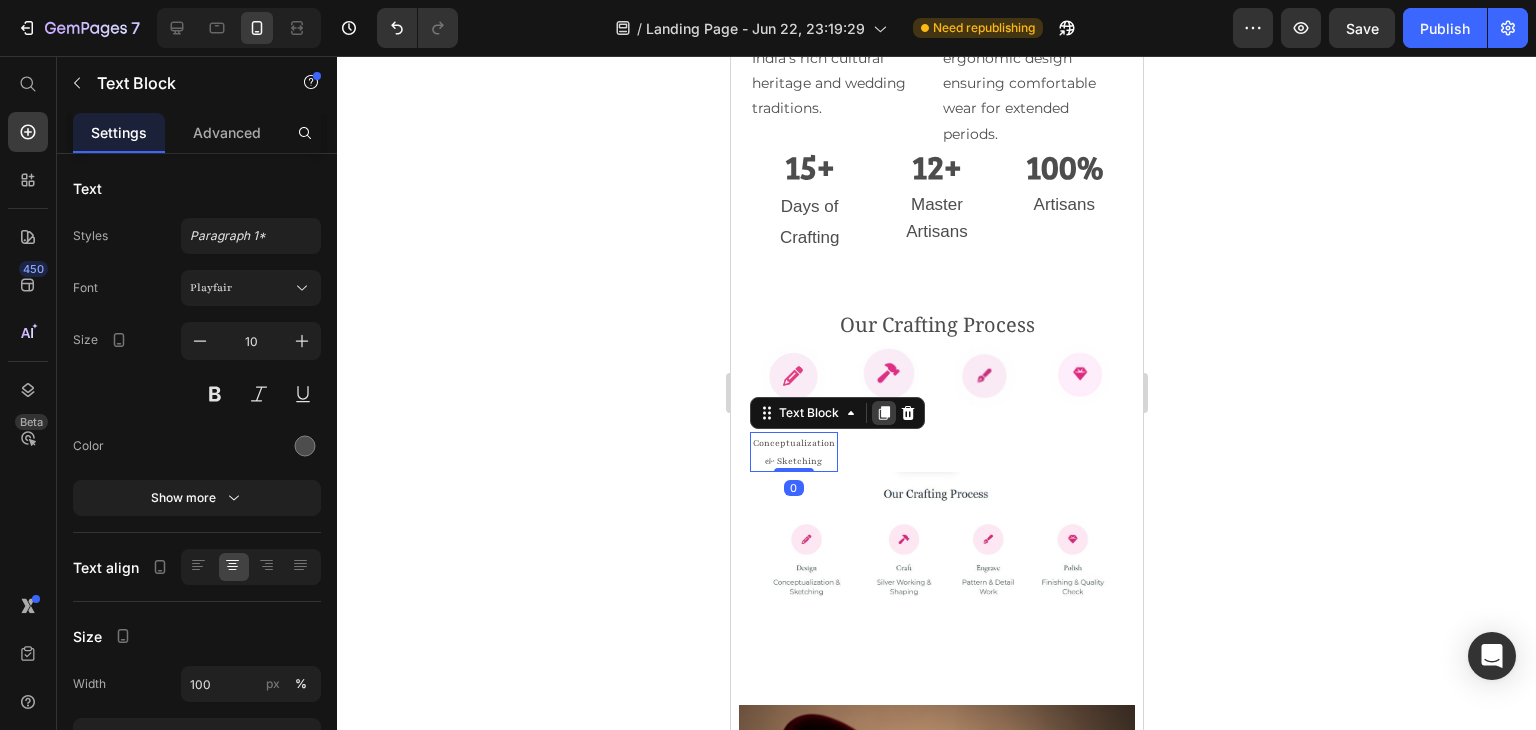 click 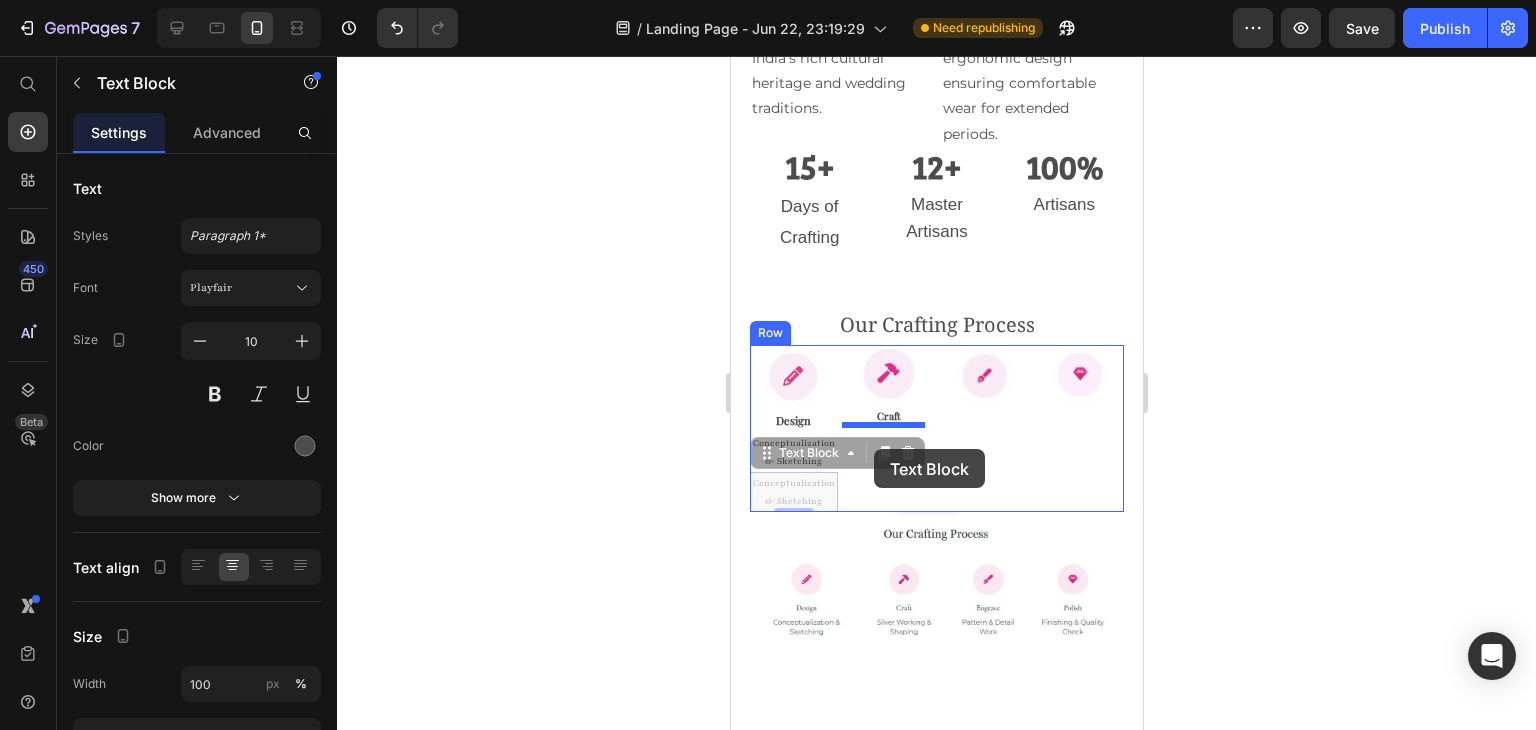 drag, startPoint x: 774, startPoint y: 494, endPoint x: 873, endPoint y: 449, distance: 108.74741 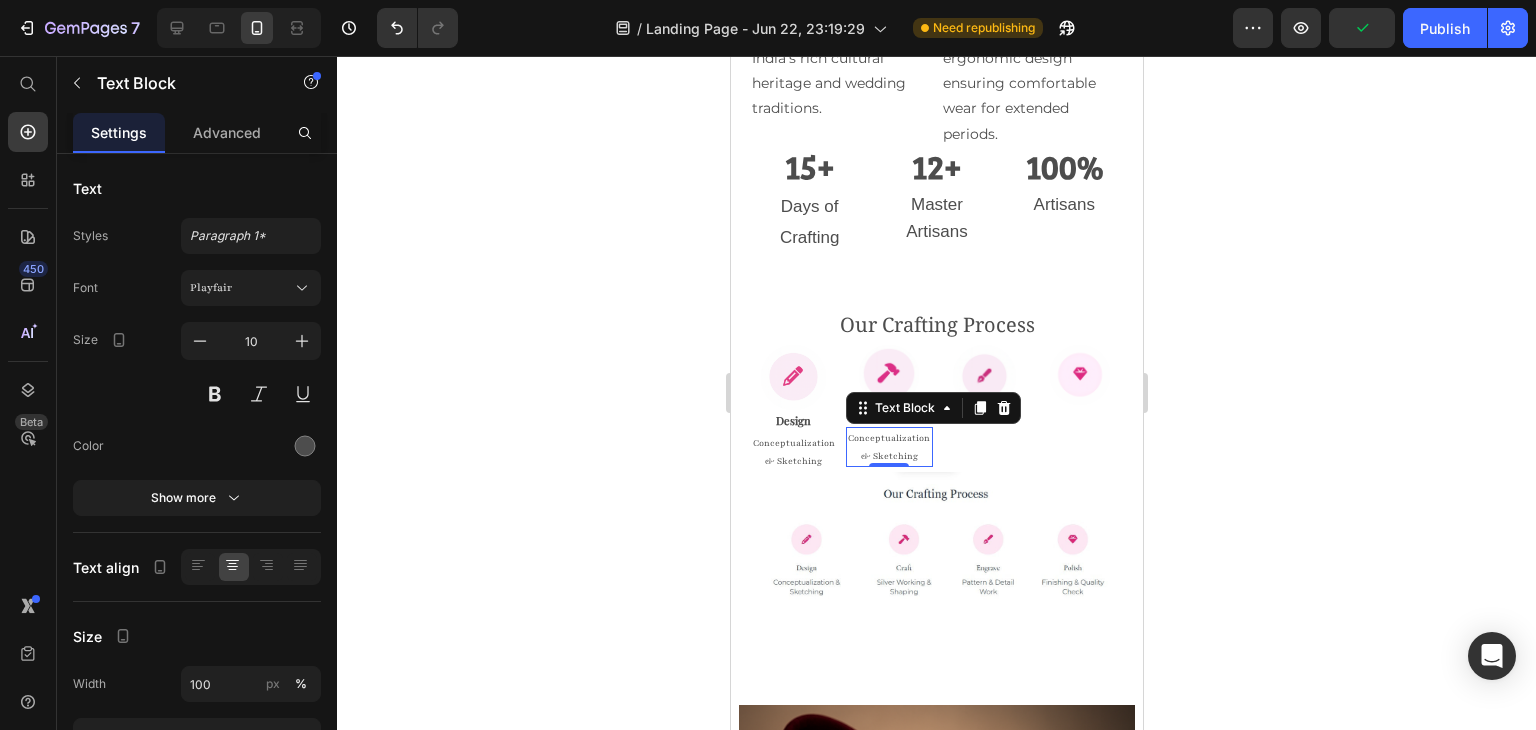 click on "Conceptualization & Sketching" at bounding box center [889, 447] 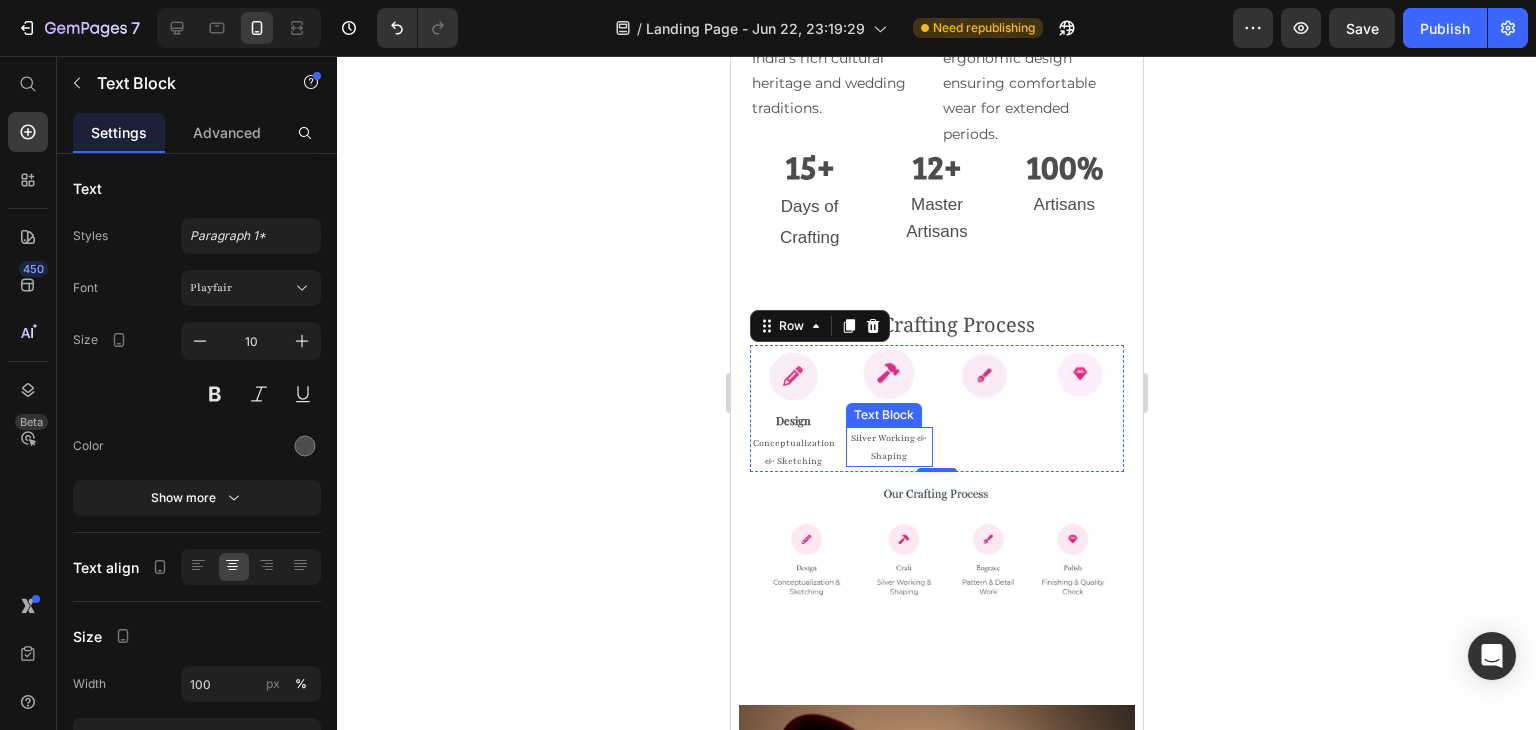 click on "Silver Working & Shaping" at bounding box center (889, 447) 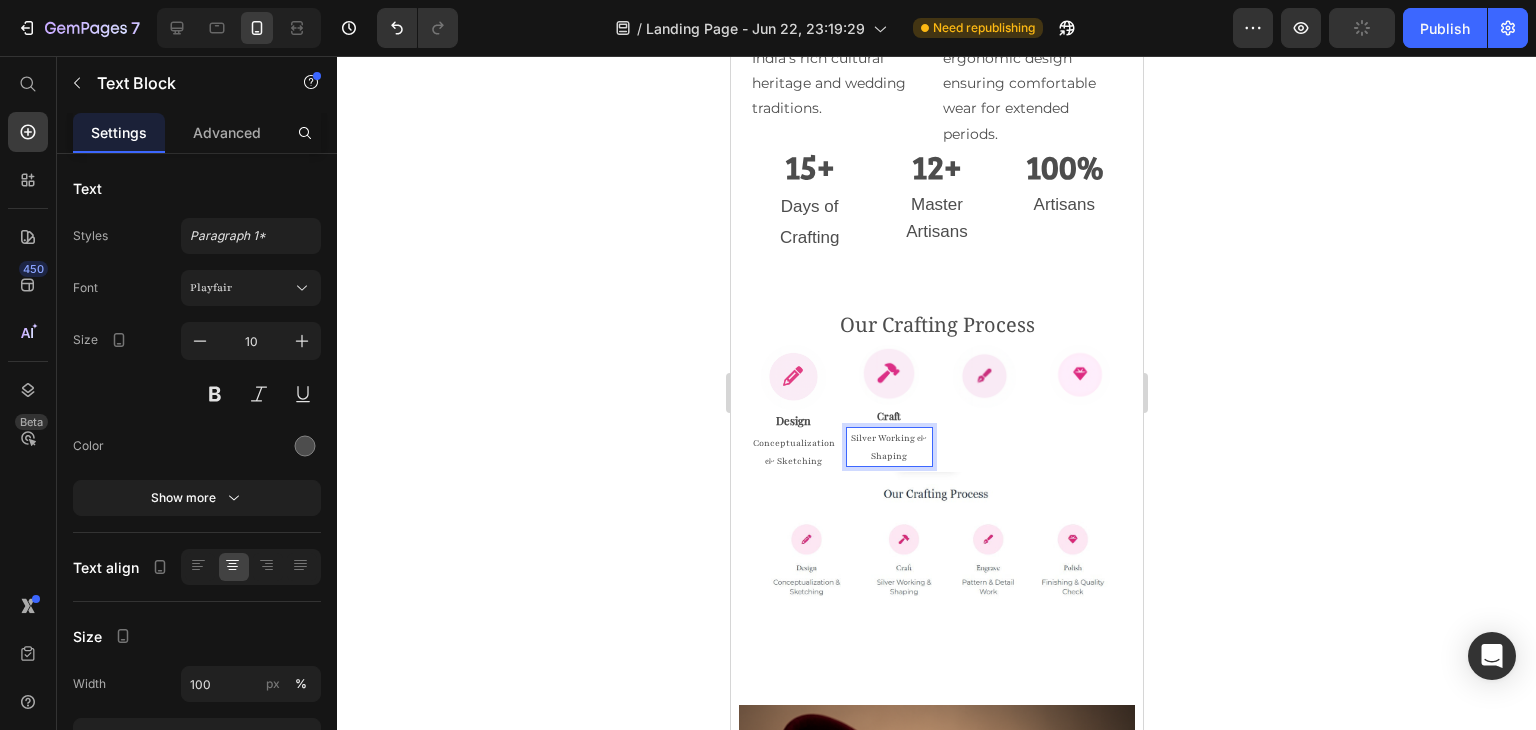 drag, startPoint x: 890, startPoint y: 451, endPoint x: 889, endPoint y: 461, distance: 10.049875 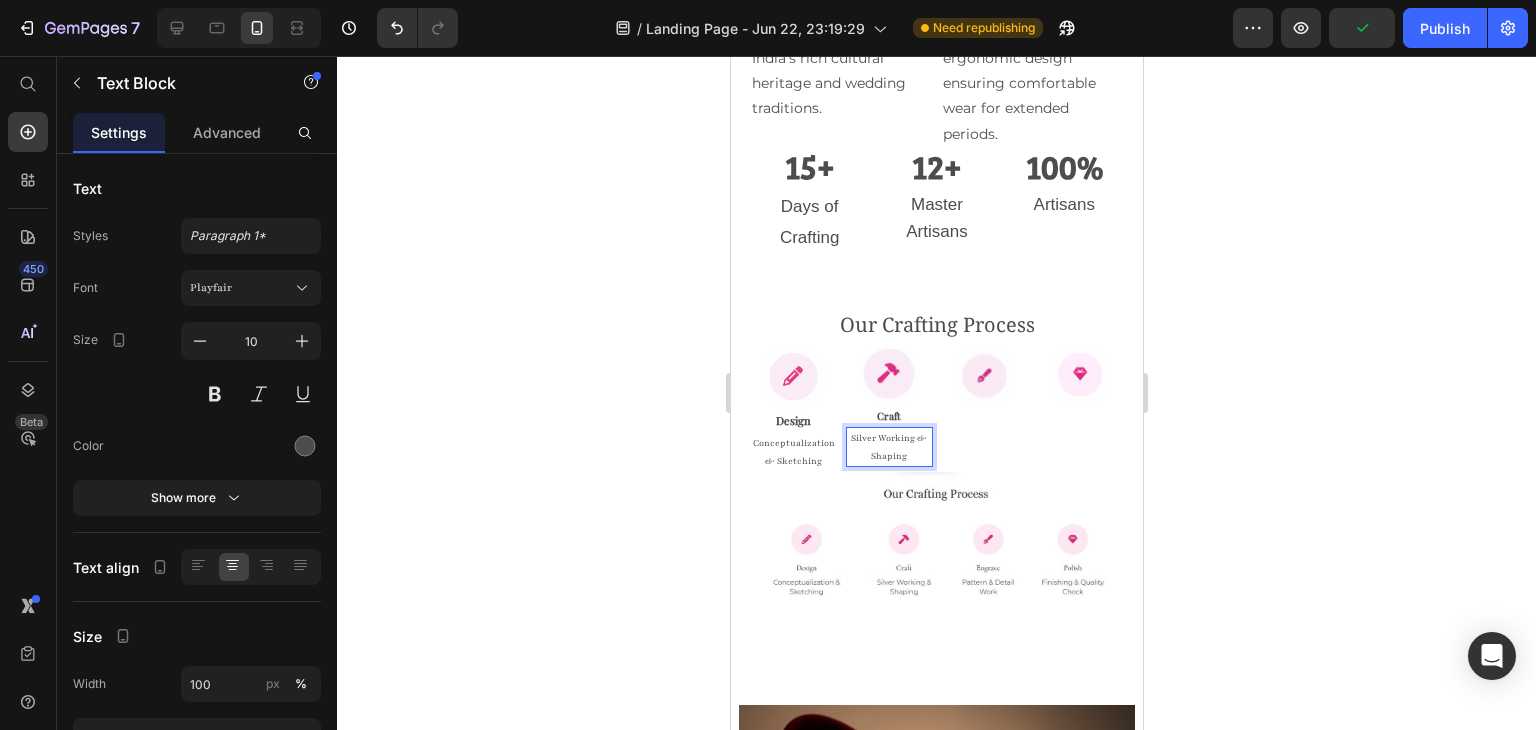 click on "Silver Working & Shaping" at bounding box center [889, 447] 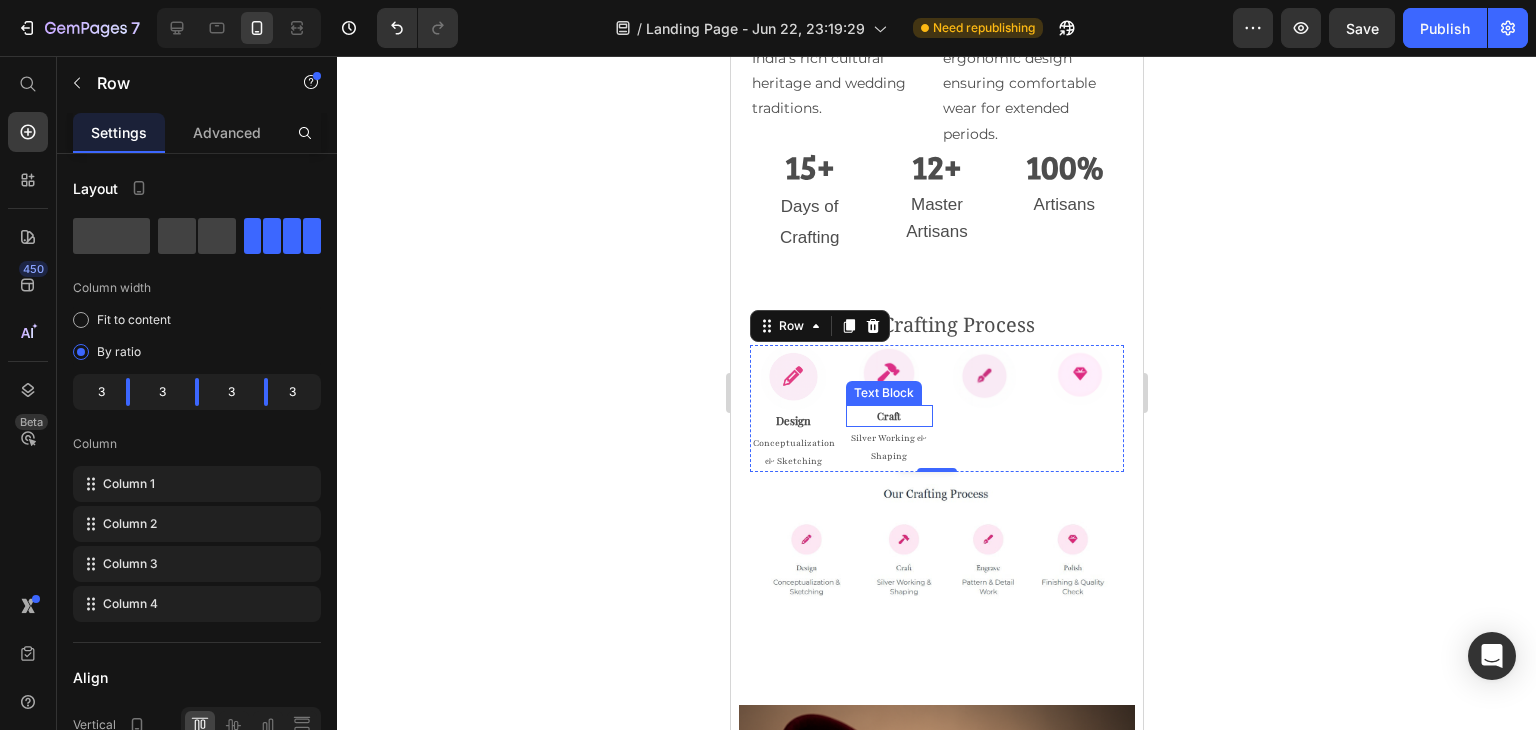 click on "Craft" at bounding box center [889, 416] 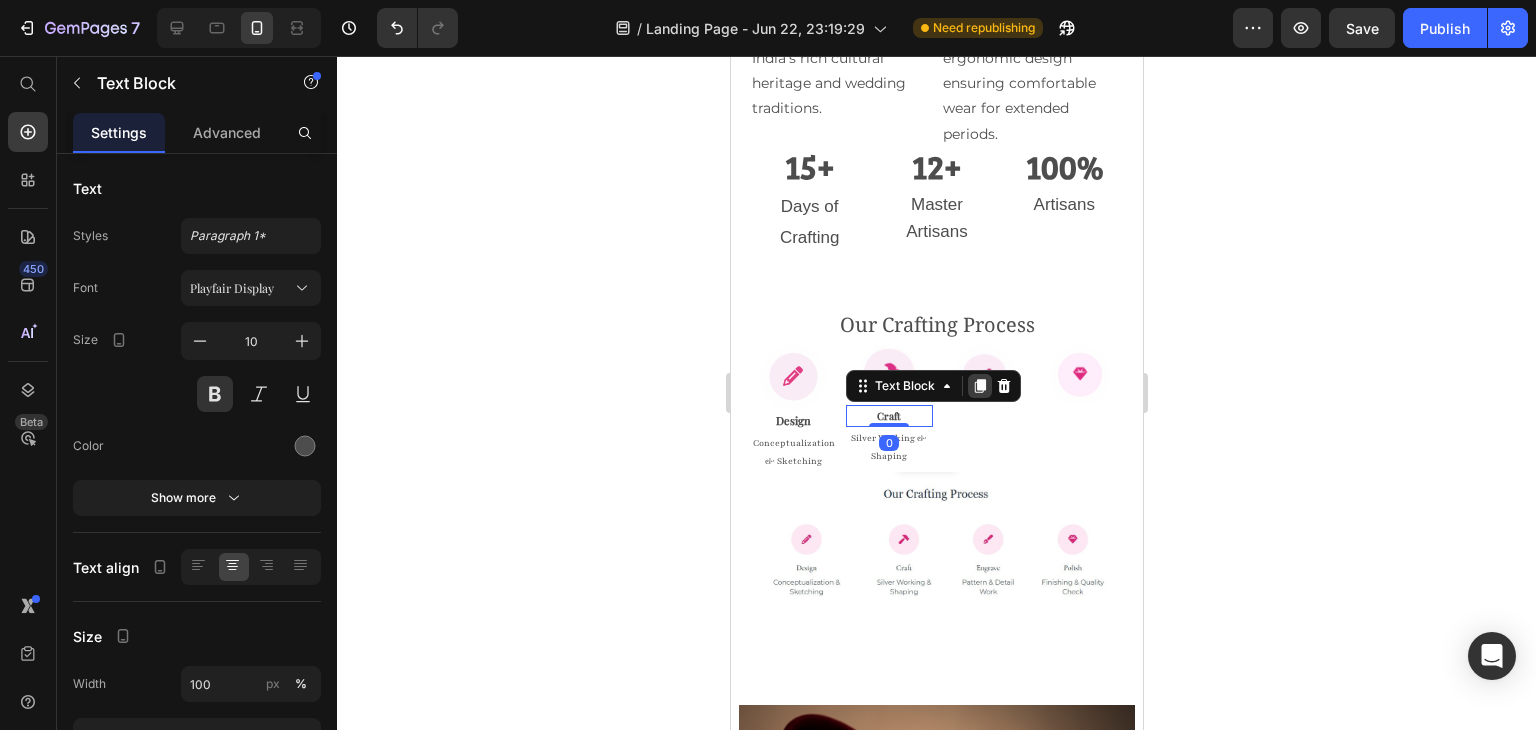 click 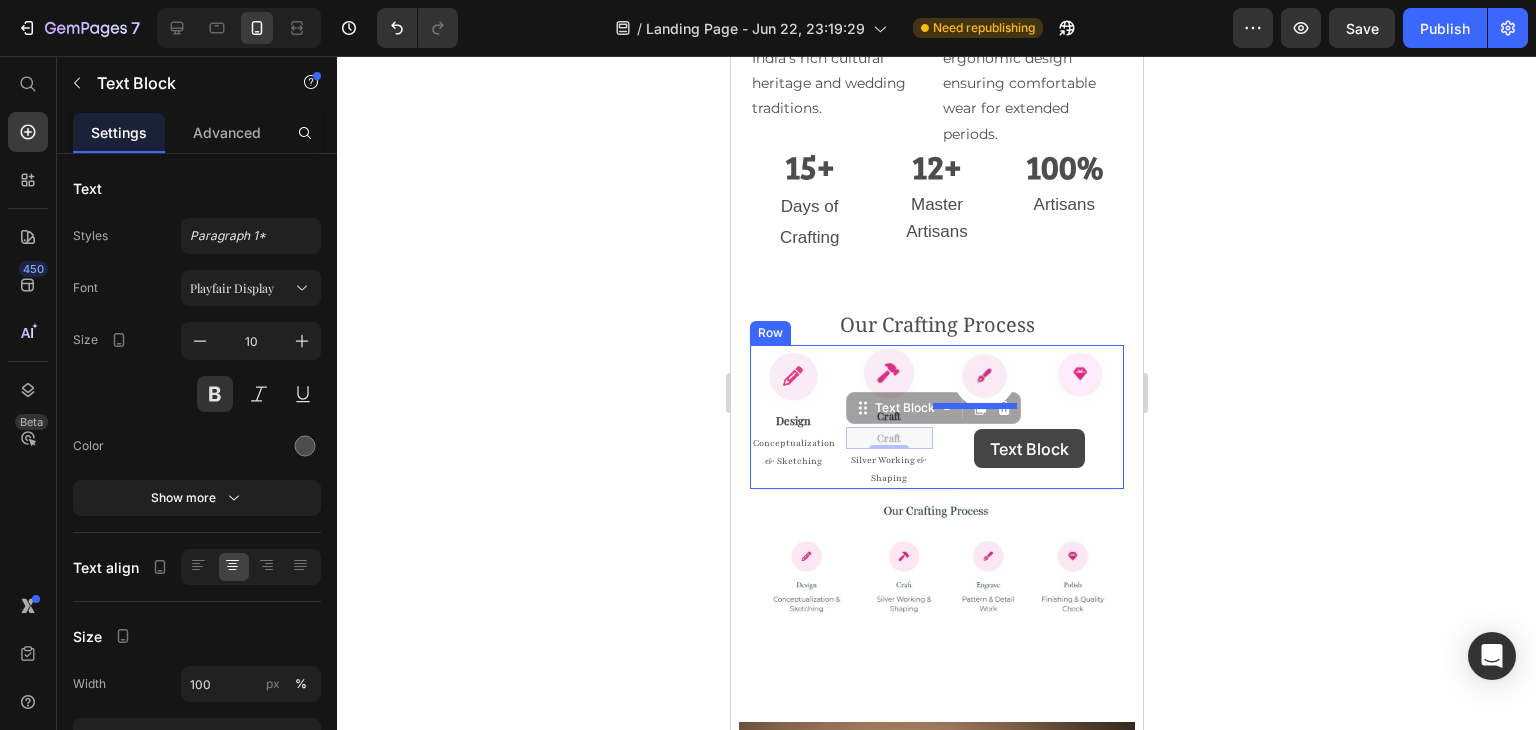 drag, startPoint x: 915, startPoint y: 439, endPoint x: 973, endPoint y: 429, distance: 58.855755 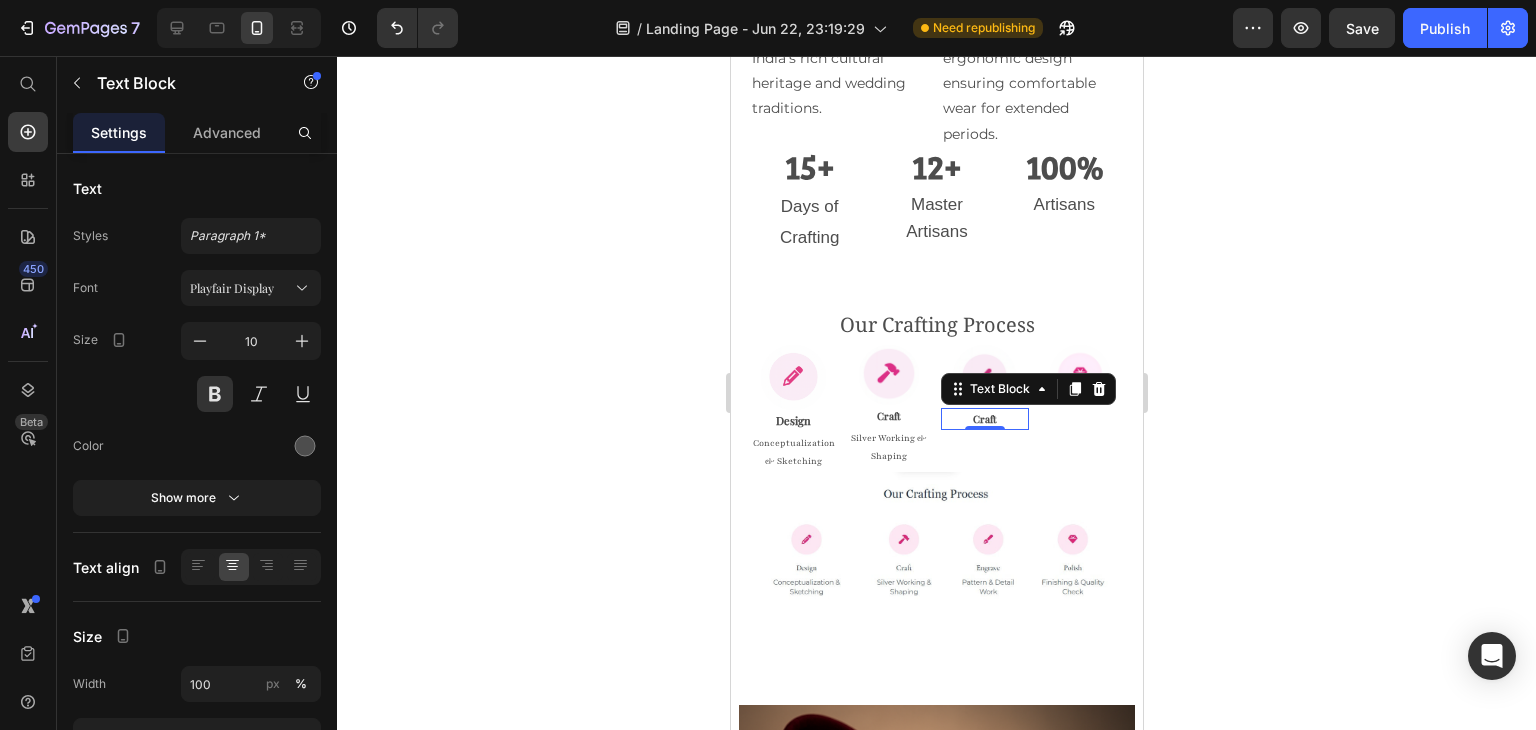 click on "Craft" at bounding box center (984, 419) 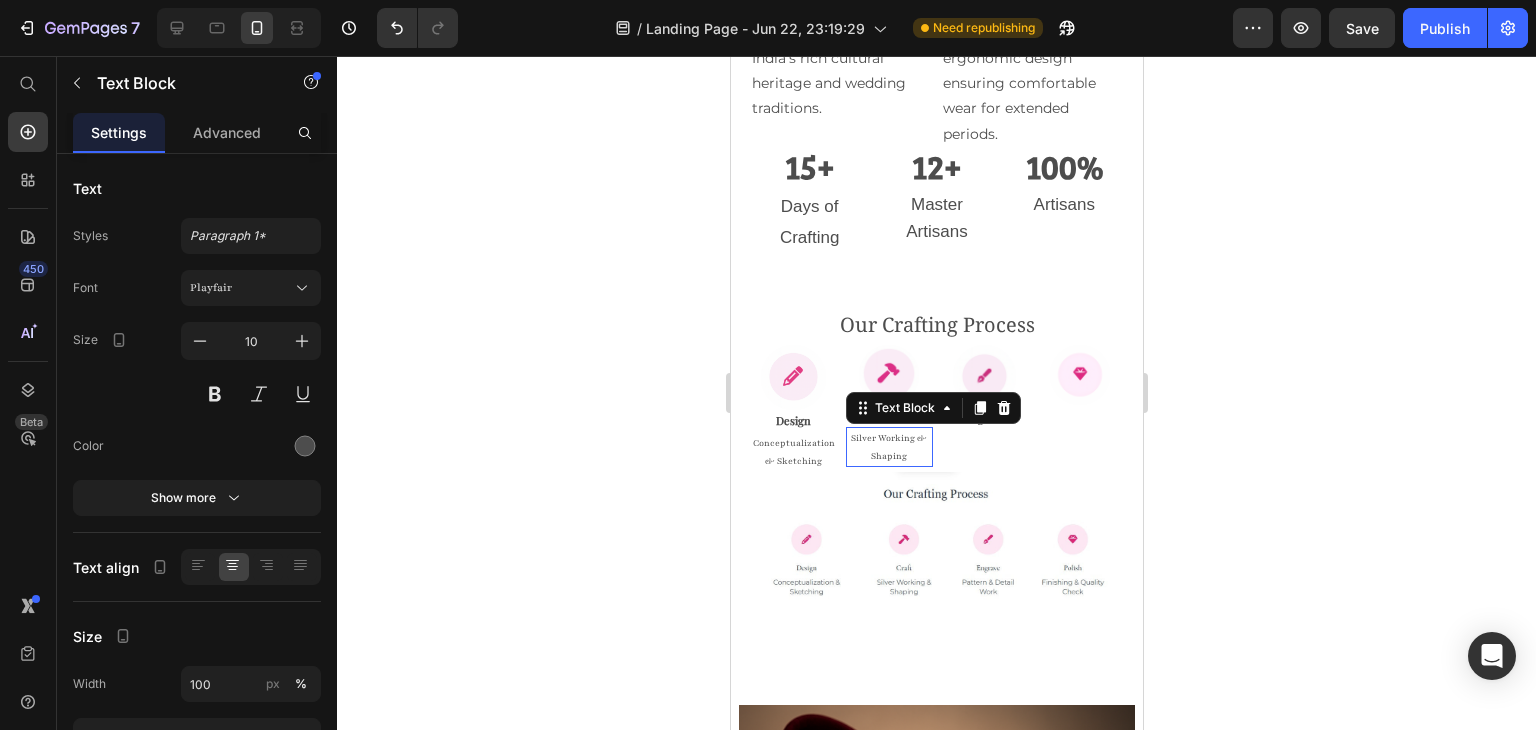 click on "Silver Working & Shaping" at bounding box center [889, 447] 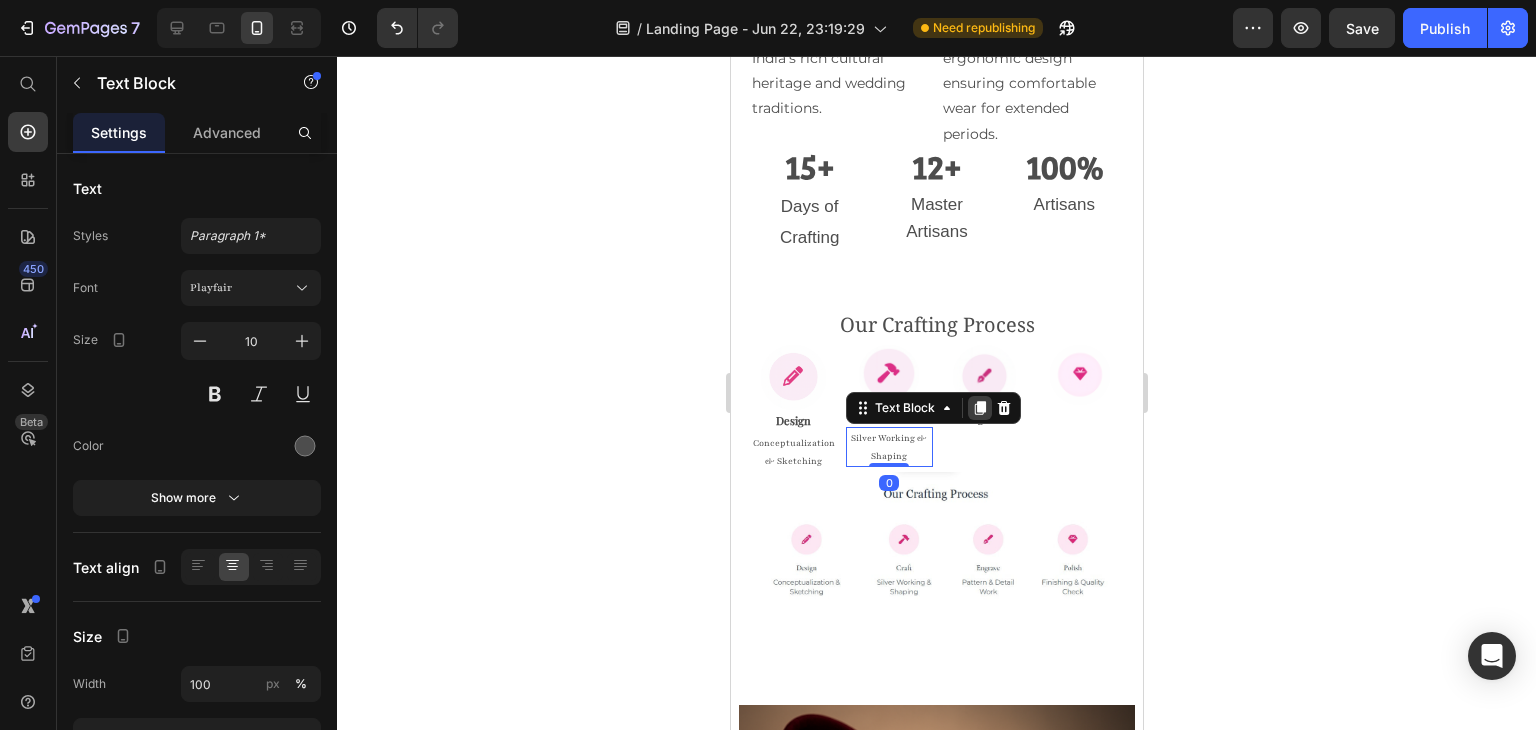 click 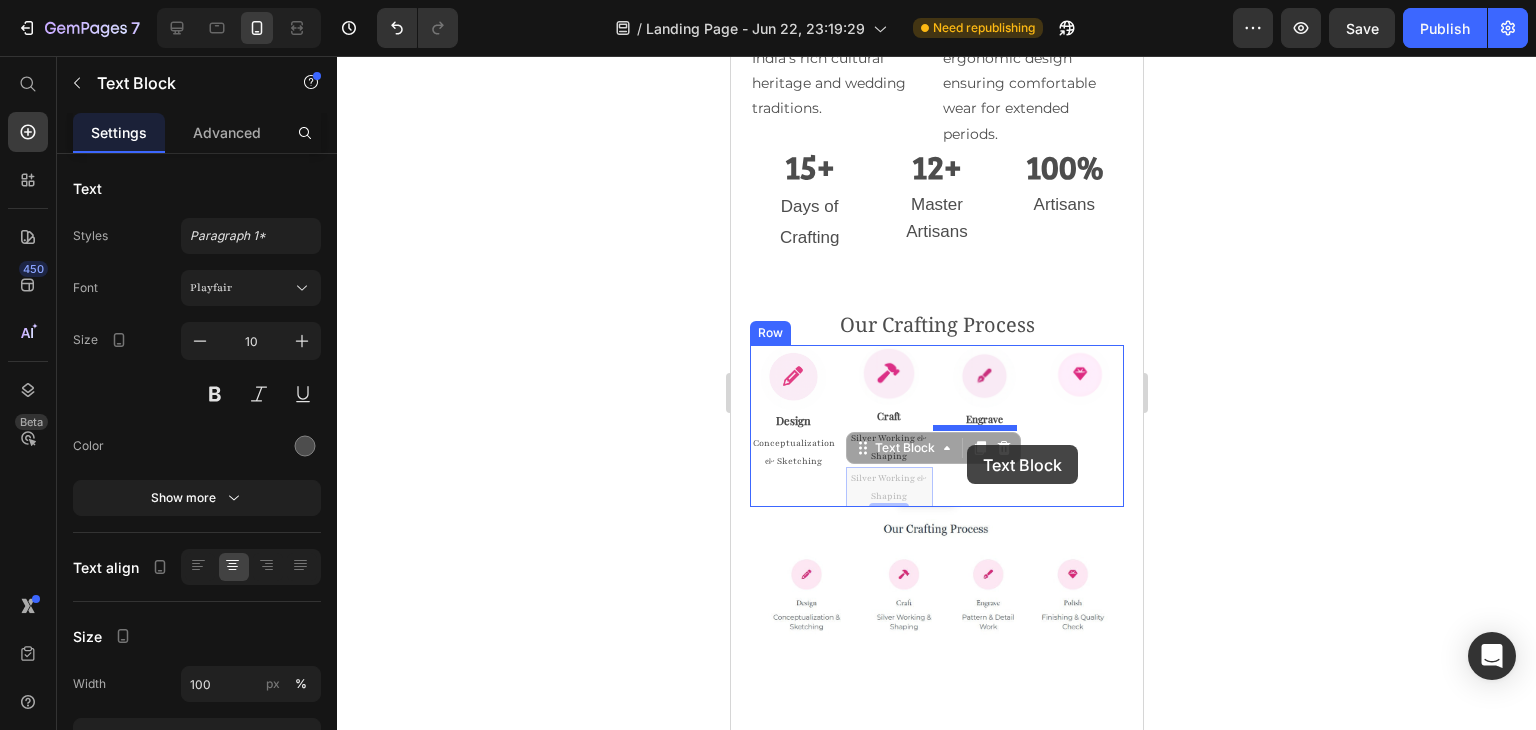 drag, startPoint x: 881, startPoint y: 481, endPoint x: 966, endPoint y: 445, distance: 92.309265 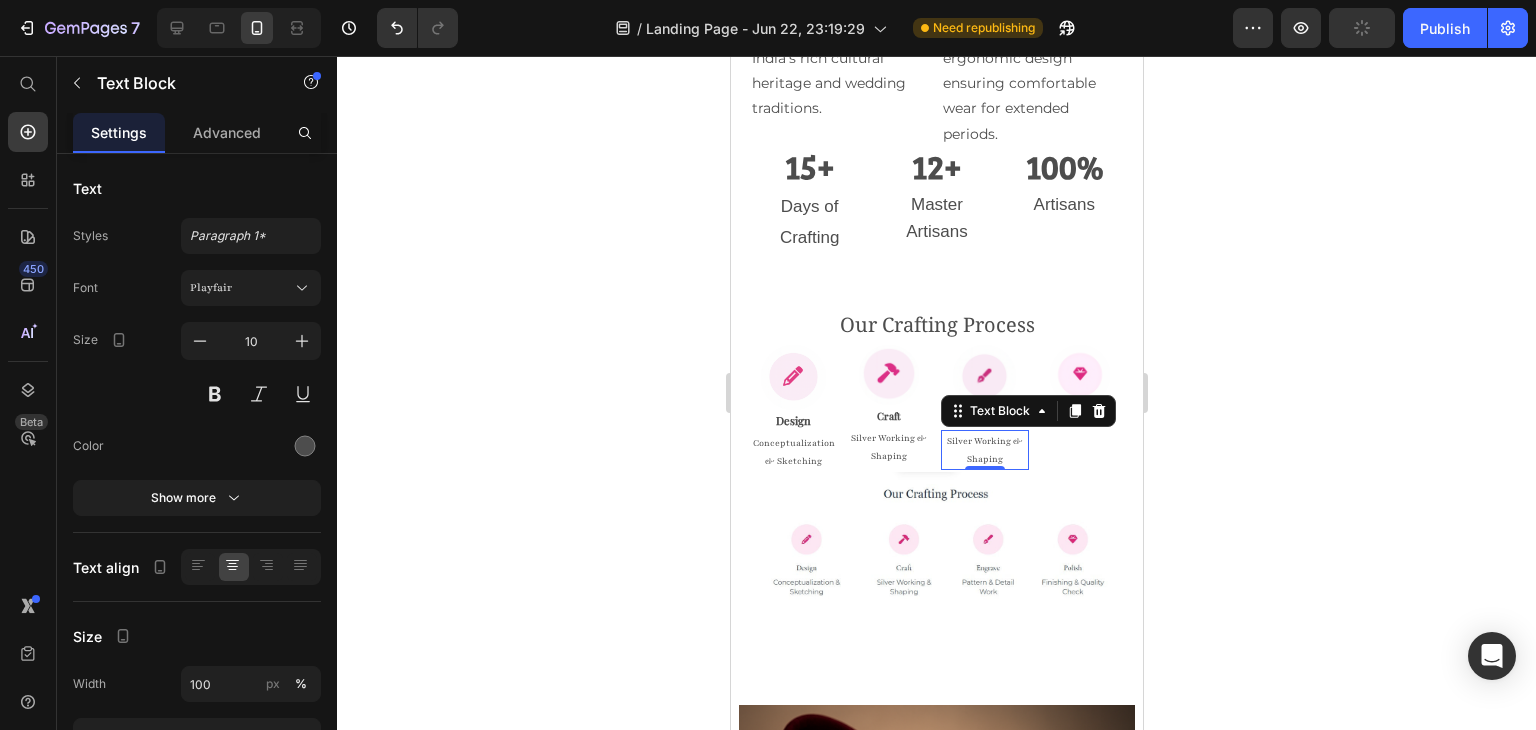 click on "Silver Working & Shaping" at bounding box center (984, 450) 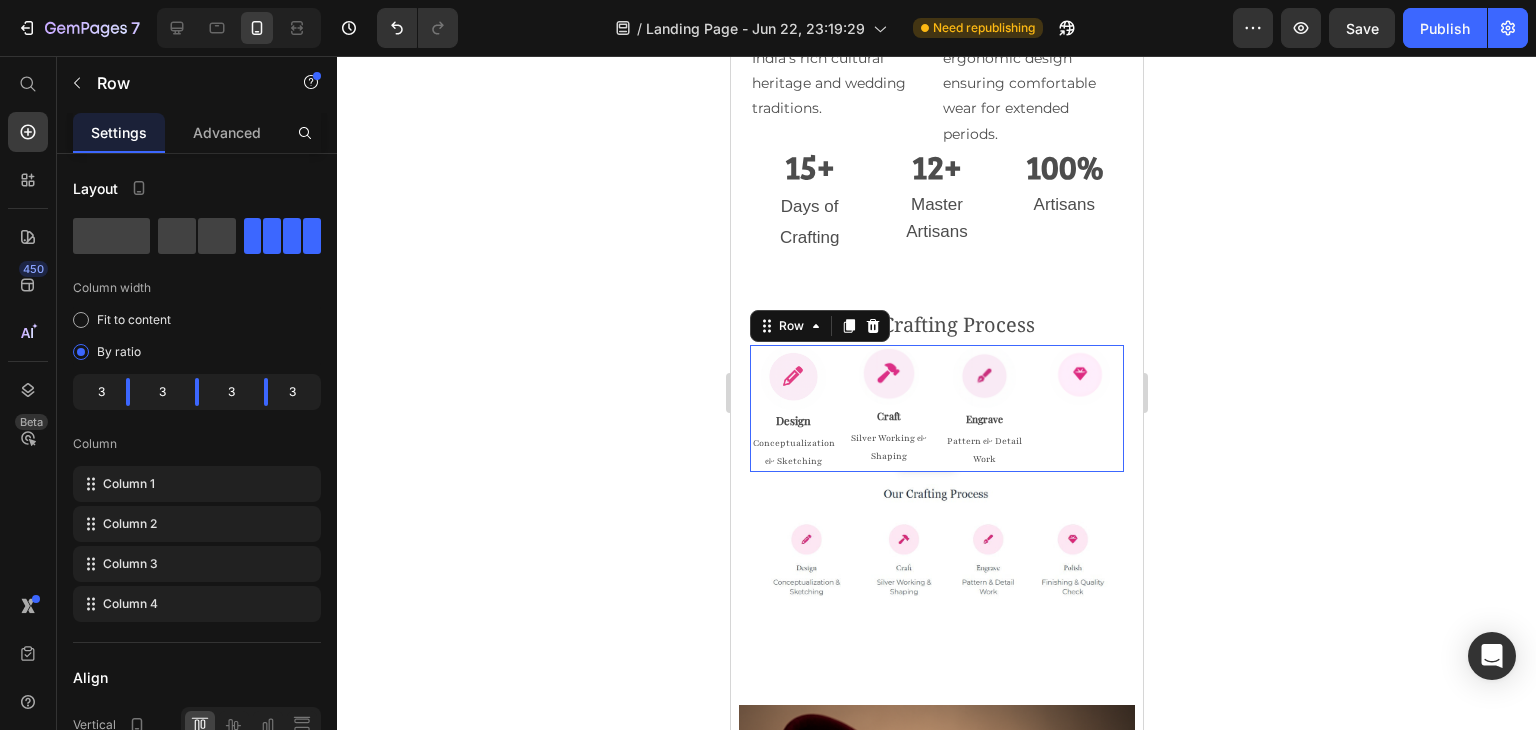 click on "Image" at bounding box center [1080, 408] 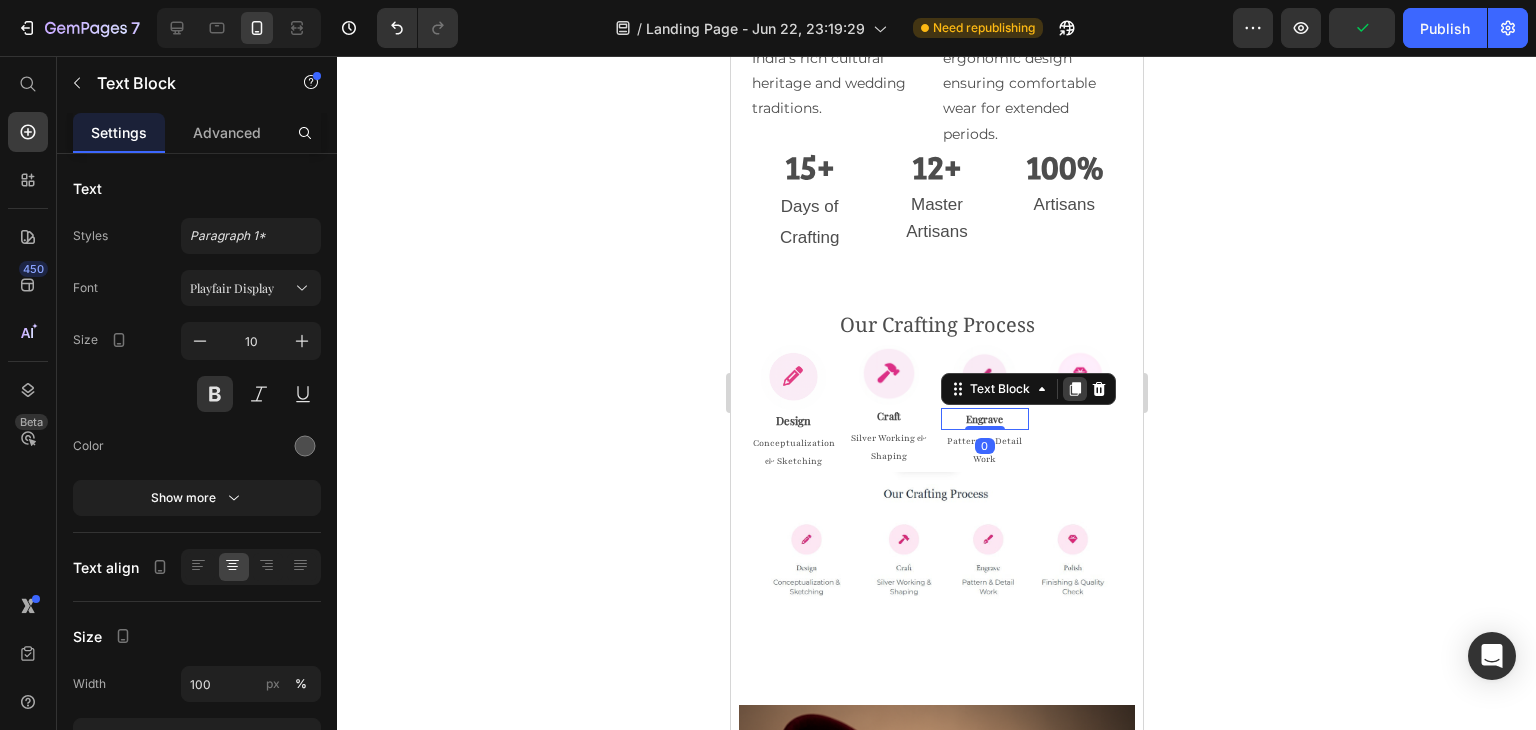 click 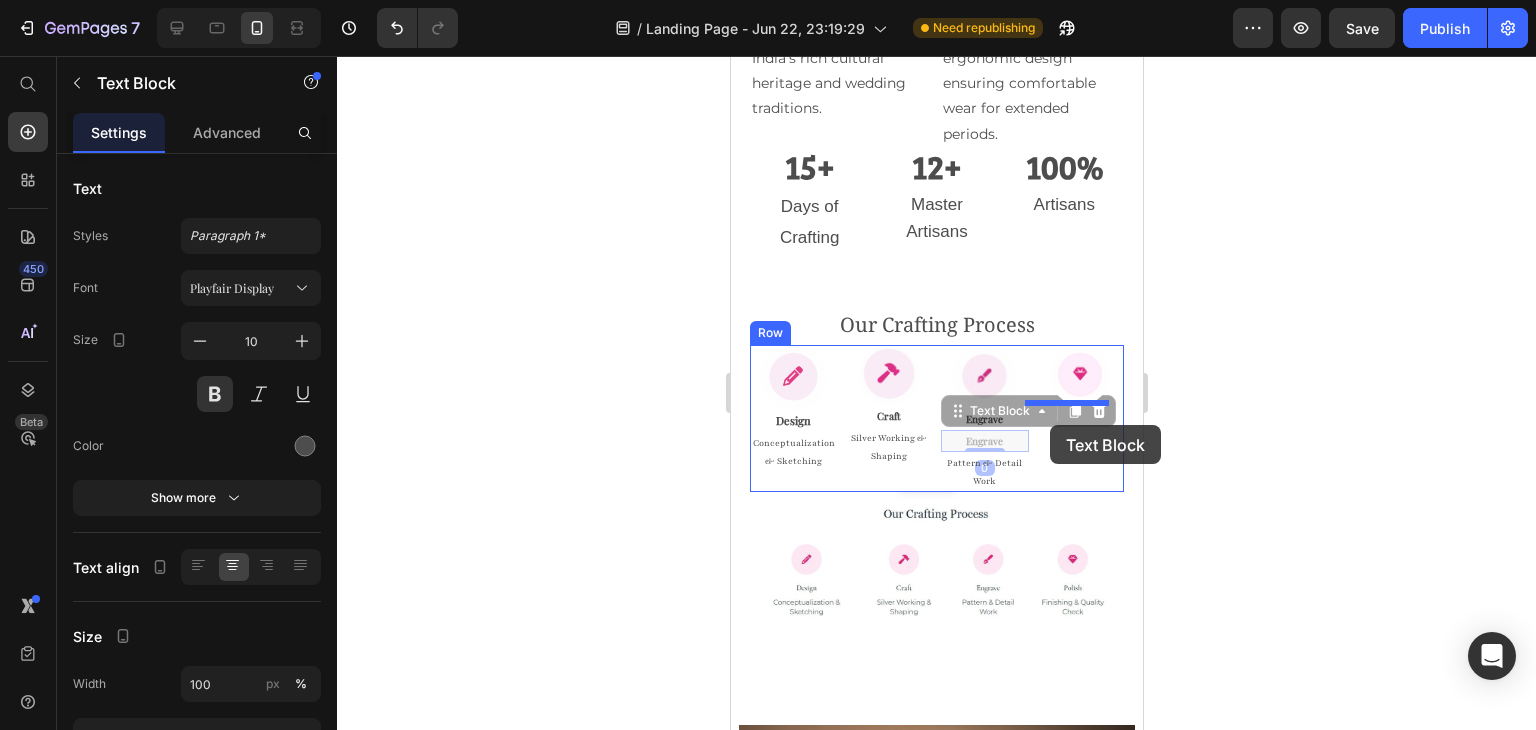 drag, startPoint x: 966, startPoint y: 435, endPoint x: 1049, endPoint y: 425, distance: 83.60024 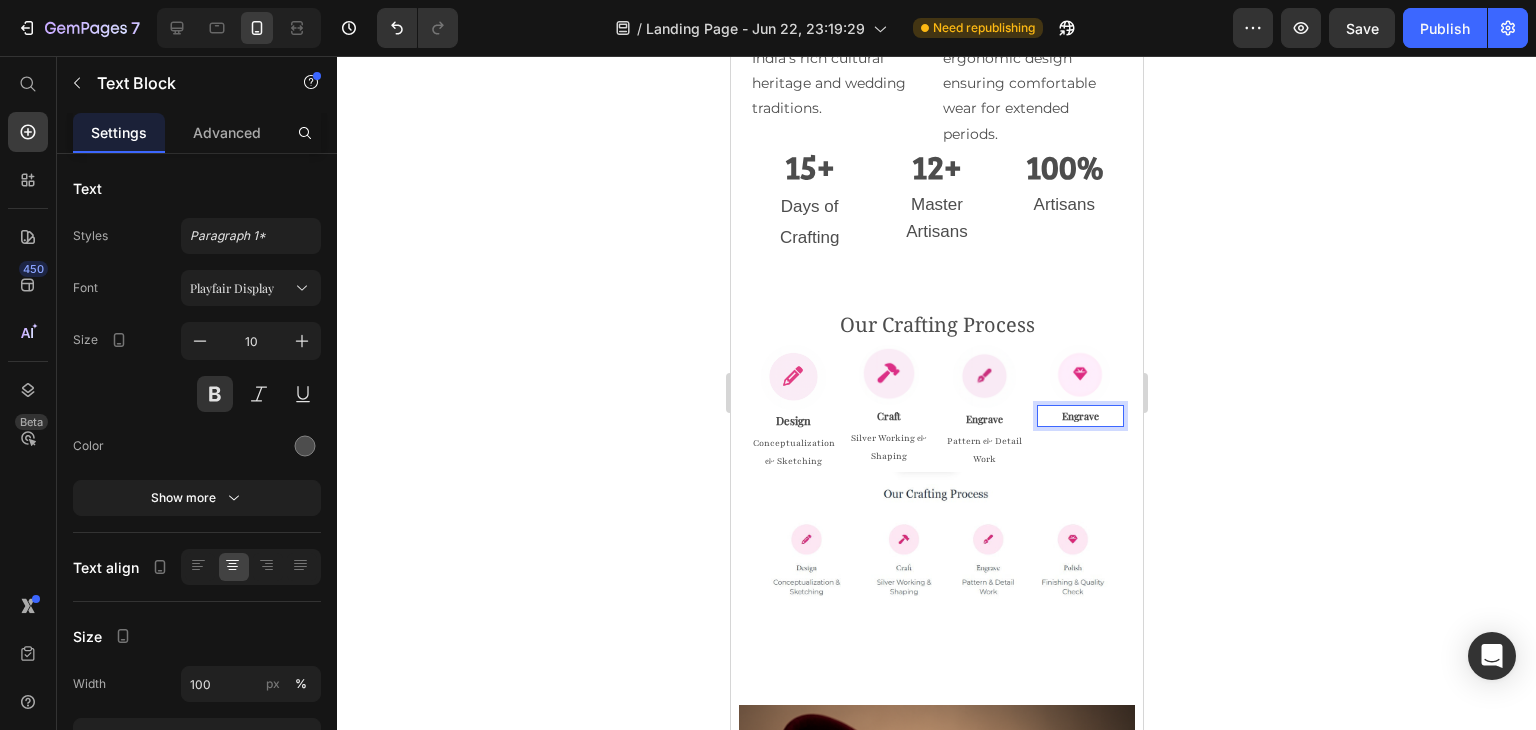 click on "Engrave" at bounding box center (1080, 416) 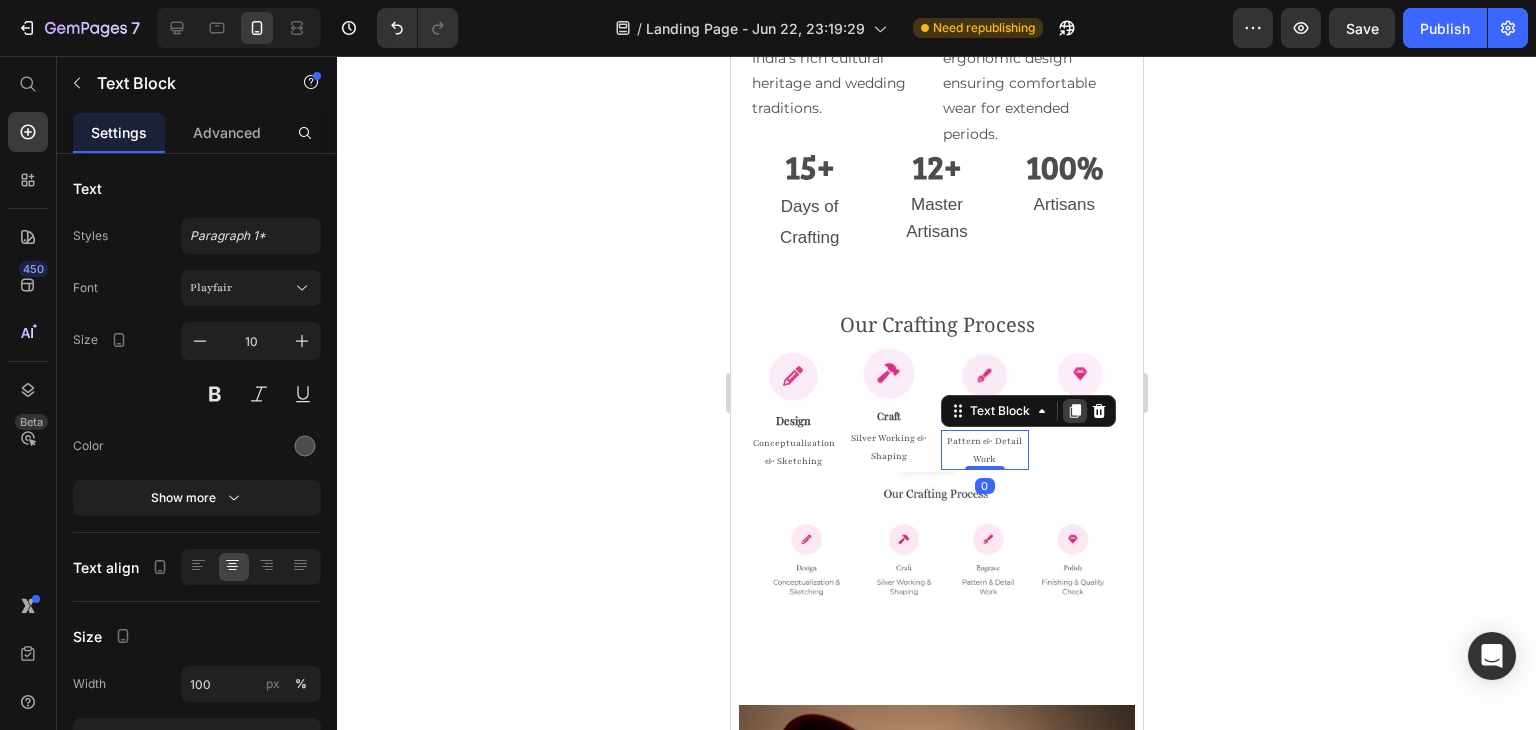 click 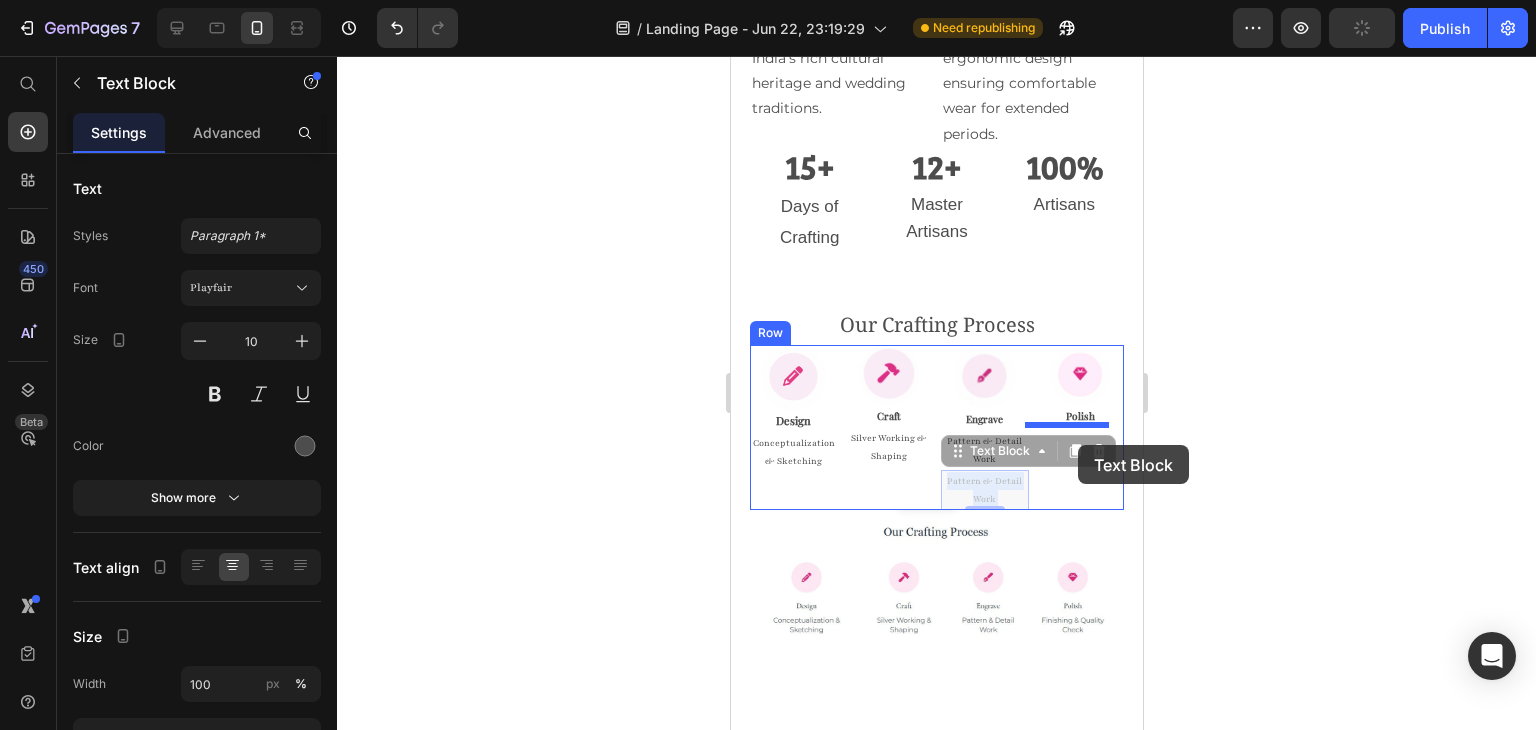 drag, startPoint x: 965, startPoint y: 480, endPoint x: 1077, endPoint y: 445, distance: 117.341385 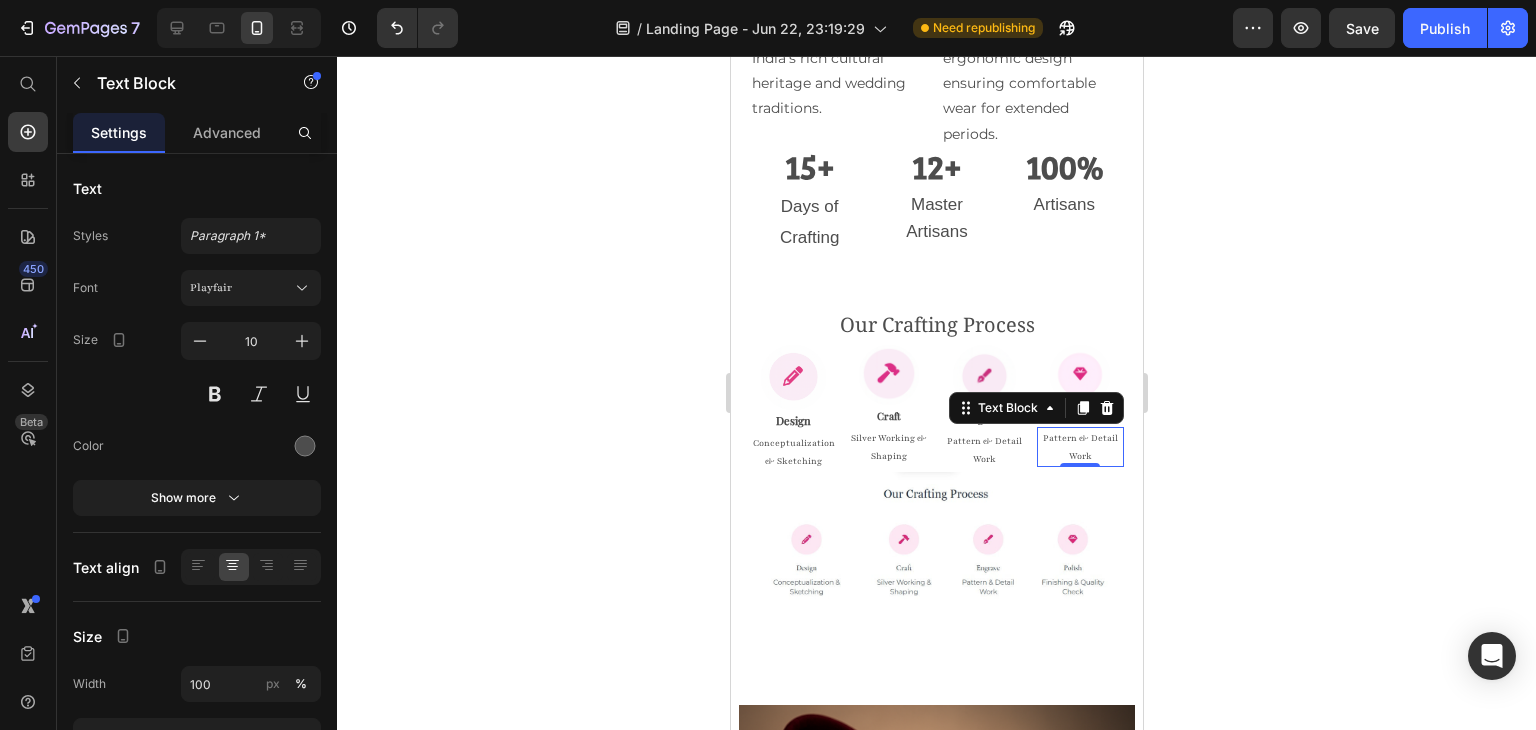 click on "Pattern & Detail Work" at bounding box center (1080, 447) 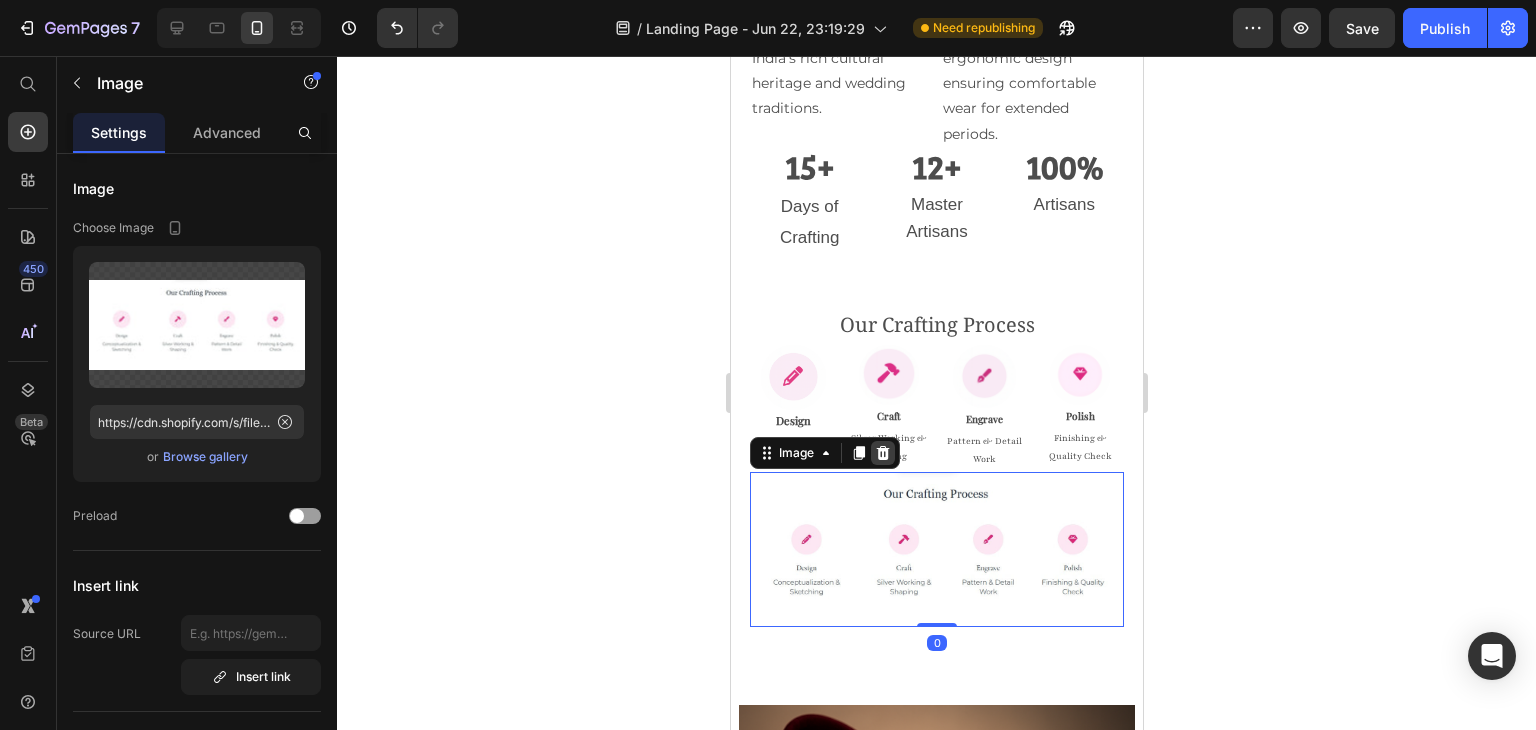 click 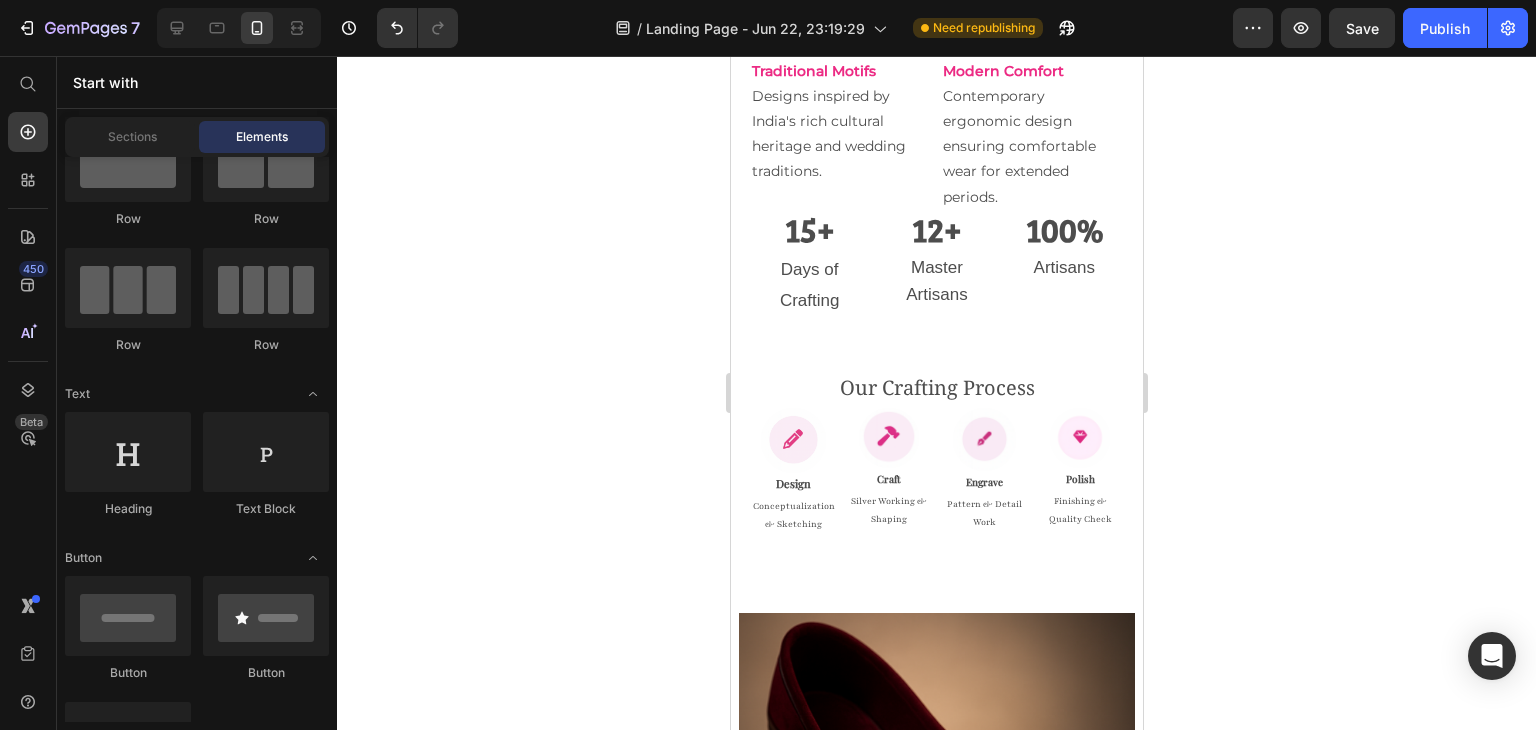 scroll, scrollTop: 1353, scrollLeft: 0, axis: vertical 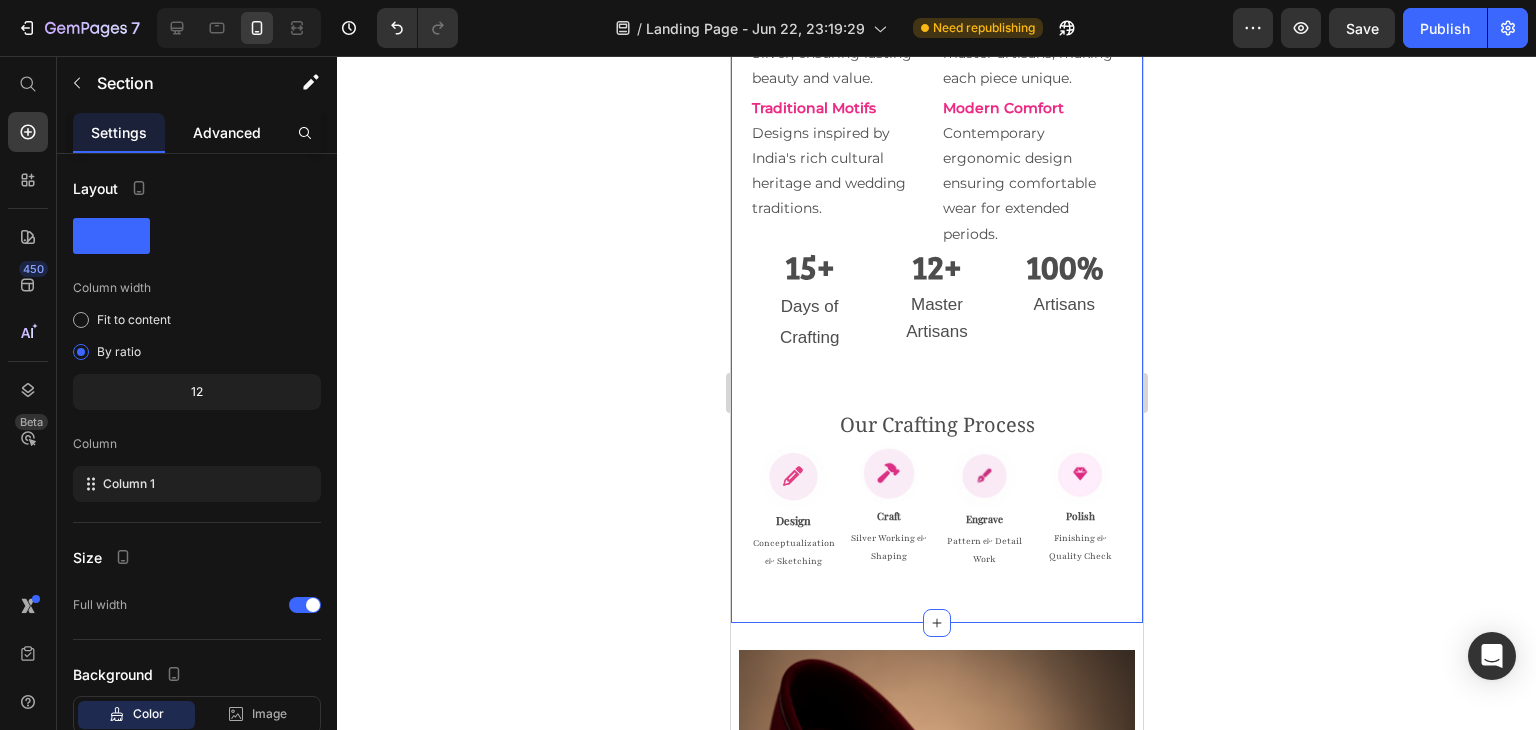 click on "Advanced" at bounding box center [227, 132] 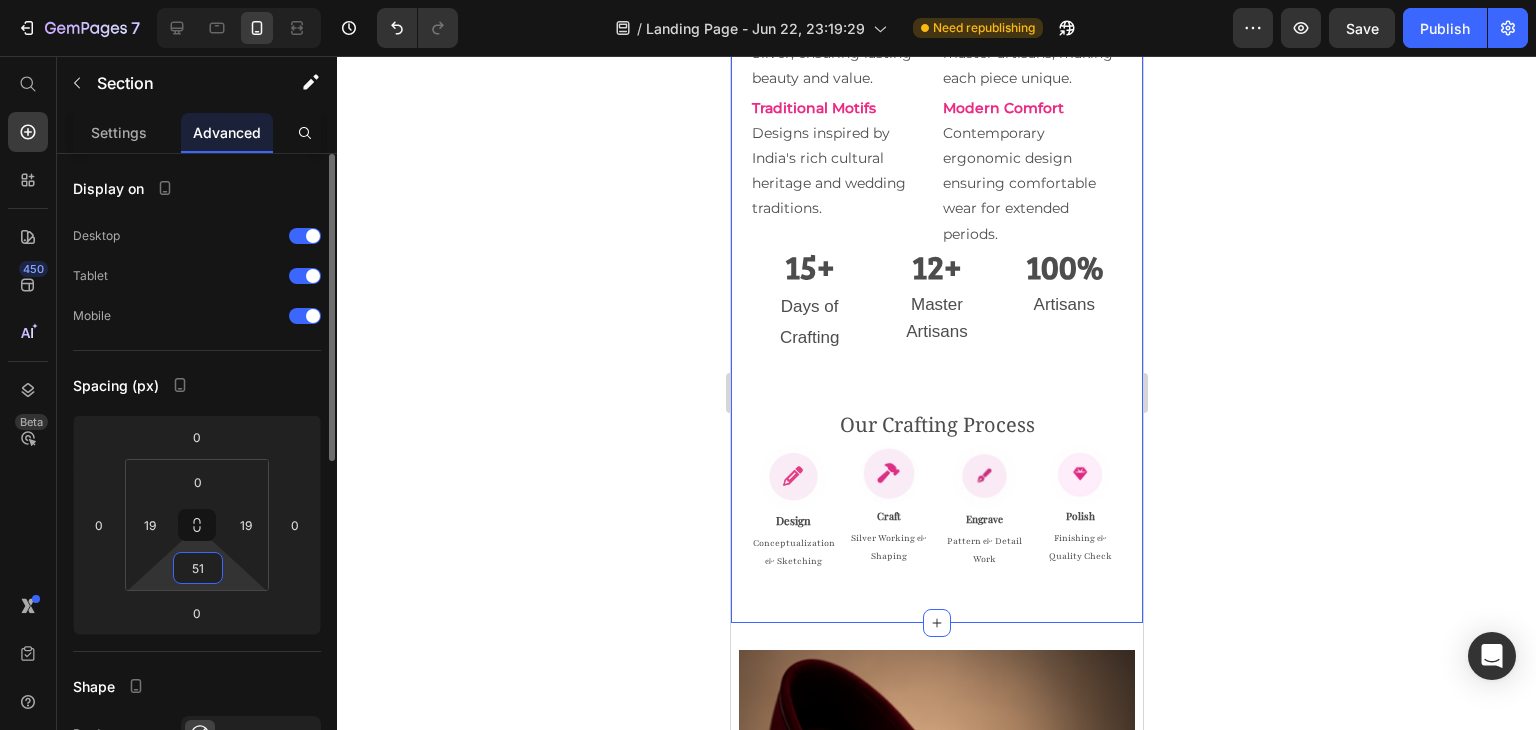 click on "51" at bounding box center (198, 568) 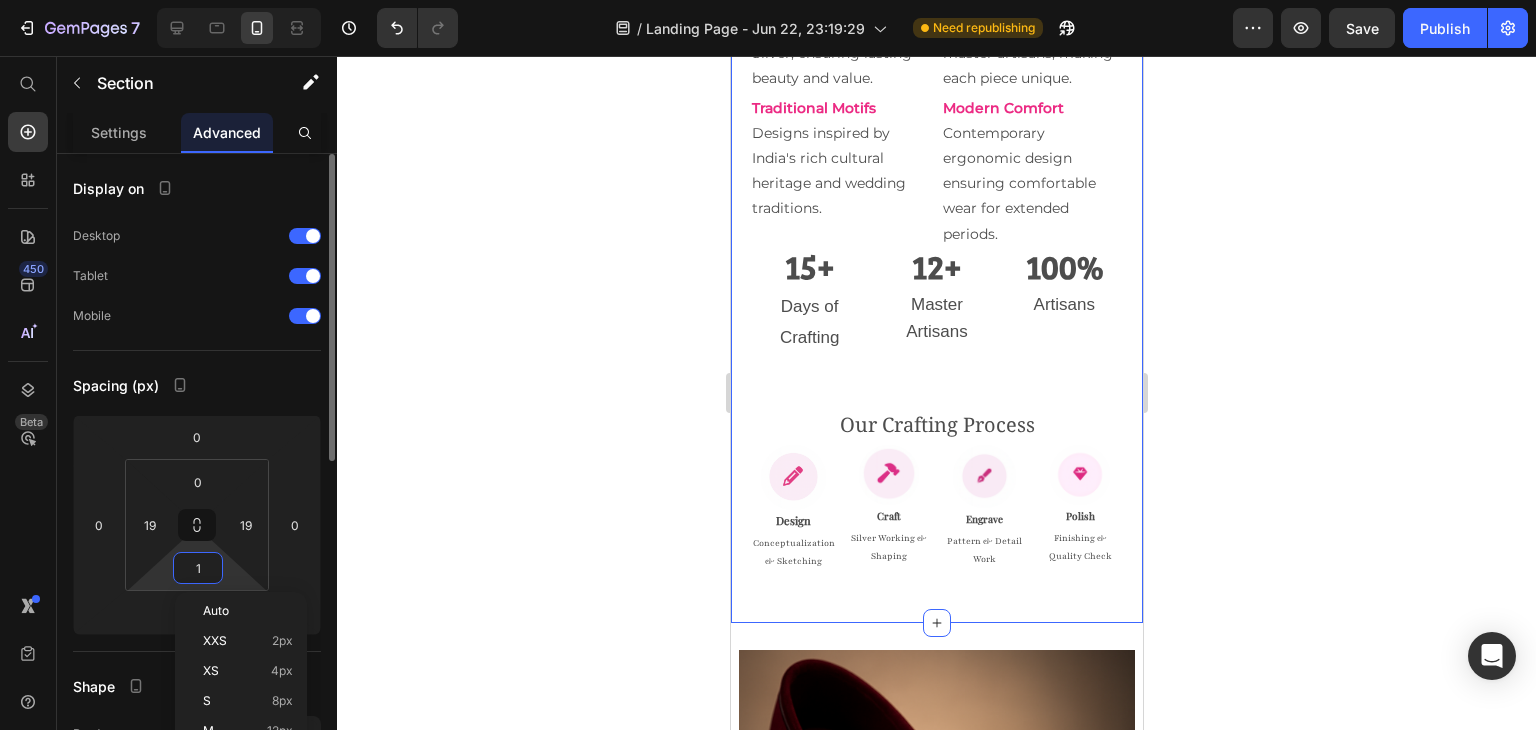 type on "19" 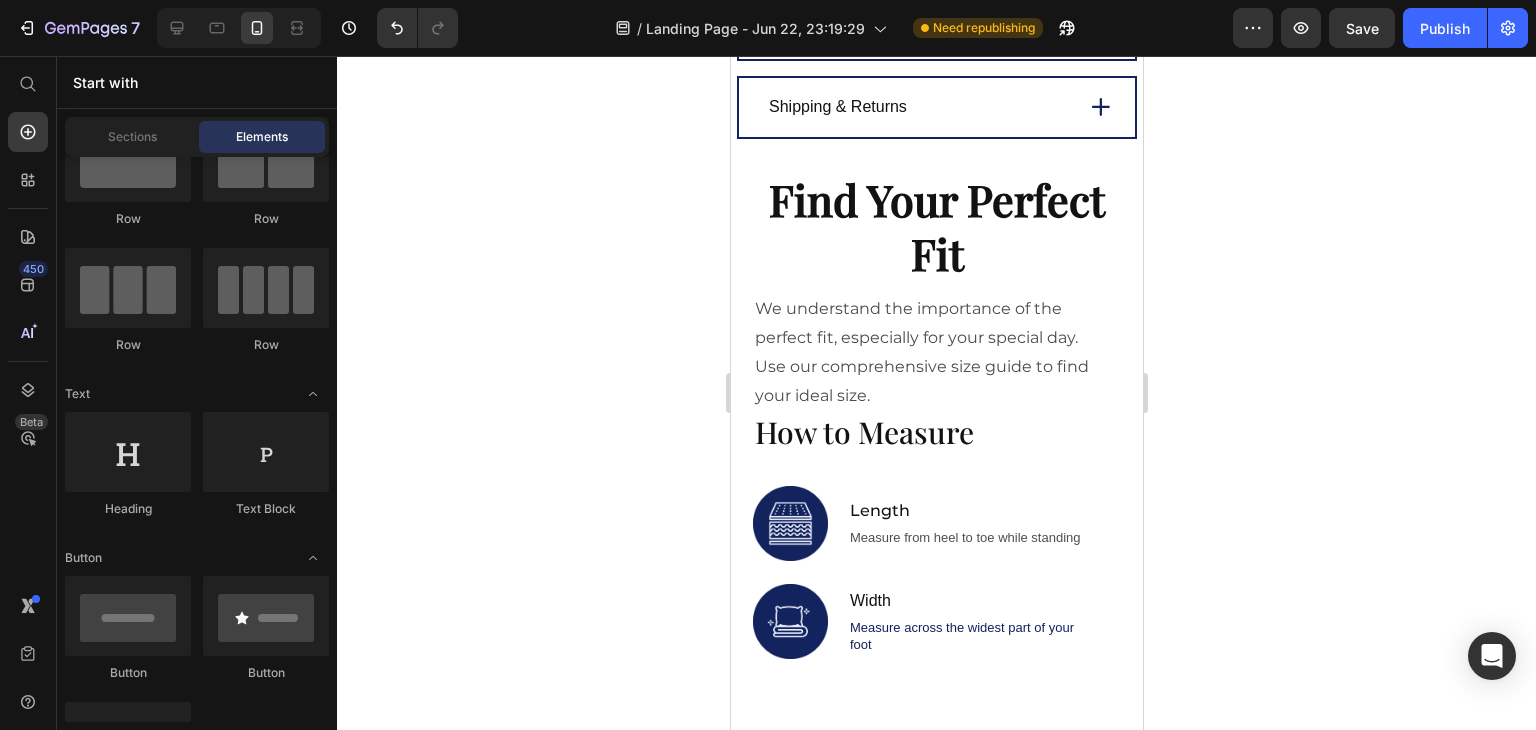scroll, scrollTop: 3728, scrollLeft: 0, axis: vertical 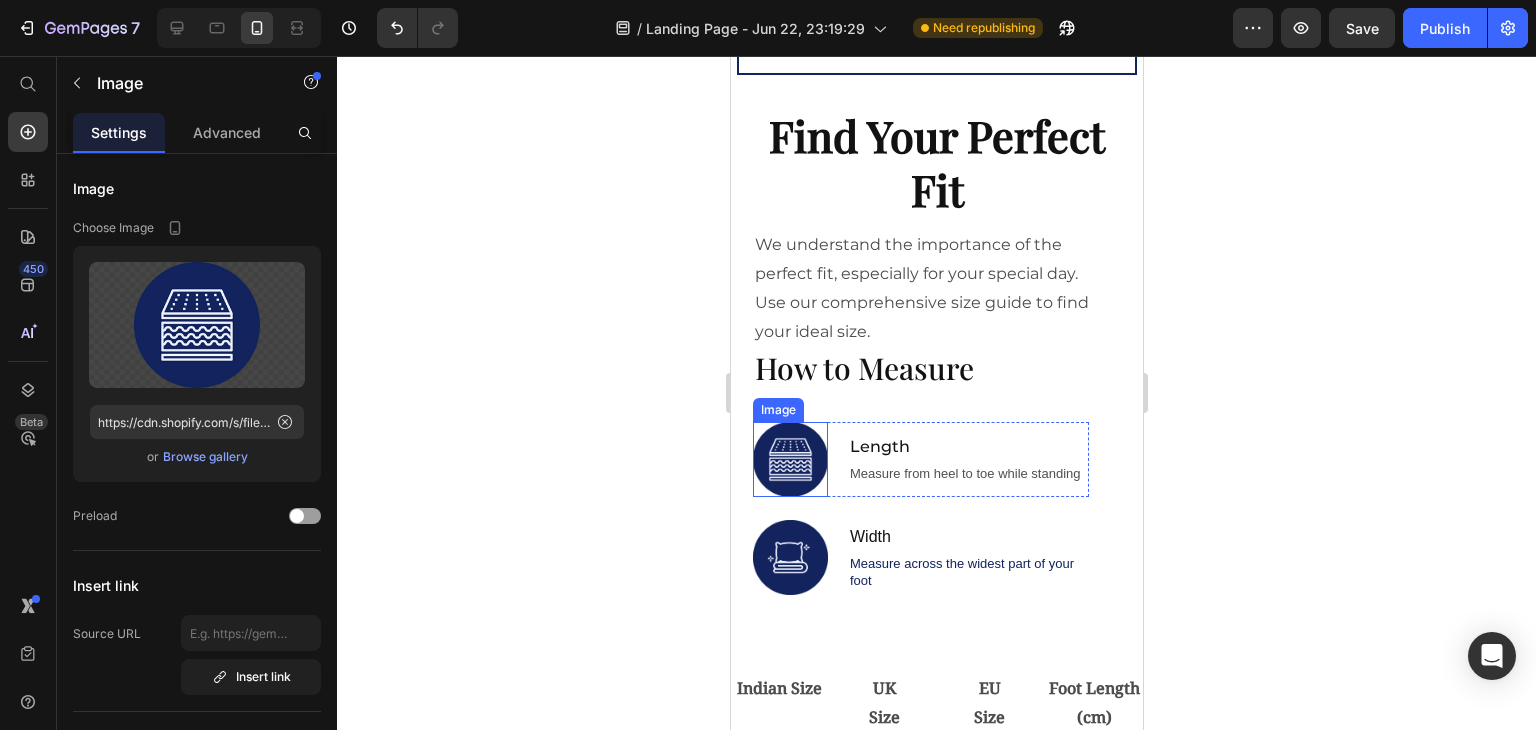 click at bounding box center [789, 459] 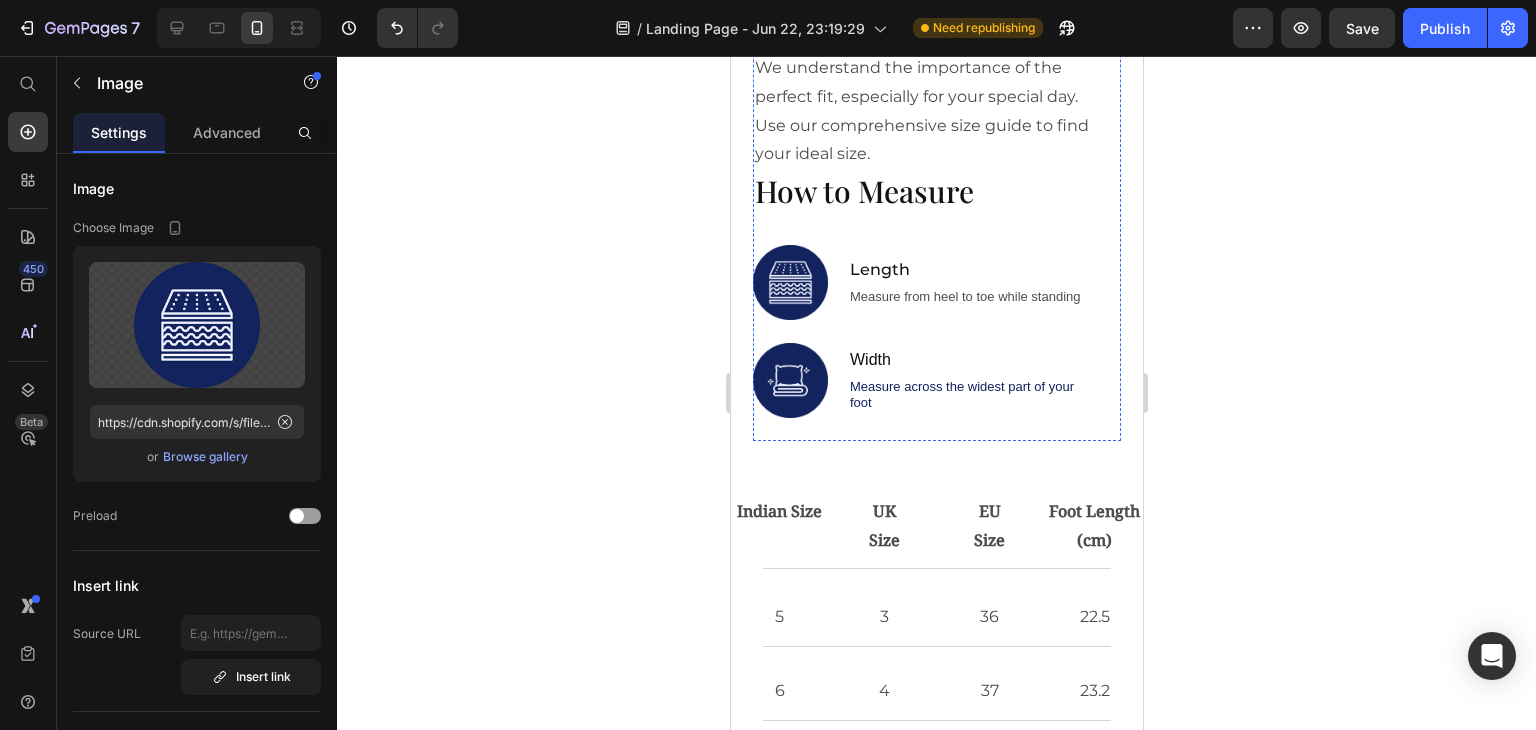 scroll, scrollTop: 3888, scrollLeft: 0, axis: vertical 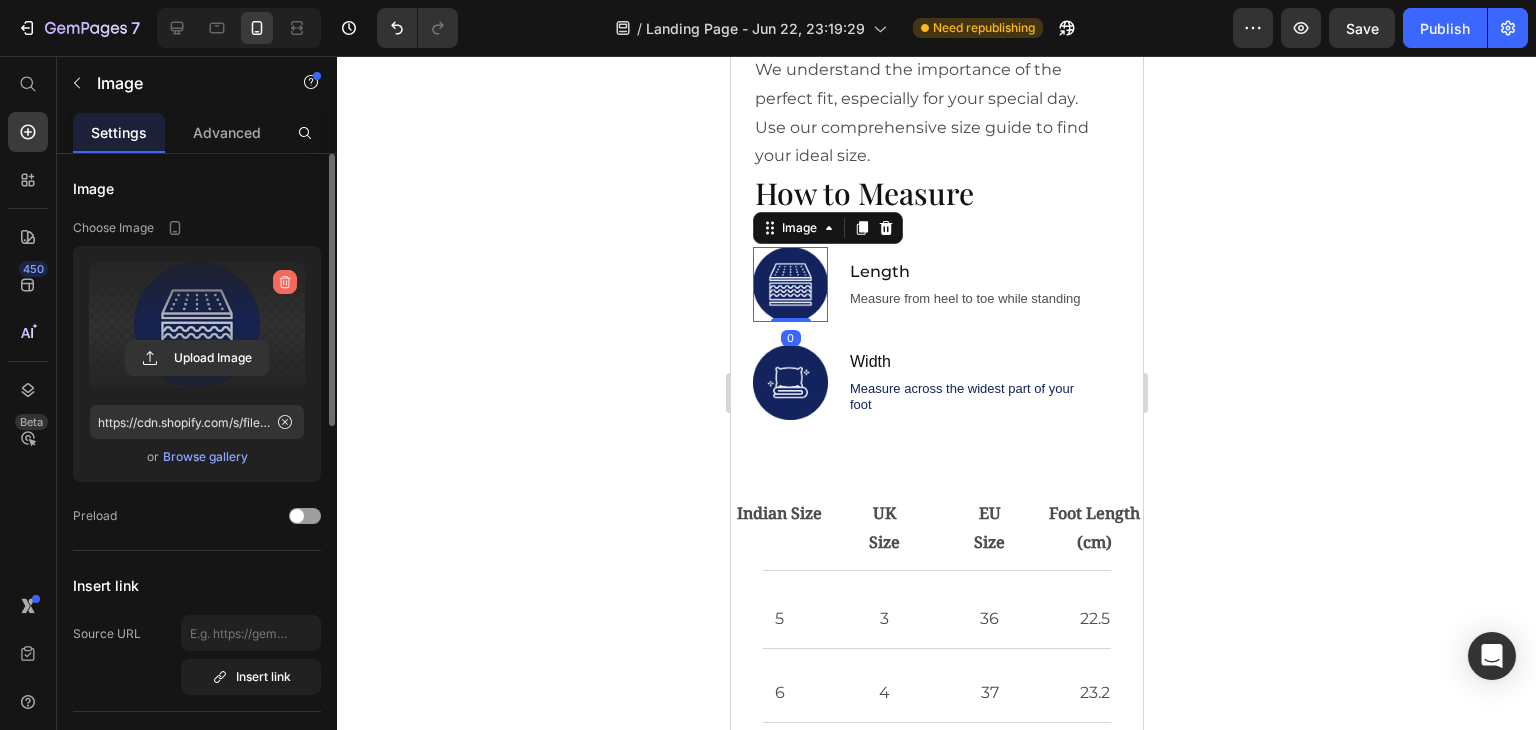 click 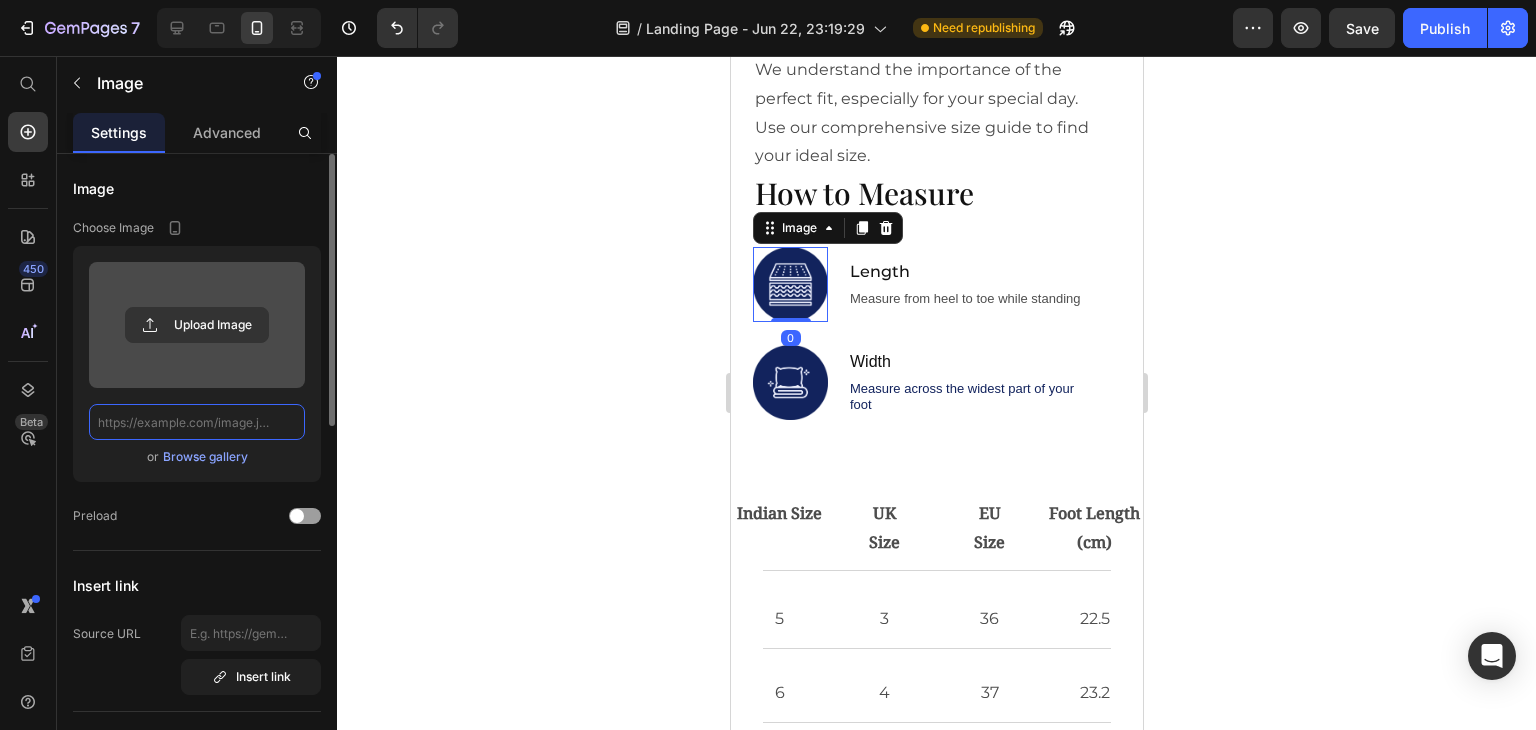 scroll, scrollTop: 0, scrollLeft: 0, axis: both 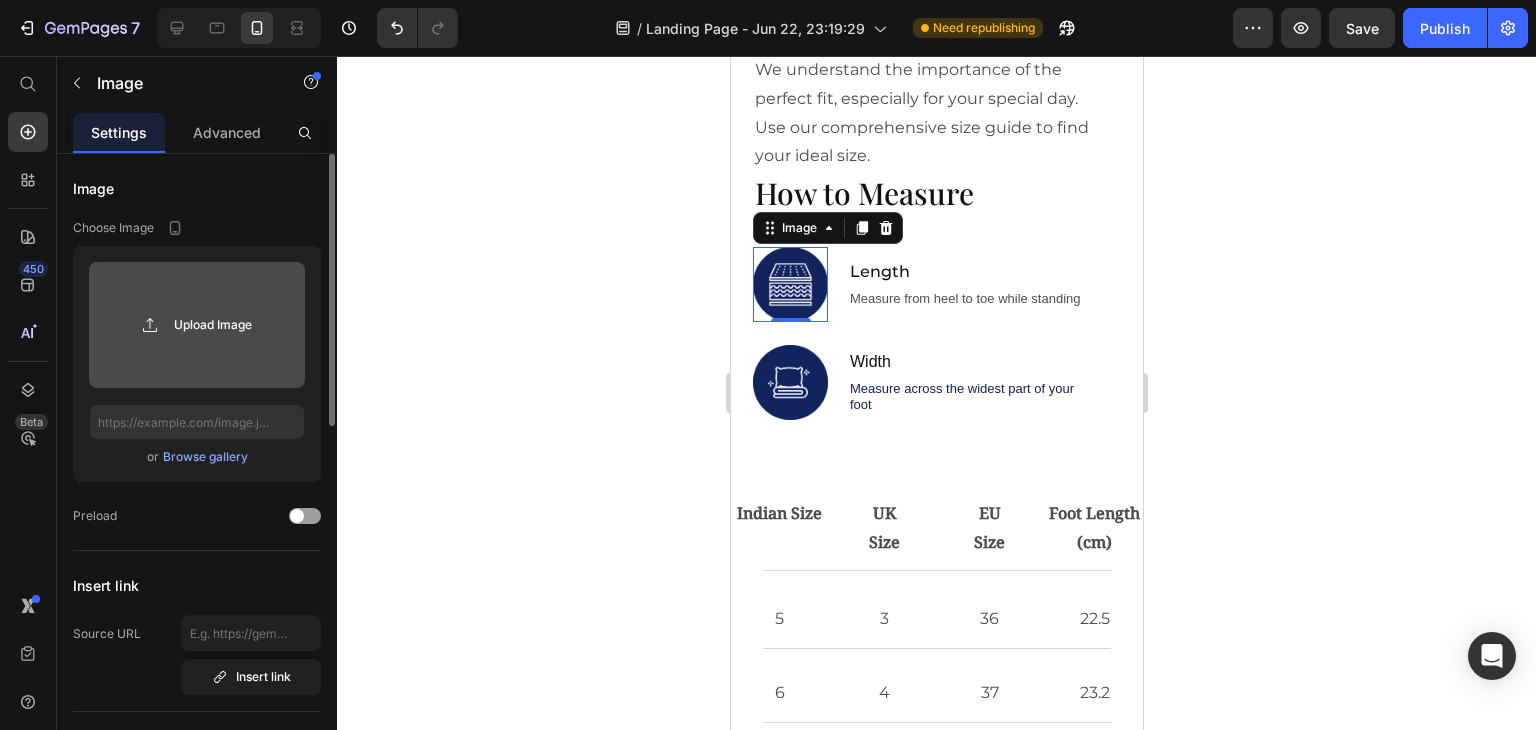 click 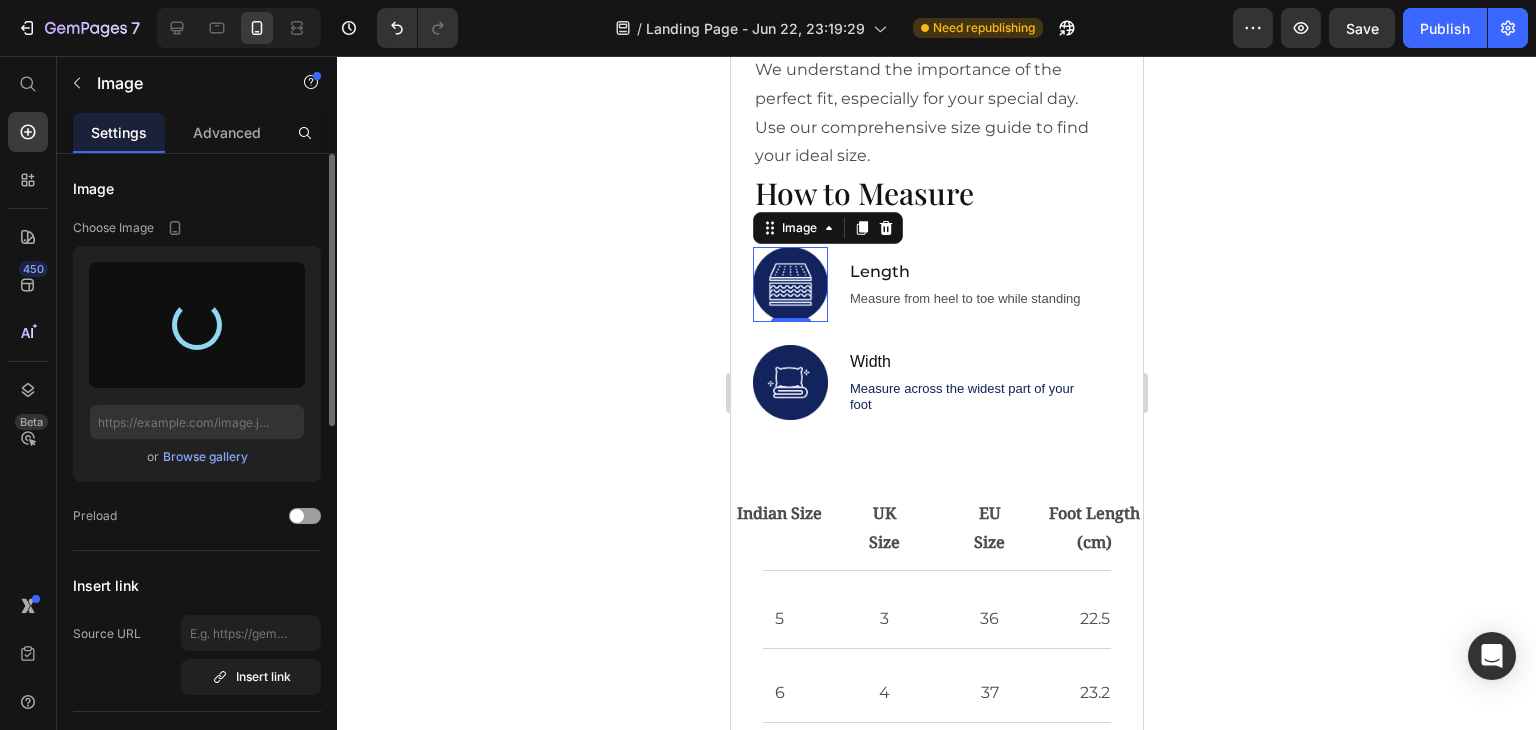 type on "https://cdn.shopify.com/s/files/1/0945/5429/2537/files/gempages_572242090721805127-7bdac883-24ba-4ca4-ad97-df83e7e4eb5b.png" 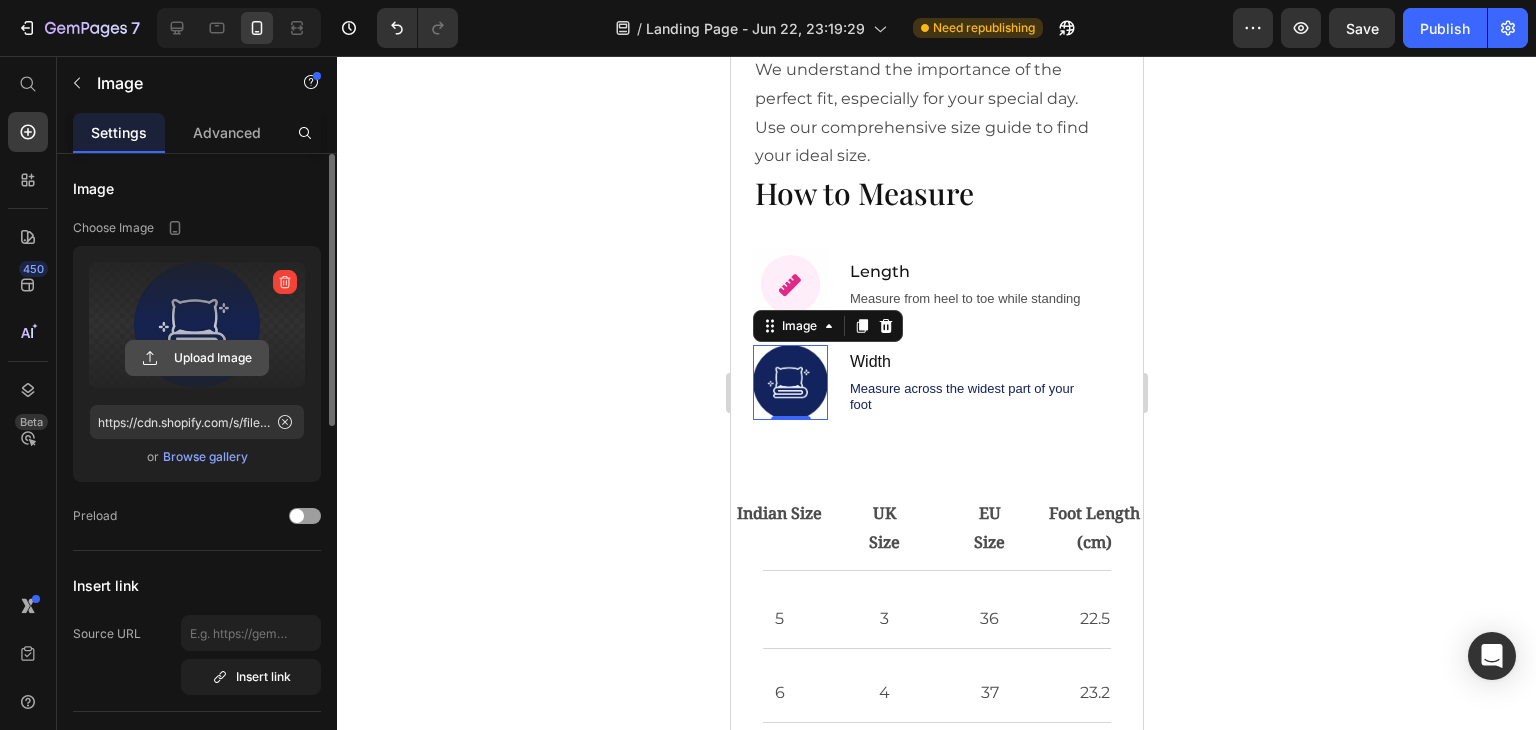 click 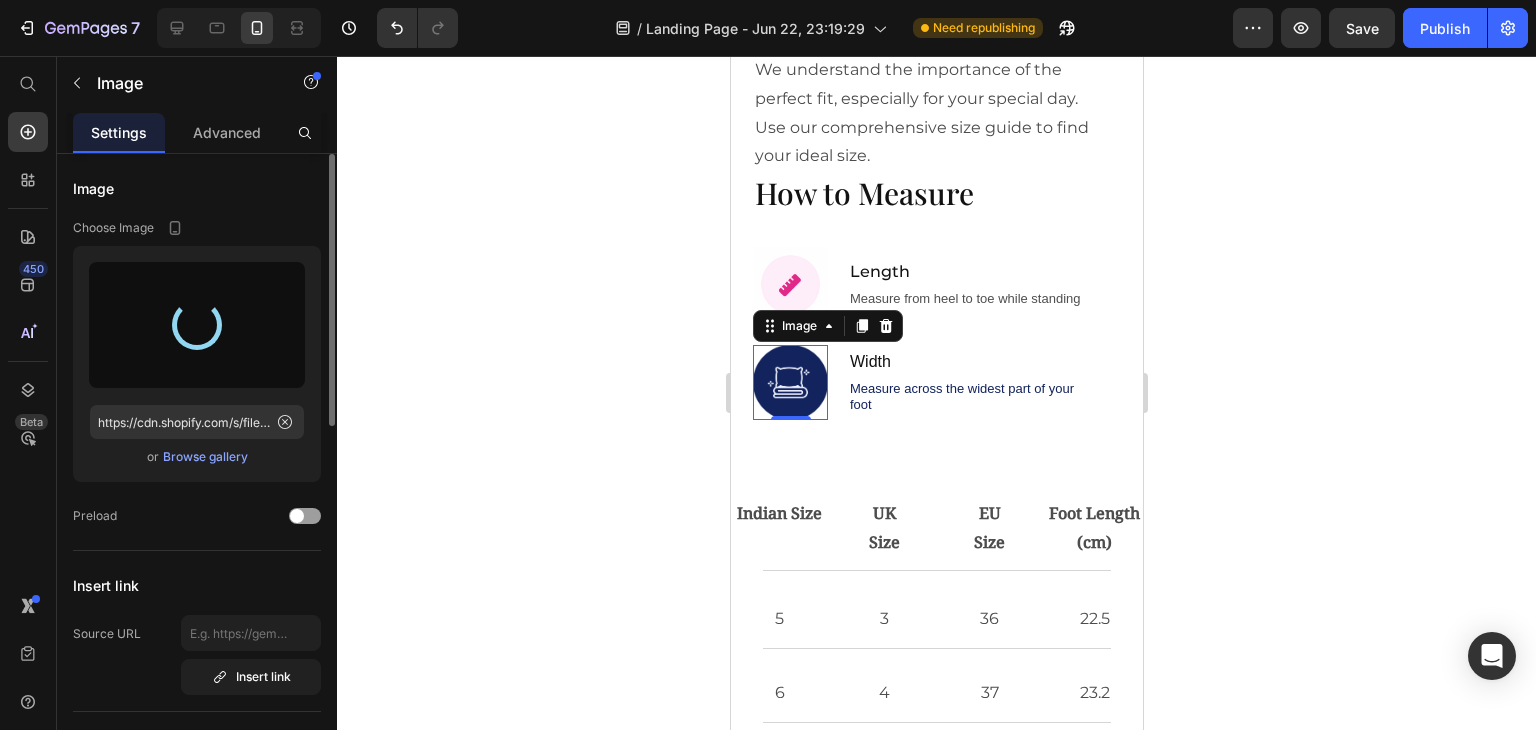type on "https://cdn.shopify.com/s/files/1/0945/5429/2537/files/gempages_572242090721805127-d46fbd7a-69c3-4843-b934-111e63eaf968.png" 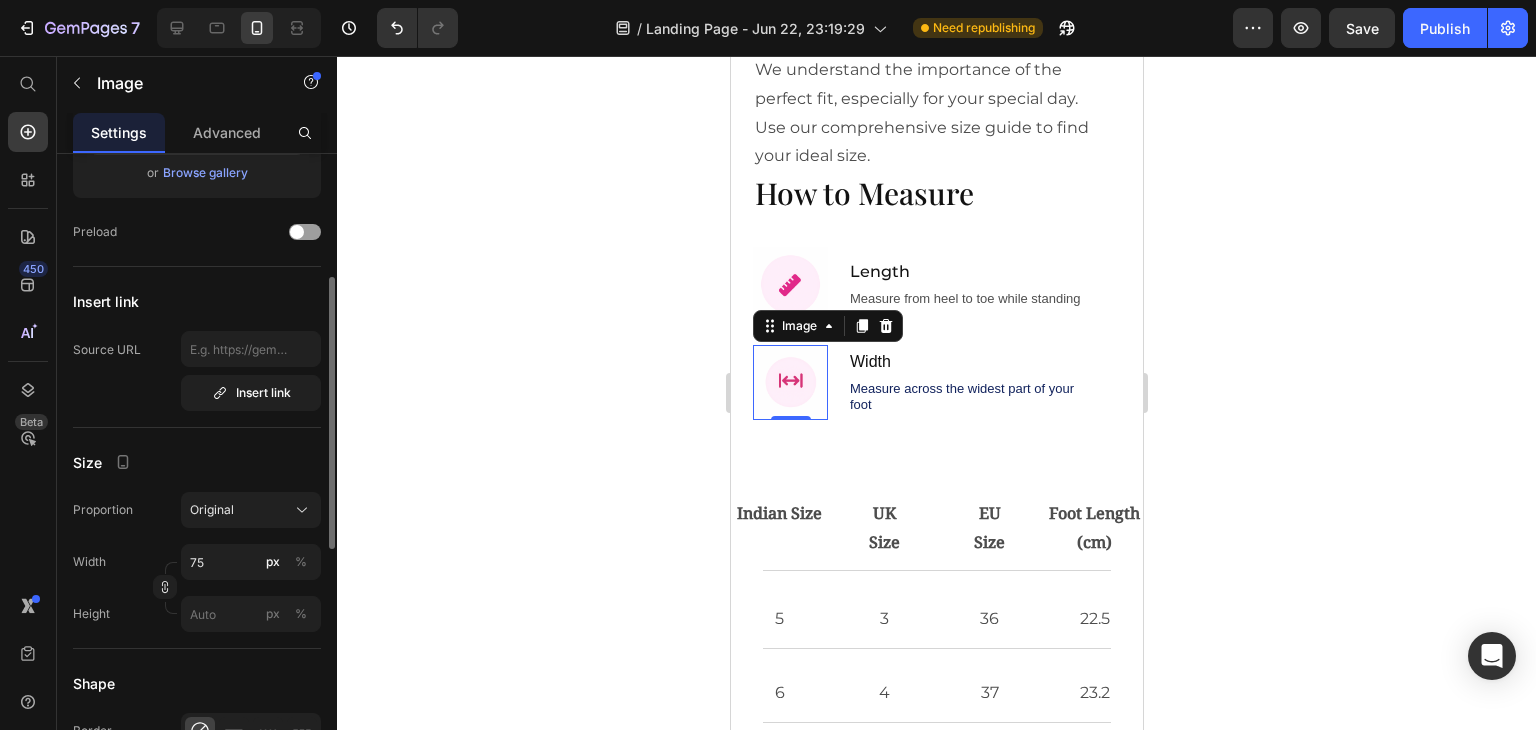 scroll, scrollTop: 285, scrollLeft: 0, axis: vertical 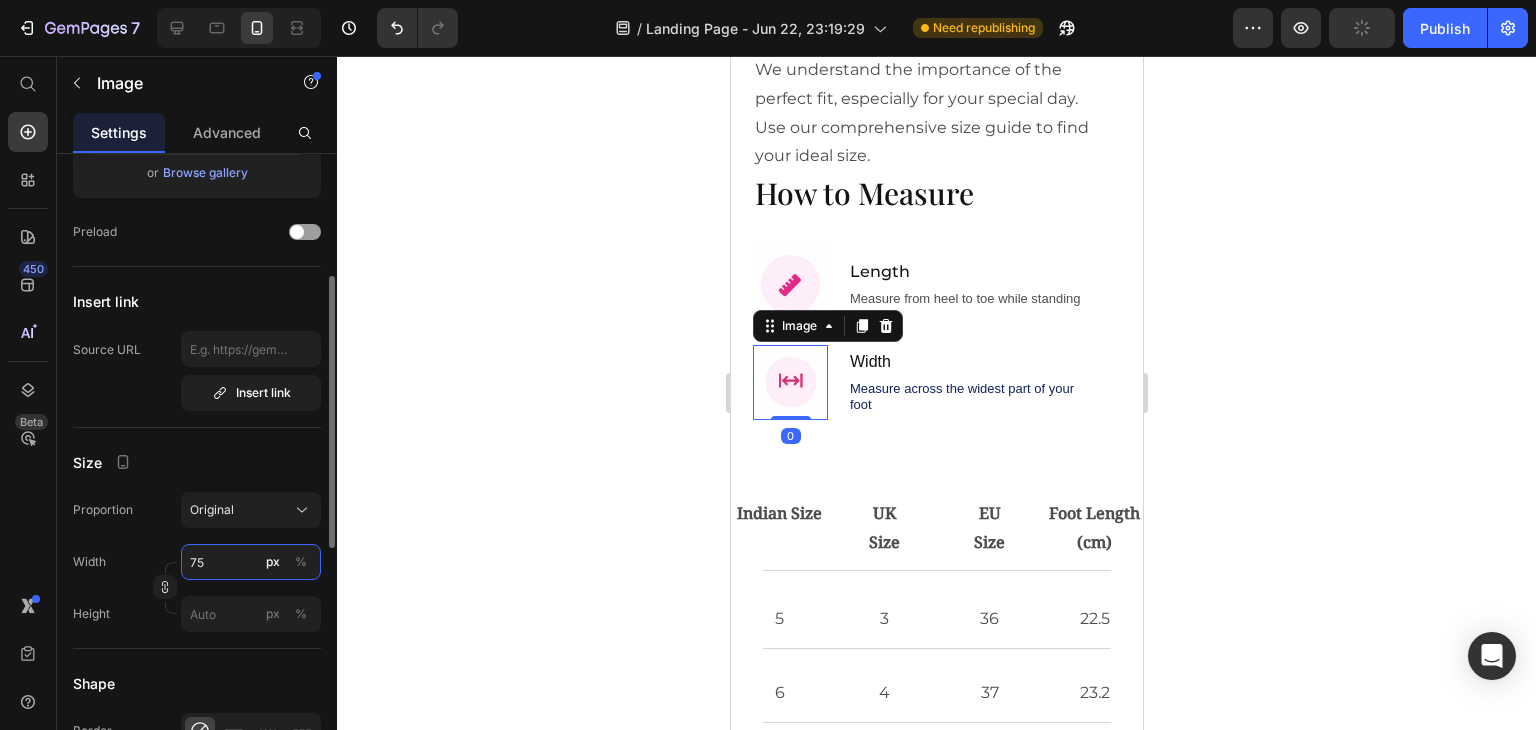 click on "75" at bounding box center (251, 562) 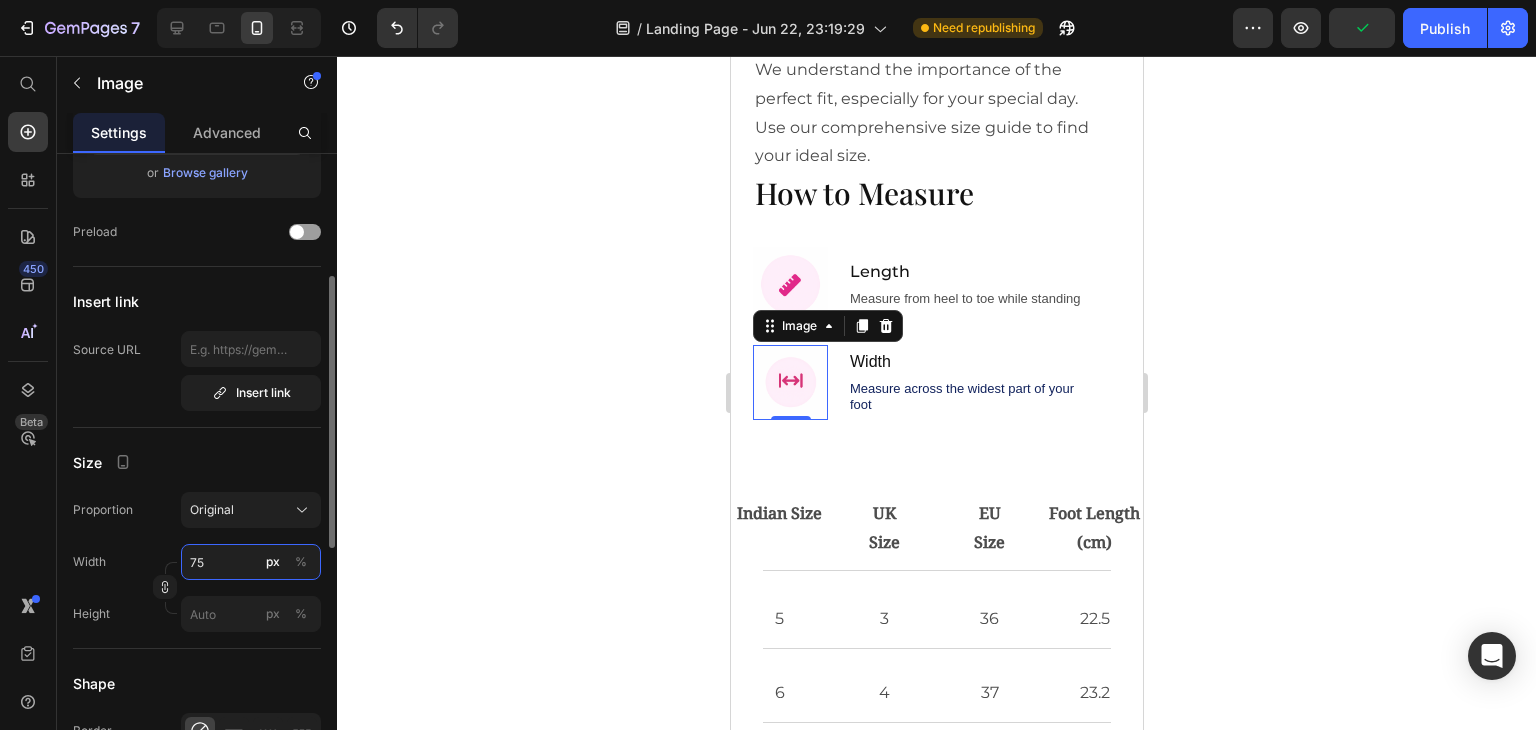 type on "7" 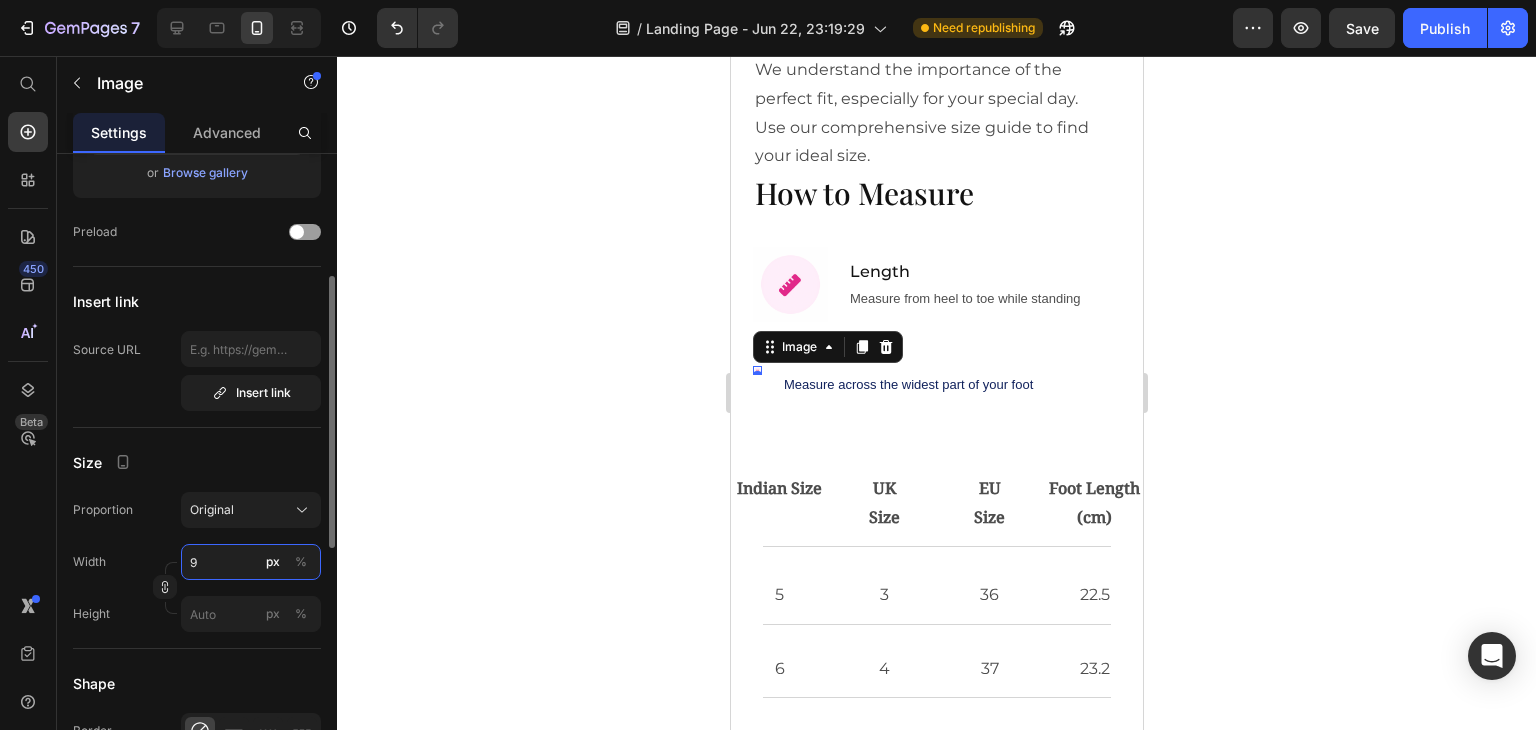 type on "90" 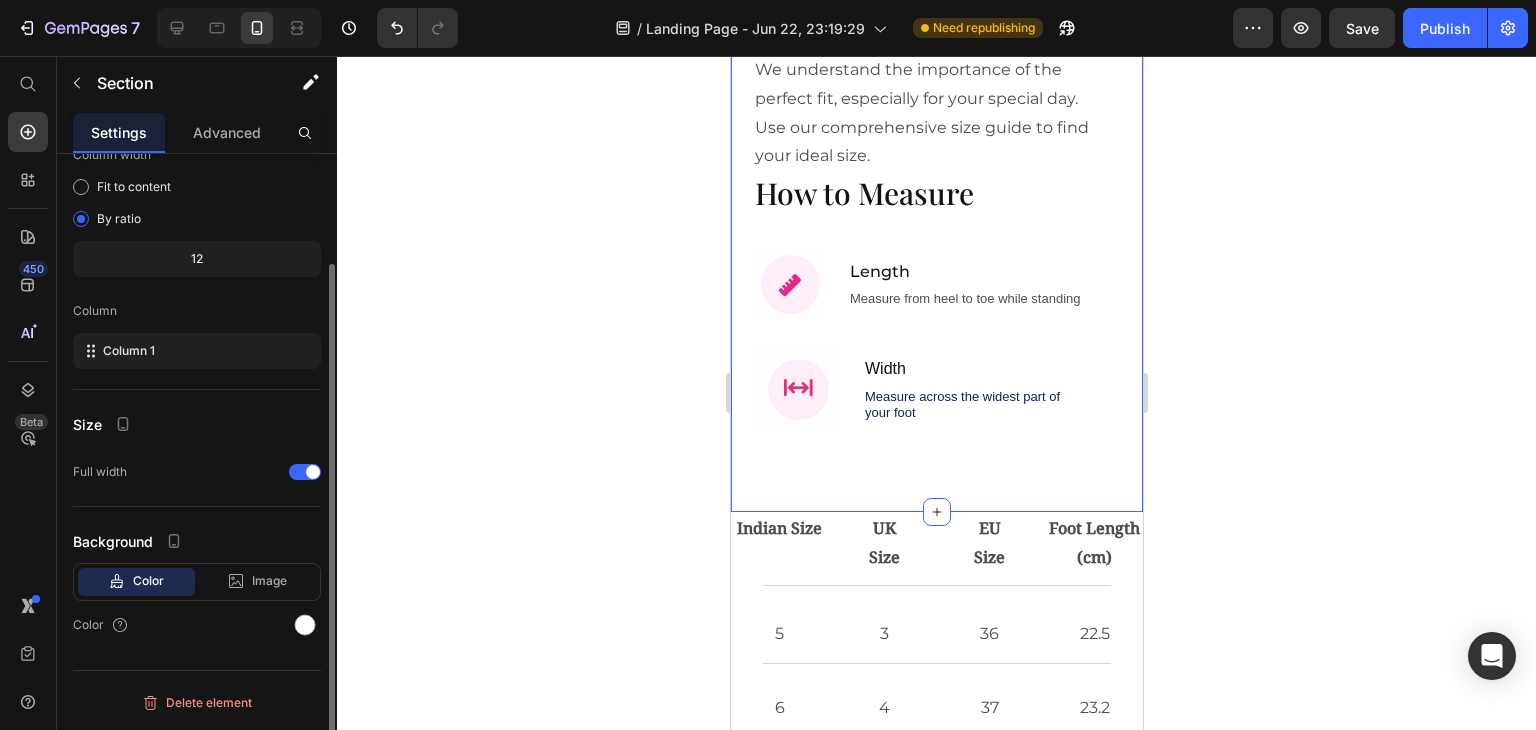 click on "Find Your Perfect Fit Heading We understand the importance of the perfect fit, especially for your special day.  Use our comprehensive size guide to find your ideal size. Text Block How to Measure Heading Image Length Text Block Measure from heel to toe while standing Text Block Row Image Width Text Block Measure across the widest part of your foot Text Block Row Row Row Row click   You can create reusable sections Create Theme Section AI Content Write with GemAI What would you like to describe here? Tone and Voice Persuasive Product Show more Generate" at bounding box center [936, 222] 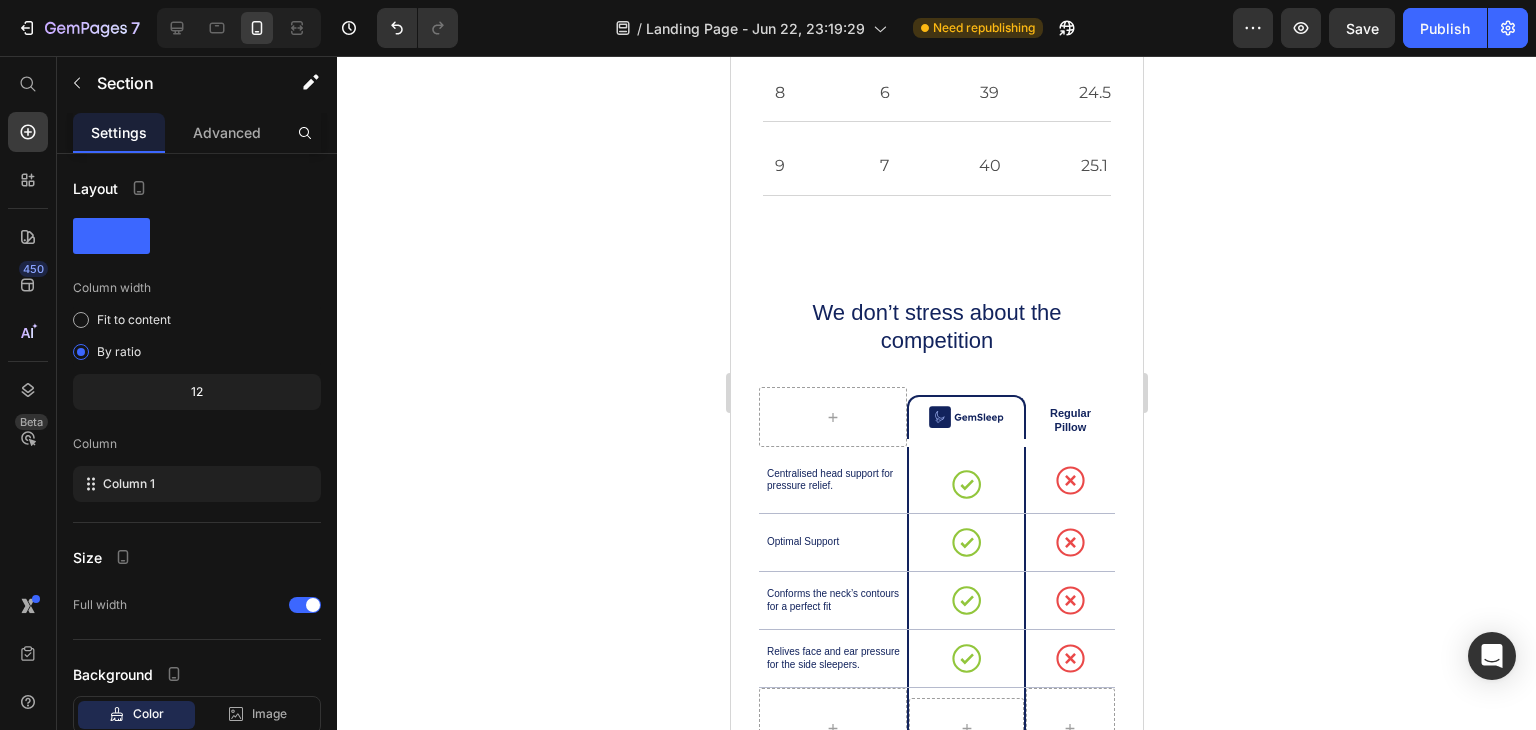 scroll, scrollTop: 4648, scrollLeft: 0, axis: vertical 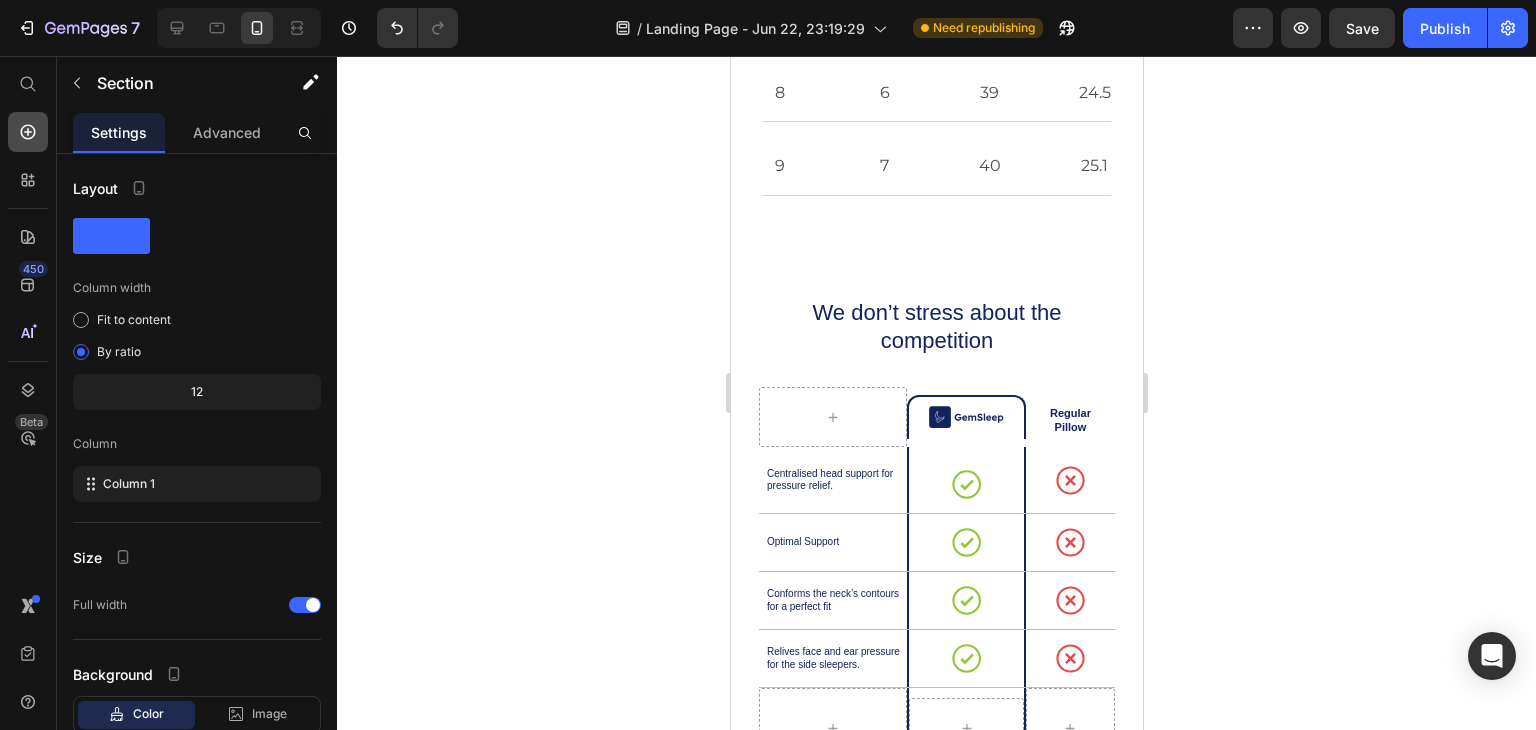 click 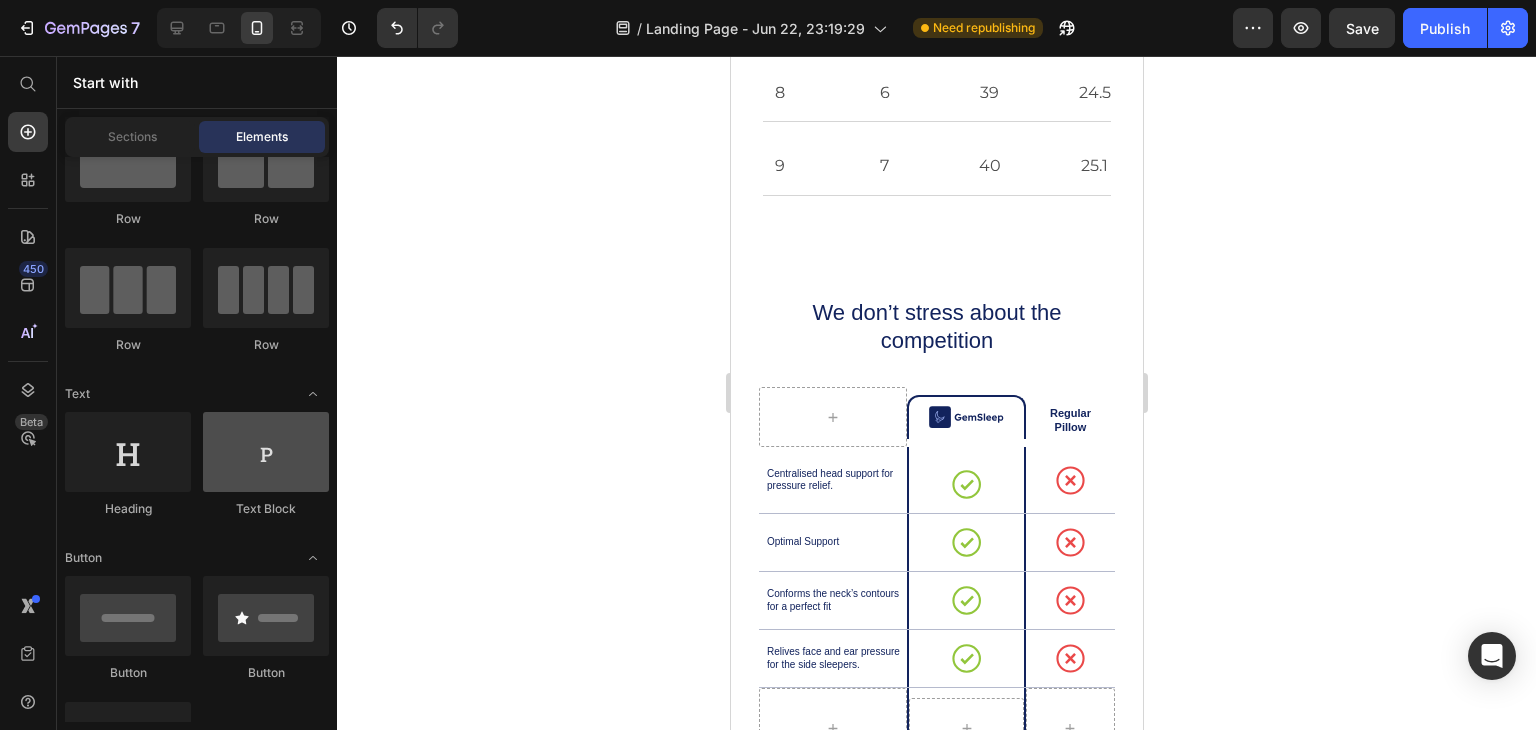 click at bounding box center (266, 452) 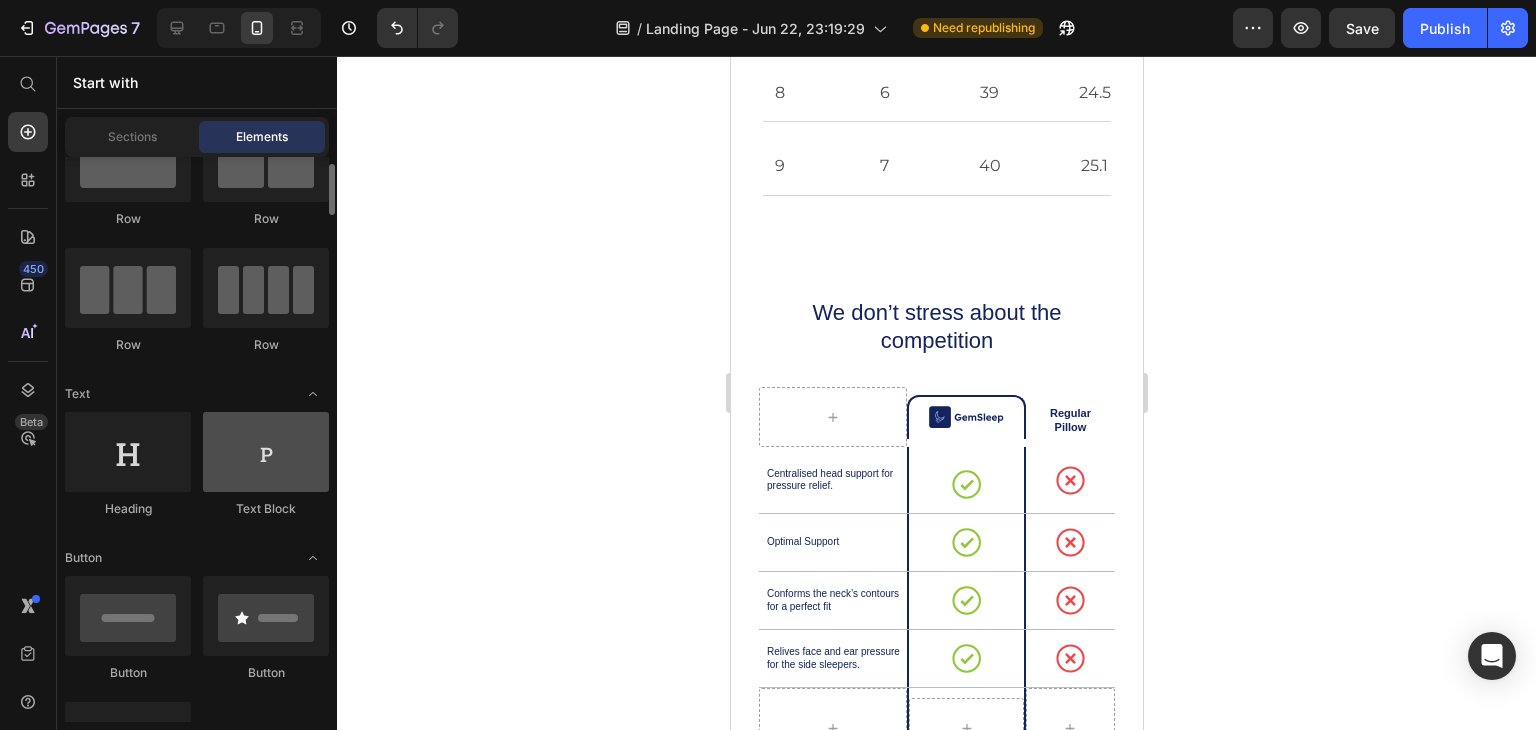 click at bounding box center [266, 452] 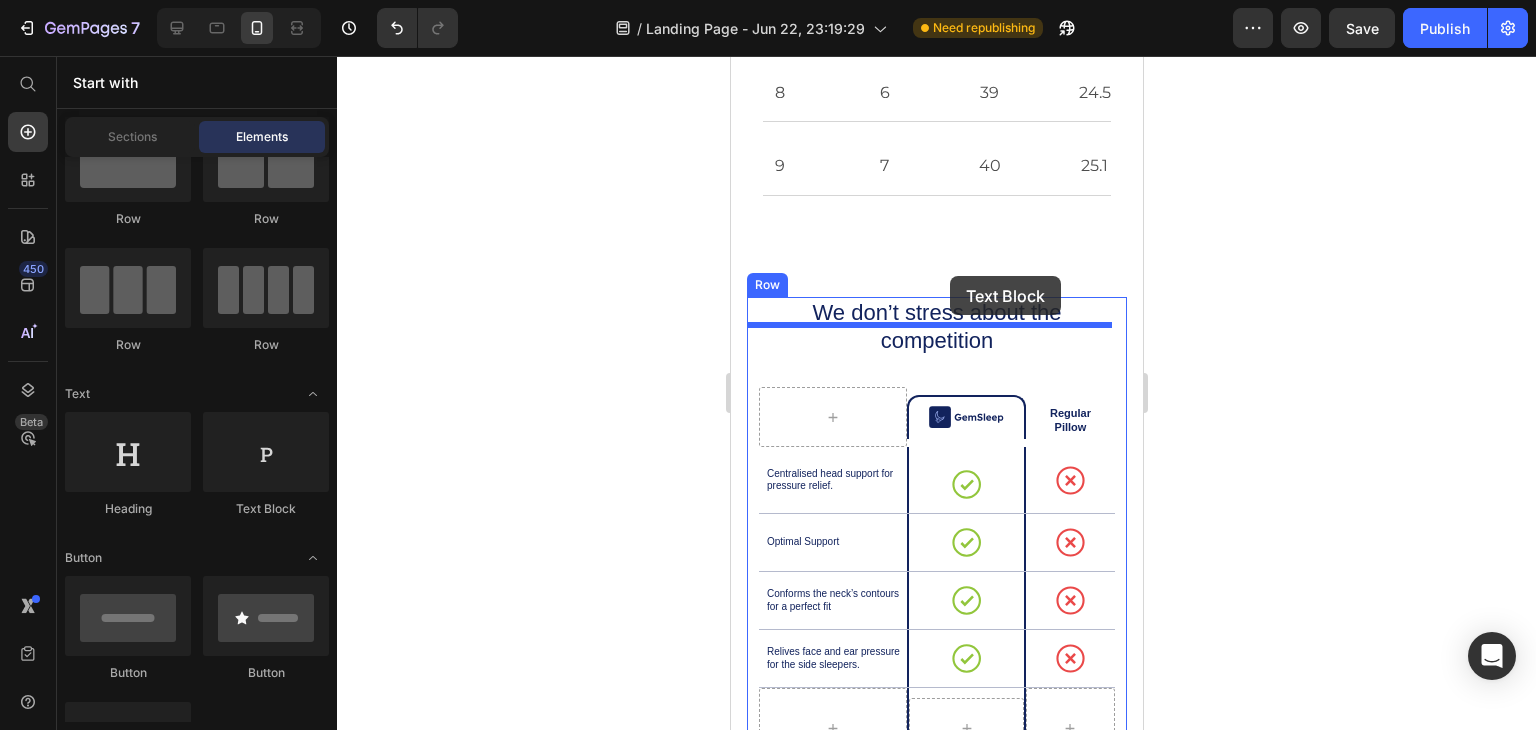 drag, startPoint x: 982, startPoint y: 501, endPoint x: 949, endPoint y: 276, distance: 227.40712 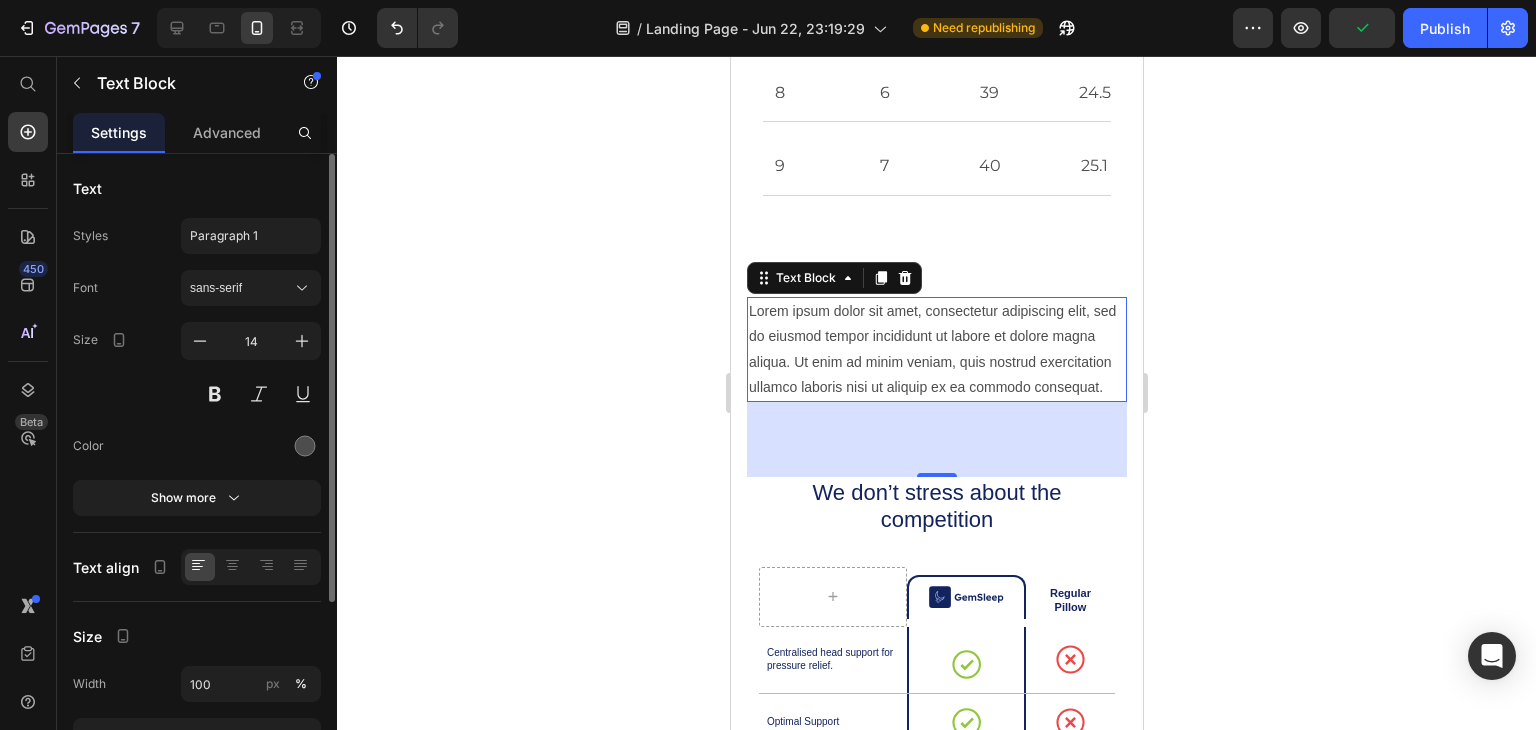 scroll, scrollTop: 260, scrollLeft: 0, axis: vertical 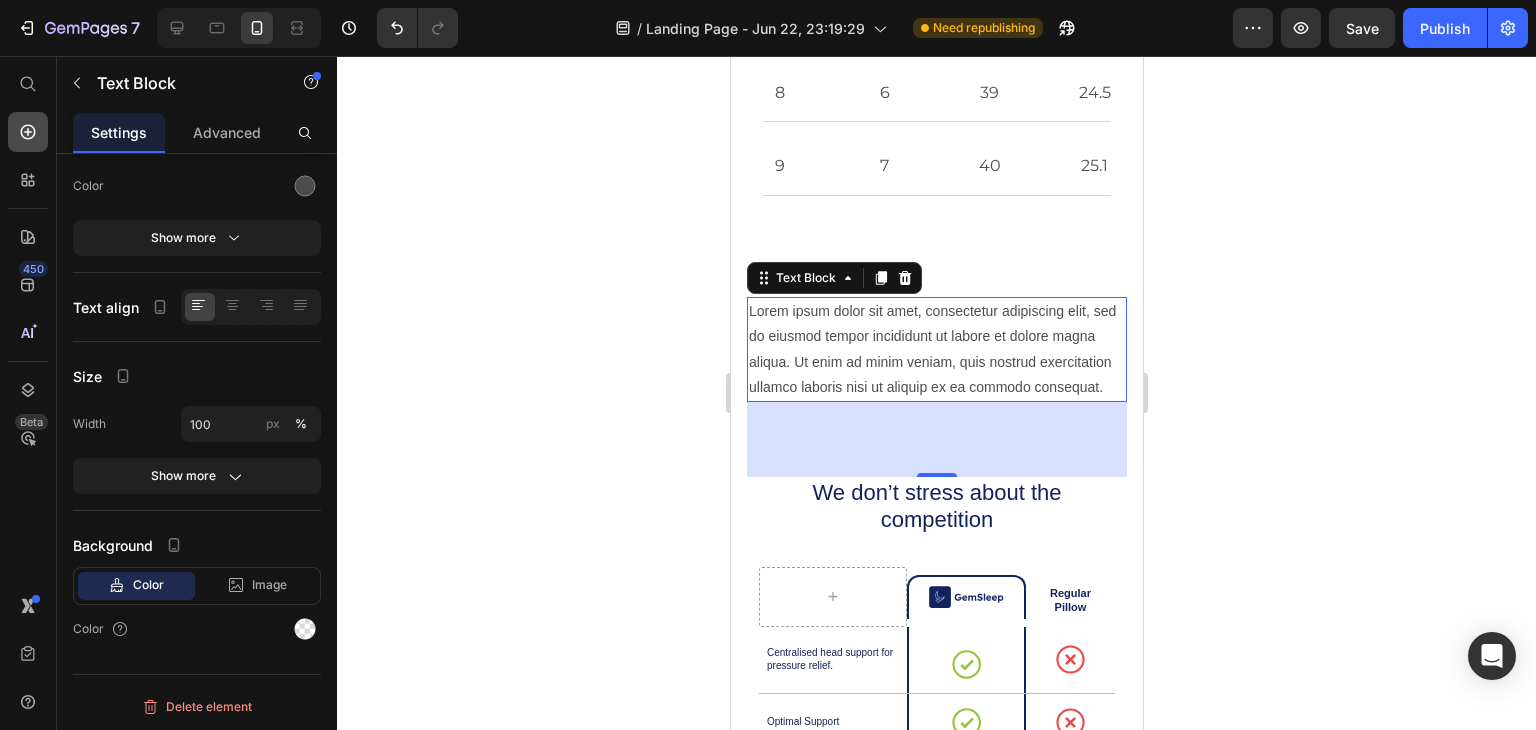 click 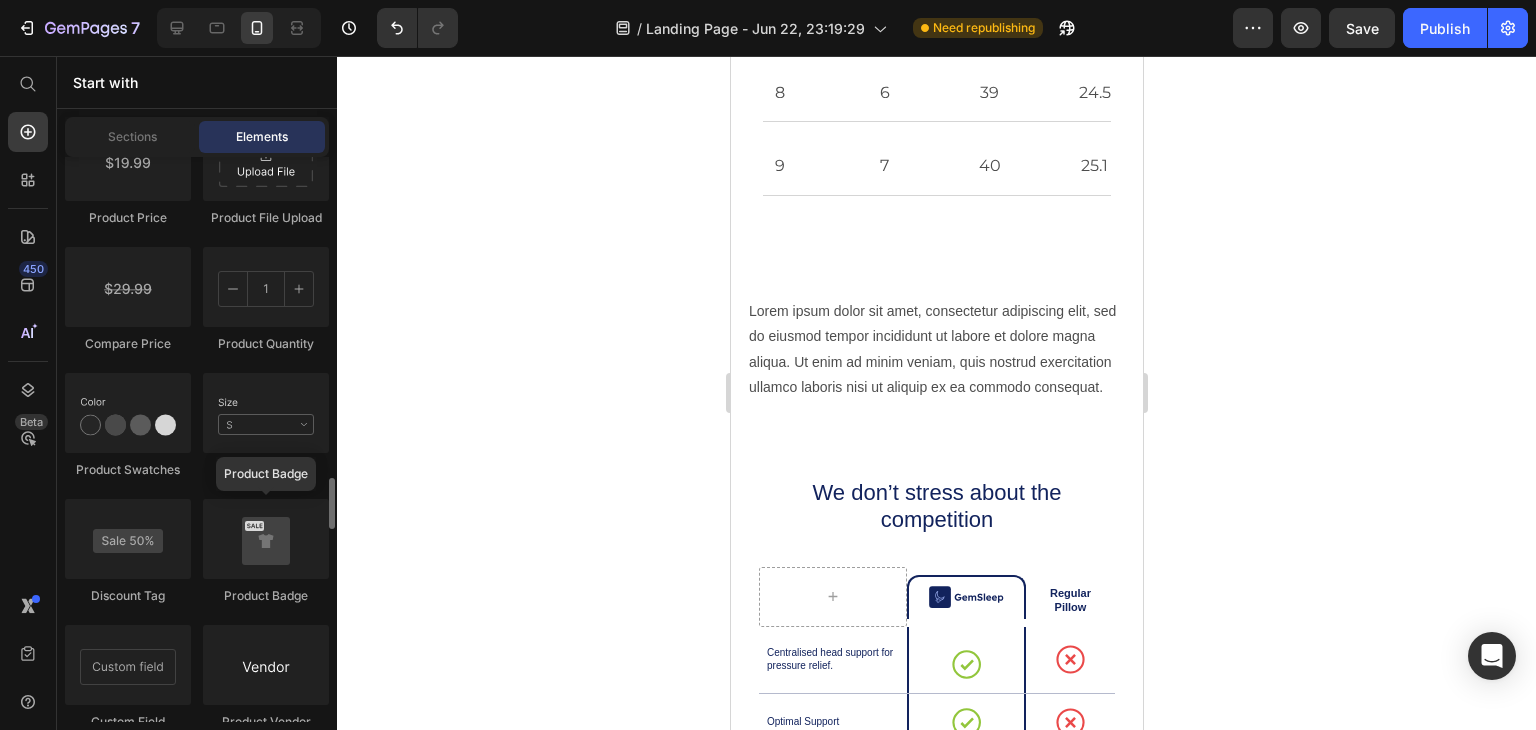 scroll, scrollTop: 3508, scrollLeft: 0, axis: vertical 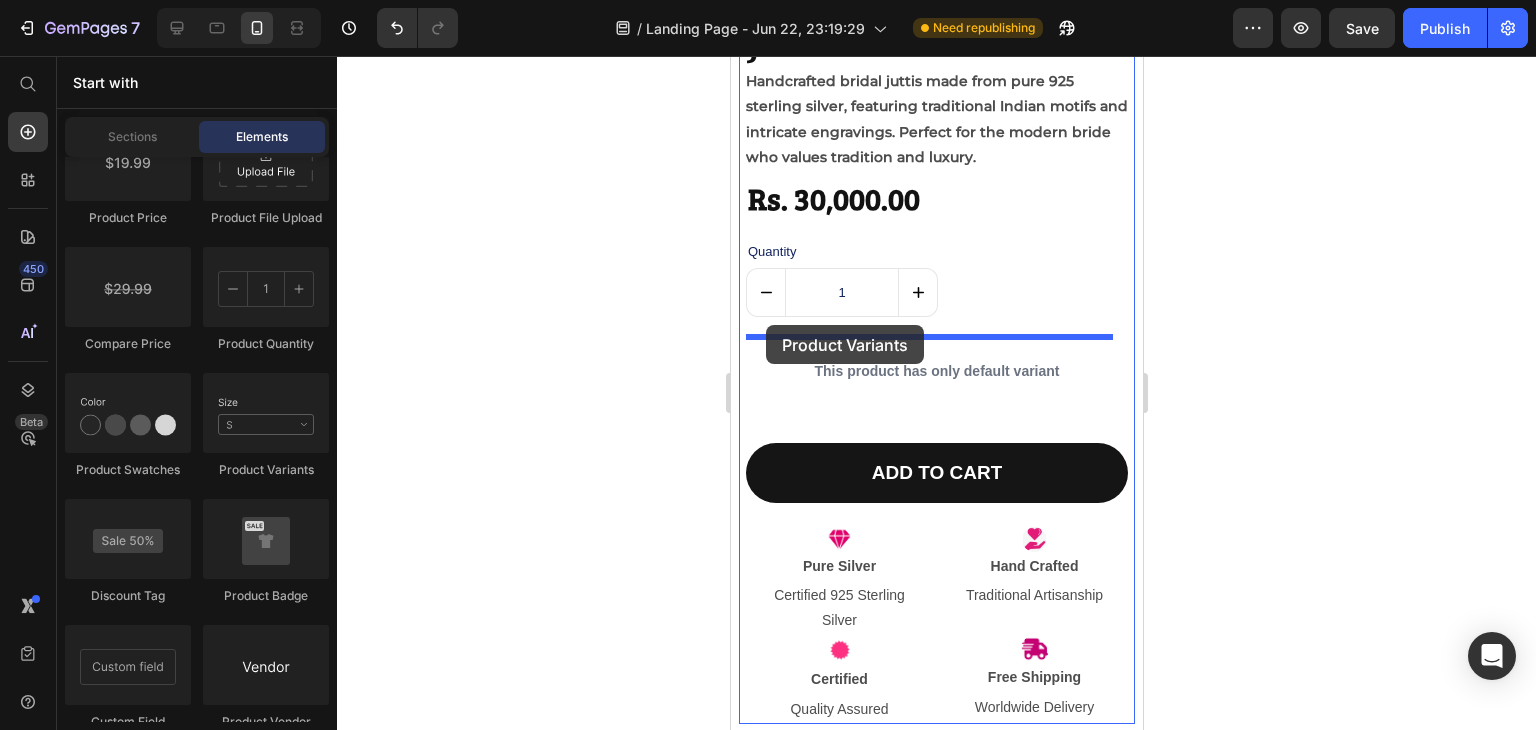 drag, startPoint x: 976, startPoint y: 466, endPoint x: 765, endPoint y: 325, distance: 253.7755 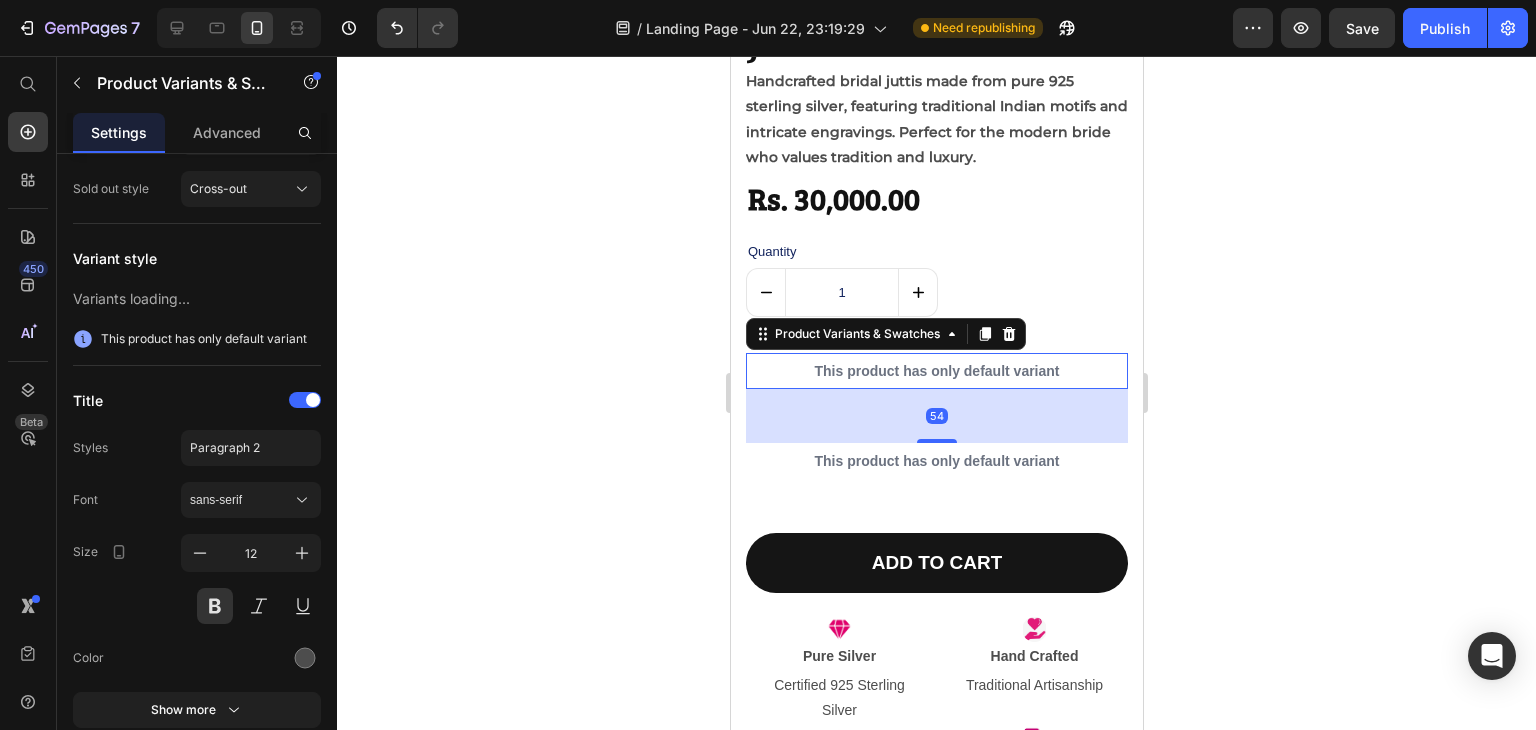 scroll, scrollTop: 0, scrollLeft: 0, axis: both 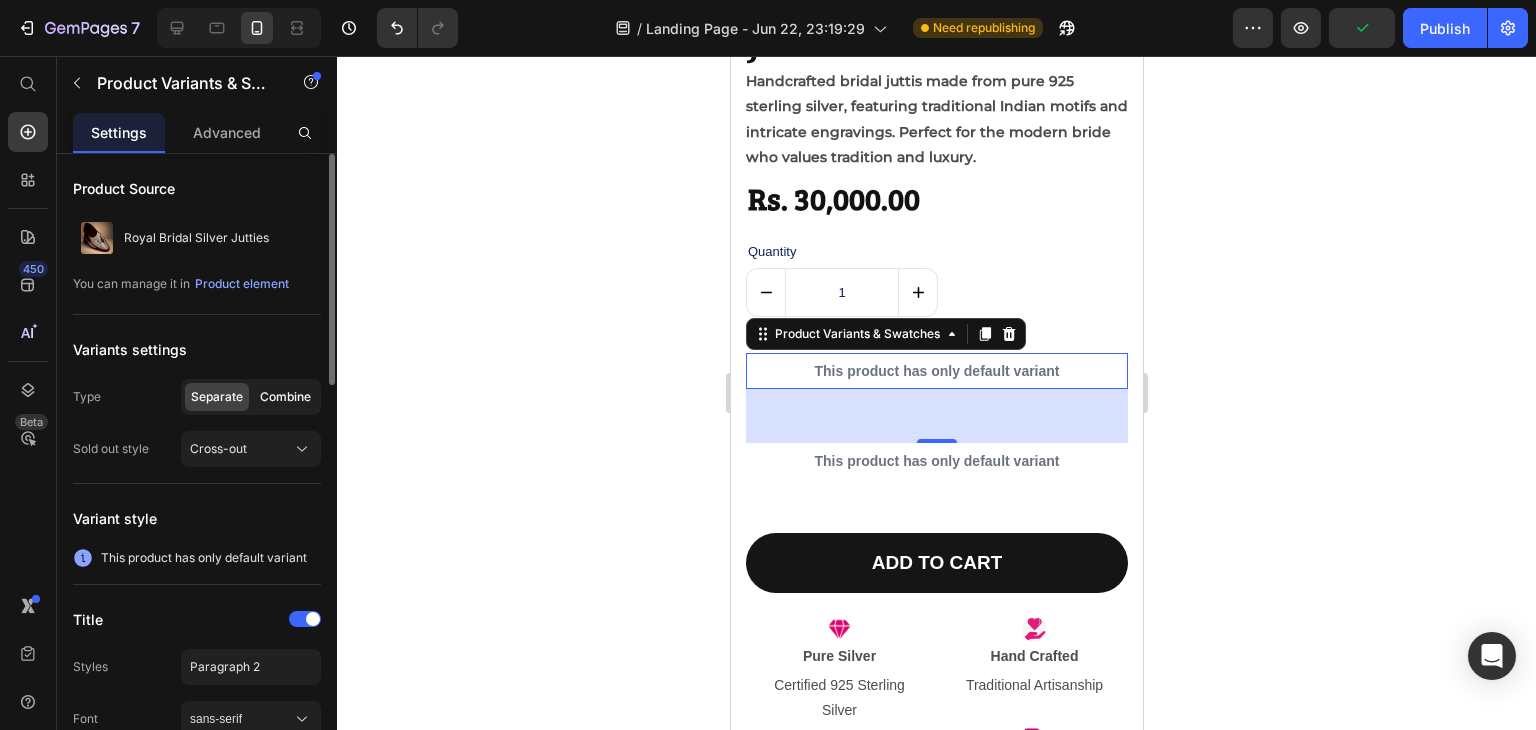 click on "Combine" 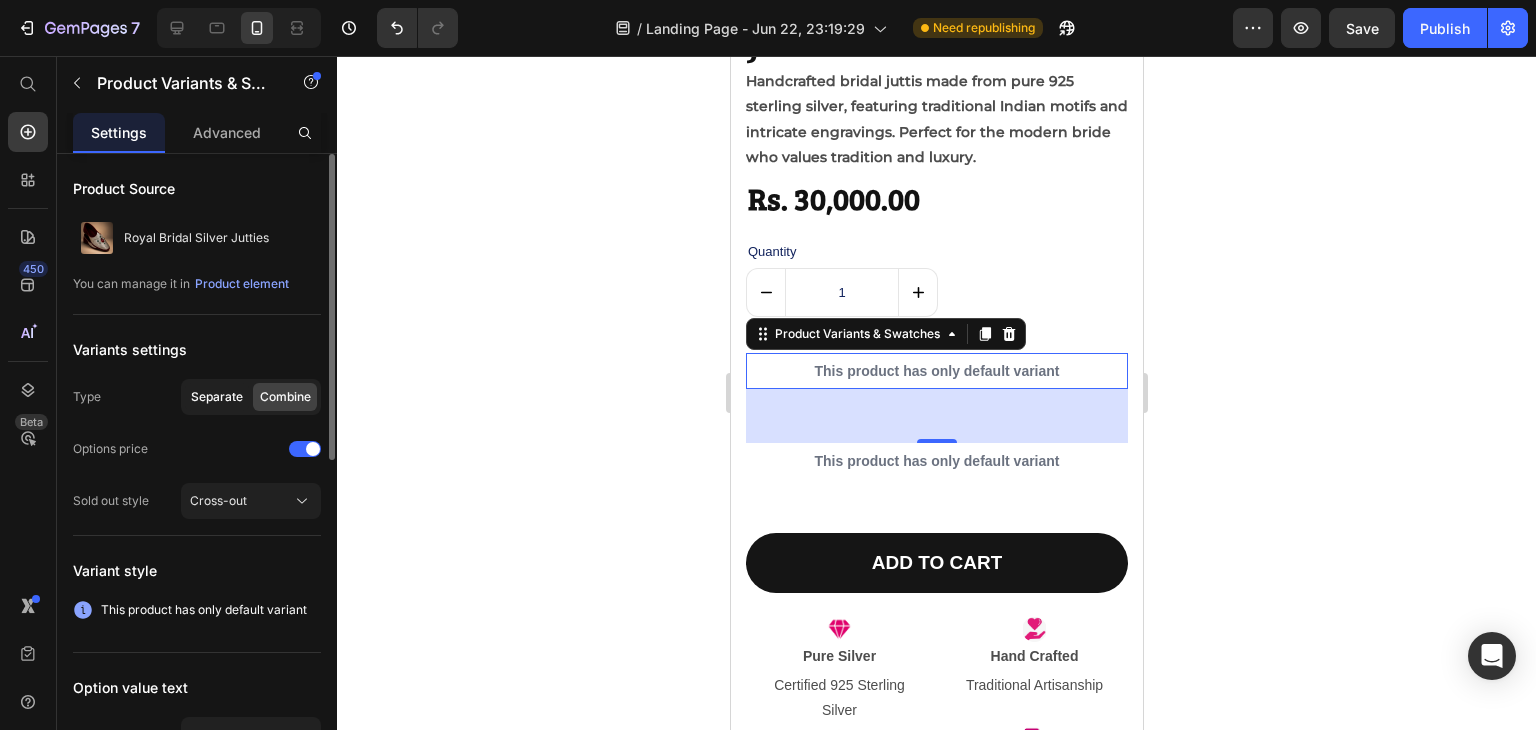 click on "Separate" 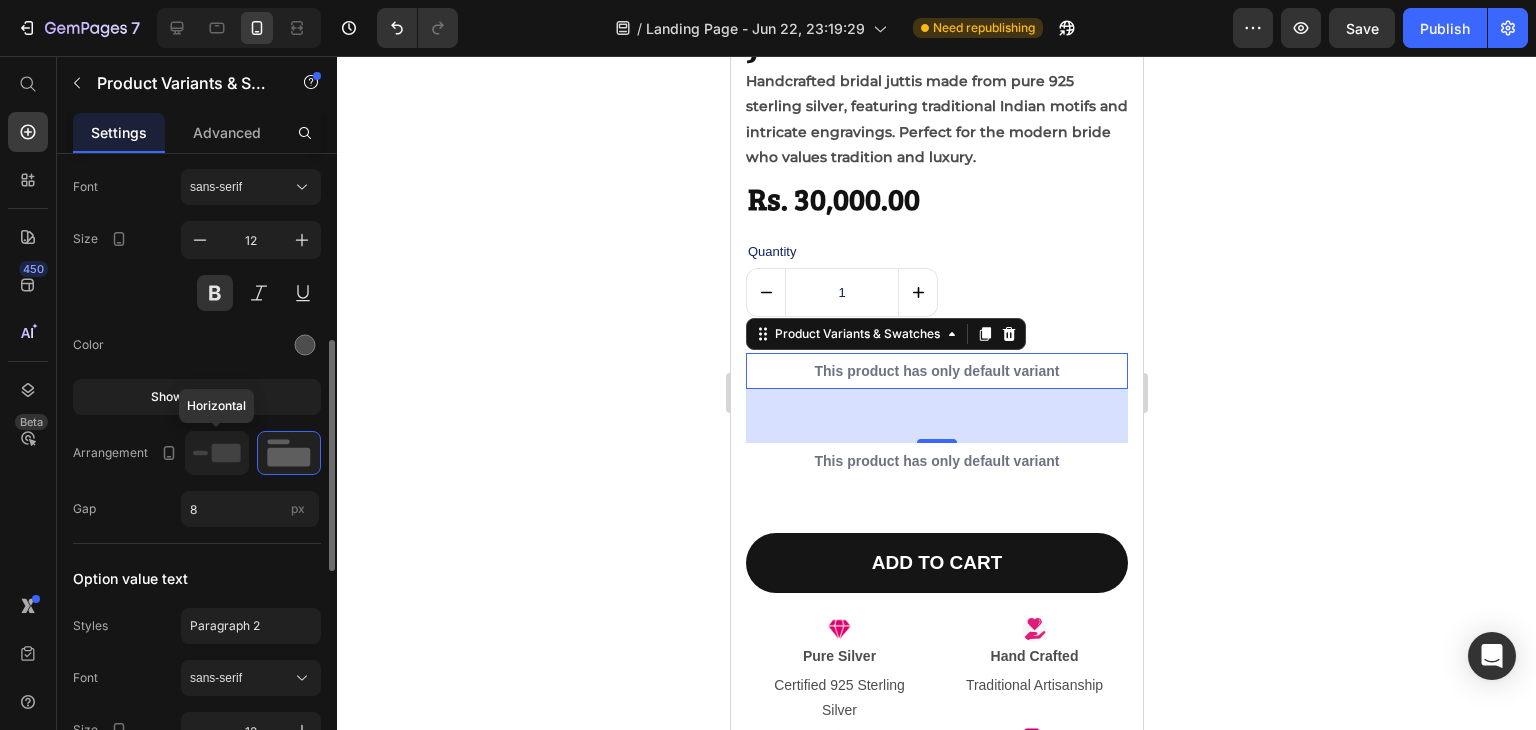 scroll, scrollTop: 532, scrollLeft: 0, axis: vertical 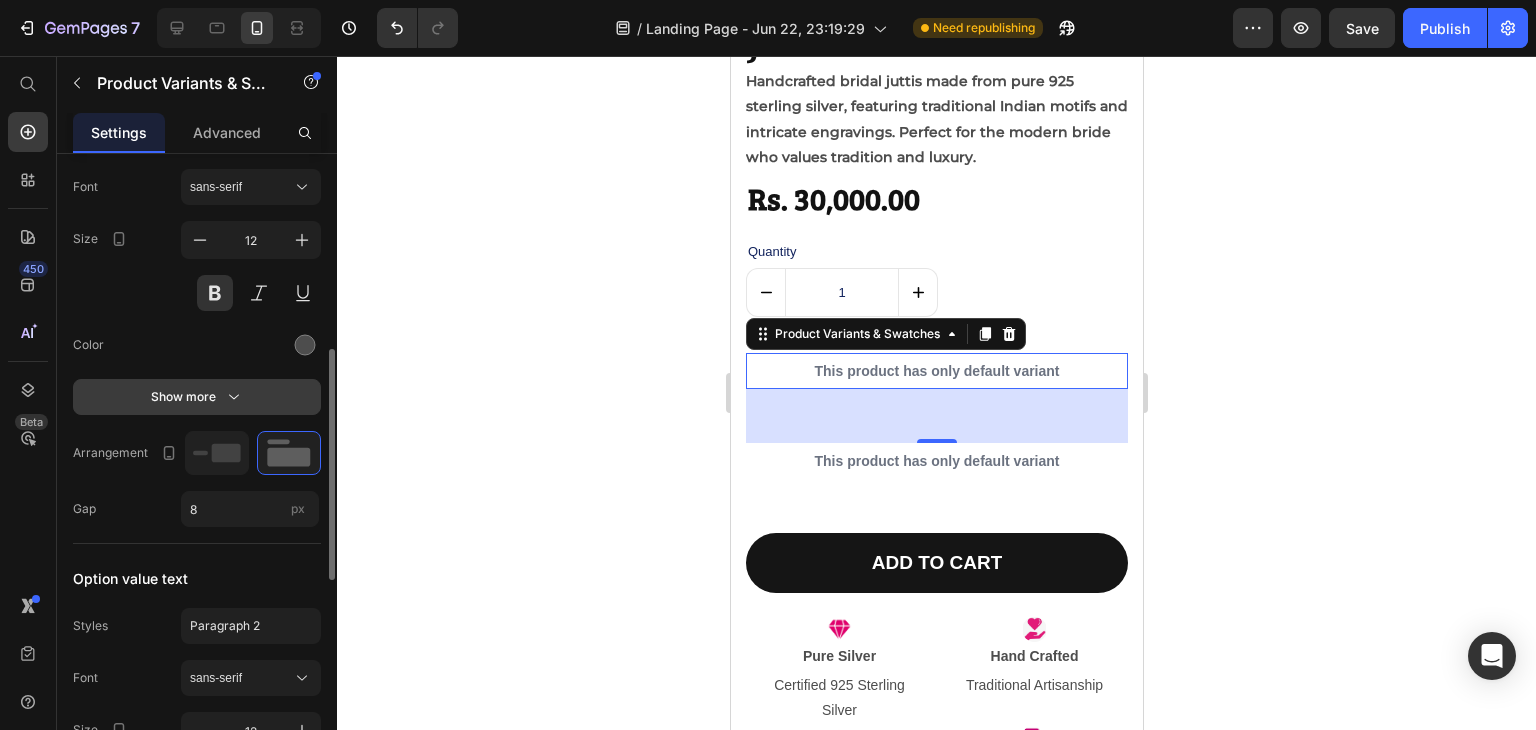 click 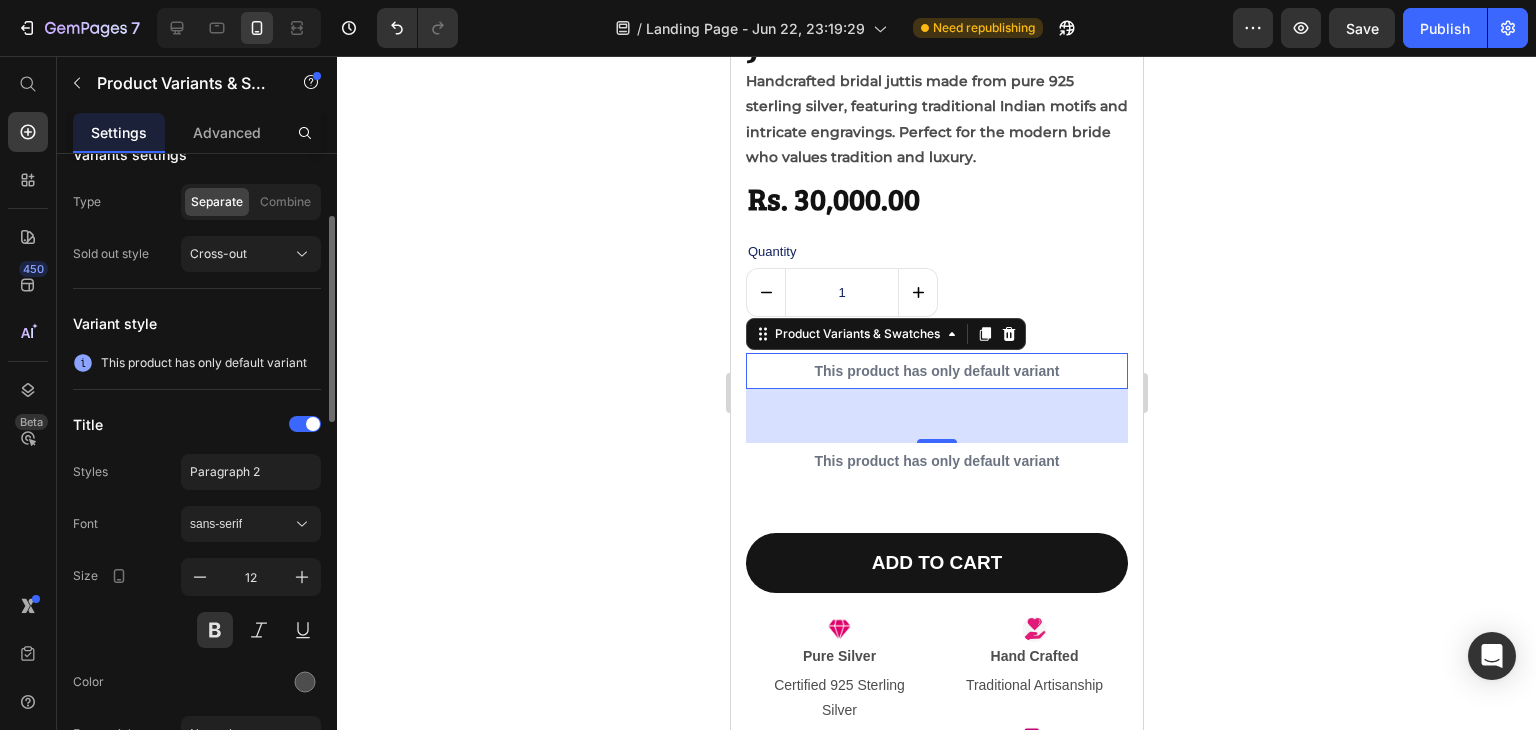 scroll, scrollTop: 196, scrollLeft: 0, axis: vertical 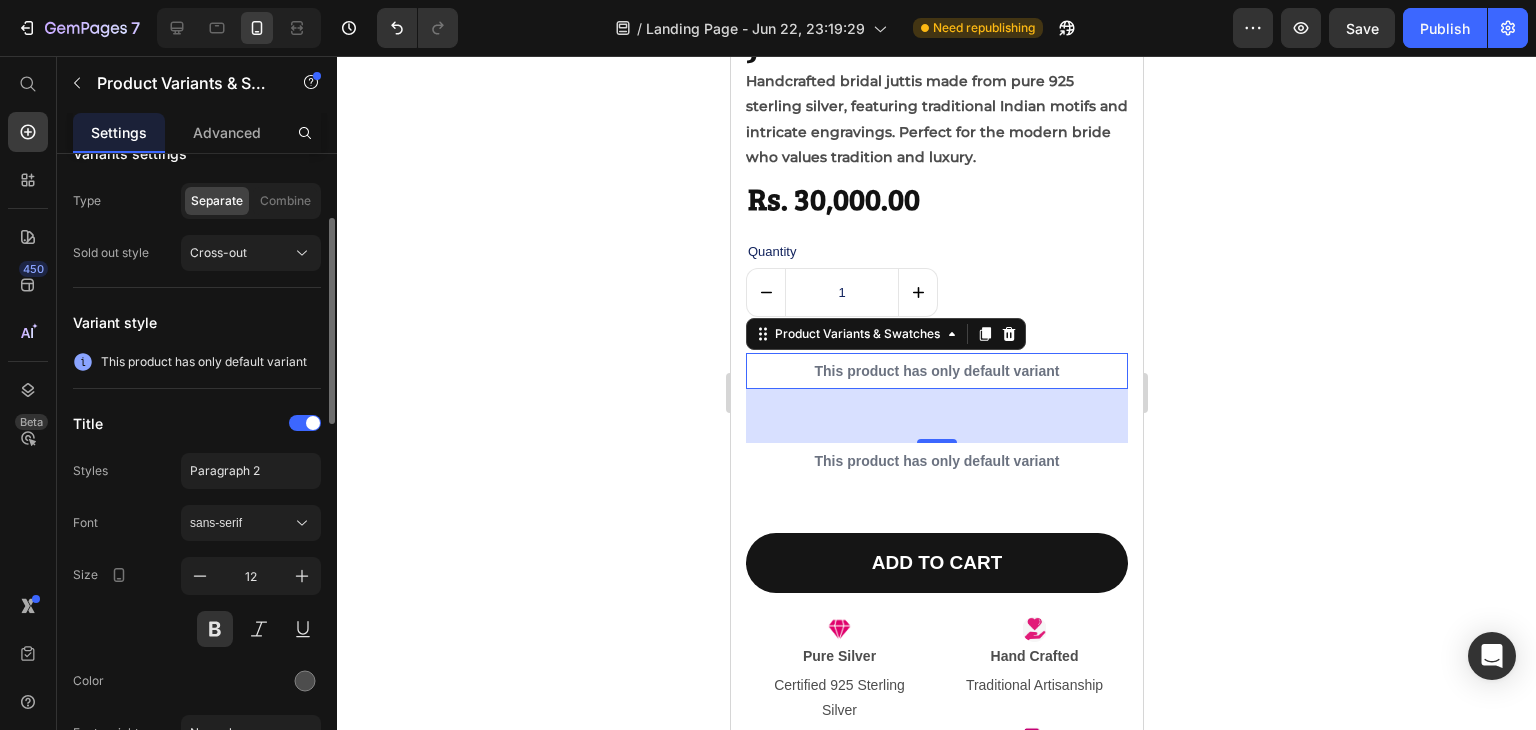 click on "This product has only default variant" at bounding box center [204, 362] 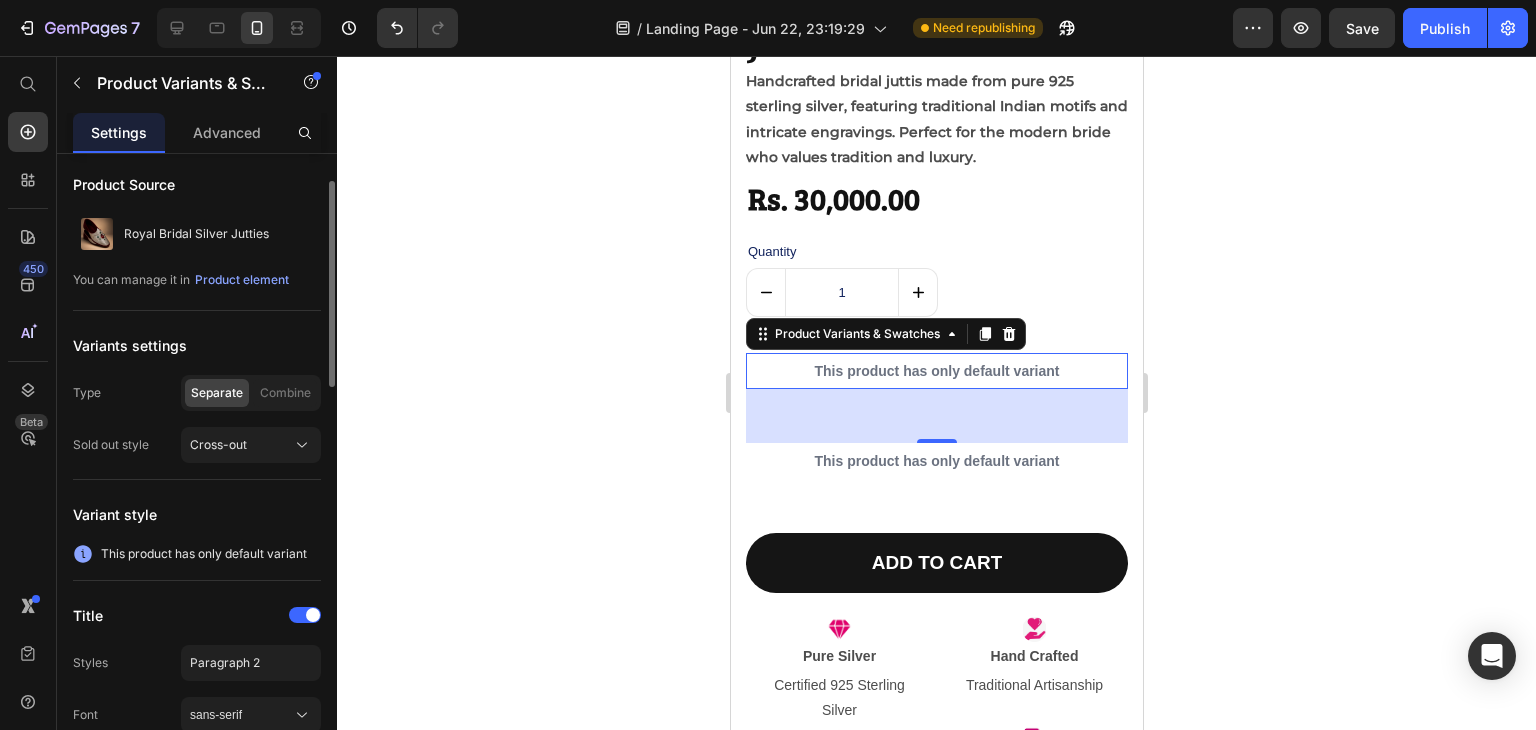 scroll, scrollTop: 1, scrollLeft: 0, axis: vertical 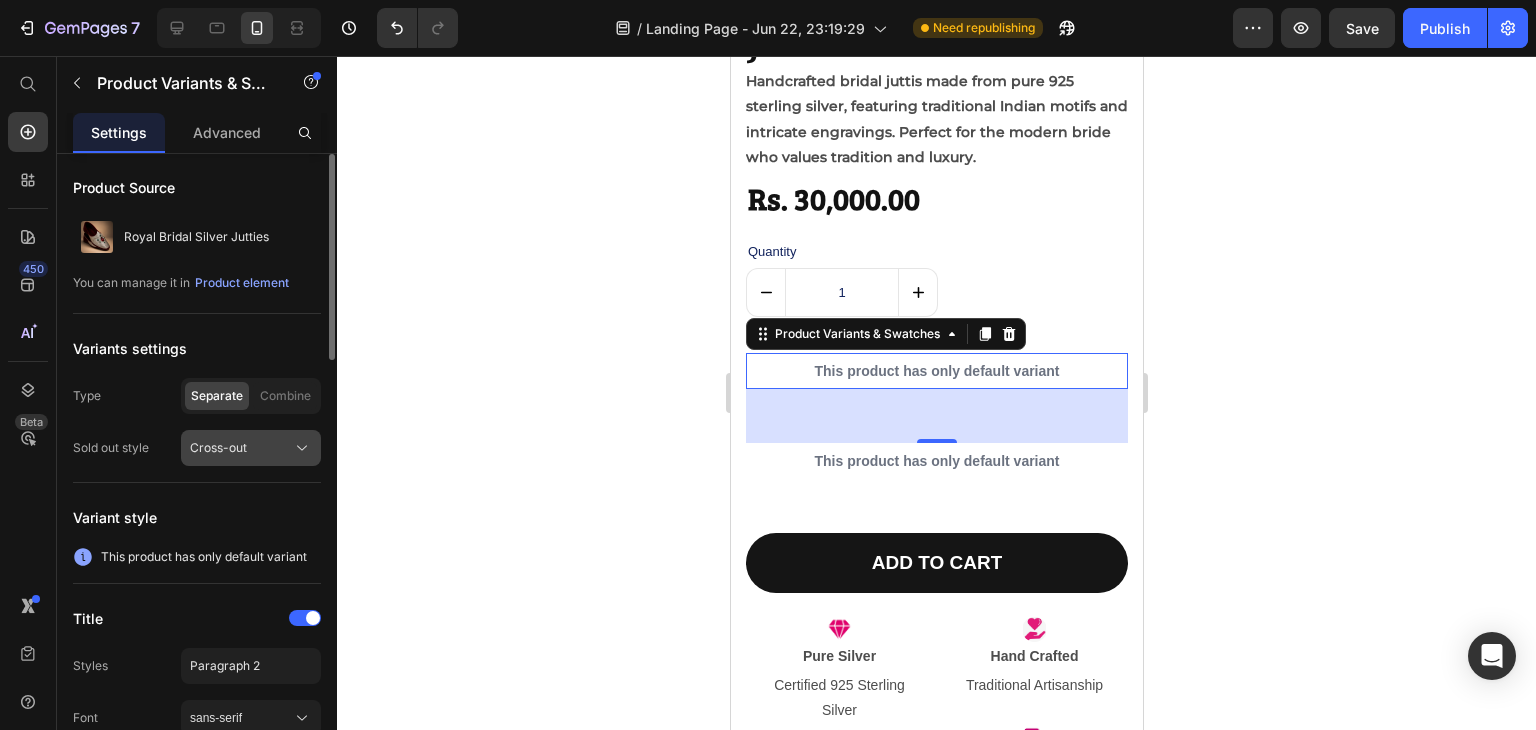 click 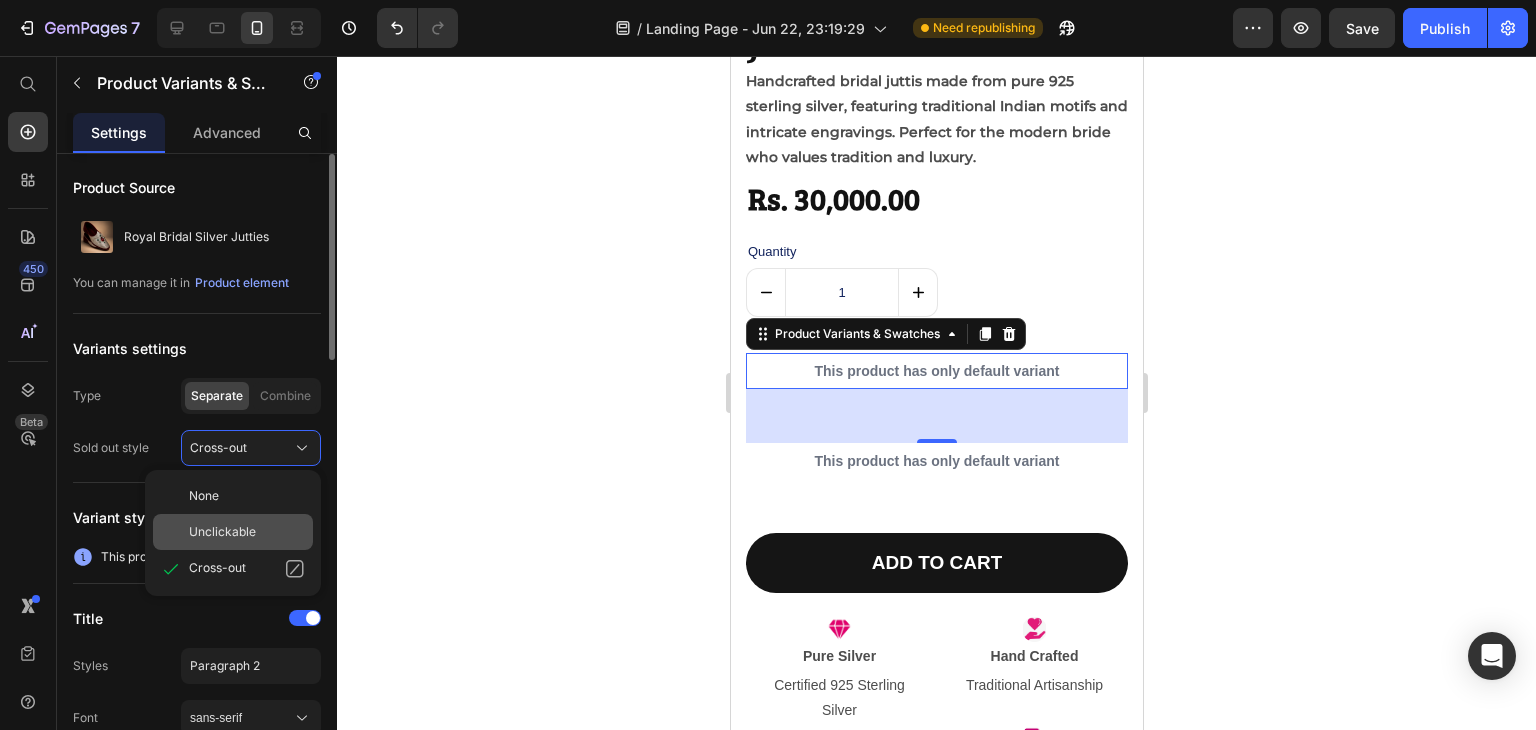 click on "Unclickable" 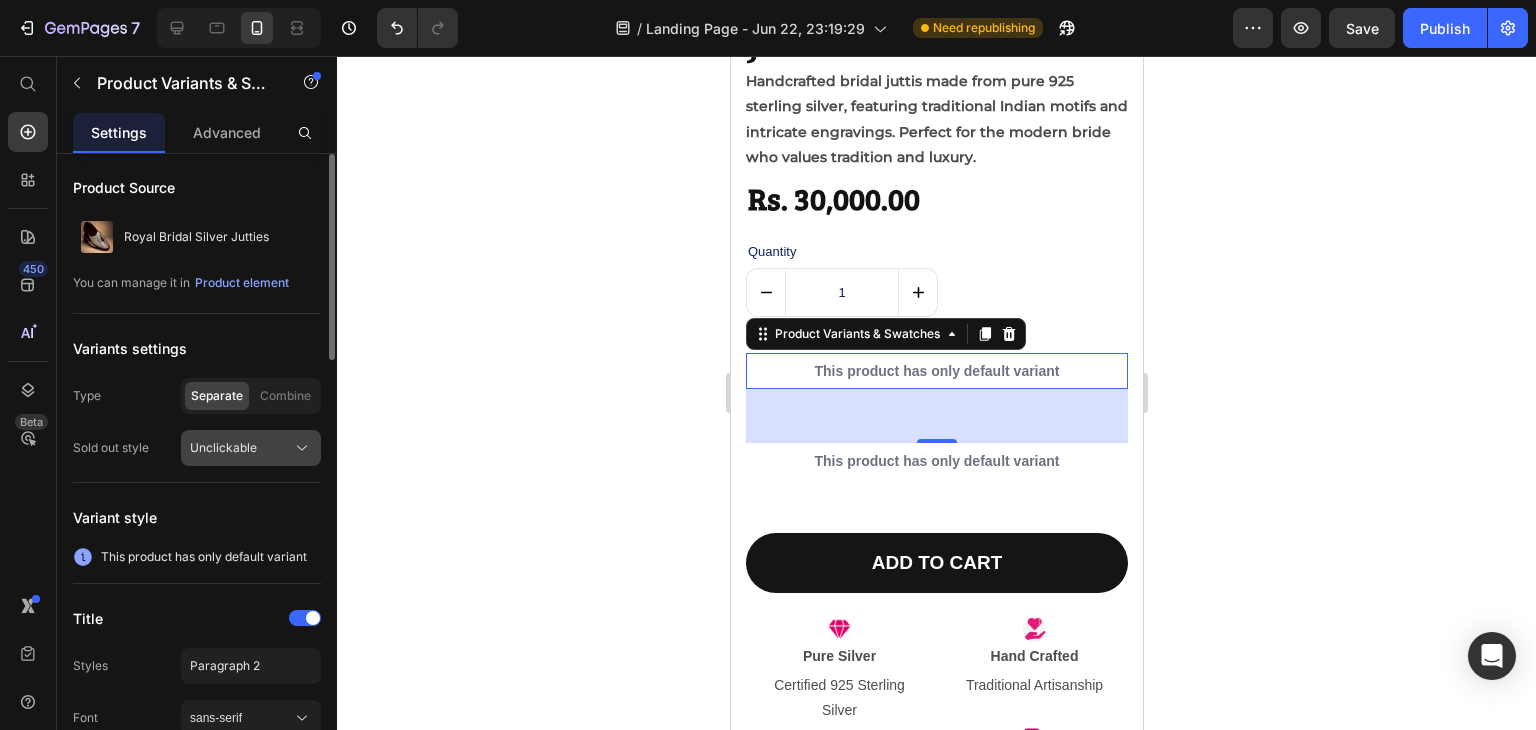 click on "Unclickable" at bounding box center [251, 448] 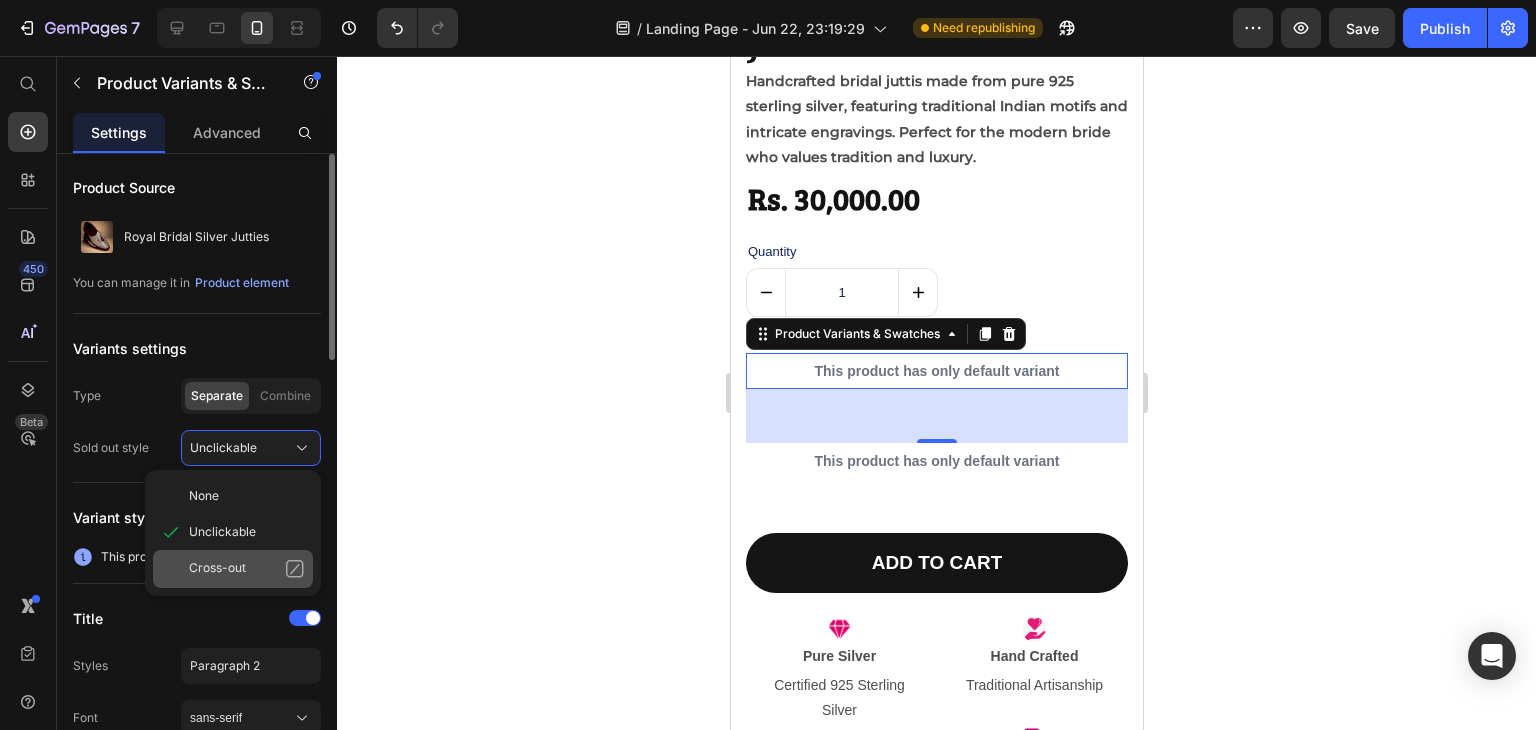 click on "Cross-out" at bounding box center [247, 569] 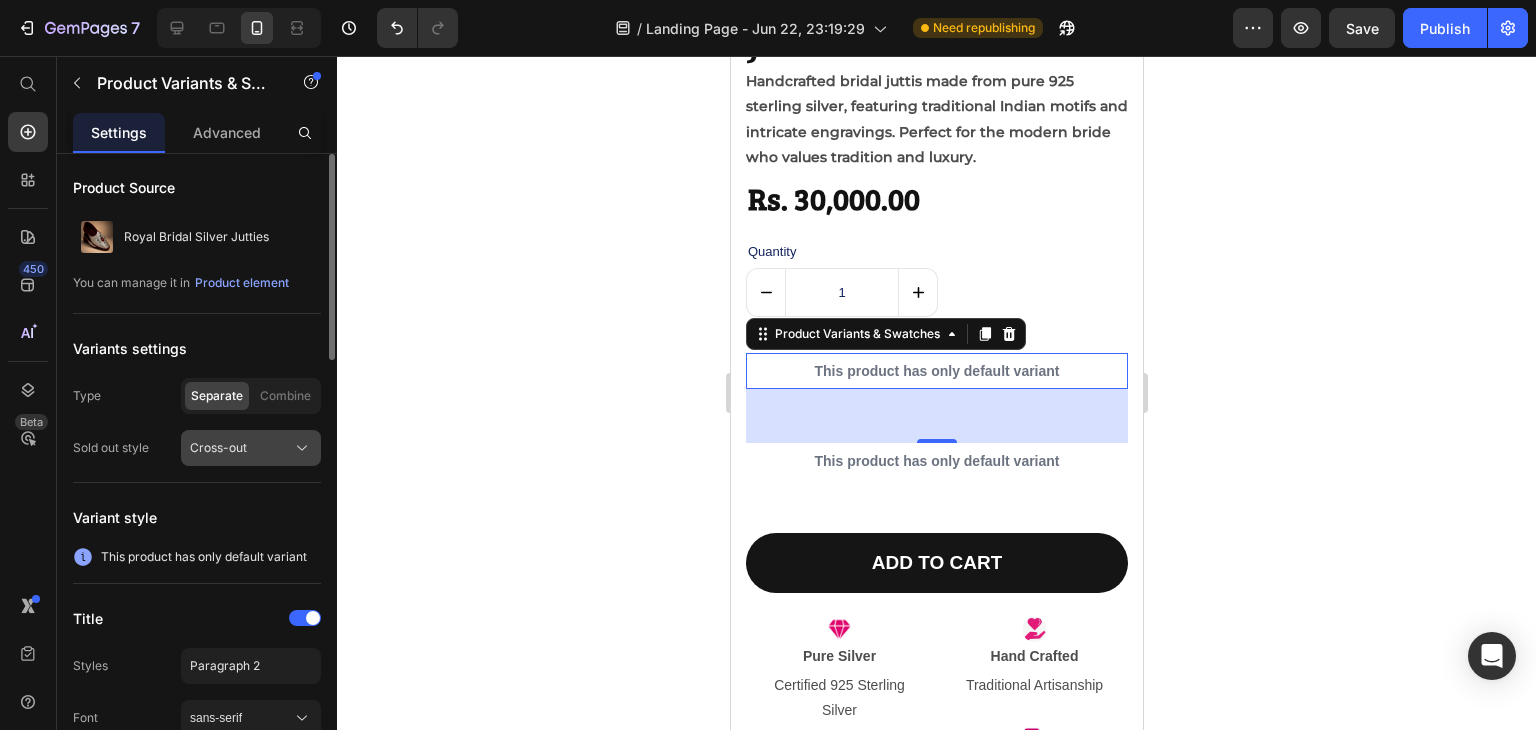 click 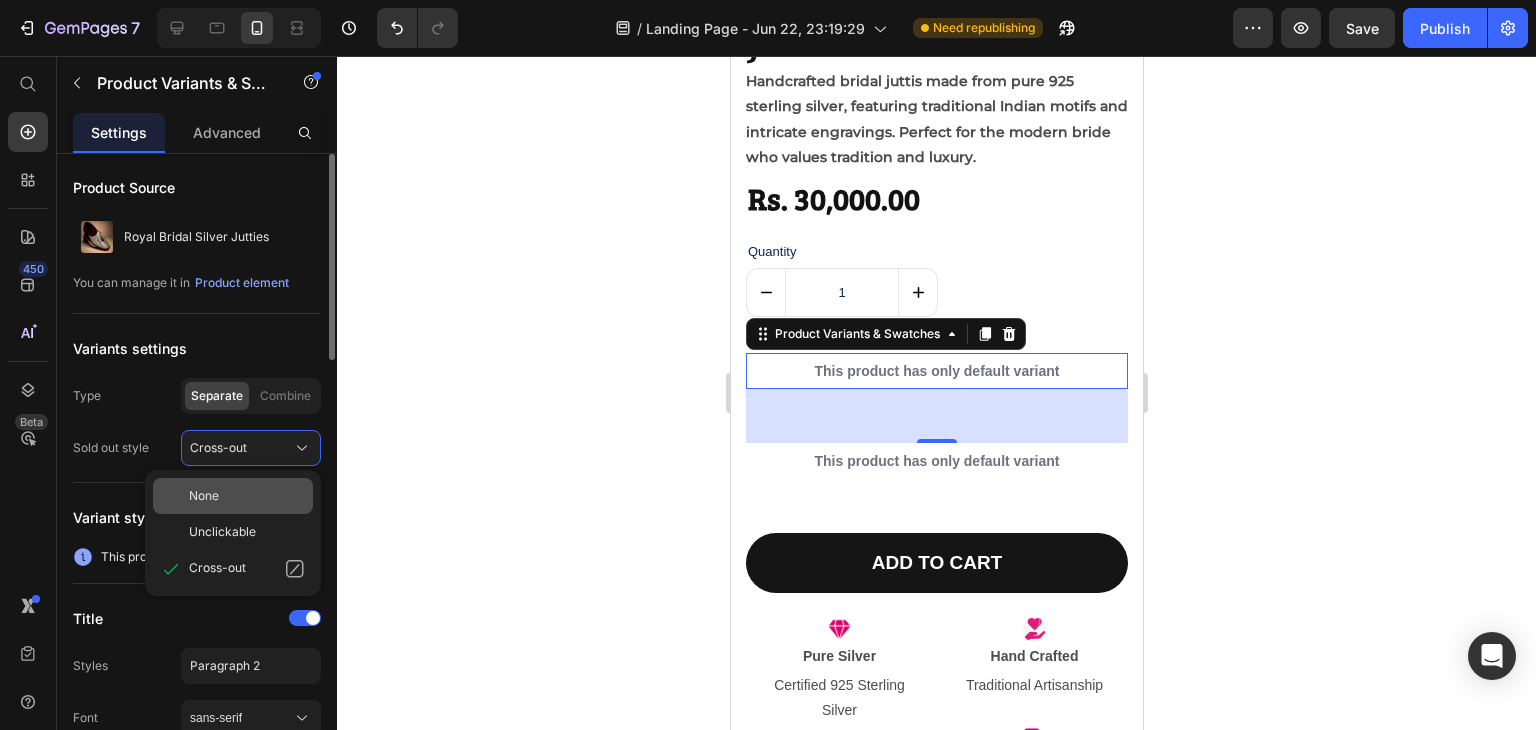 click on "None" at bounding box center (247, 496) 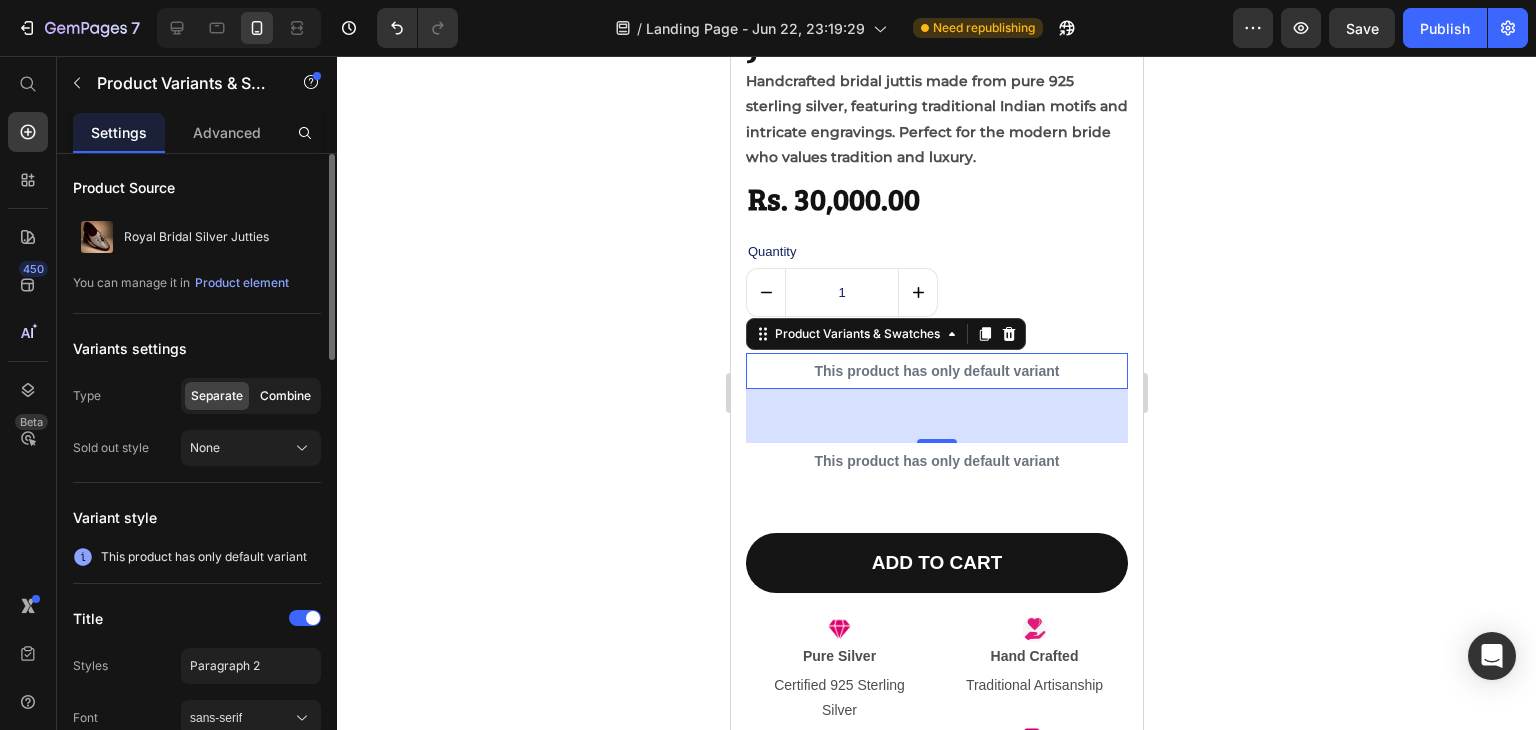 click on "Combine" 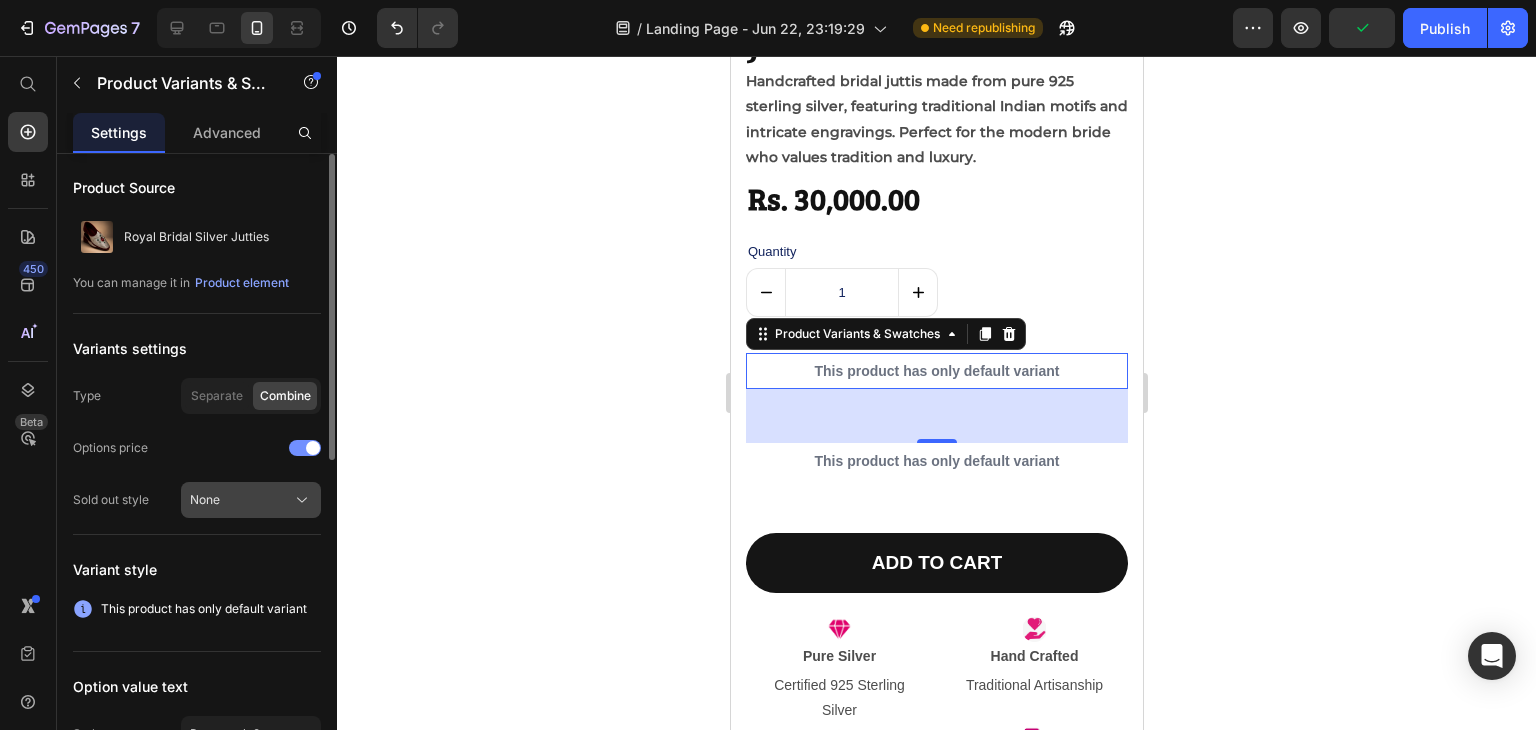 click 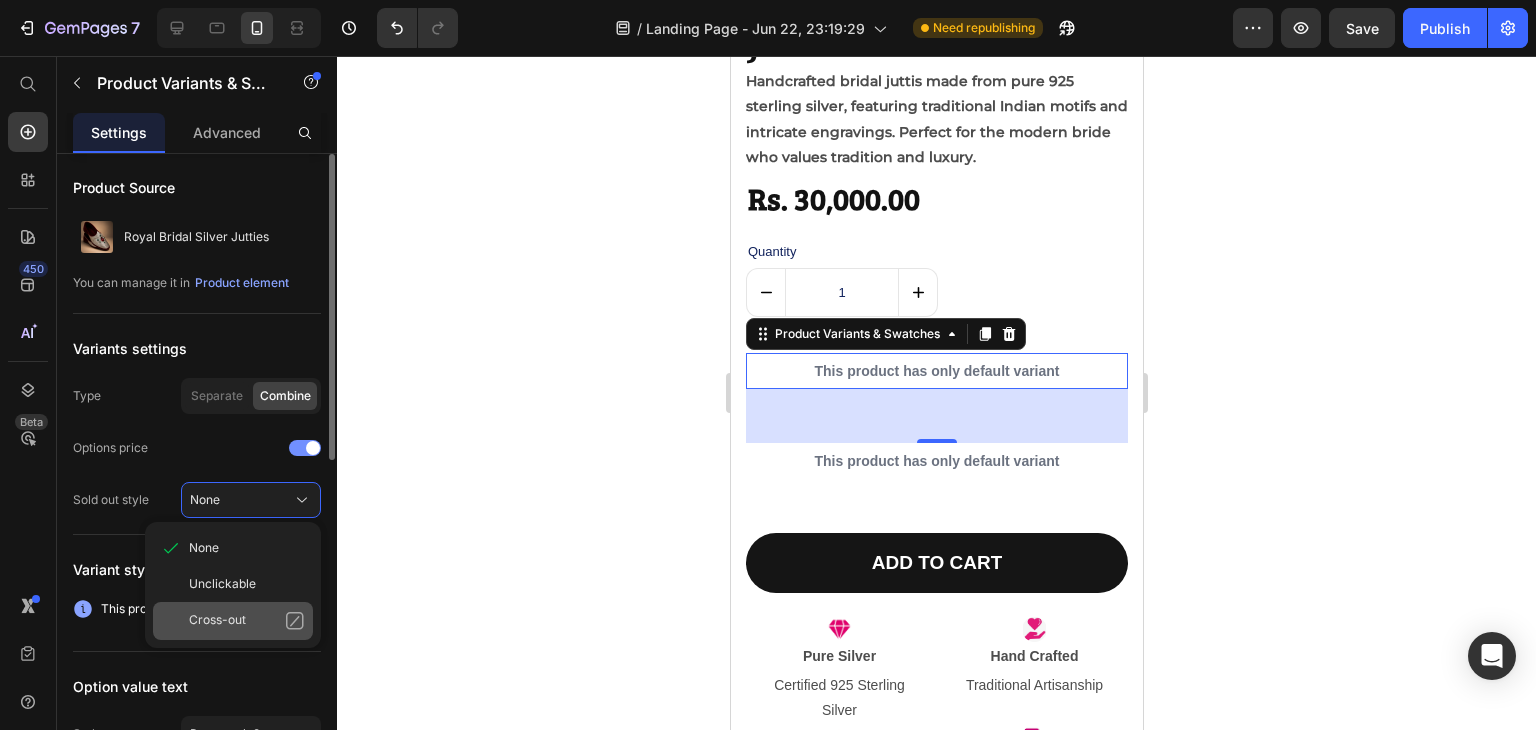 click on "Cross-out" at bounding box center (217, 621) 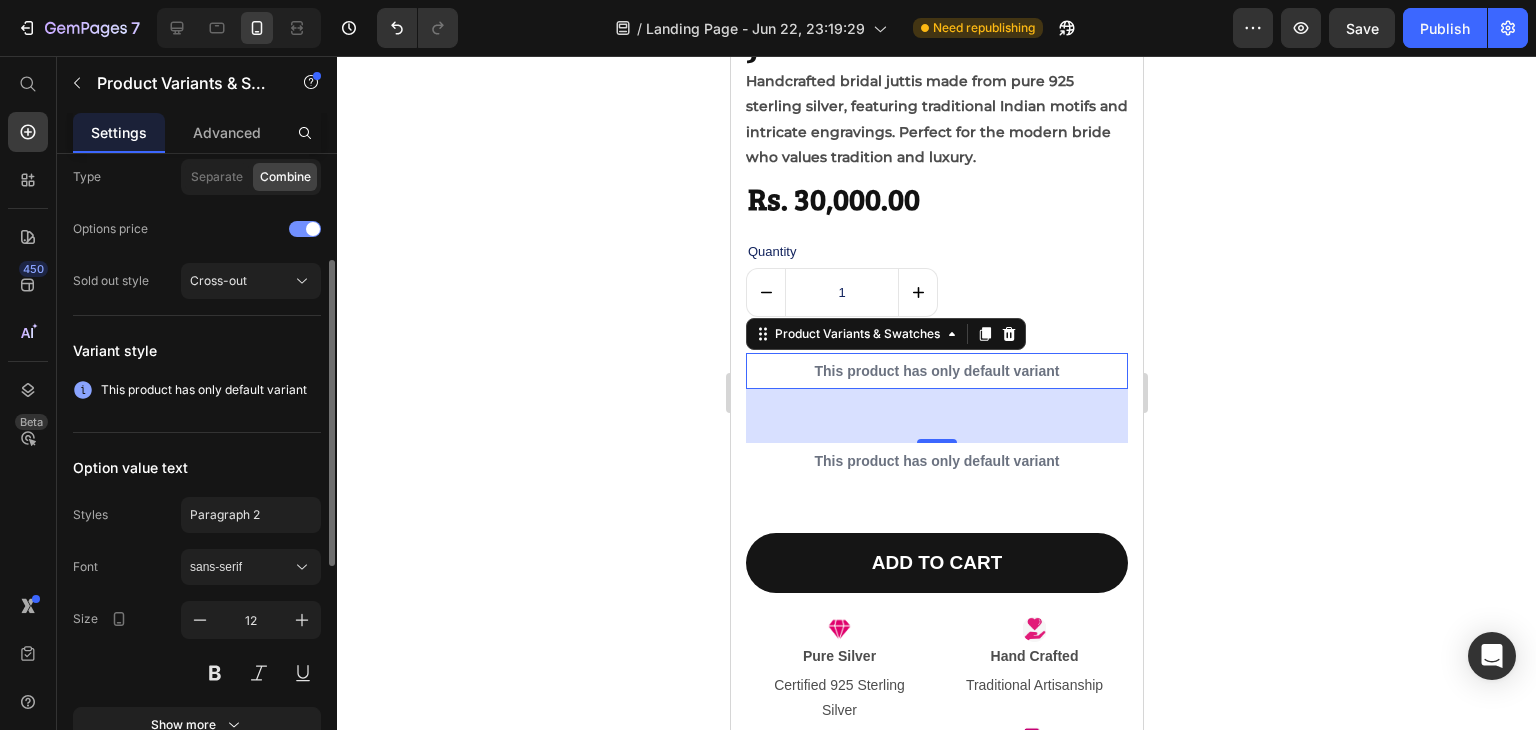 scroll, scrollTop: 0, scrollLeft: 0, axis: both 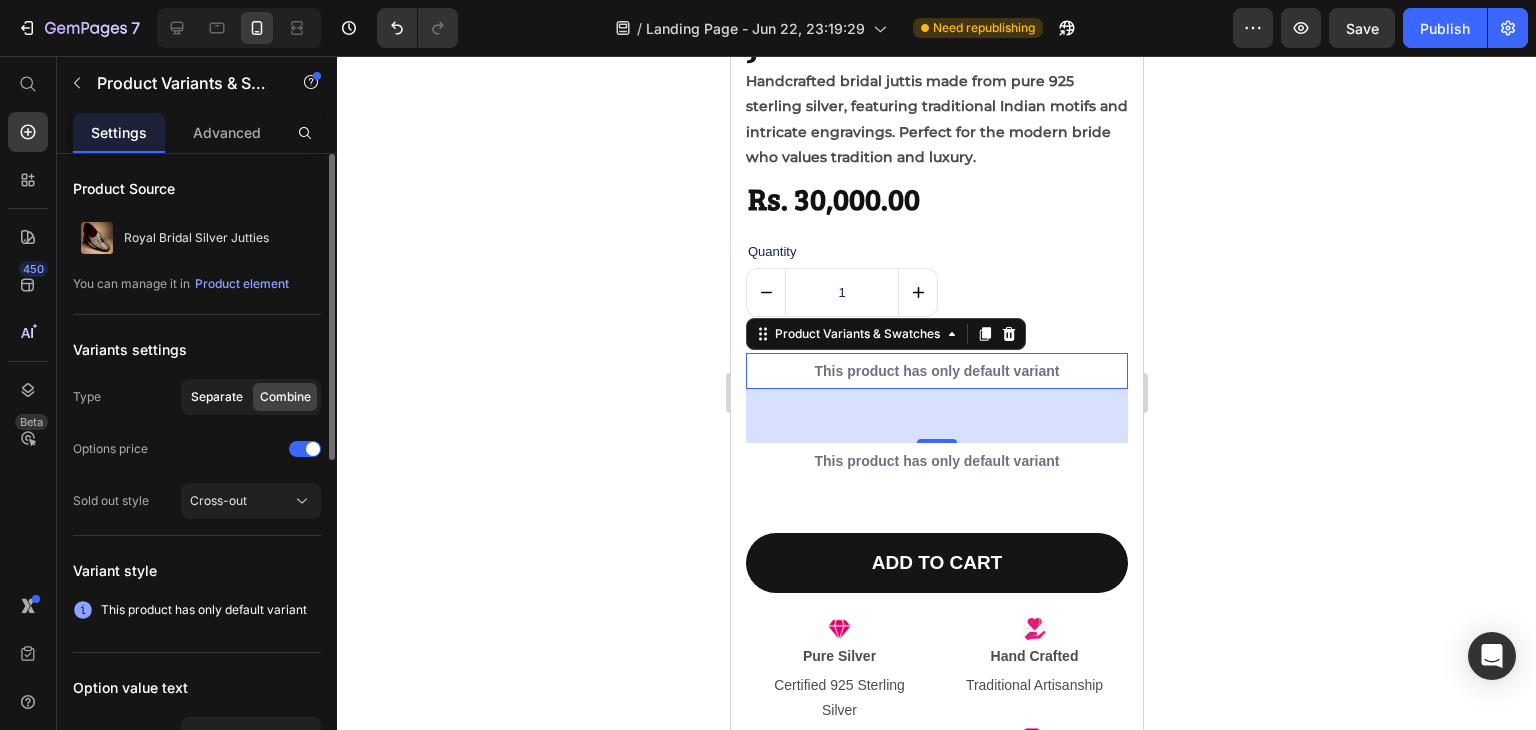 click on "Separate" 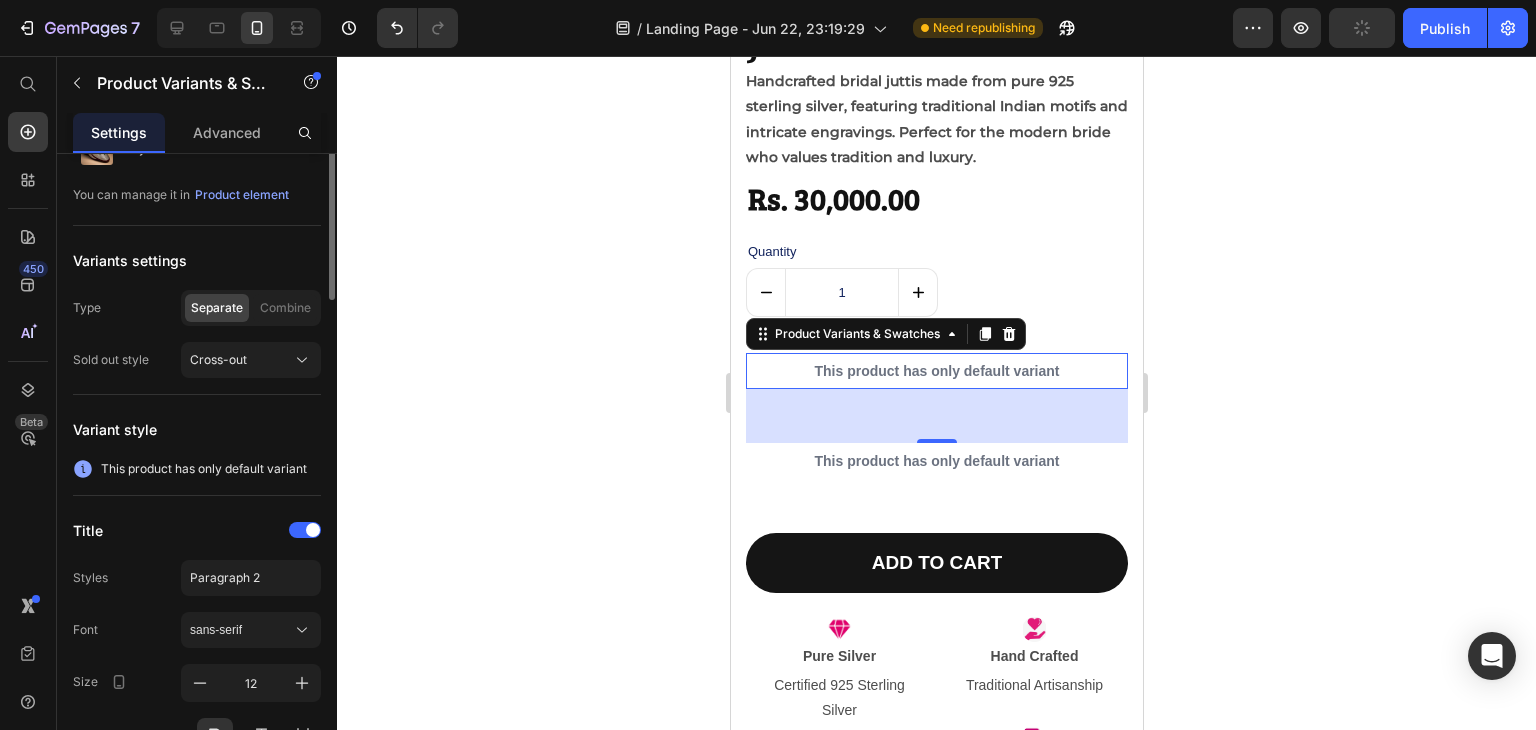 scroll, scrollTop: 0, scrollLeft: 0, axis: both 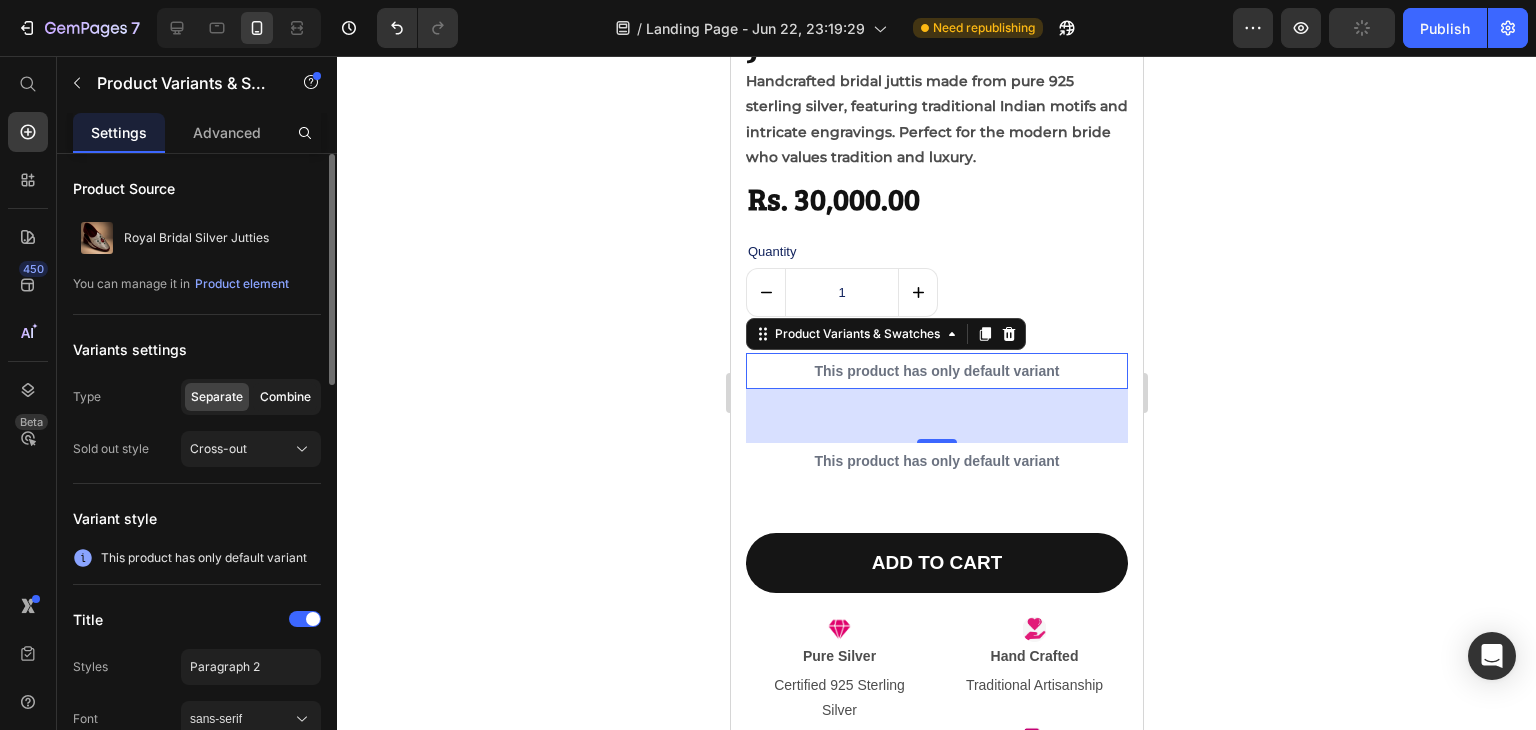 click on "Combine" 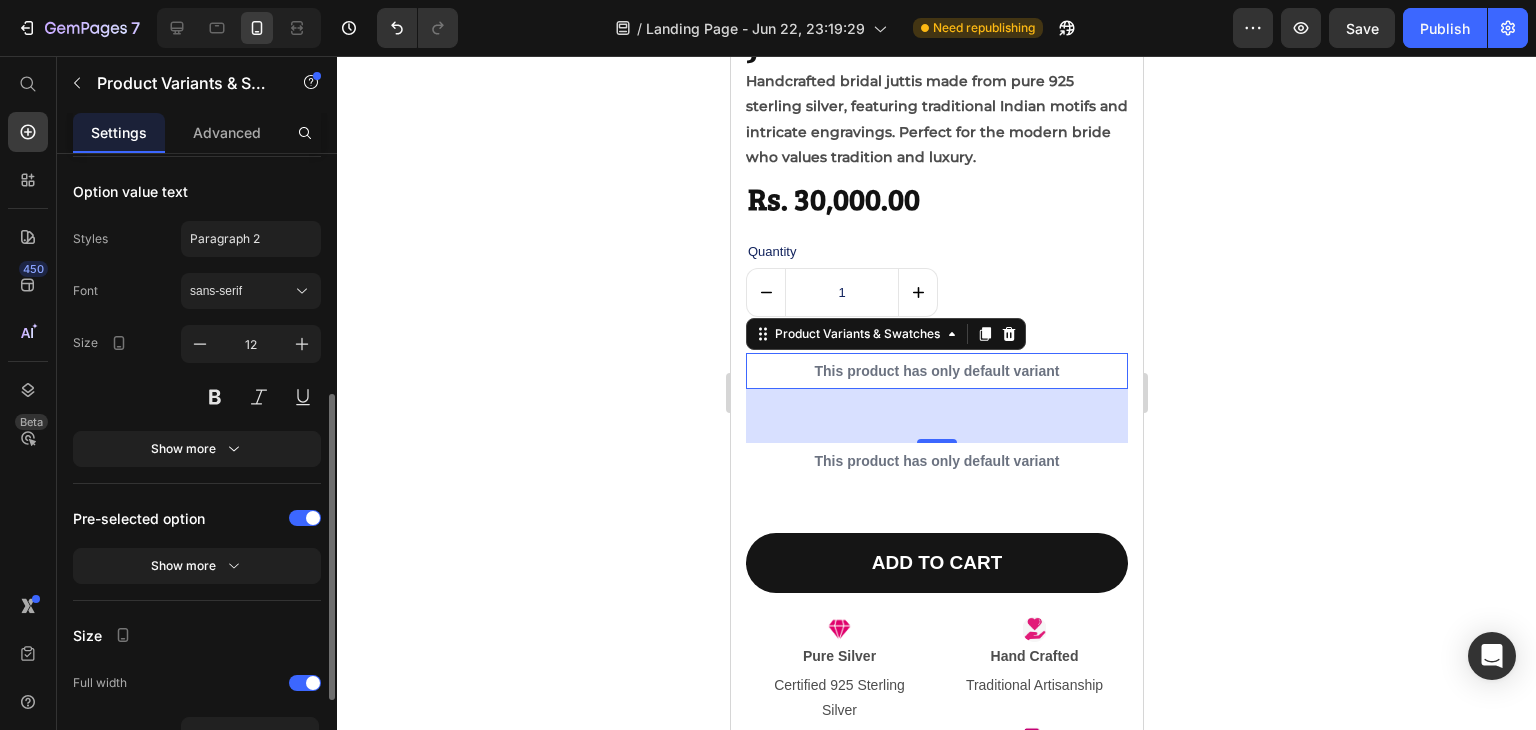 scroll, scrollTop: 0, scrollLeft: 0, axis: both 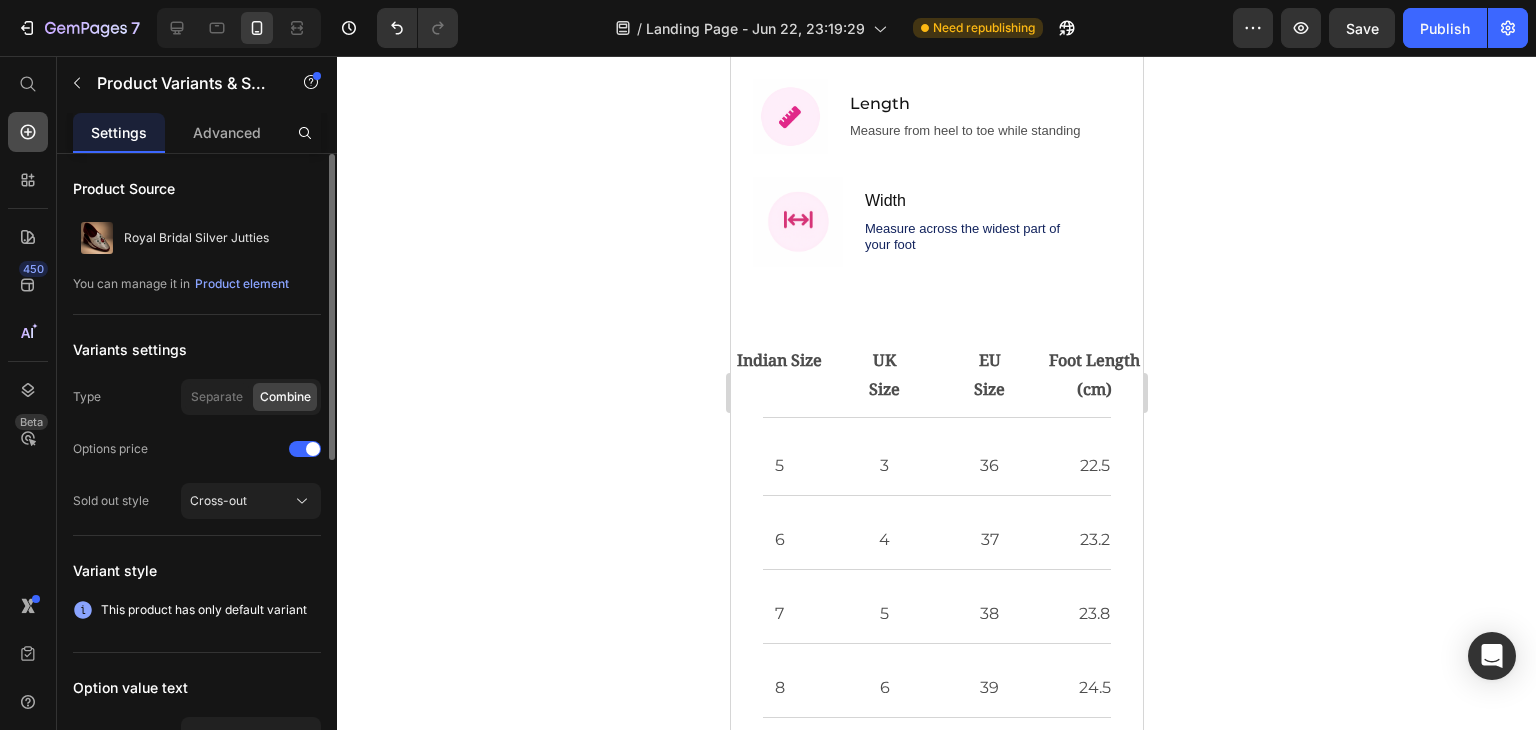click 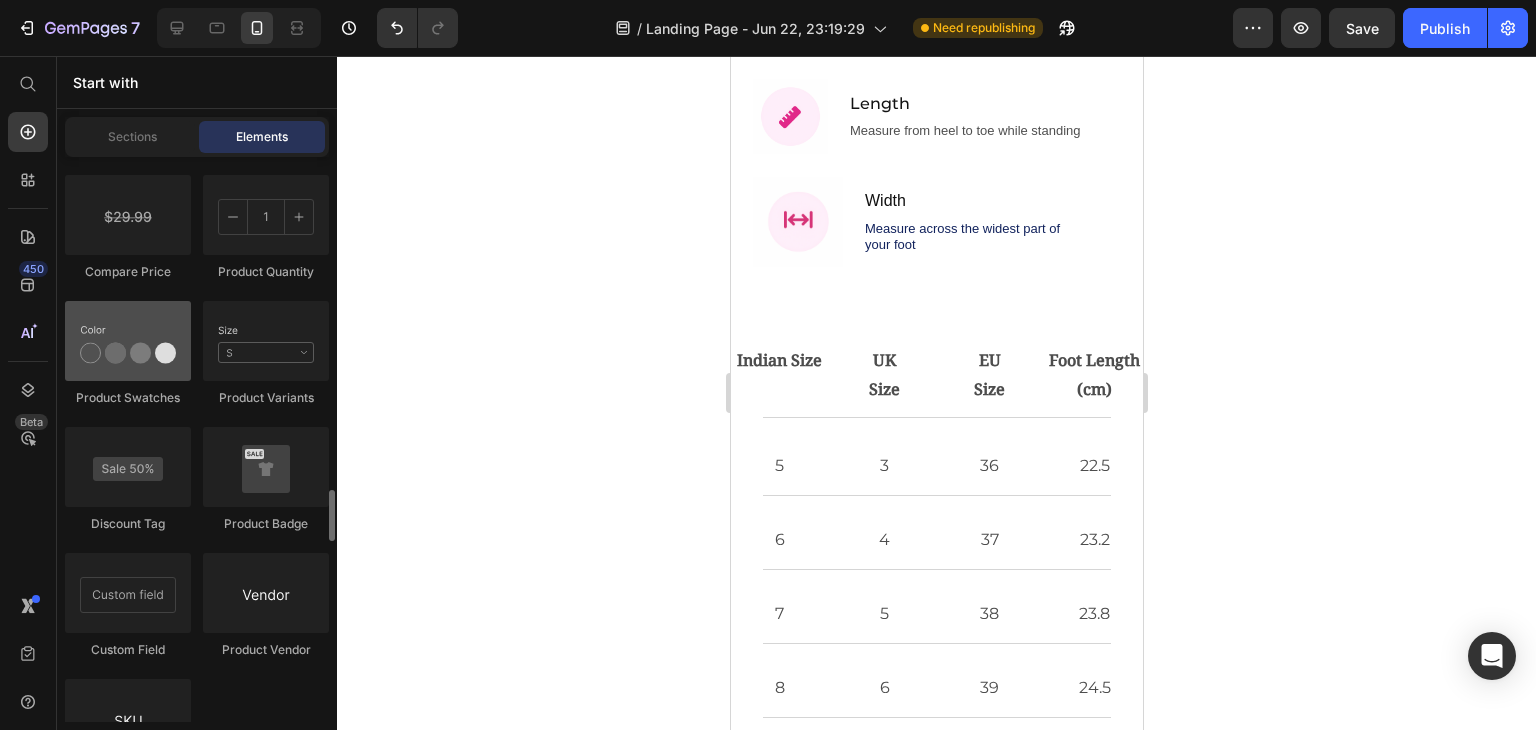 scroll, scrollTop: 3586, scrollLeft: 0, axis: vertical 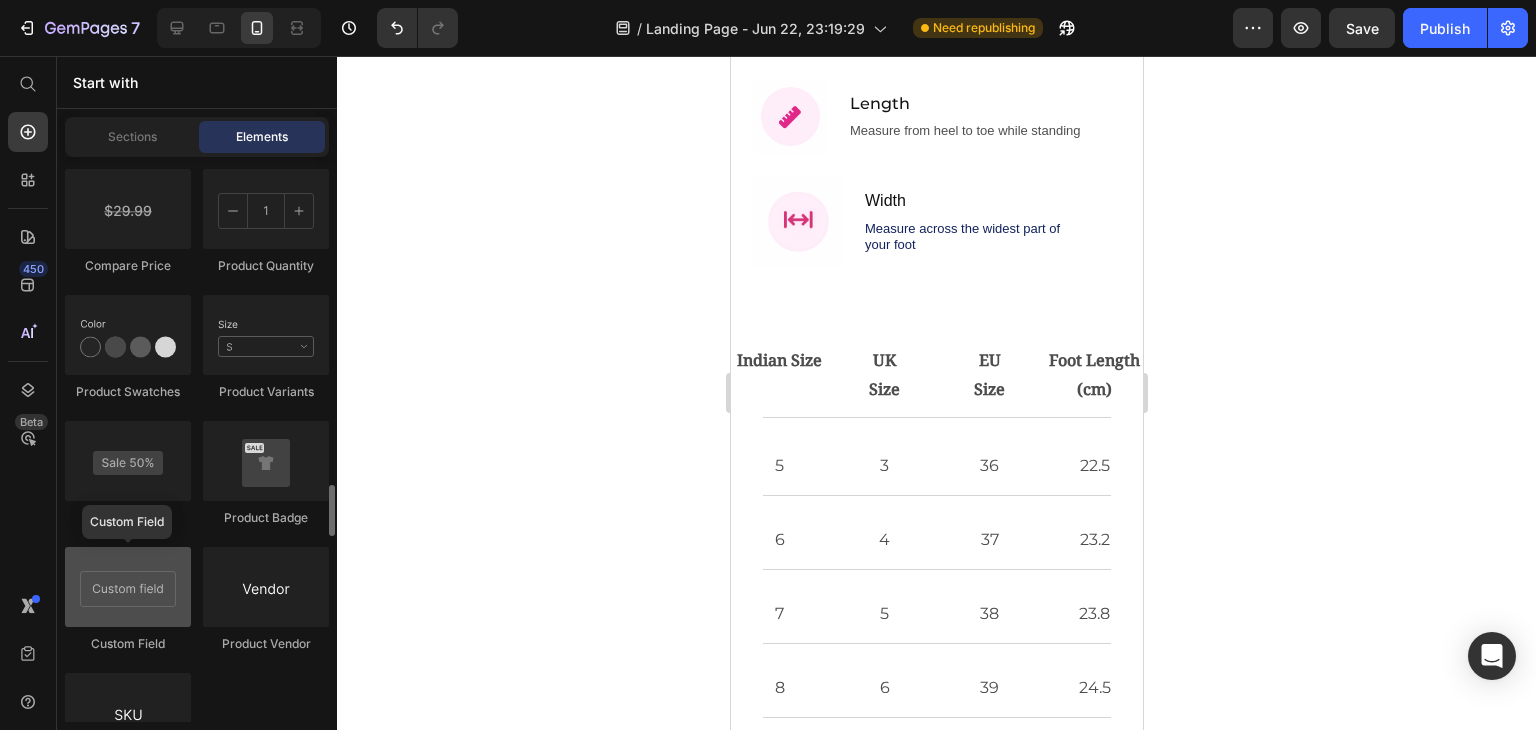 click at bounding box center [128, 587] 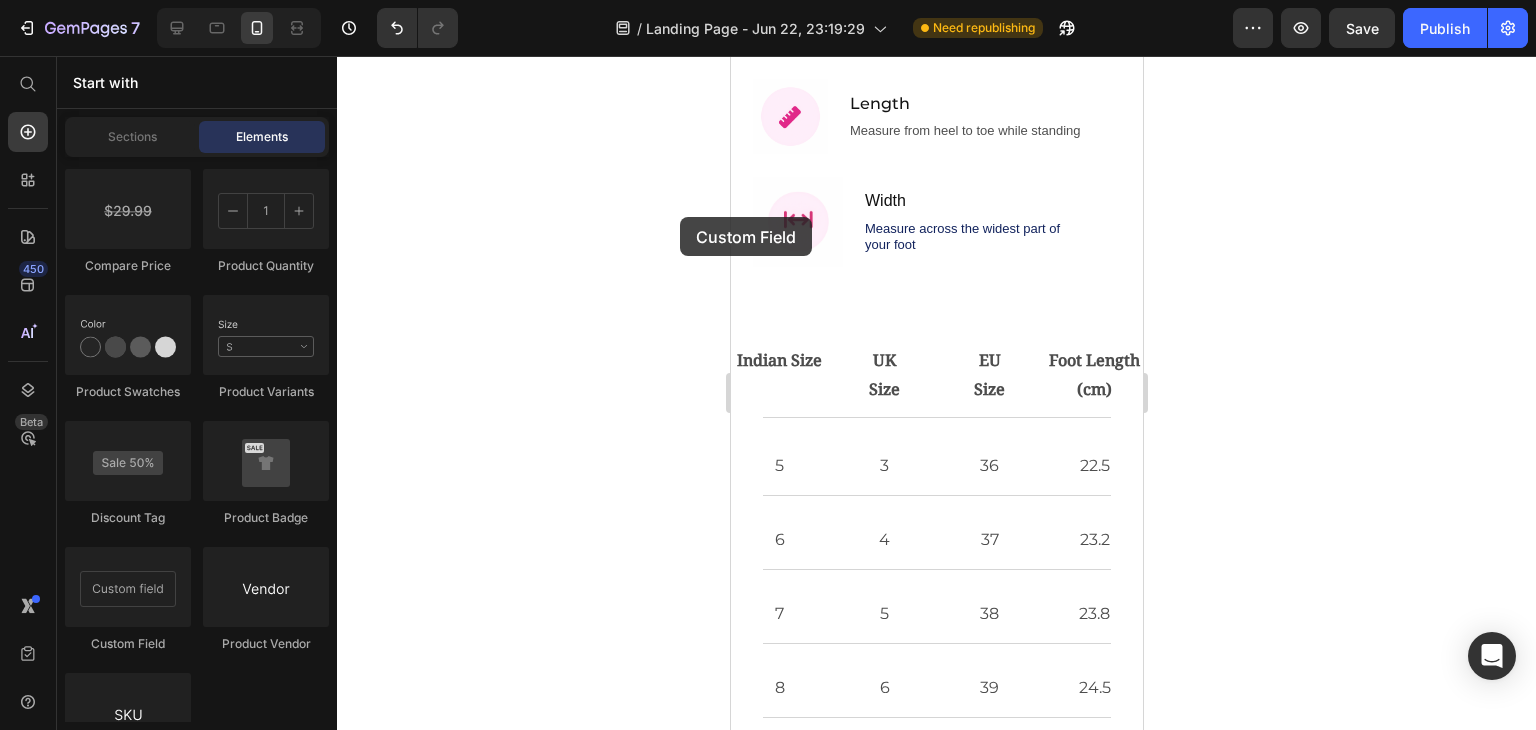 drag, startPoint x: 104, startPoint y: 573, endPoint x: 681, endPoint y: 159, distance: 710.15845 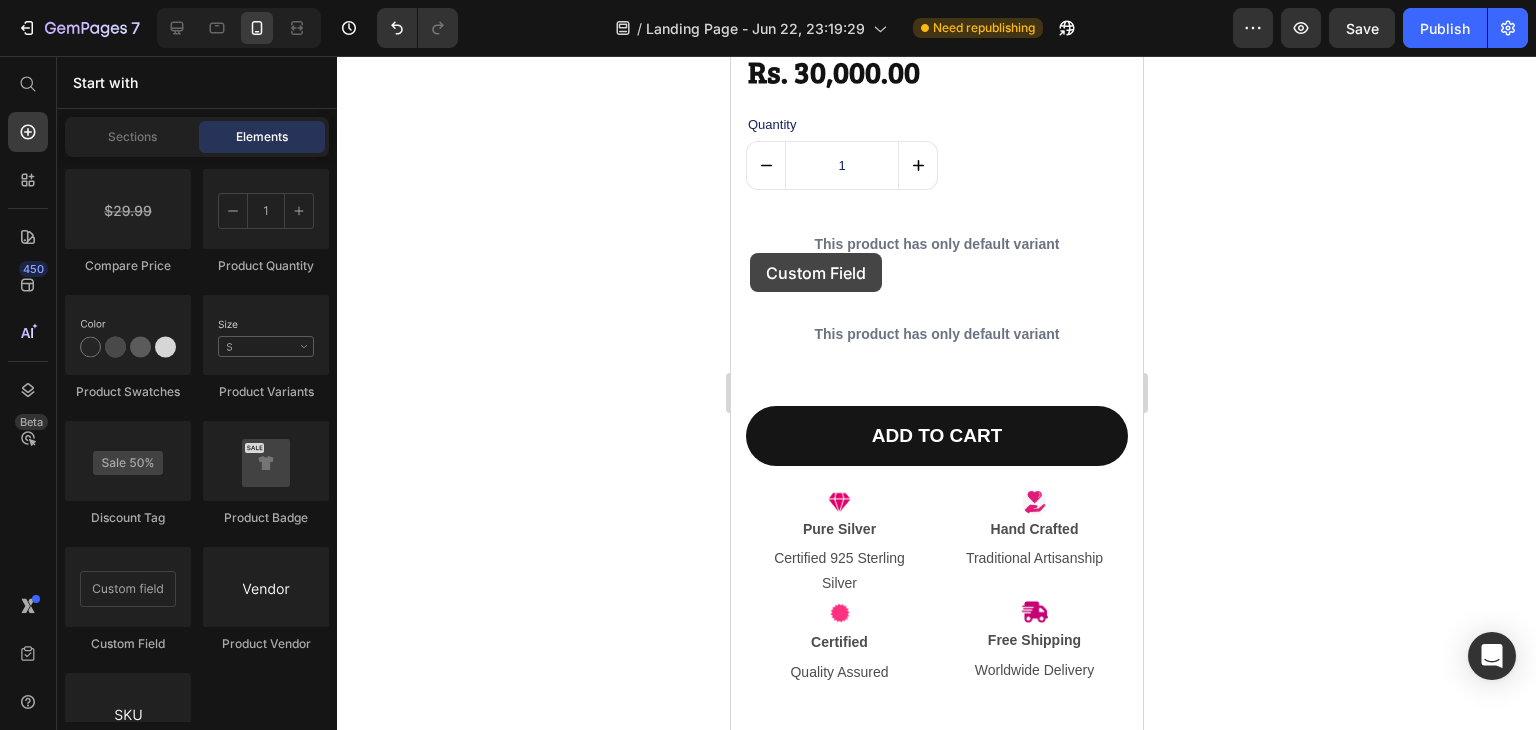 scroll, scrollTop: 2692, scrollLeft: 0, axis: vertical 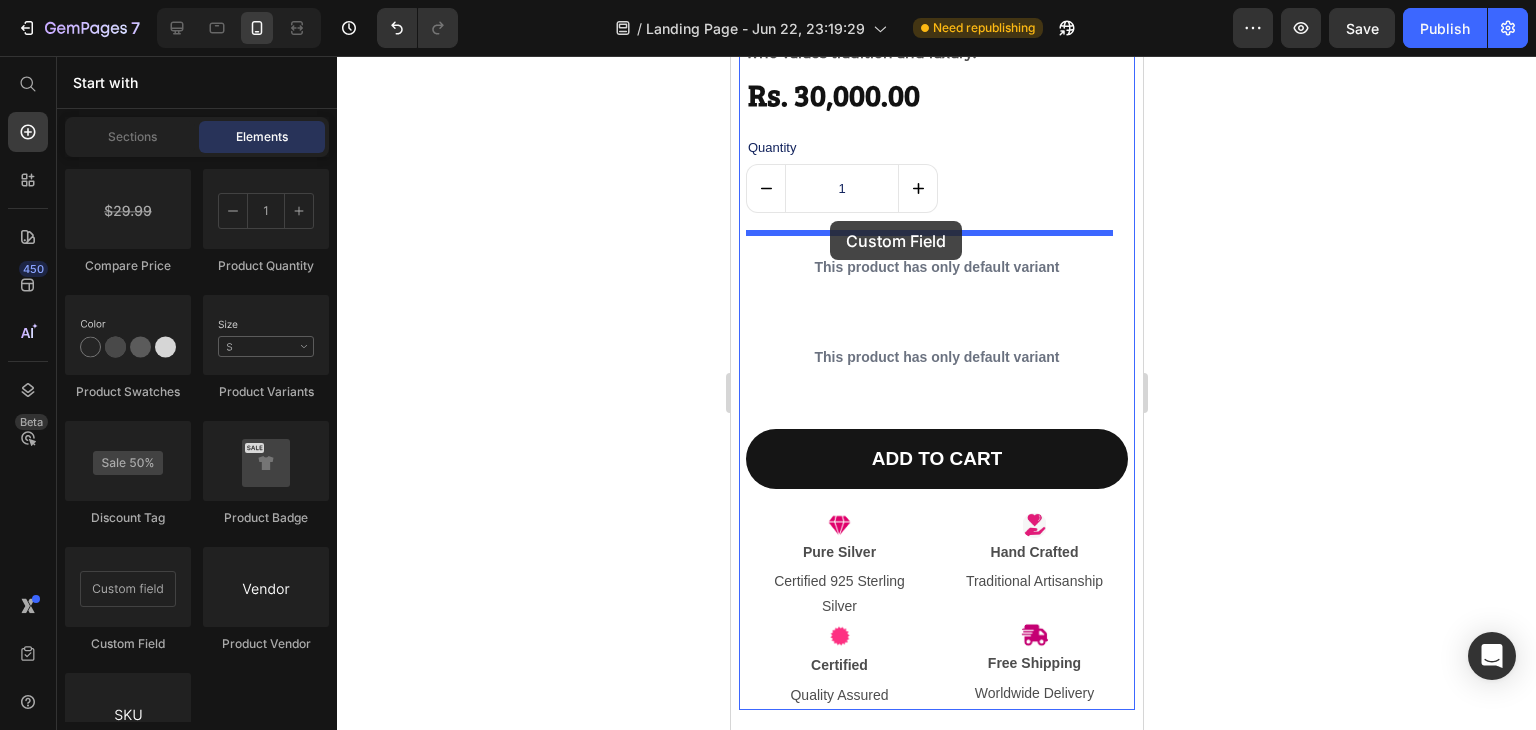 drag, startPoint x: 866, startPoint y: 641, endPoint x: 829, endPoint y: 221, distance: 421.62662 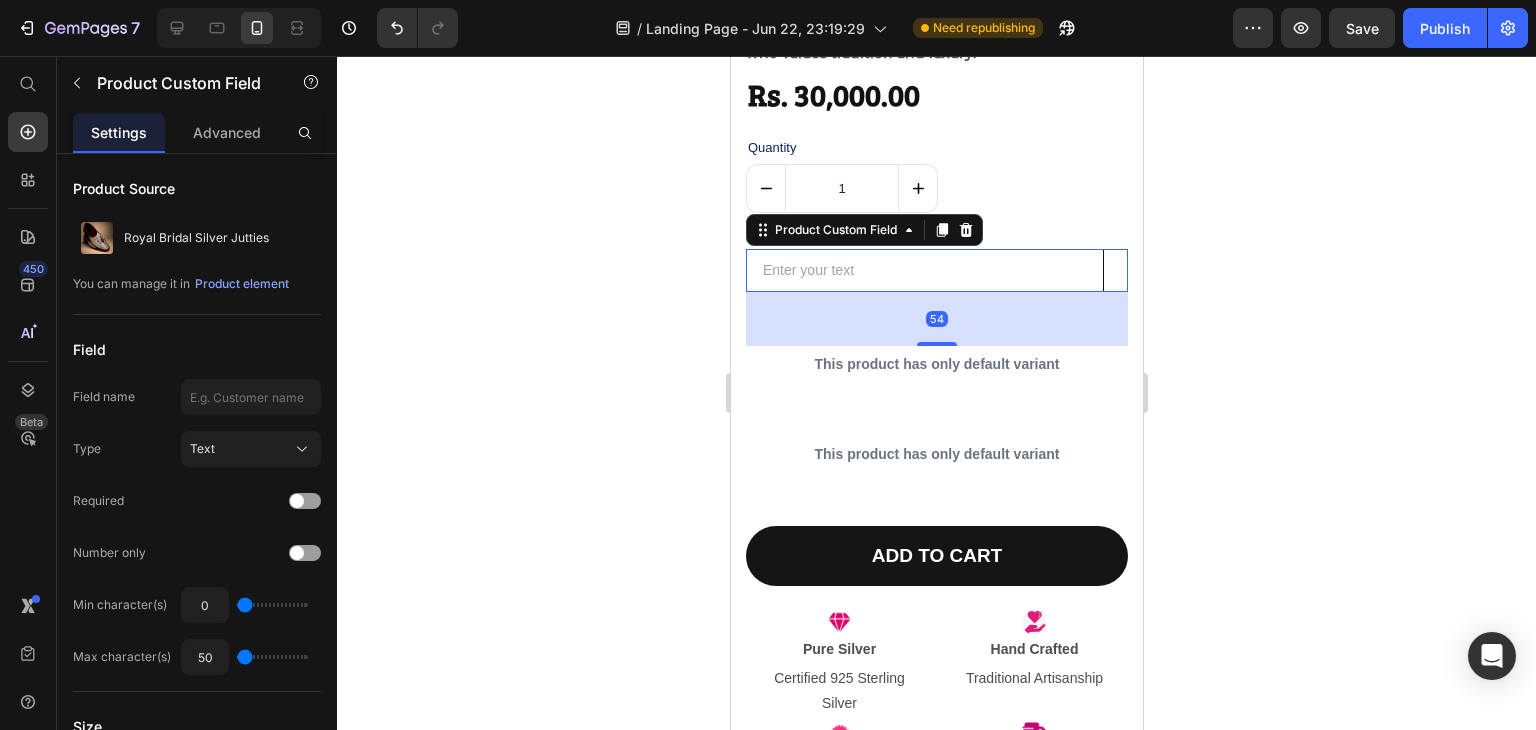 click at bounding box center (924, 270) 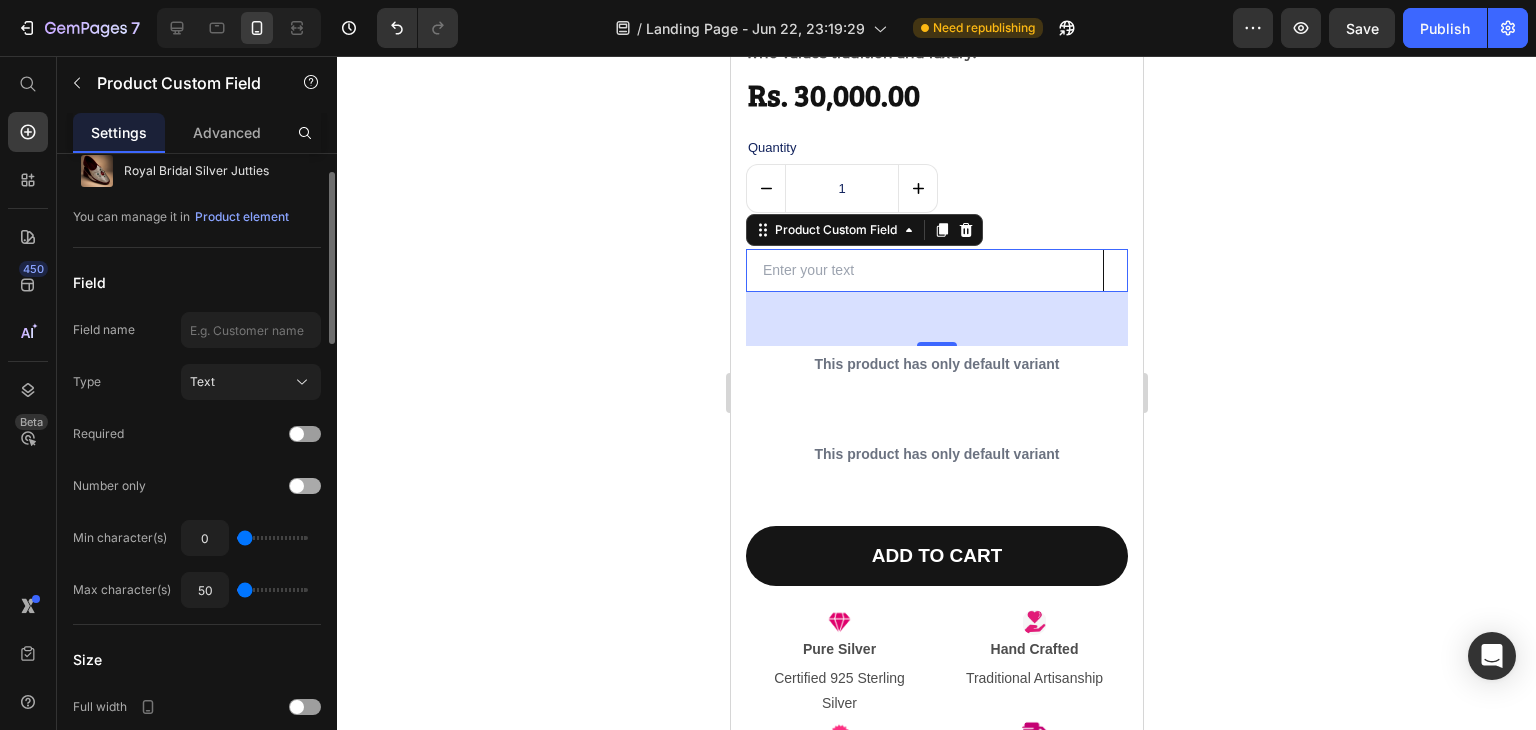 scroll, scrollTop: 0, scrollLeft: 0, axis: both 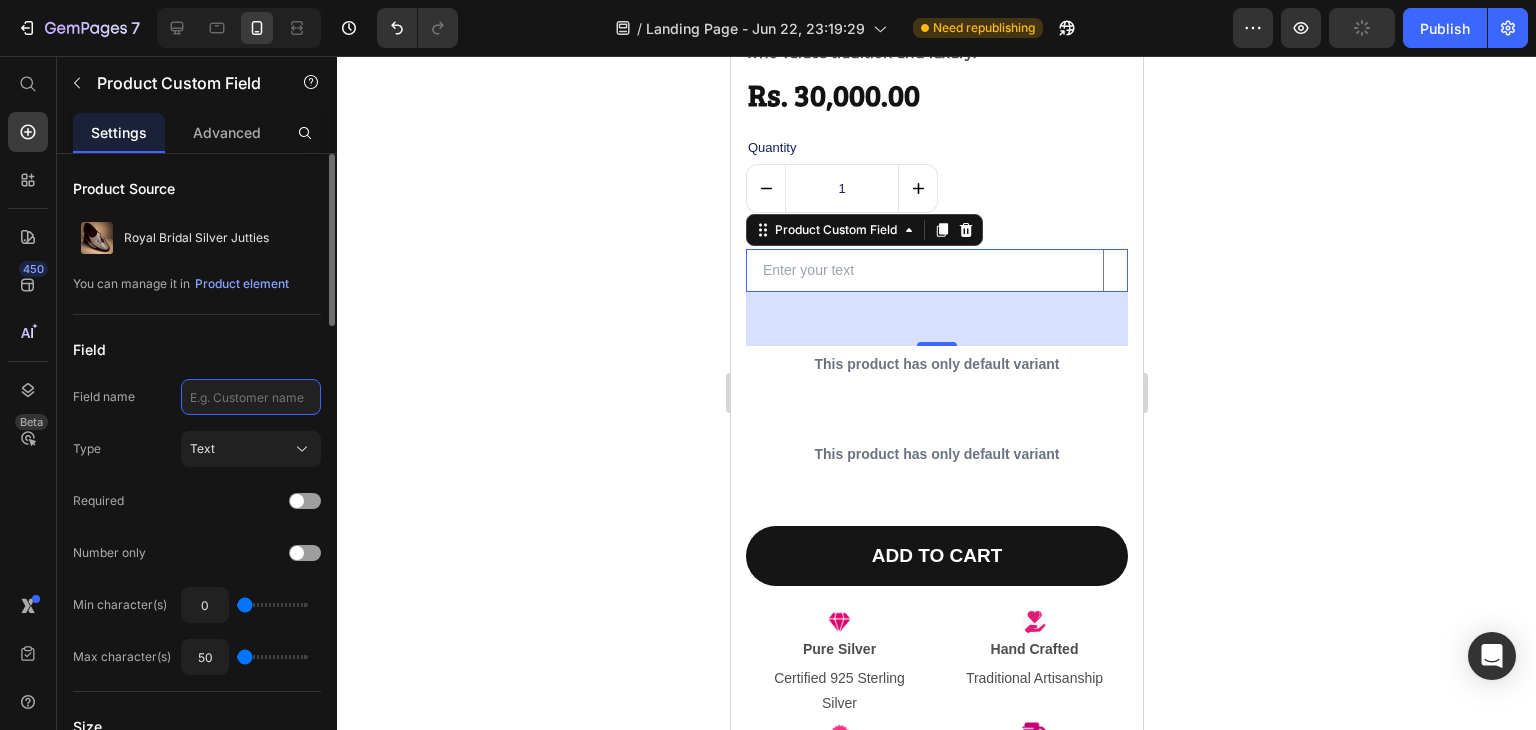 click 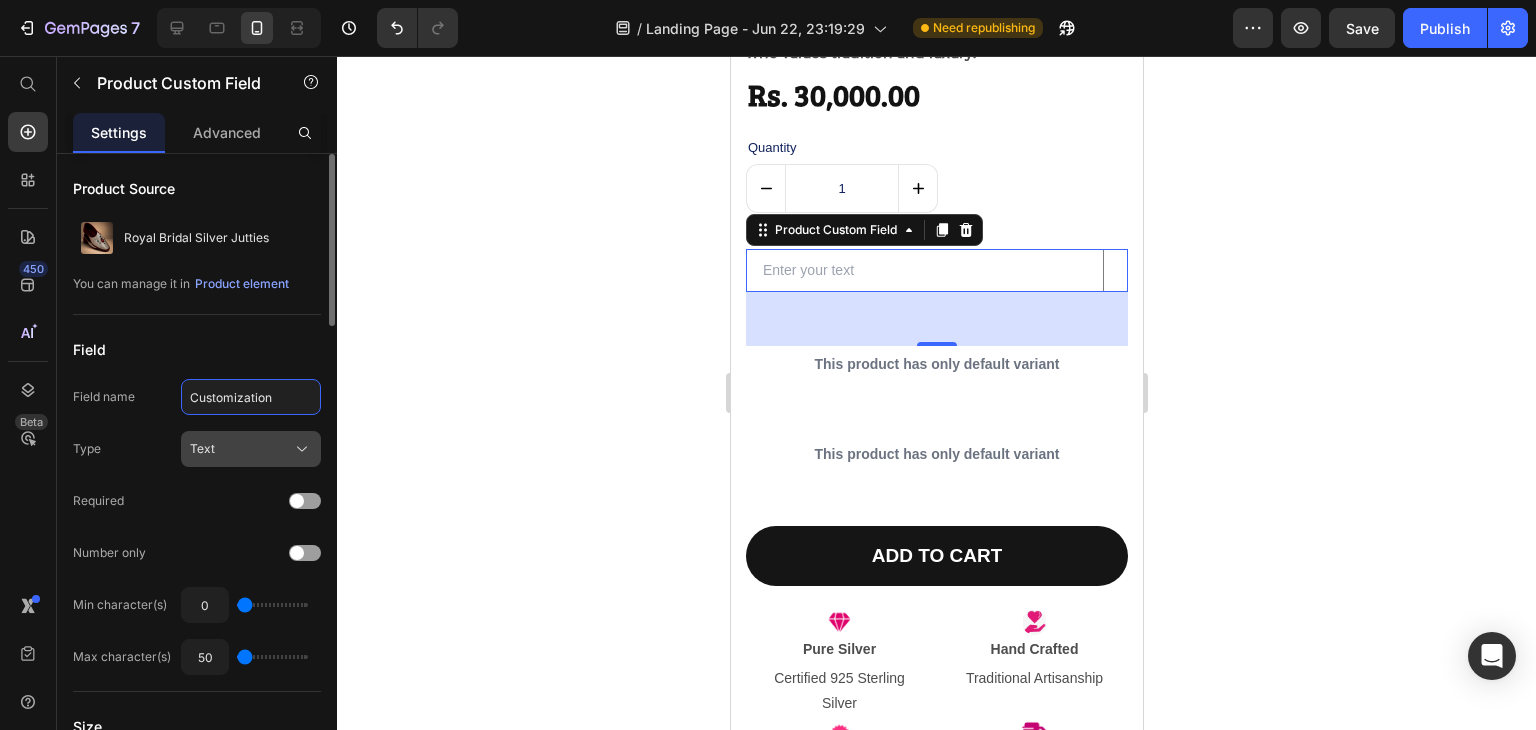 type on "Customization" 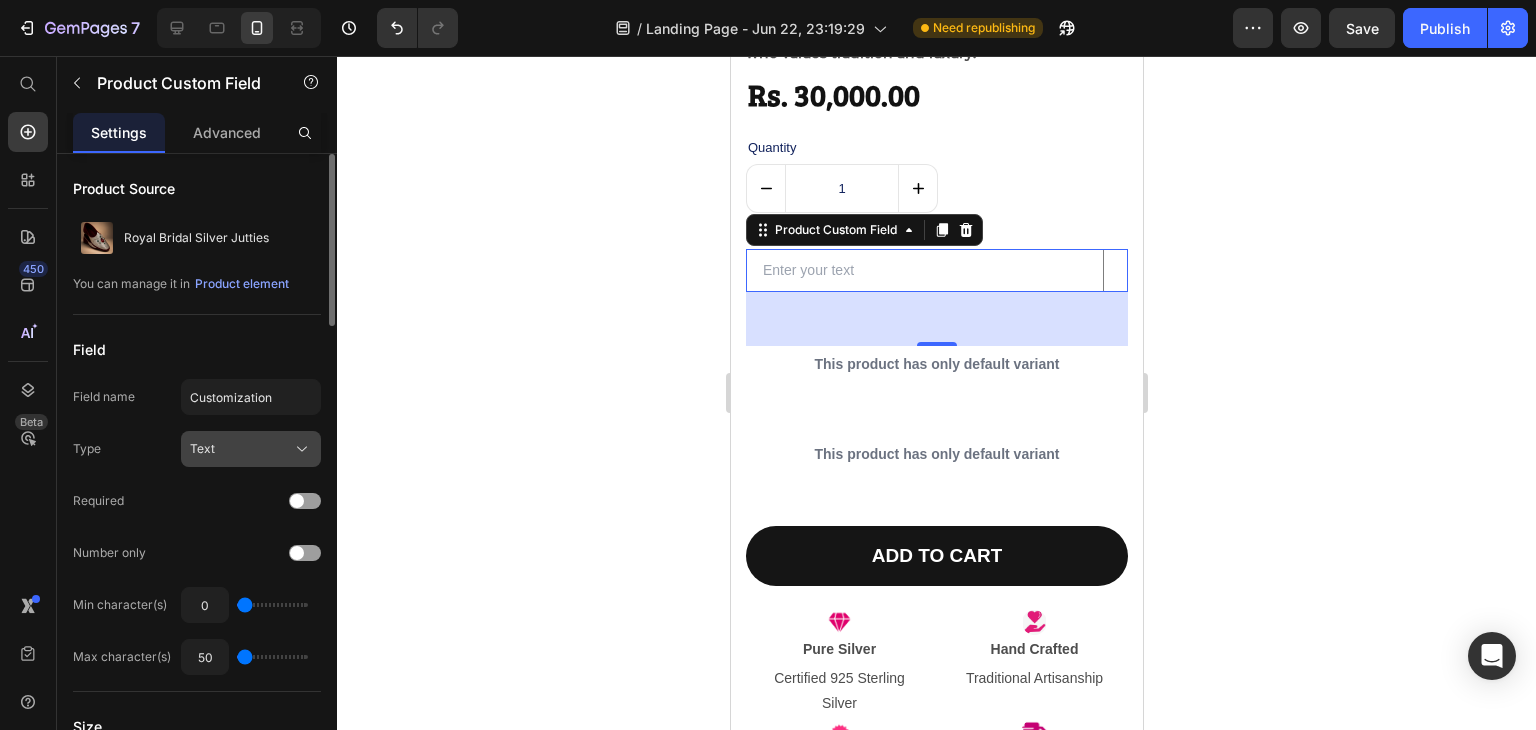 click on "Text" 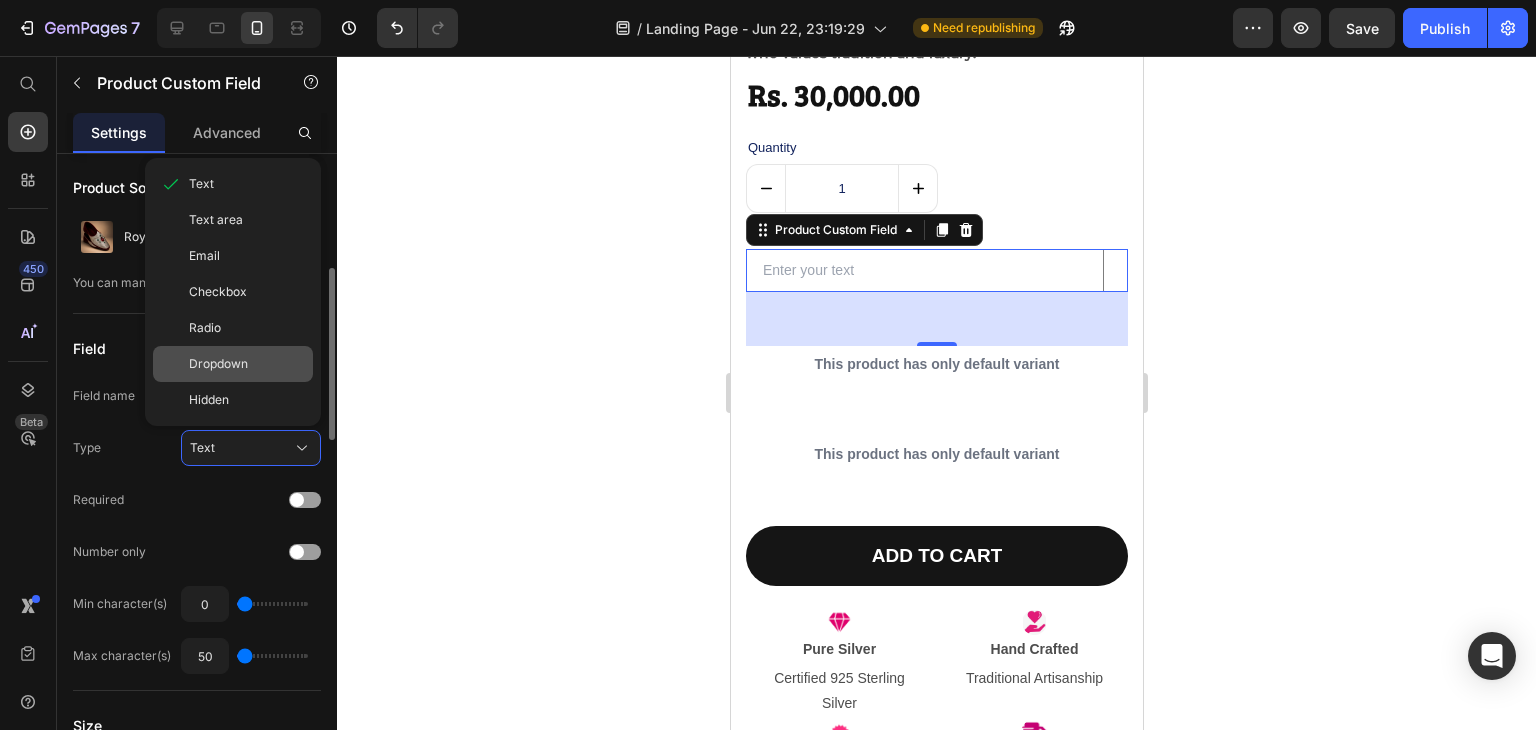 scroll, scrollTop: 0, scrollLeft: 0, axis: both 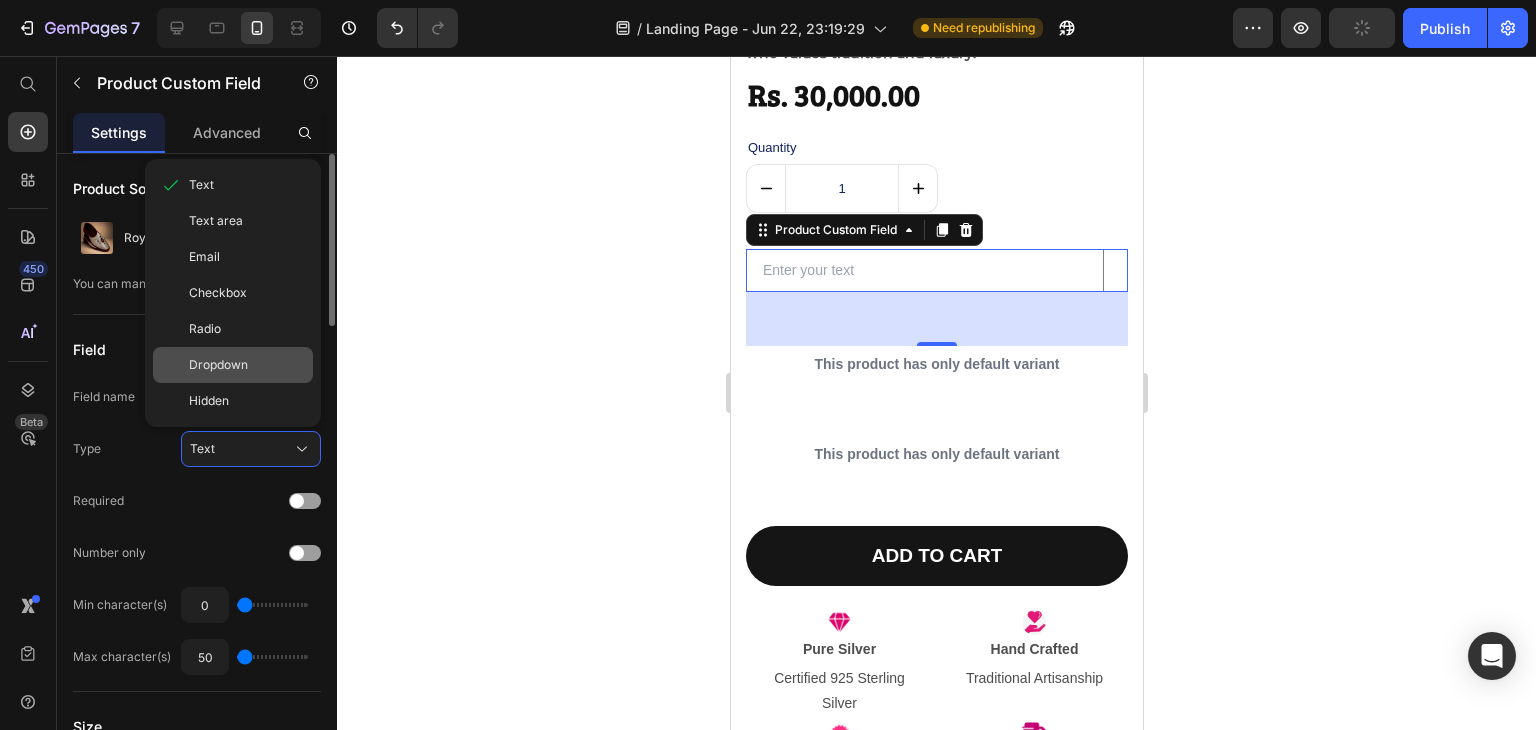 click on "Dropdown" 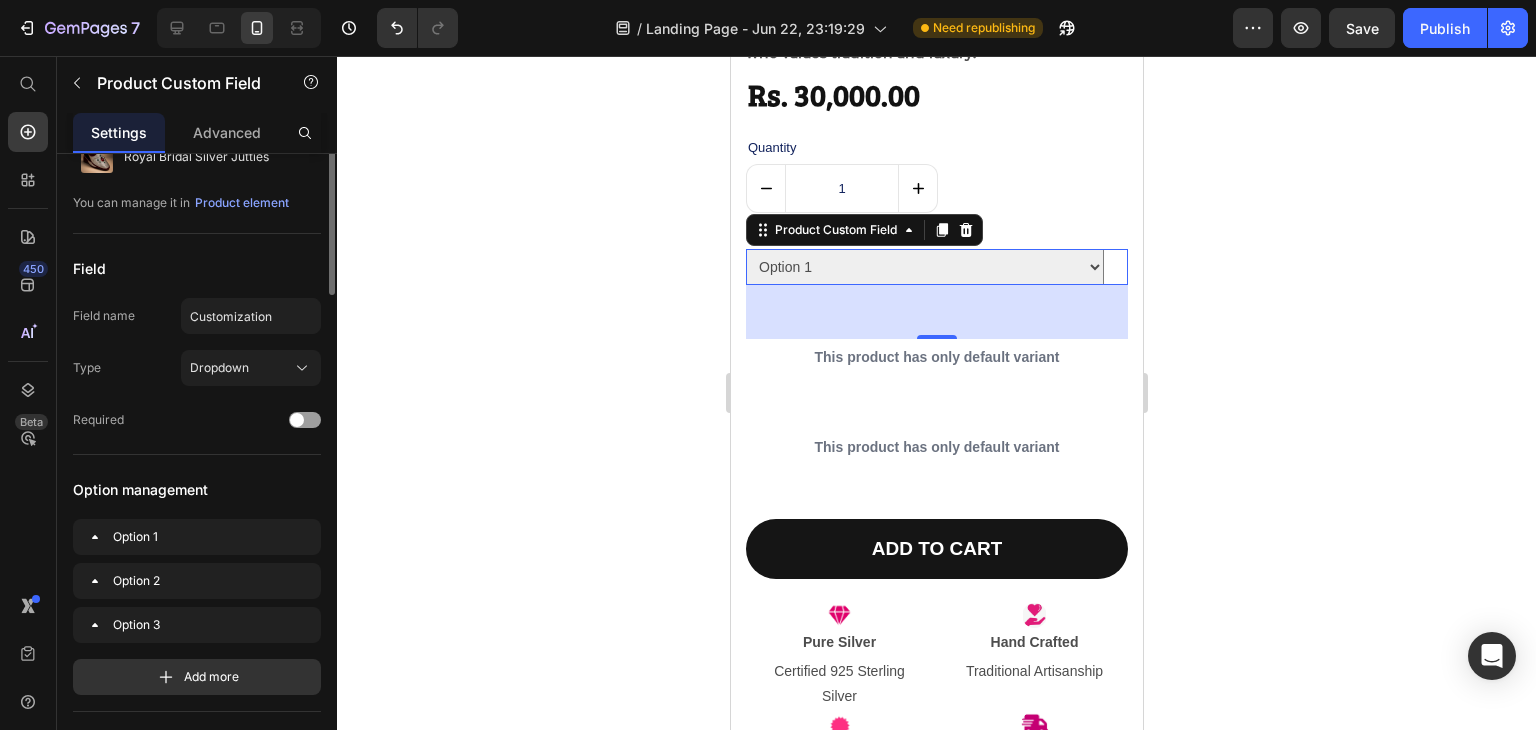 scroll, scrollTop: 84, scrollLeft: 0, axis: vertical 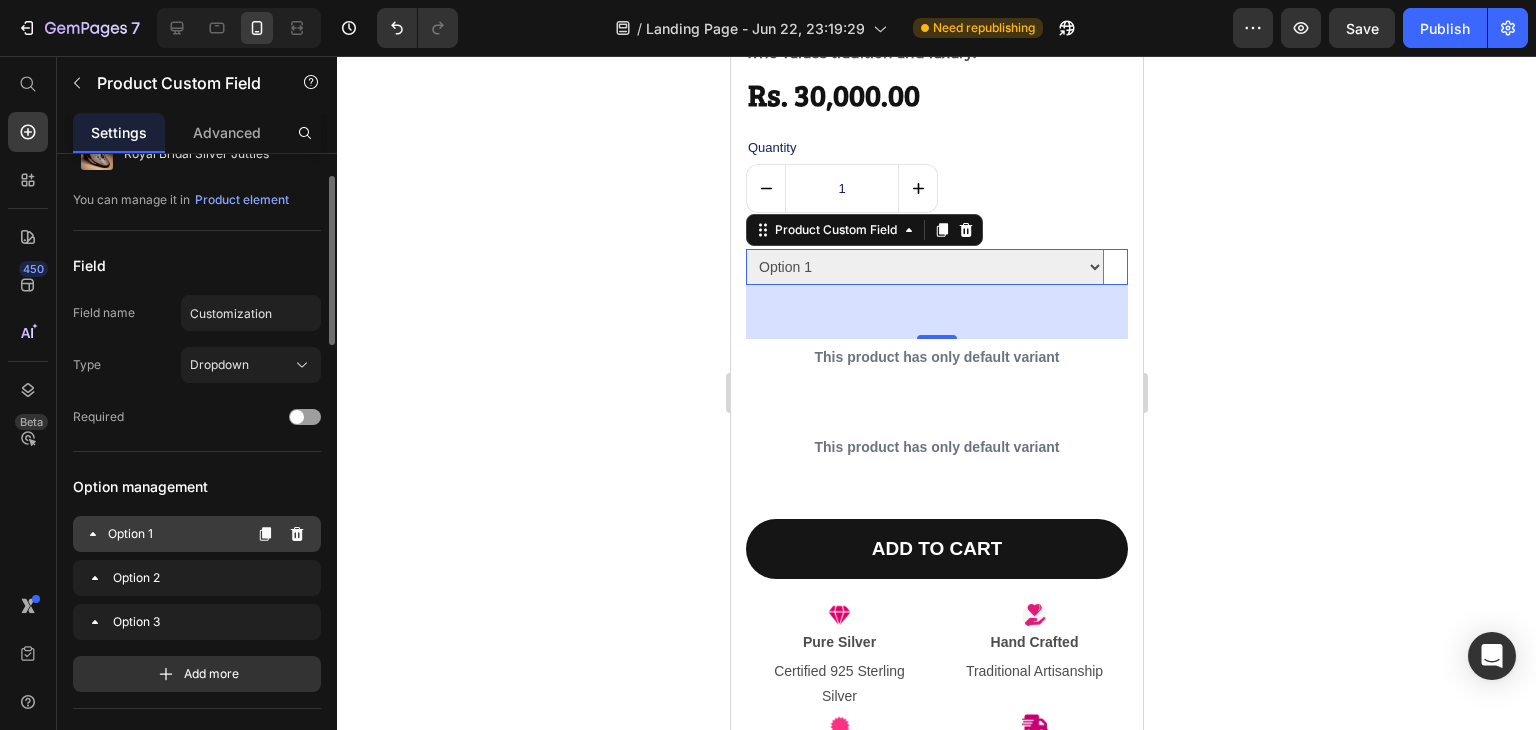 click on "Option 1" at bounding box center (174, 534) 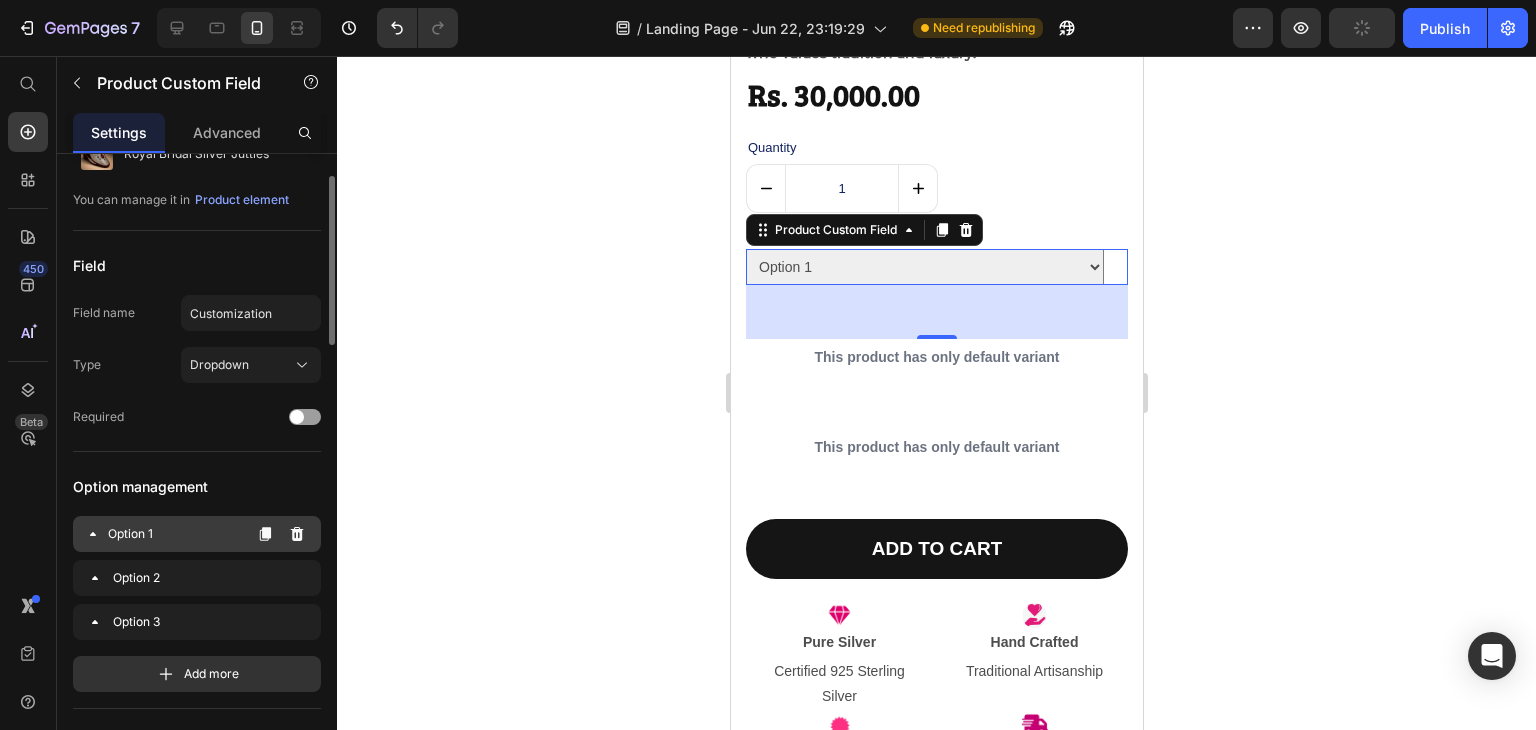 click on "Option 1" at bounding box center (174, 534) 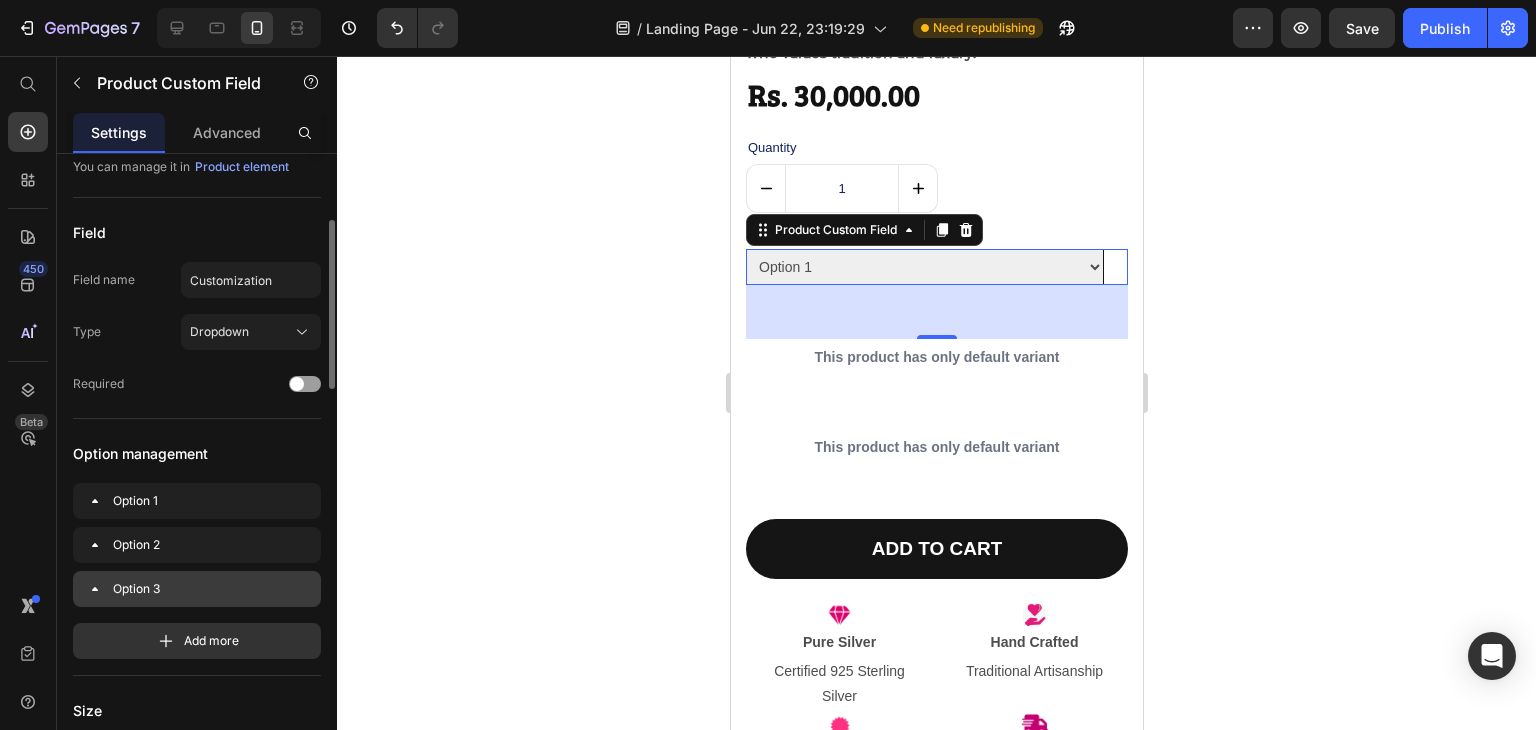 scroll, scrollTop: 145, scrollLeft: 0, axis: vertical 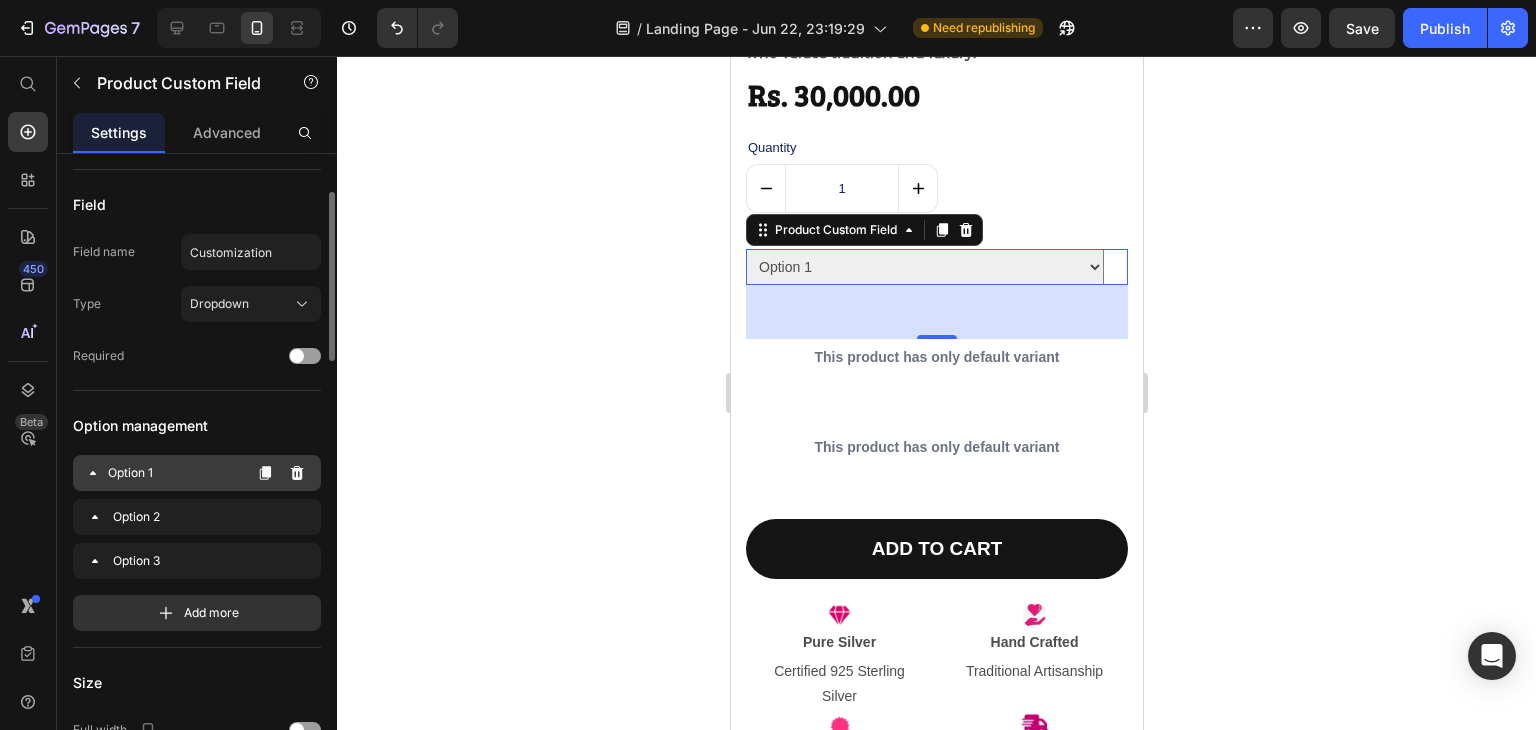 click on "Option 1" at bounding box center [174, 473] 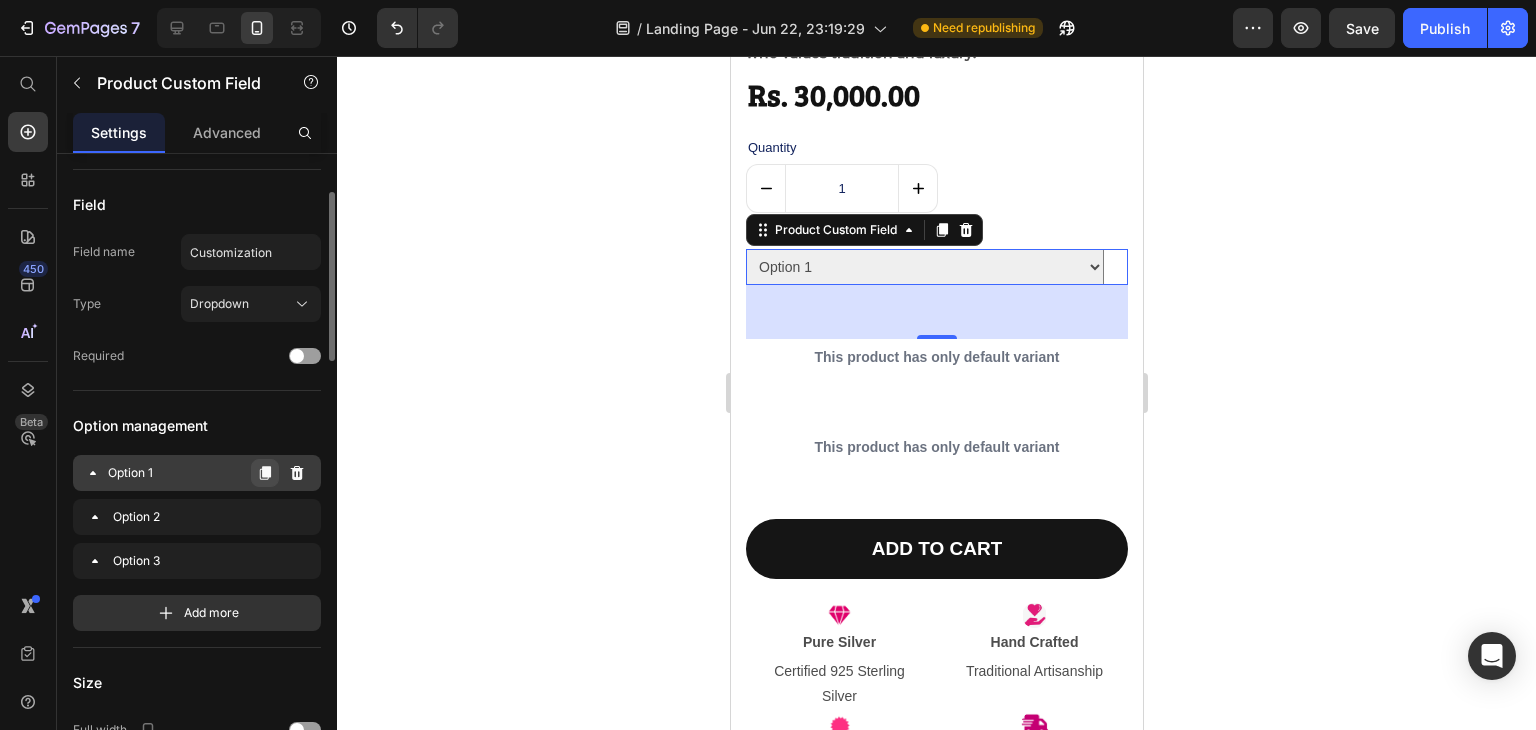click 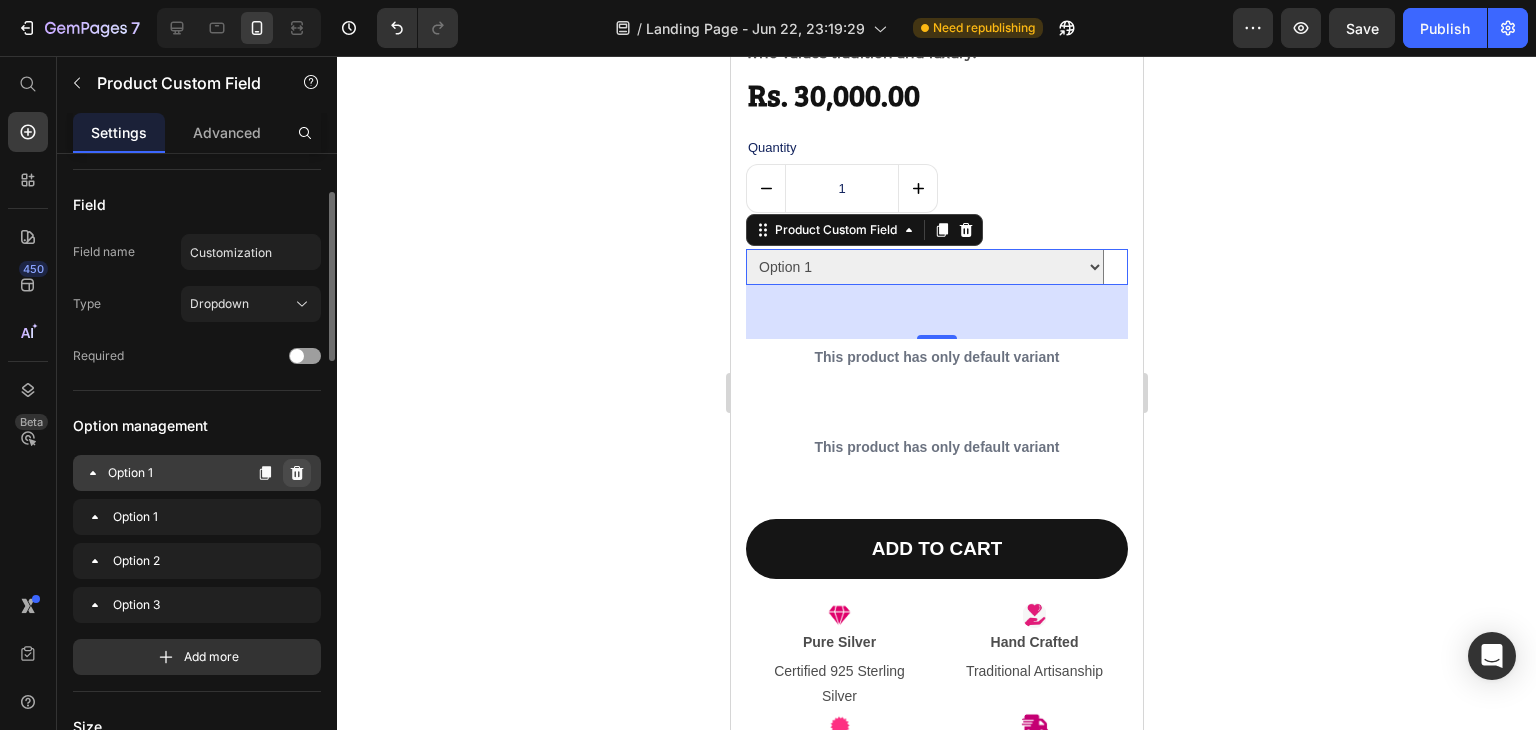 click 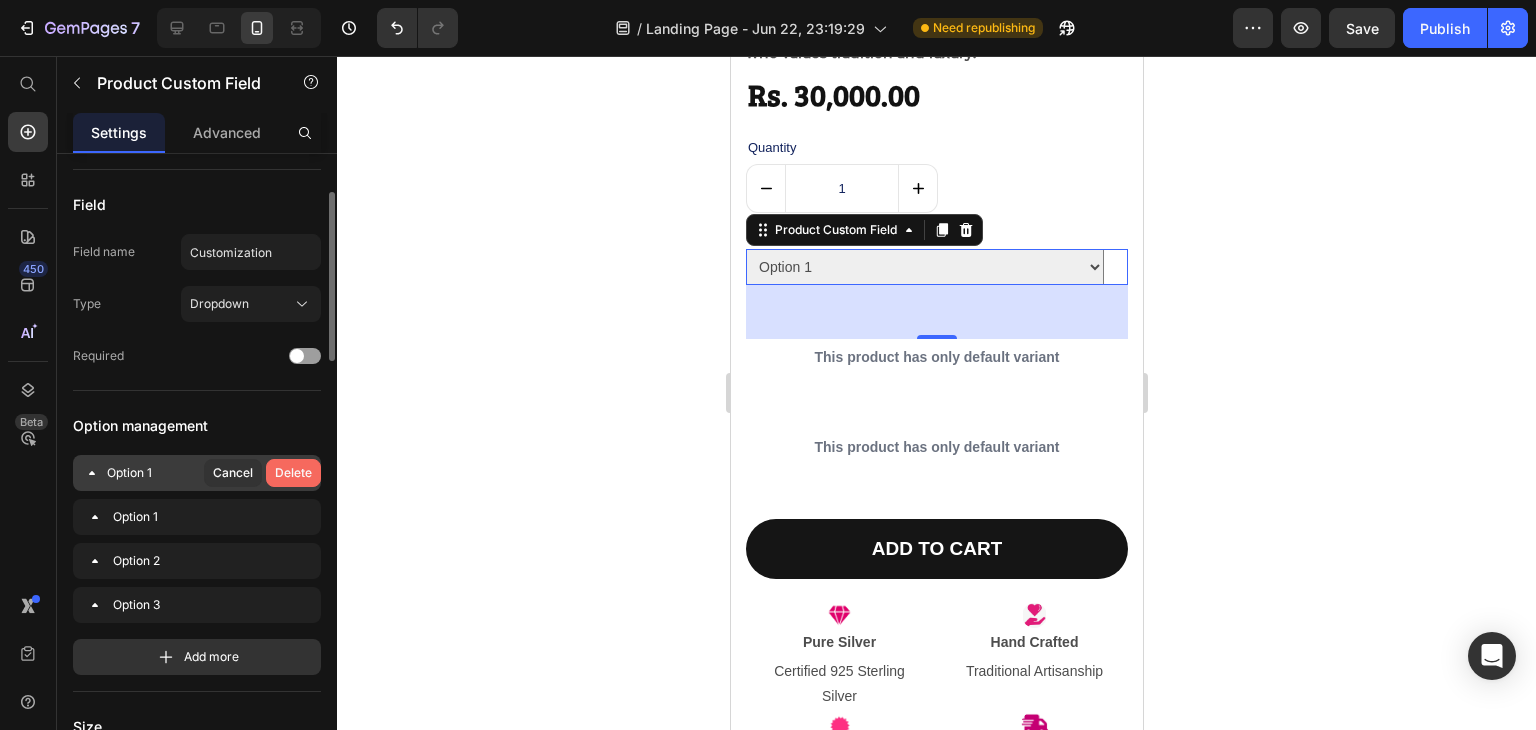 click on "Delete" at bounding box center [293, 473] 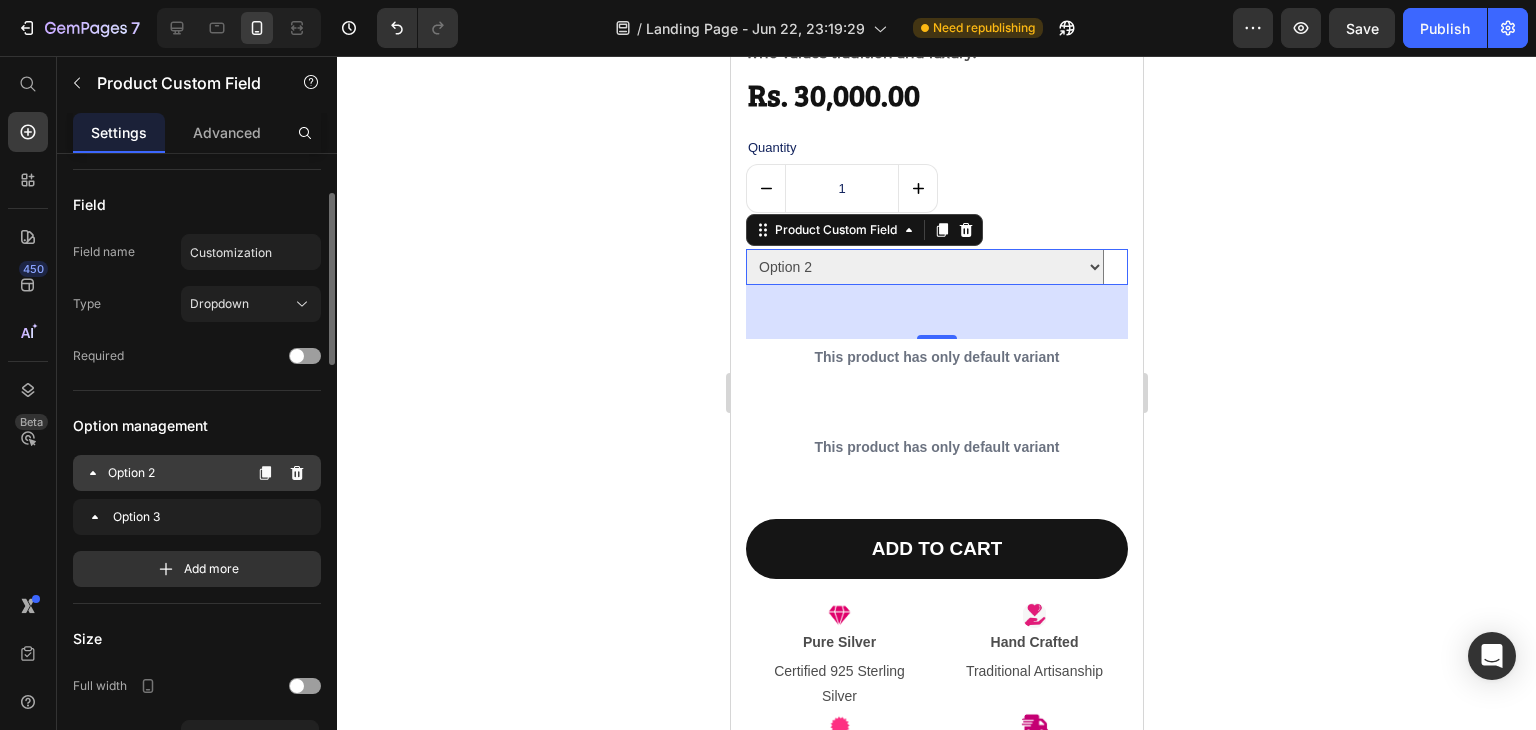 click on "Option 2" at bounding box center (174, 473) 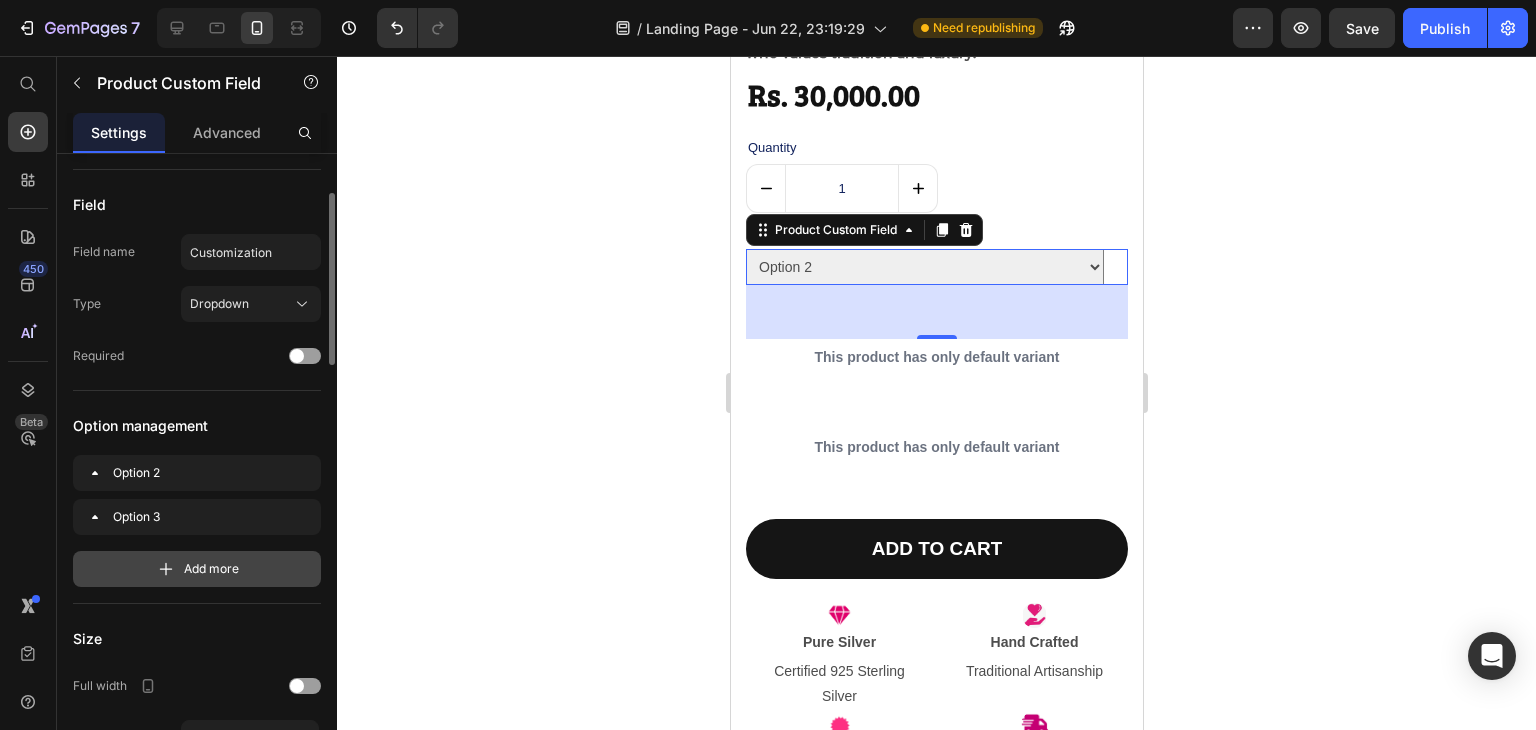 click on "Add more" at bounding box center [211, 569] 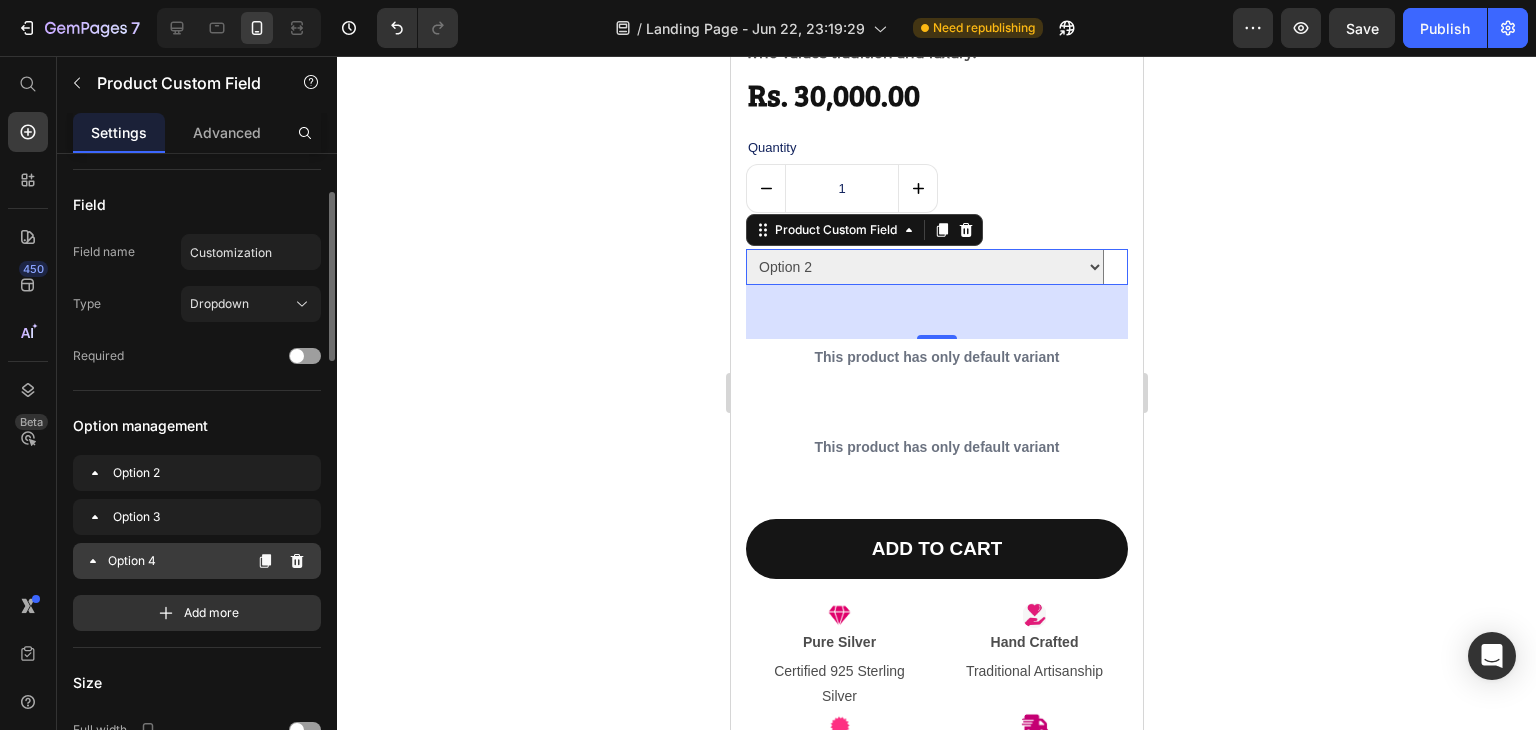 click on "Option 4" at bounding box center [174, 561] 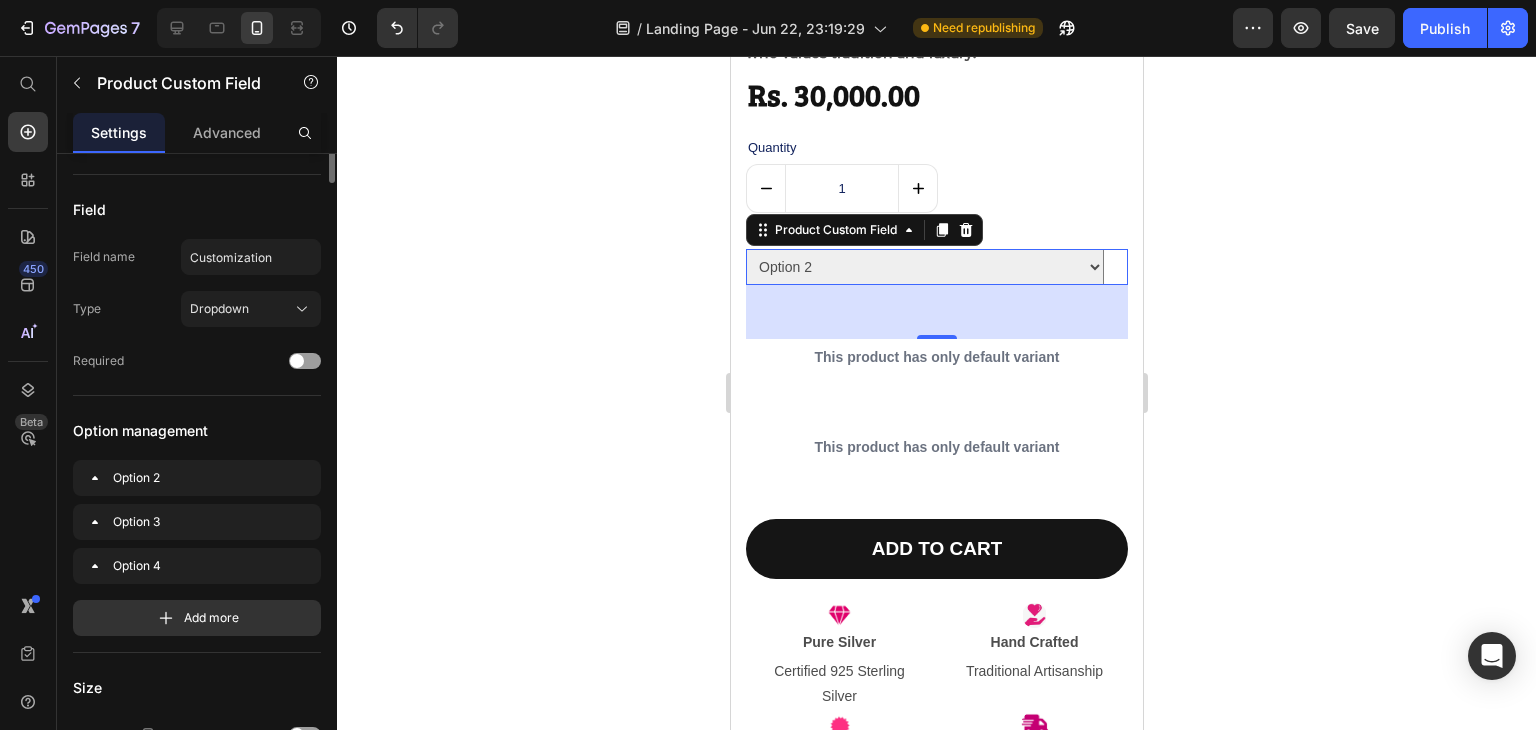 scroll, scrollTop: 0, scrollLeft: 0, axis: both 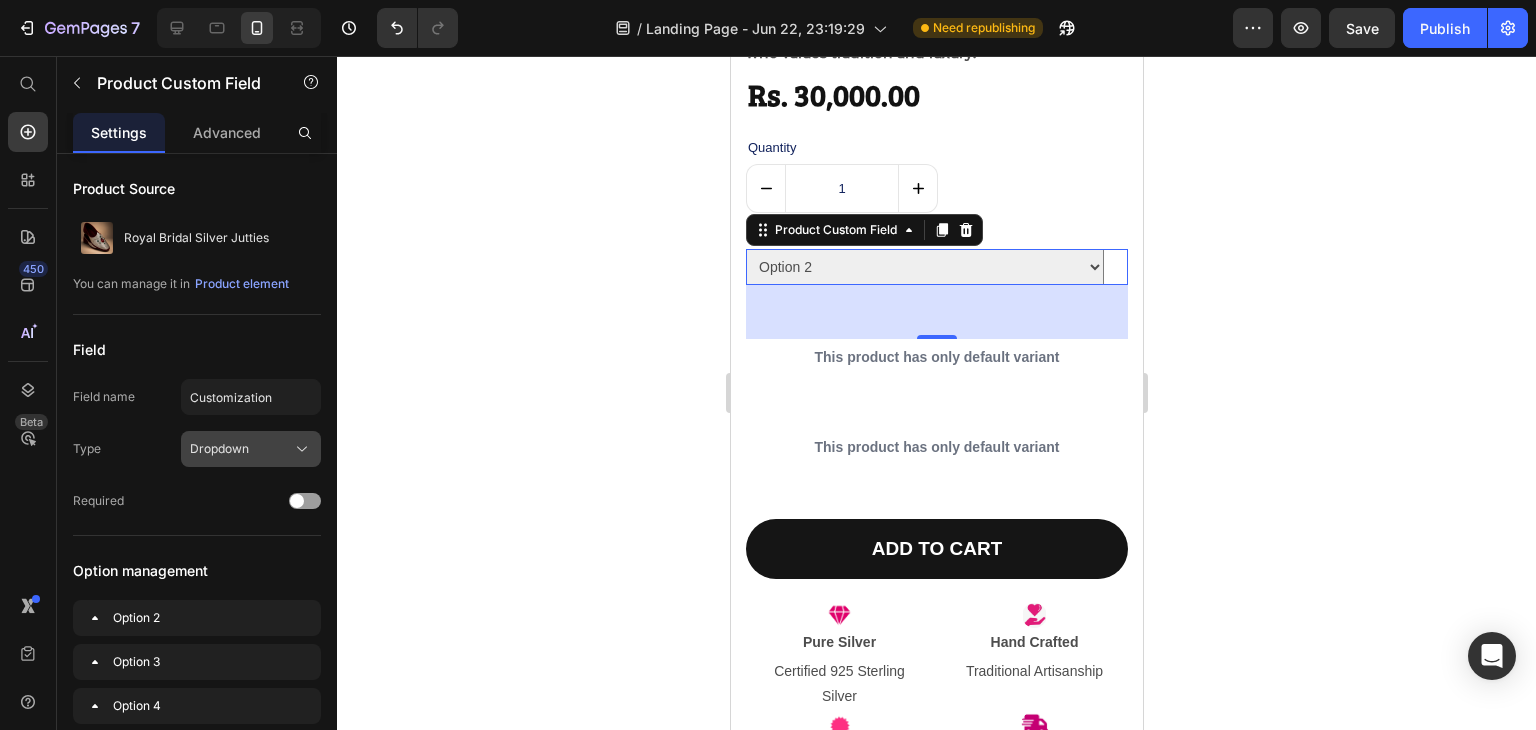 click 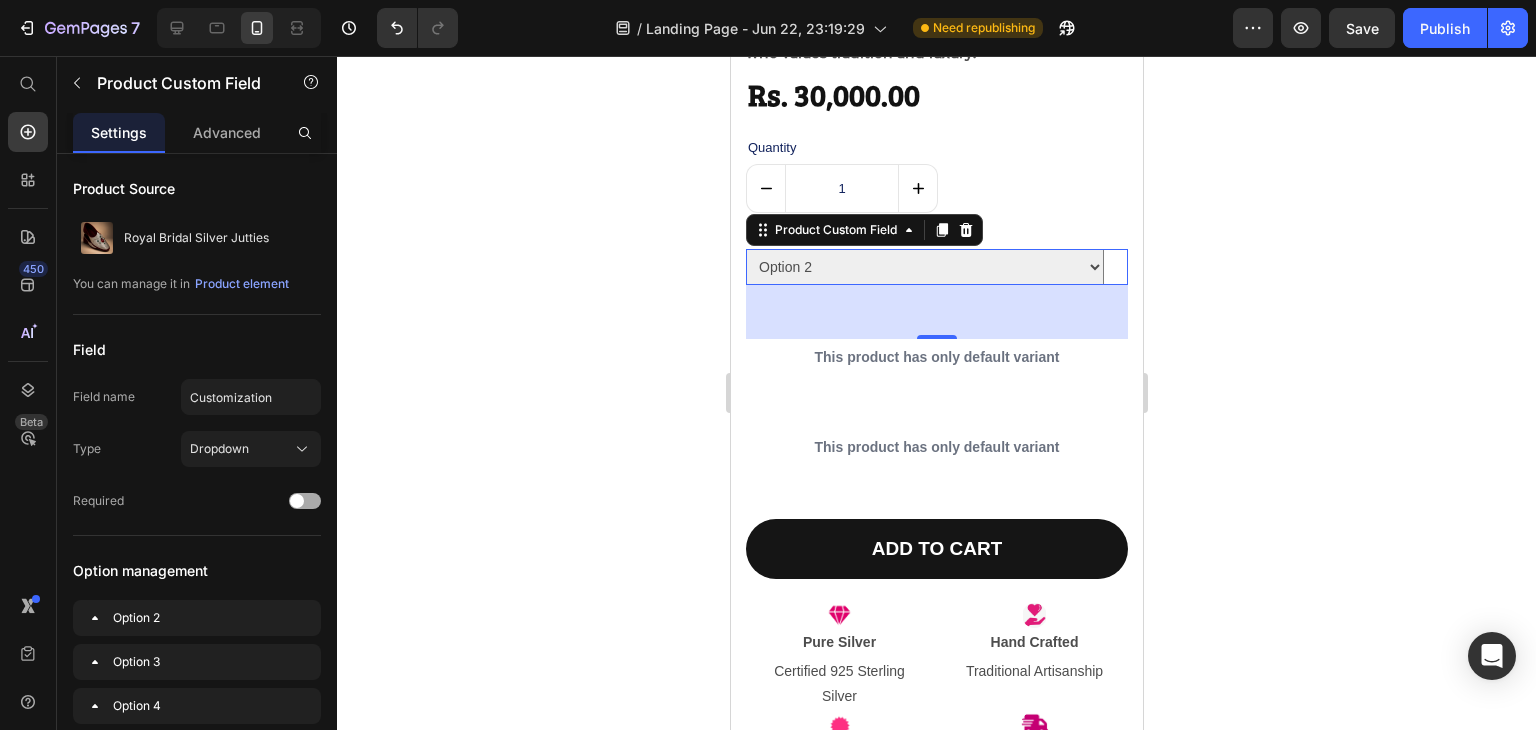 click at bounding box center (297, 501) 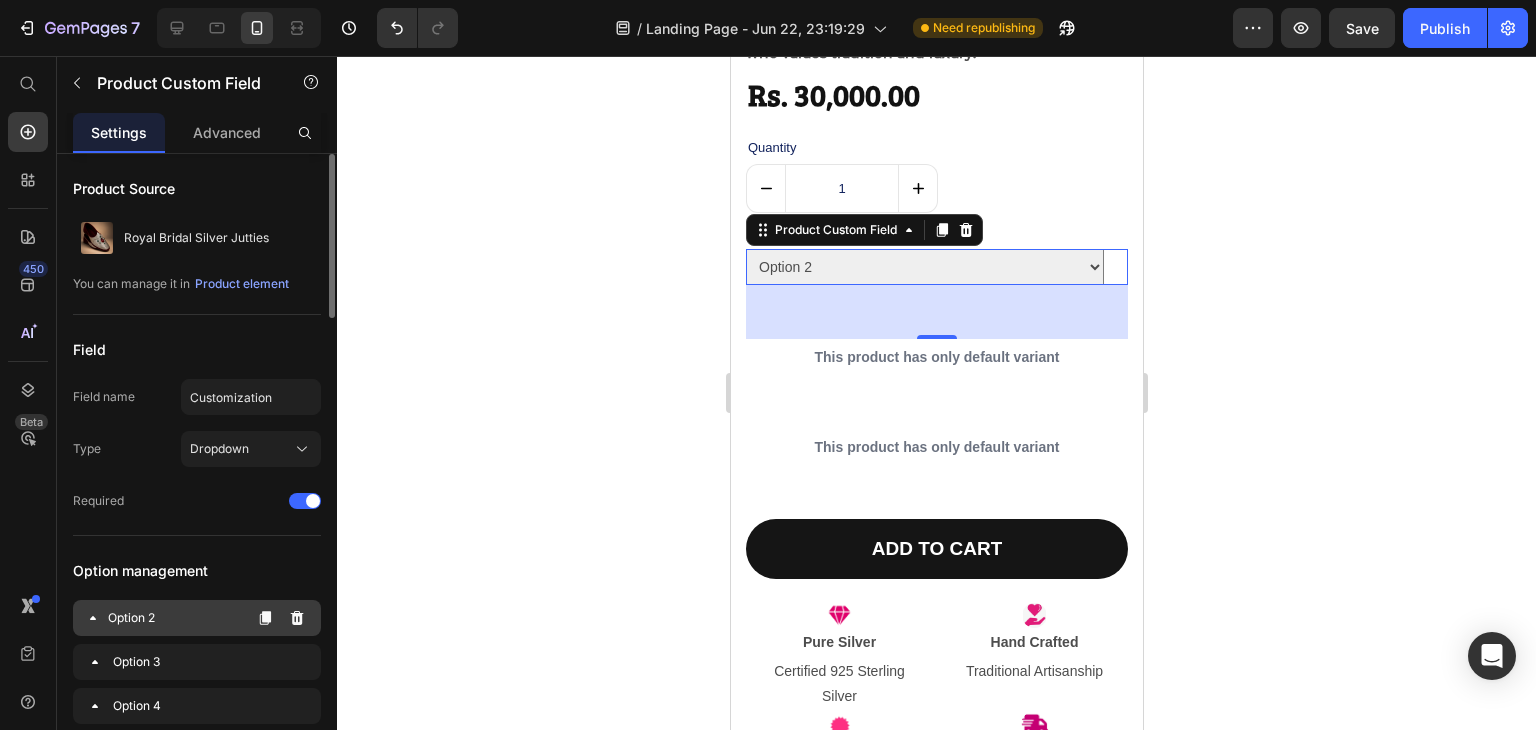 click on "Option 2" at bounding box center [174, 618] 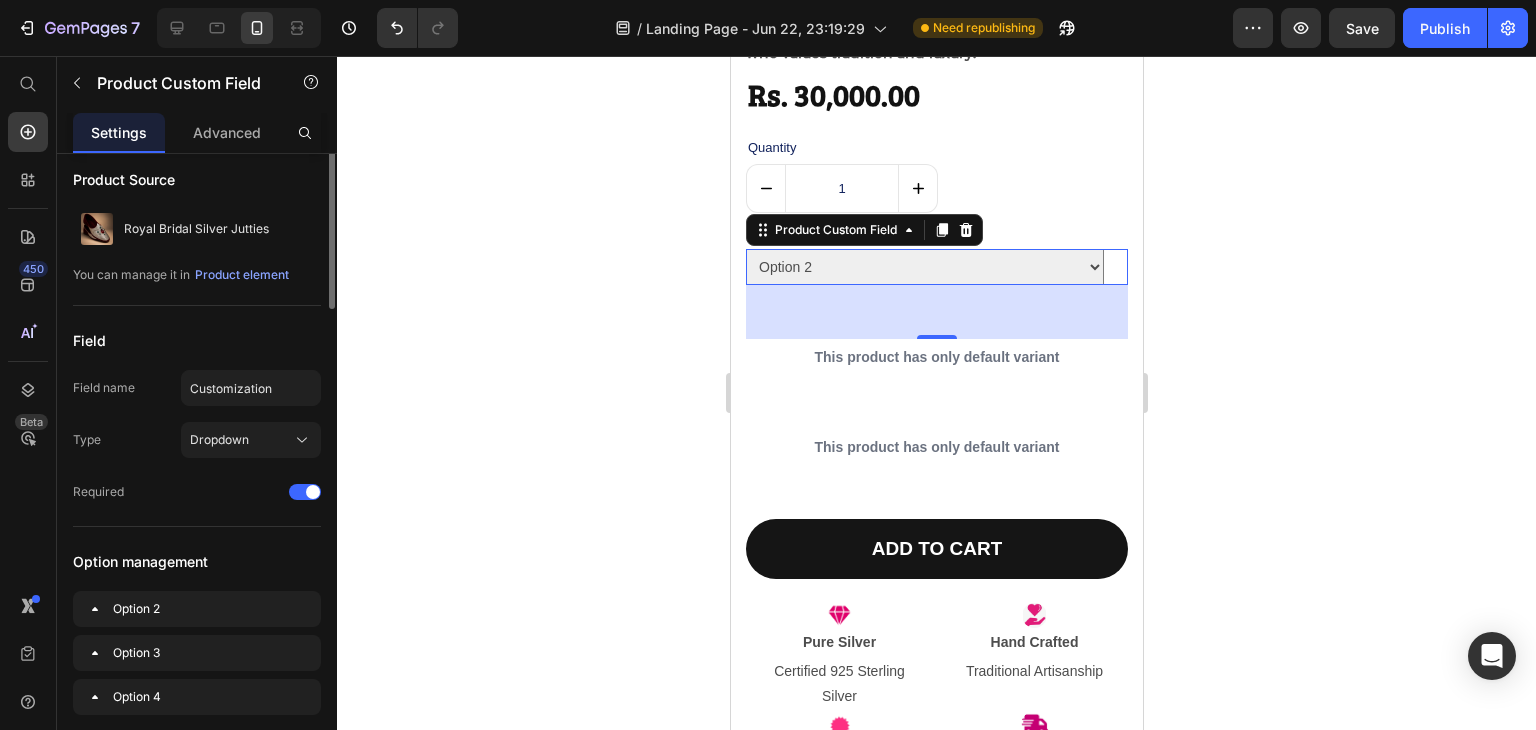 scroll, scrollTop: 0, scrollLeft: 0, axis: both 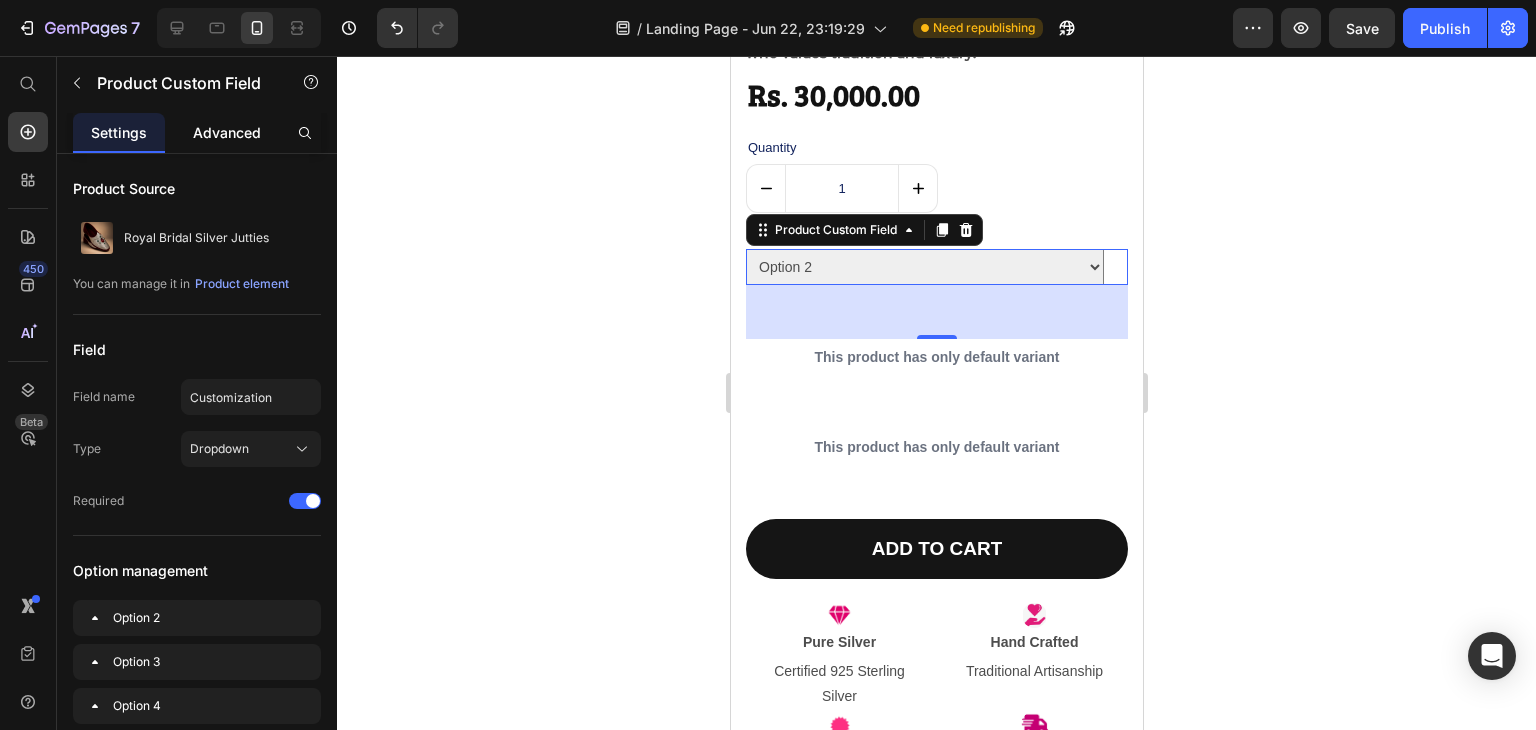 click on "Advanced" at bounding box center (227, 132) 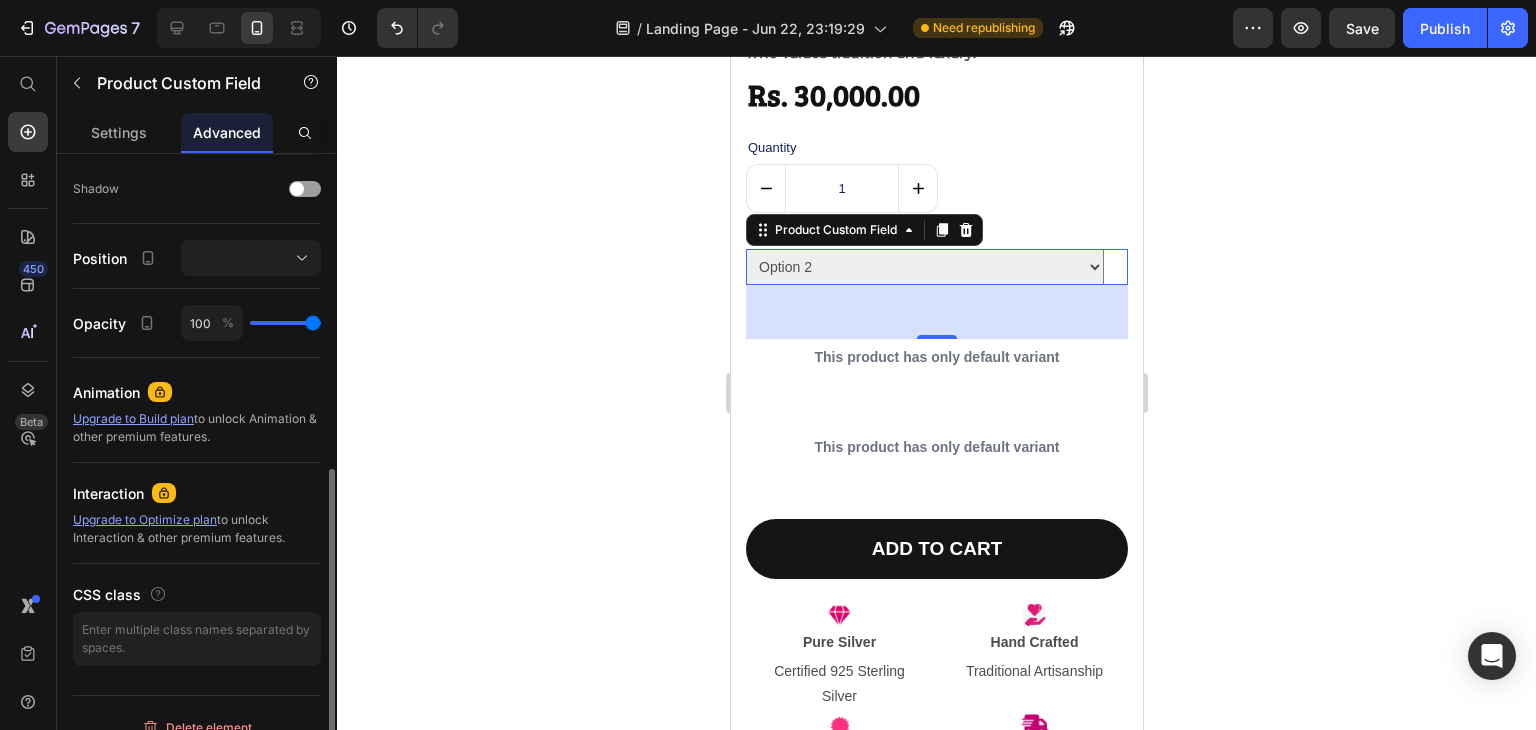 scroll, scrollTop: 670, scrollLeft: 0, axis: vertical 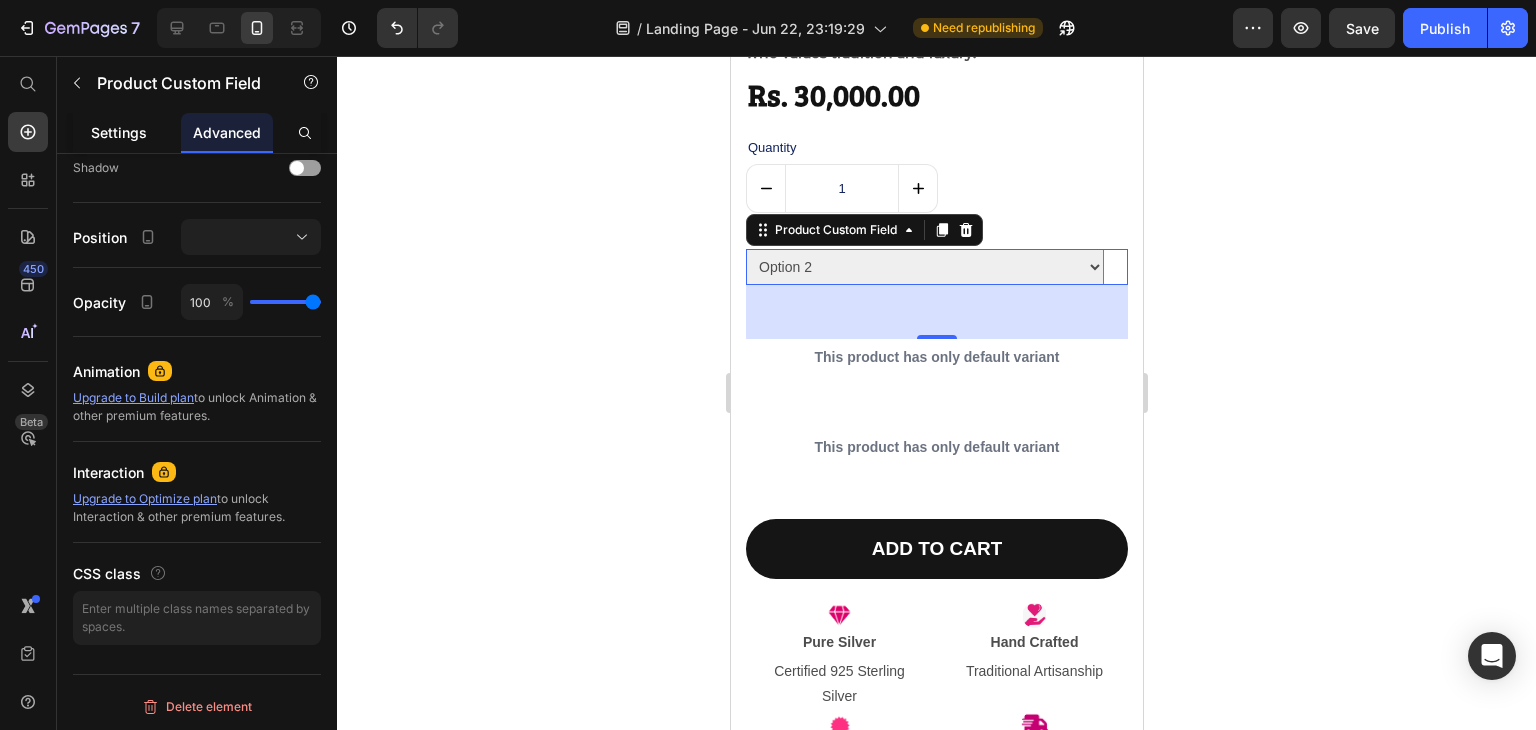 click on "Settings" at bounding box center (119, 132) 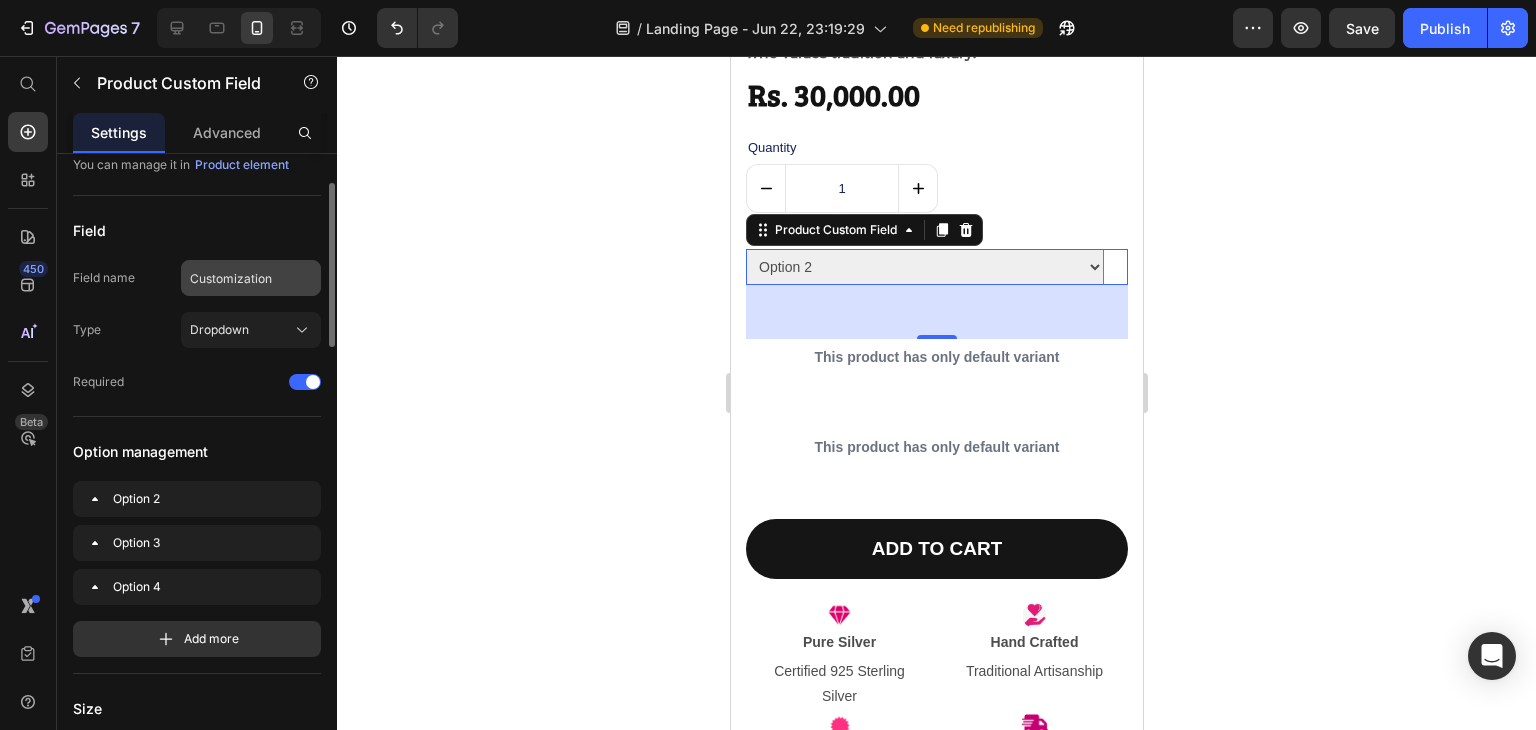 scroll, scrollTop: 120, scrollLeft: 0, axis: vertical 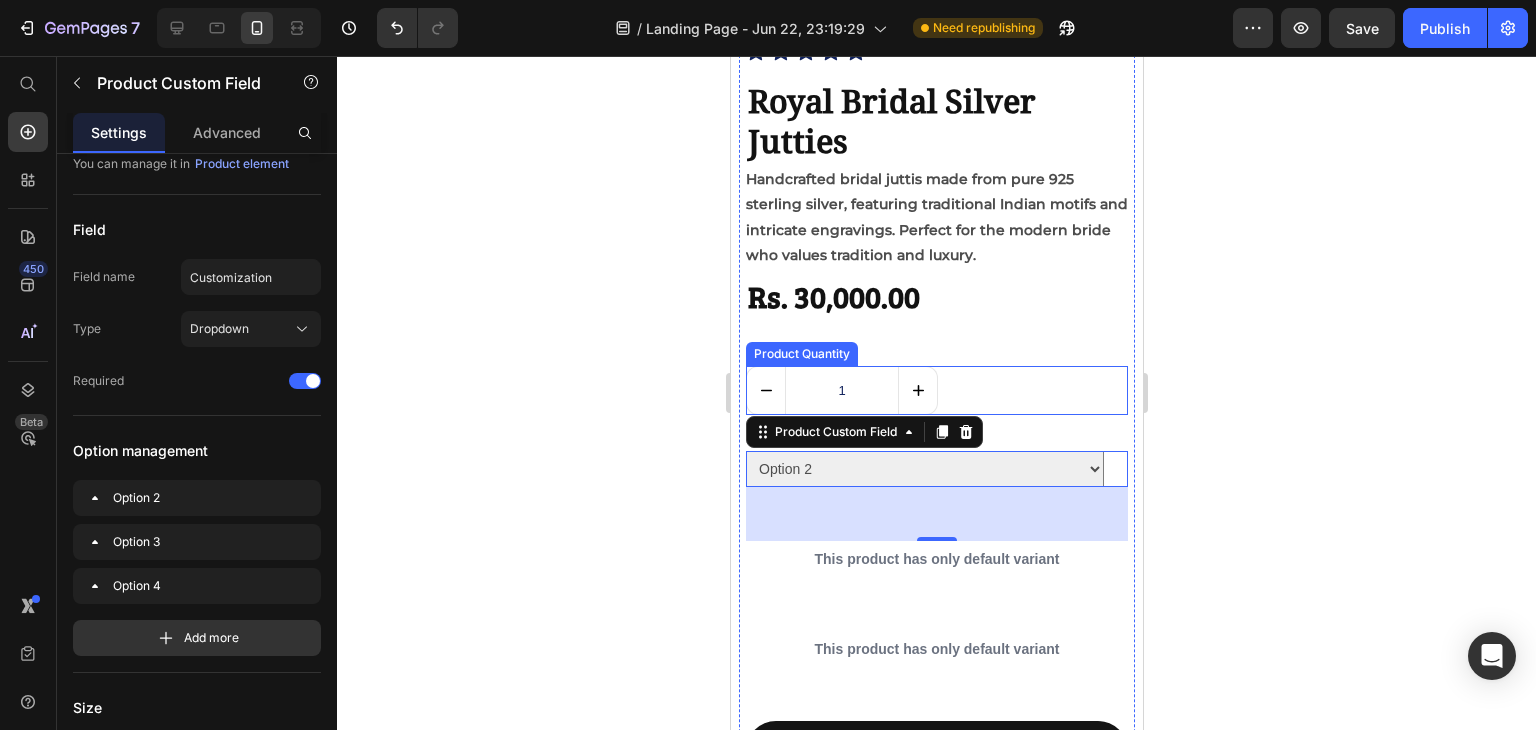 click on "1" at bounding box center (936, 390) 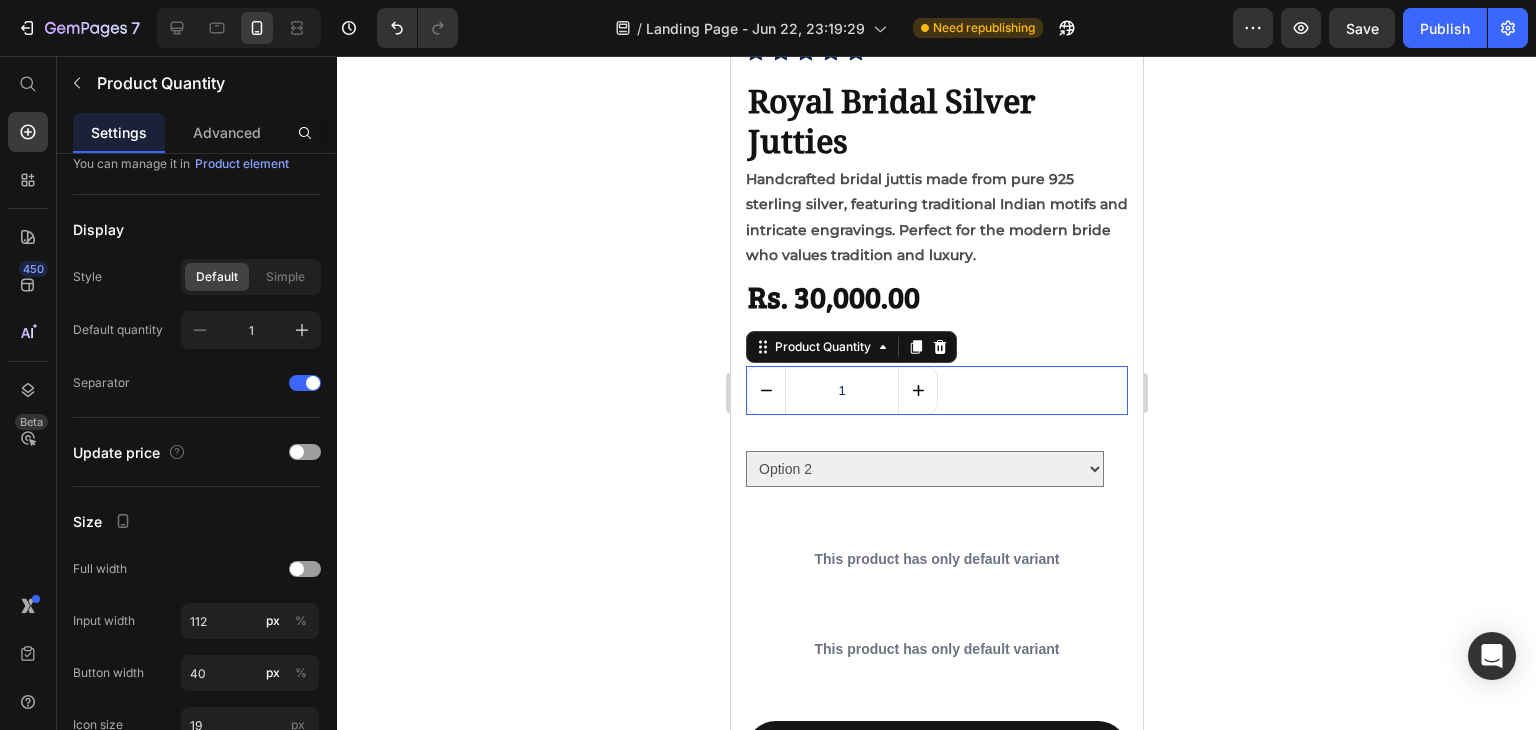 scroll, scrollTop: 0, scrollLeft: 0, axis: both 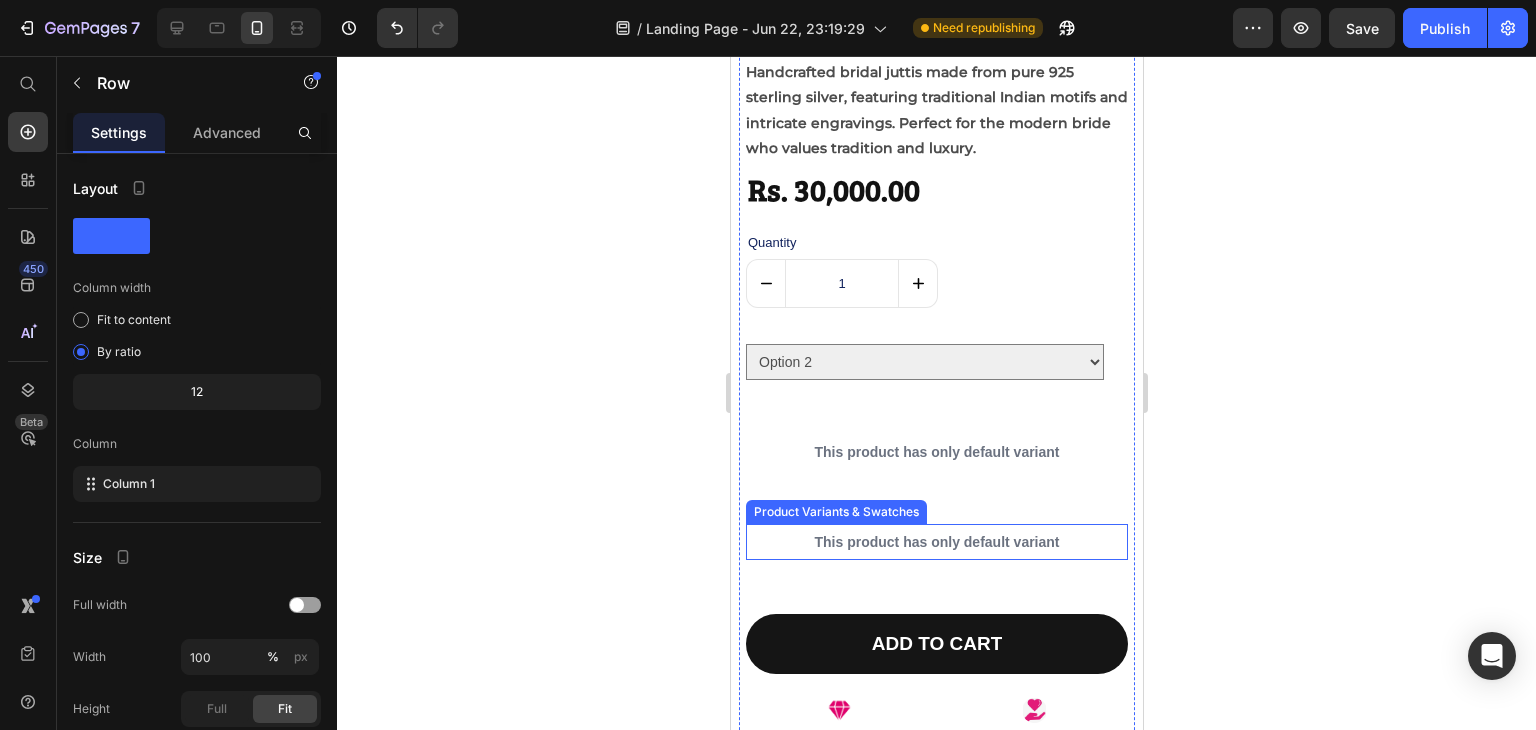 click on "This product has only default variant" at bounding box center (936, 542) 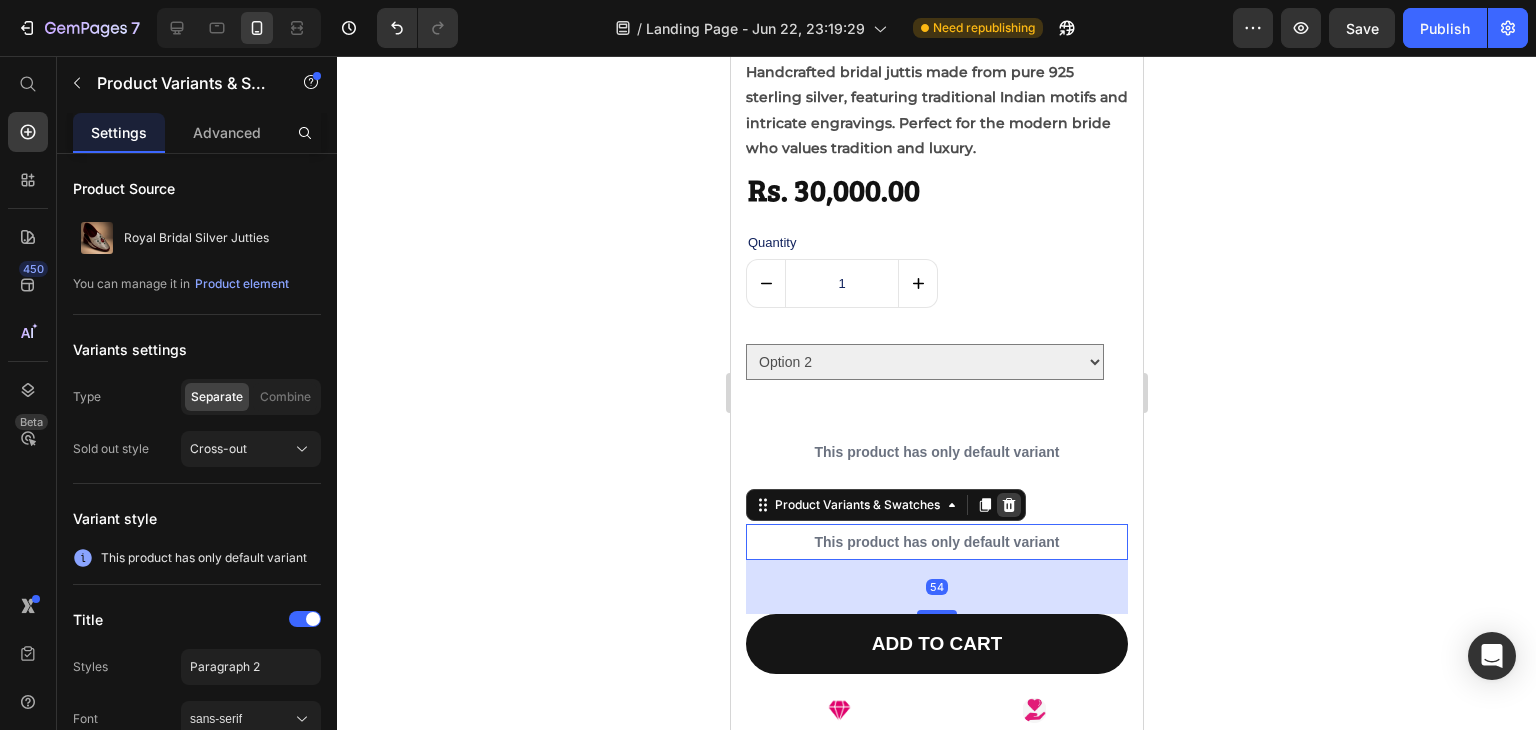 click 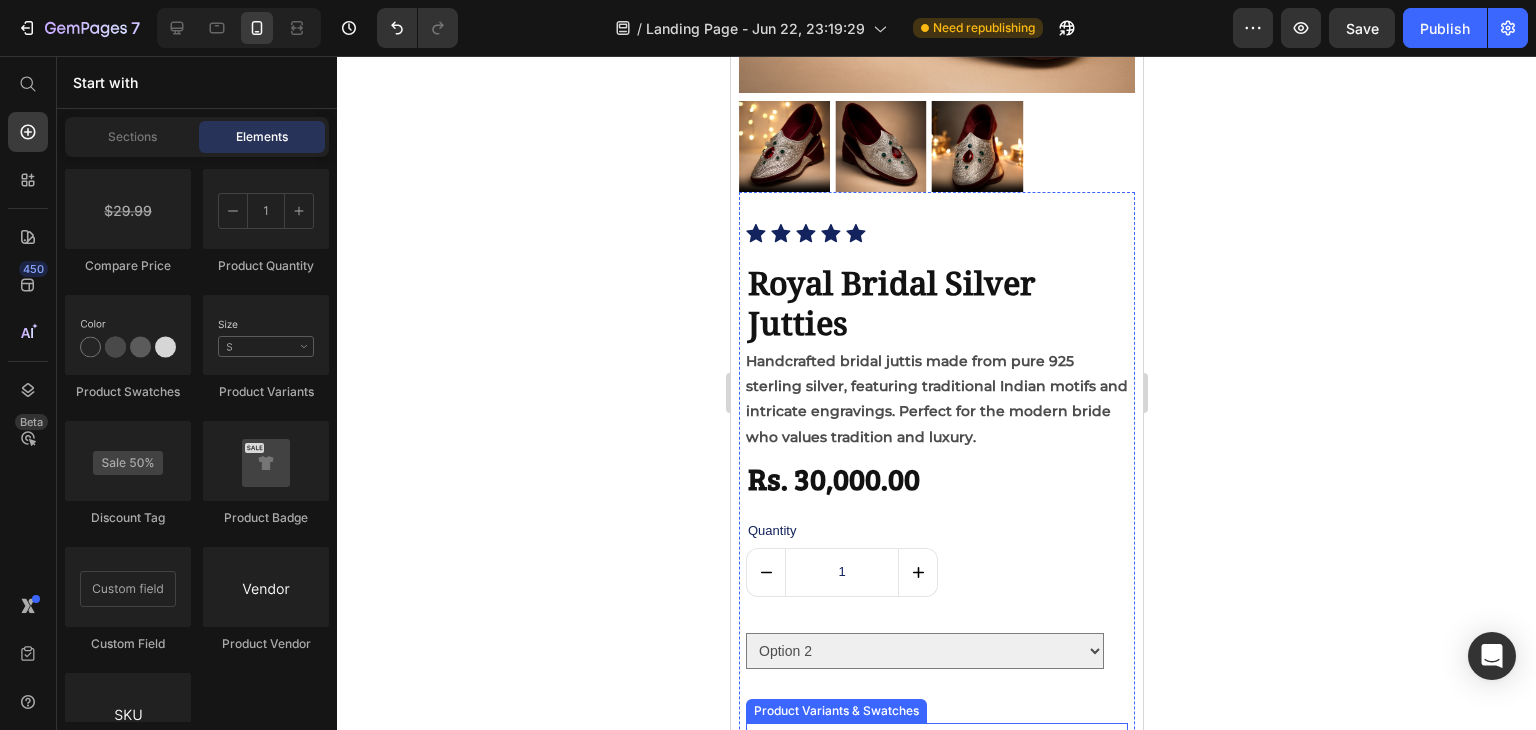 scroll, scrollTop: 2309, scrollLeft: 0, axis: vertical 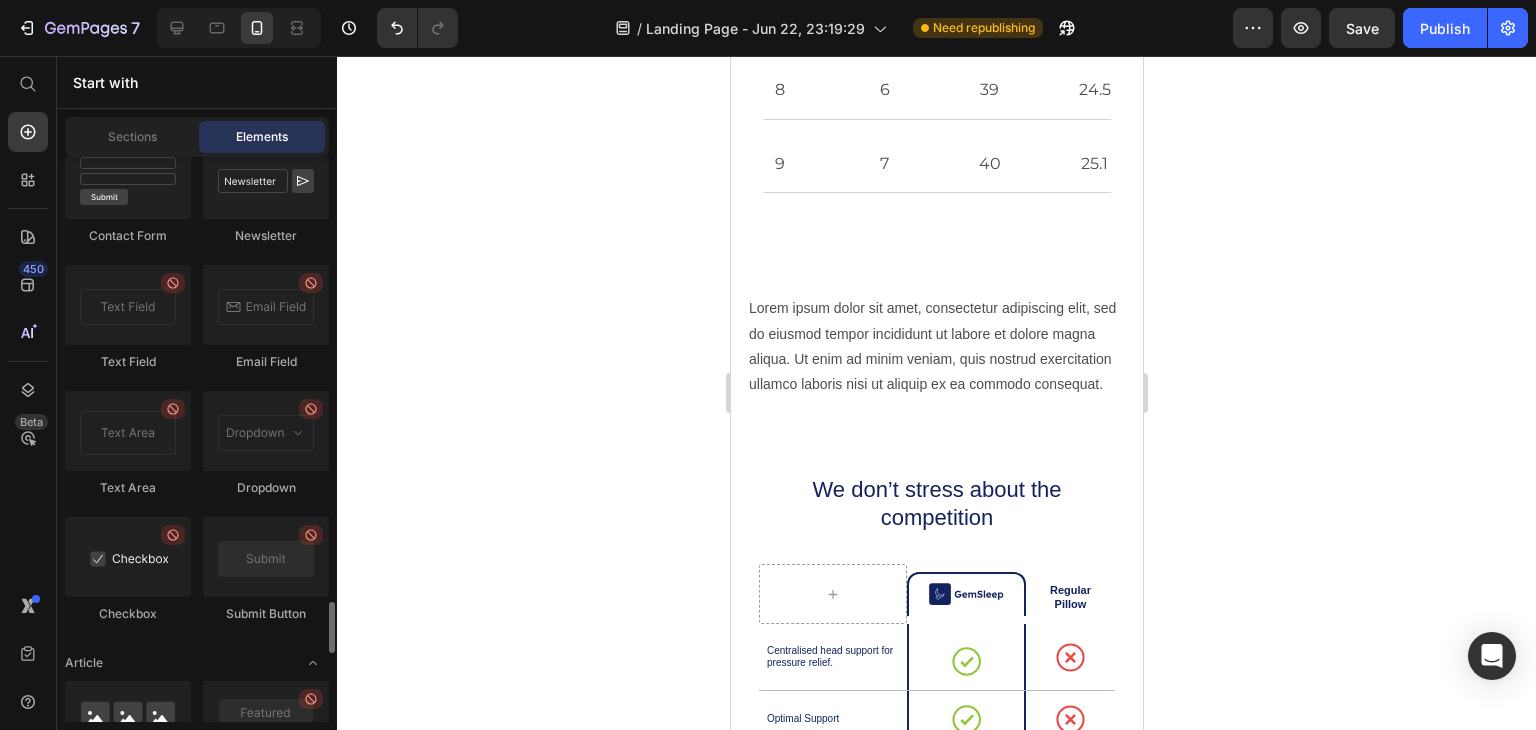 drag, startPoint x: 121, startPoint y: 569, endPoint x: 111, endPoint y: 531, distance: 39.293766 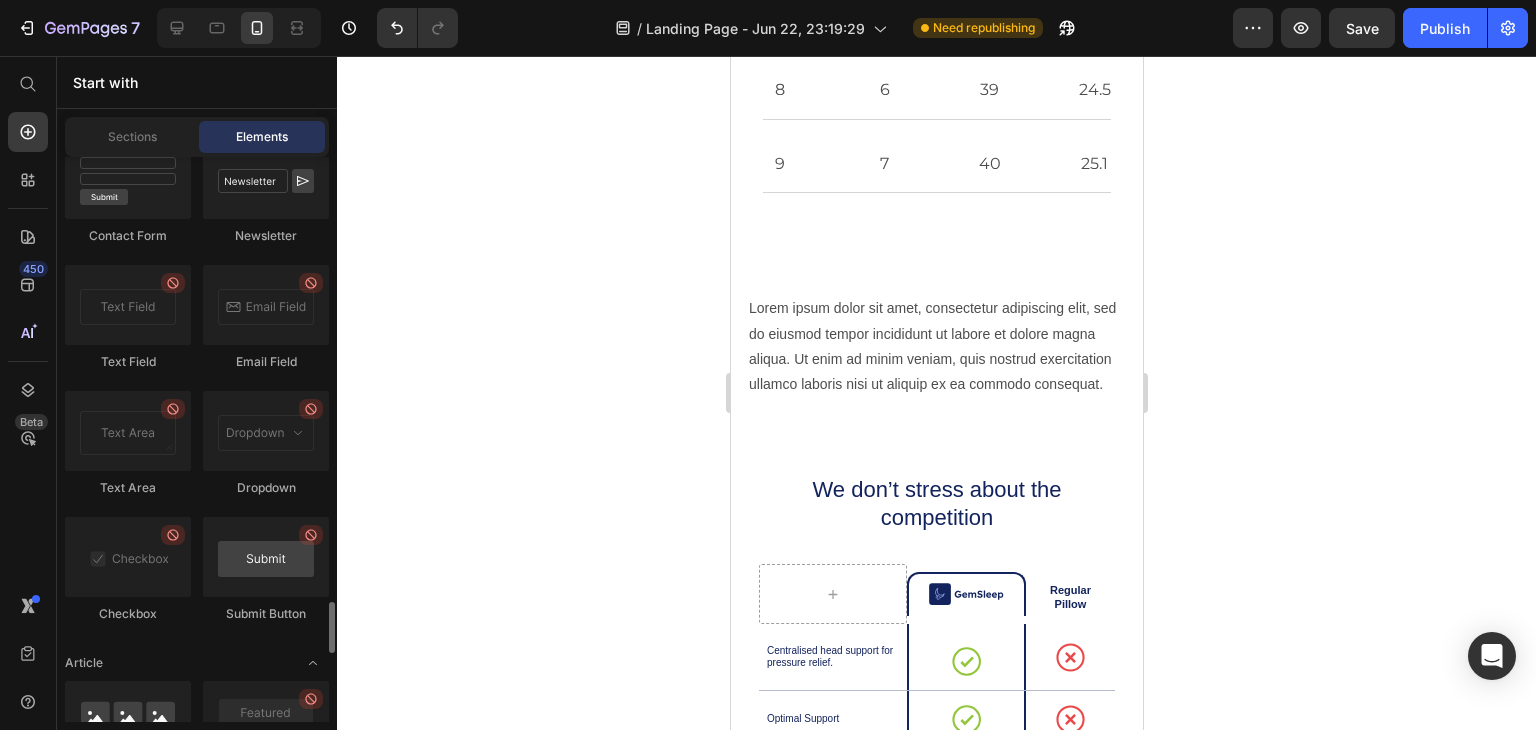 drag, startPoint x: 111, startPoint y: 531, endPoint x: 280, endPoint y: 517, distance: 169.57889 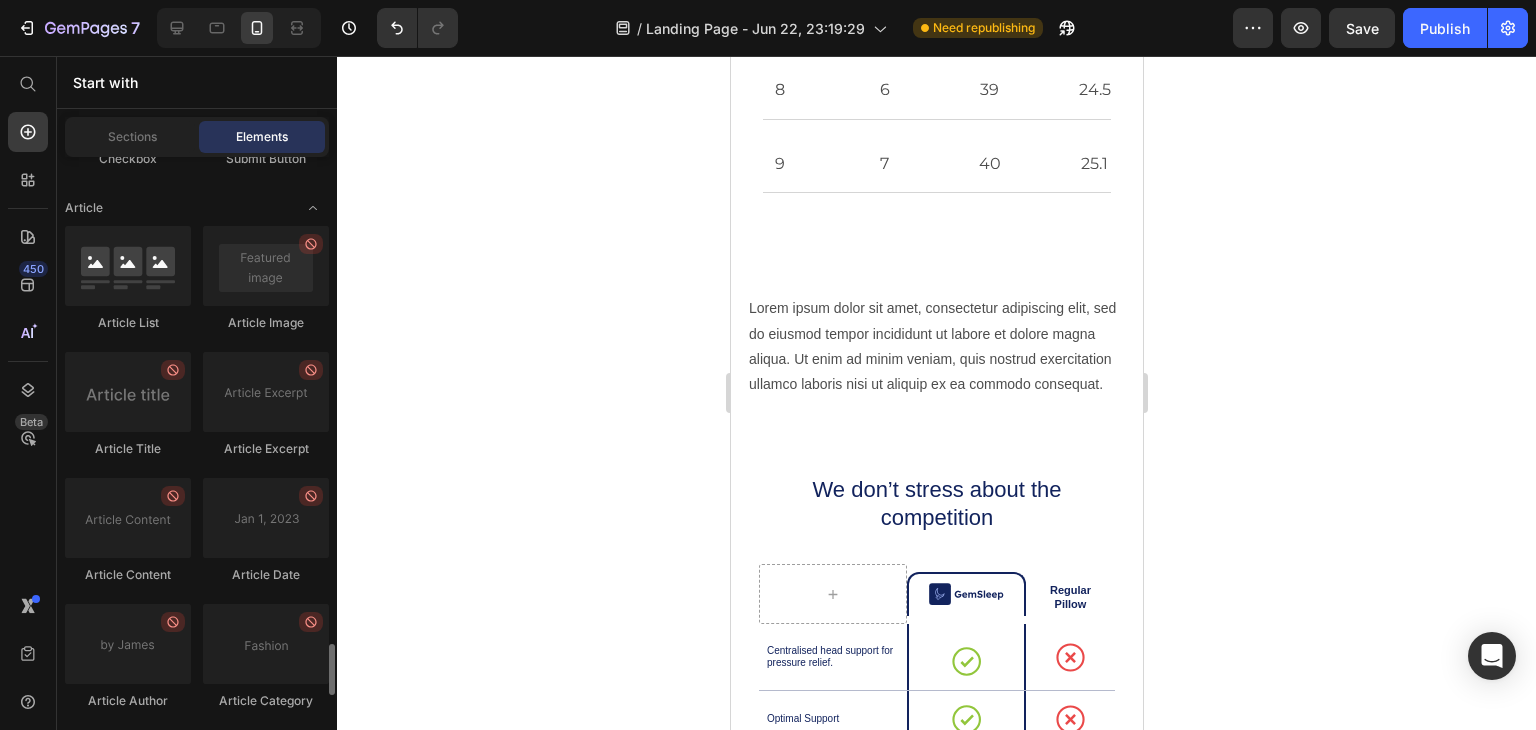 scroll, scrollTop: 5317, scrollLeft: 0, axis: vertical 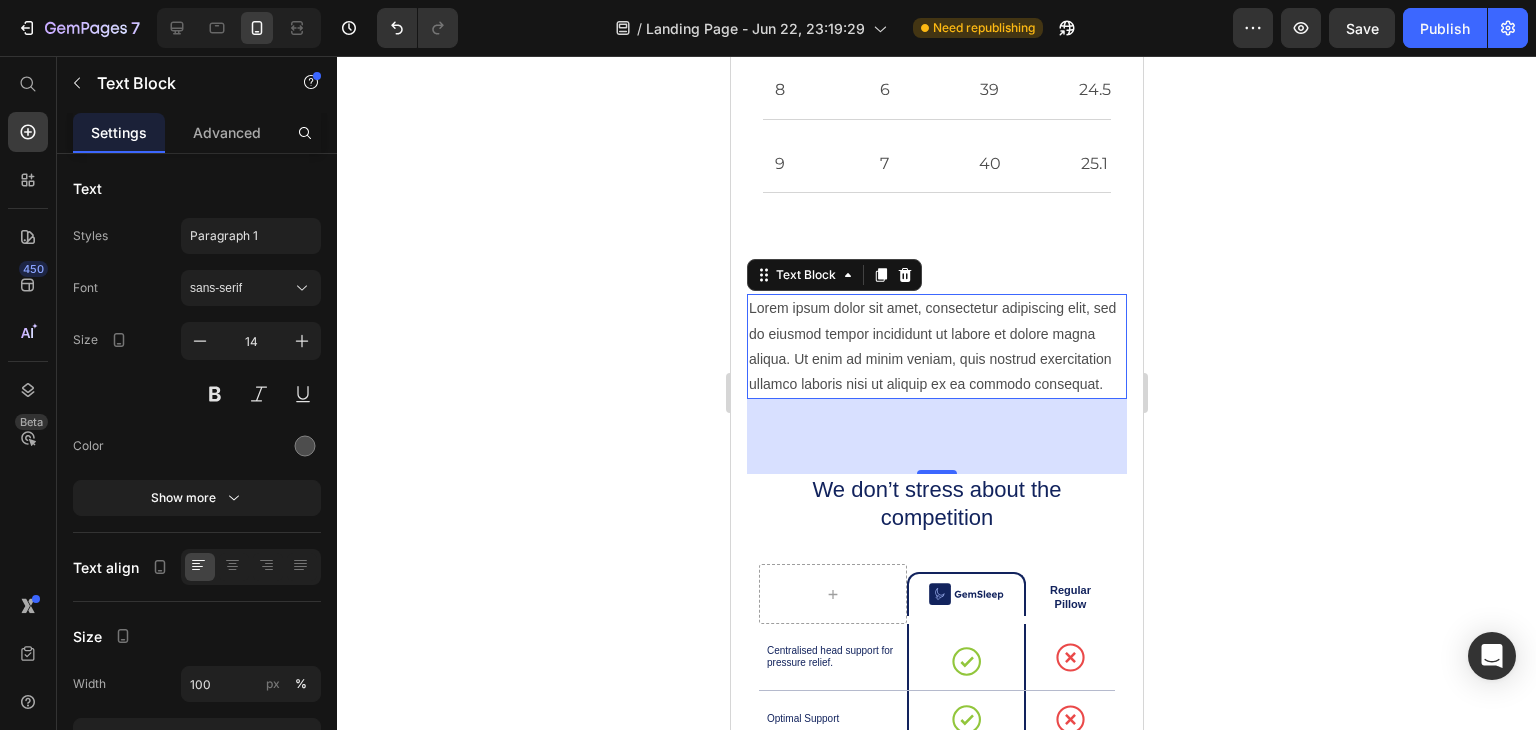 click on "Lorem ipsum dolor sit amet, consectetur adipiscing elit, sed do eiusmod tempor incididunt ut labore et dolore magna aliqua. Ut enim ad minim veniam, quis nostrud exercitation ullamco laboris nisi ut aliquip ex ea commodo consequat." at bounding box center [936, 346] 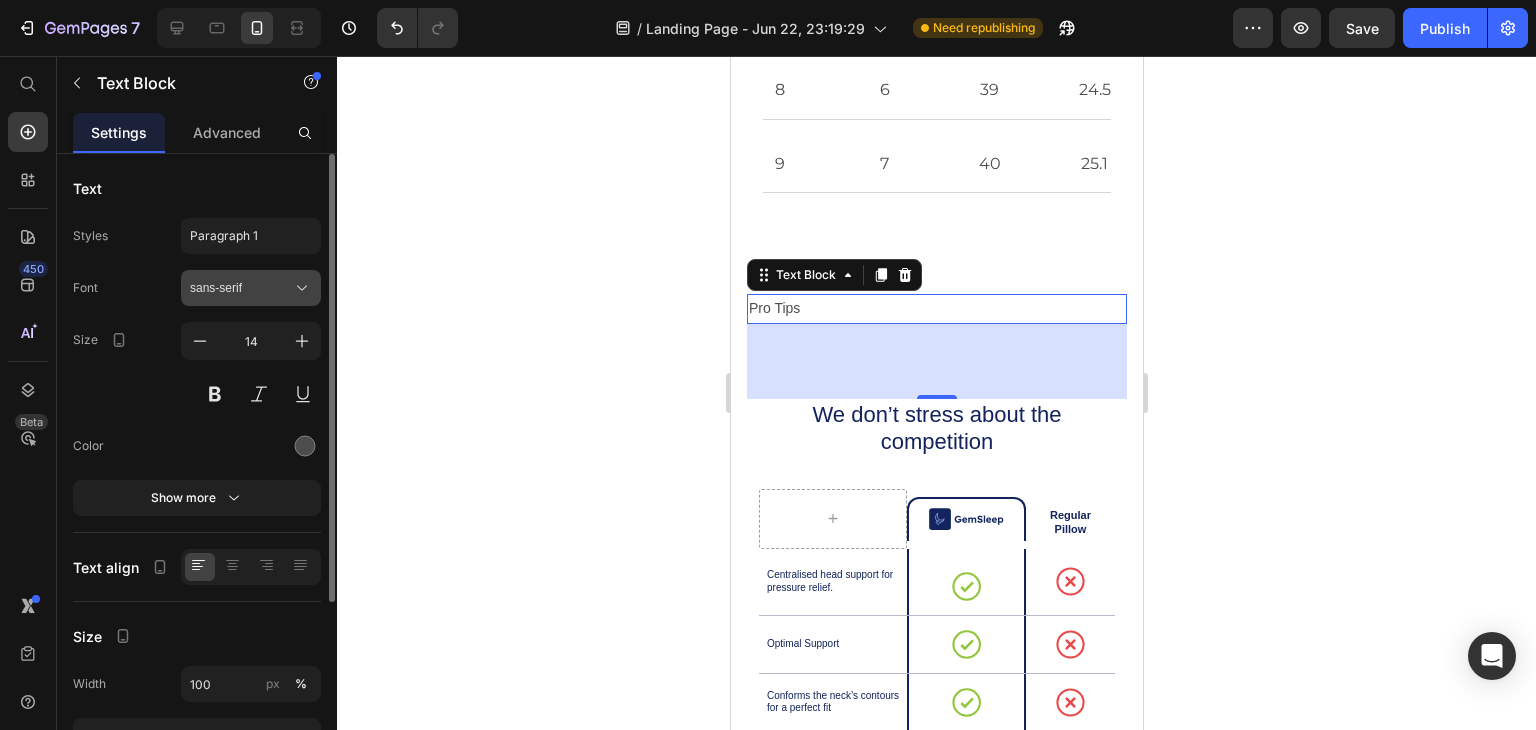 click 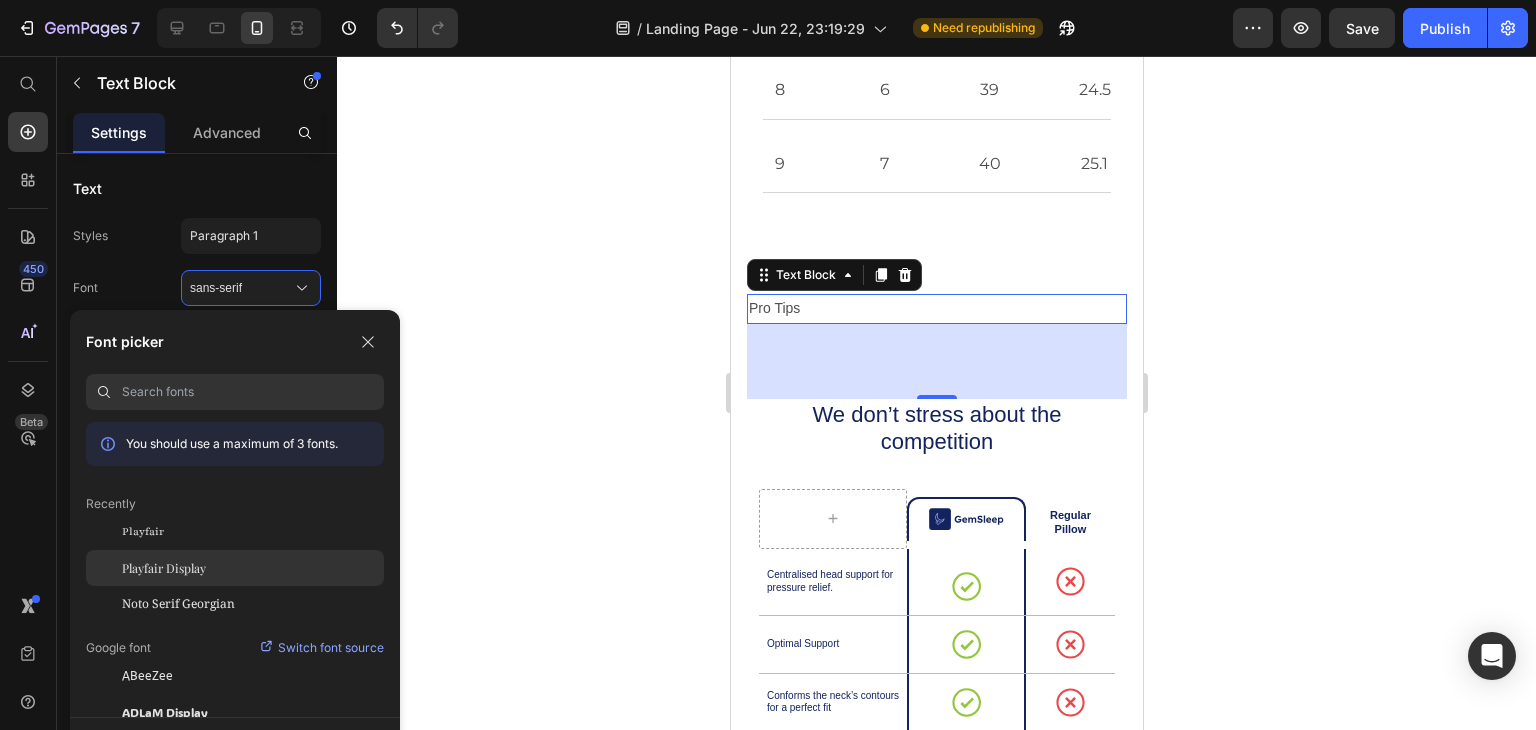 click on "Playfair Display" 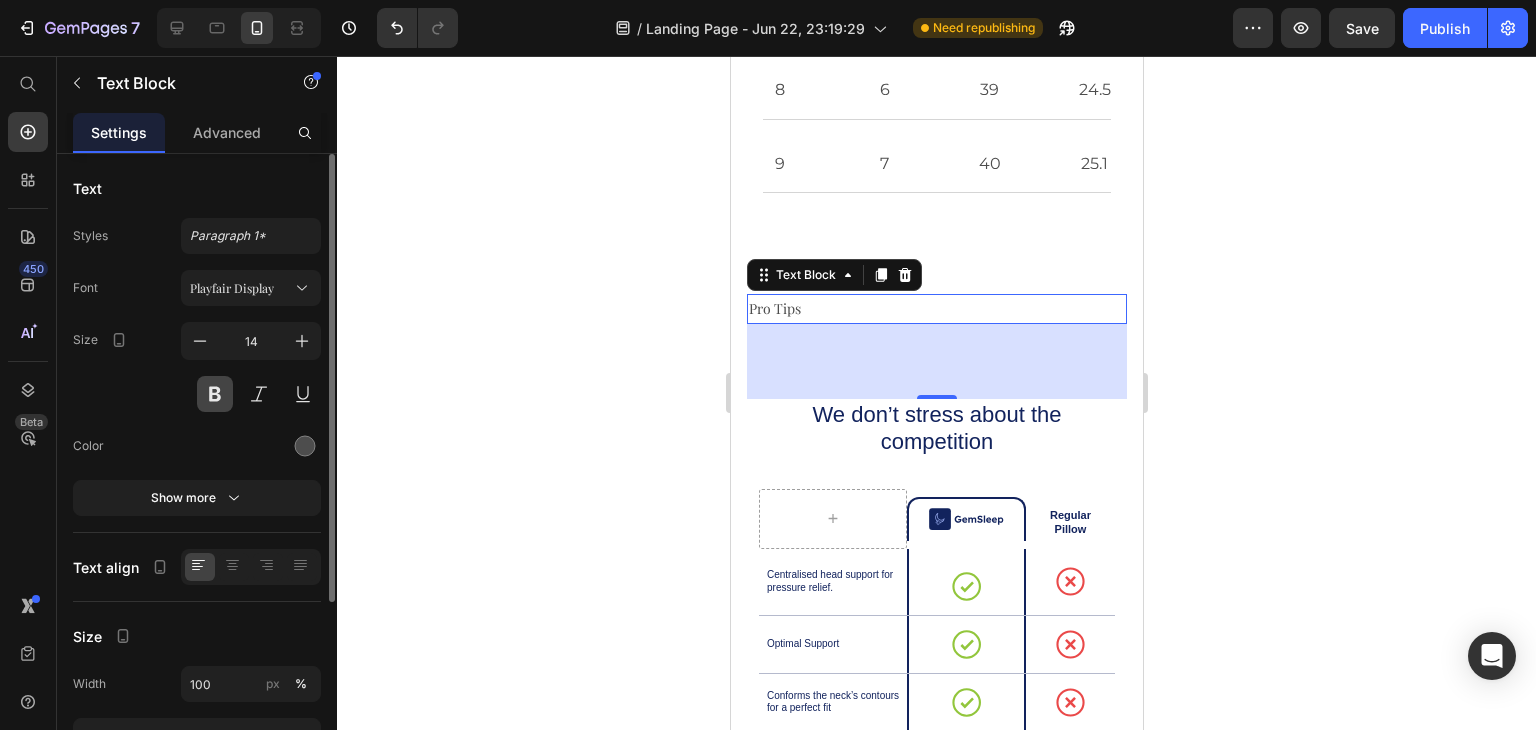 click at bounding box center [215, 394] 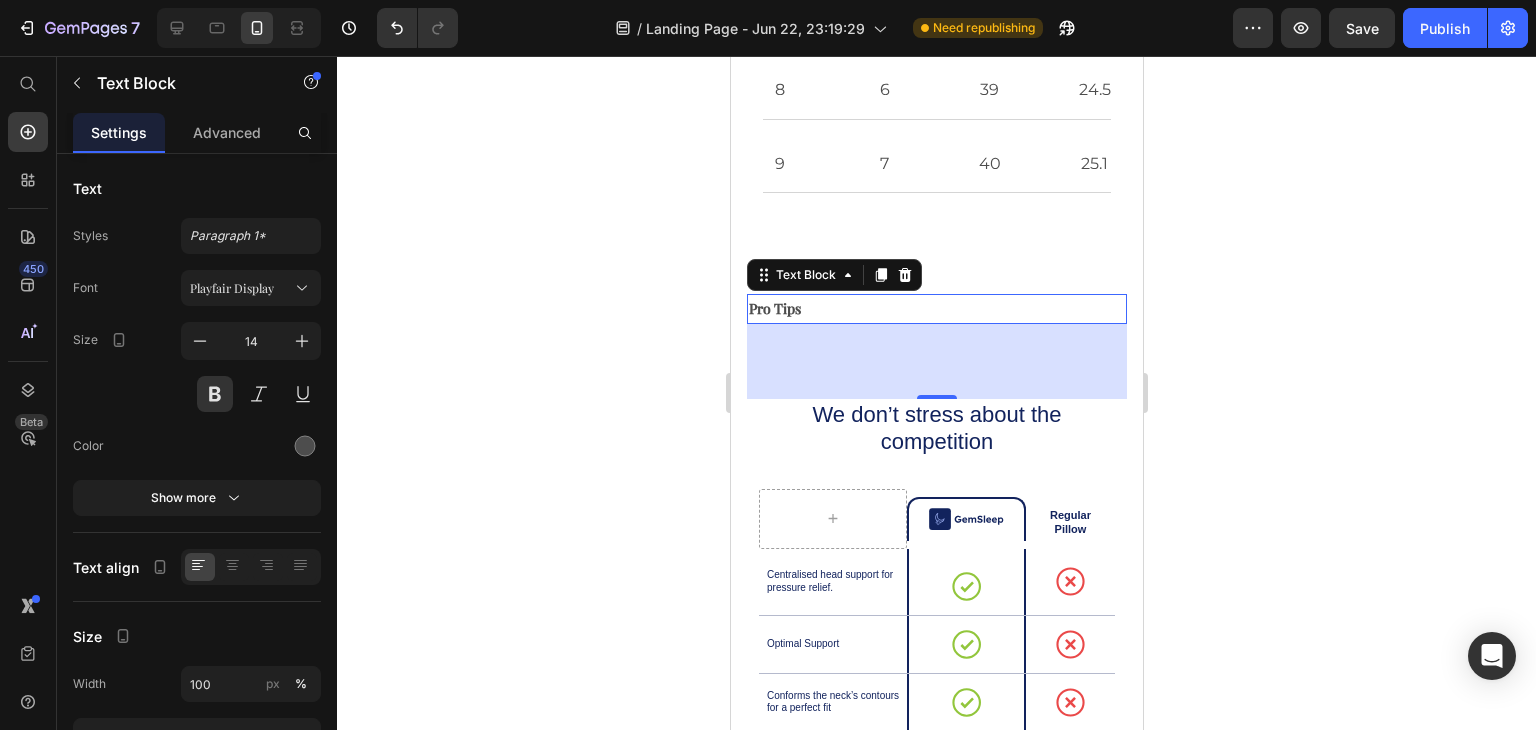 click on "75" at bounding box center (936, 361) 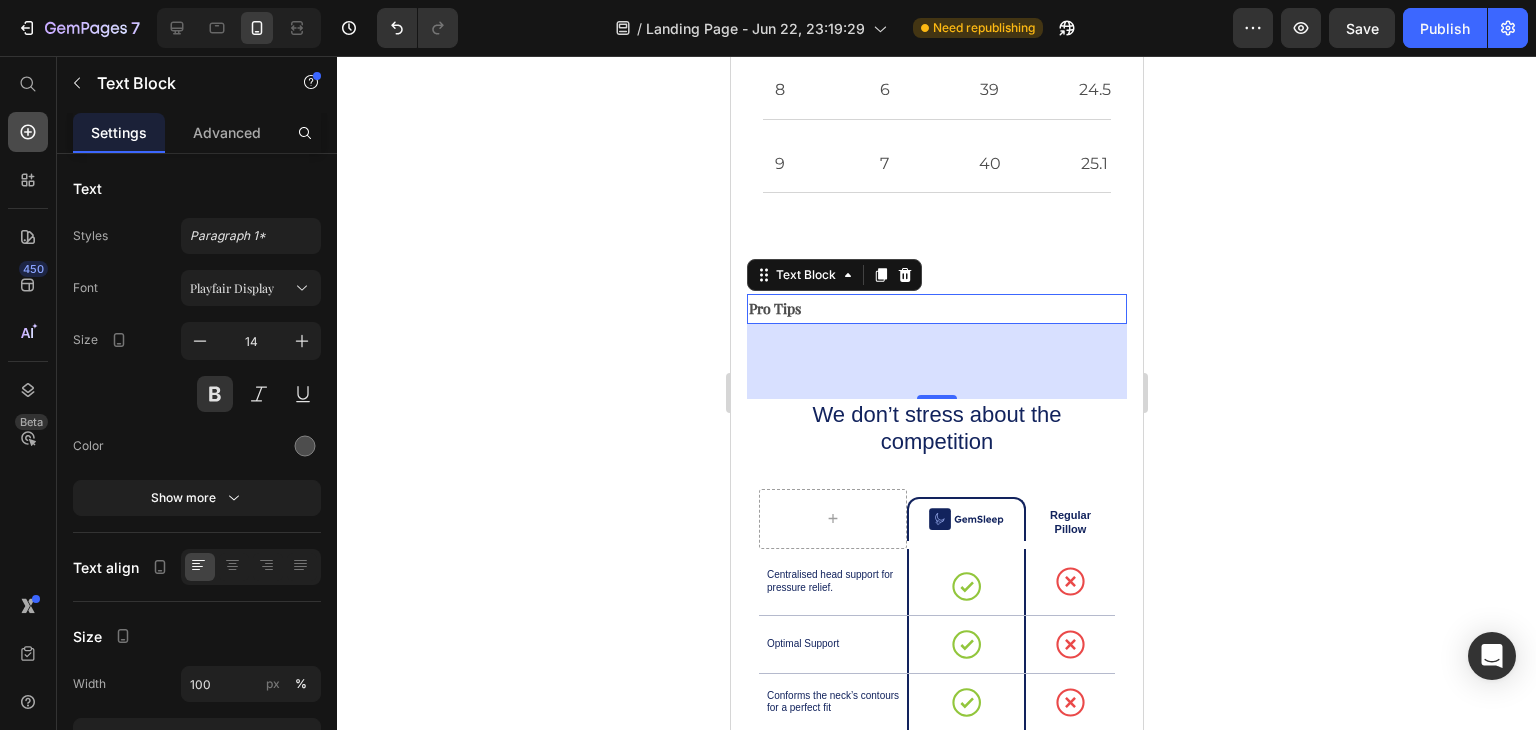click 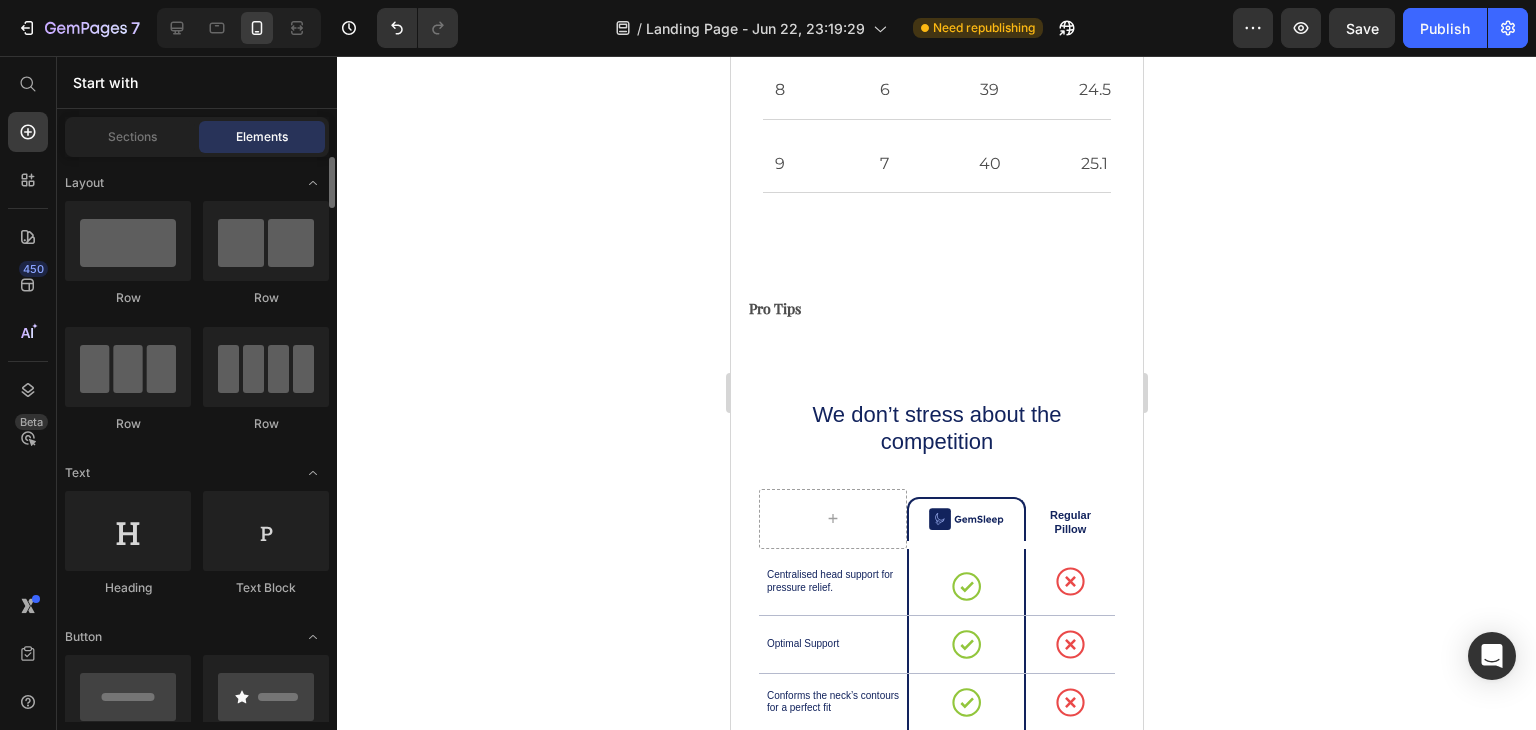 scroll, scrollTop: 187, scrollLeft: 0, axis: vertical 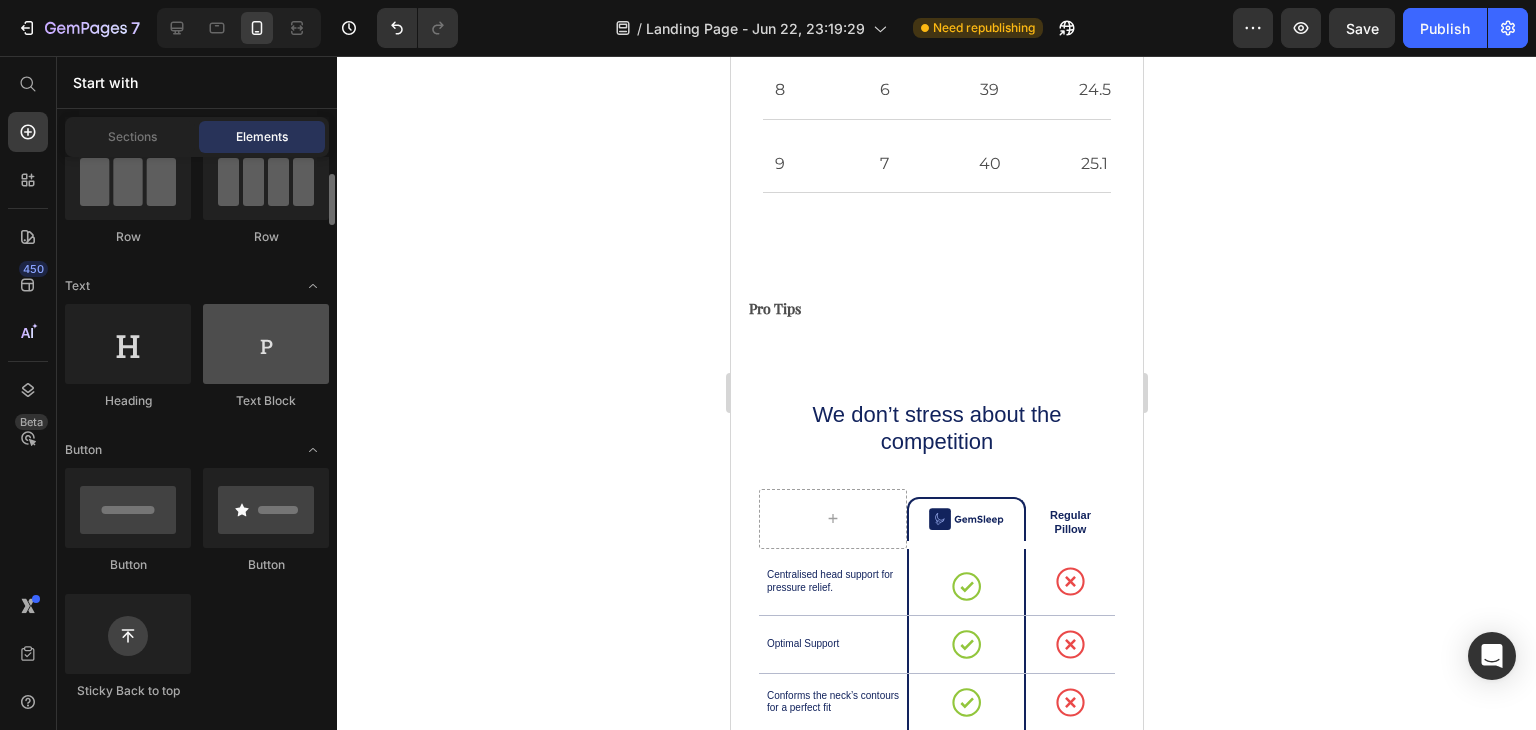 click at bounding box center (266, 344) 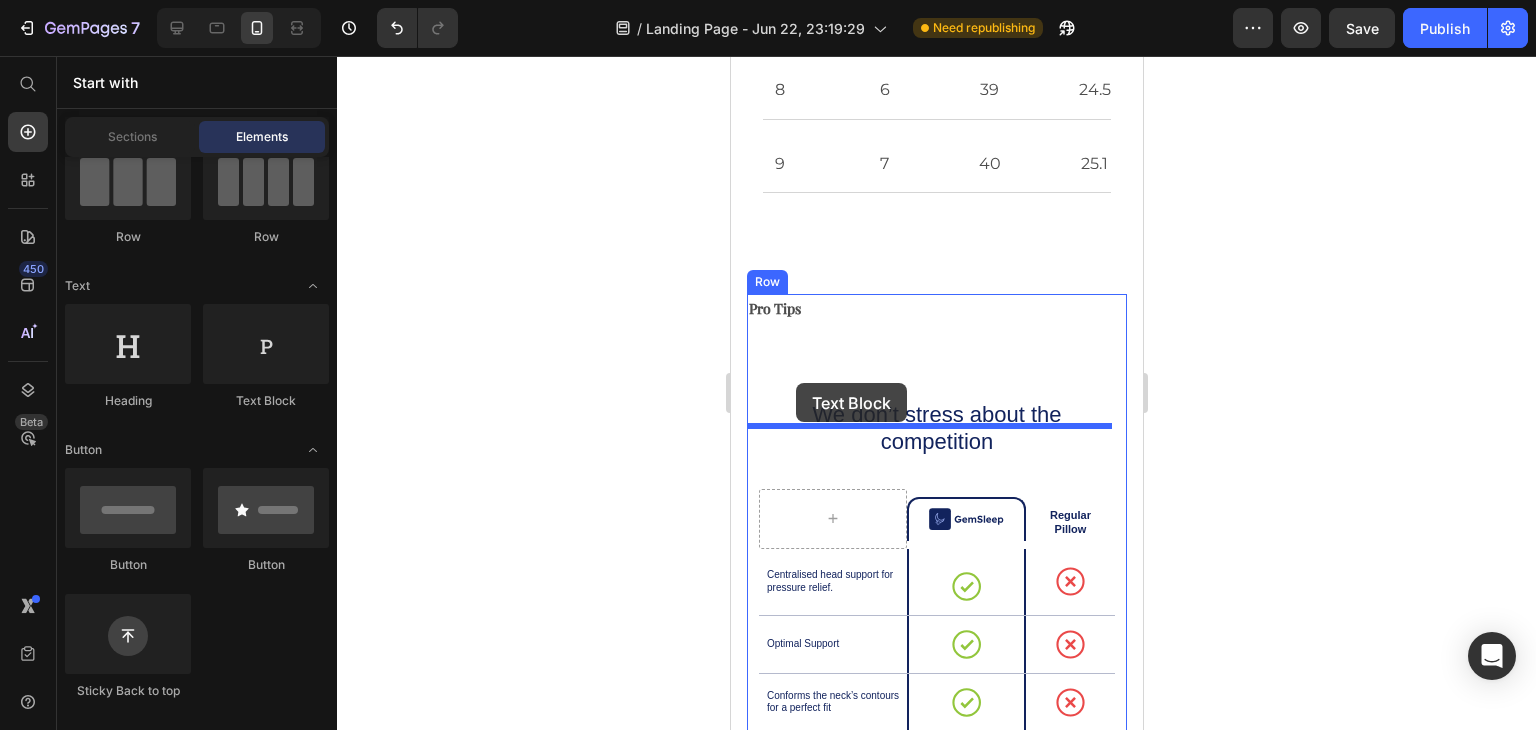 drag, startPoint x: 966, startPoint y: 402, endPoint x: 795, endPoint y: 382, distance: 172.16562 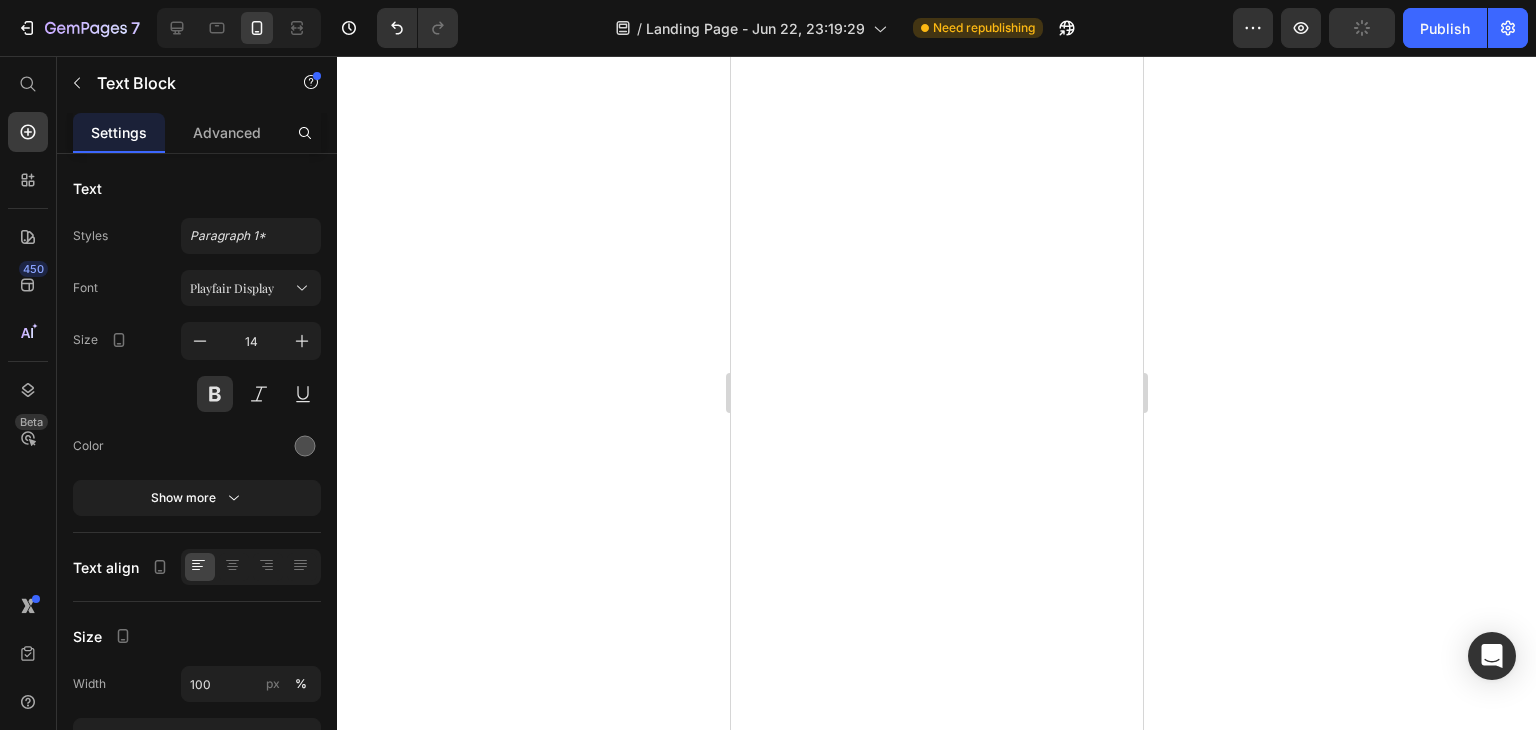 scroll, scrollTop: 0, scrollLeft: 0, axis: both 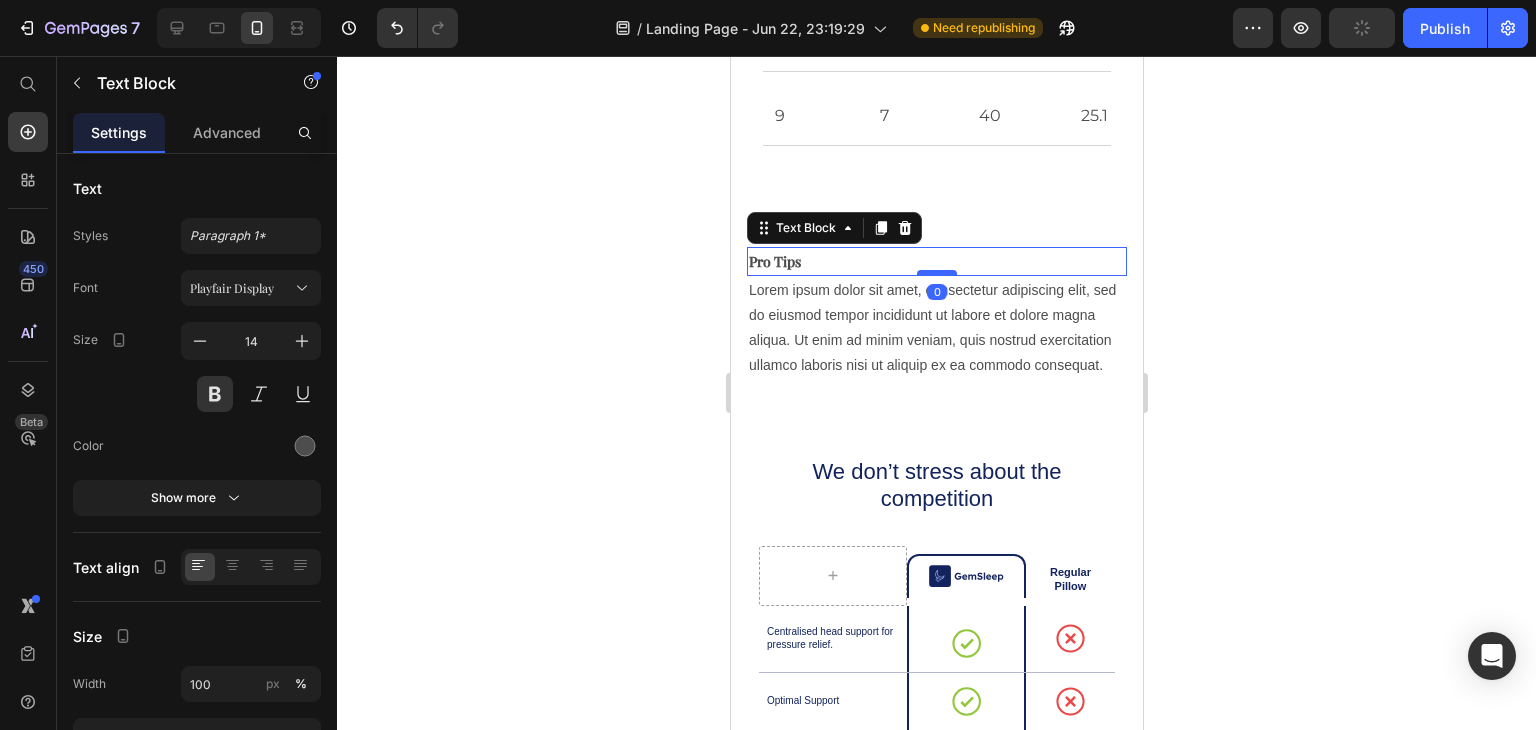 click at bounding box center (936, 273) 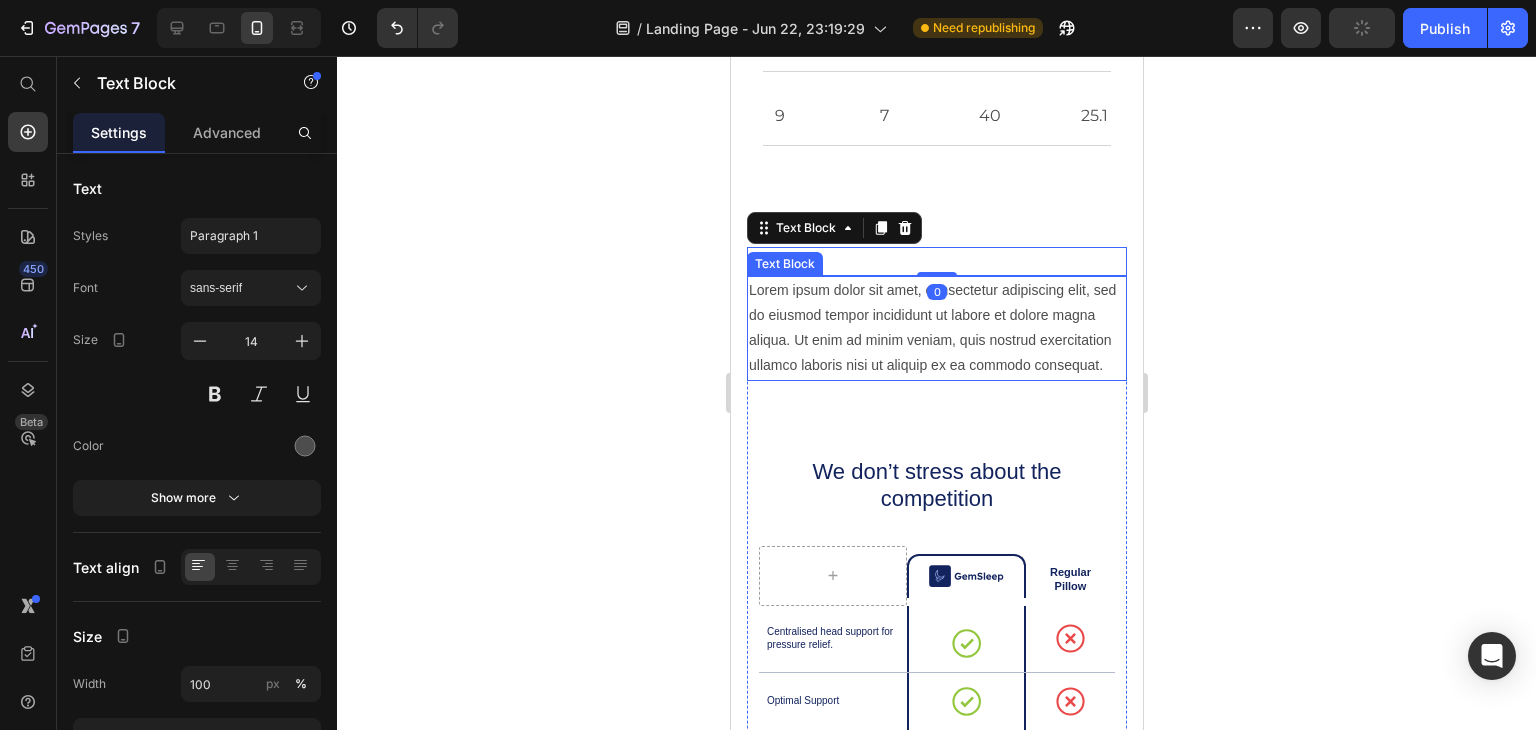 click on "Lorem ipsum dolor sit amet, consectetur adipiscing elit, sed do eiusmod tempor incididunt ut labore et dolore magna aliqua. Ut enim ad minim veniam, quis nostrud exercitation ullamco laboris nisi ut aliquip ex ea commodo consequat." at bounding box center (936, 328) 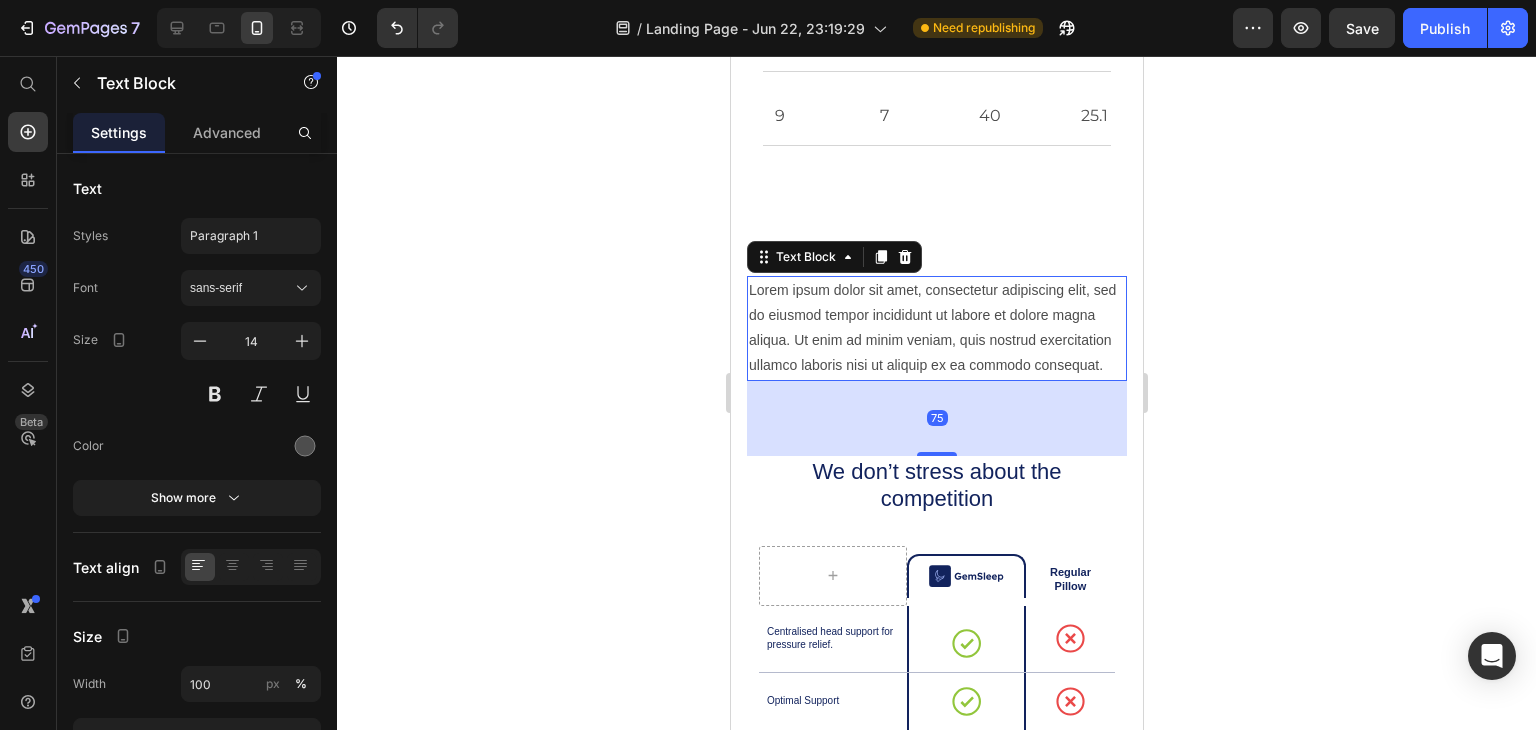 click on "Lorem ipsum dolor sit amet, consectetur adipiscing elit, sed do eiusmod tempor incididunt ut labore et dolore magna aliqua. Ut enim ad minim veniam, quis nostrud exercitation ullamco laboris nisi ut aliquip ex ea commodo consequat." at bounding box center (936, 328) 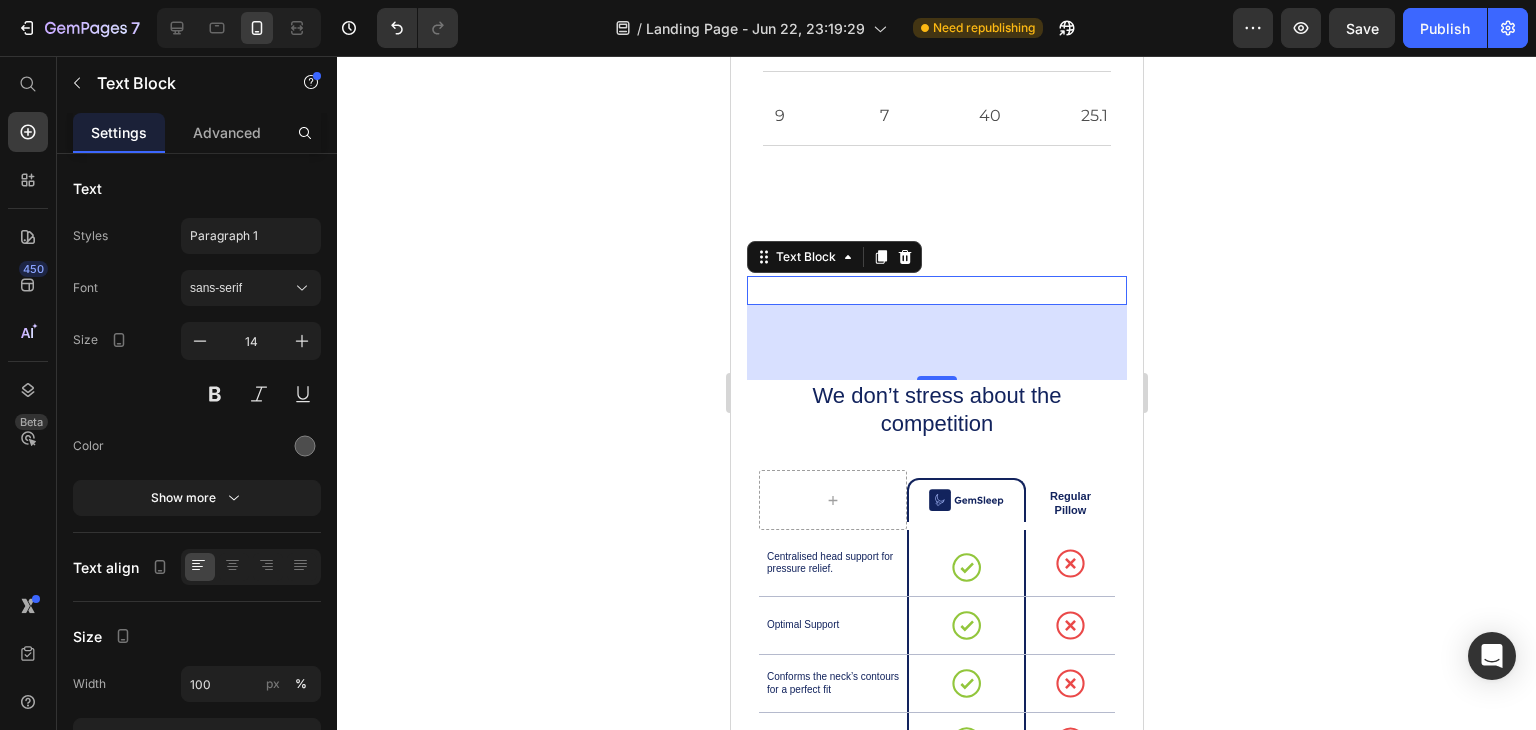 click 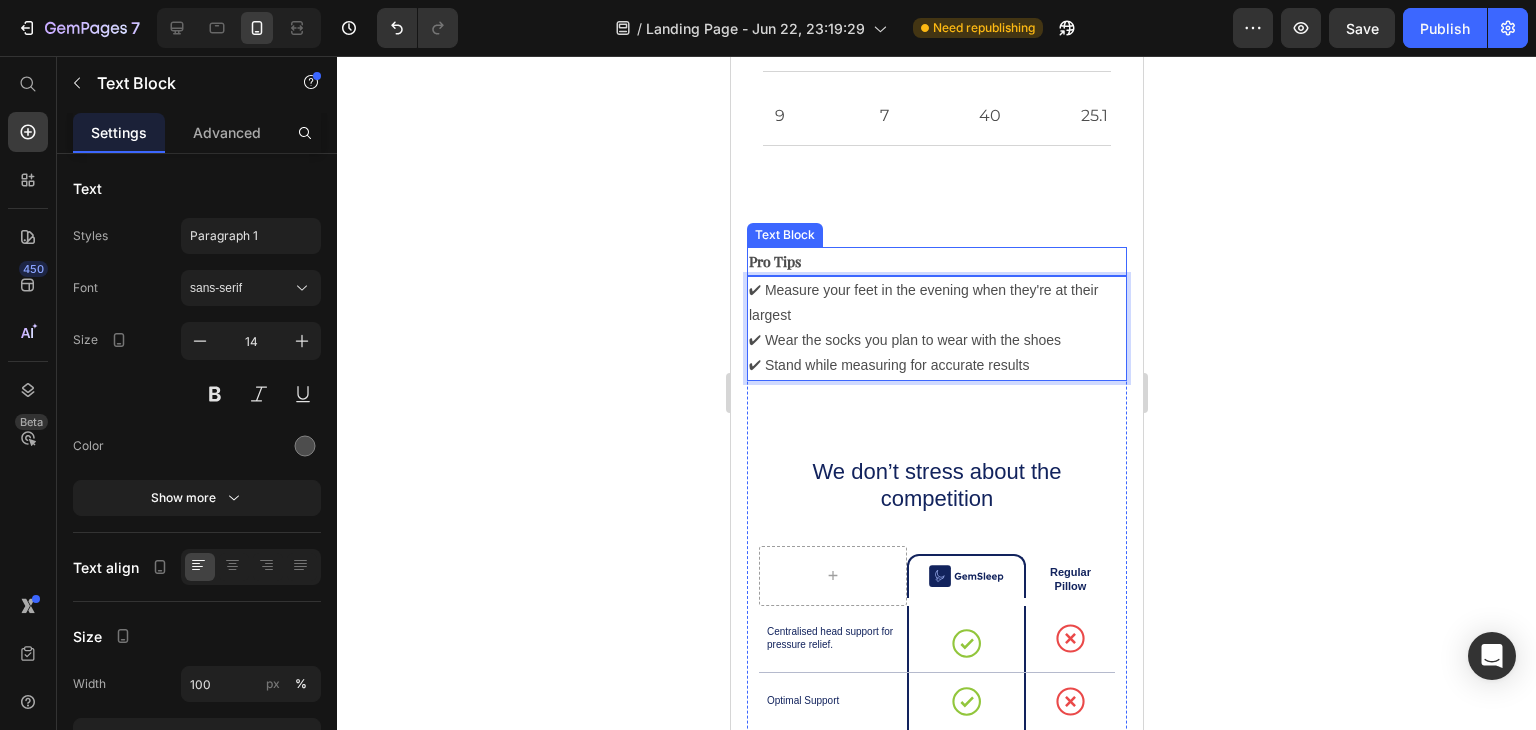 click on "Pro Tips" at bounding box center (936, 261) 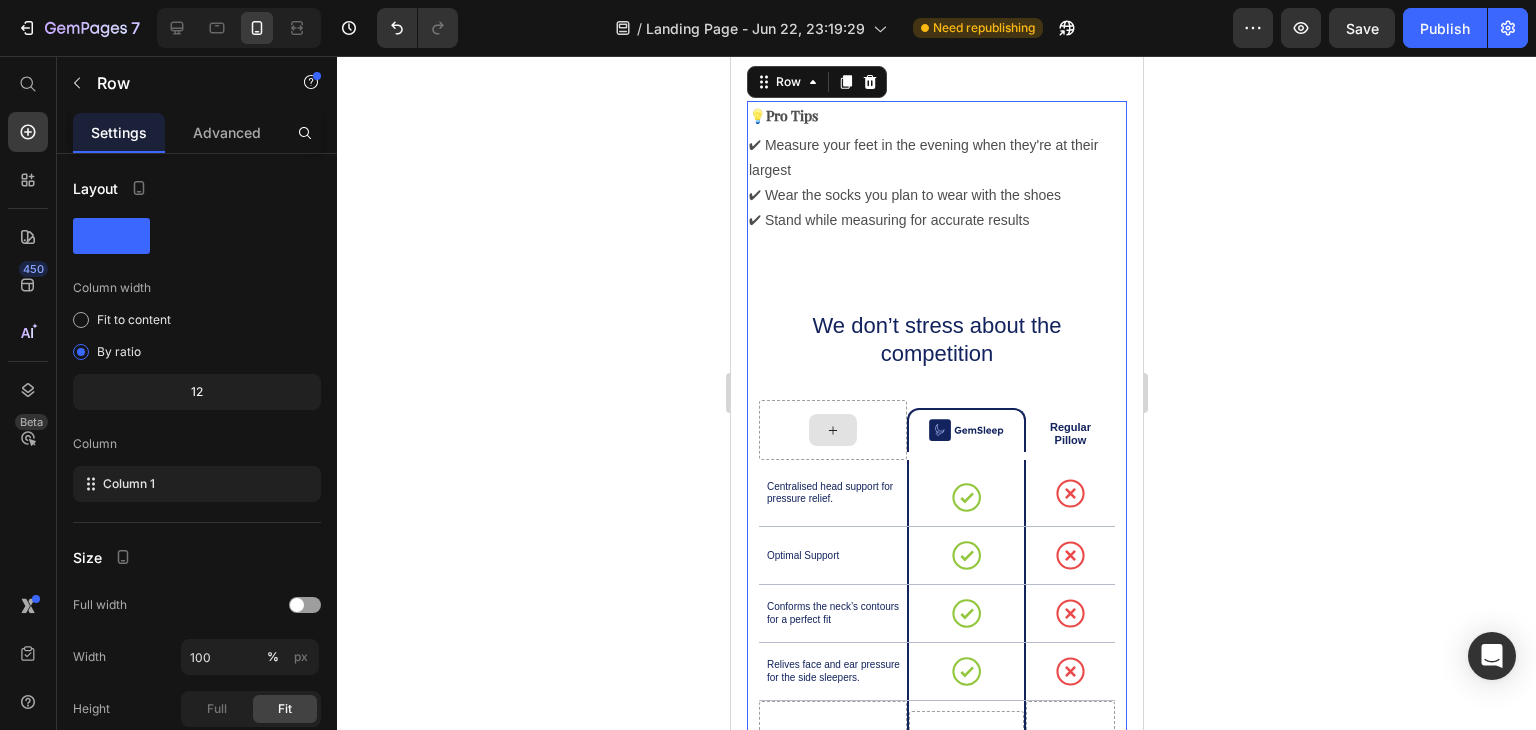scroll, scrollTop: 4676, scrollLeft: 0, axis: vertical 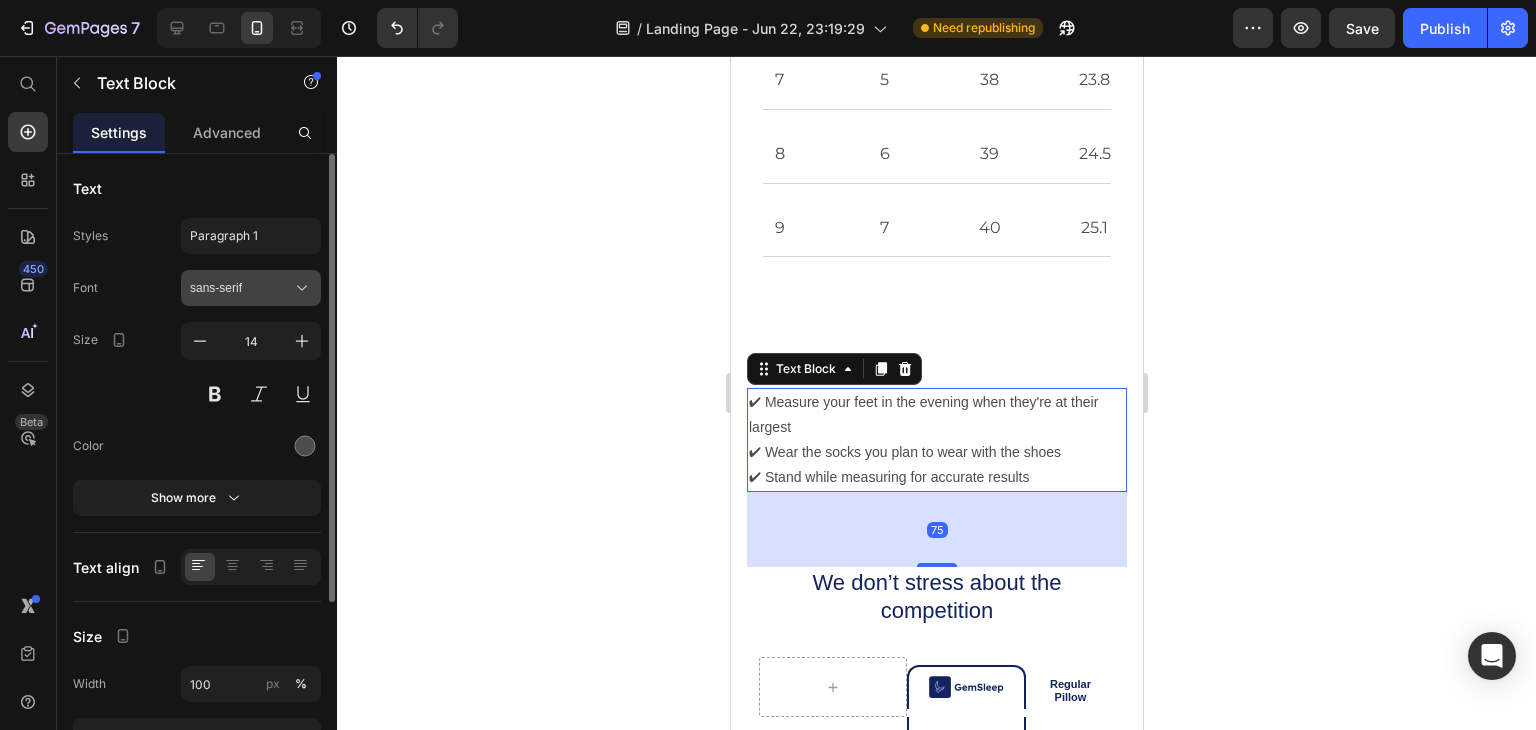 click on "sans-serif" at bounding box center [241, 288] 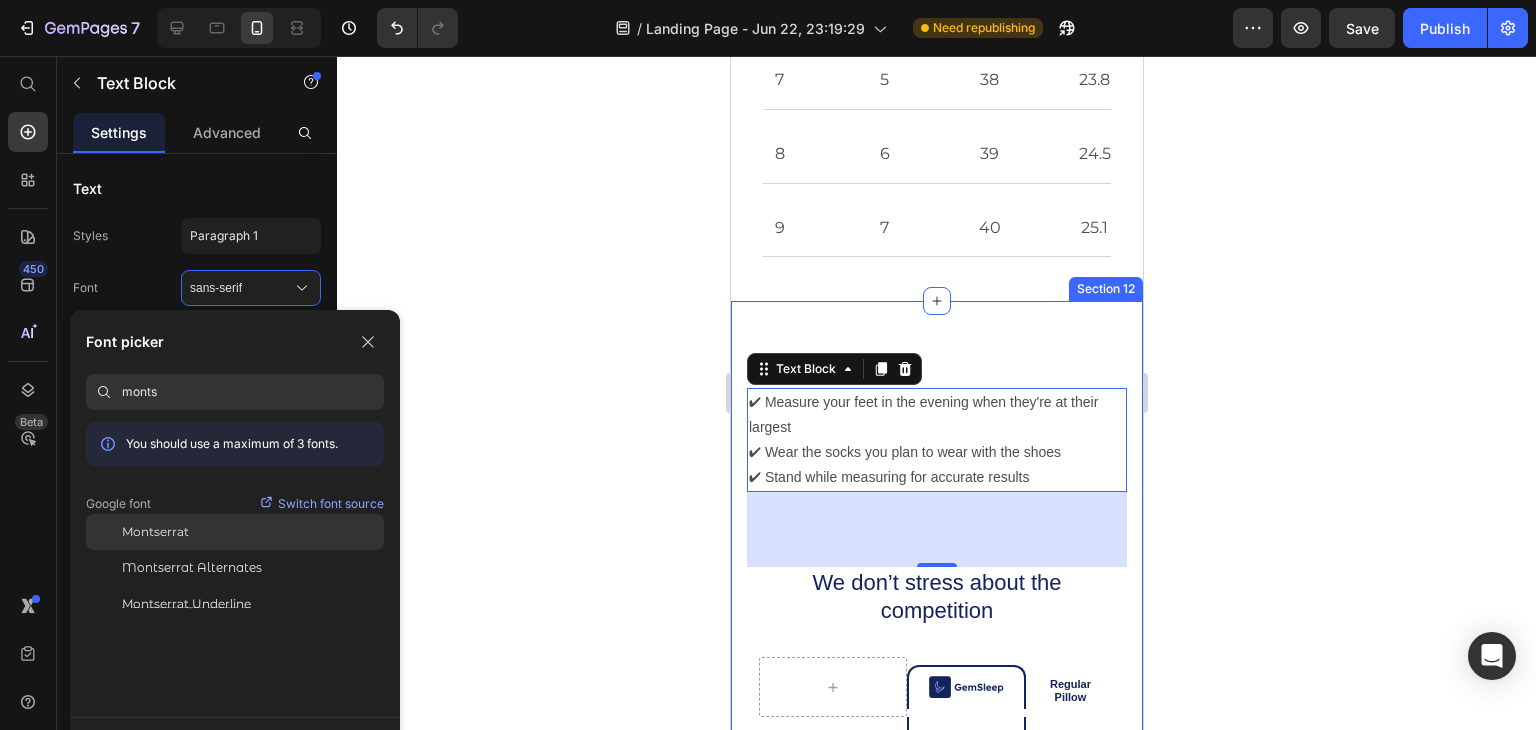 type on "monts" 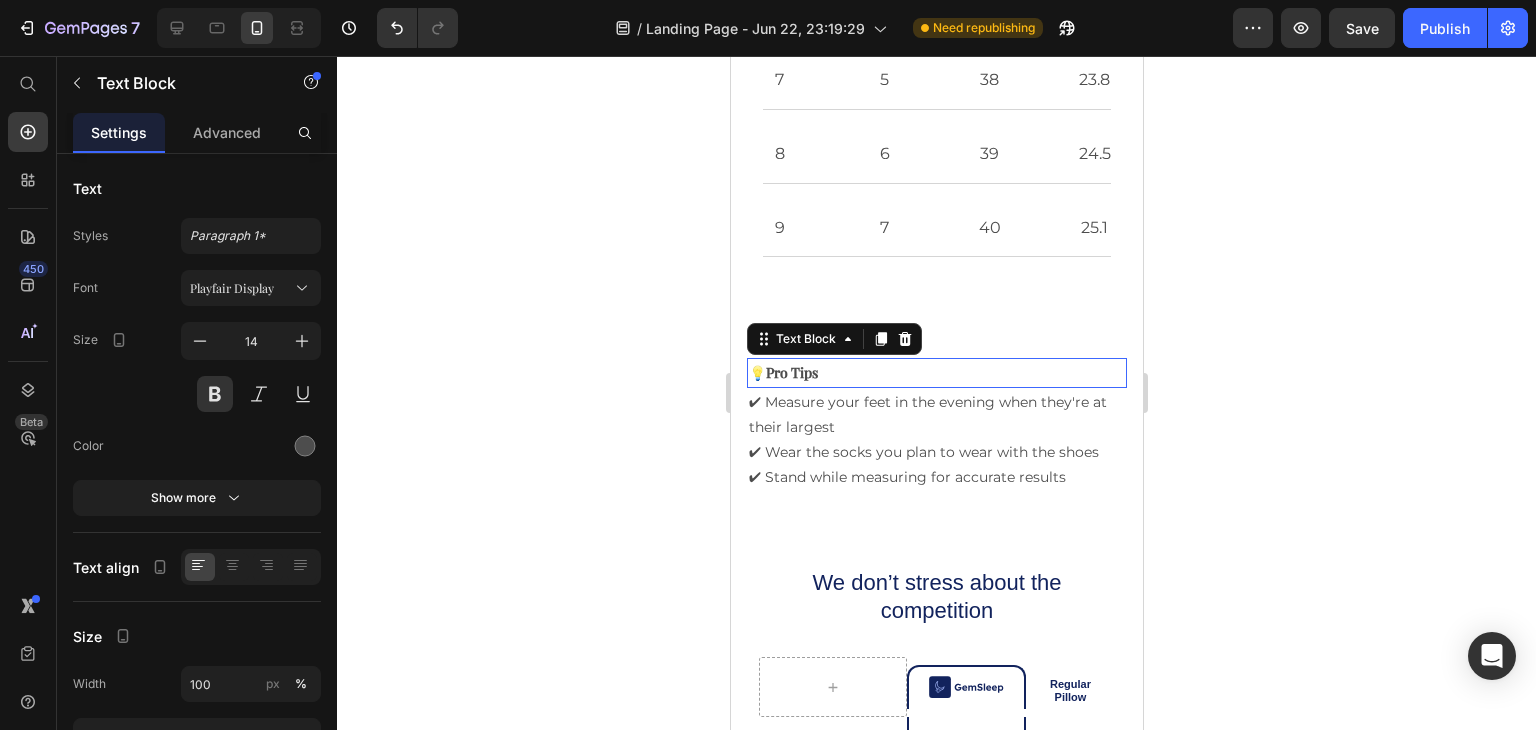 click on "💡Pro Tips" at bounding box center (936, 372) 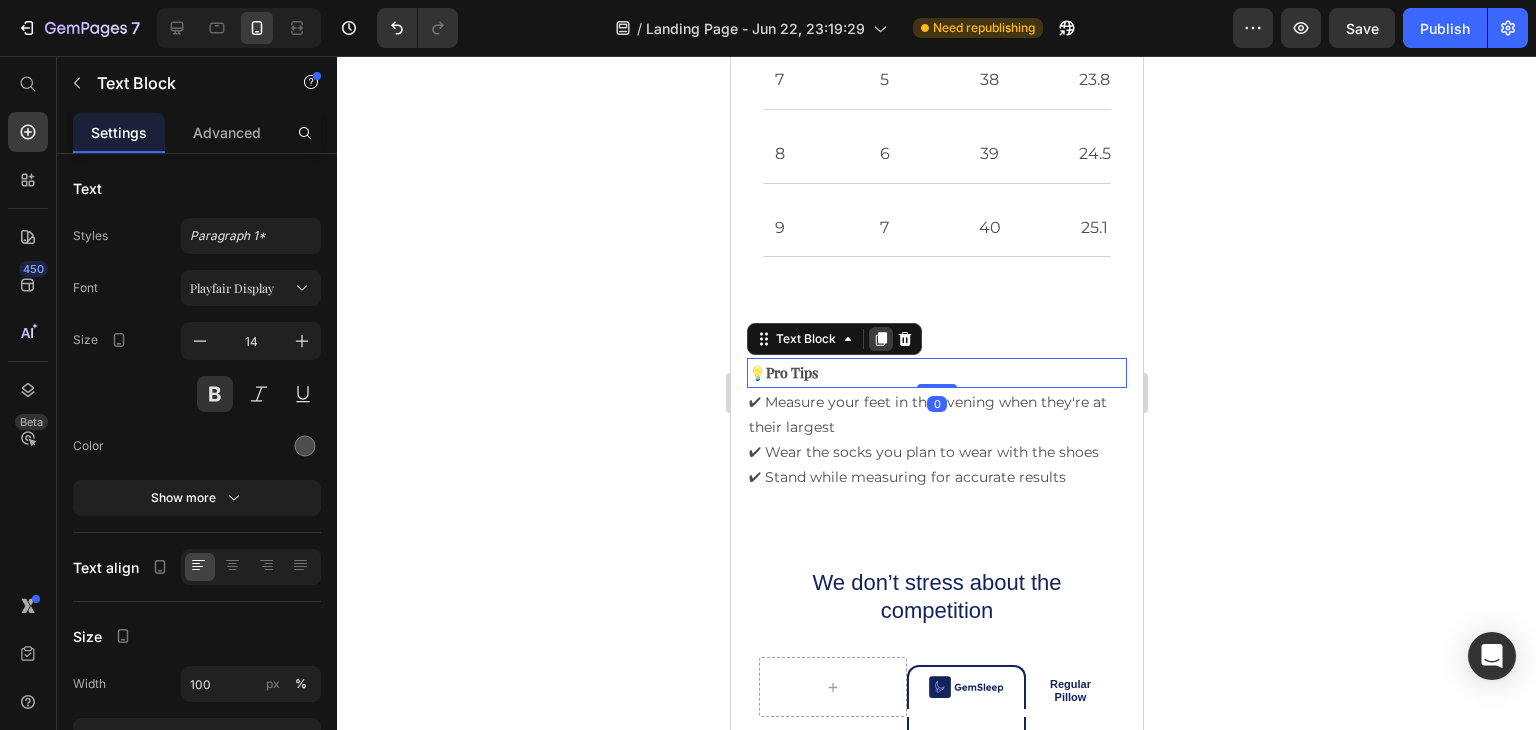 click 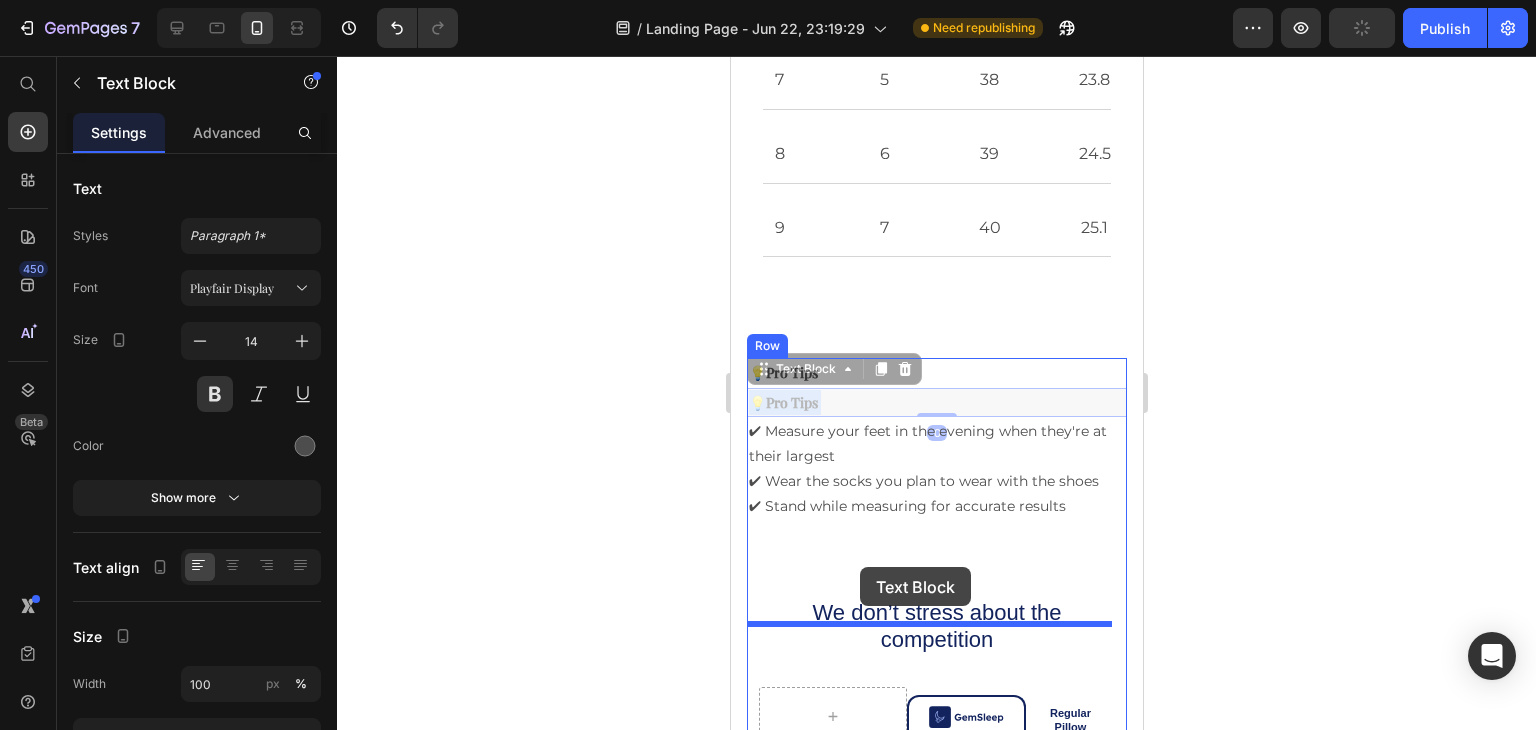 drag, startPoint x: 883, startPoint y: 421, endPoint x: 859, endPoint y: 567, distance: 147.95946 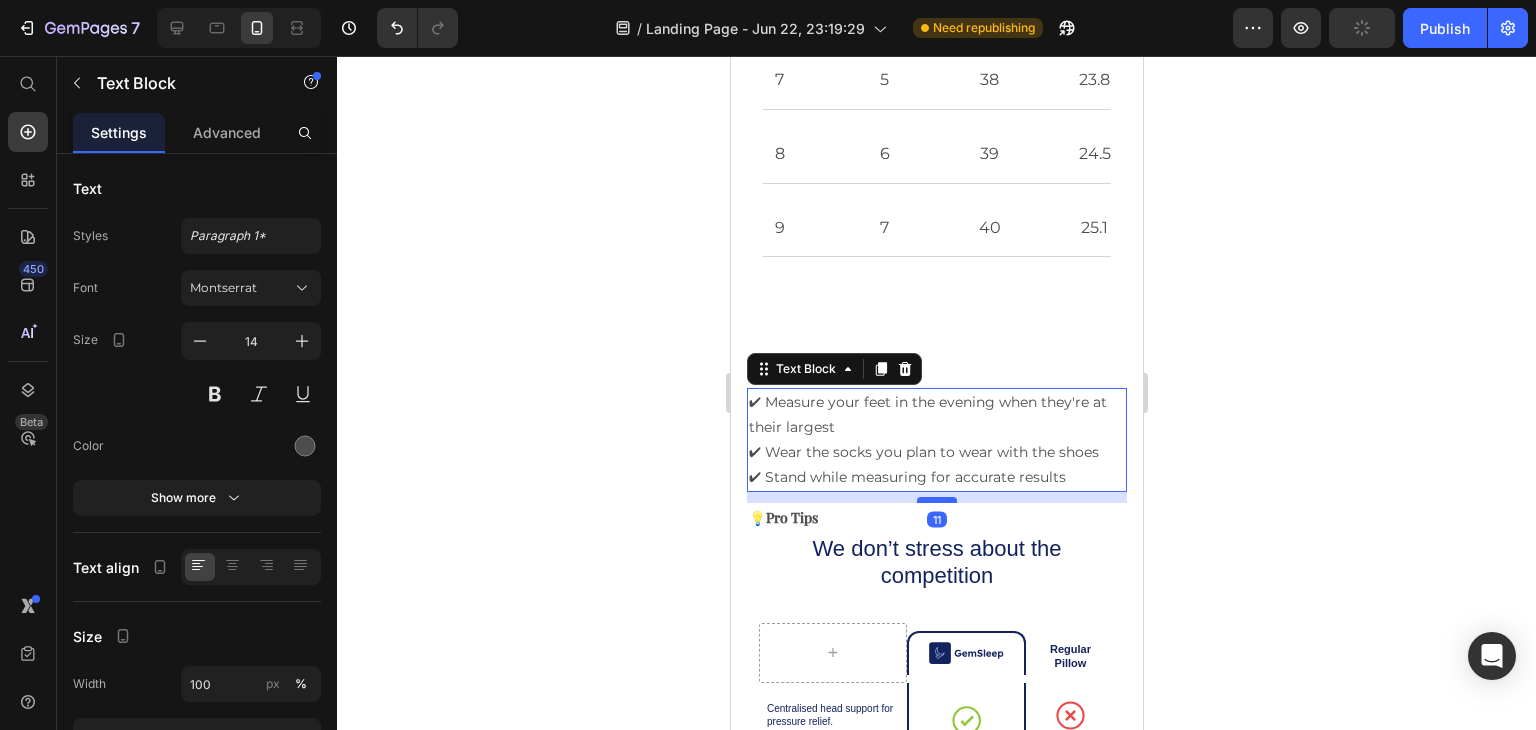 drag, startPoint x: 925, startPoint y: 592, endPoint x: 925, endPoint y: 528, distance: 64 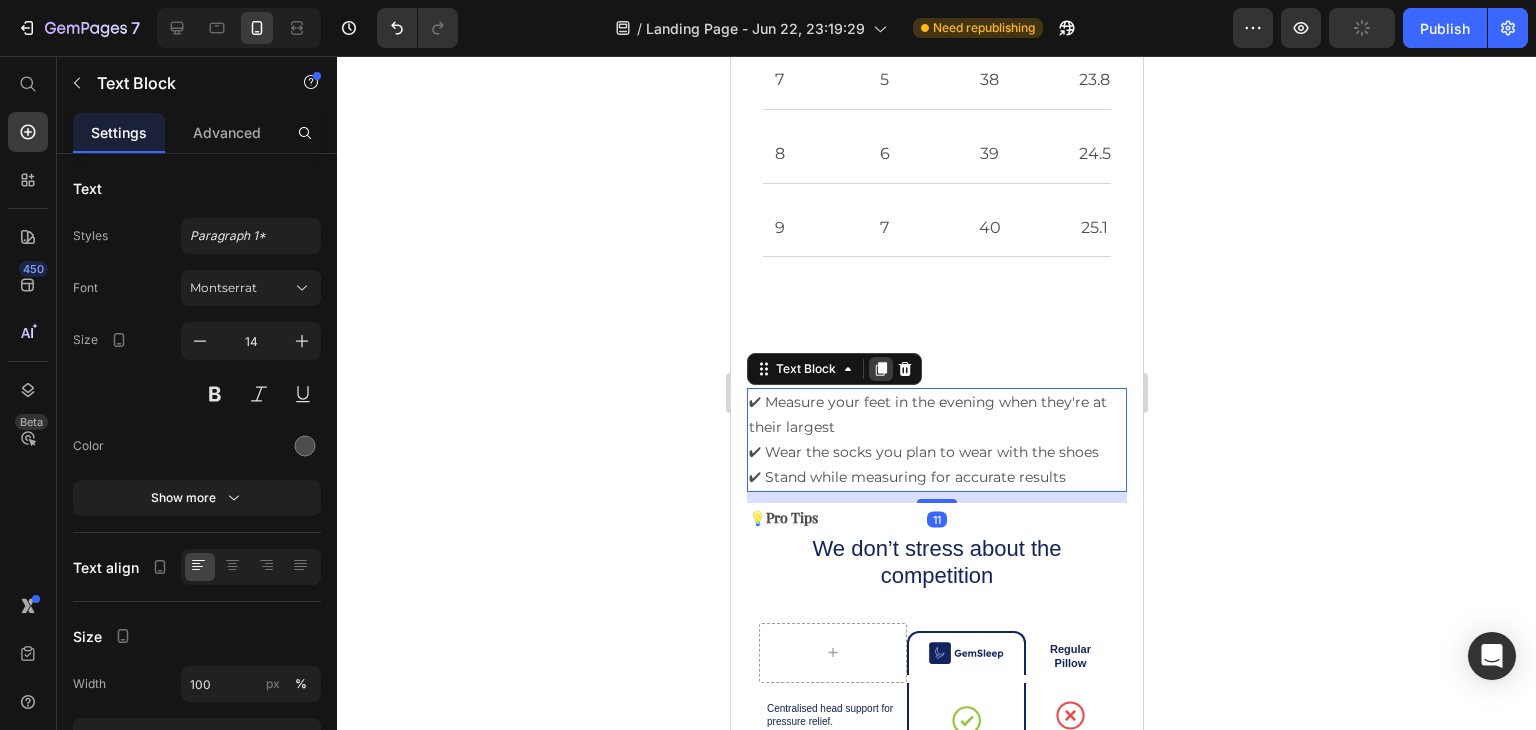 click 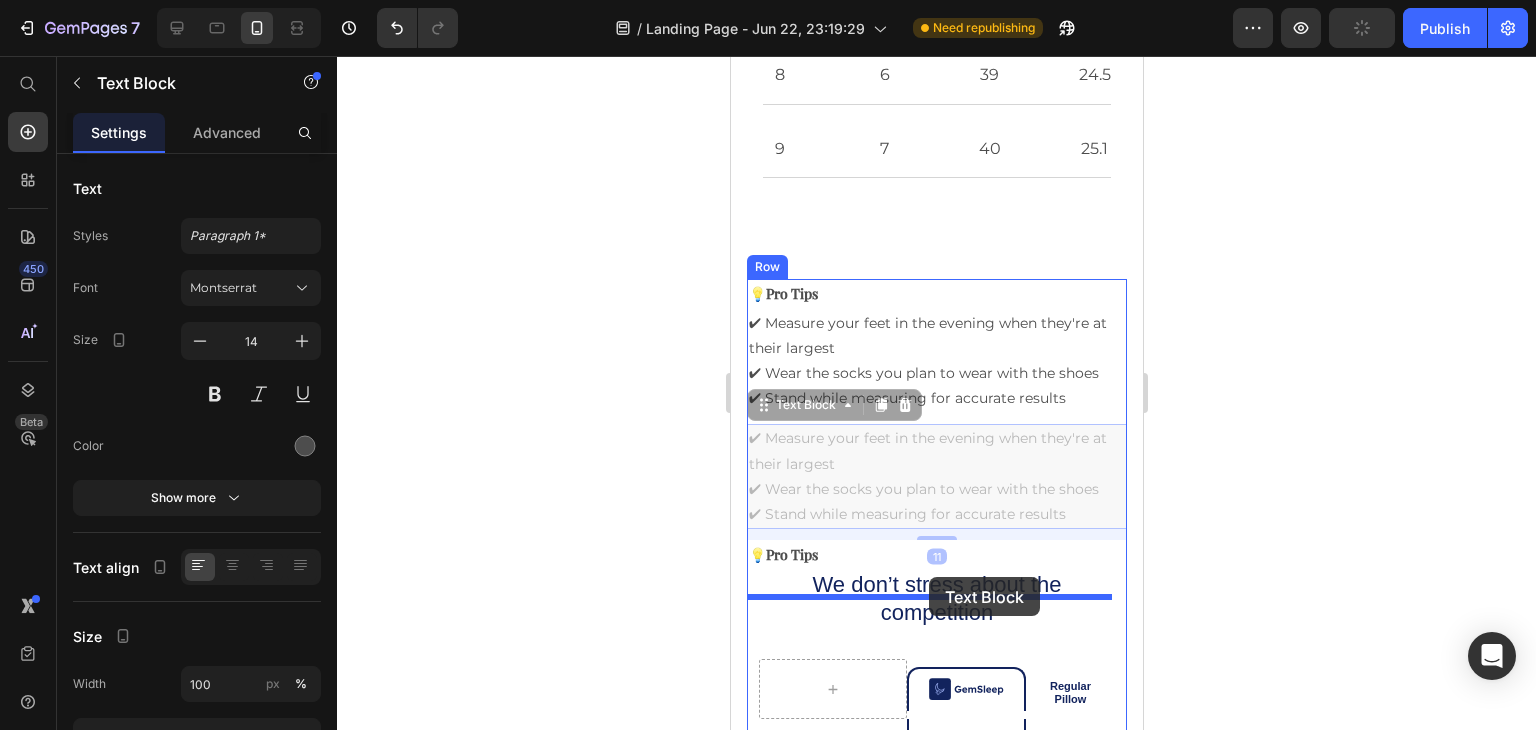 scroll, scrollTop: 4779, scrollLeft: 0, axis: vertical 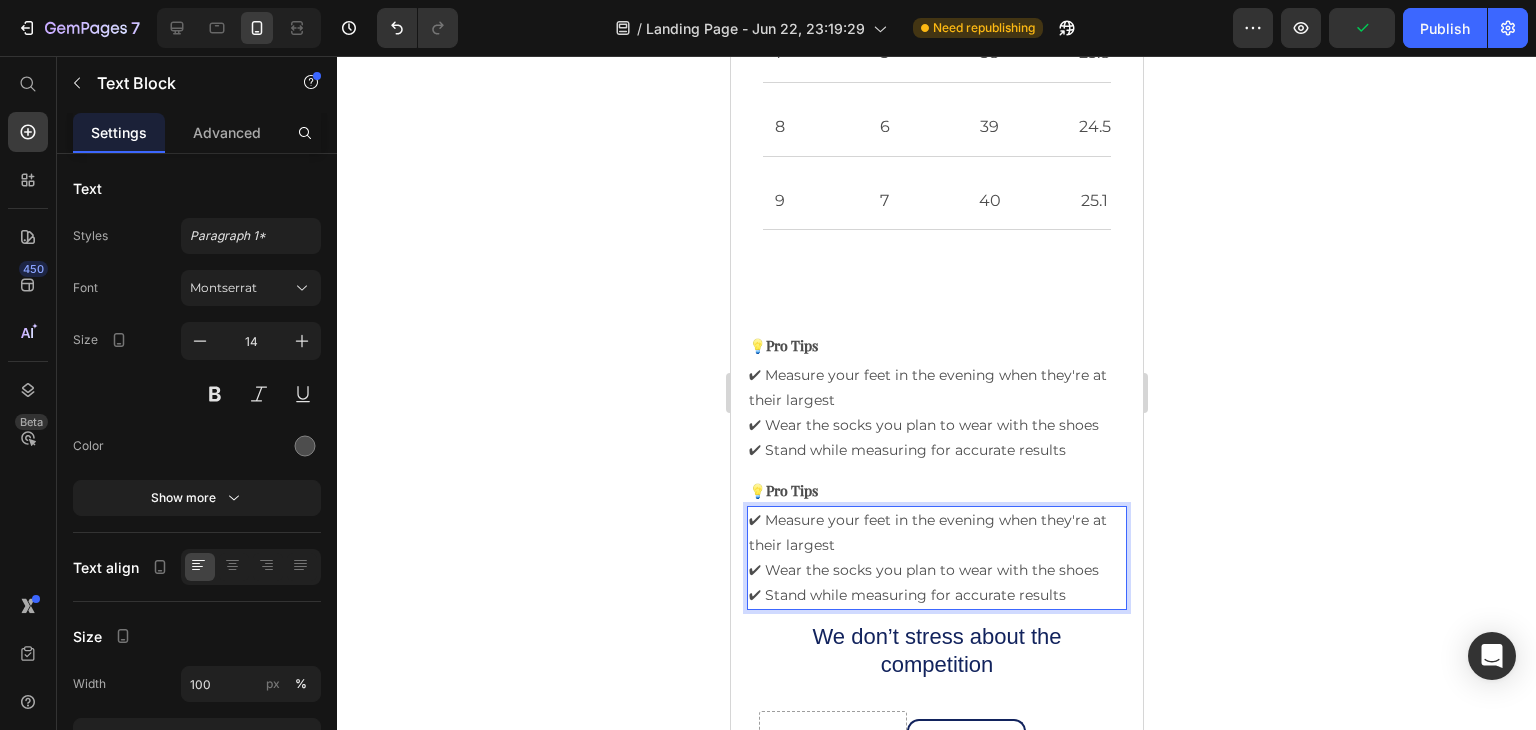 click on "✔ Measure your feet in the evening when they're at their largest ✔ Wear the socks you plan to wear with the shoes ✔ Stand while measuring for accurate results" at bounding box center [936, 558] 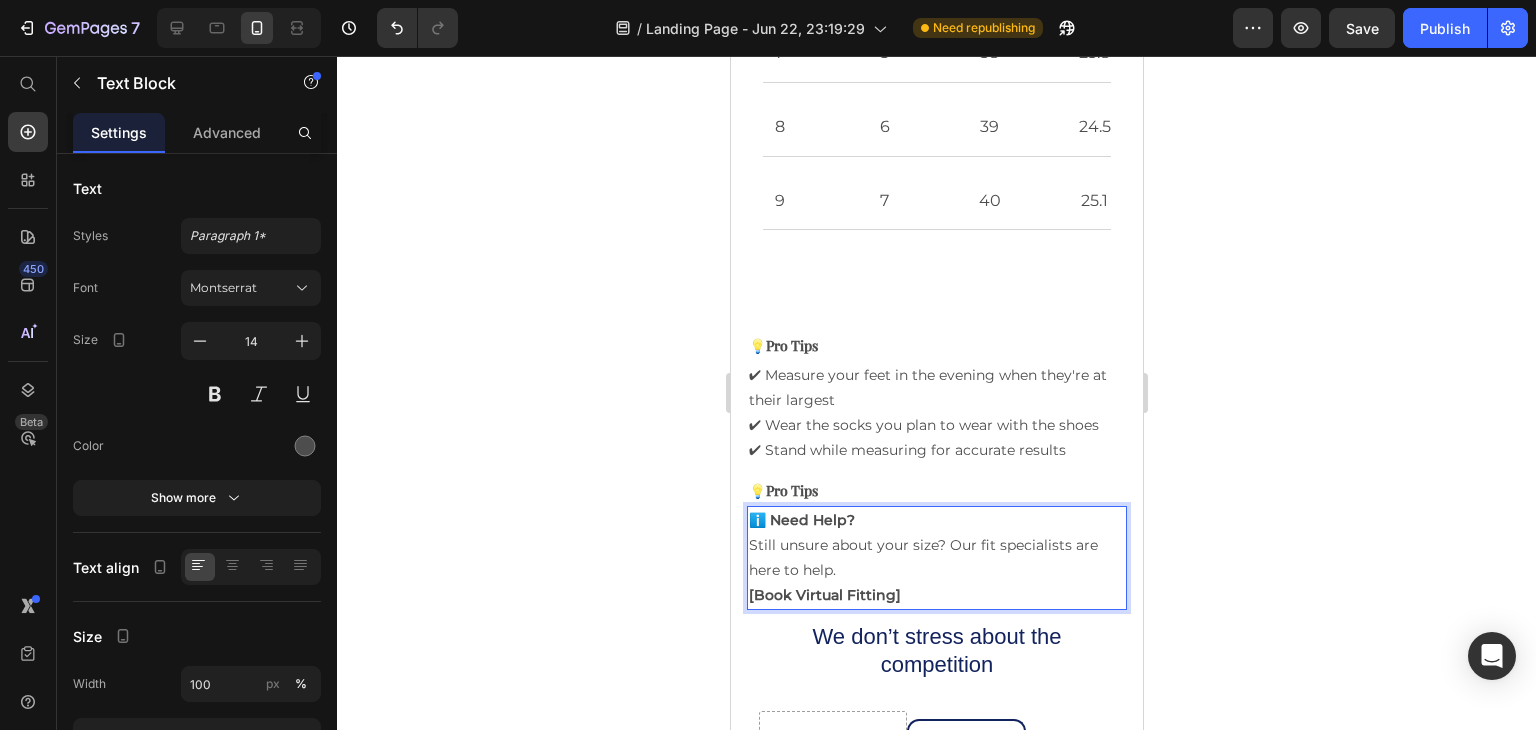 click on "ℹ️ Need Help? Still unsure about your size? Our fit specialists are here to help." at bounding box center [936, 546] 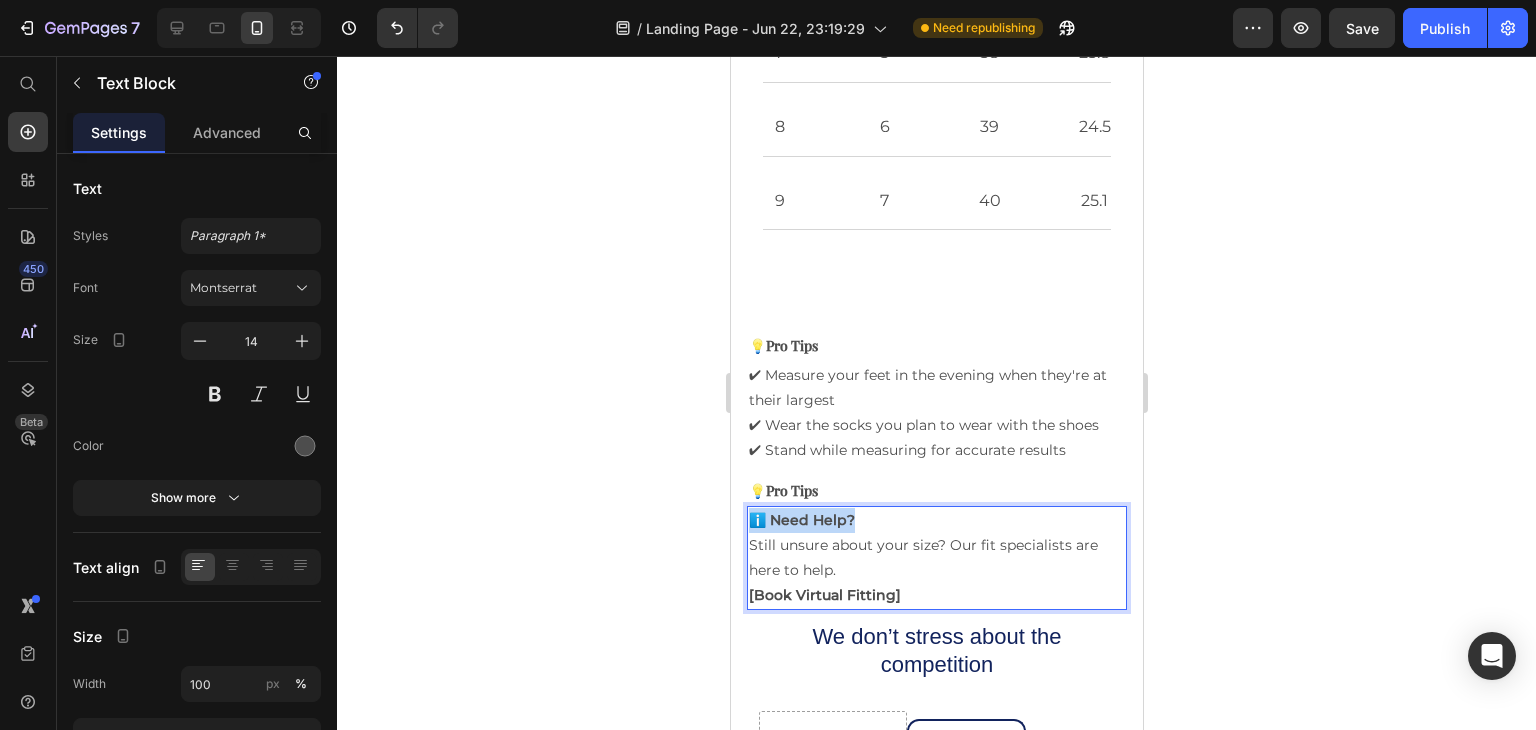 drag, startPoint x: 862, startPoint y: 546, endPoint x: 1458, endPoint y: 609, distance: 599.32043 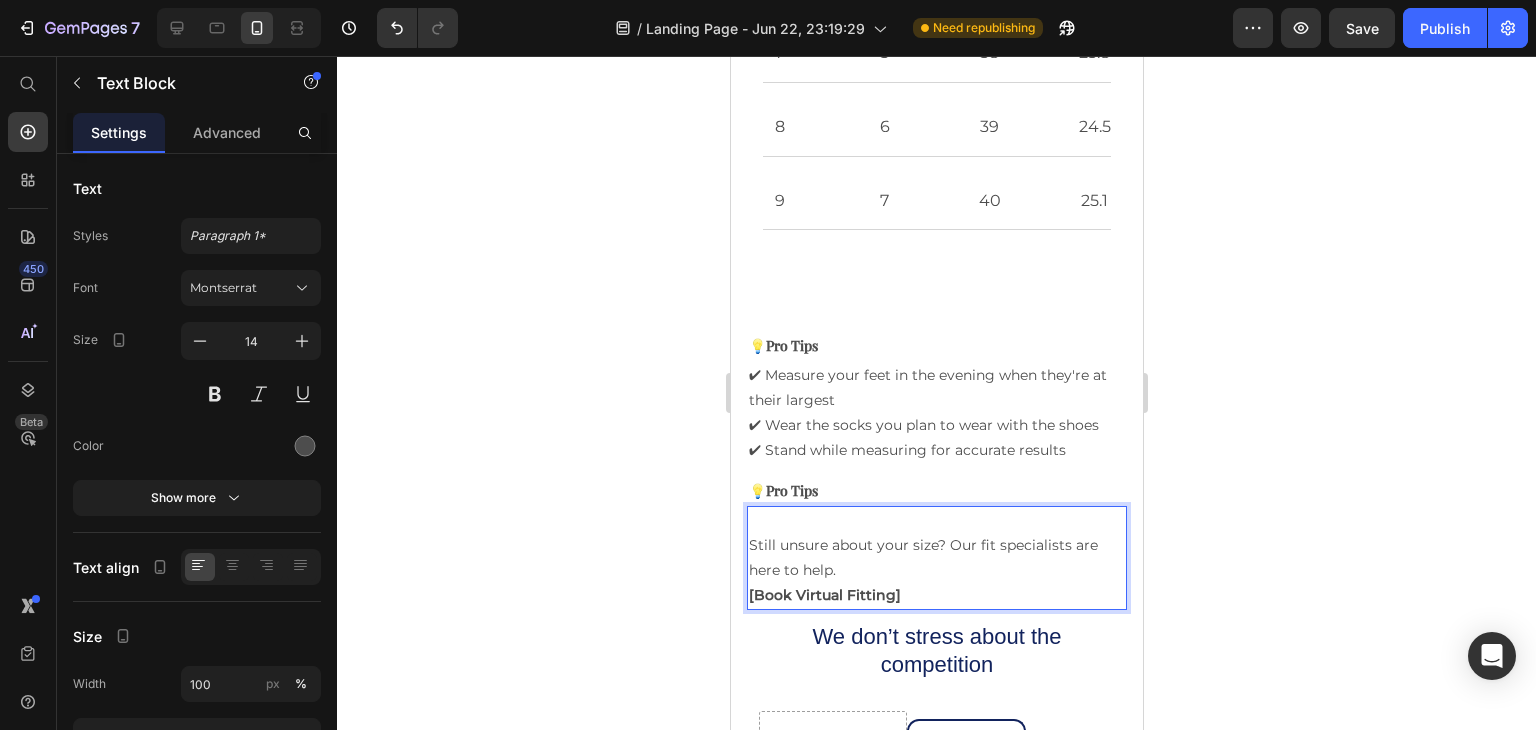 click on "⁠⁠⁠⁠⁠⁠⁠ Still unsure about your size? Our fit specialists are here to help." at bounding box center (936, 546) 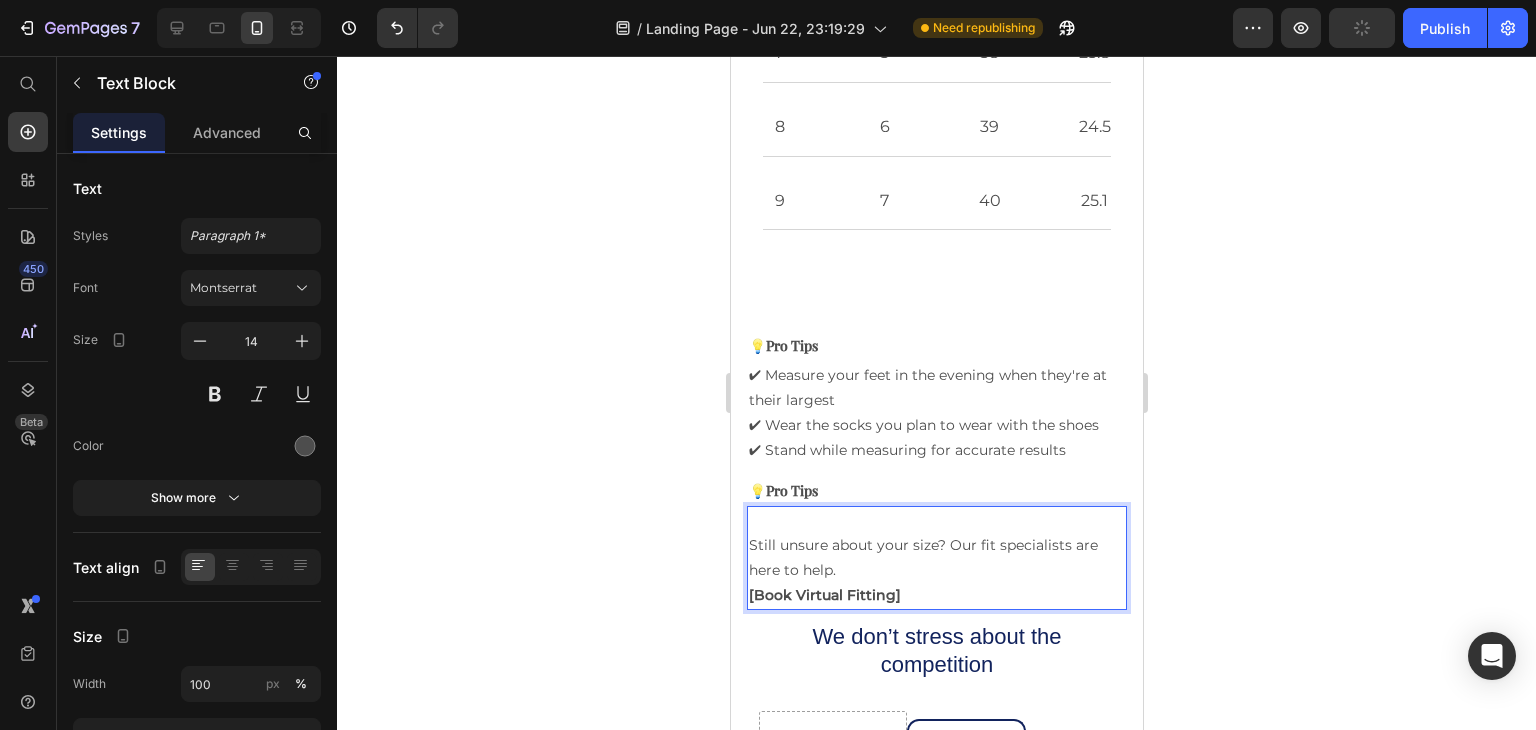 click on "Still unsure about your size? Our fit specialists are here to help." at bounding box center (936, 546) 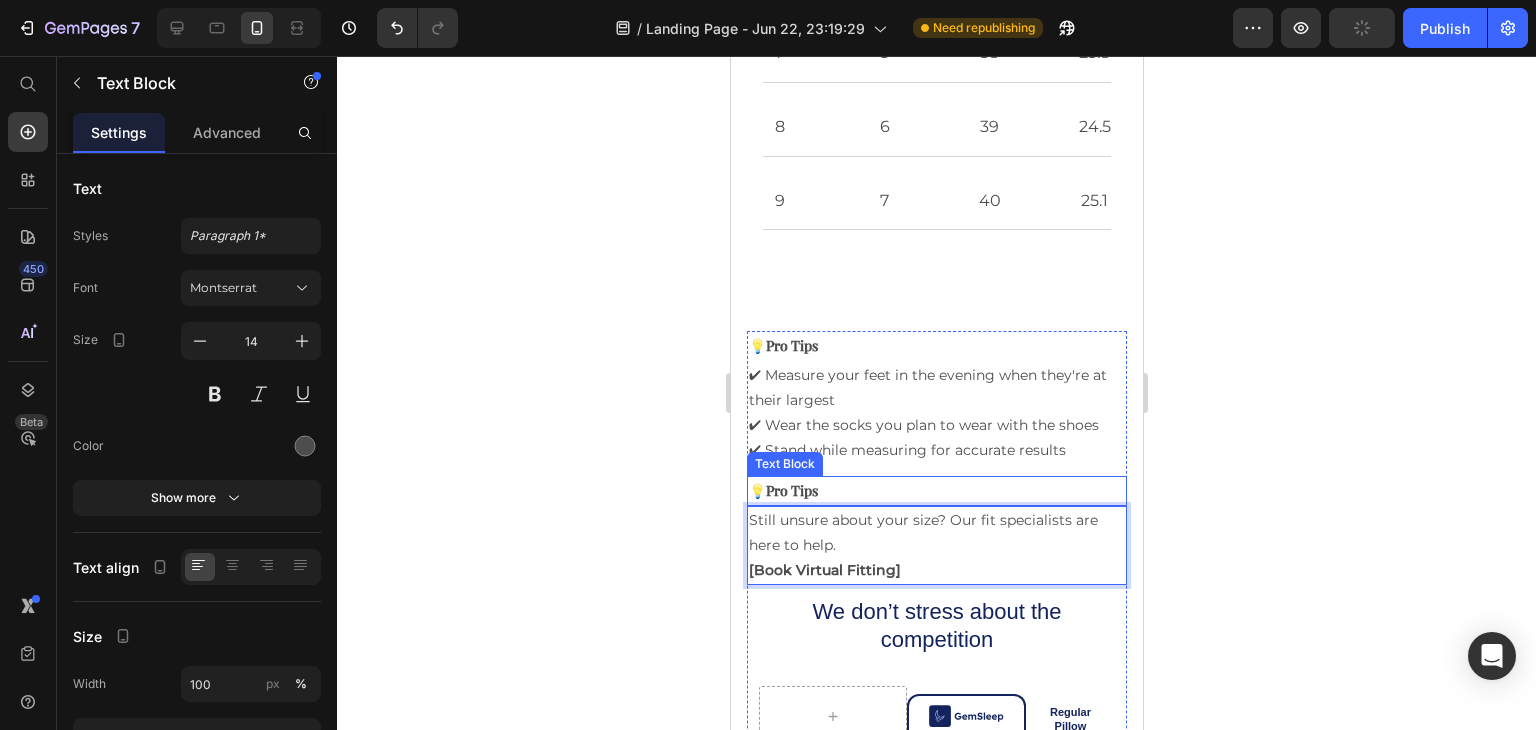 click on "💡Pro Tips" at bounding box center (936, 490) 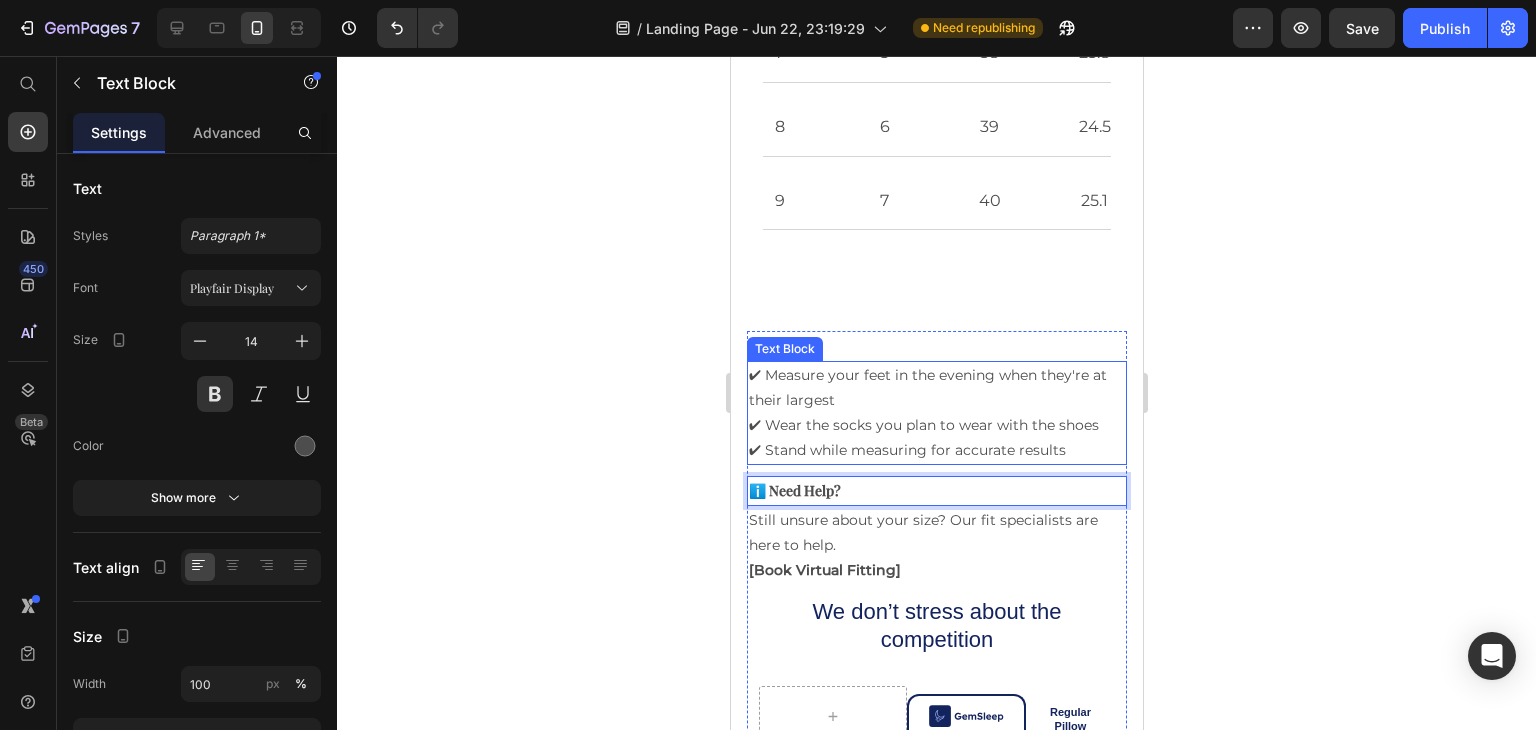 click on "✔ Measure your feet in the evening when they're at their largest ✔ Wear the socks you plan to wear with the shoes ✔ Stand while measuring for accurate results" at bounding box center (936, 413) 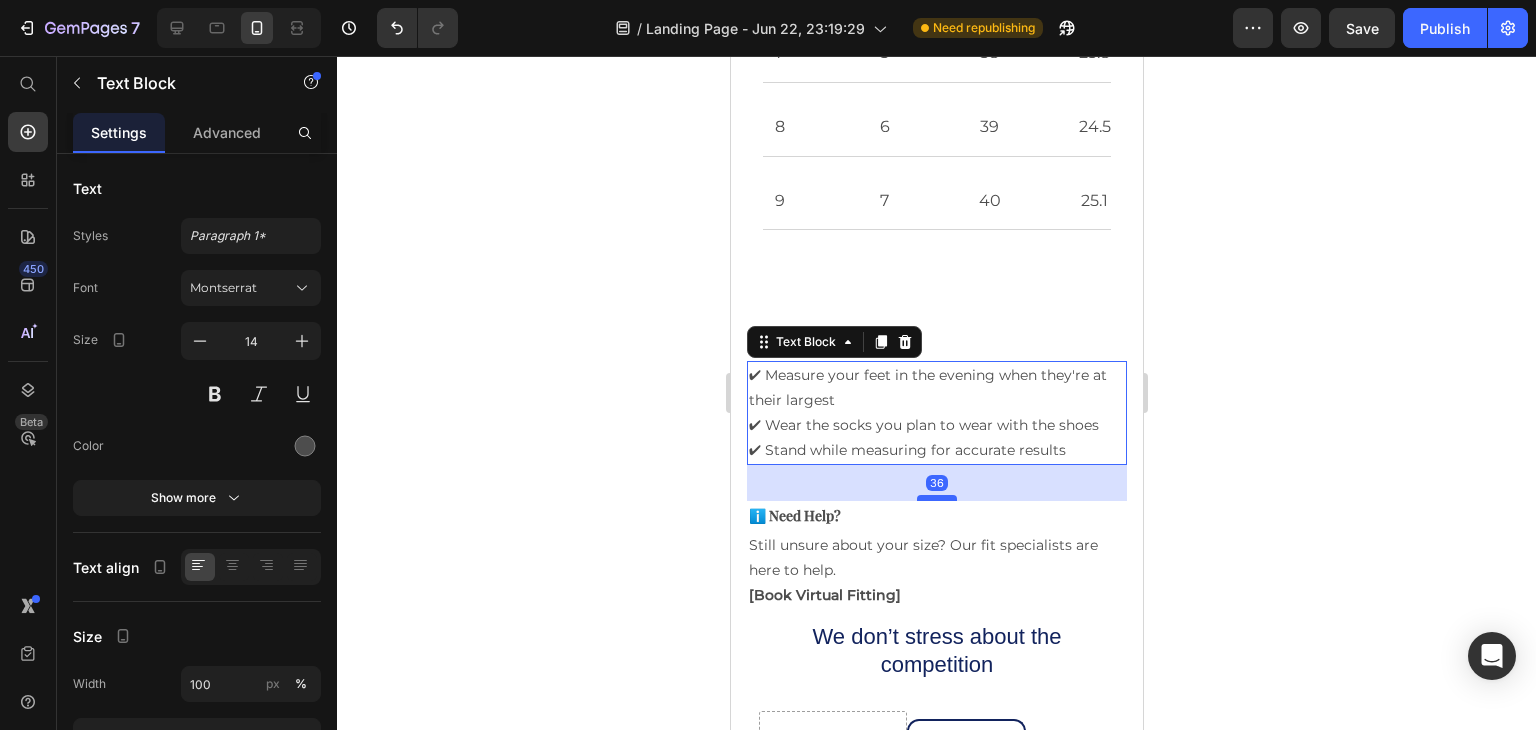 drag, startPoint x: 922, startPoint y: 502, endPoint x: 925, endPoint y: 527, distance: 25.179358 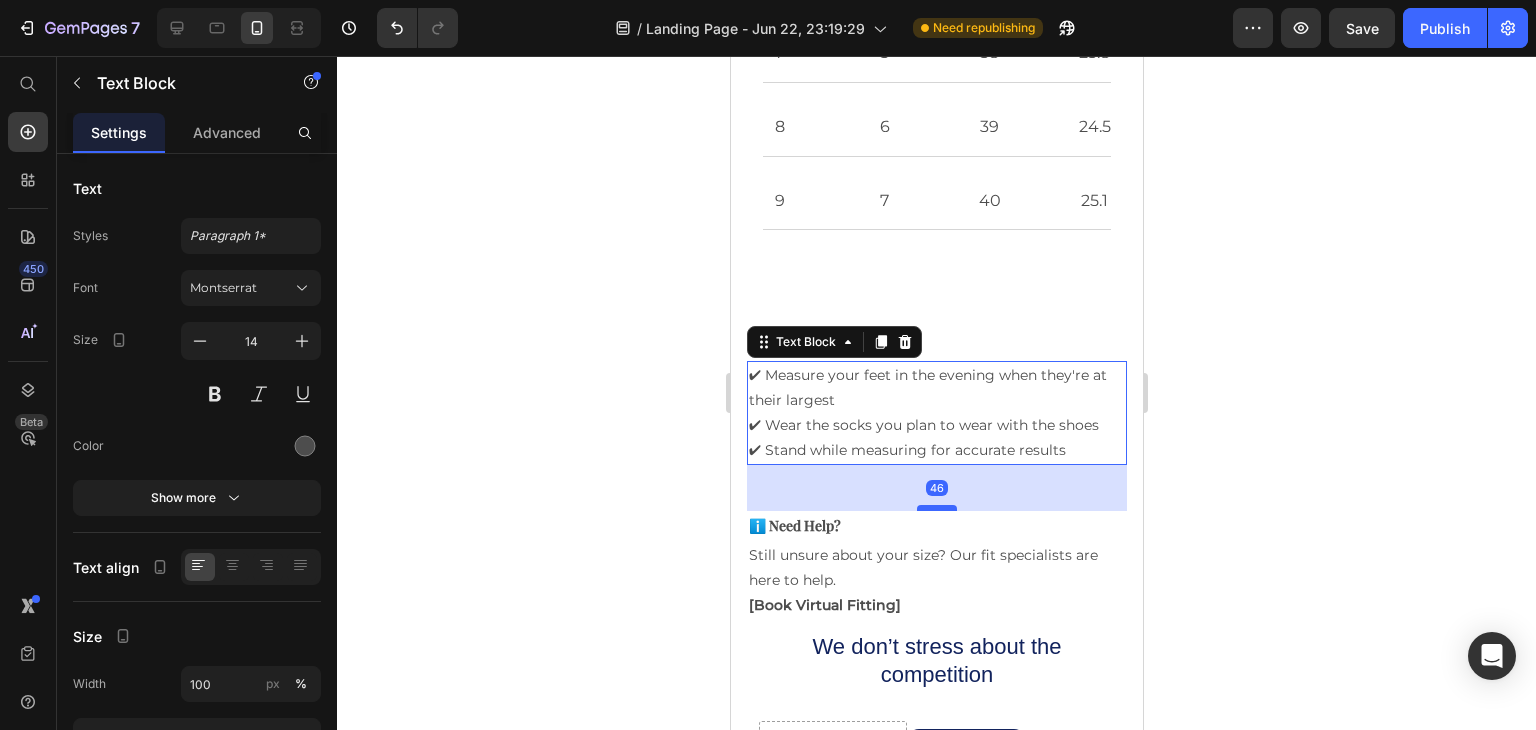 click at bounding box center [936, 508] 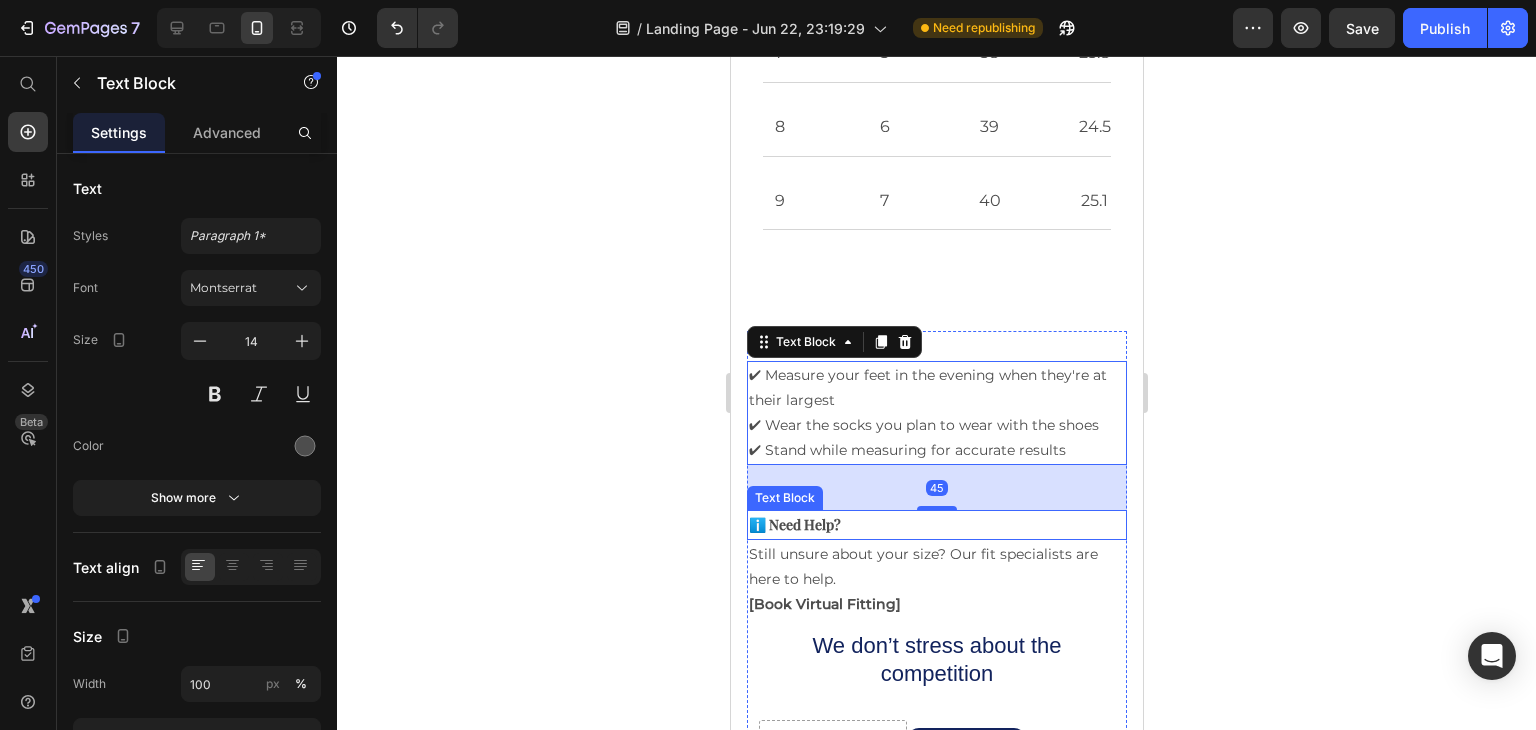 click on "ℹ️ Need Help?" at bounding box center (936, 524) 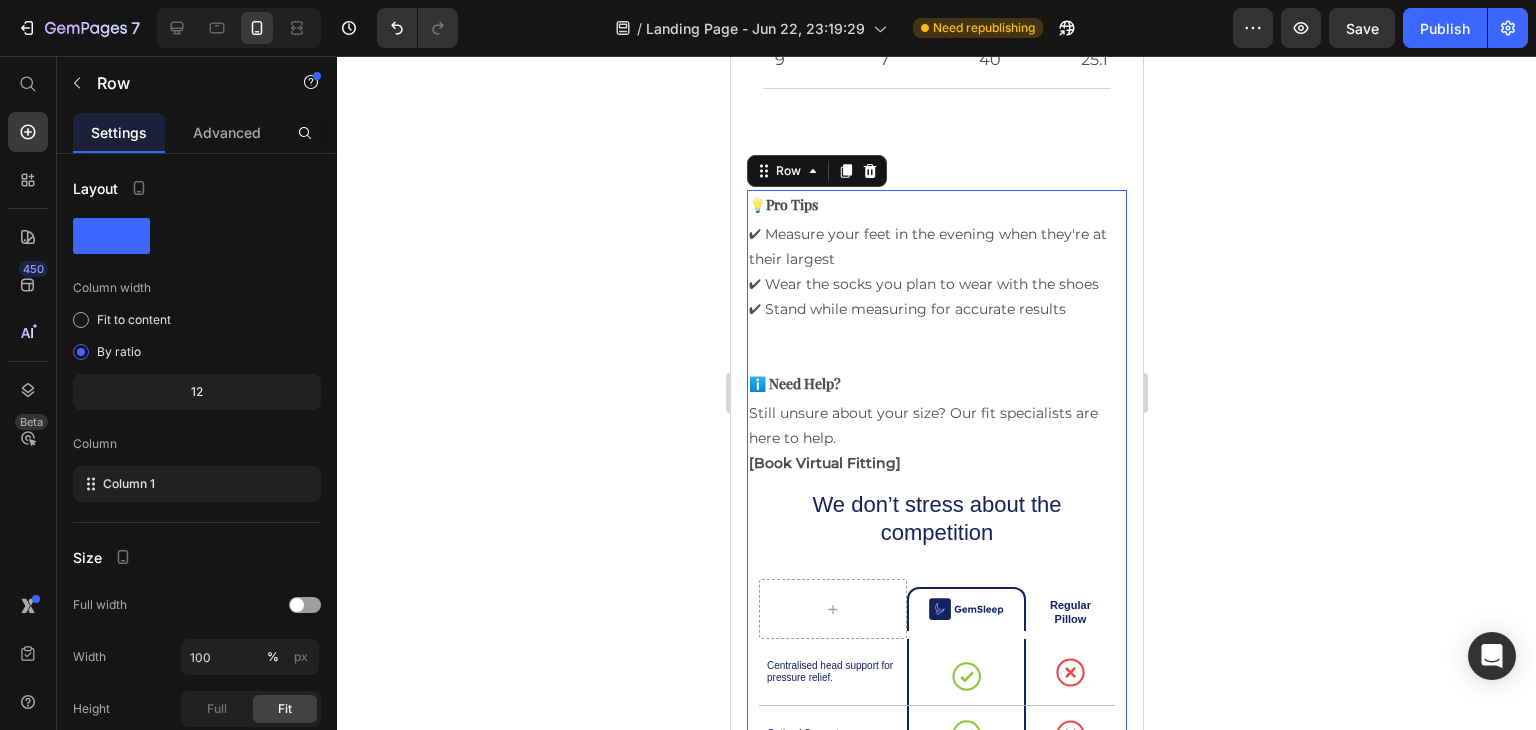 scroll, scrollTop: 4739, scrollLeft: 0, axis: vertical 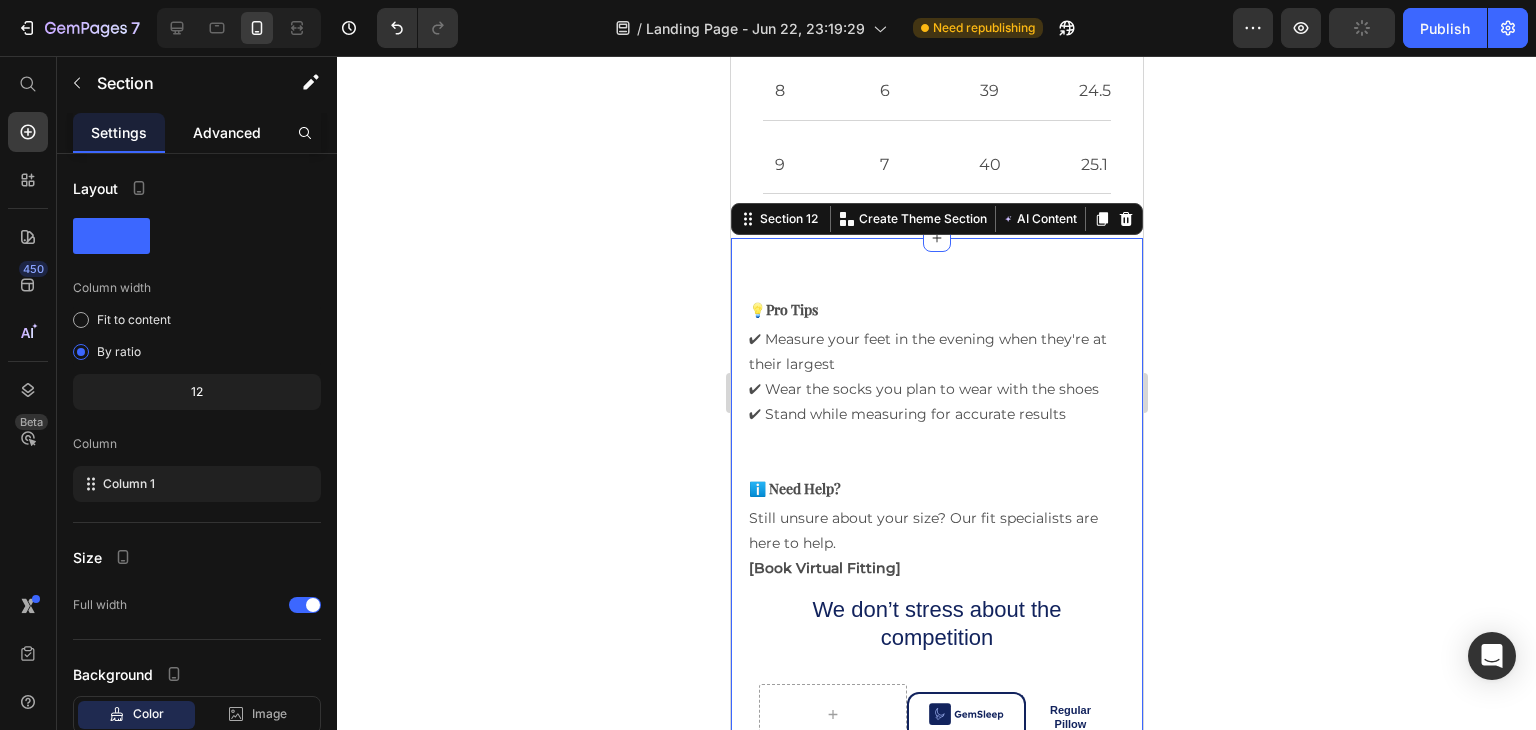 click on "Advanced" at bounding box center (227, 132) 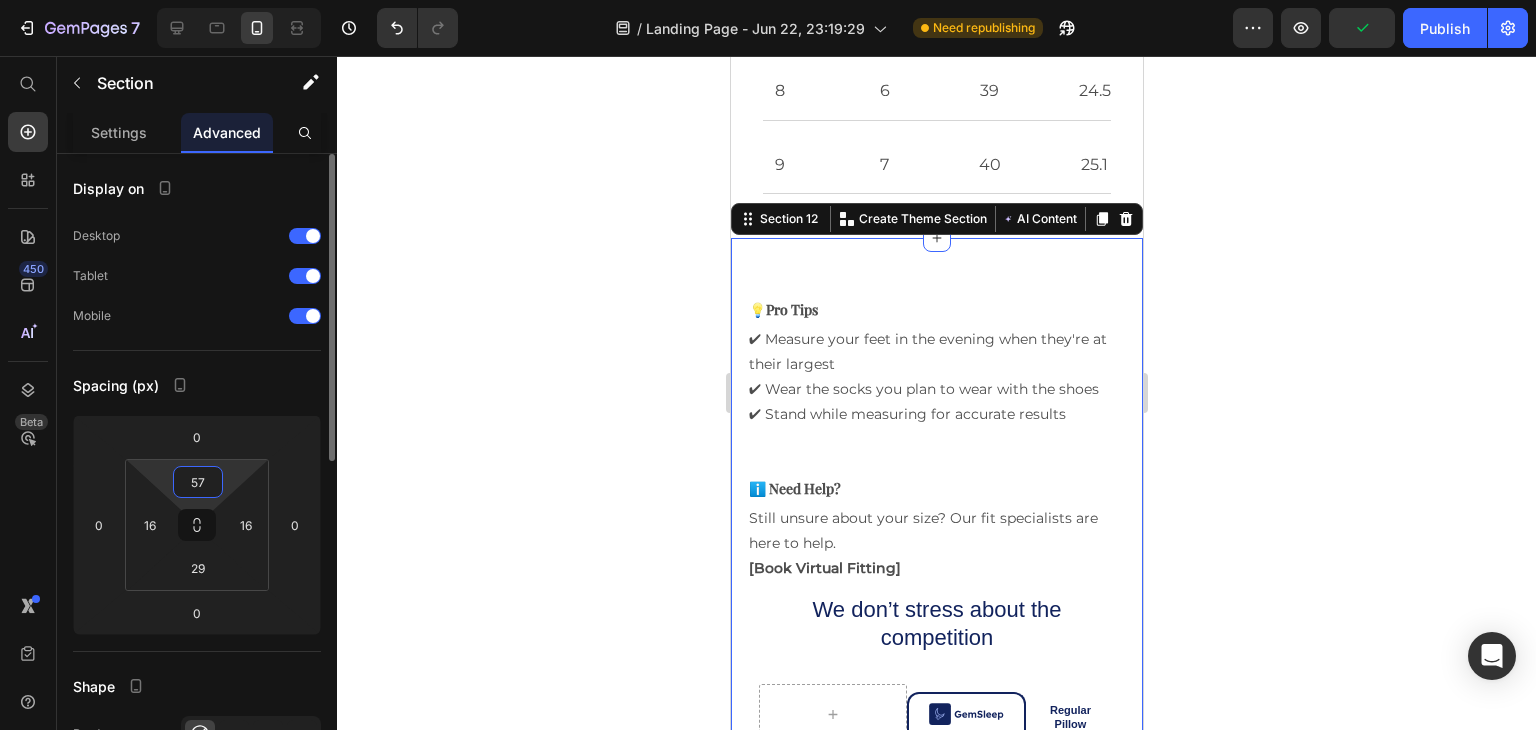 click on "57" at bounding box center [198, 482] 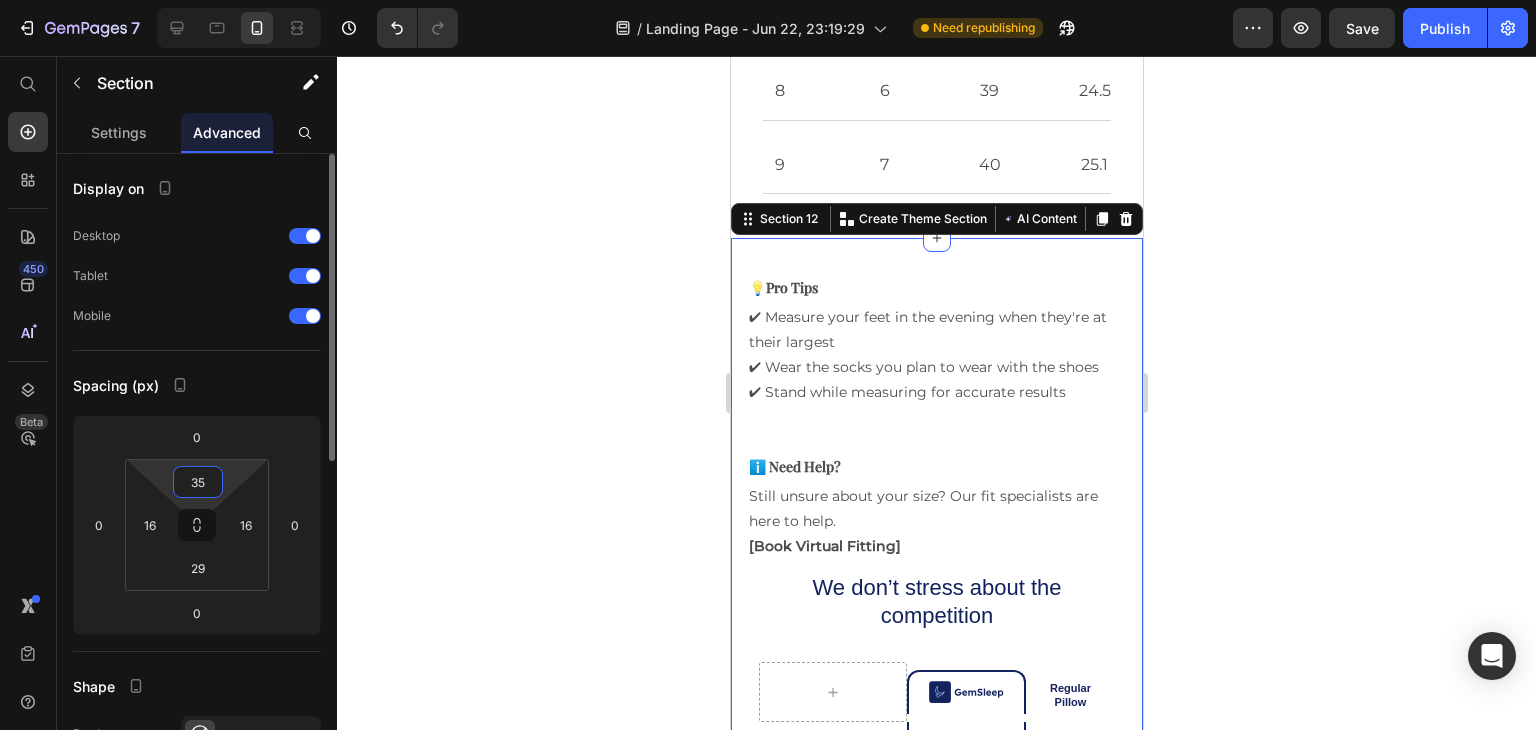 type on "35" 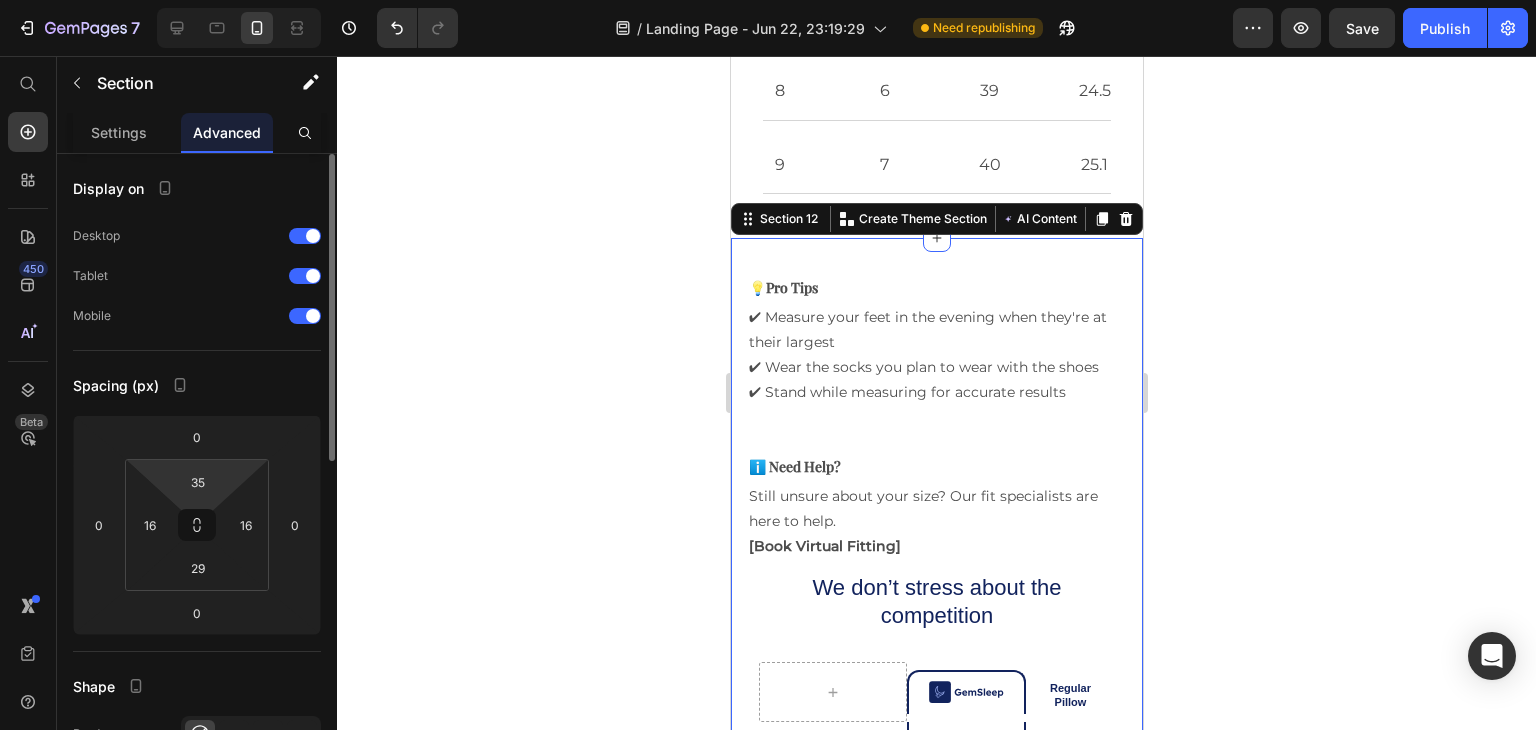 click on "Spacing (px)" at bounding box center [197, 385] 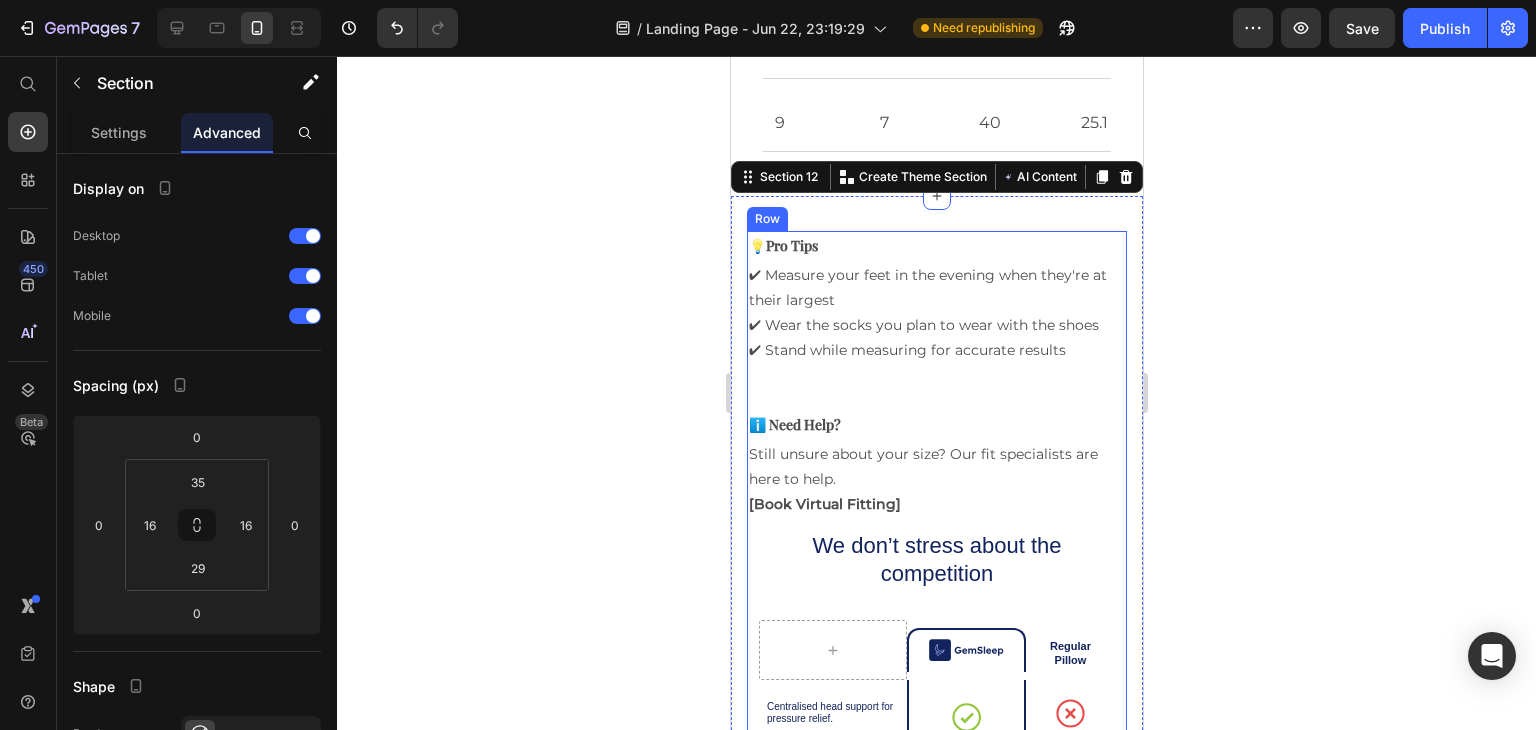 scroll, scrollTop: 4783, scrollLeft: 0, axis: vertical 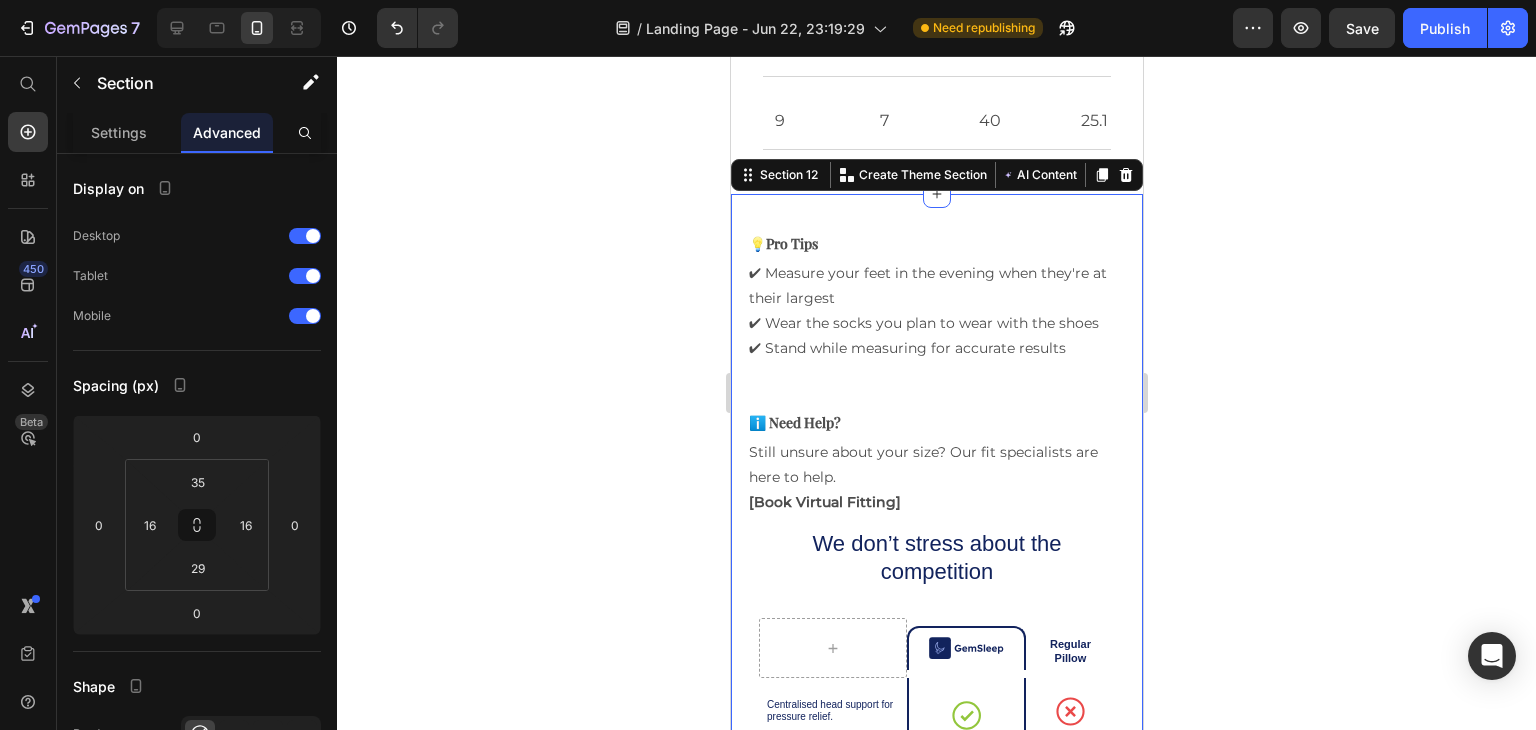 click 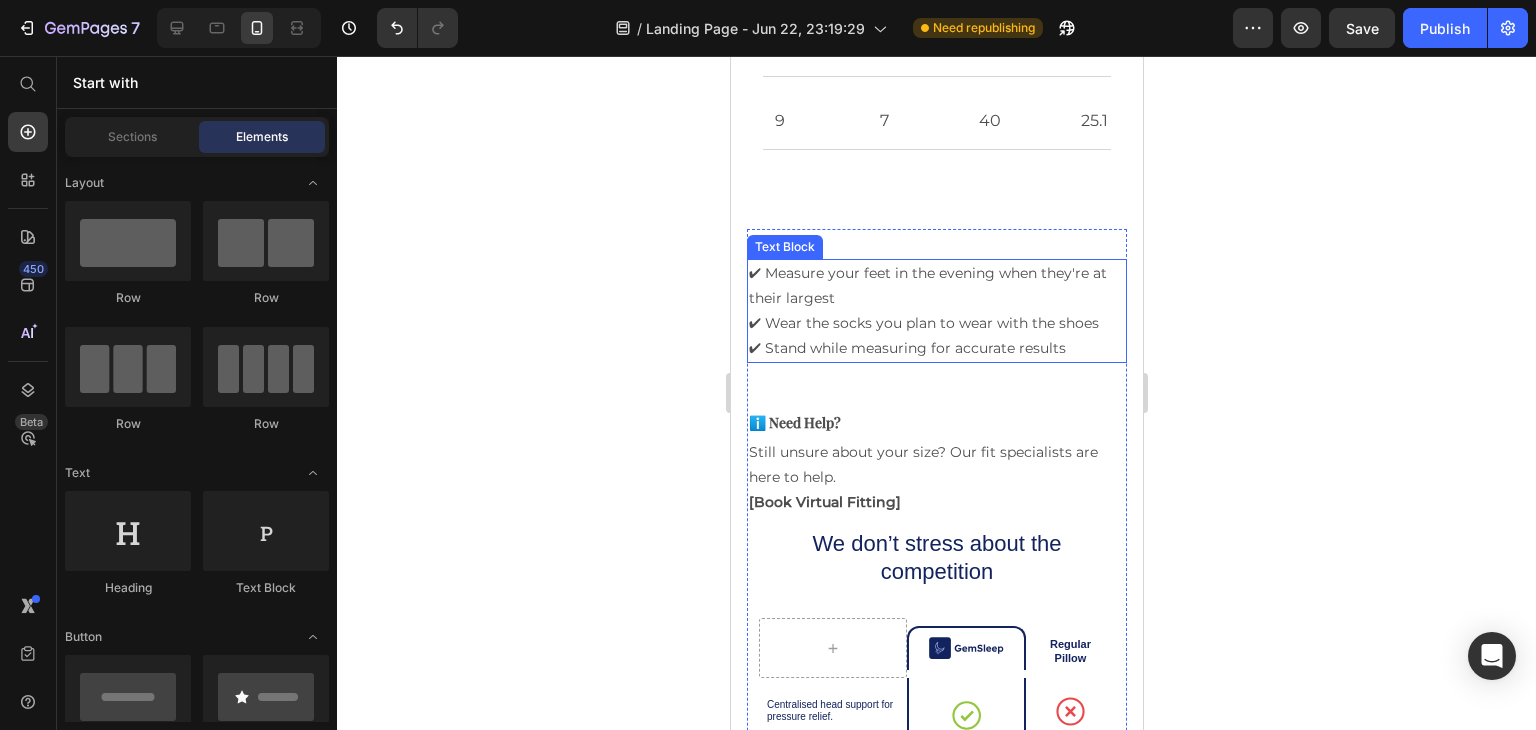 scroll, scrollTop: 4876, scrollLeft: 0, axis: vertical 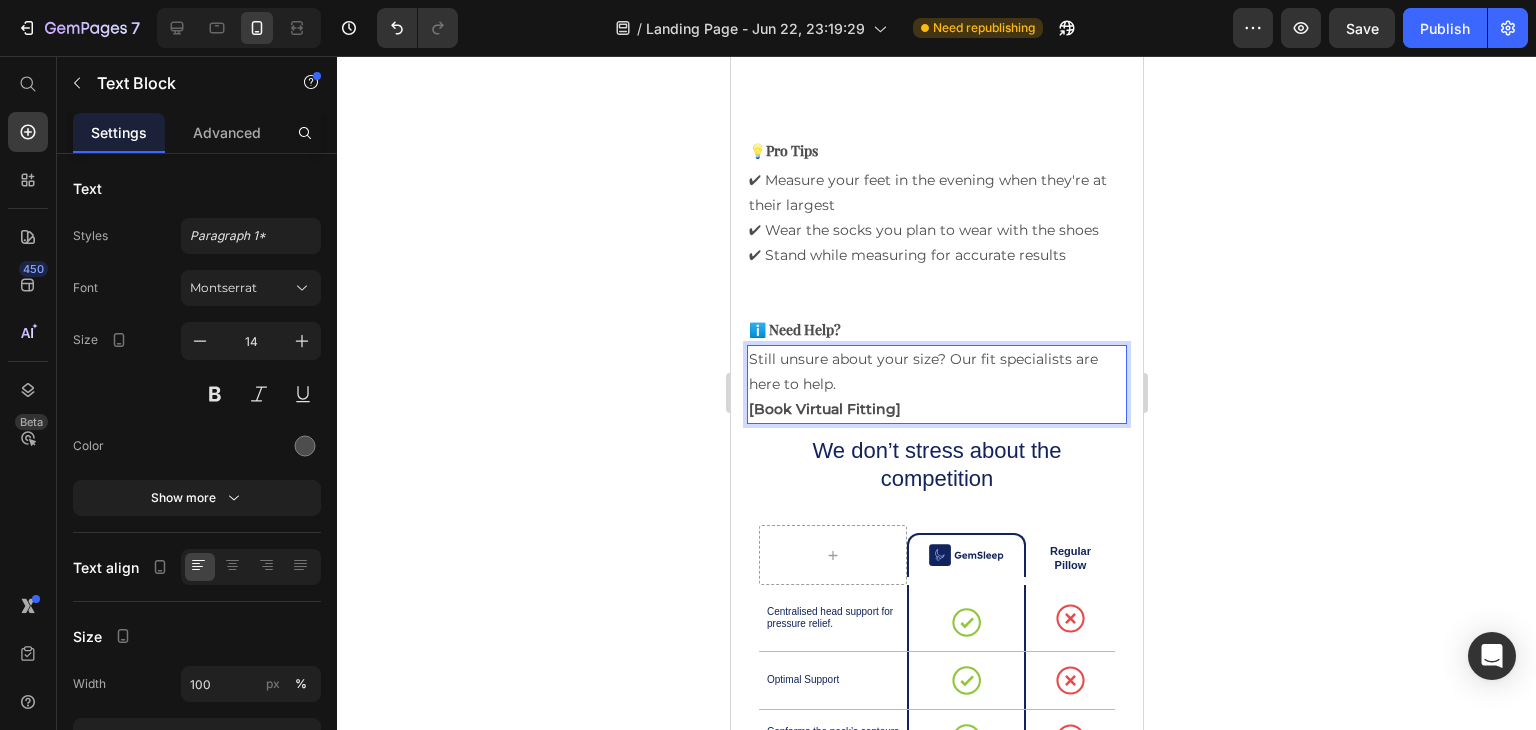 click on "[Book Virtual Fitting]" at bounding box center [936, 409] 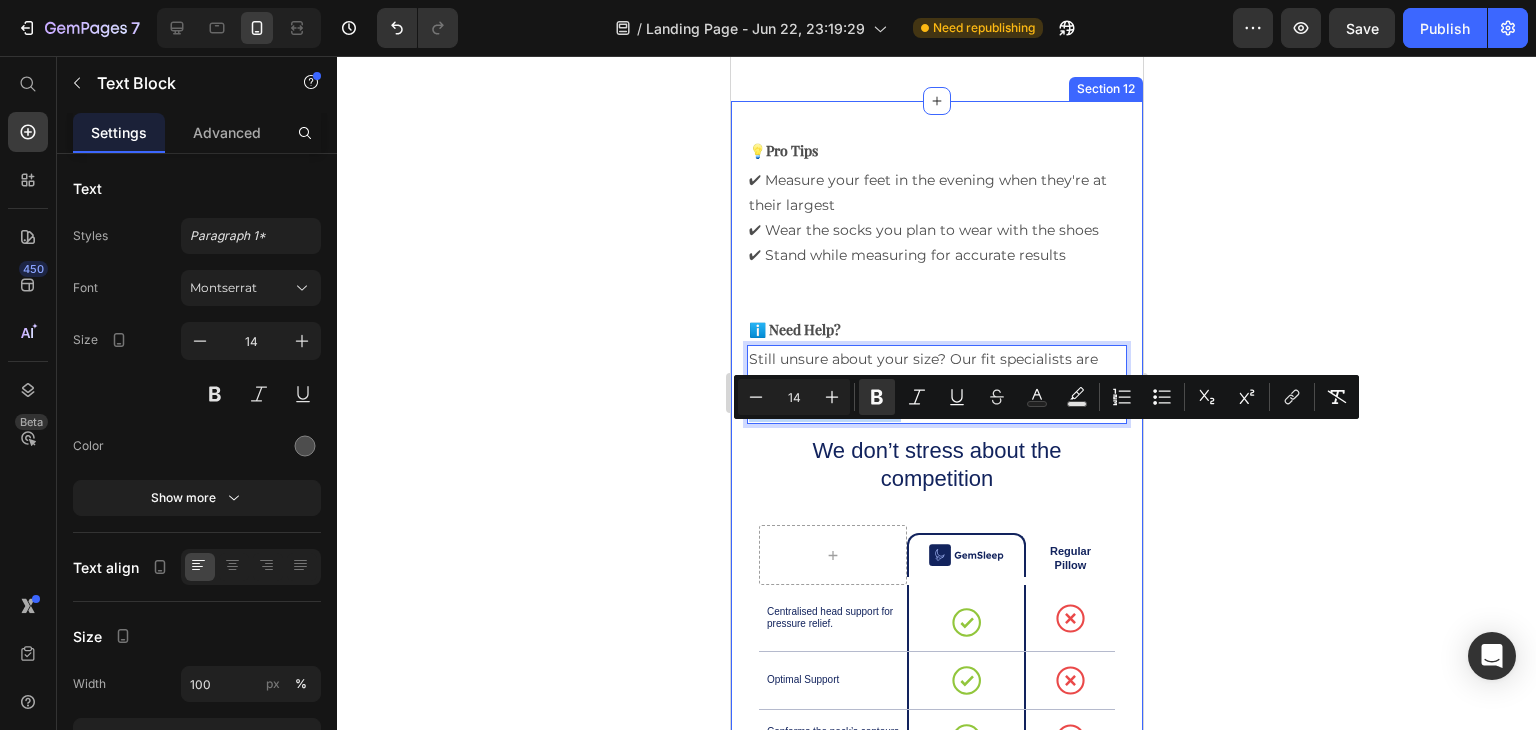 drag, startPoint x: 909, startPoint y: 436, endPoint x: 726, endPoint y: 441, distance: 183.0683 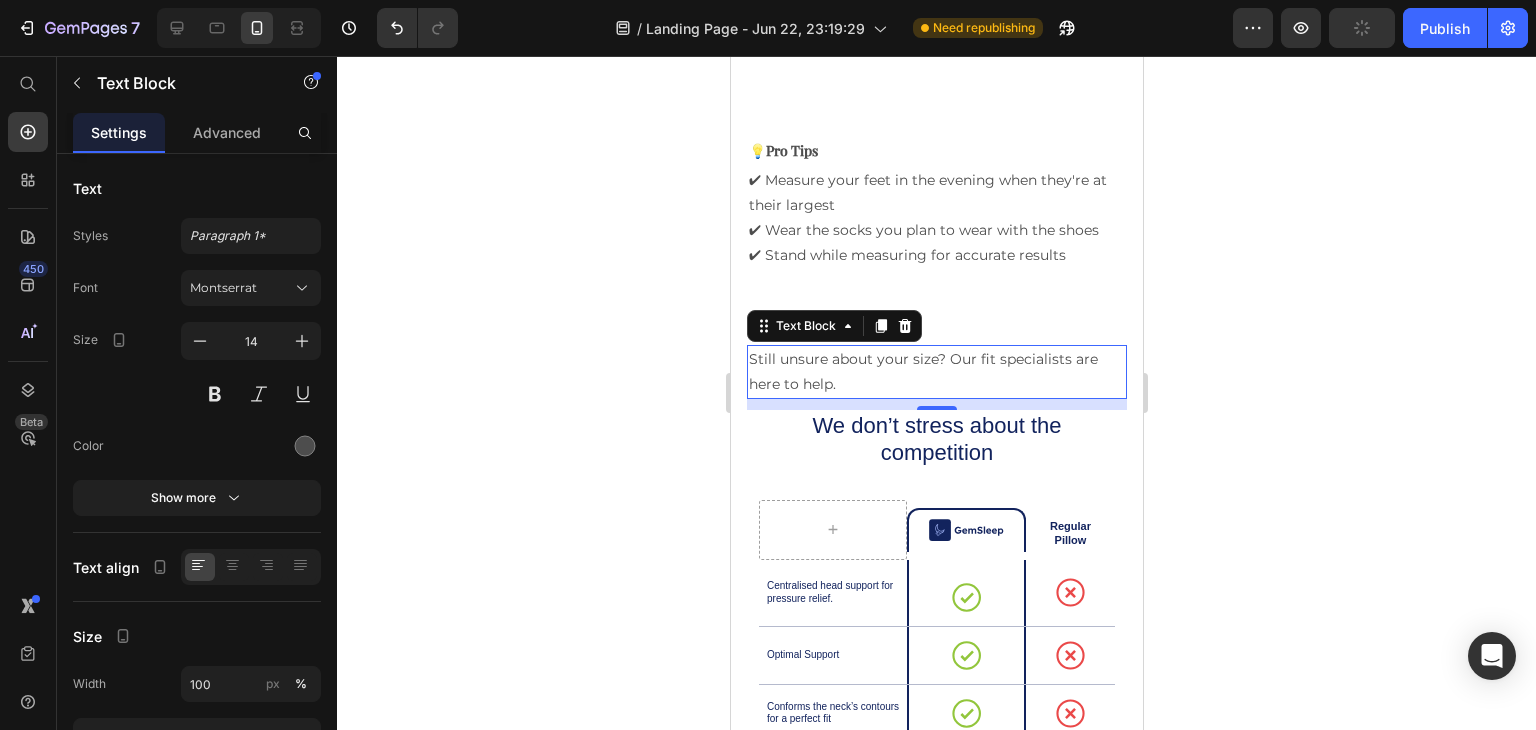 click 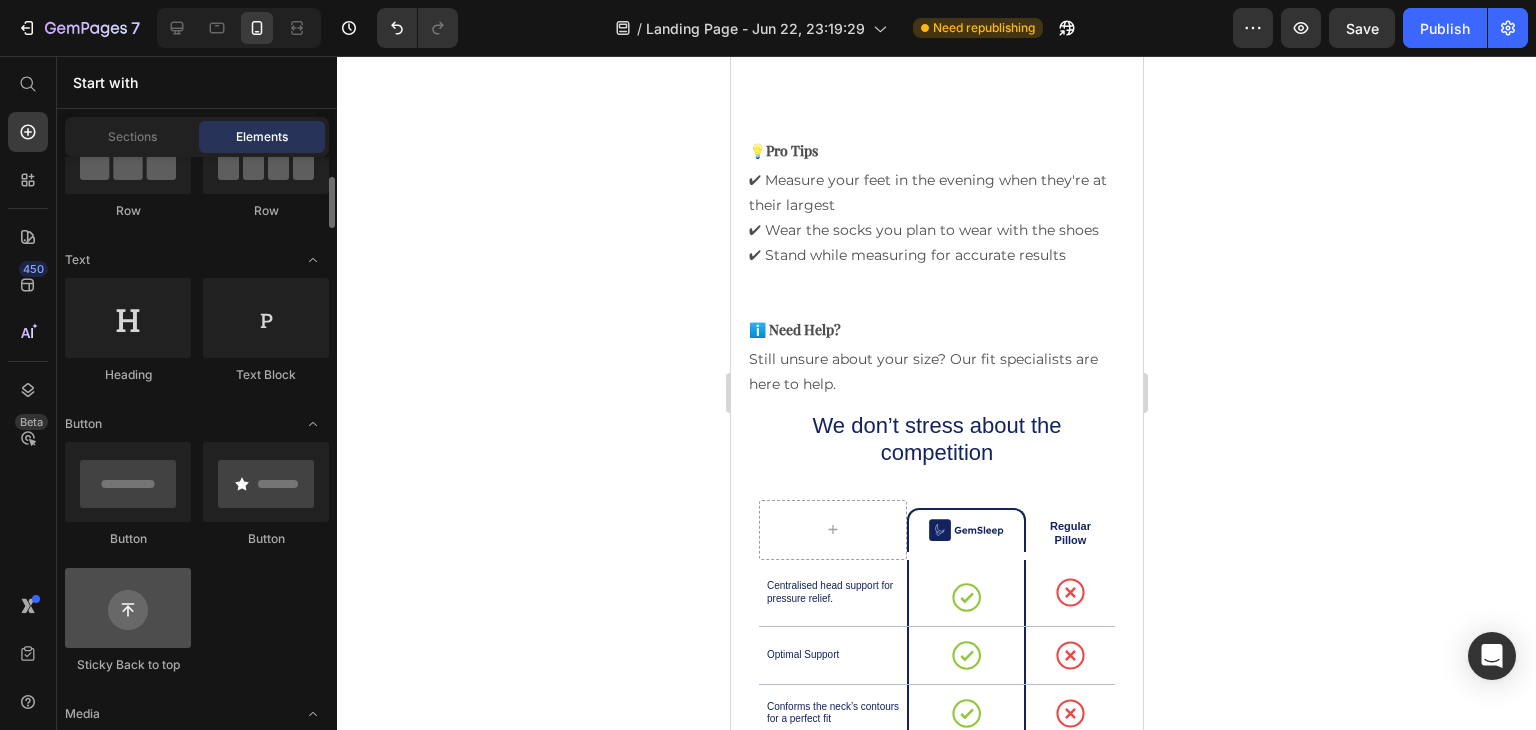 scroll, scrollTop: 214, scrollLeft: 0, axis: vertical 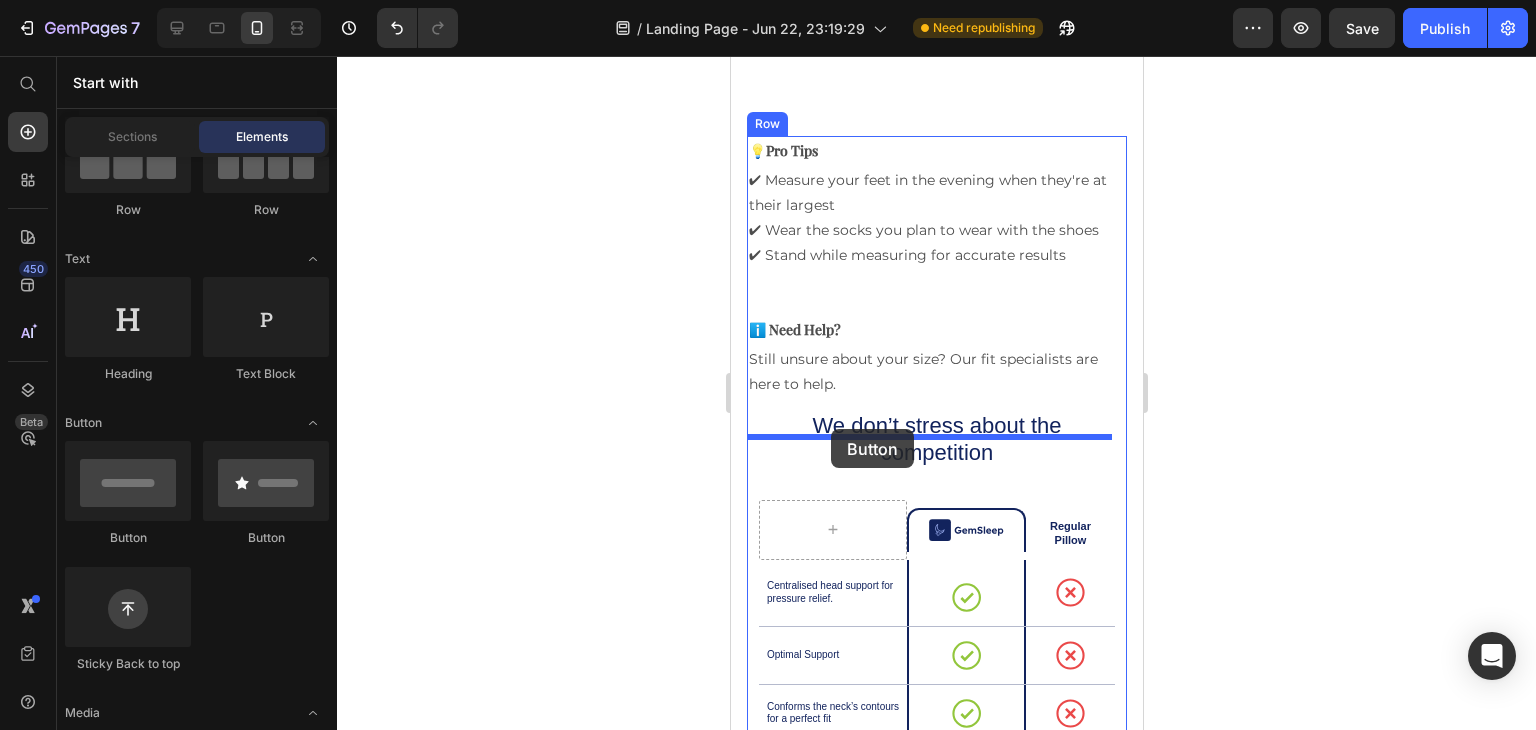 drag, startPoint x: 853, startPoint y: 561, endPoint x: 830, endPoint y: 429, distance: 133.9888 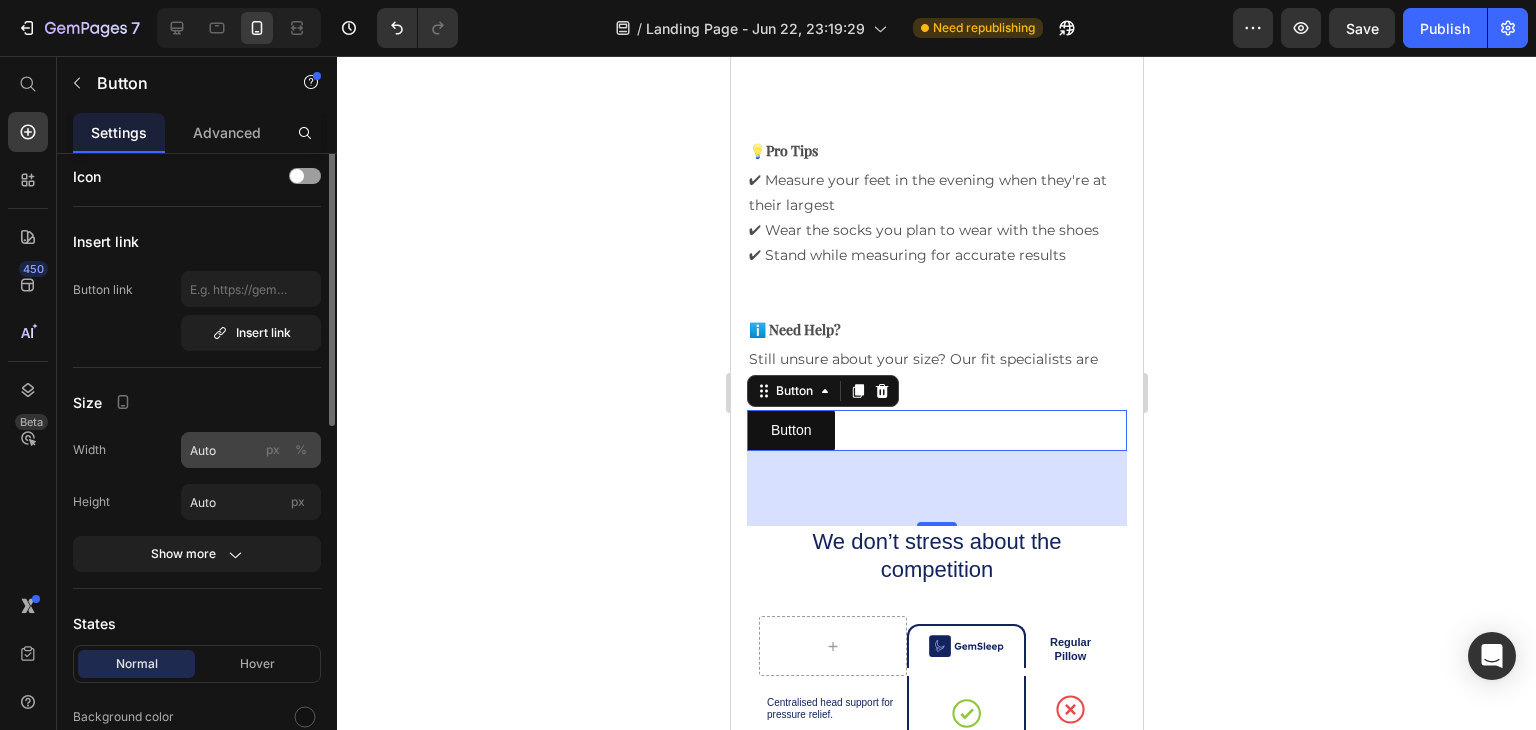 scroll, scrollTop: 4, scrollLeft: 0, axis: vertical 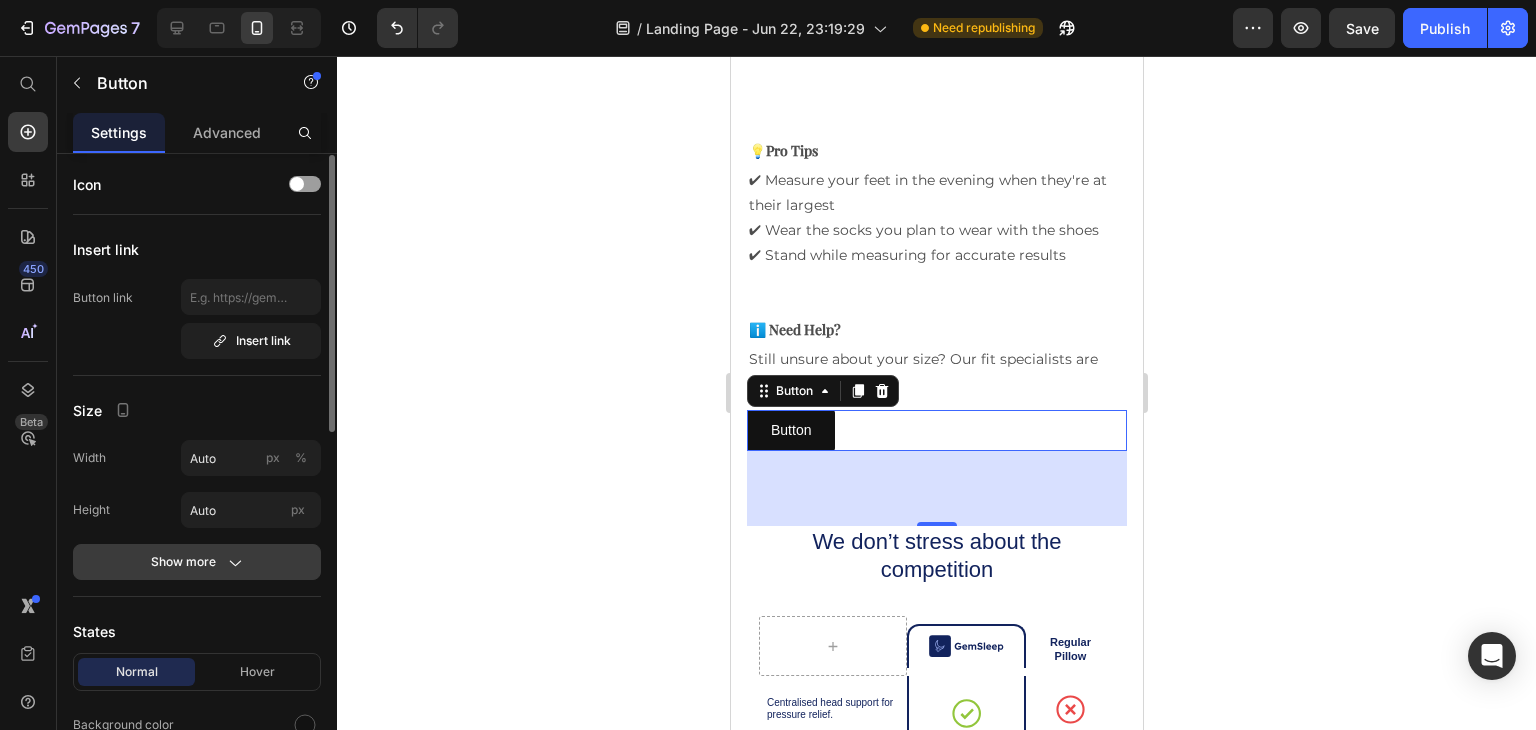 click 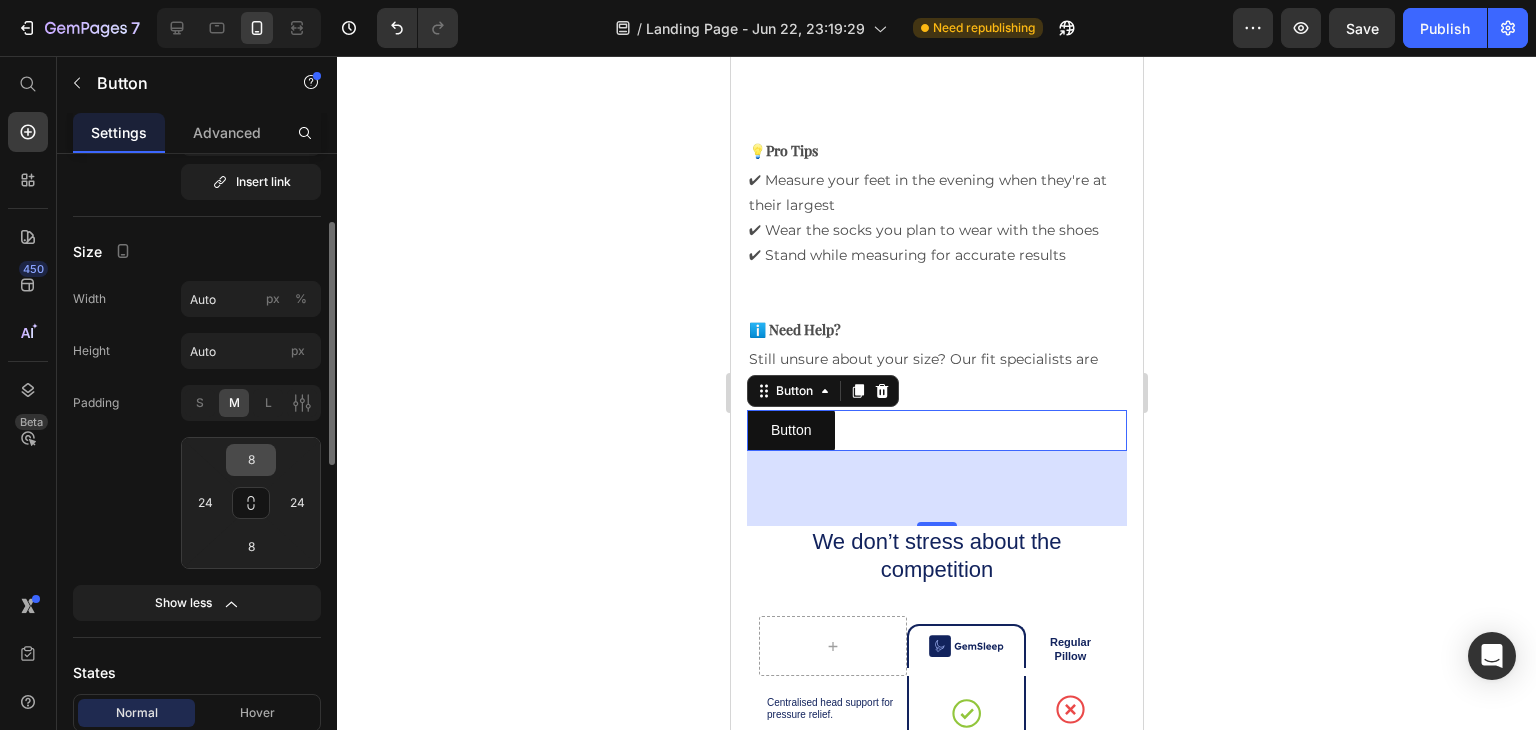 scroll, scrollTop: 167, scrollLeft: 0, axis: vertical 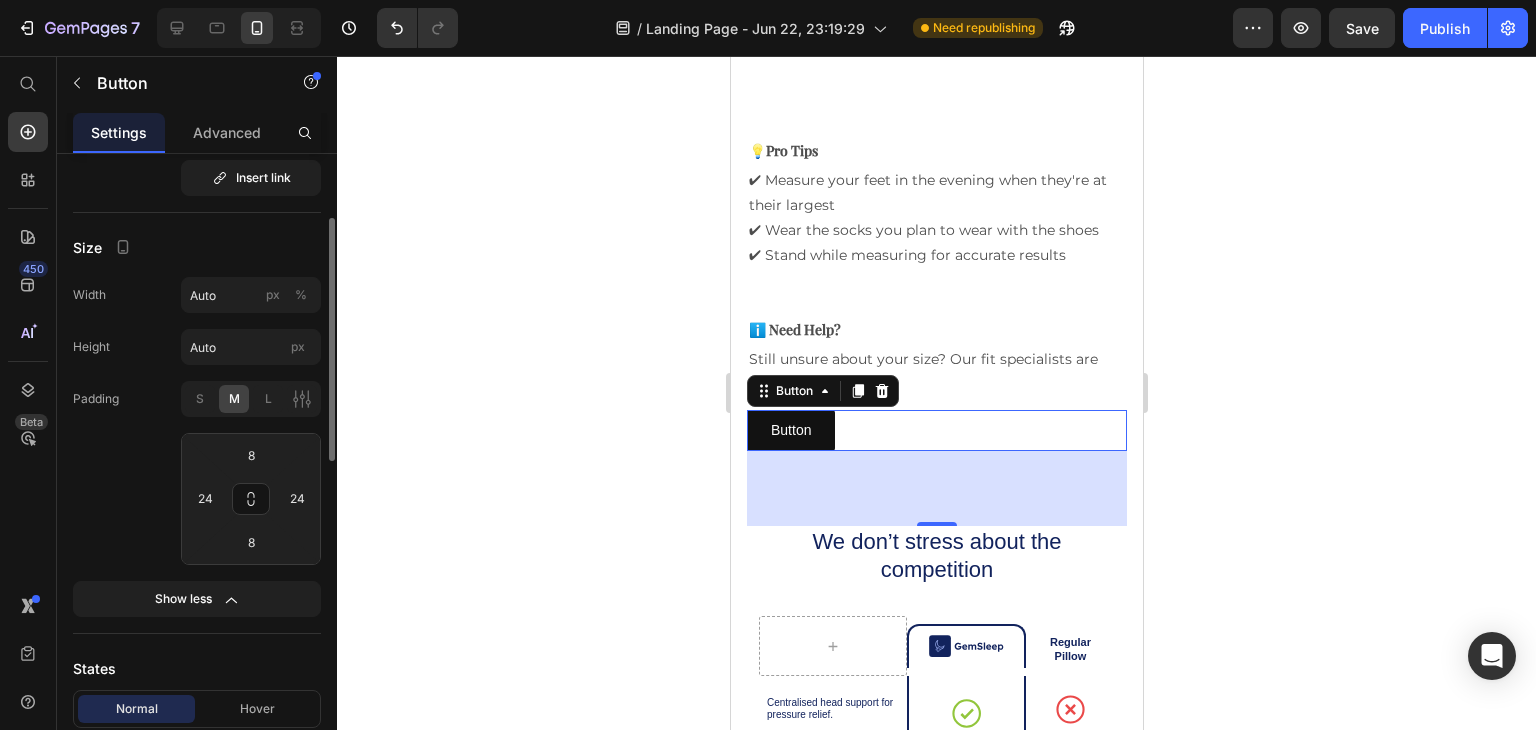 click on "Padding S M L 8 24 8 24" 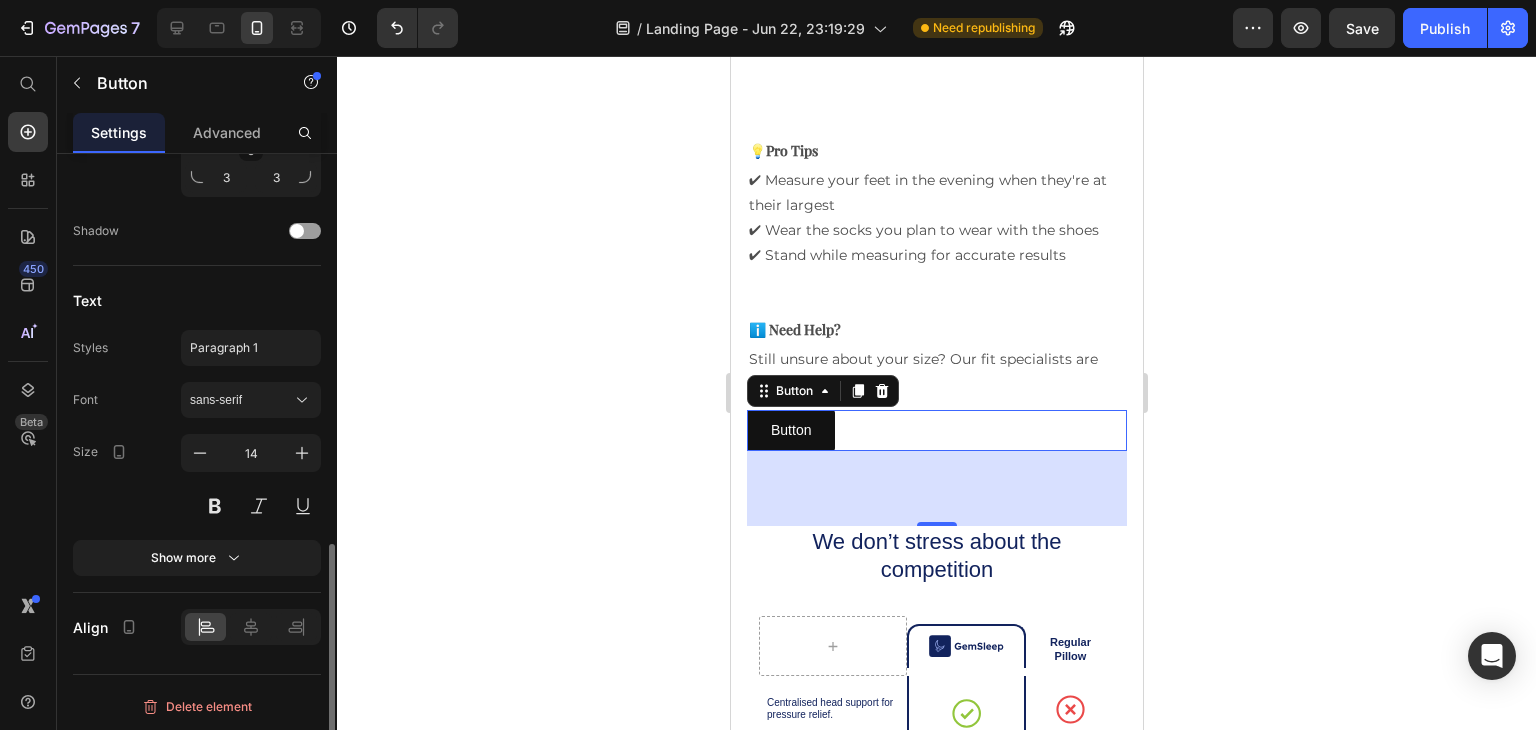 scroll, scrollTop: 1009, scrollLeft: 0, axis: vertical 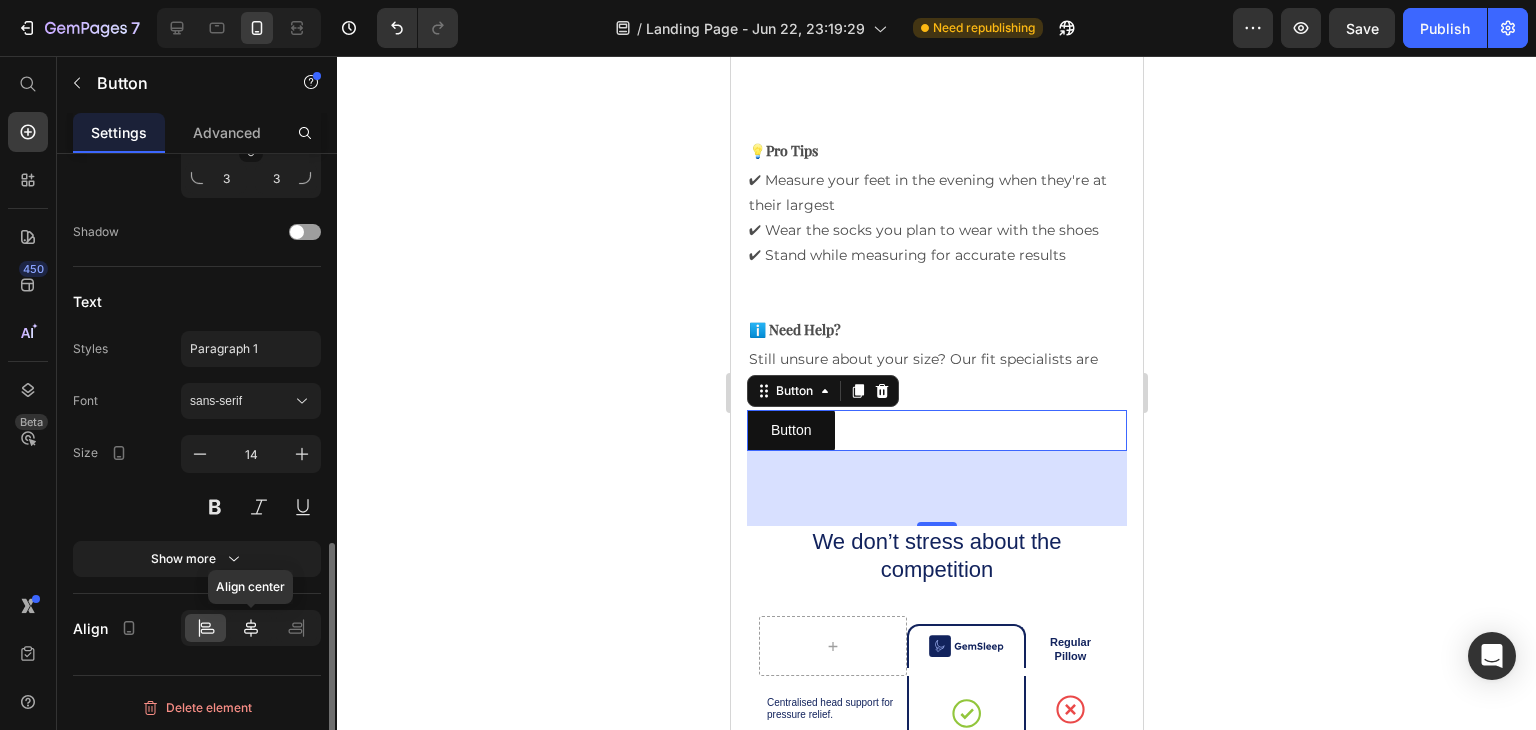 click 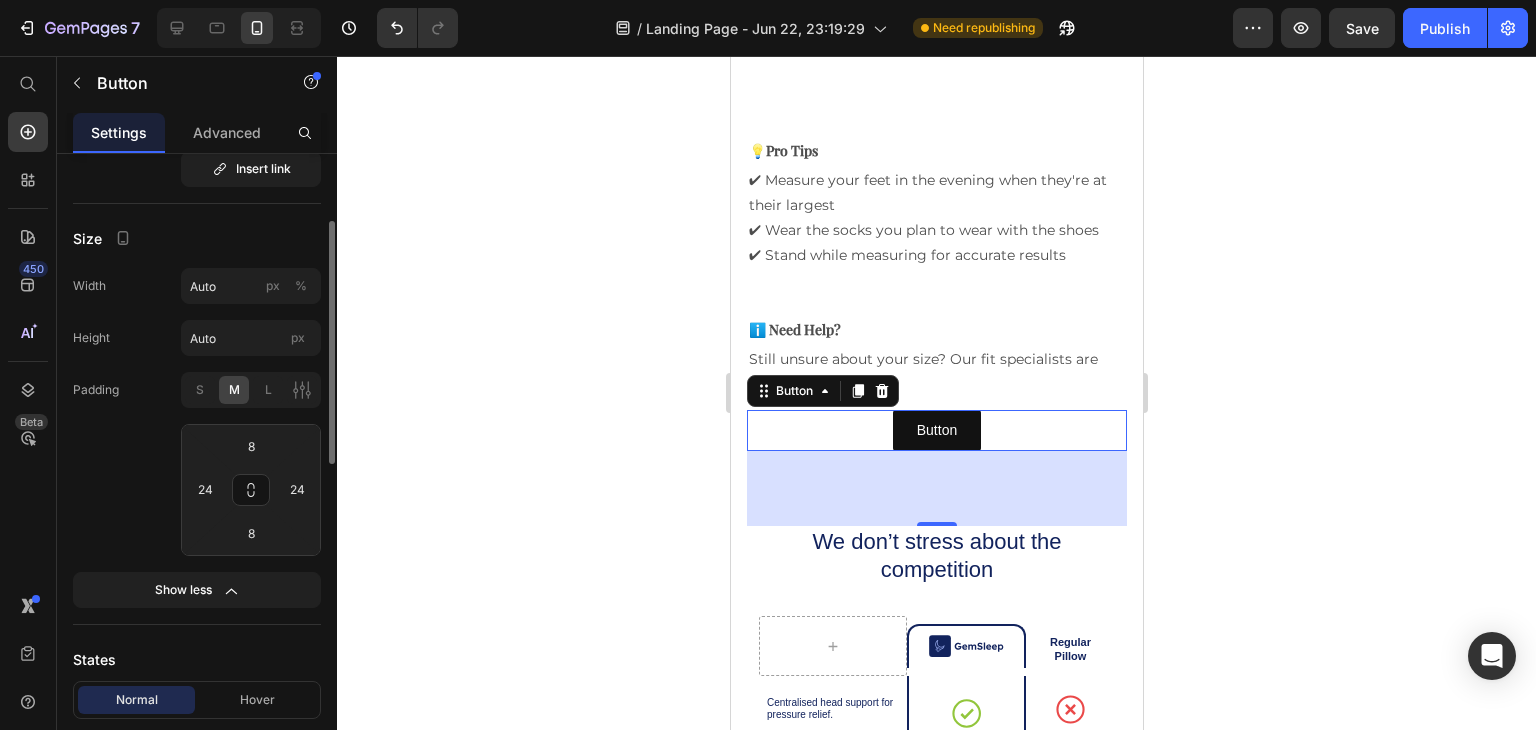 scroll, scrollTop: 0, scrollLeft: 0, axis: both 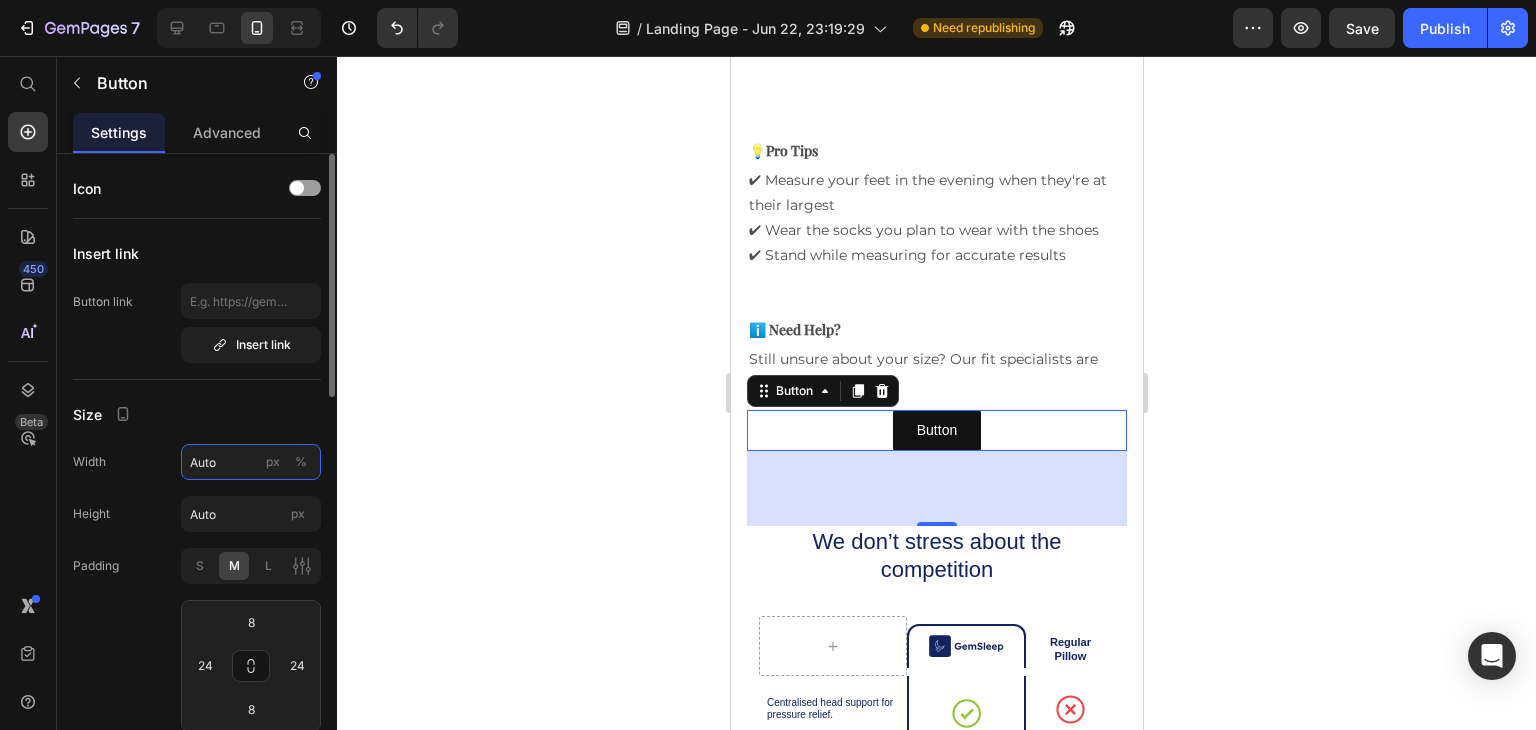 click on "Auto" at bounding box center (251, 462) 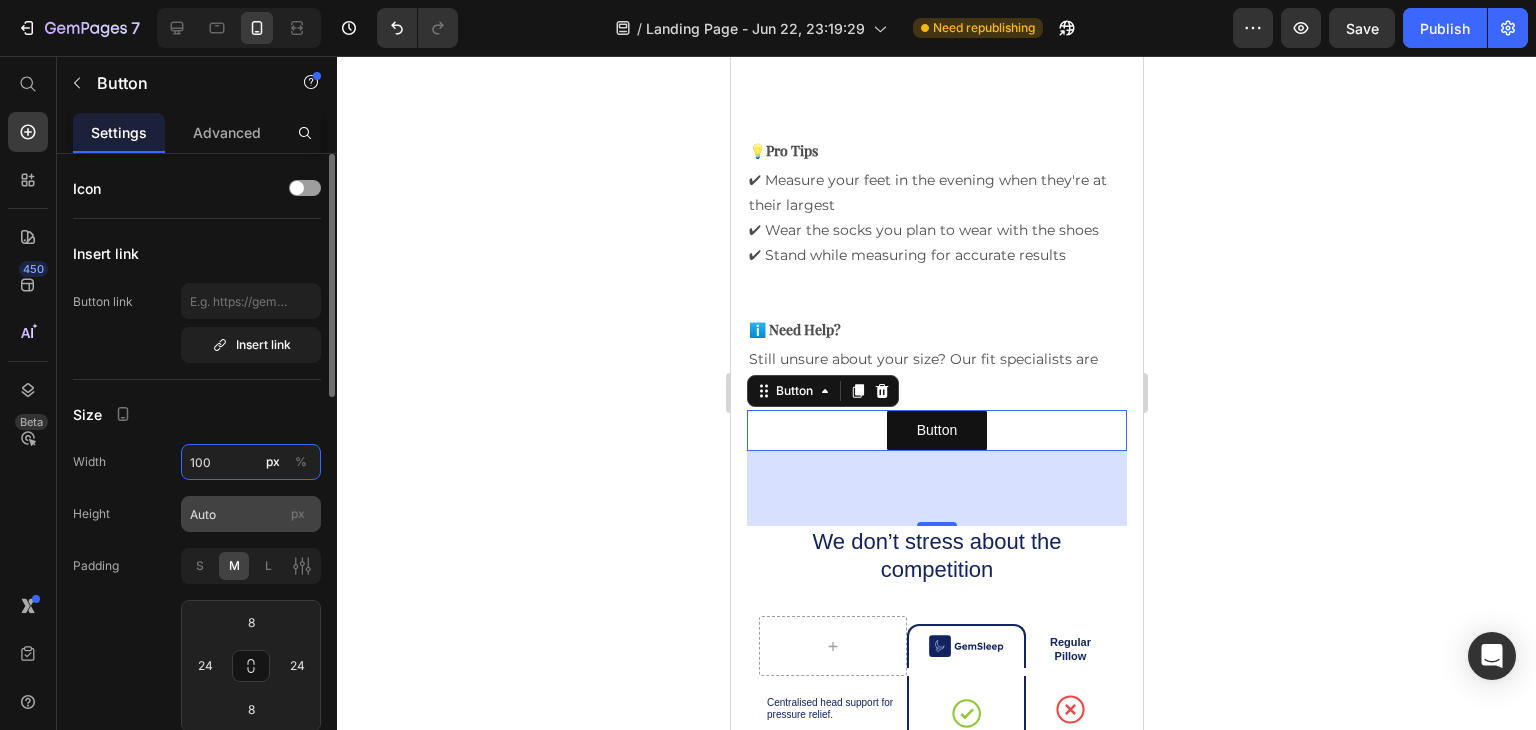 type on "100" 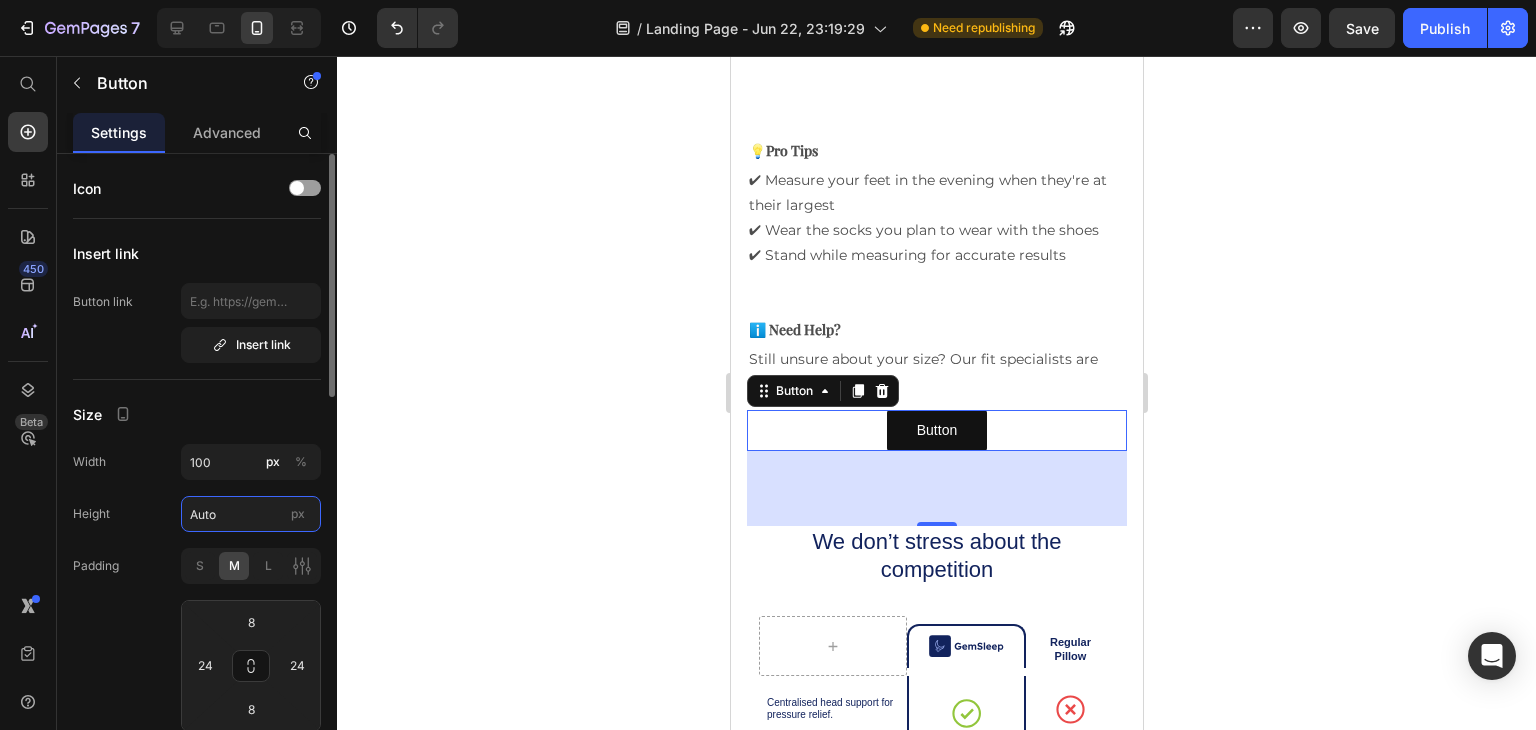 click on "Auto" at bounding box center (251, 514) 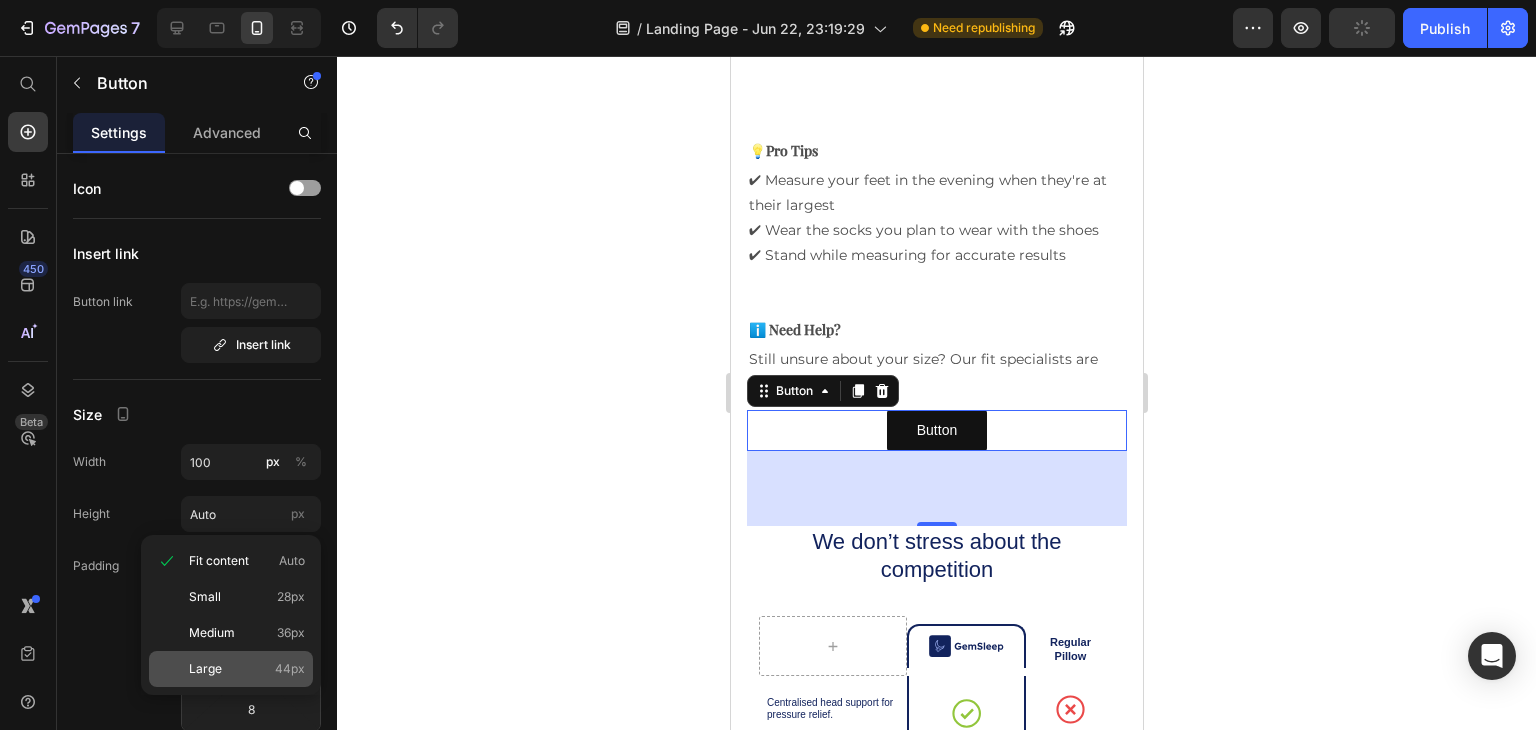 click on "Large 44px" at bounding box center [247, 669] 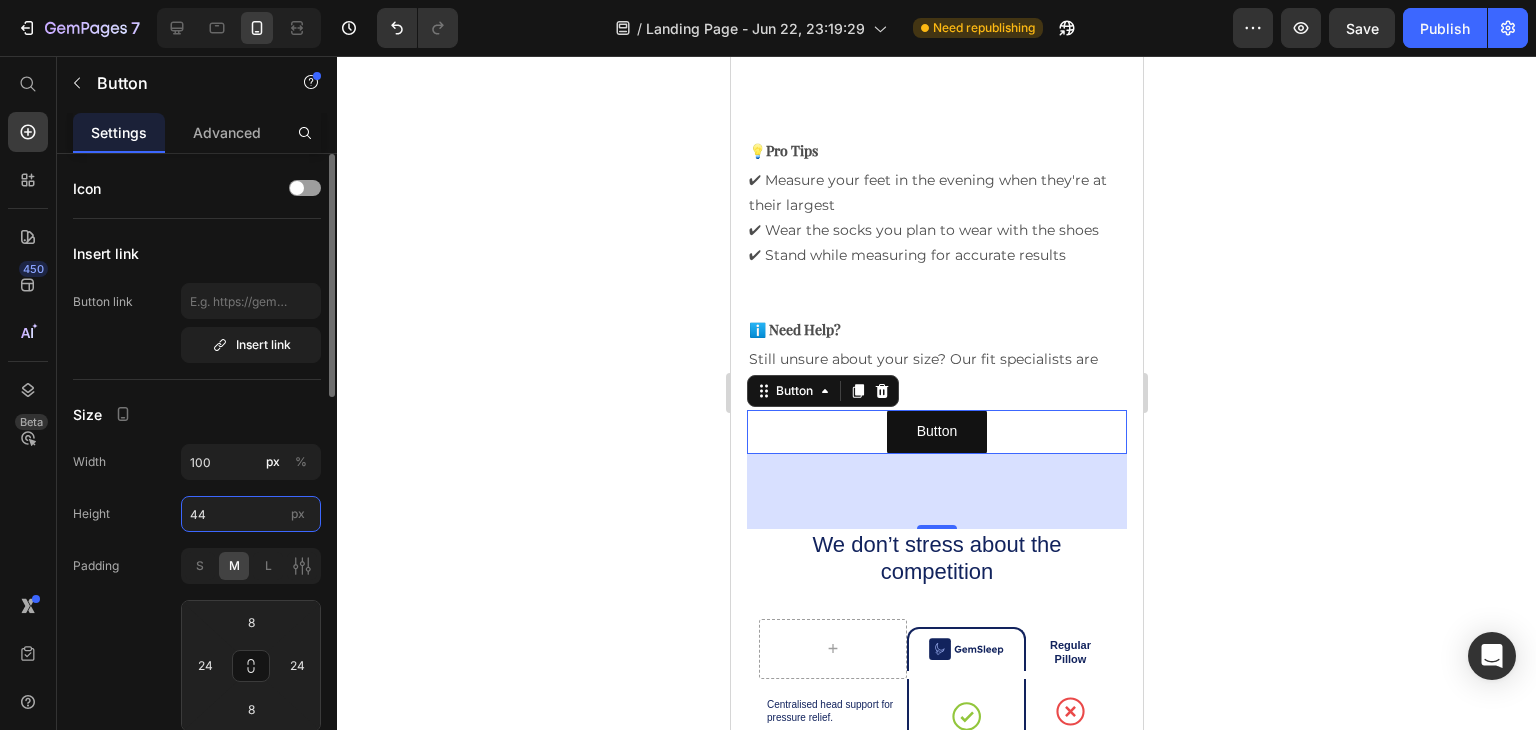 click on "44" at bounding box center (251, 514) 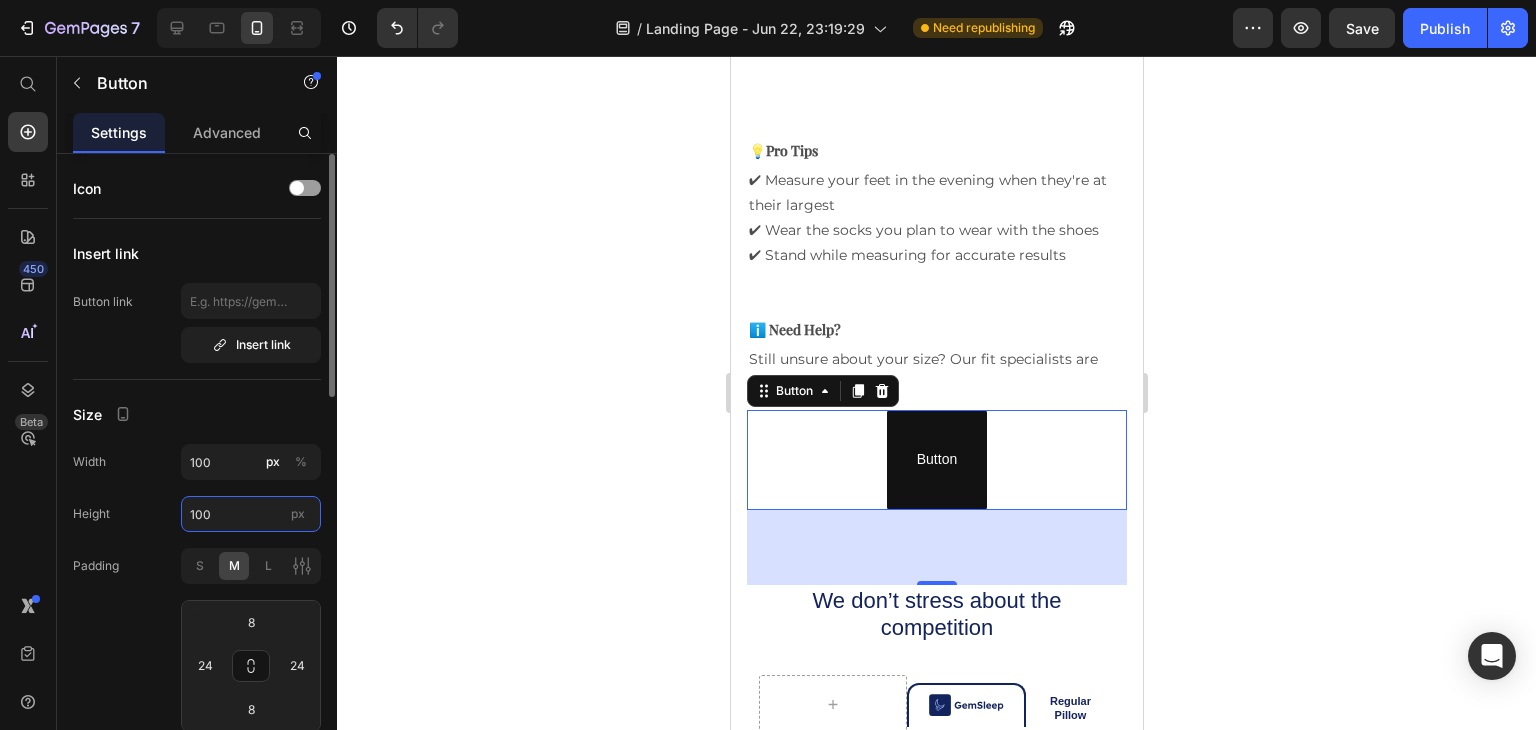 type on "44" 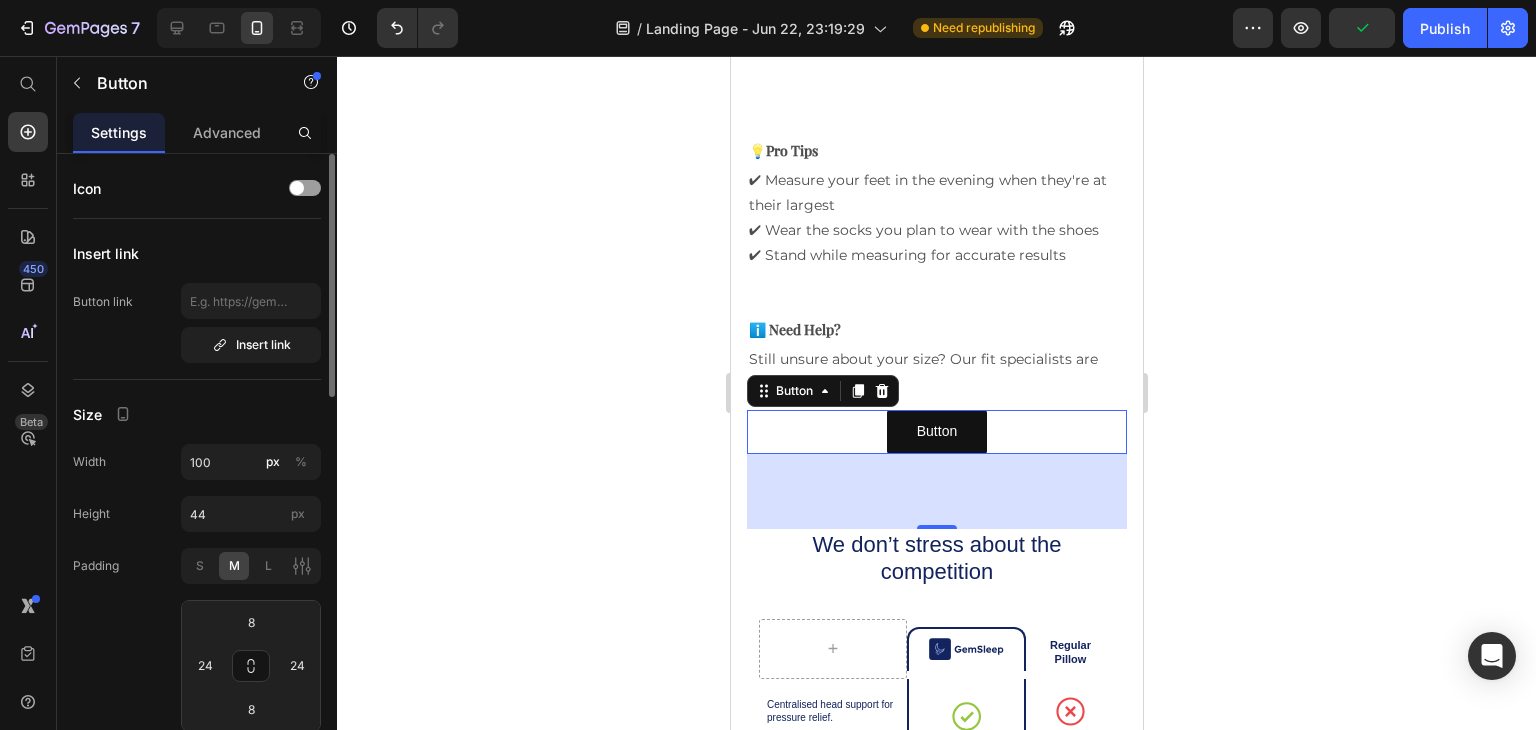 click on "Padding S M L 8 24 8 24" 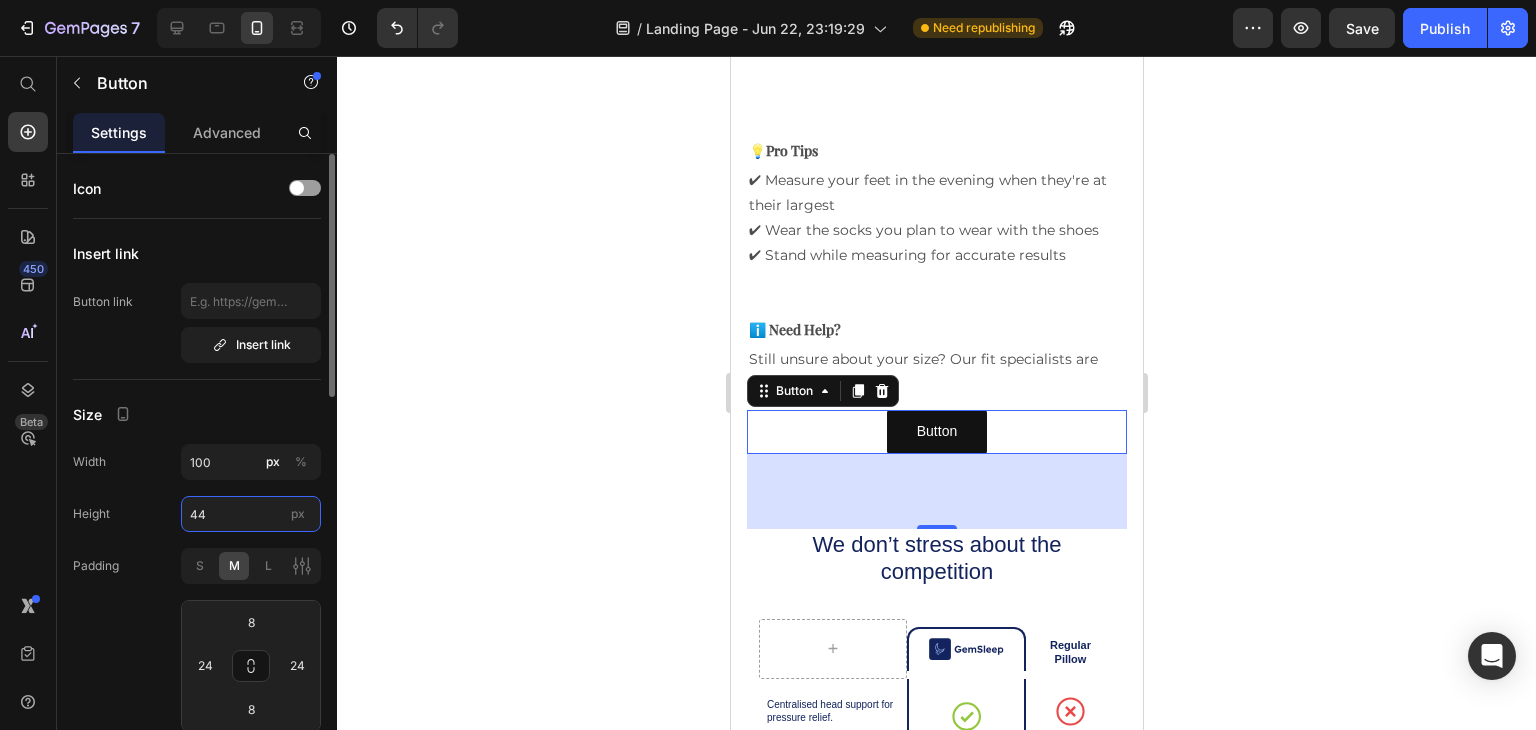 click on "44" at bounding box center [251, 514] 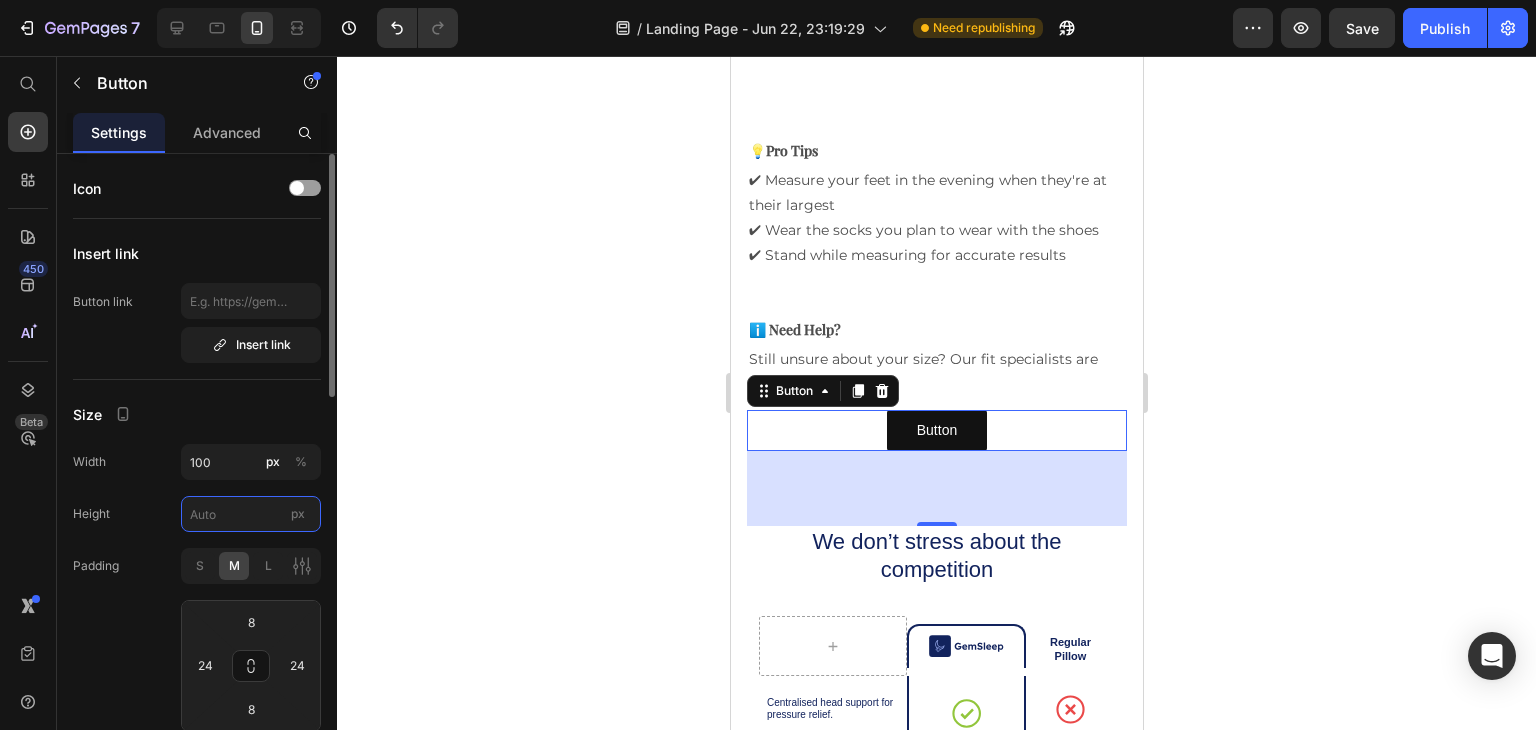 type 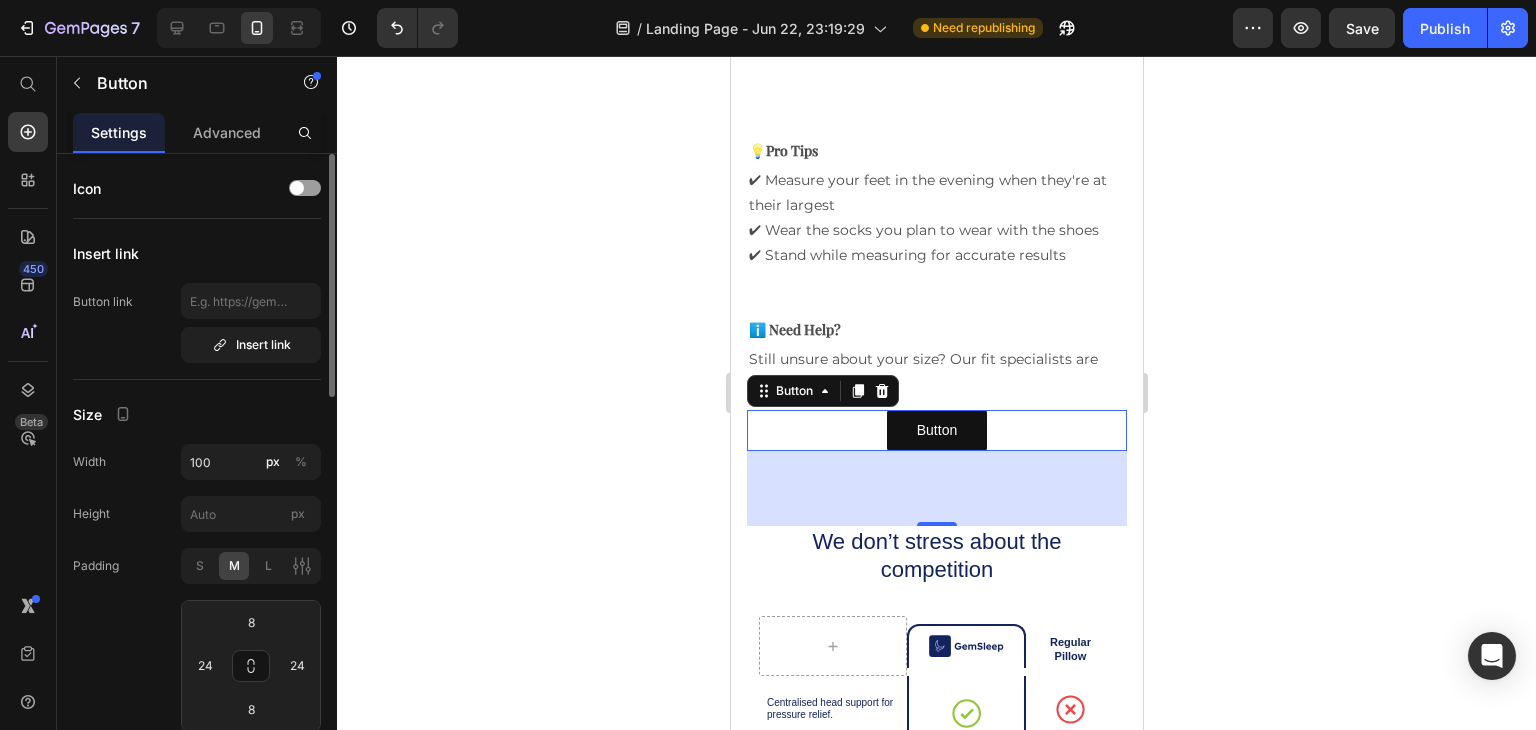 click on "Padding S M L 8 24 8 24" 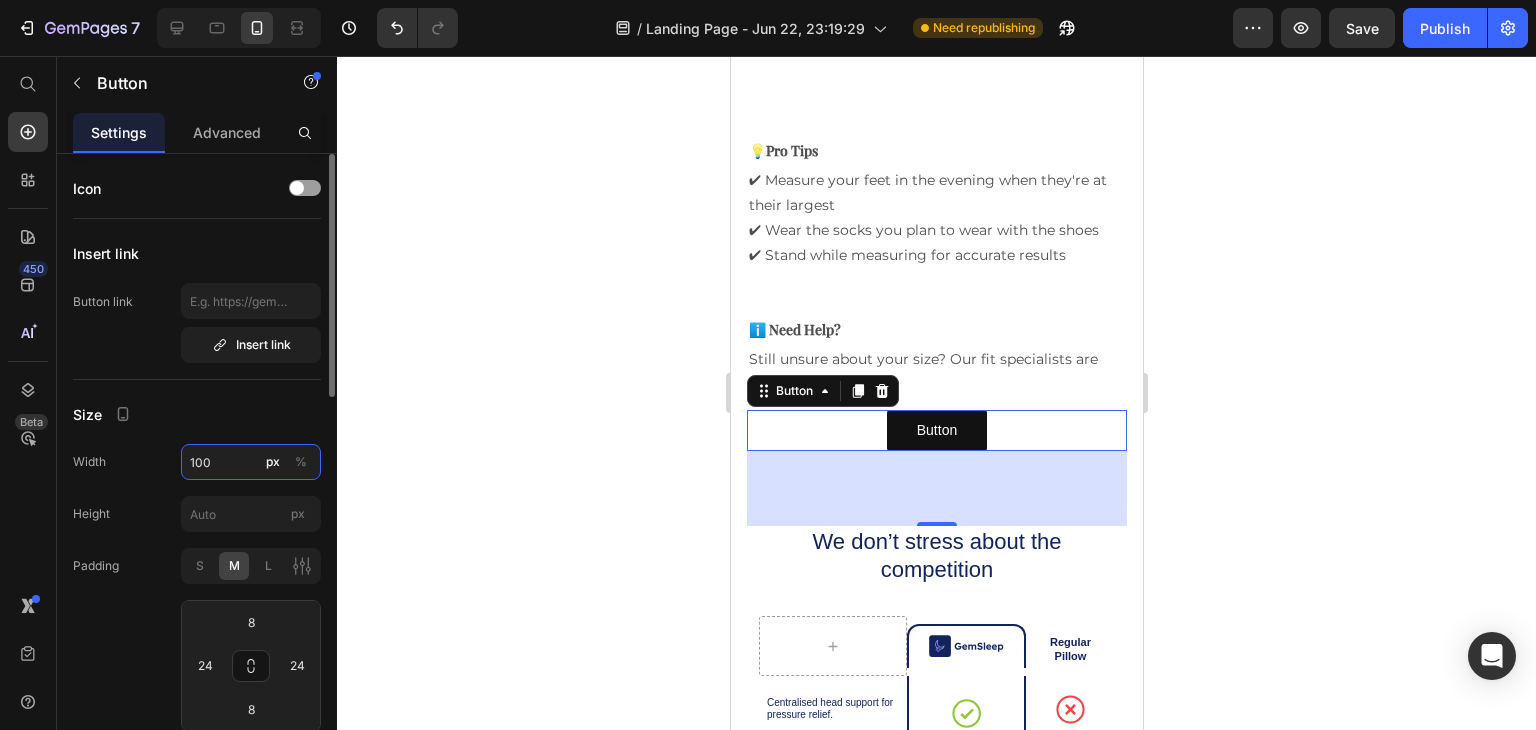 click on "100" at bounding box center (251, 462) 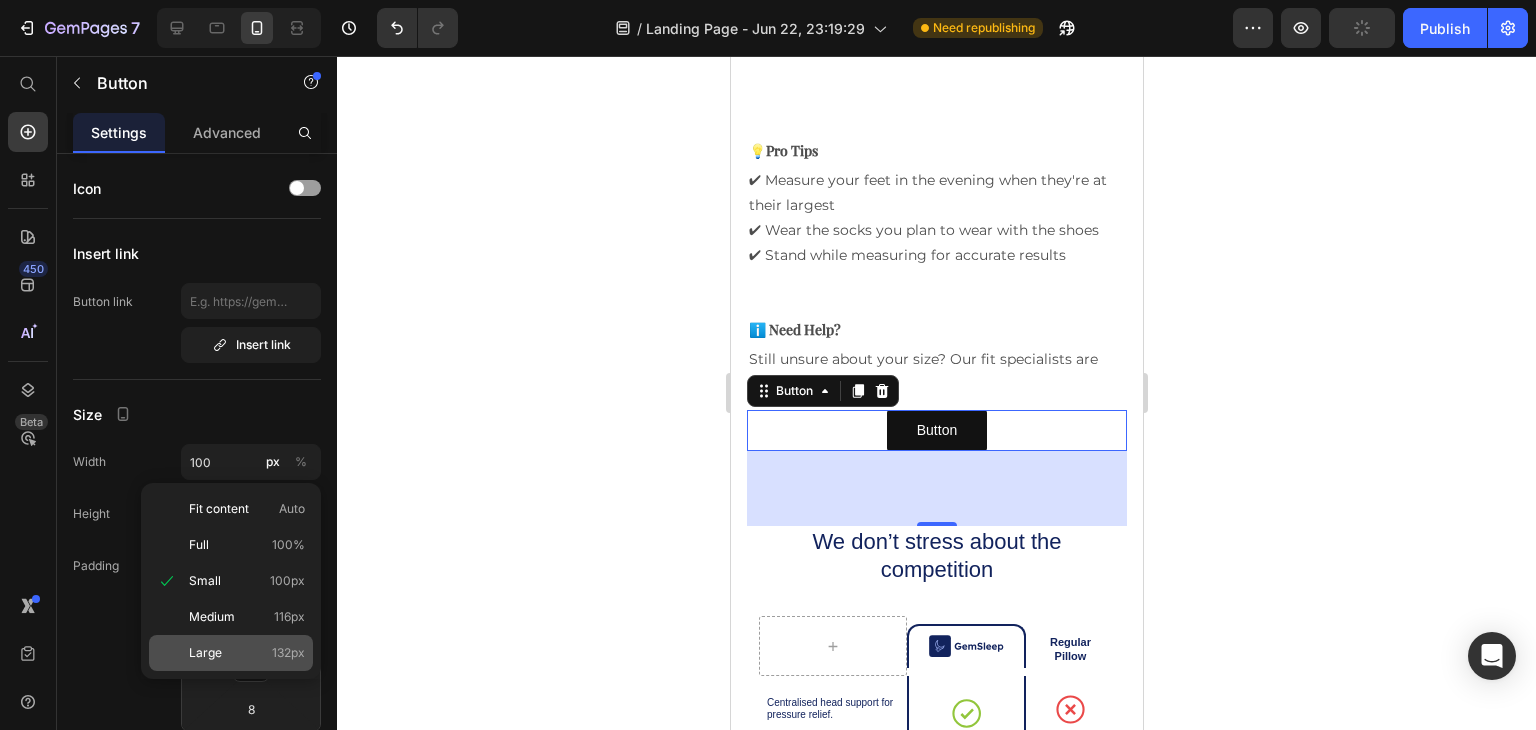 click on "Large 132px" at bounding box center [247, 653] 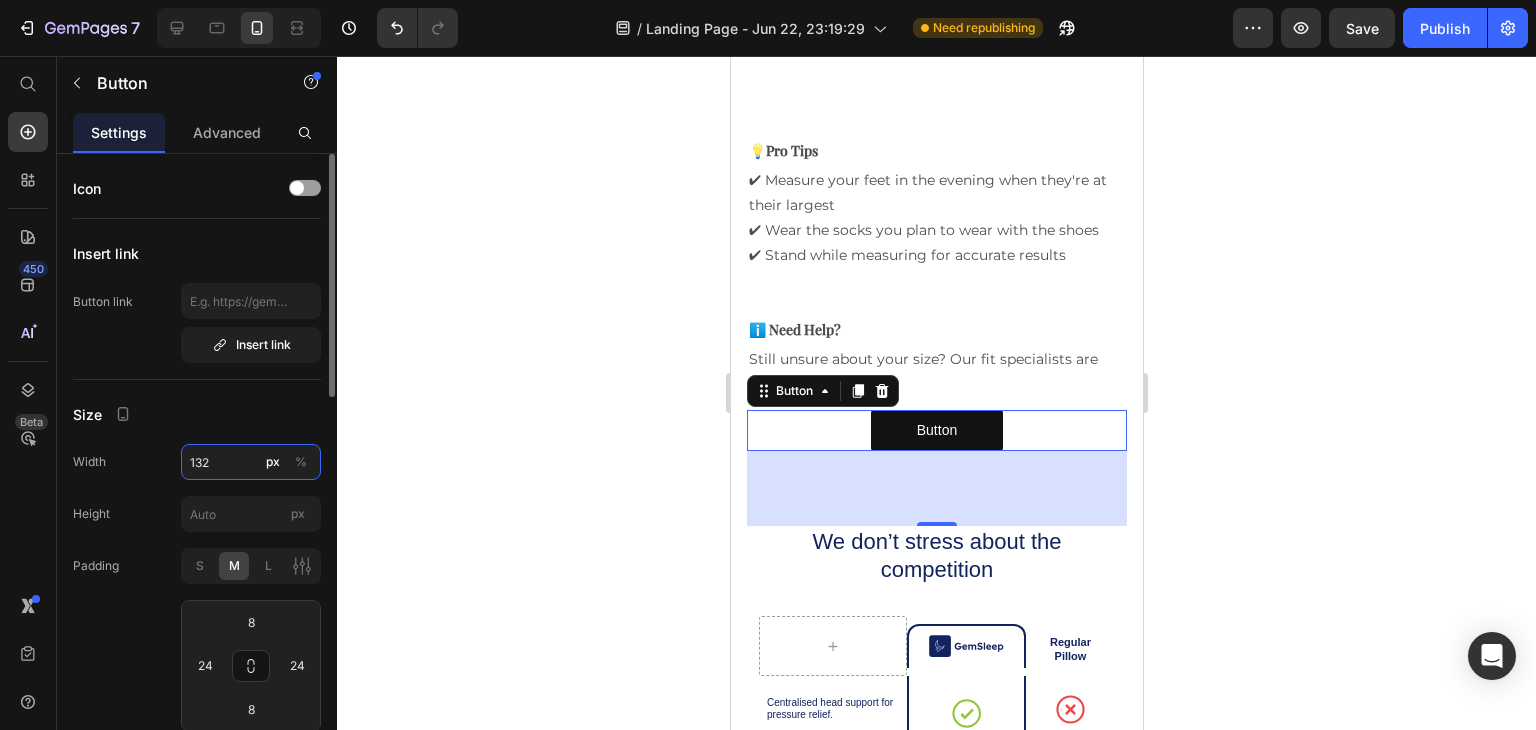 click on "132" at bounding box center (251, 462) 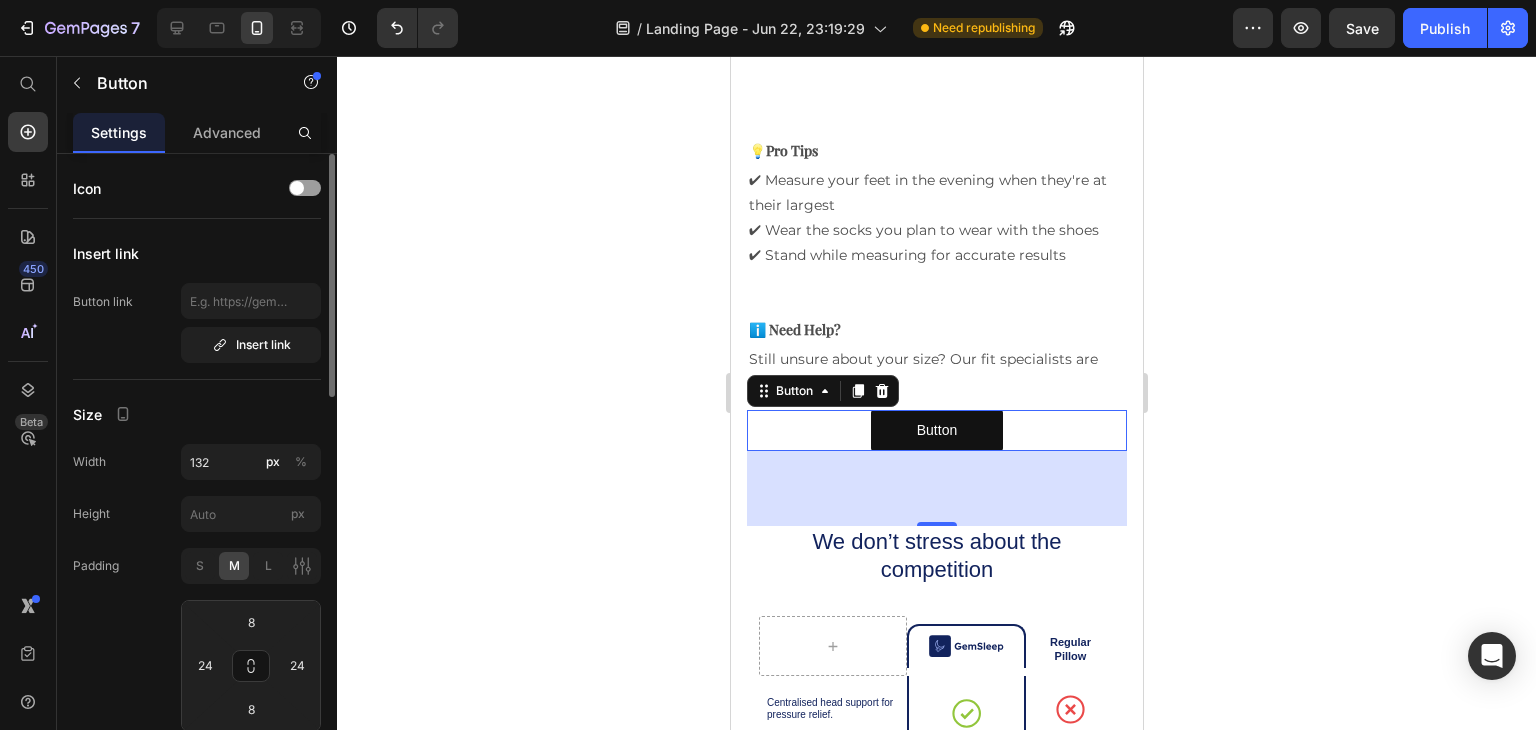 click on "Padding S M L 8 24 8 24" 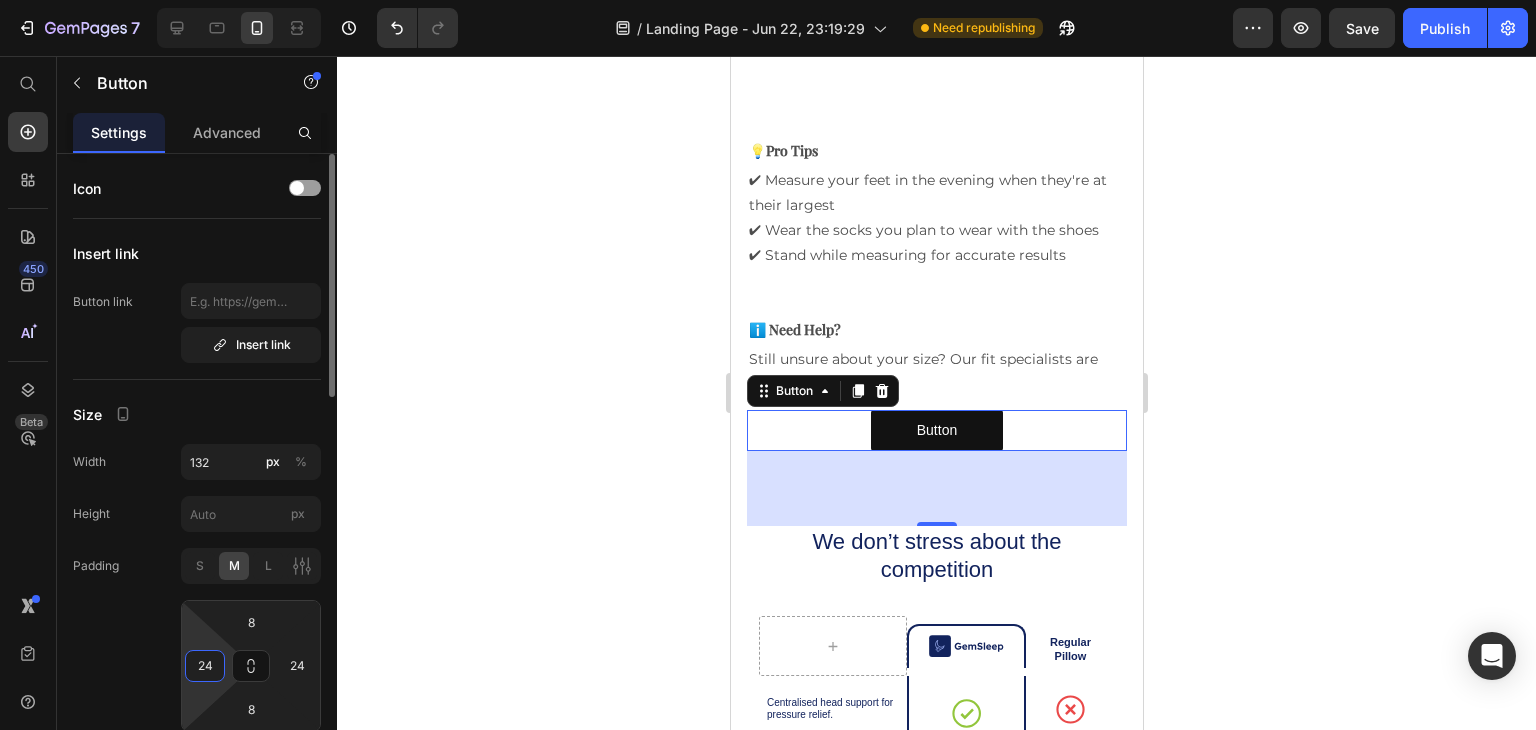 click on "24" at bounding box center (205, 666) 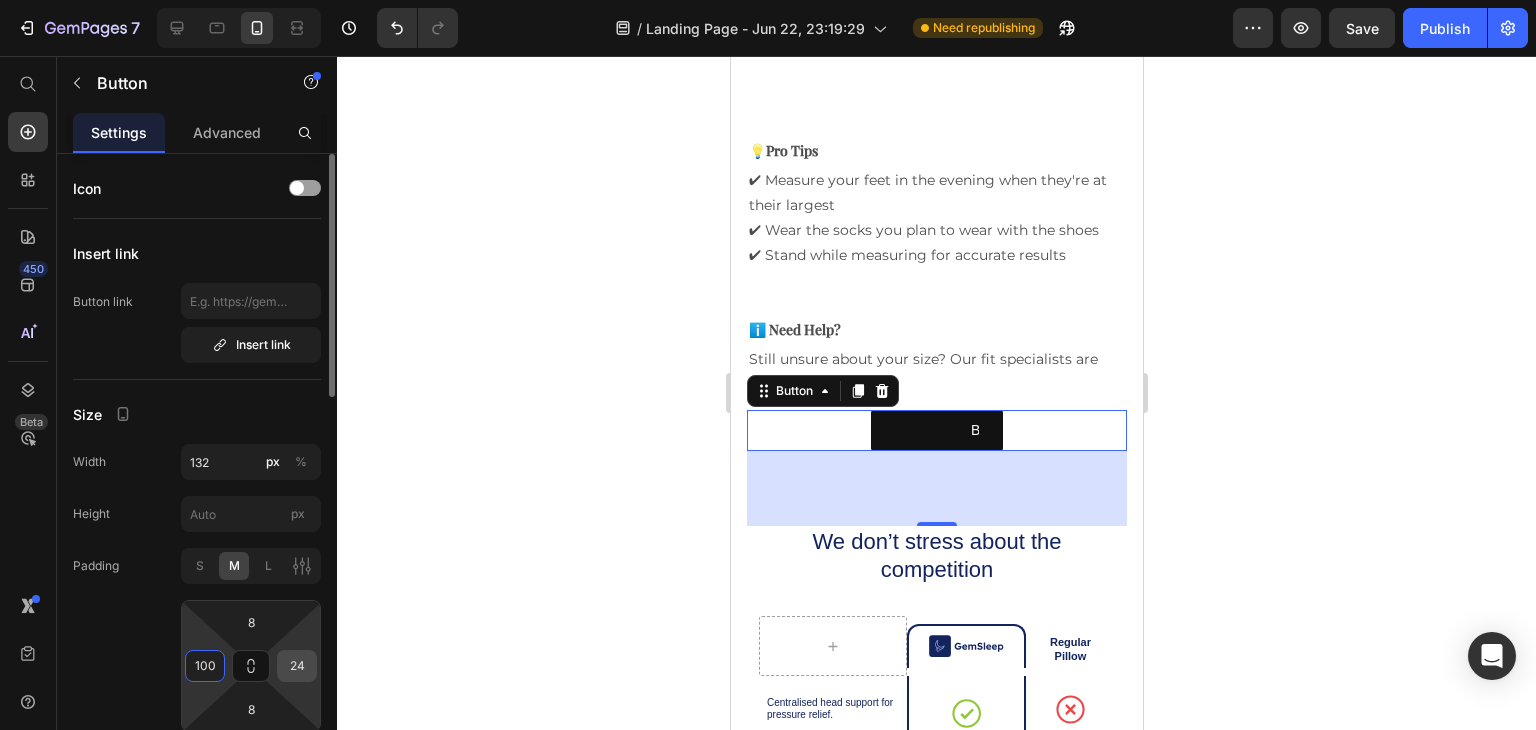 type on "100" 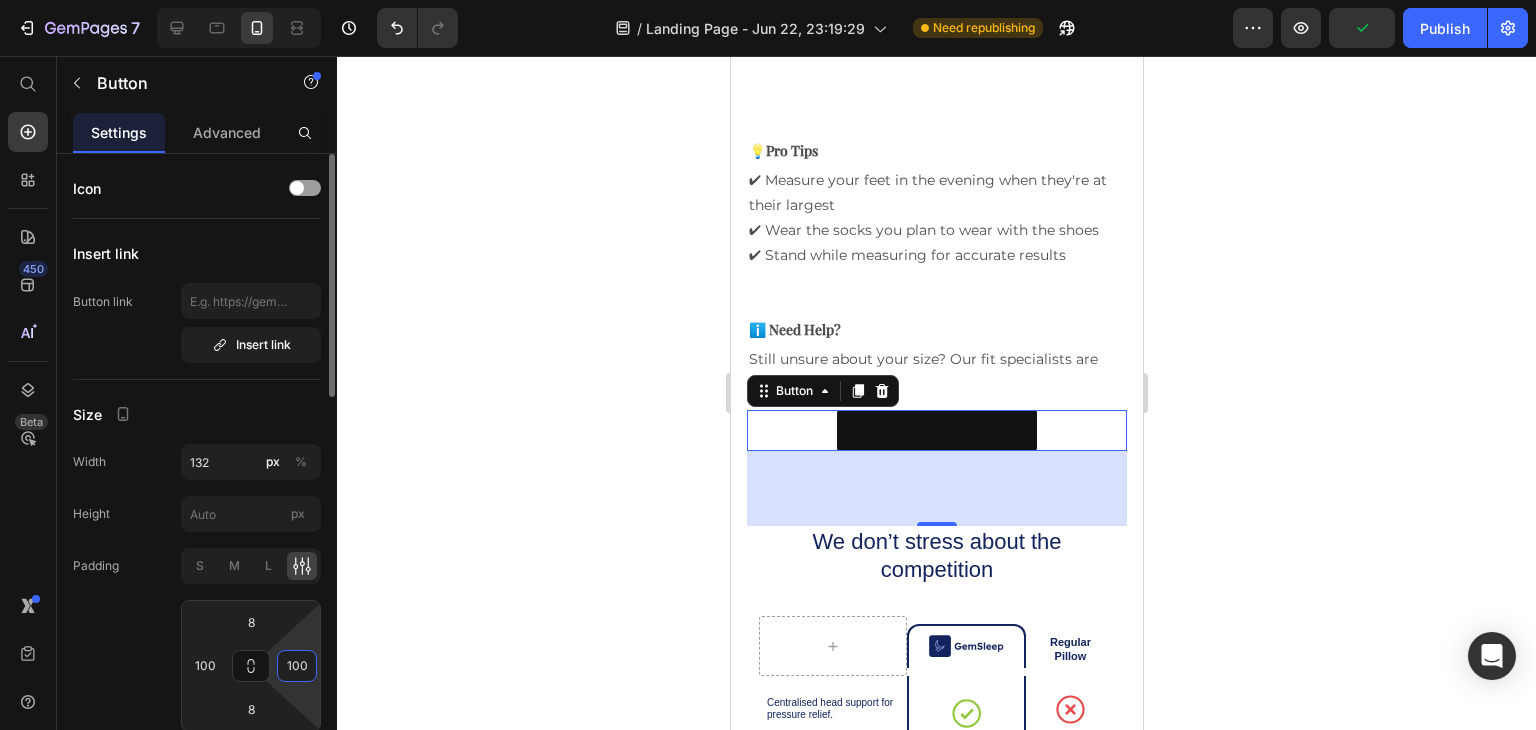 type on "100" 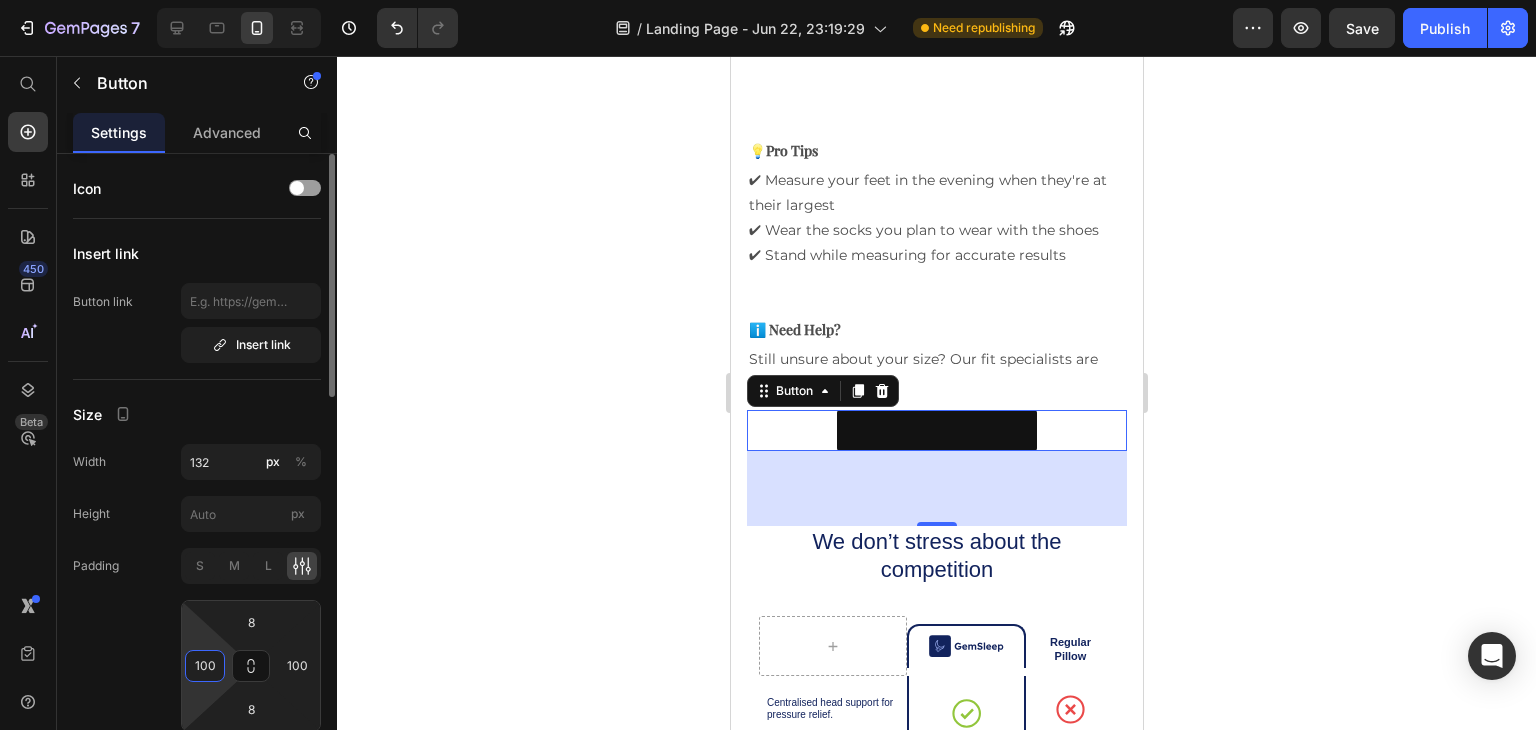 click on "100" at bounding box center [205, 666] 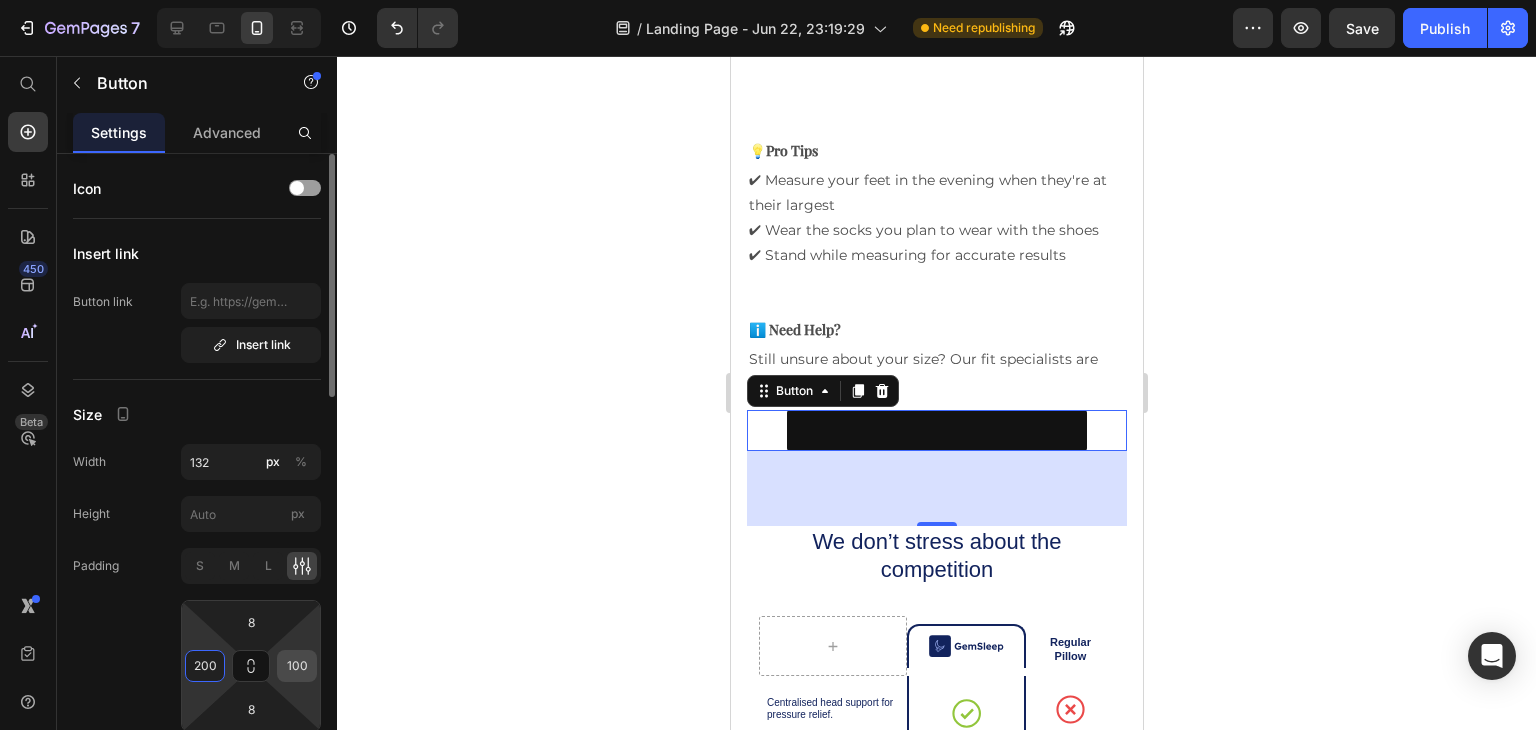 type on "200" 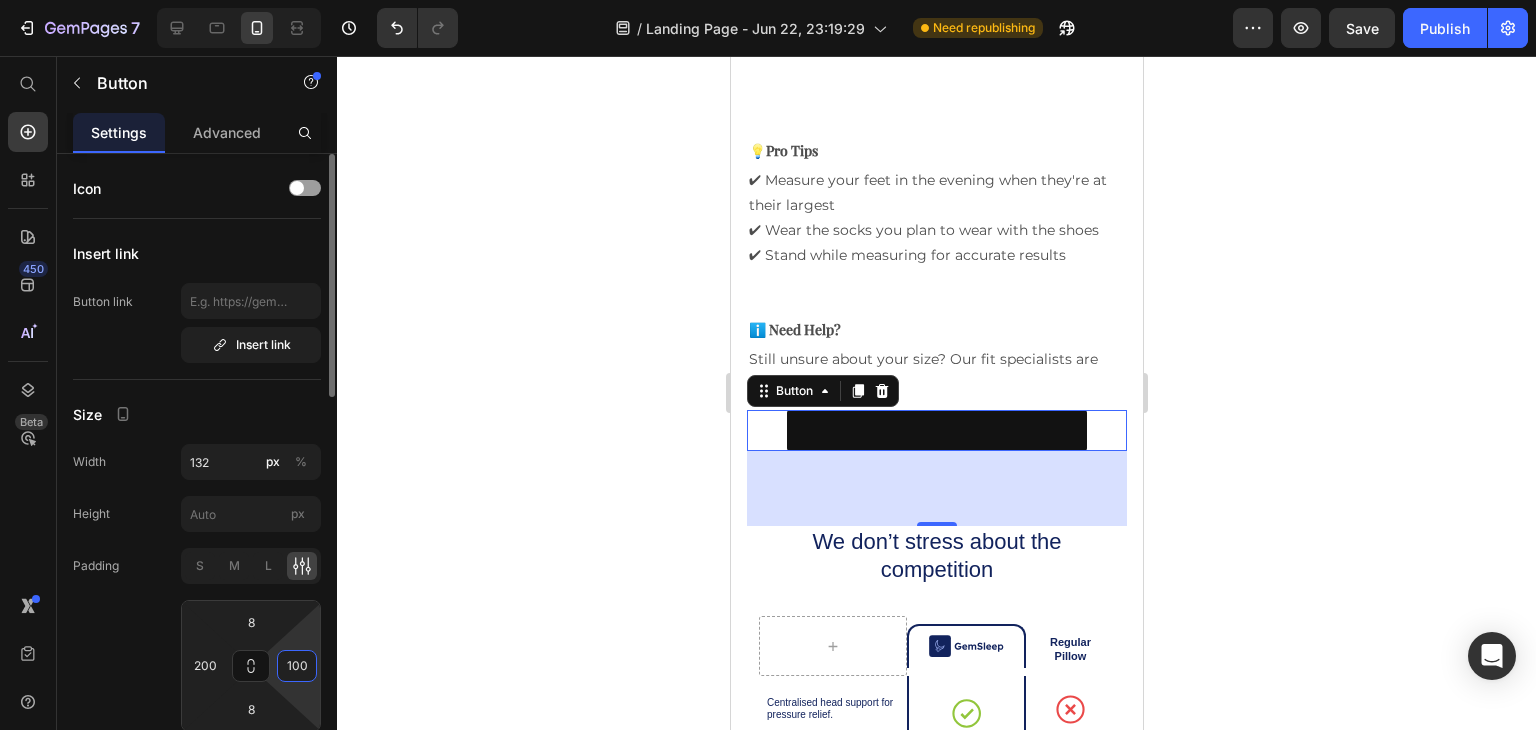 click on "100" at bounding box center [297, 666] 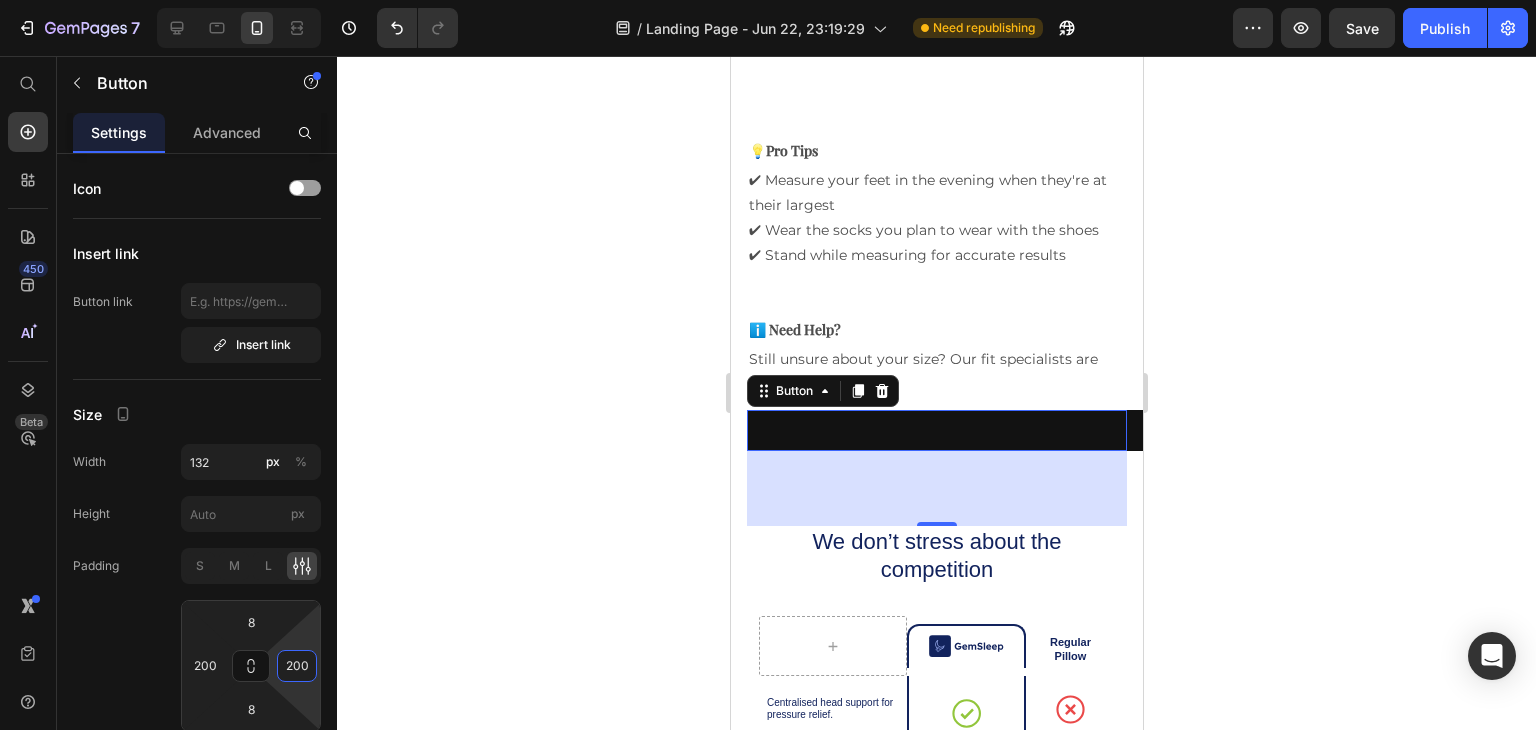 type on "200" 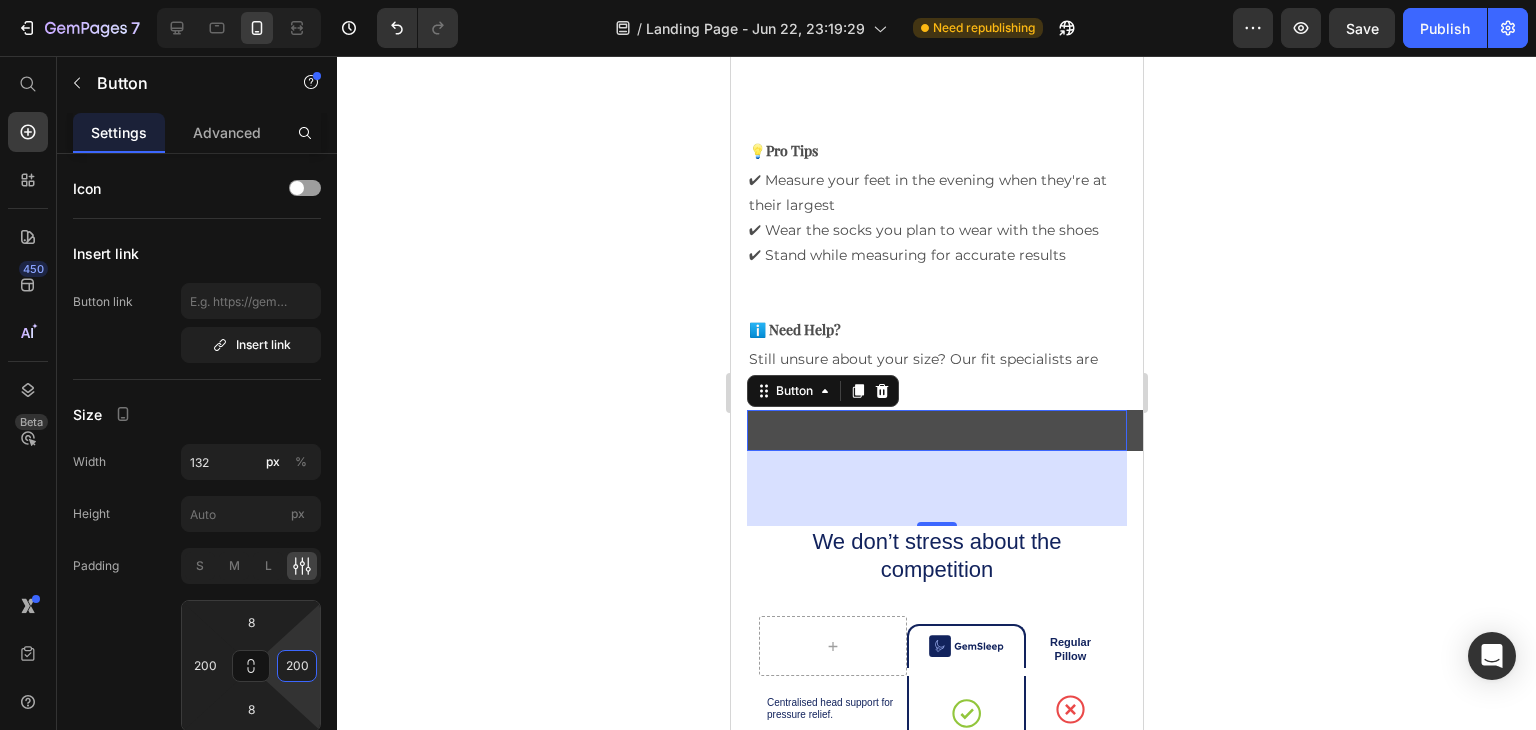 click on "Button" at bounding box center [946, 430] 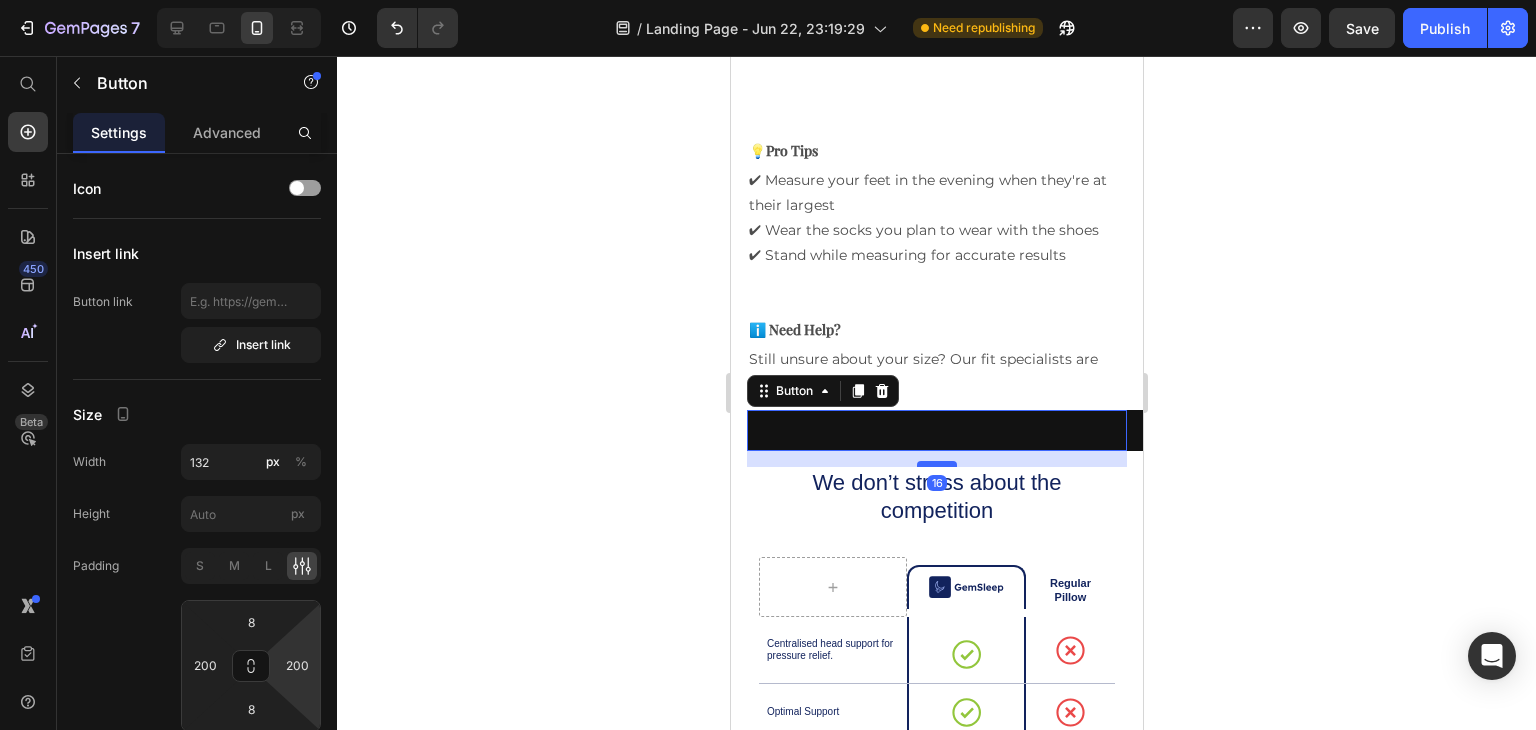 drag, startPoint x: 928, startPoint y: 548, endPoint x: 922, endPoint y: 489, distance: 59.3043 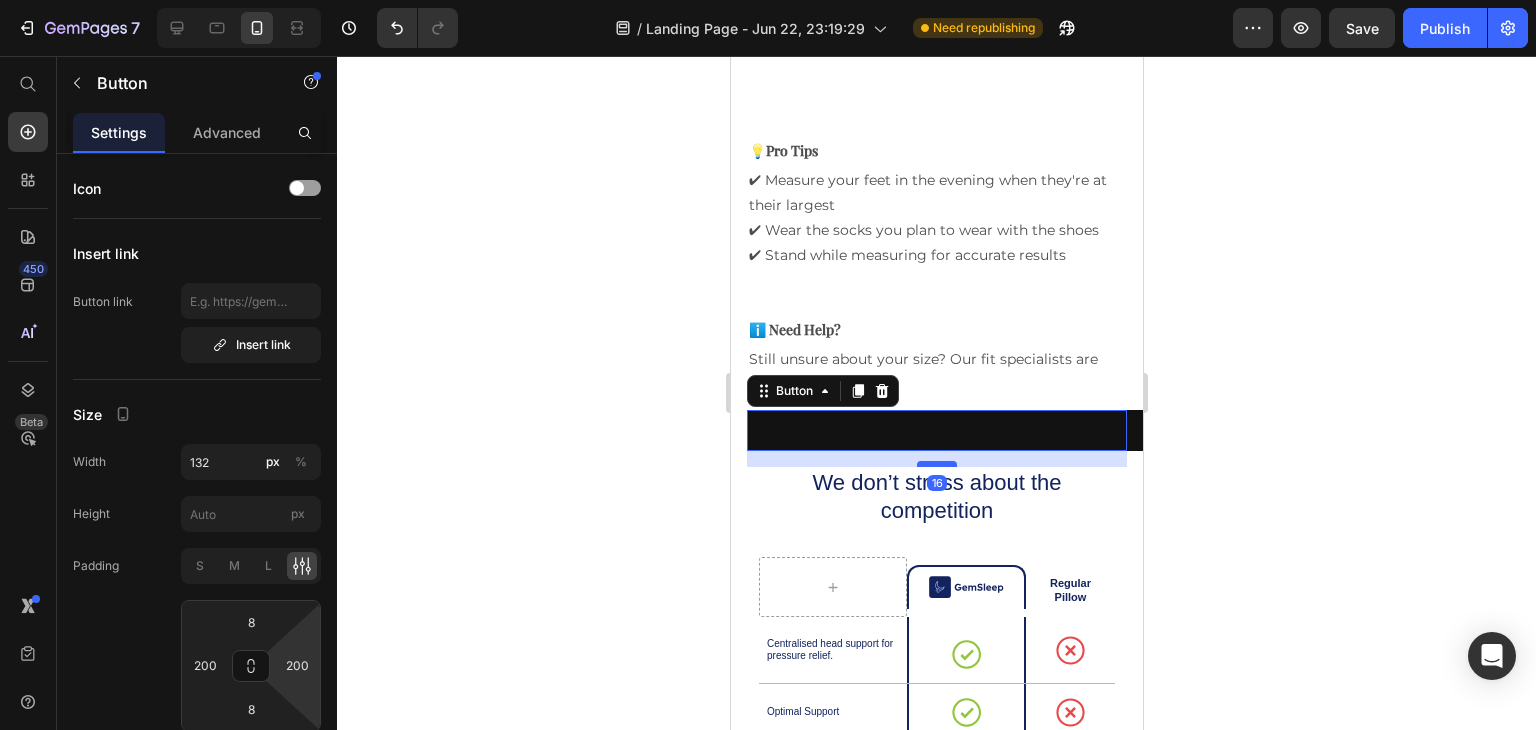 click at bounding box center (936, 464) 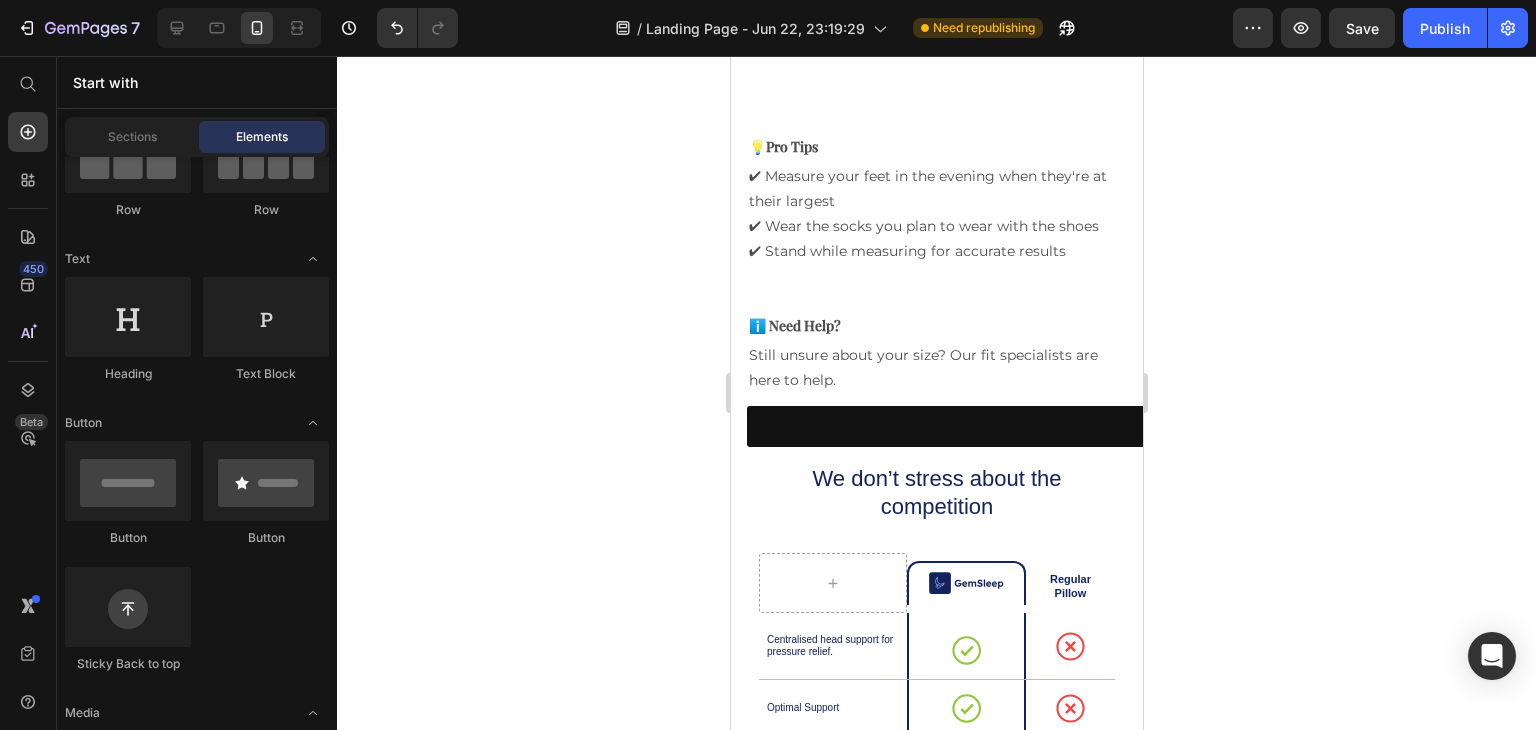 scroll, scrollTop: 4828, scrollLeft: 0, axis: vertical 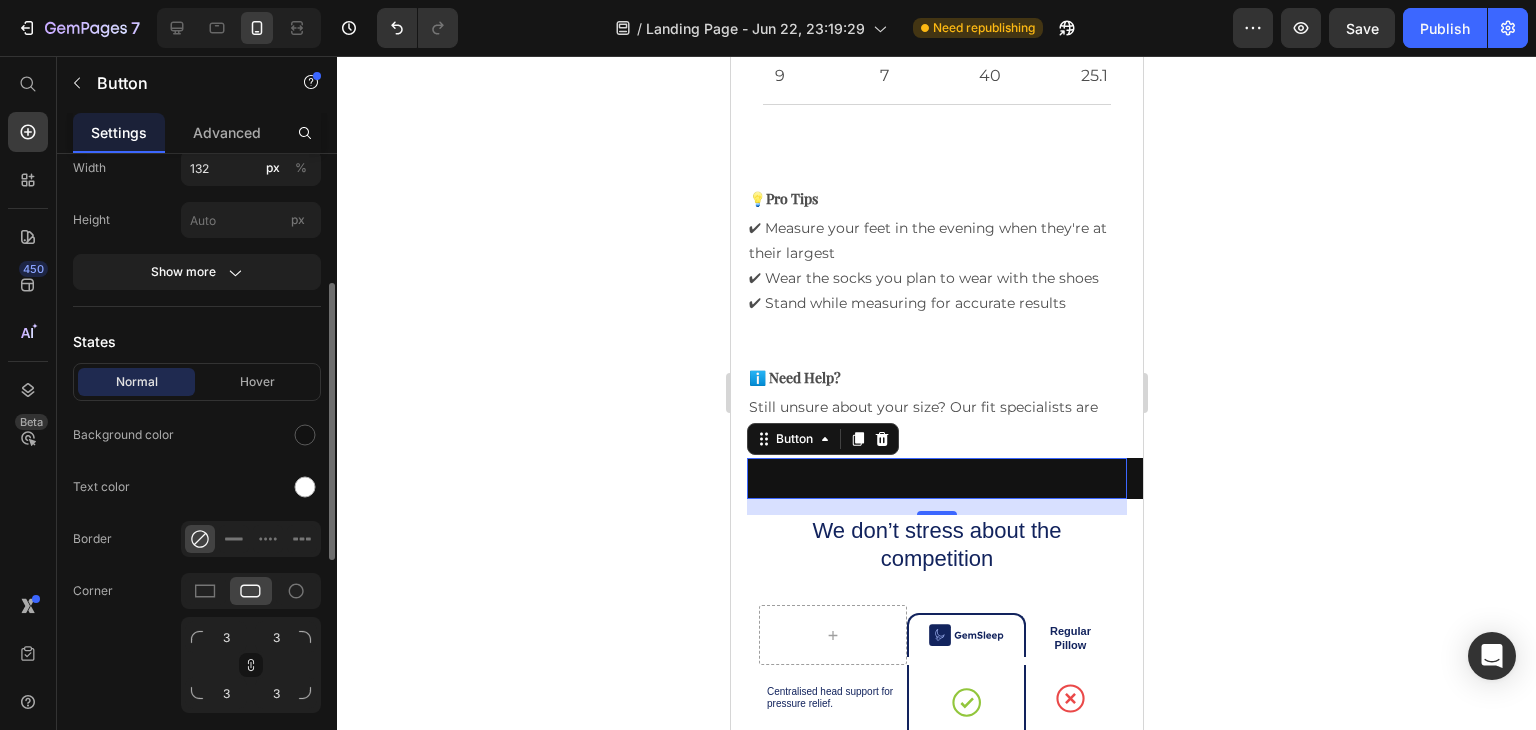click 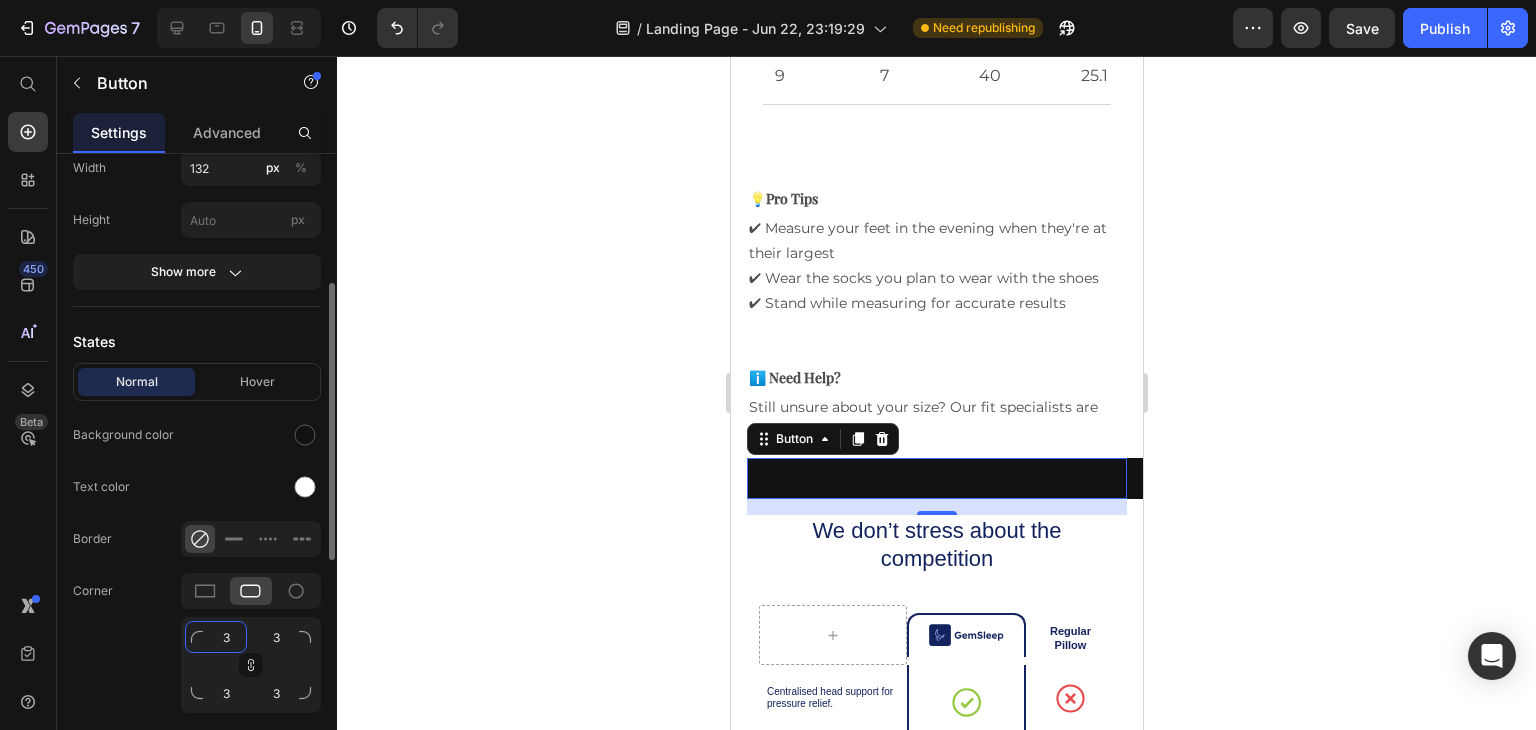 click on "3" 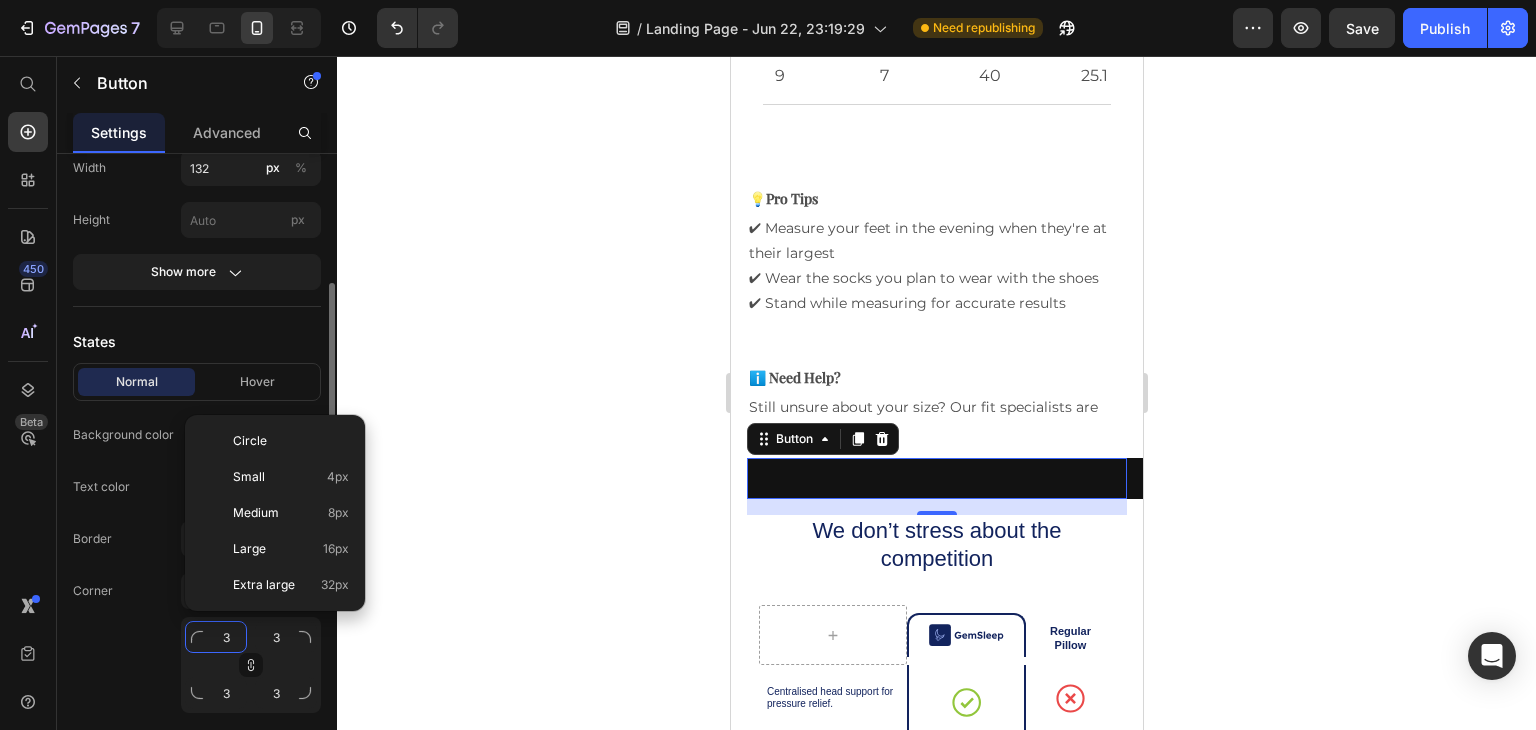 type on "8" 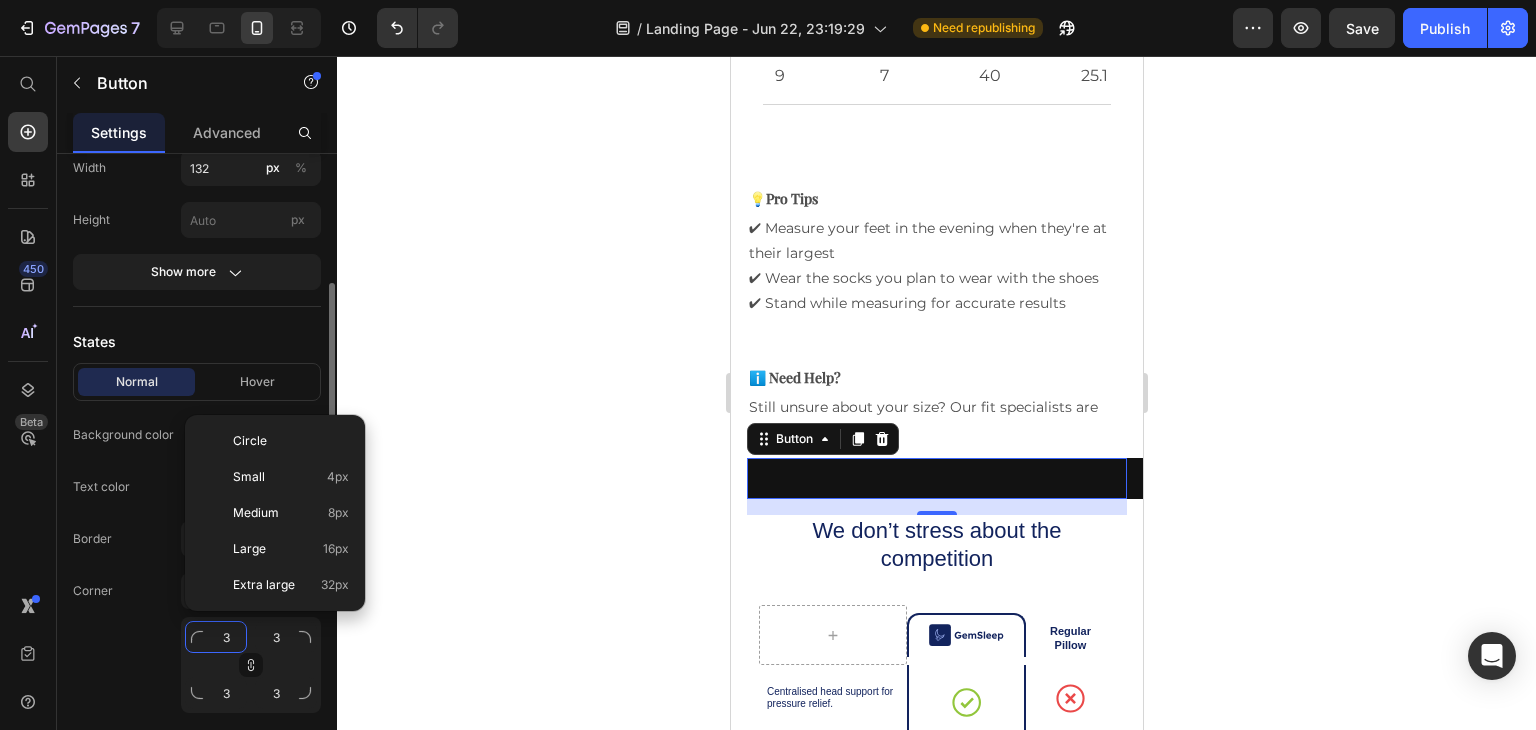 type on "8" 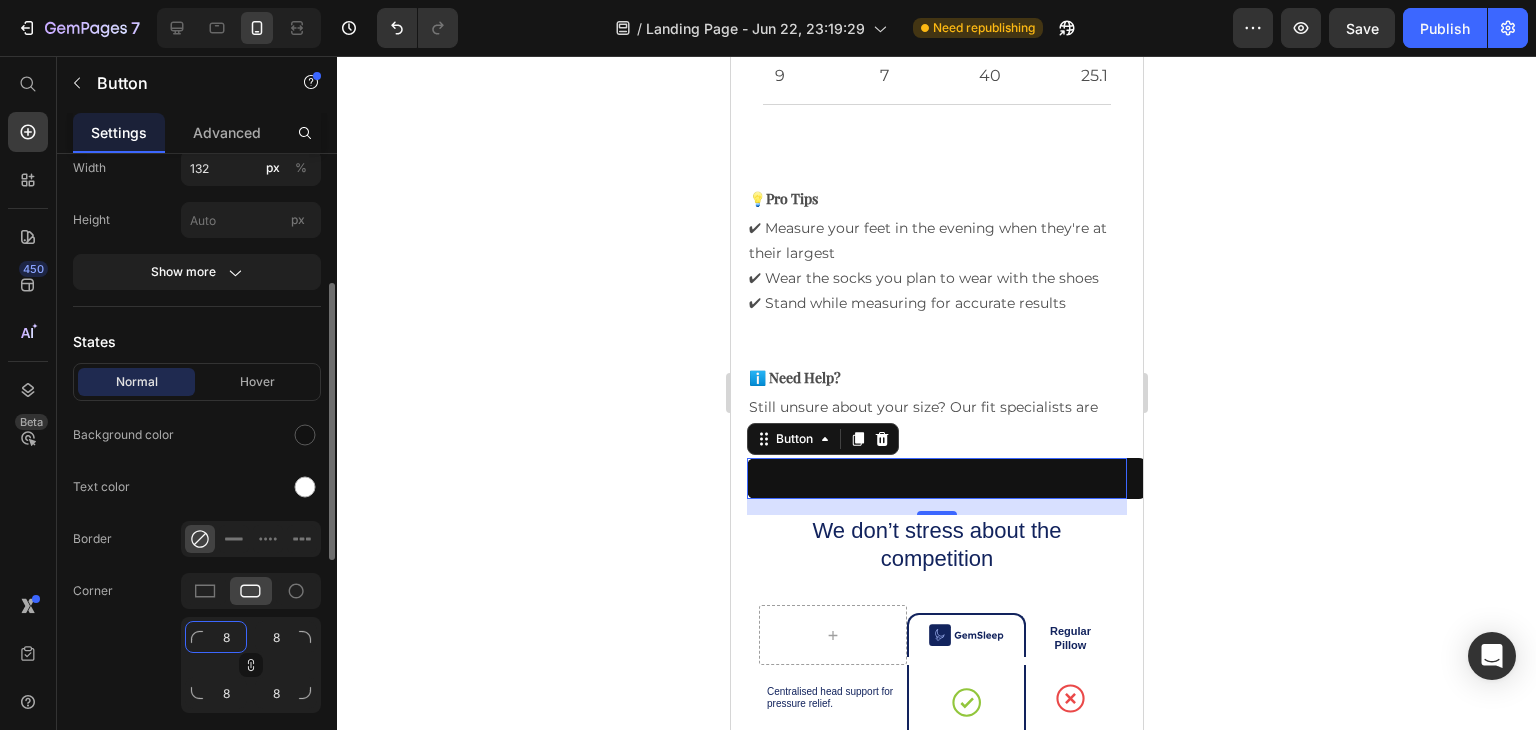 type 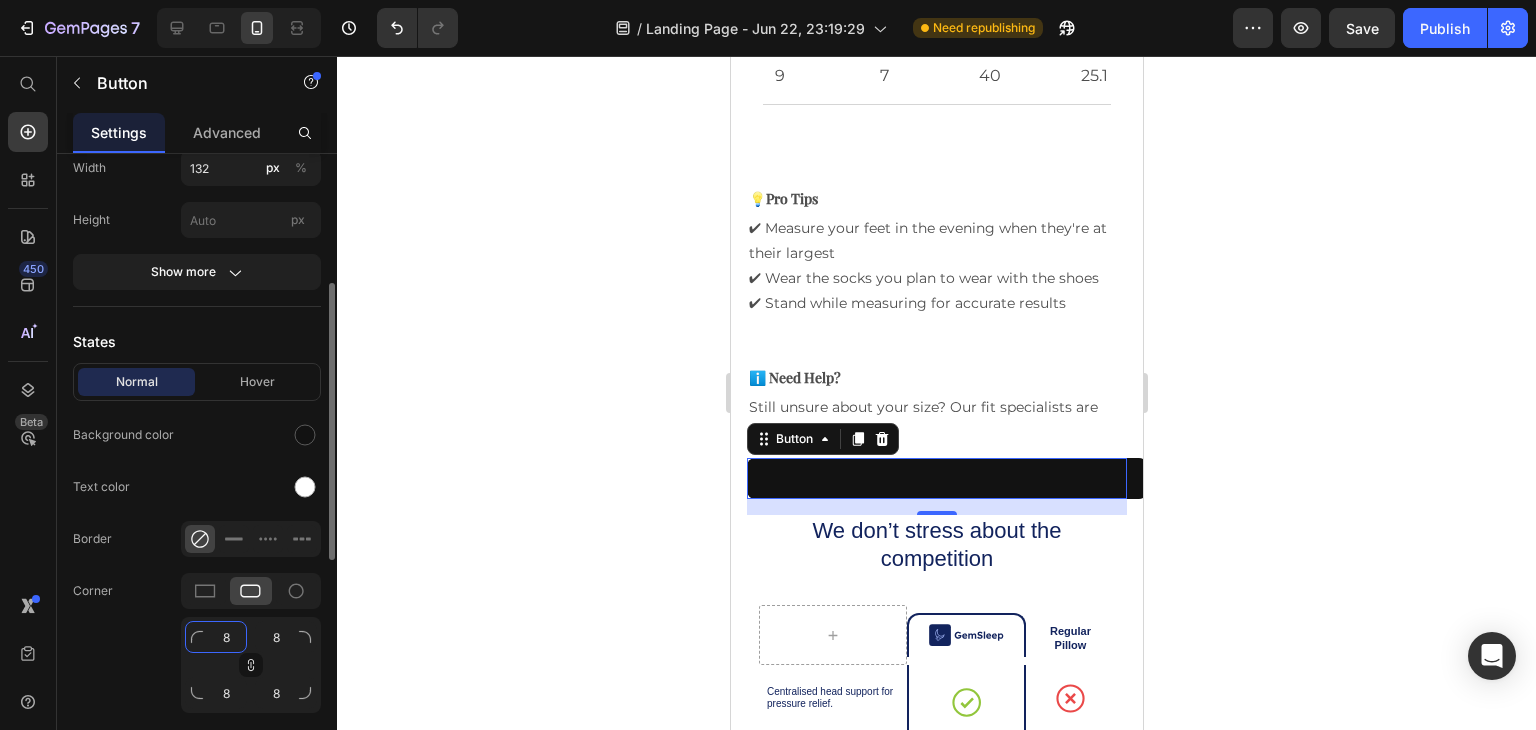 type 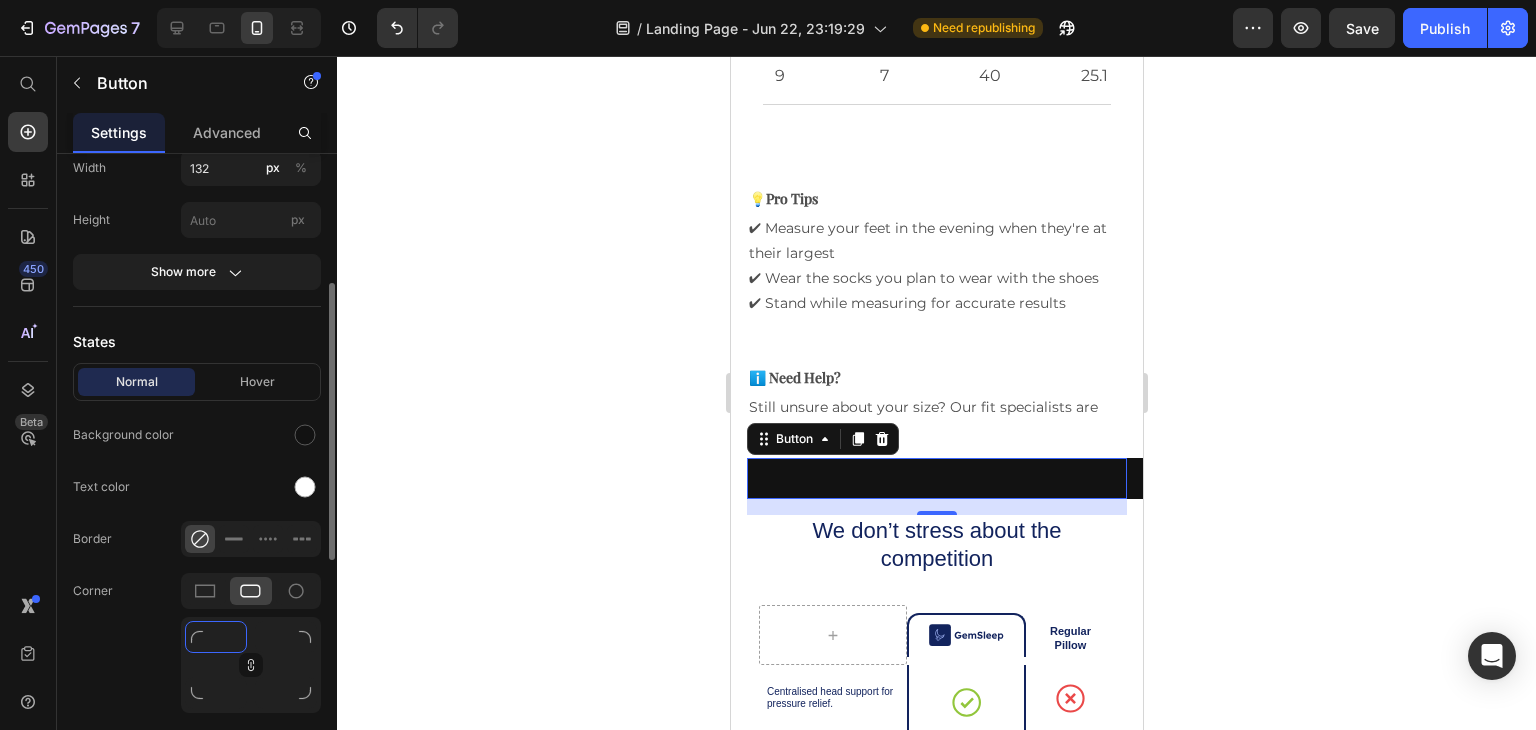 type on "1" 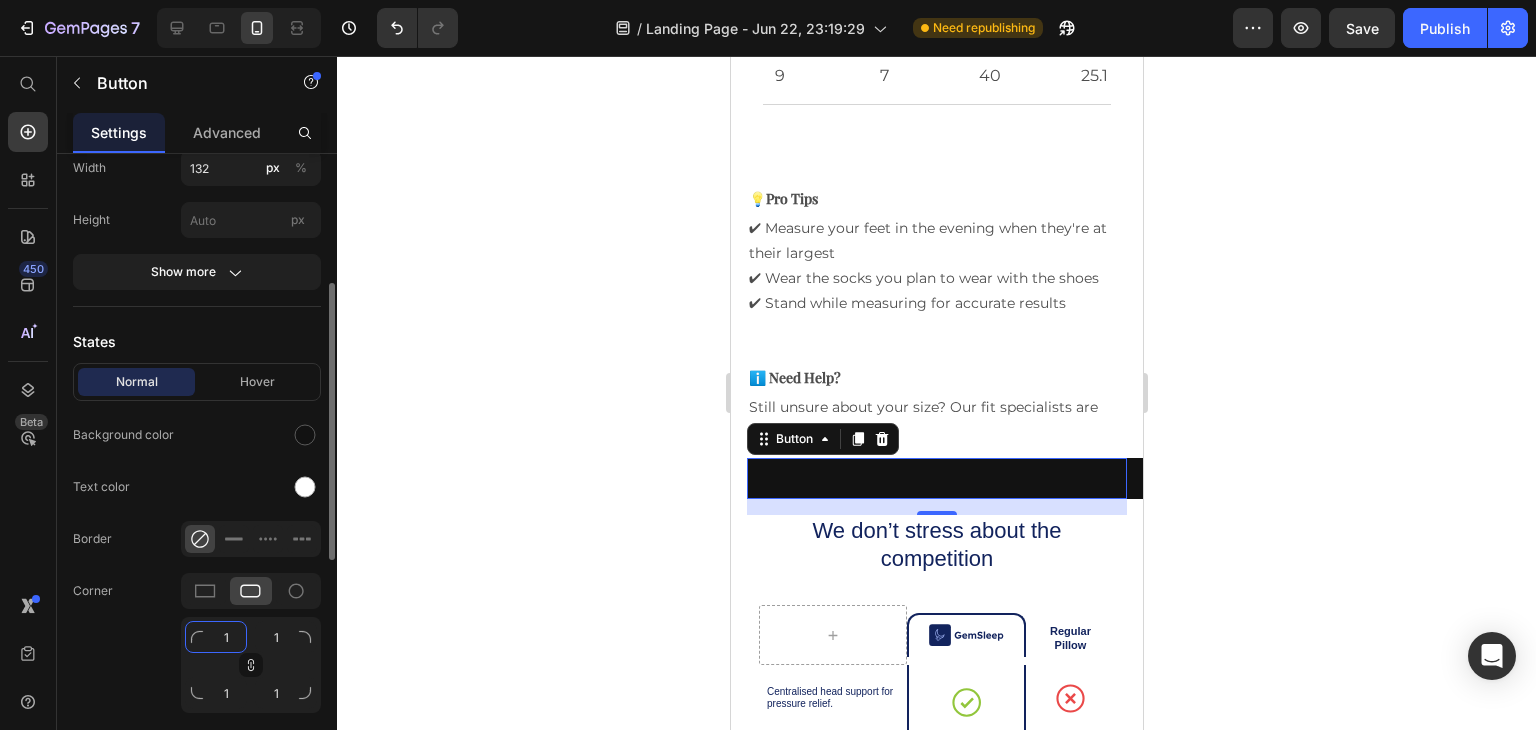 type on "16" 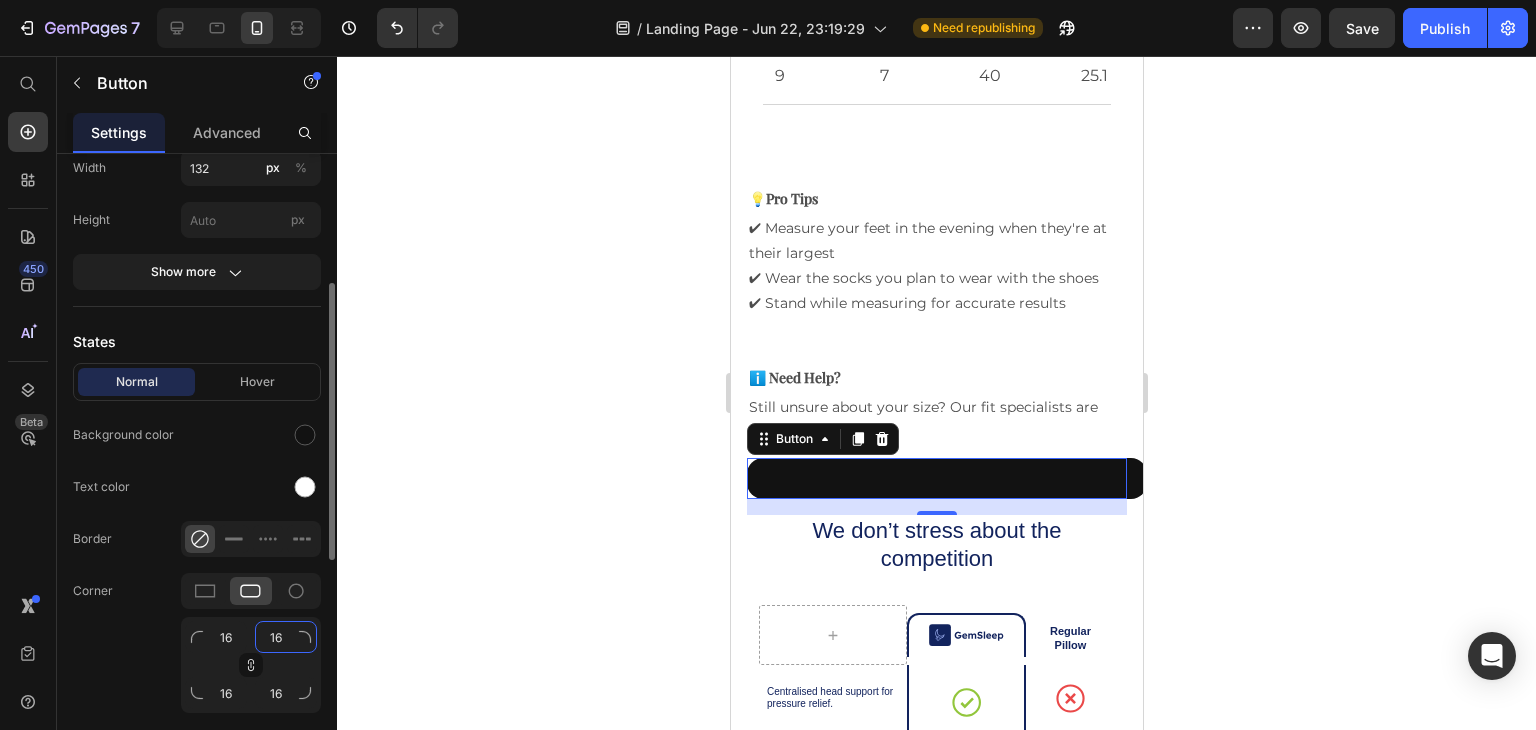 click on "16" 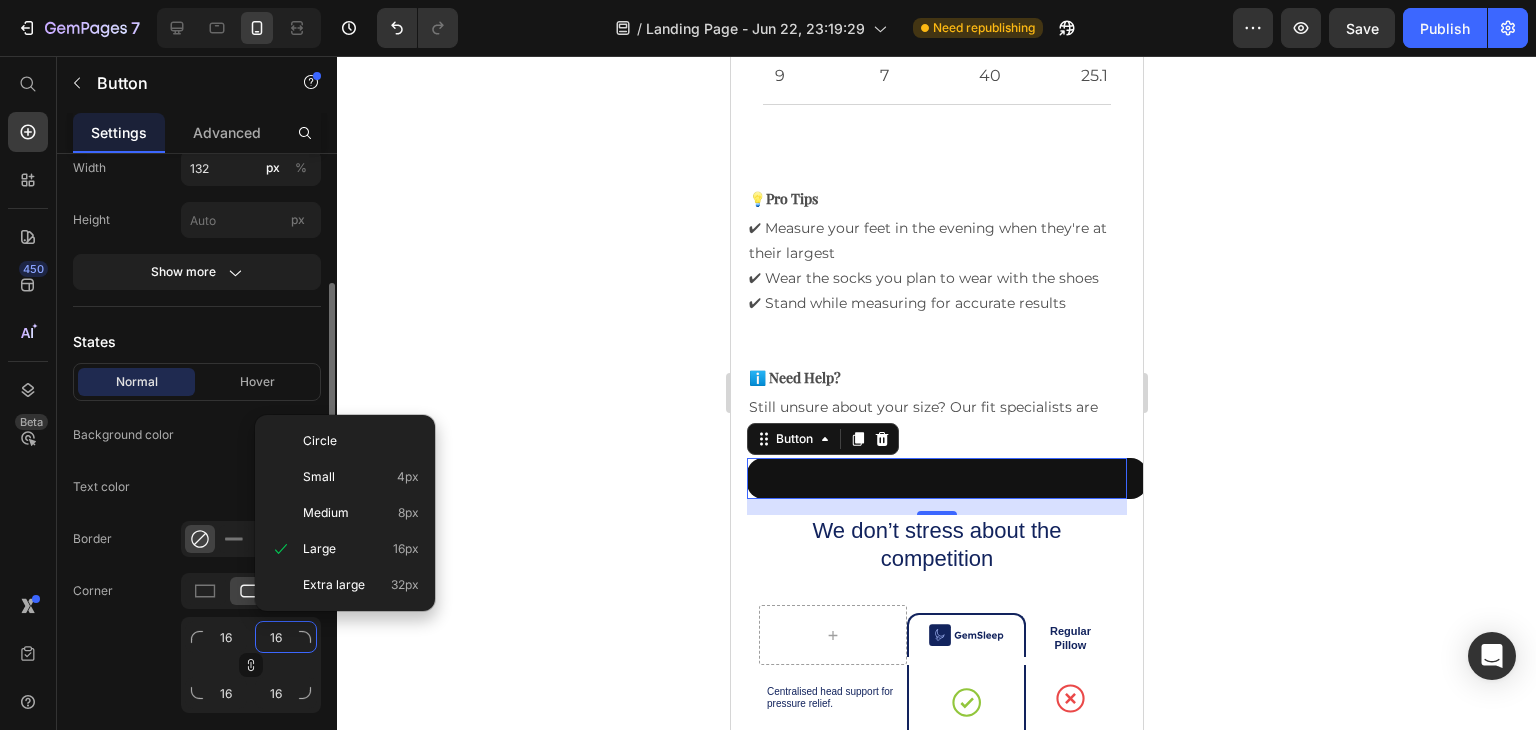 type on "1" 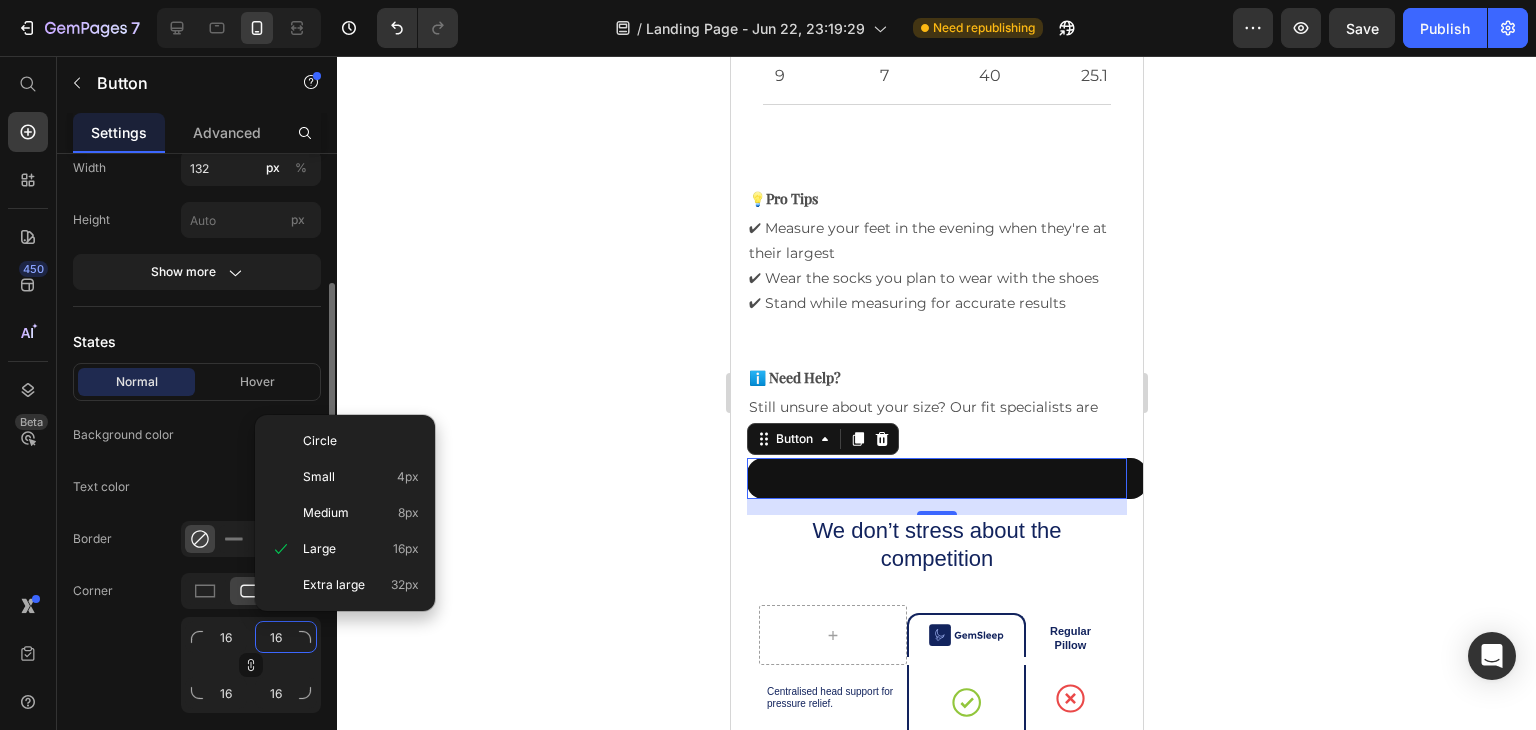type on "1" 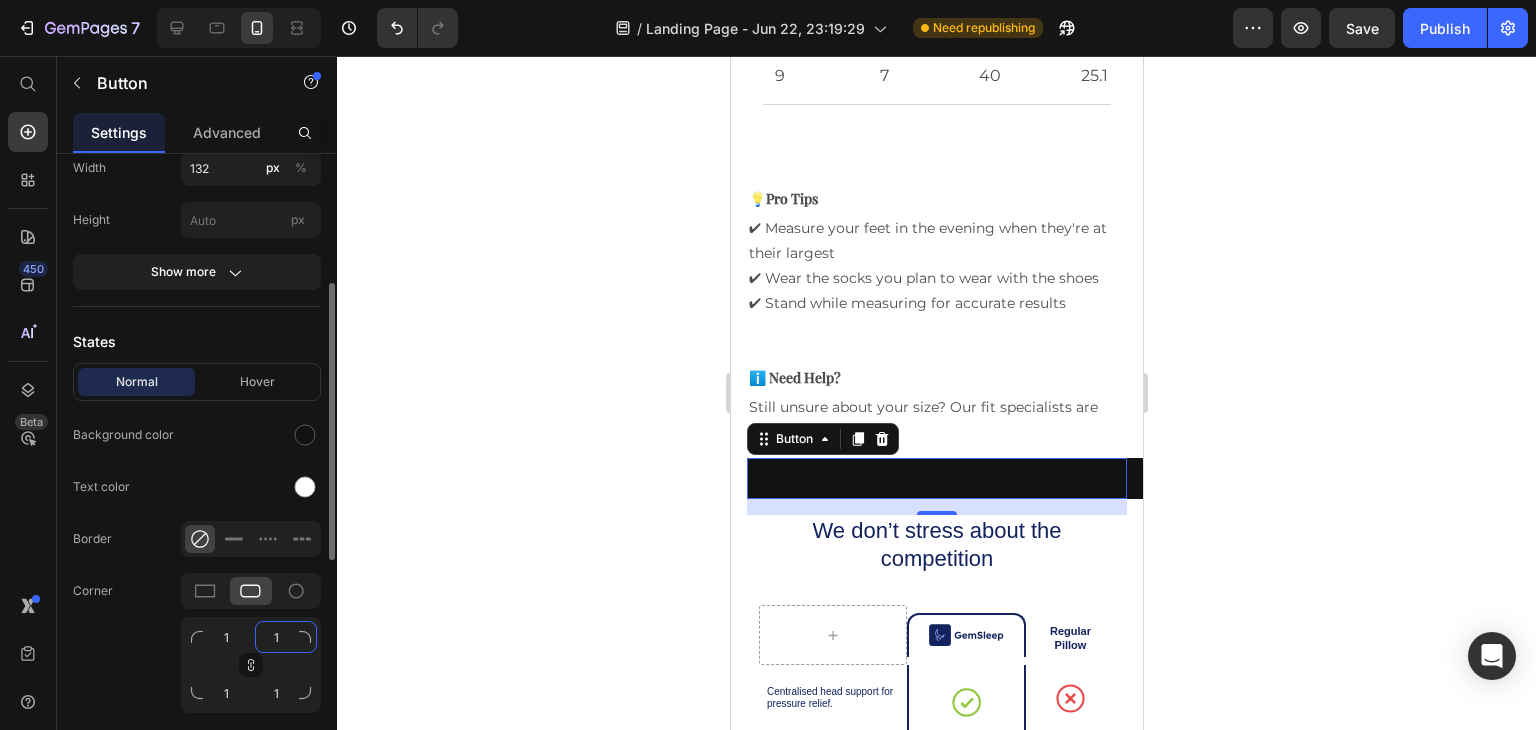 type on "16" 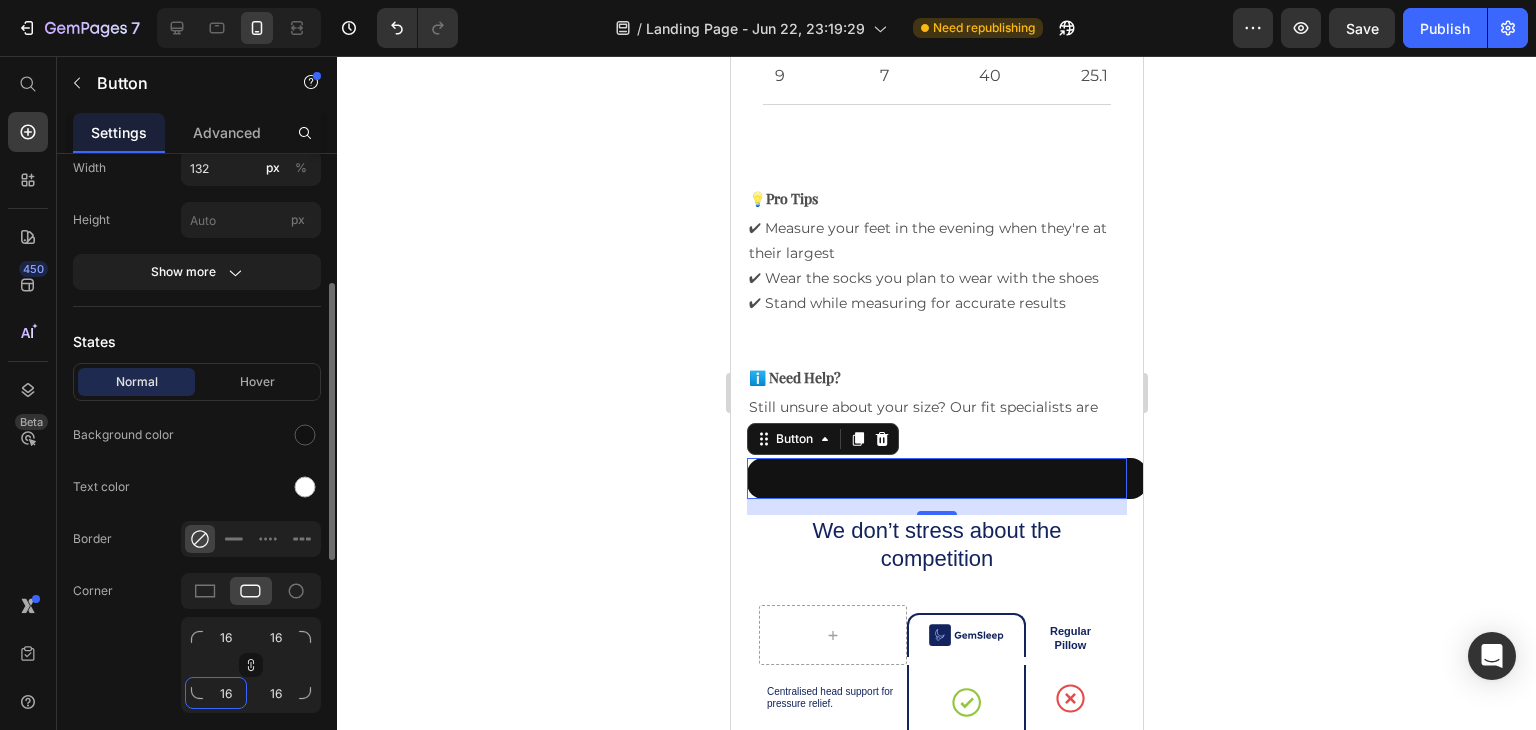 click on "16" 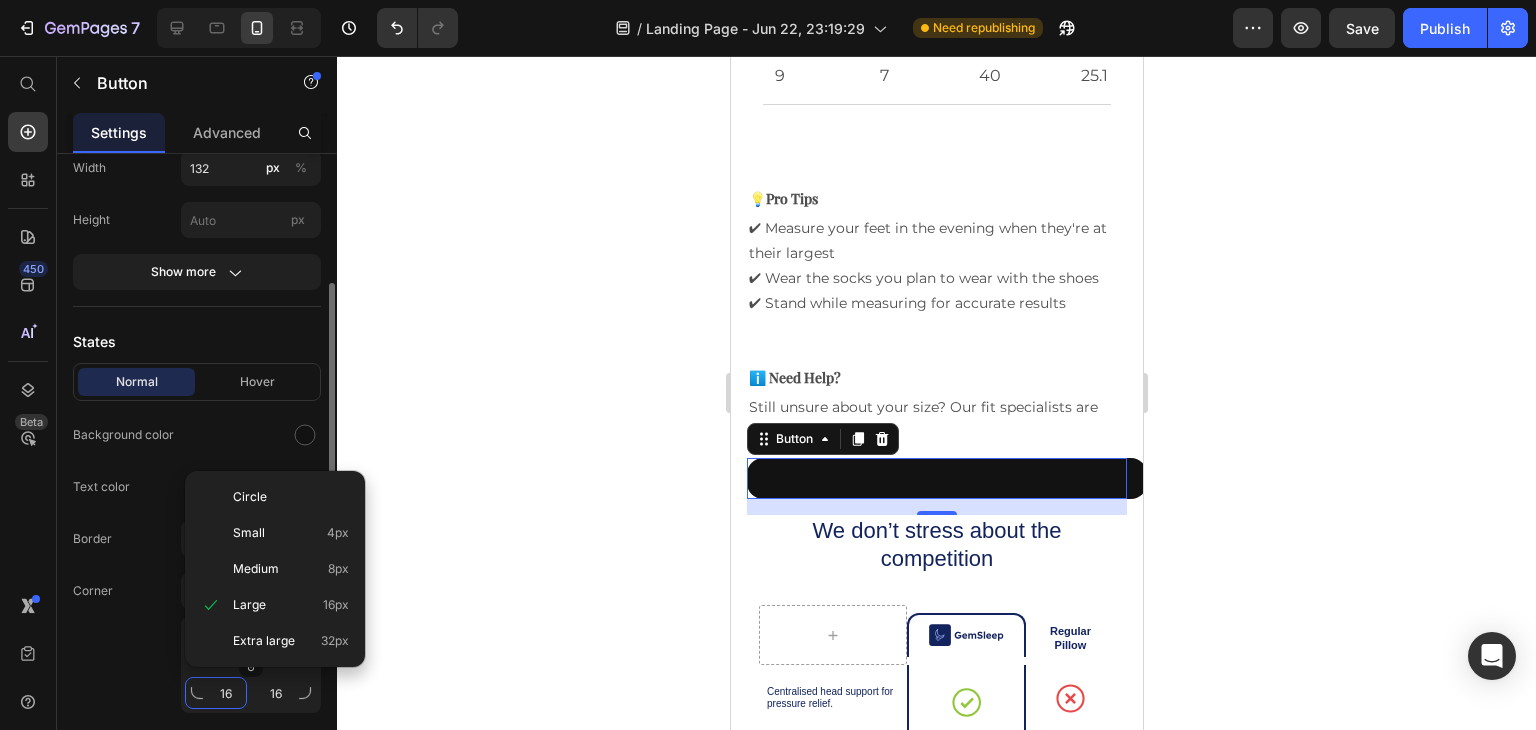 type on "1" 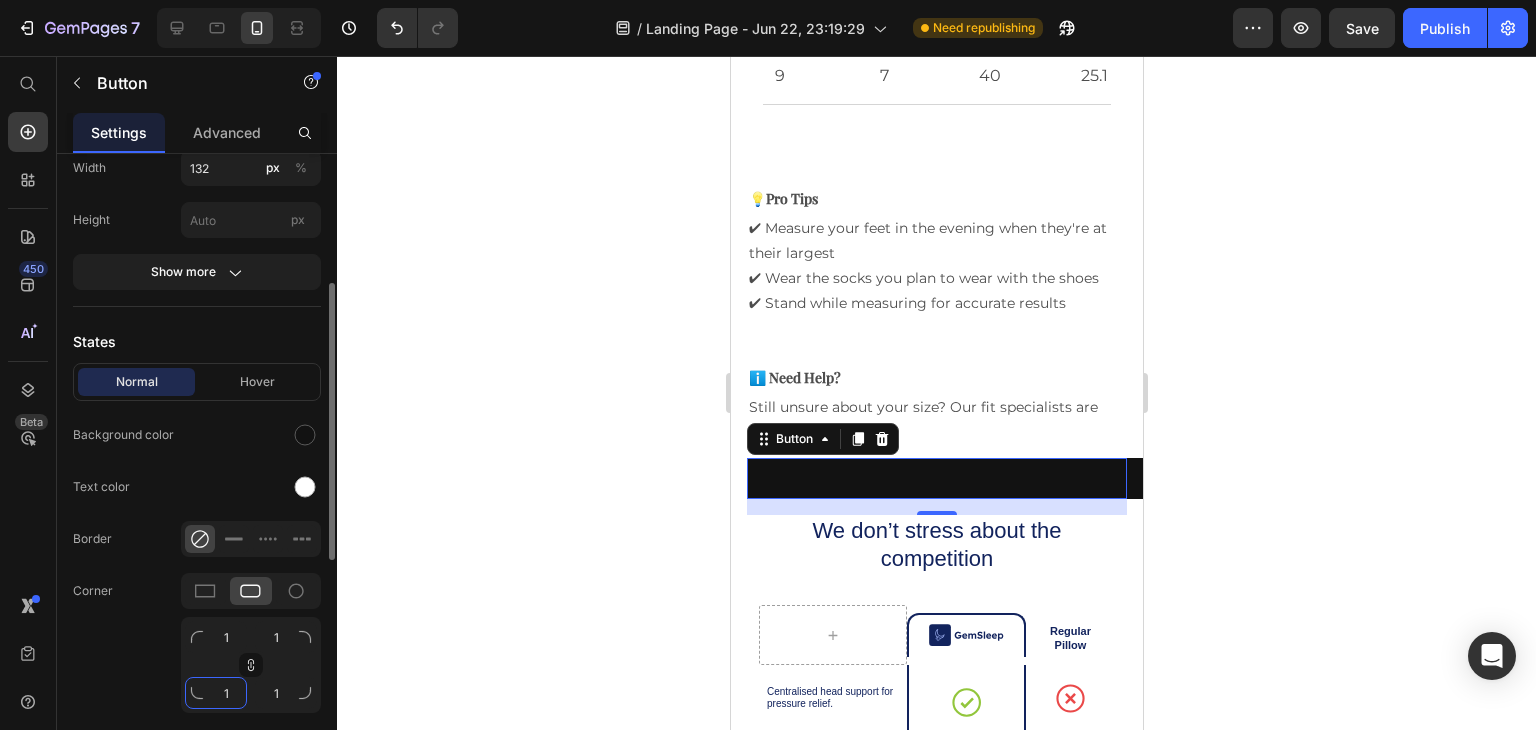 type on "16" 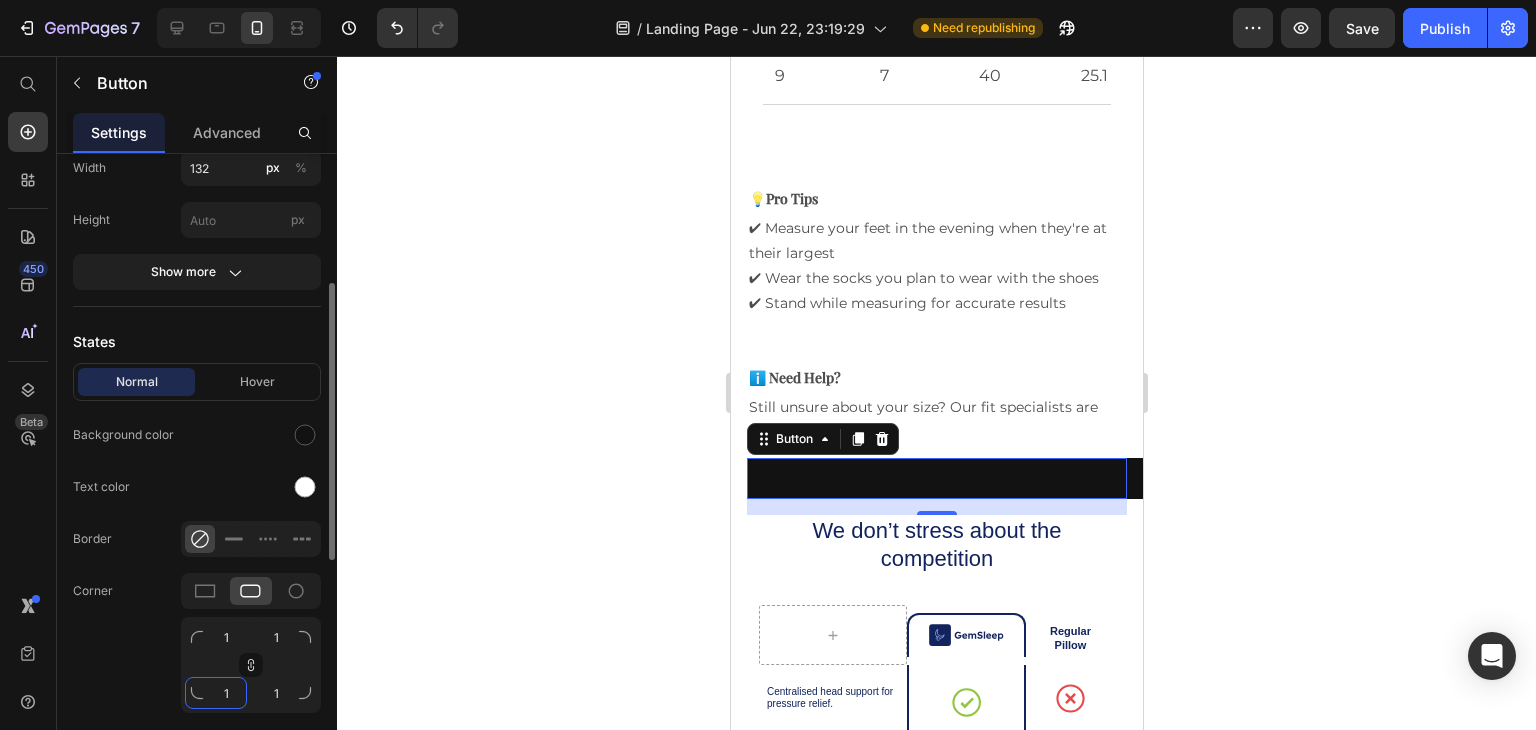 type on "16" 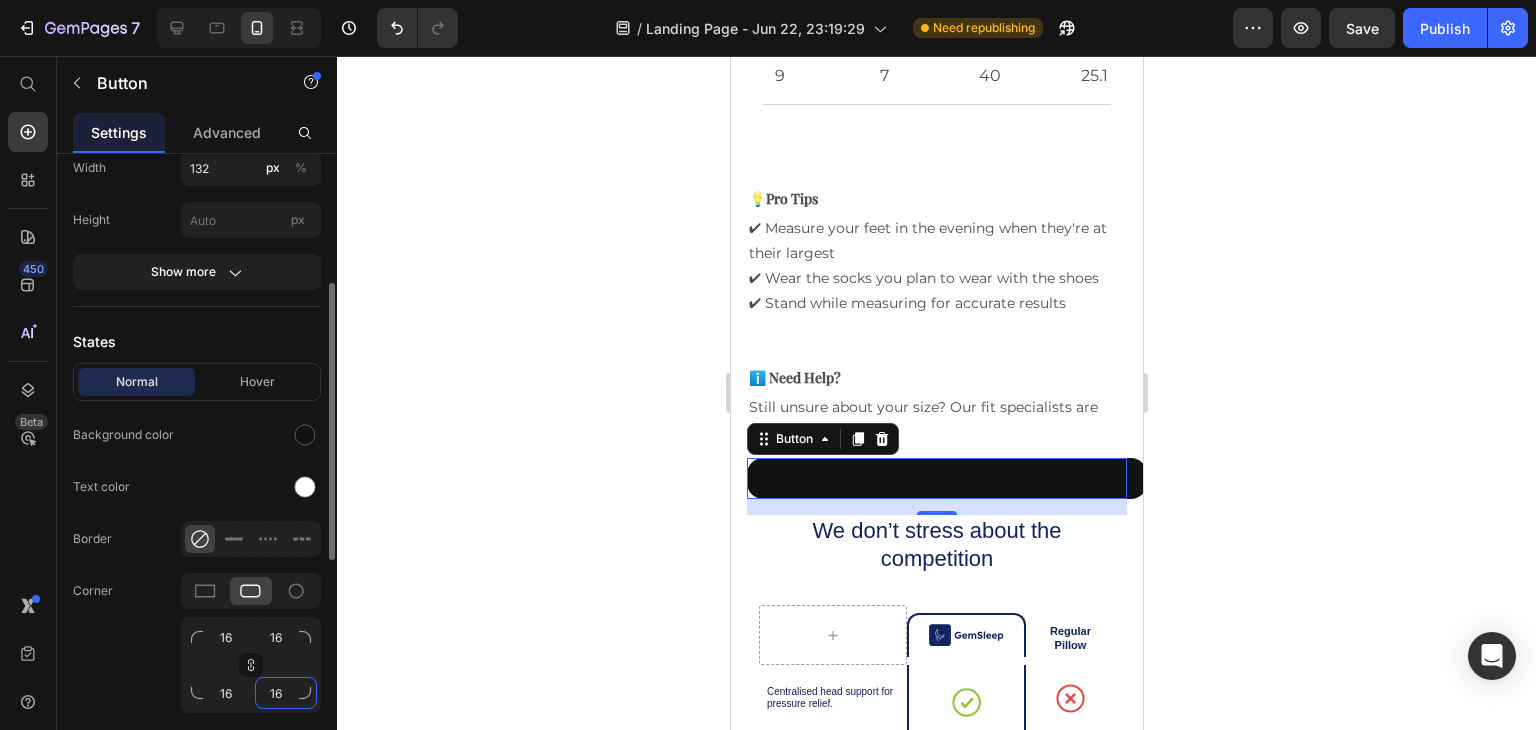 click on "16" 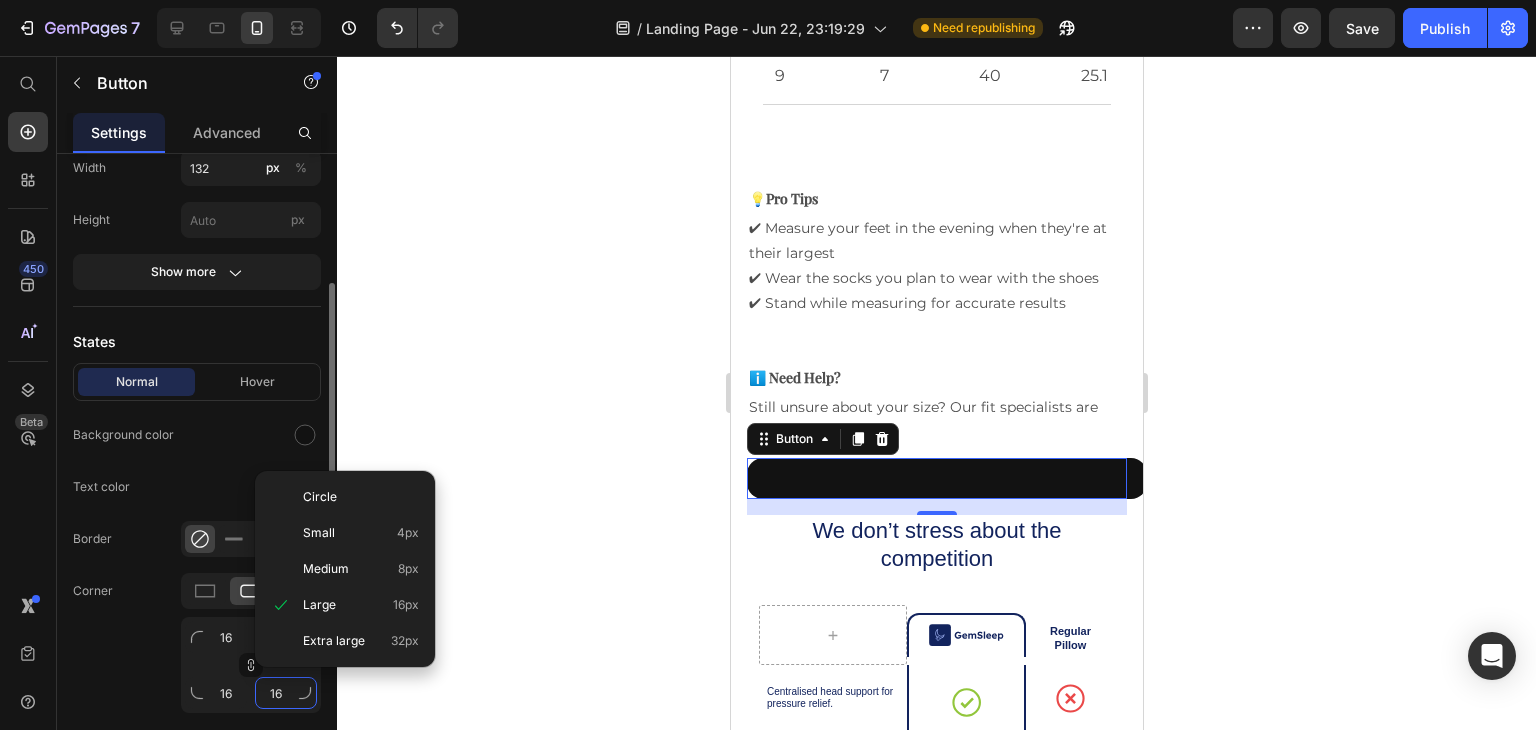type on "1" 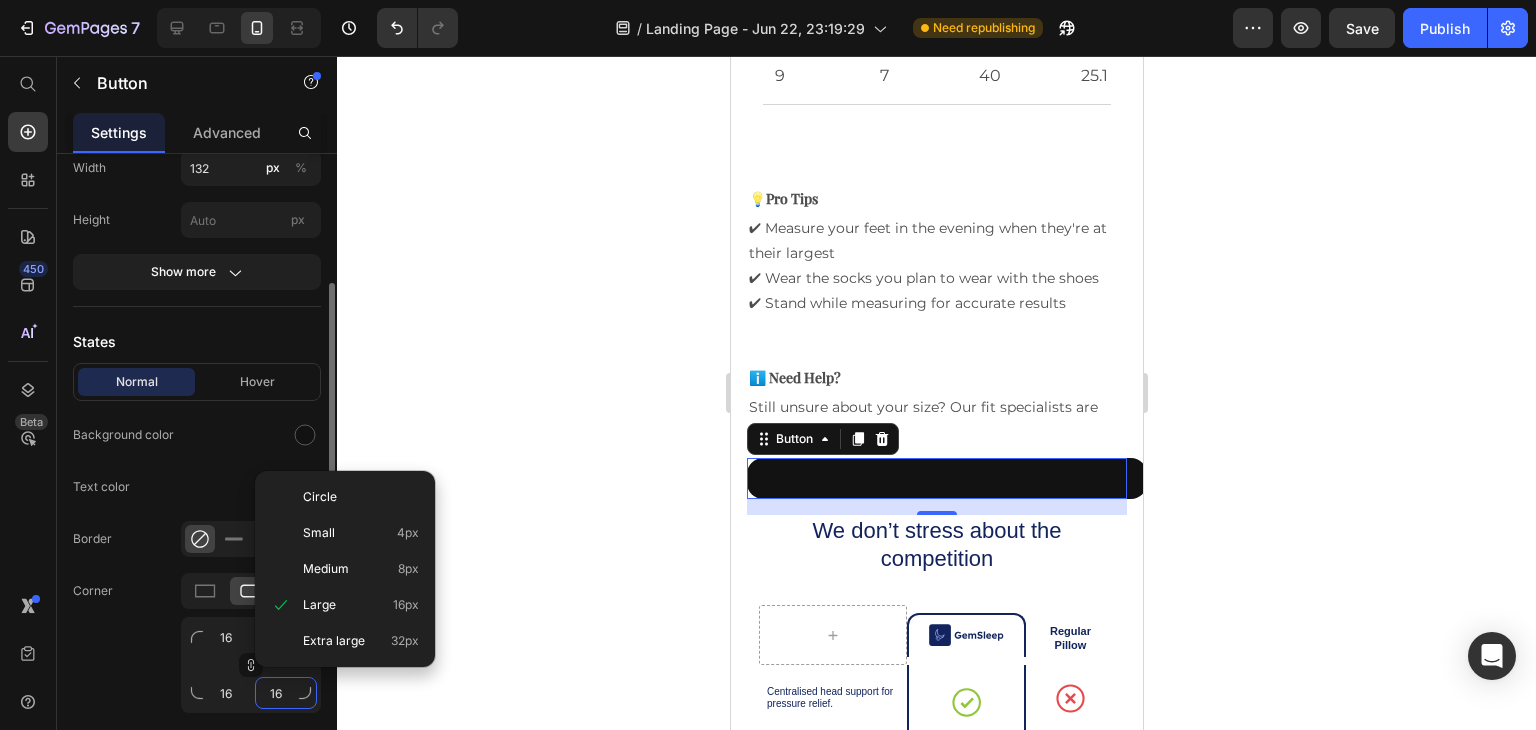 type on "1" 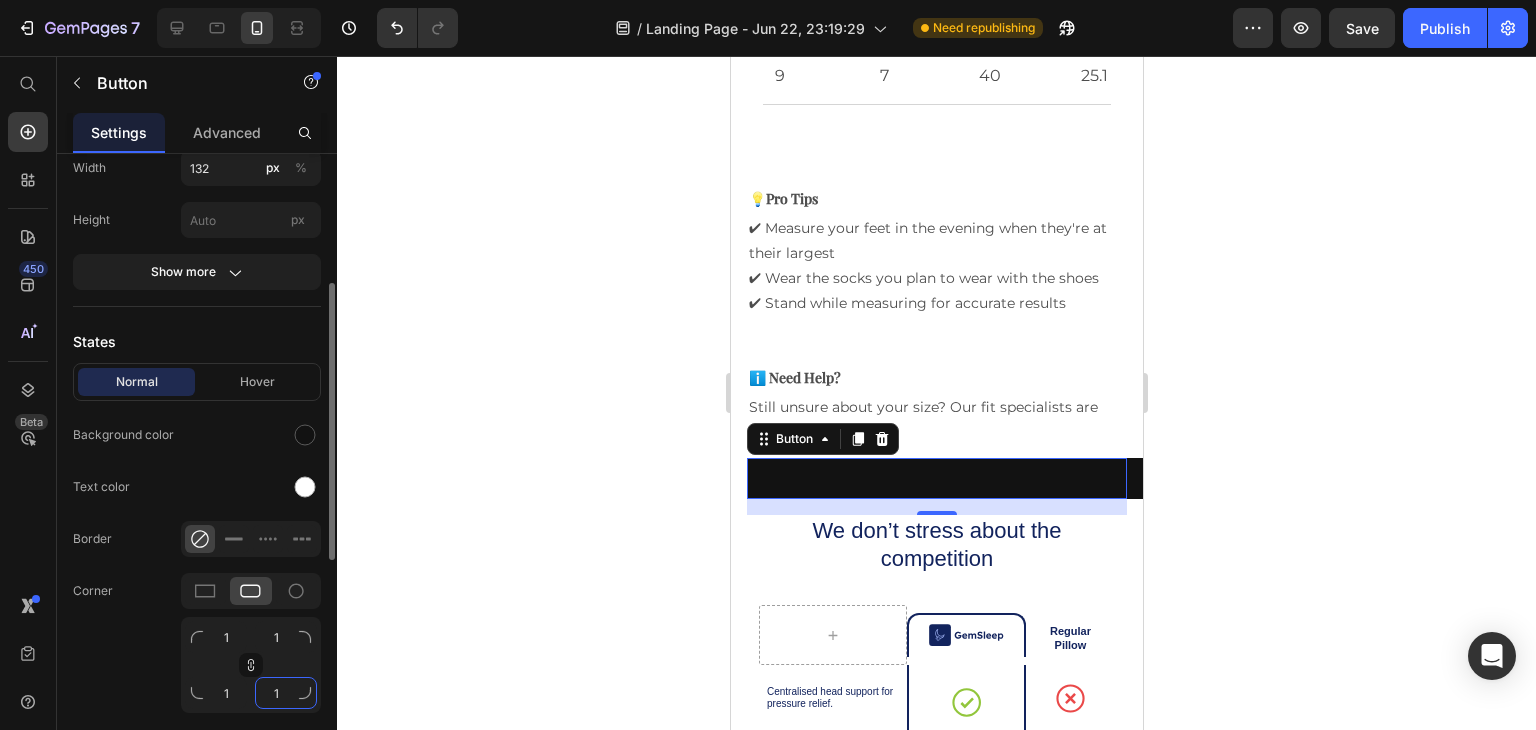 type on "16" 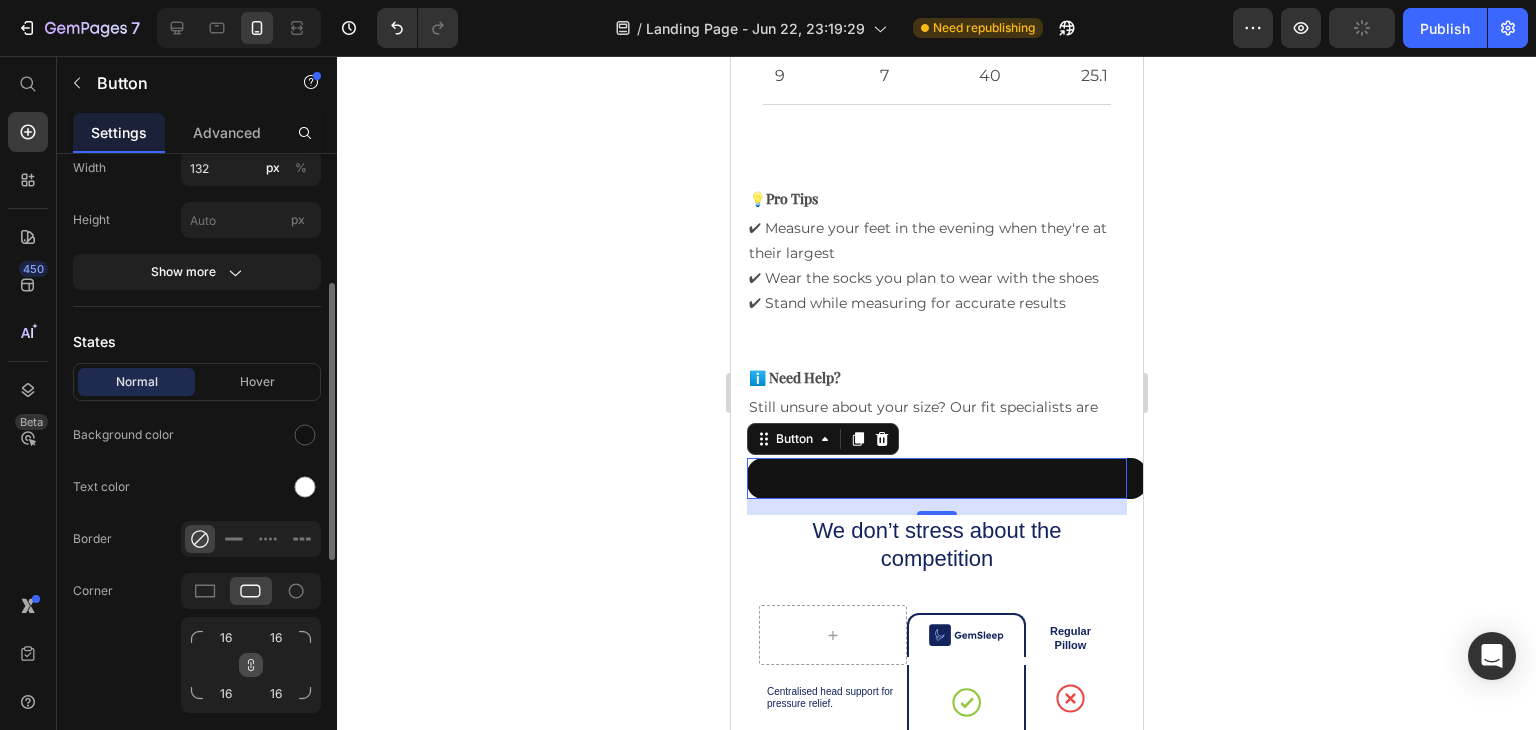 click 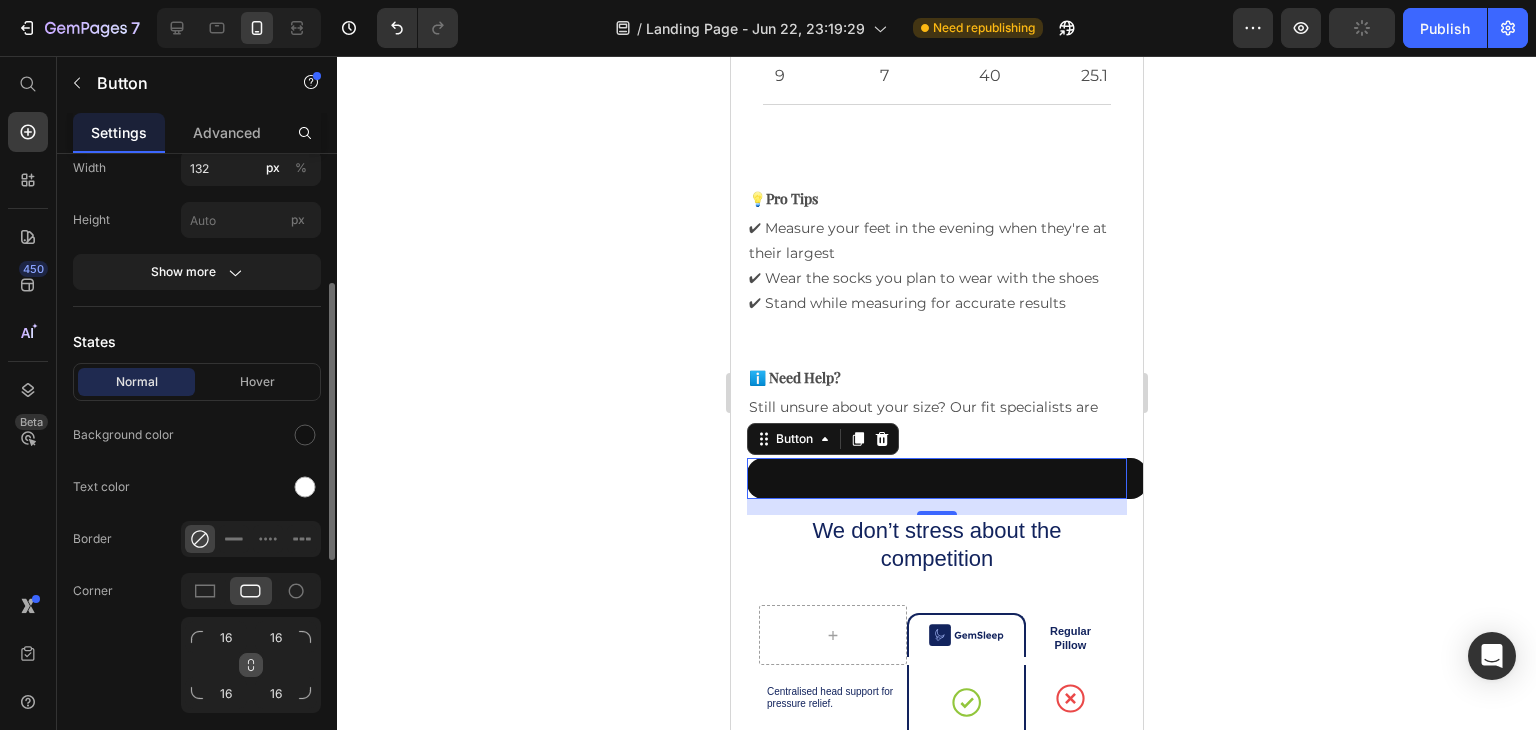 click 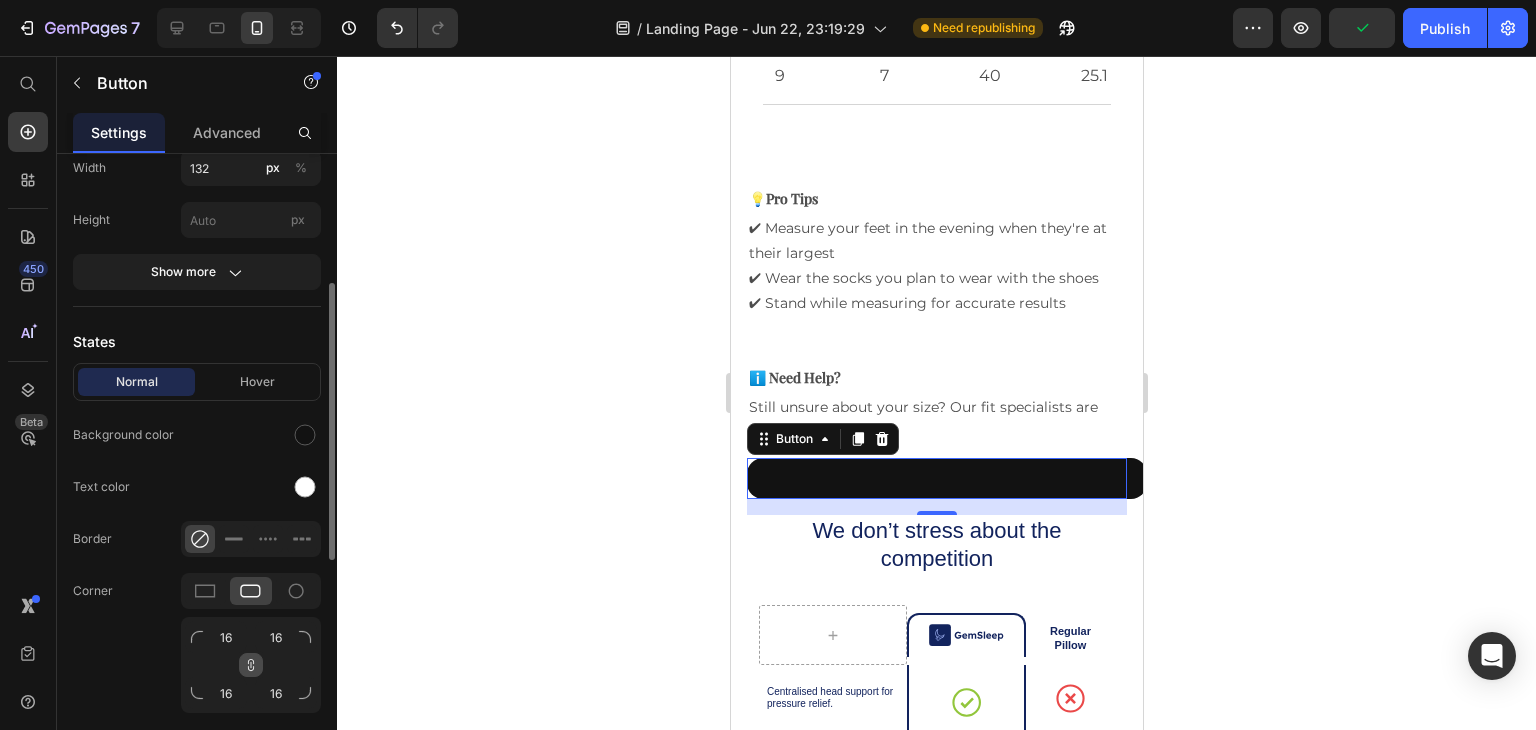 click 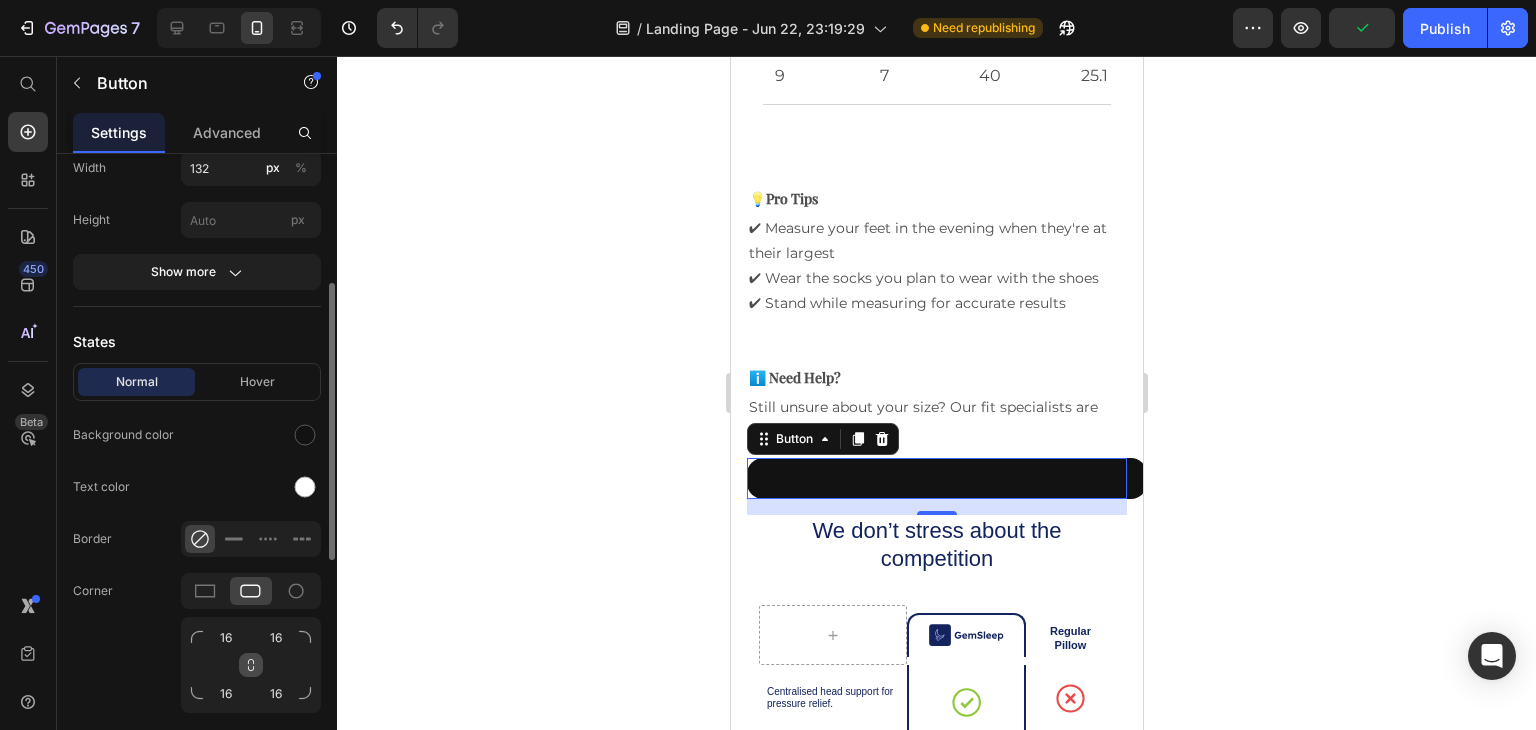 click 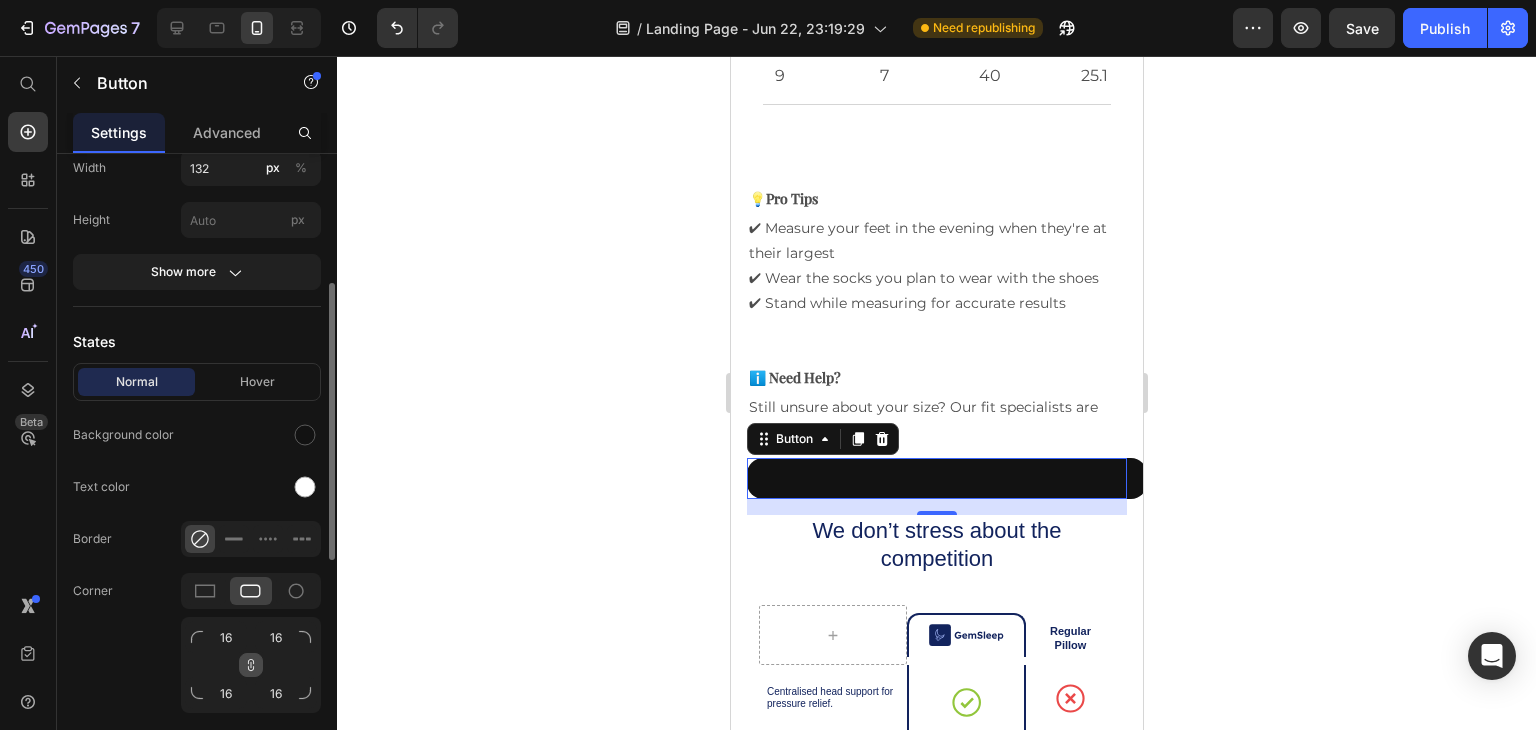 click 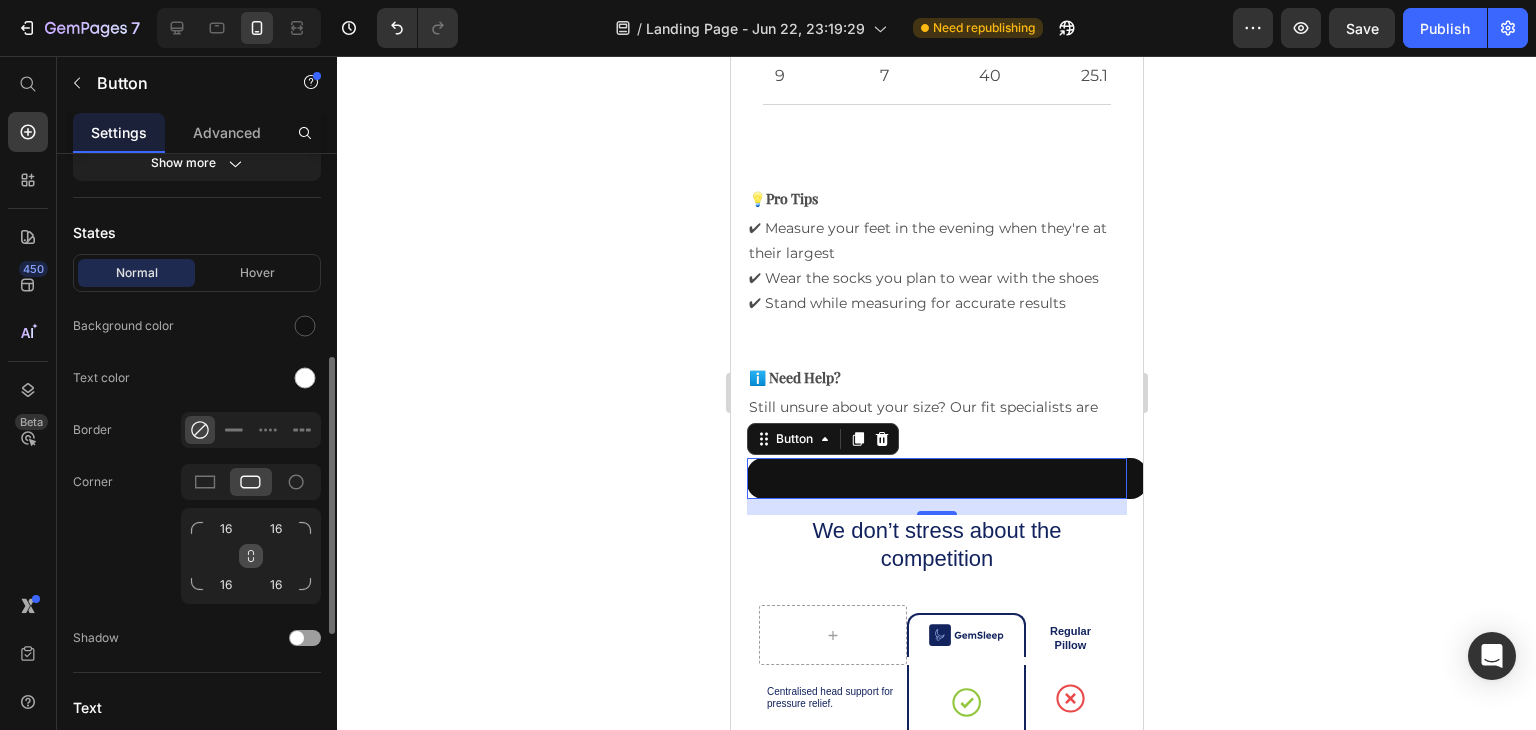 scroll, scrollTop: 448, scrollLeft: 0, axis: vertical 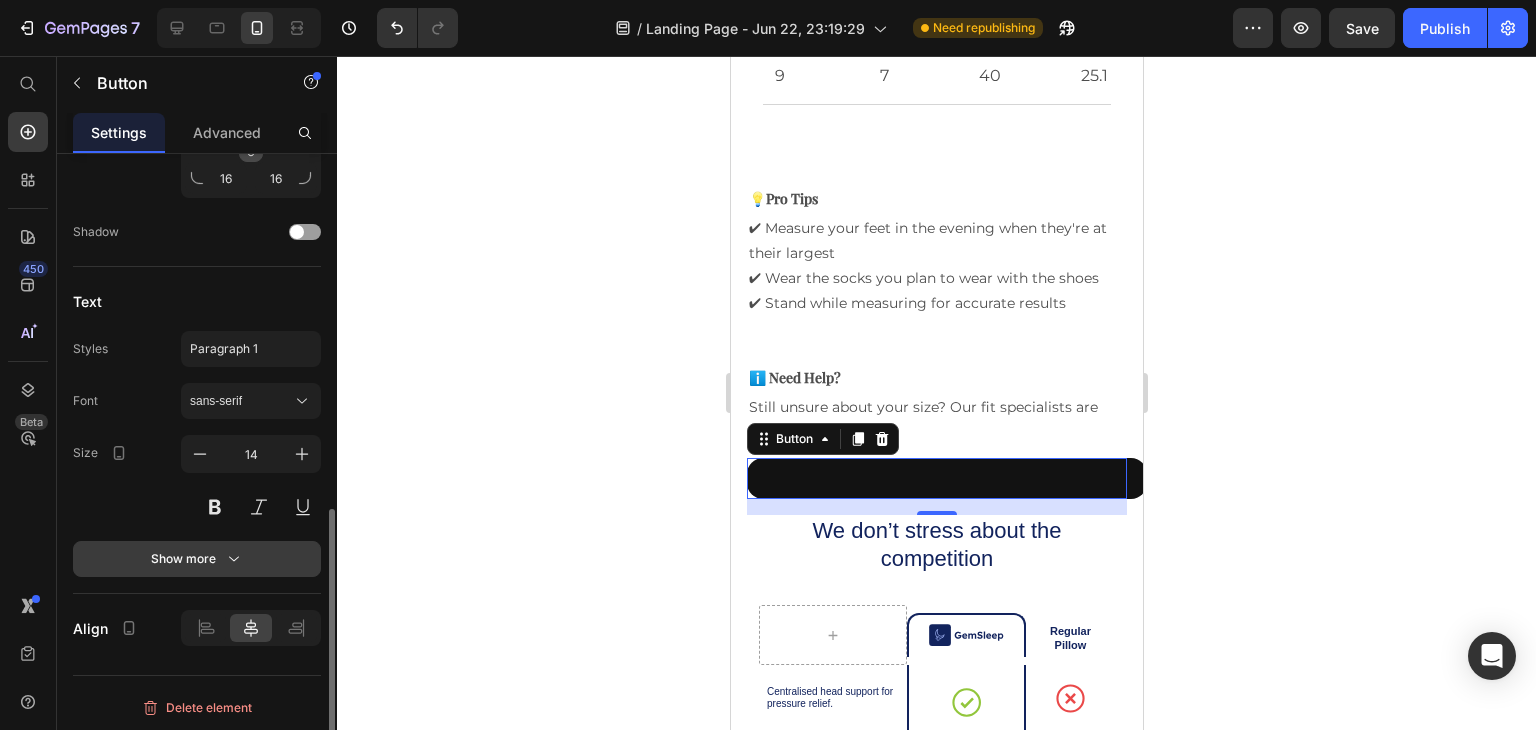 click on "Show more" at bounding box center [197, 559] 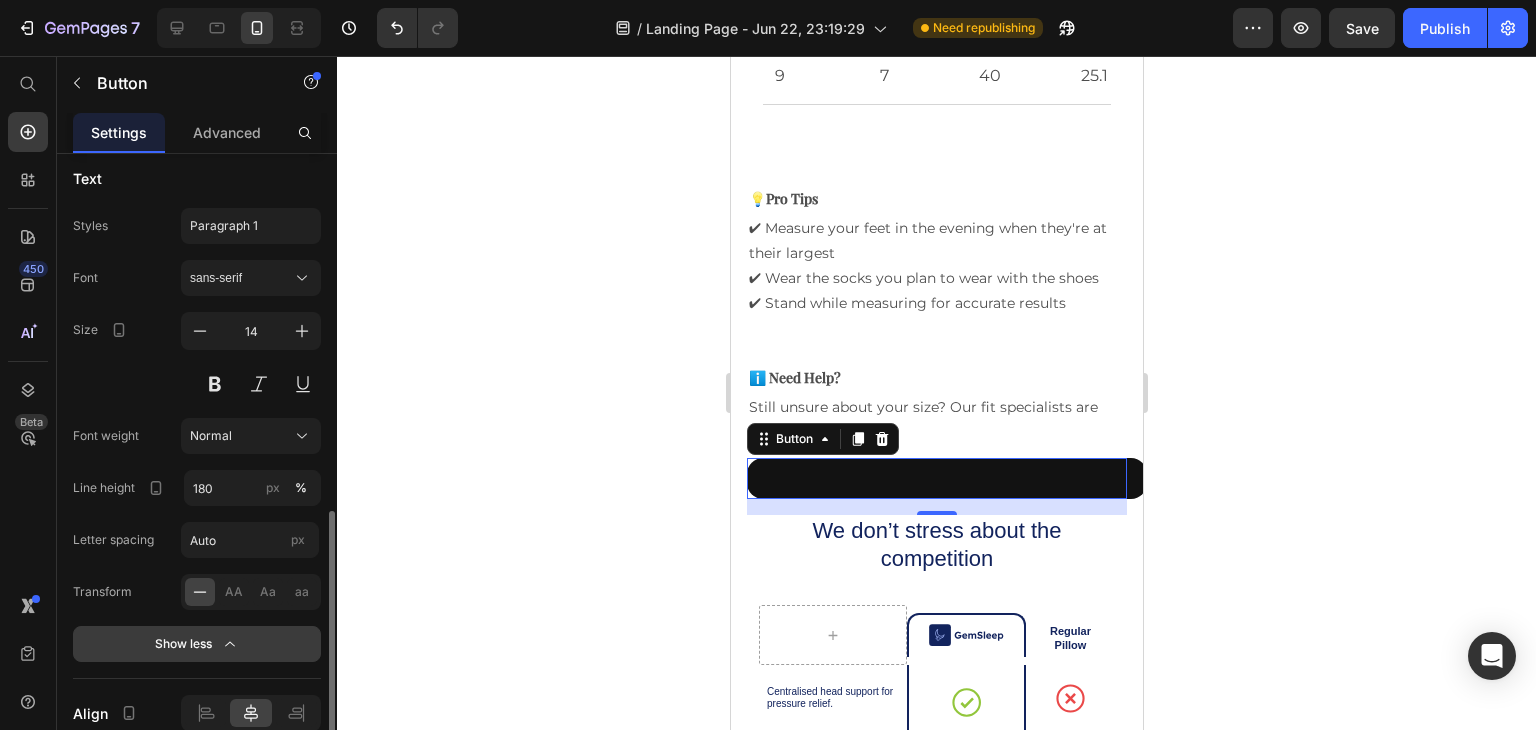 scroll, scrollTop: 1018, scrollLeft: 0, axis: vertical 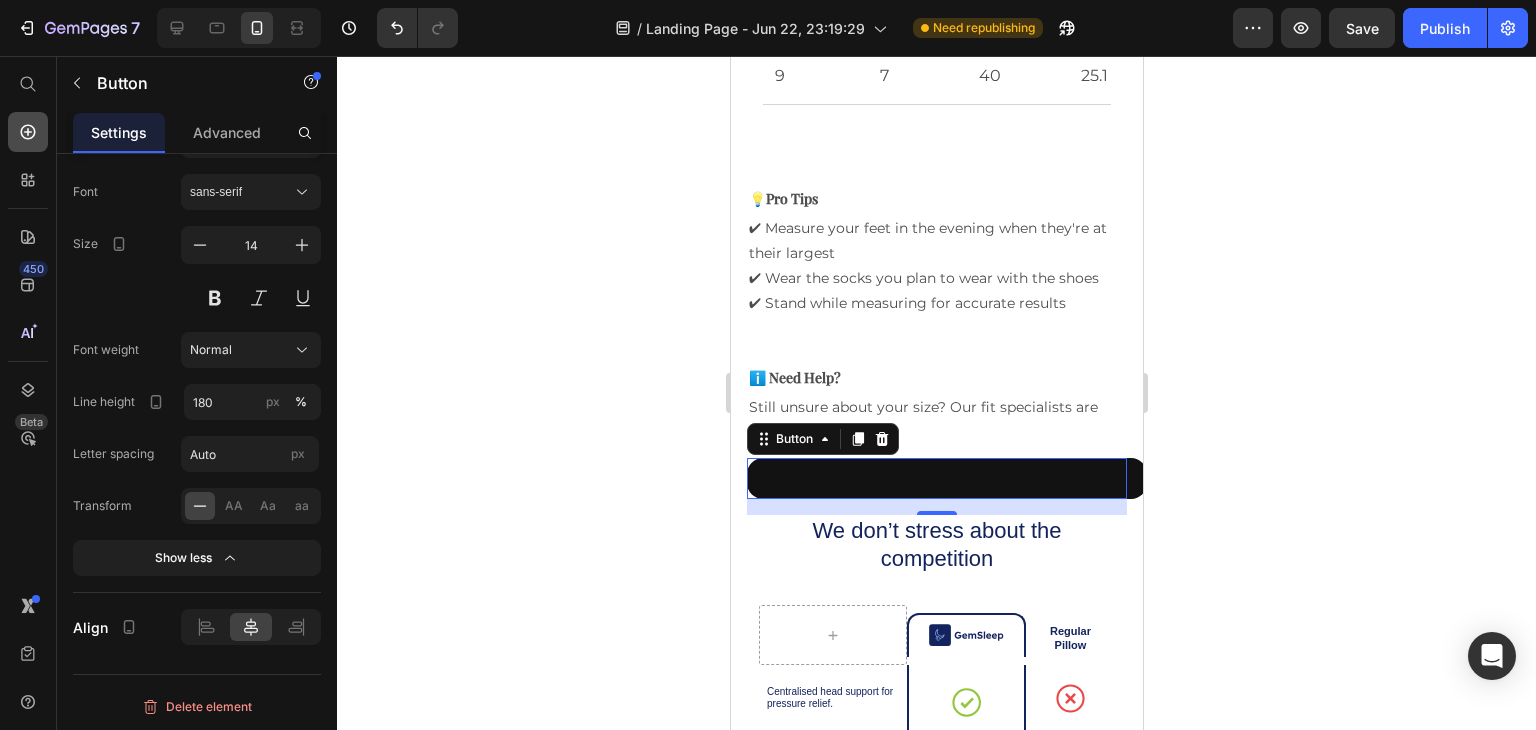 click 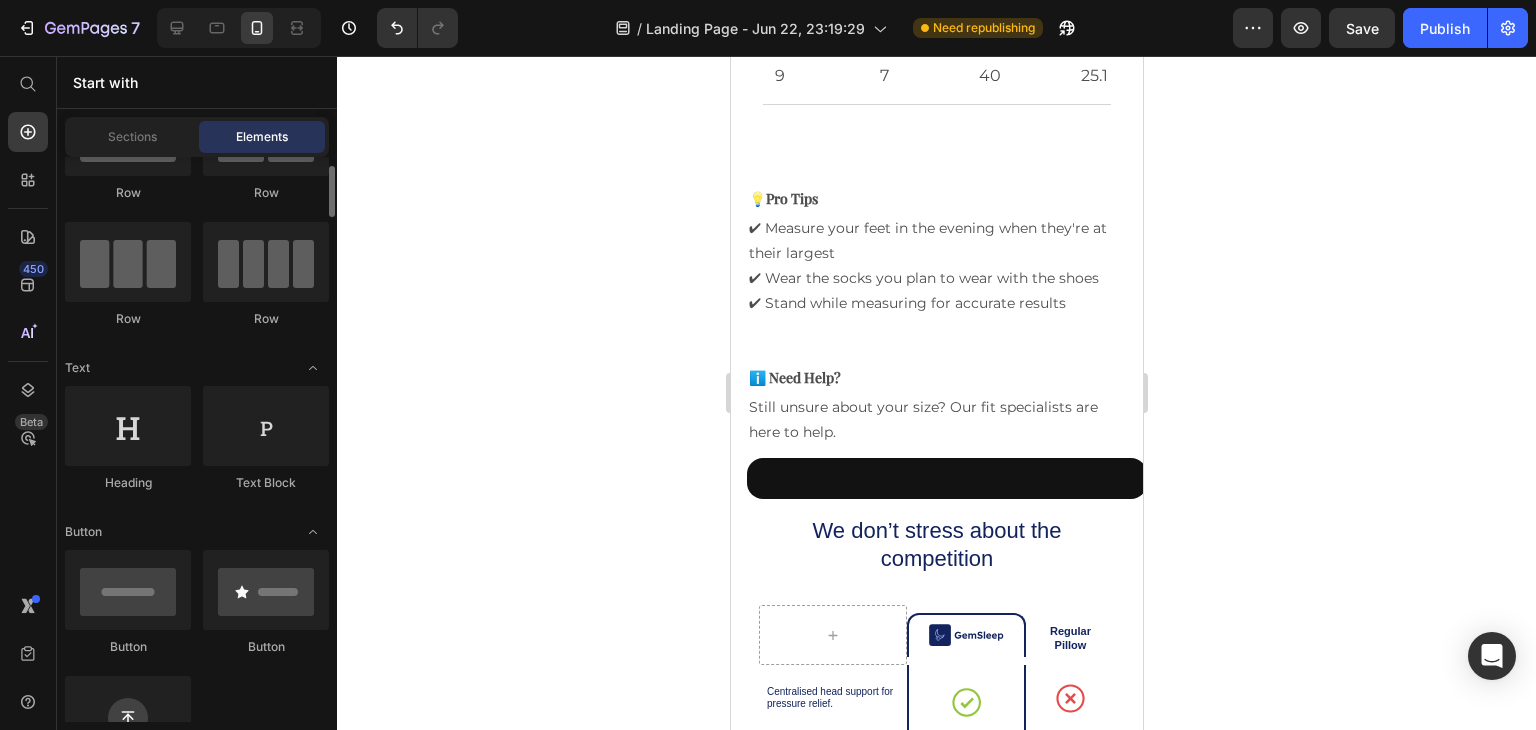 scroll, scrollTop: 105, scrollLeft: 0, axis: vertical 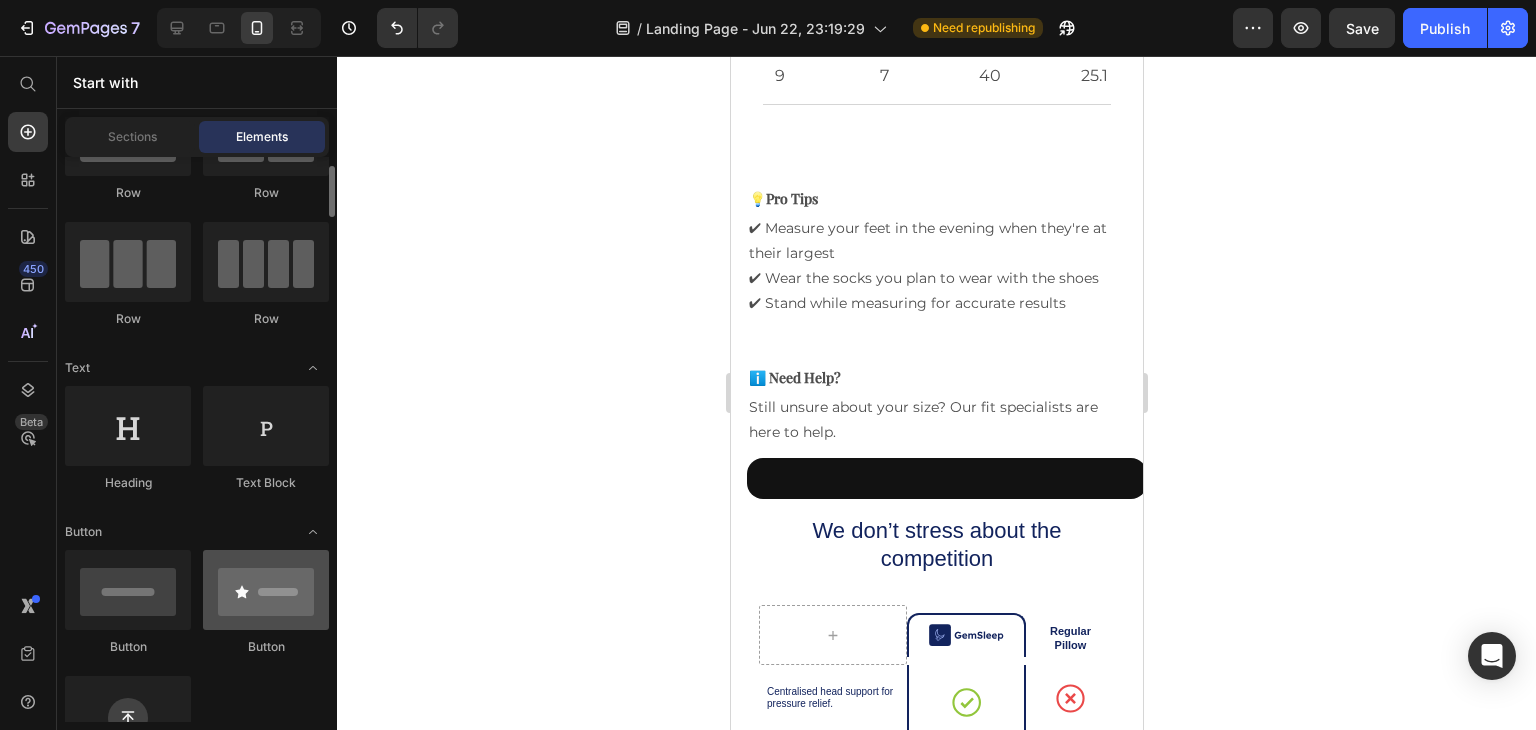 click at bounding box center [266, 590] 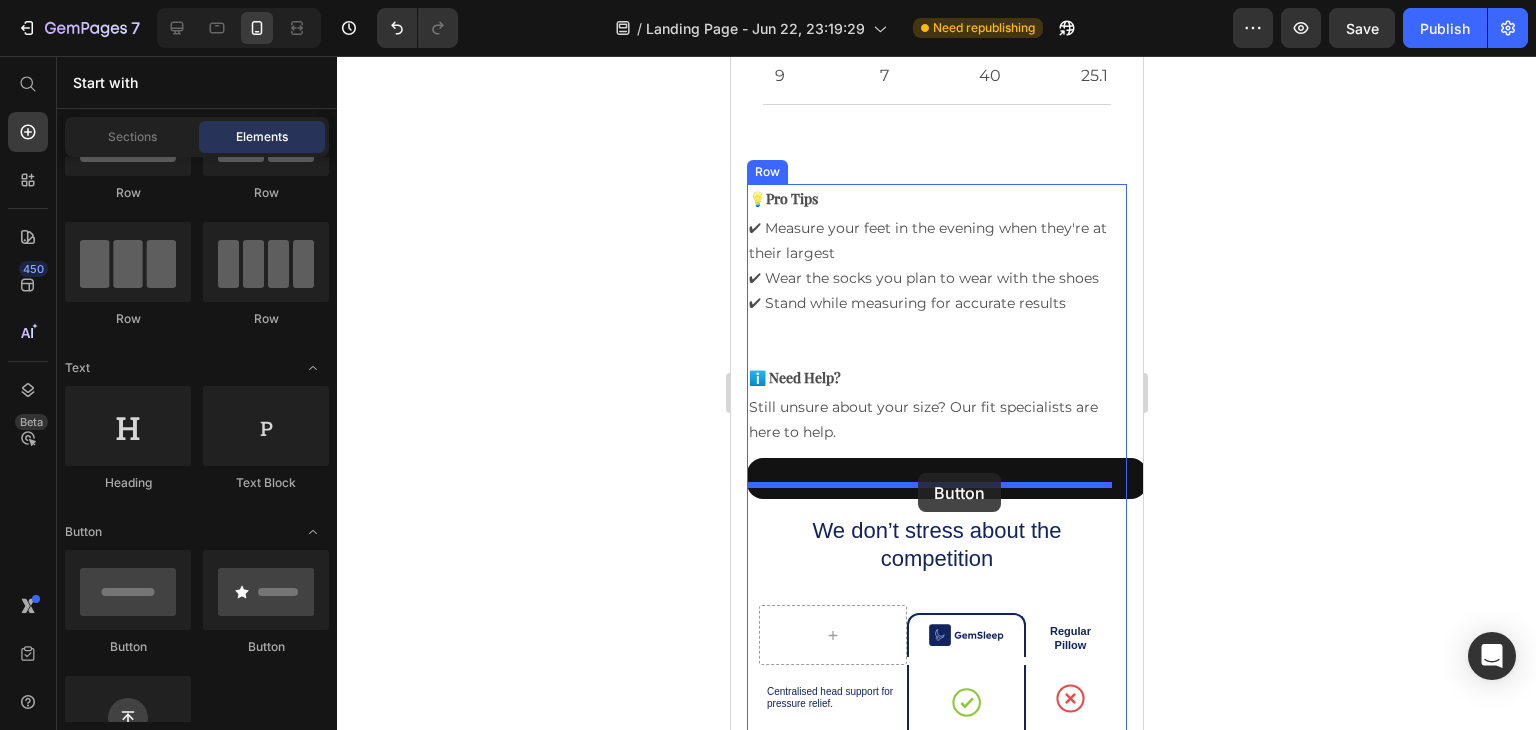 drag, startPoint x: 982, startPoint y: 665, endPoint x: 917, endPoint y: 473, distance: 202.70422 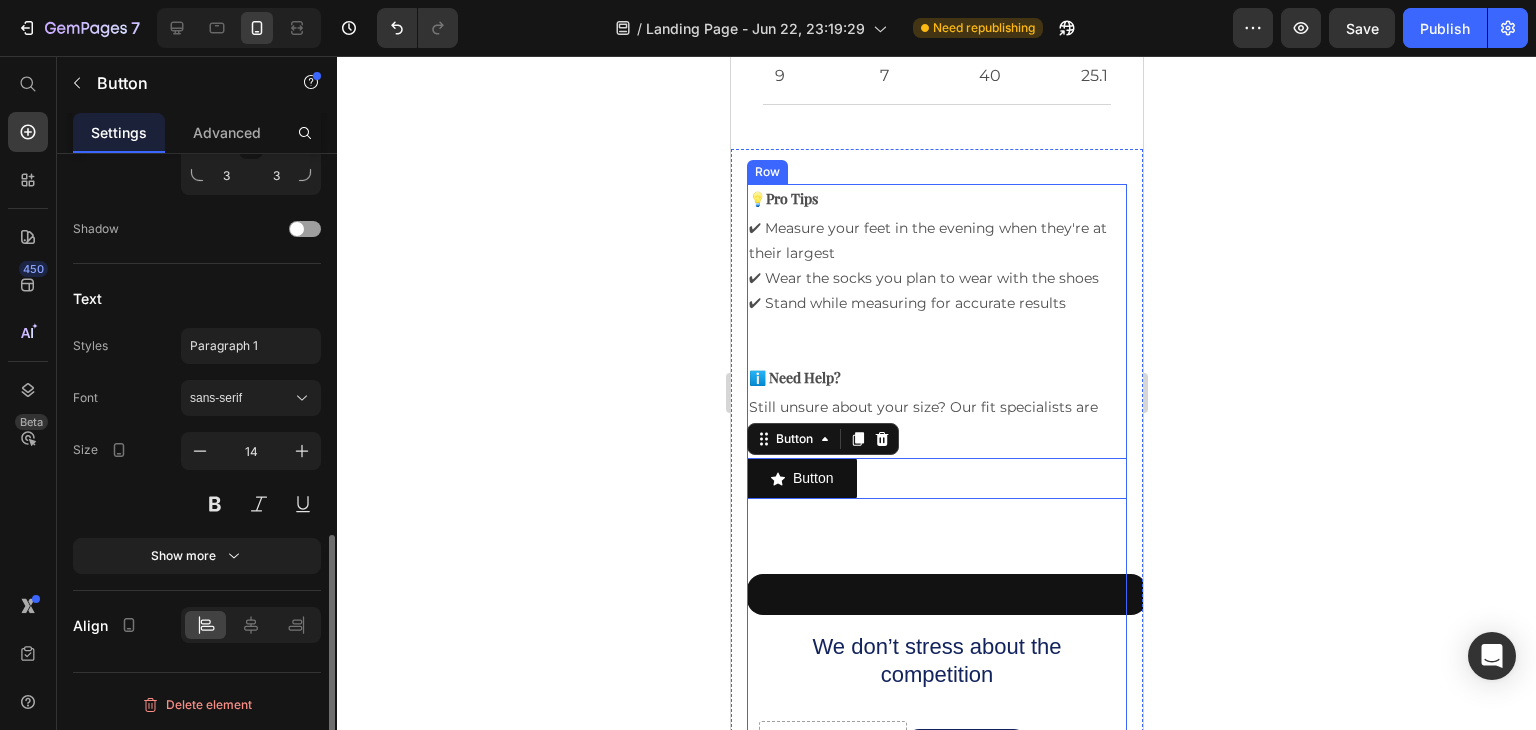 scroll, scrollTop: 967, scrollLeft: 0, axis: vertical 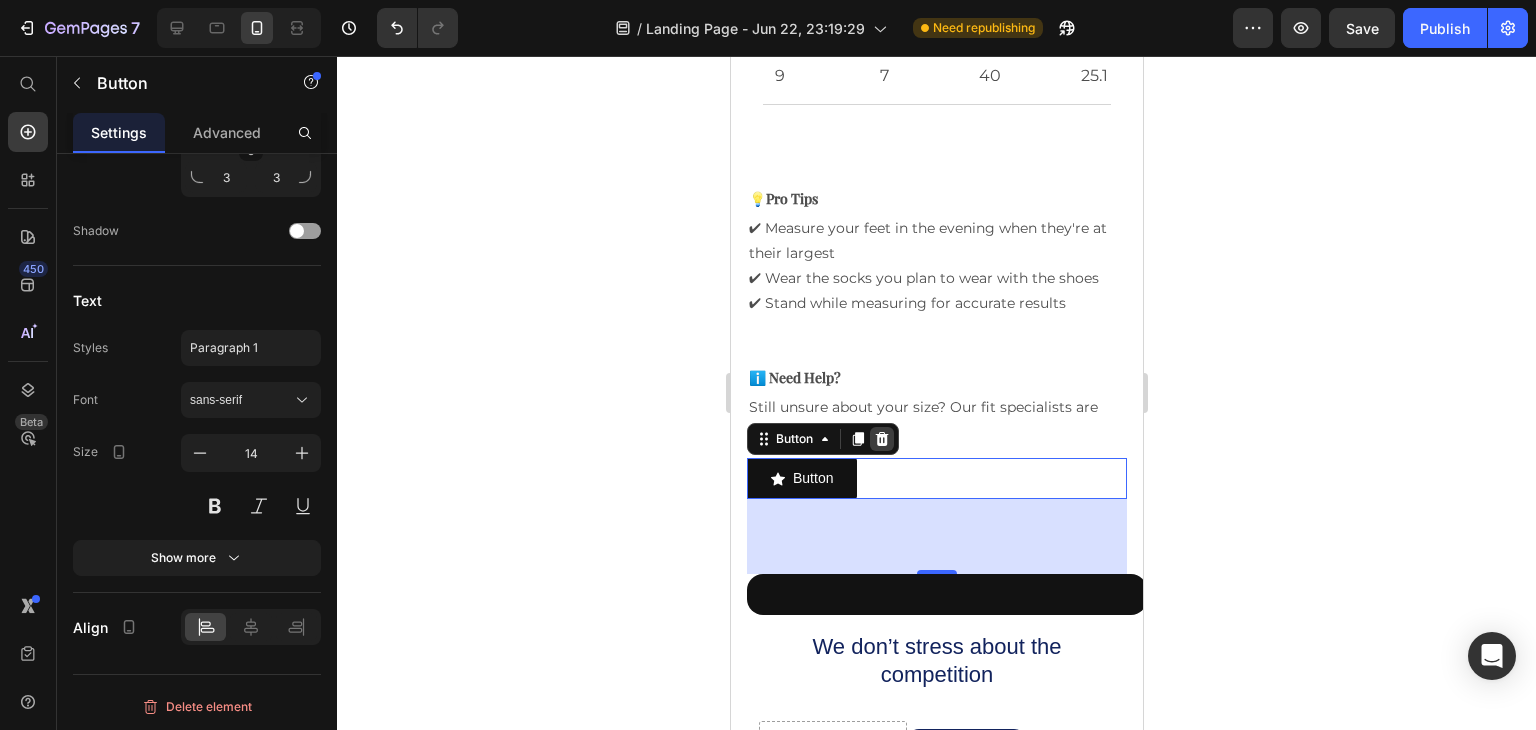 click 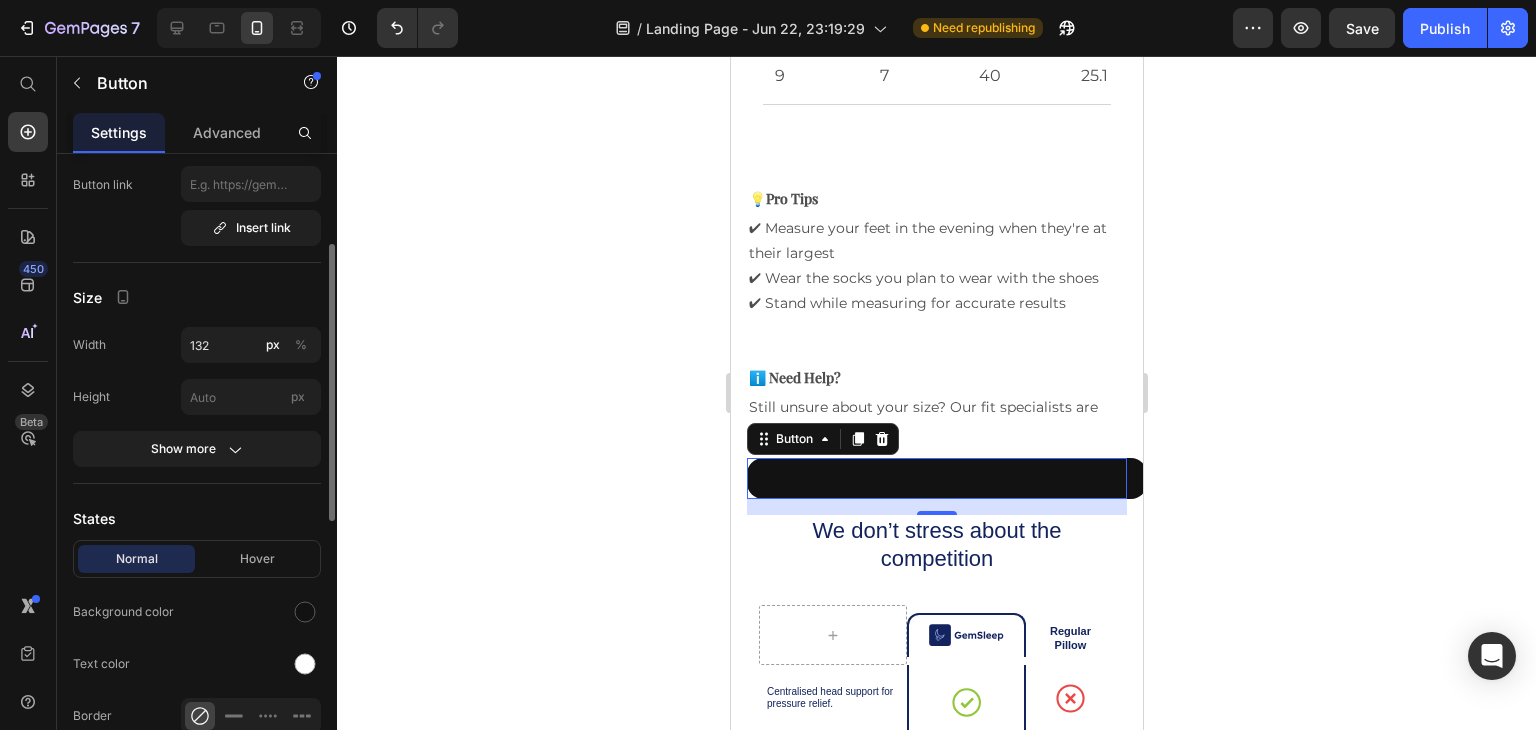 scroll, scrollTop: 0, scrollLeft: 0, axis: both 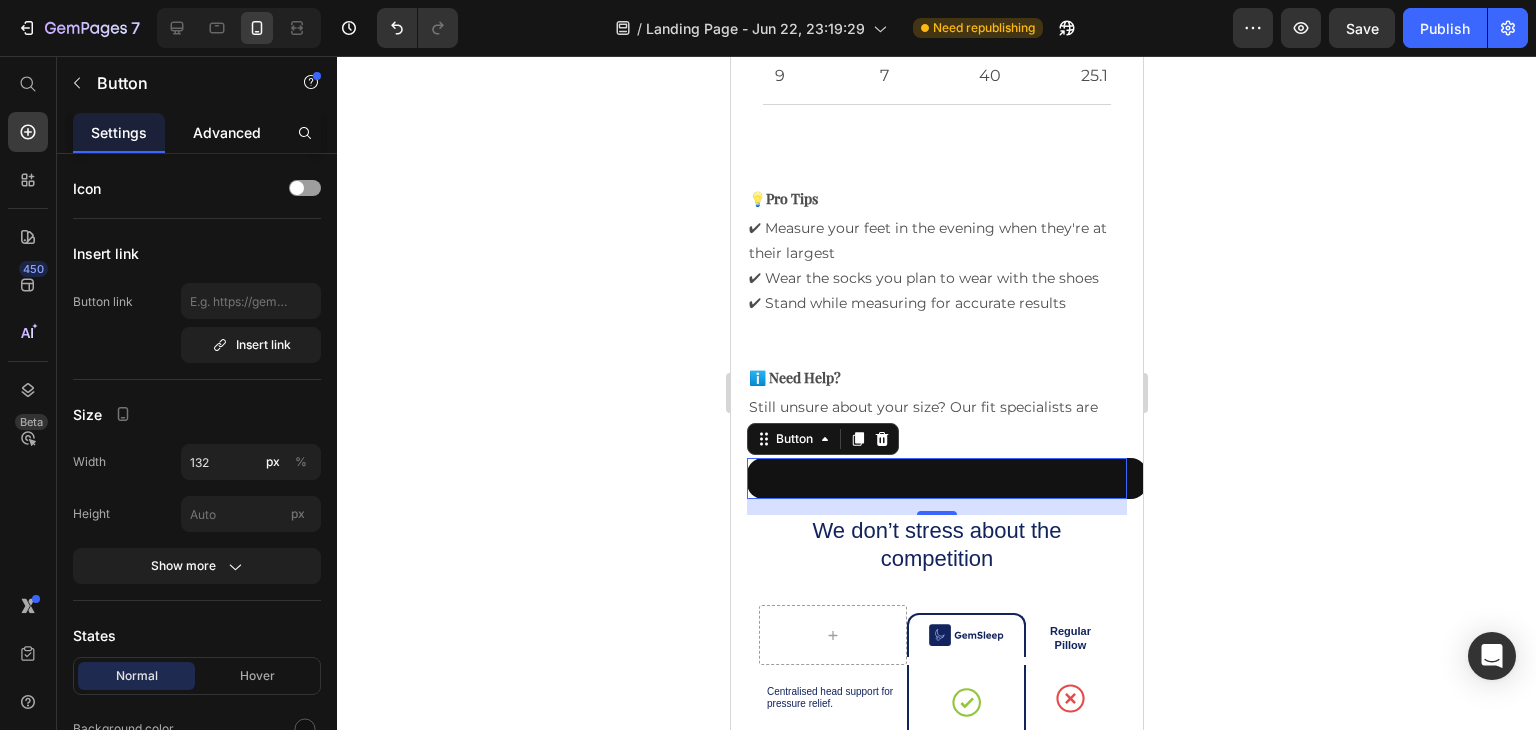 click on "Advanced" at bounding box center [227, 132] 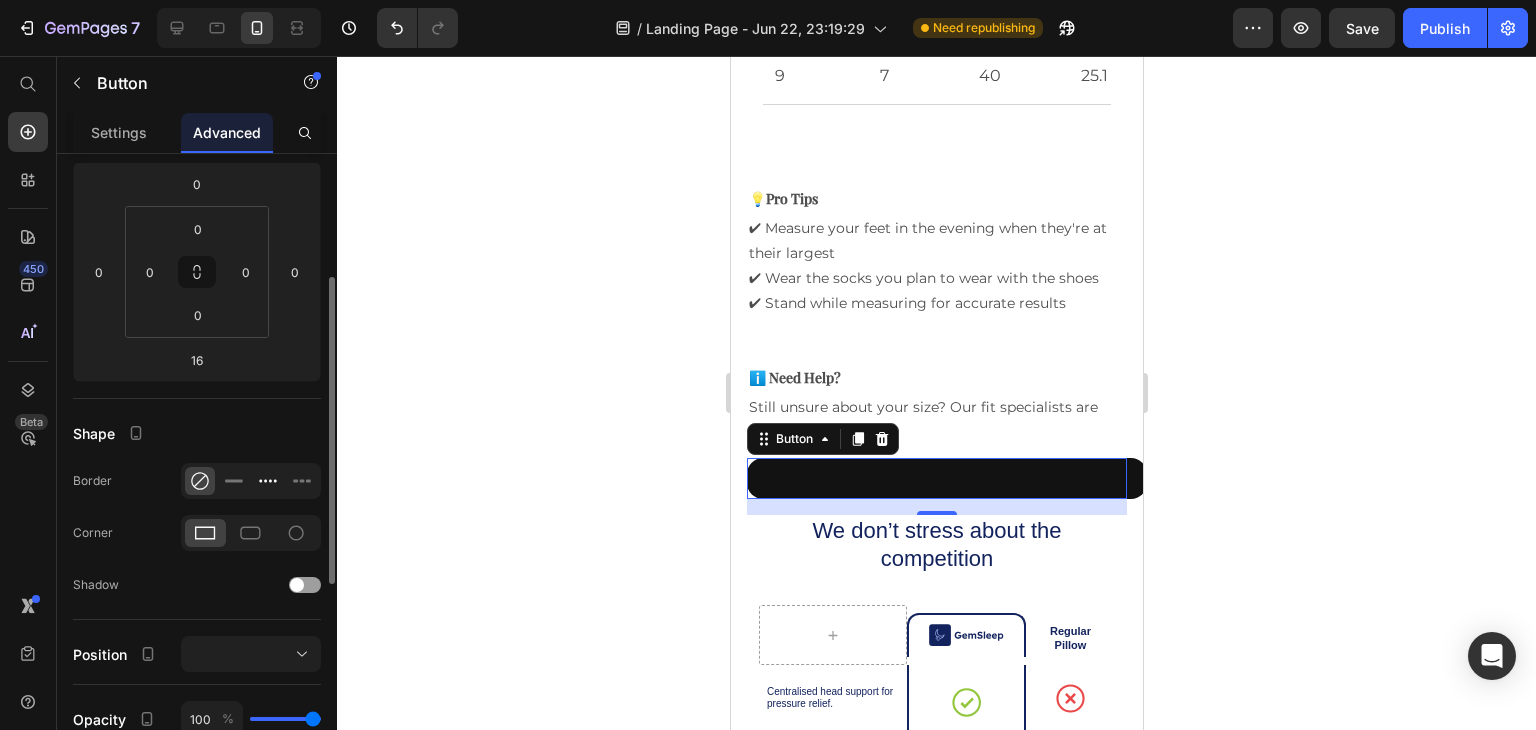 scroll, scrollTop: 0, scrollLeft: 0, axis: both 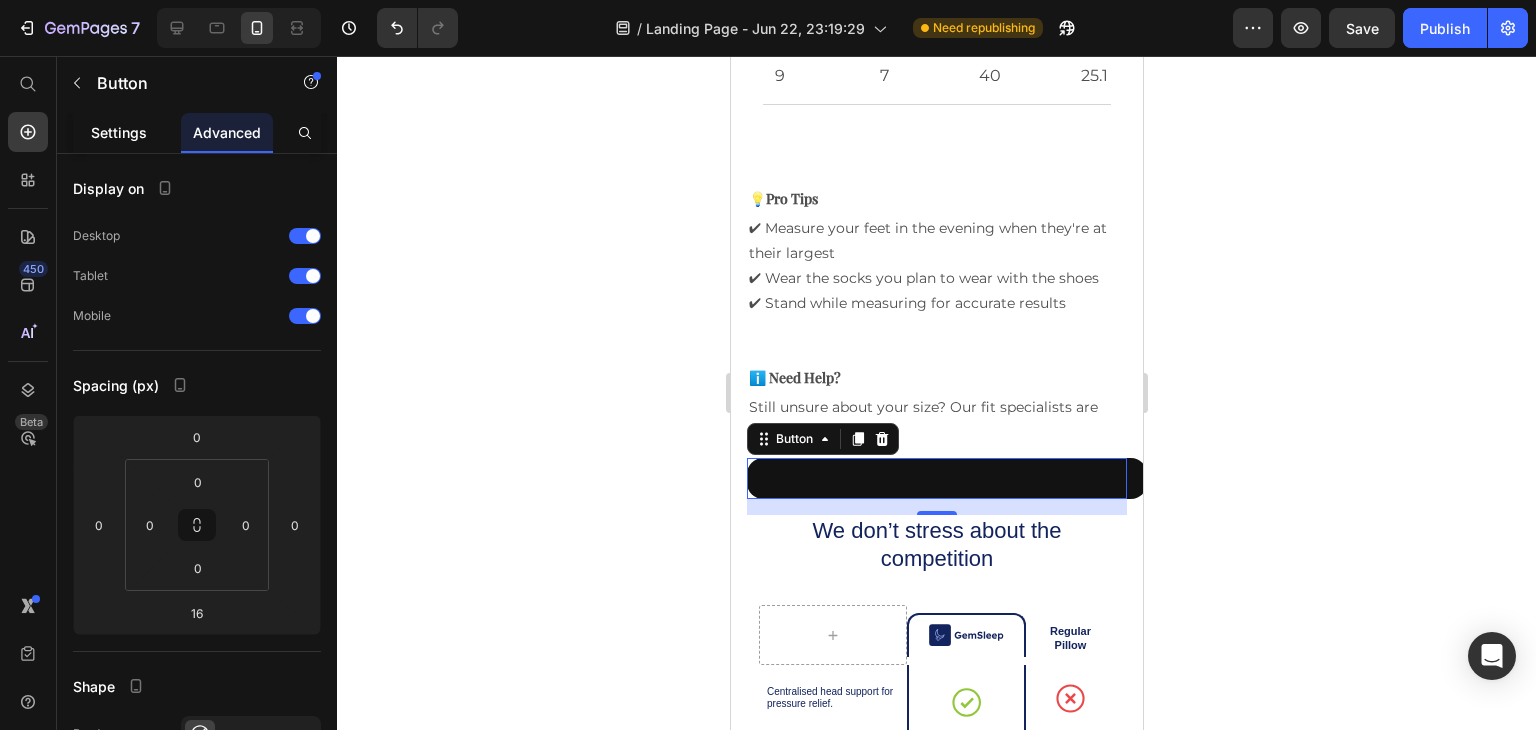 click on "Settings" at bounding box center (119, 132) 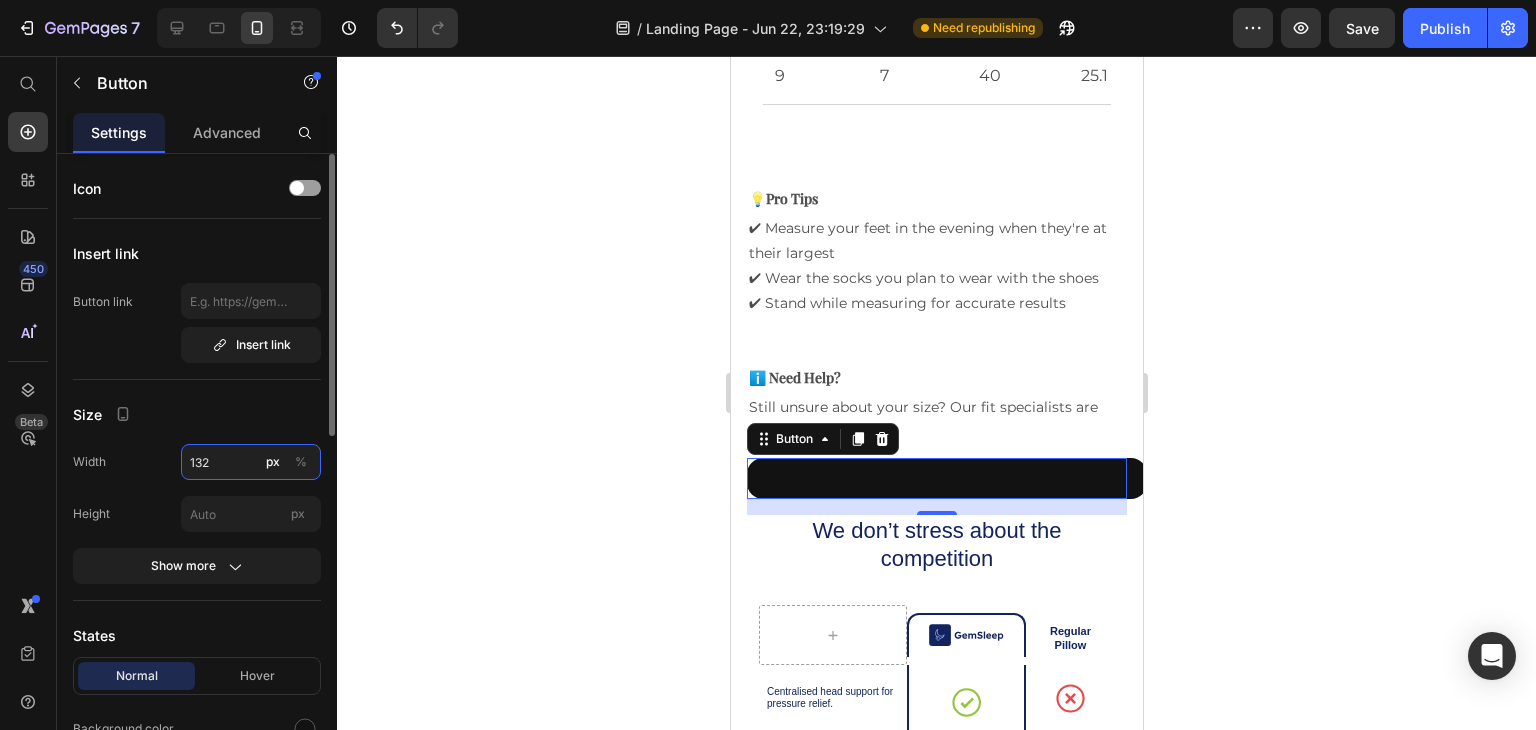 click on "132" at bounding box center (251, 462) 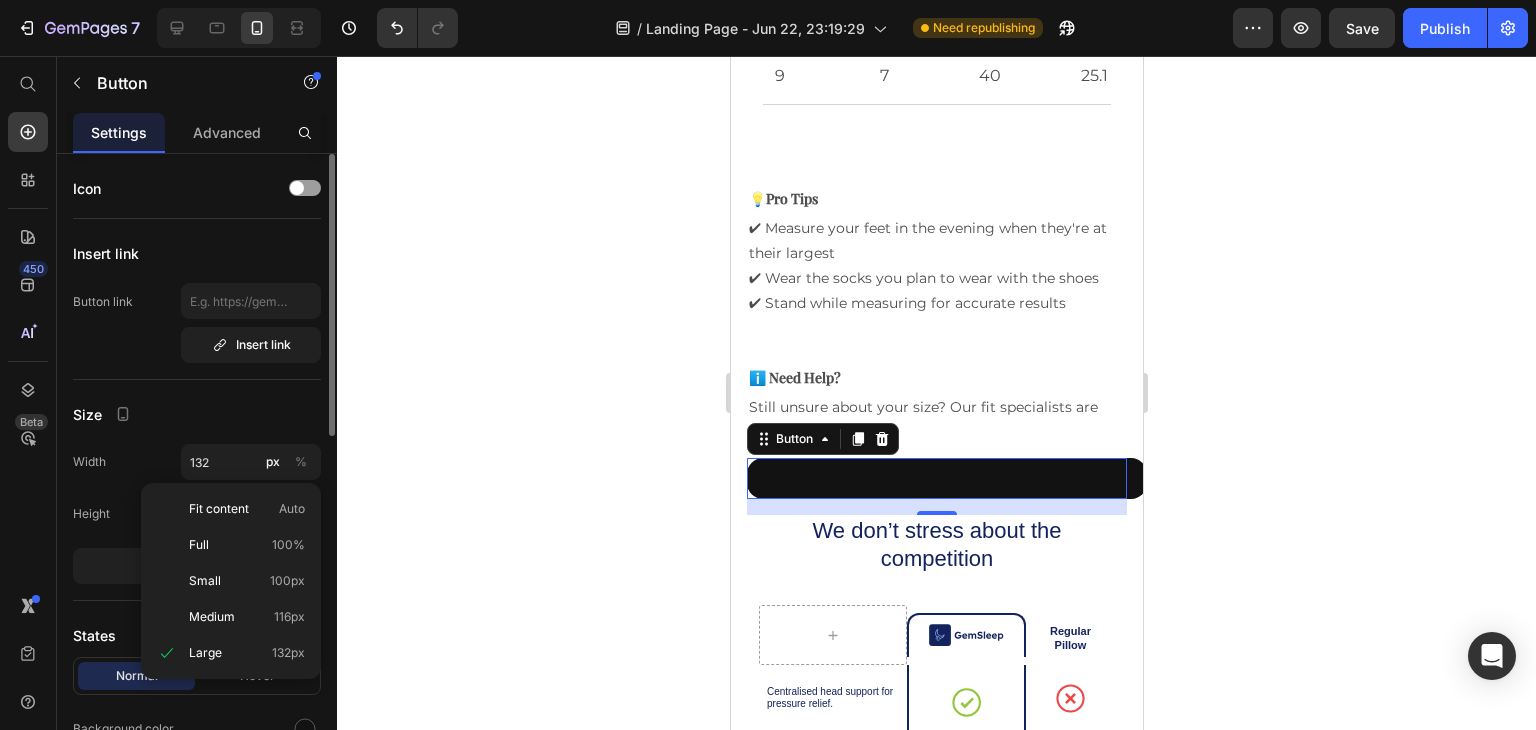 click on "Width 132 px %" at bounding box center [197, 462] 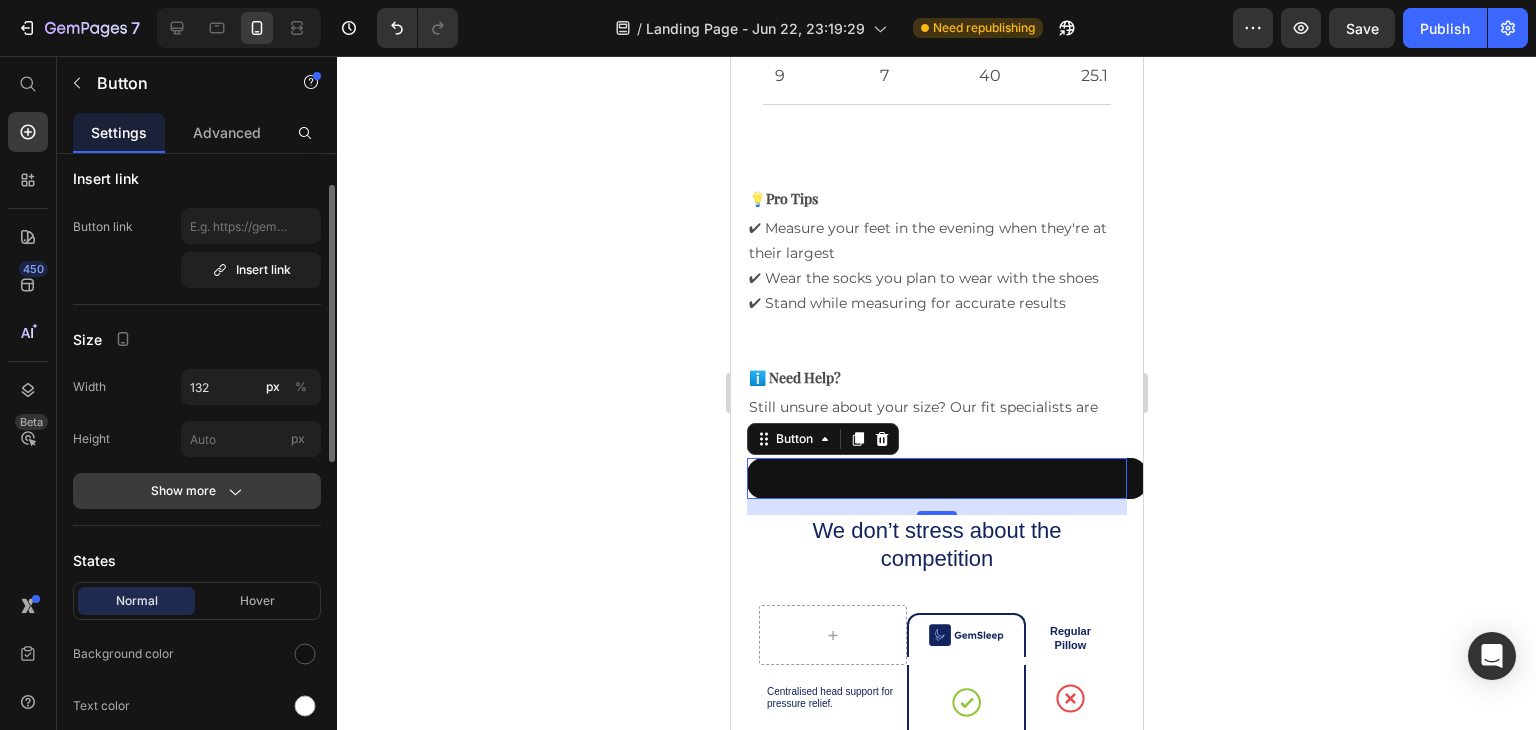scroll, scrollTop: 74, scrollLeft: 0, axis: vertical 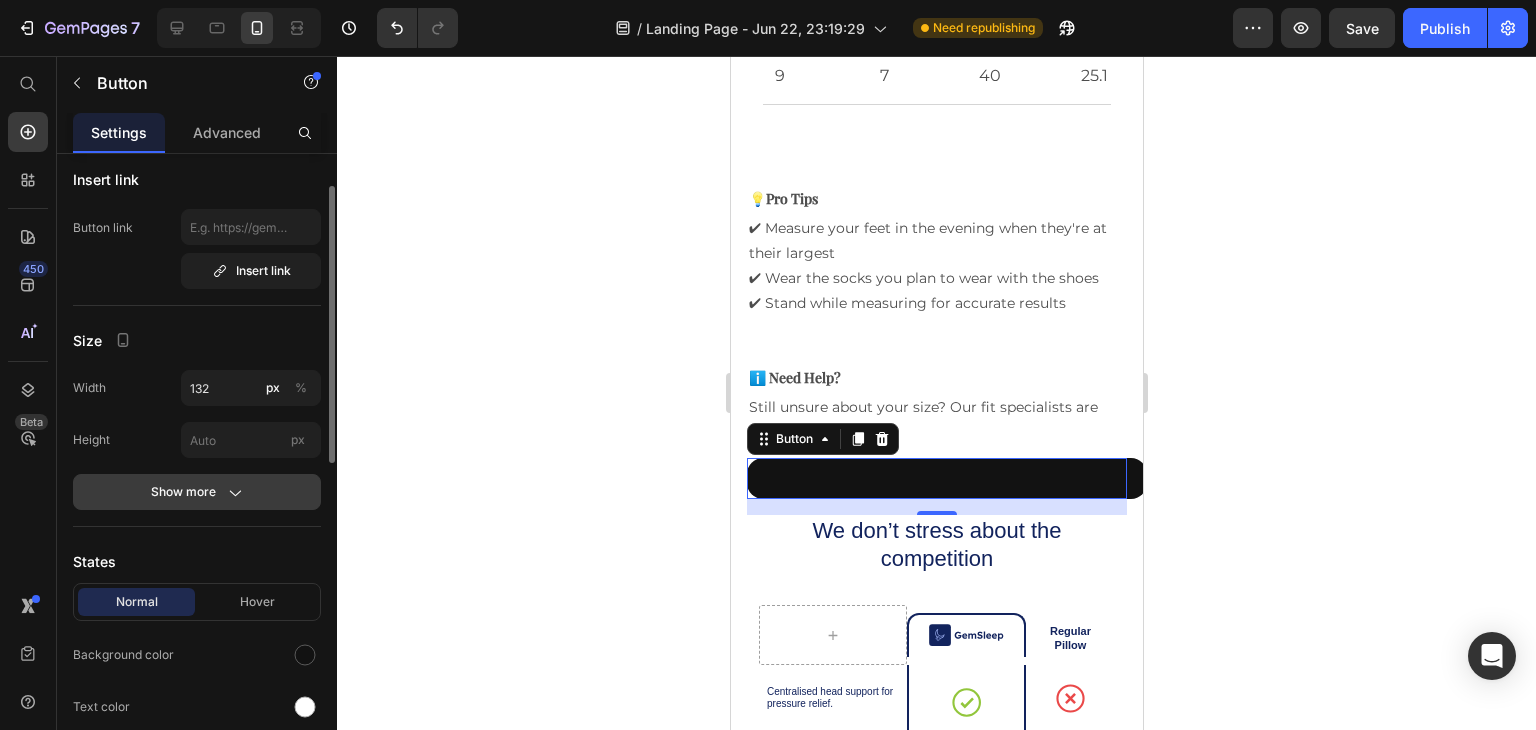 click 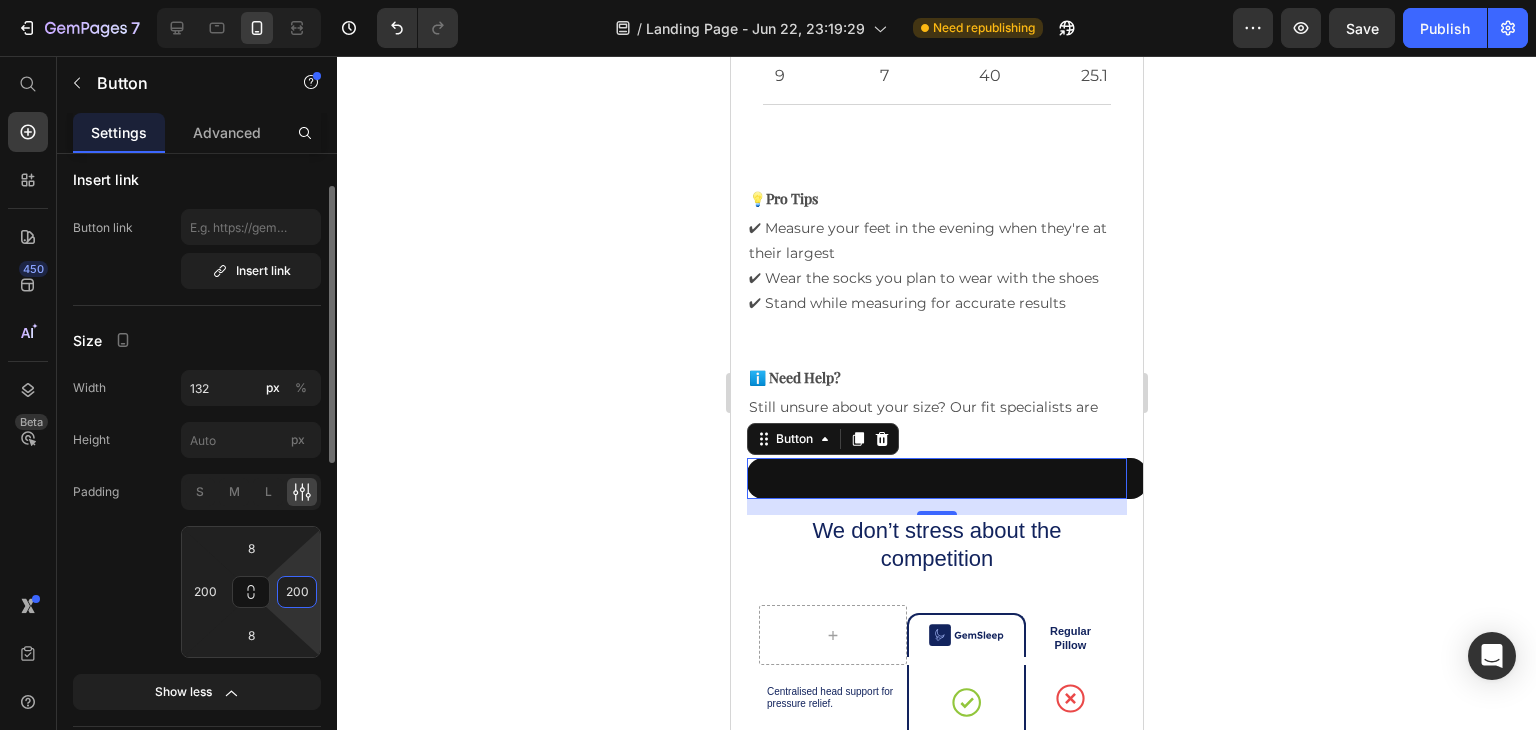click on "200" at bounding box center (297, 592) 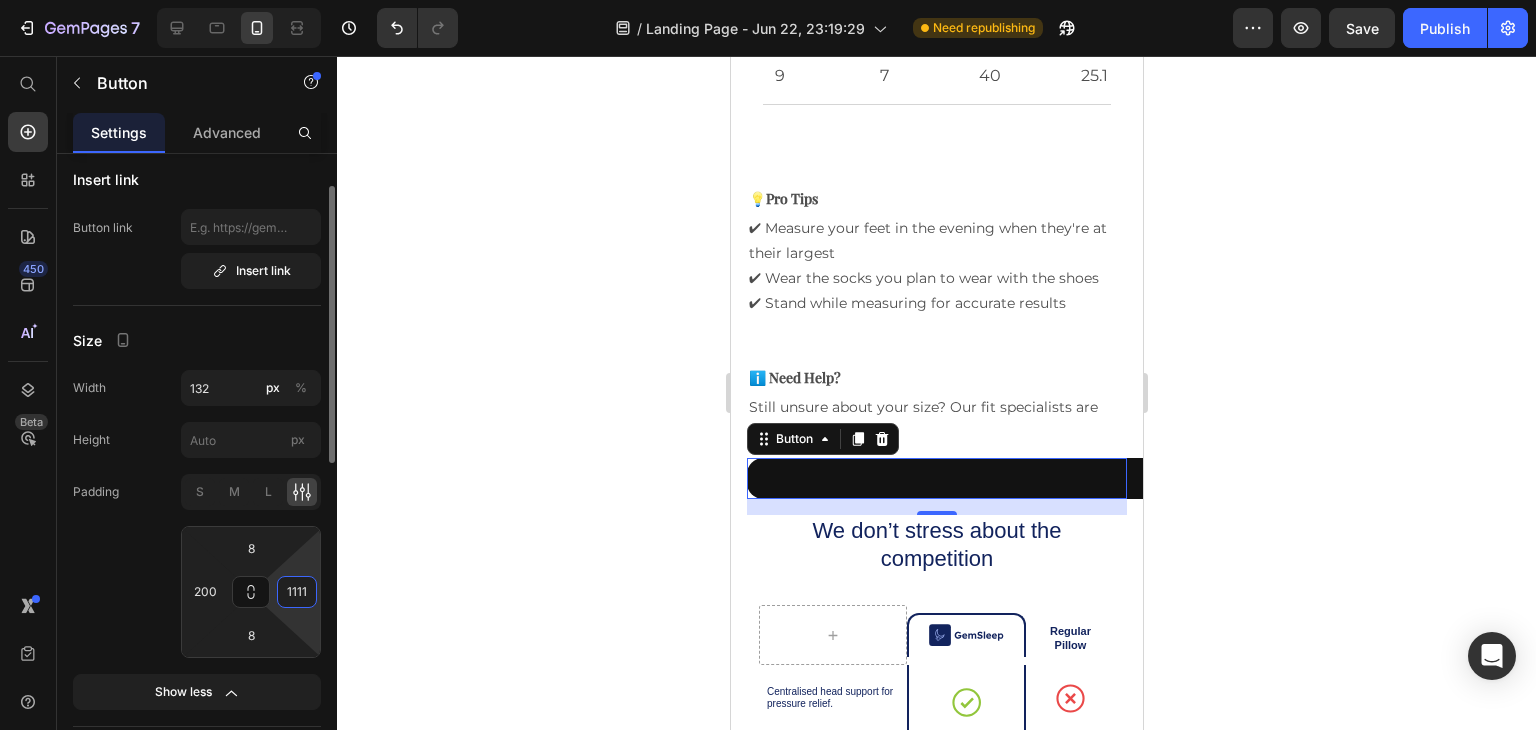 type on "111" 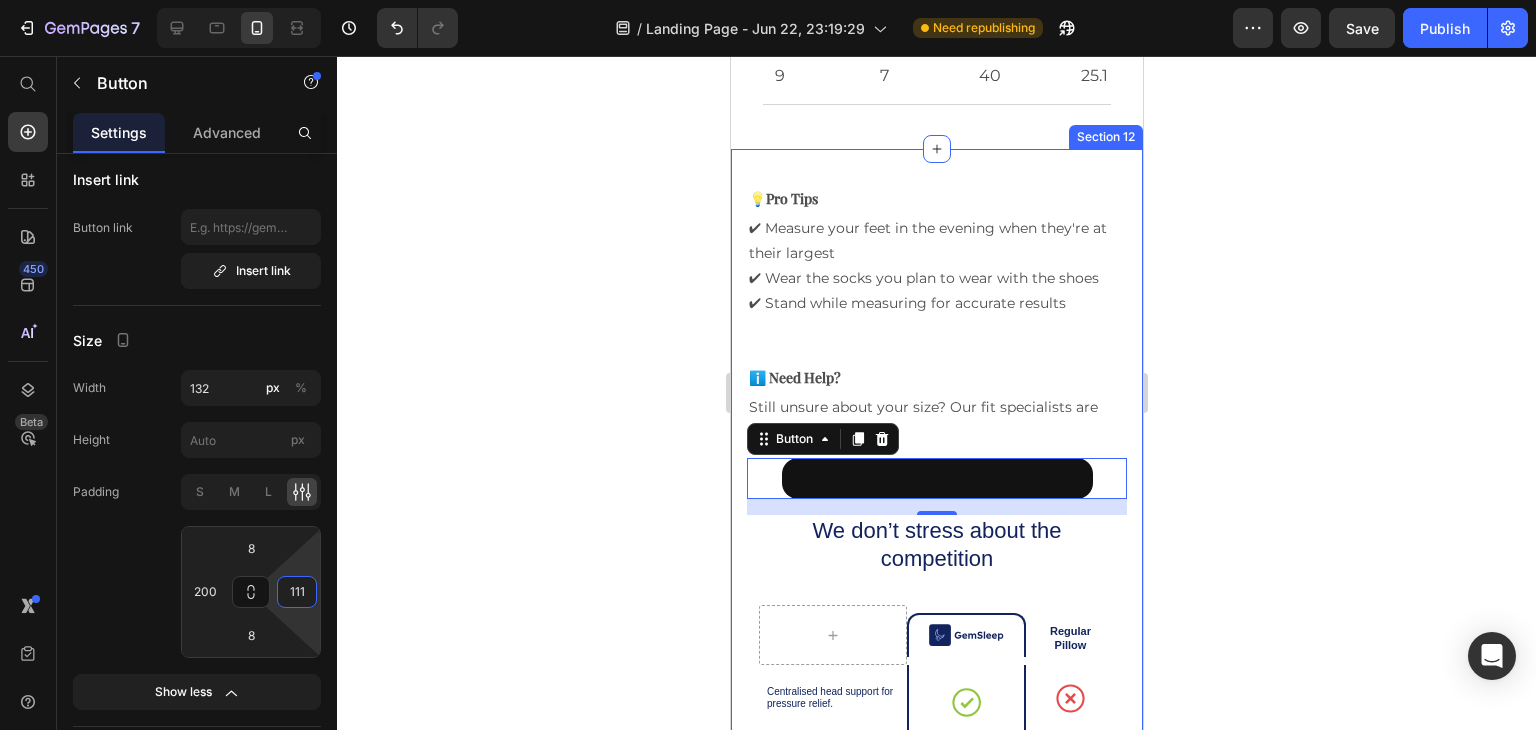 click on "💡Pro Tips Text Block ✔ Measure your feet in the evening when they're at their largest ✔ Wear the socks you plan to wear with the shoes ✔ Stand while measuring for accurate results Text Block ℹ️ Need Help? Text Block Still unsure about your size? Our fit specialists are here to help. Text Block Button Button   16 We don’t stress about the competition Heading
Image Row Regular Pillow Text Block Row Centralised head support for pressure relief. Text Block
Icon Row
Icon Row Row Optimal Support Text Block
Icon Row
Icon Row Row Conforms the neck’s contours for a perfect fit Text Block
Icon Row
Icon Row Row Relives face and ear pressure for the side sleepers. Text Block
Icon Row
Icon Row Row
Row
Row Row Row
Row
Row Row Section 12" at bounding box center [936, 625] 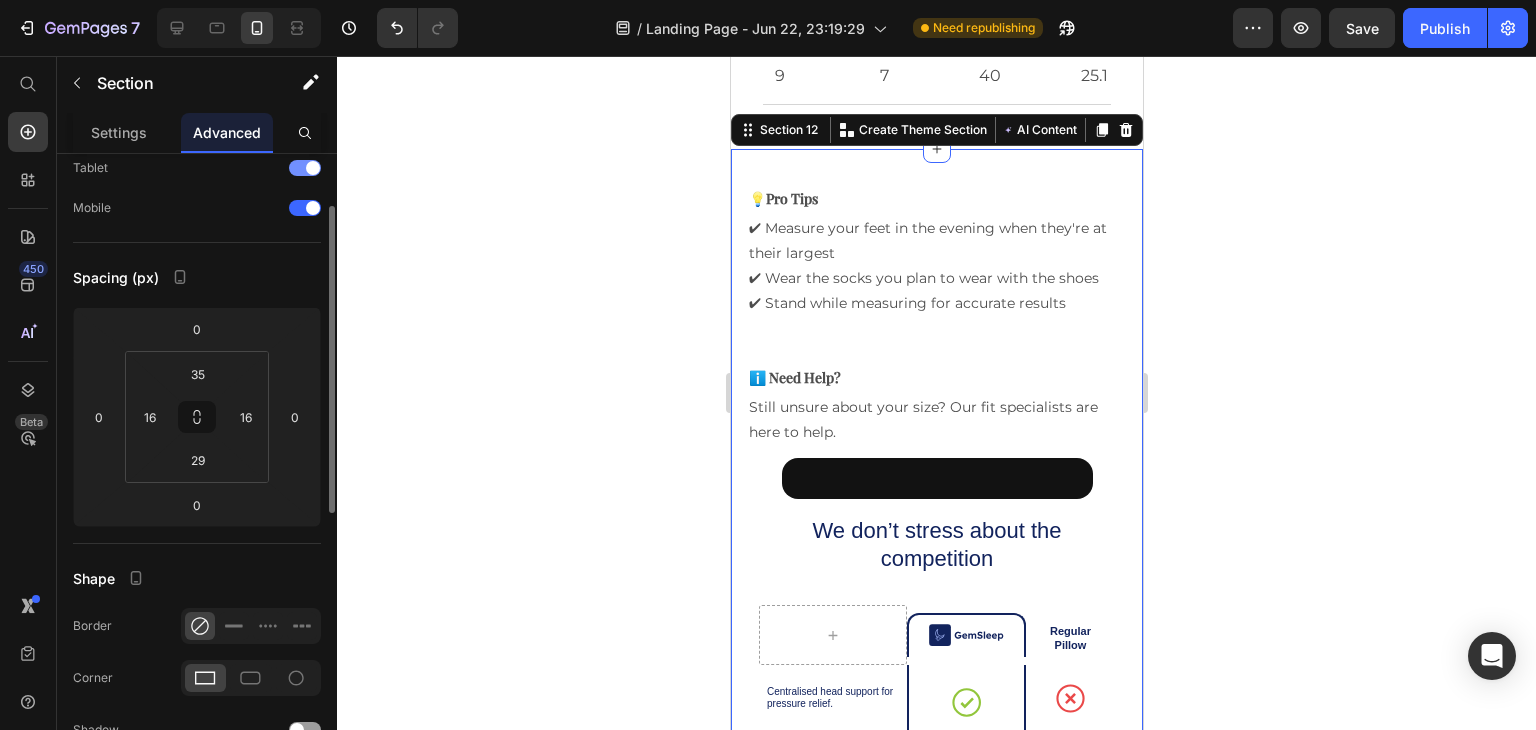 scroll, scrollTop: 0, scrollLeft: 0, axis: both 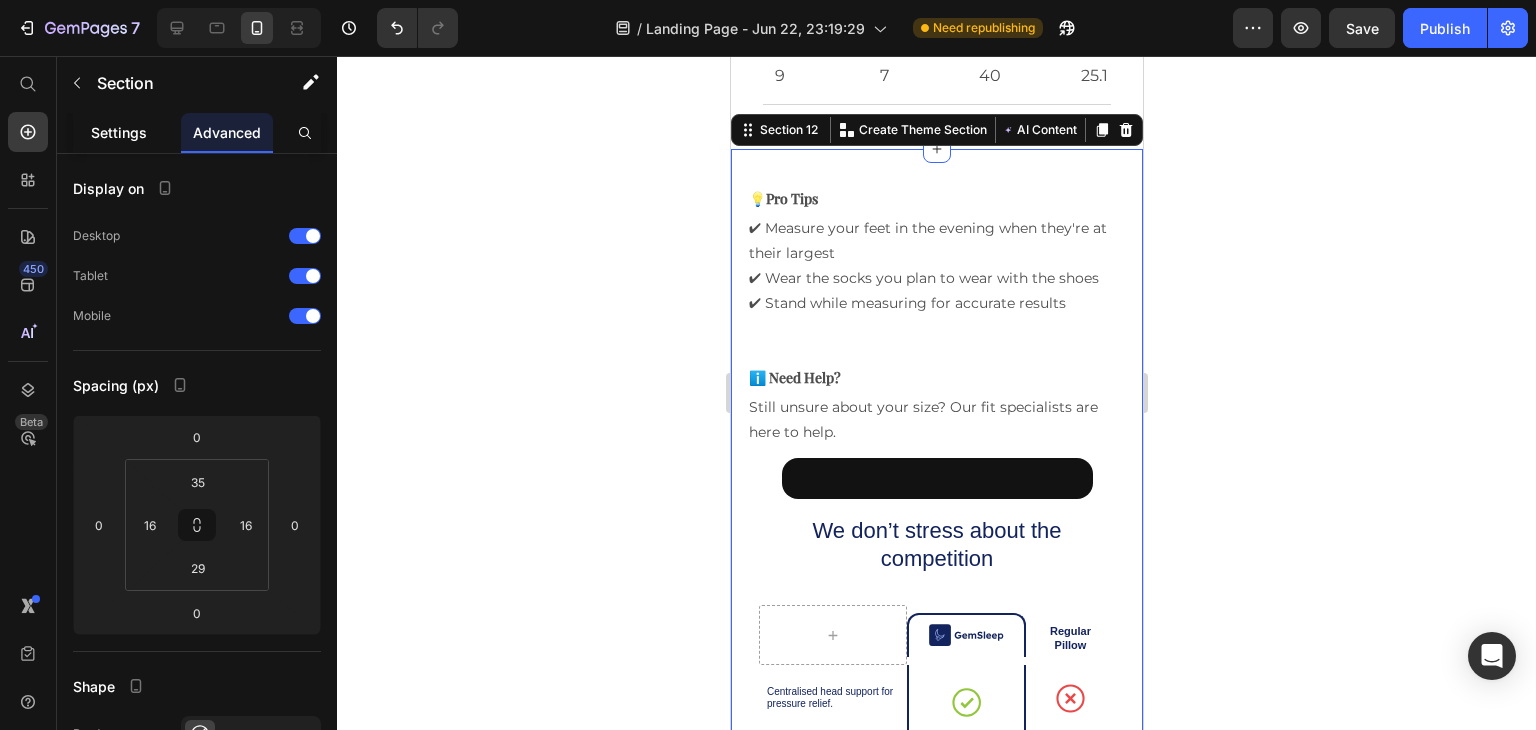 click on "Settings" at bounding box center [119, 132] 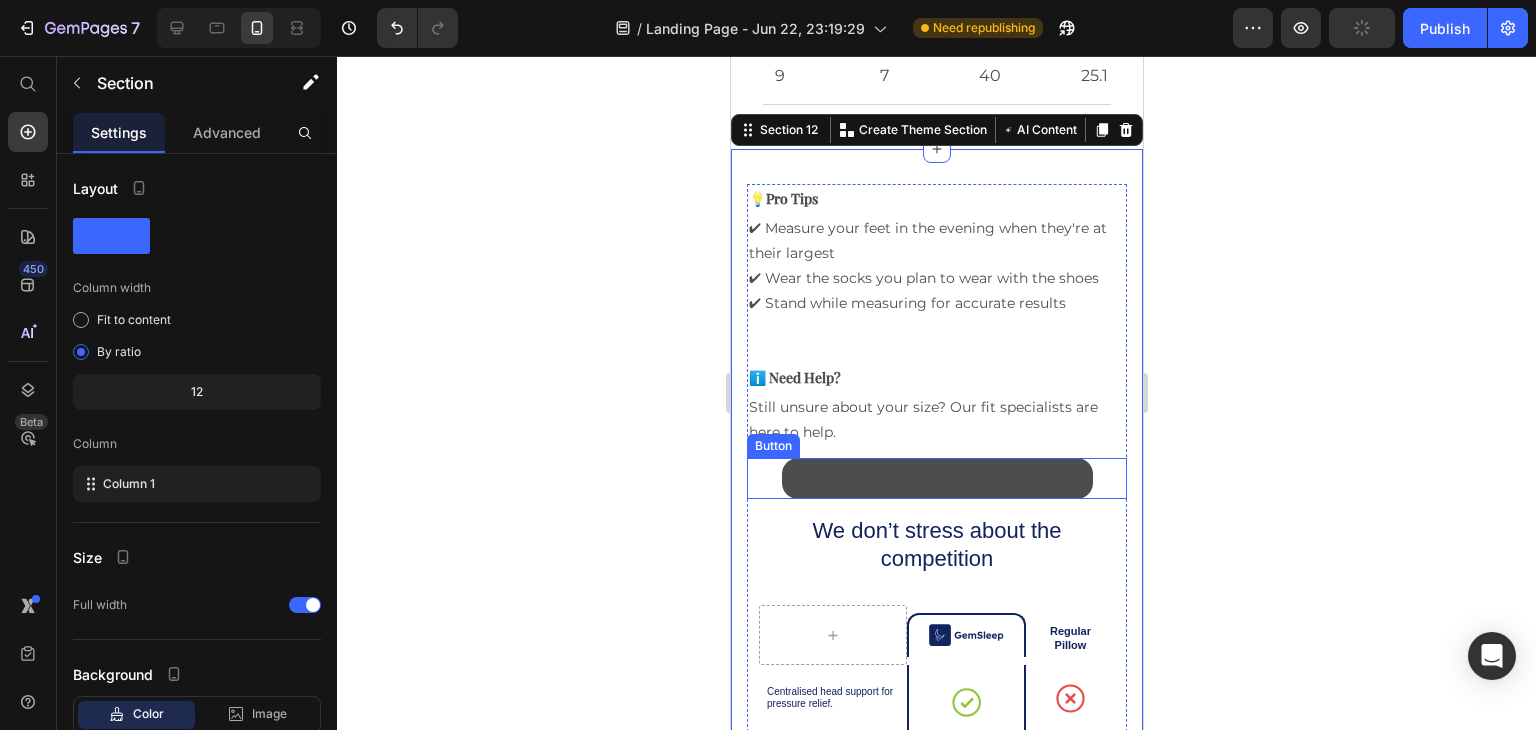 click on "Button" at bounding box center [936, 478] 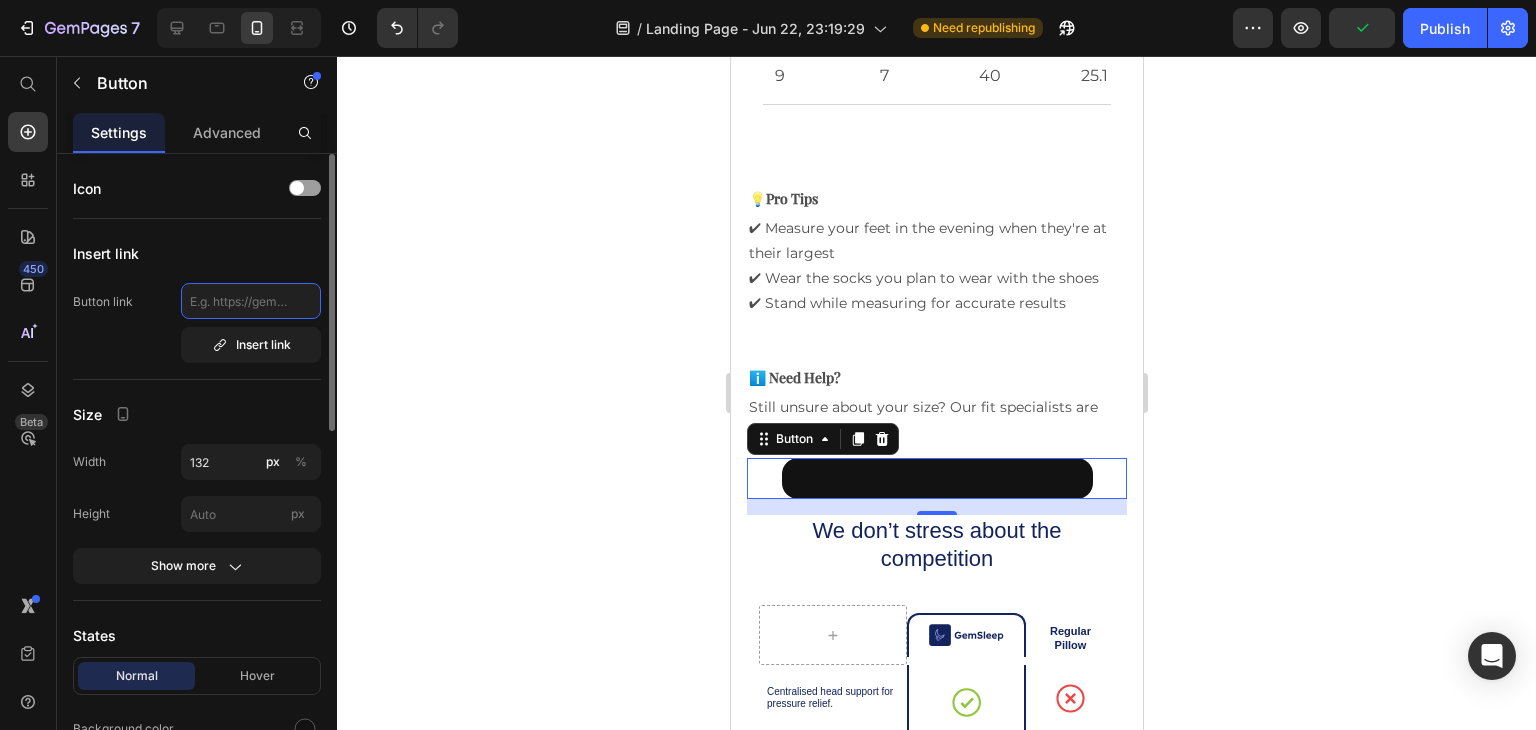 click 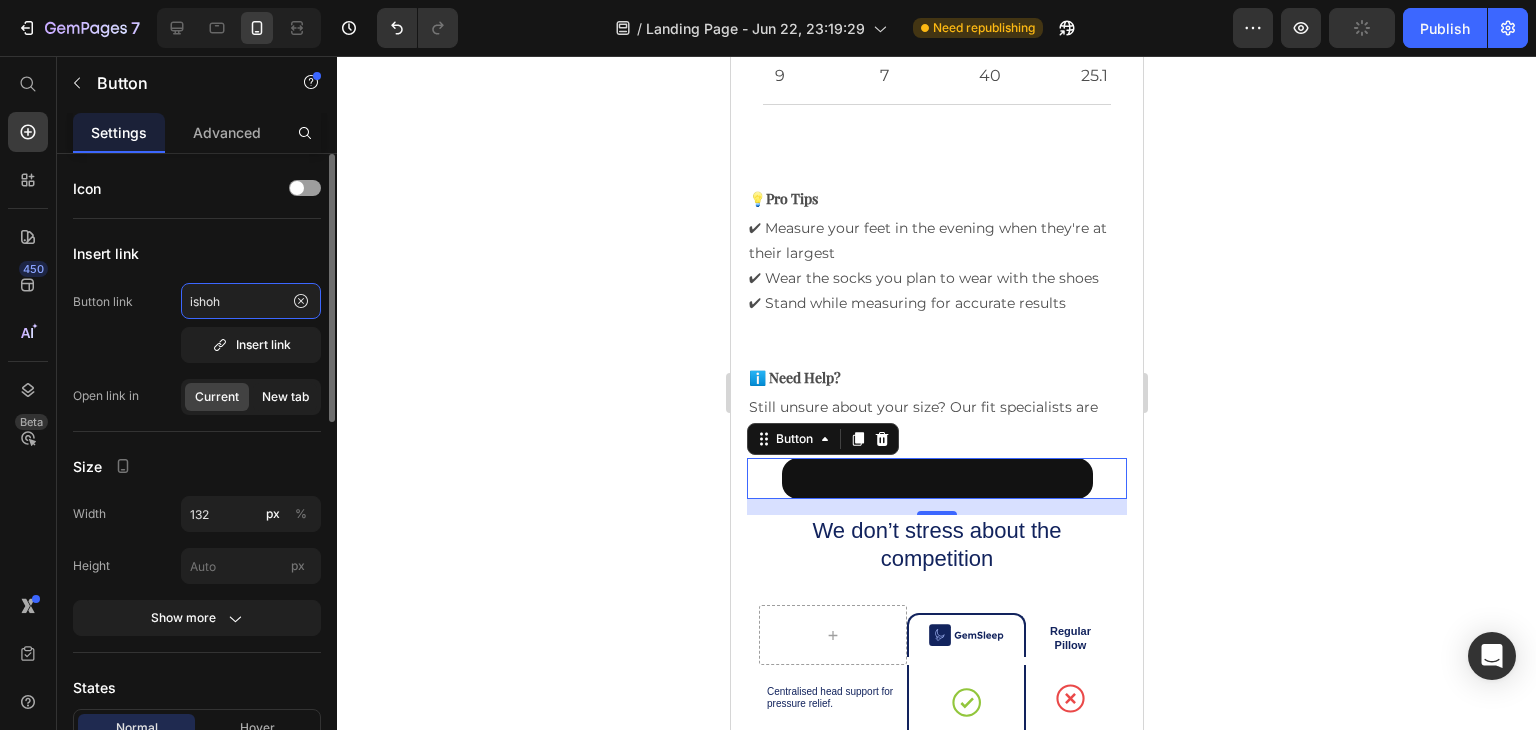type on "ishoh" 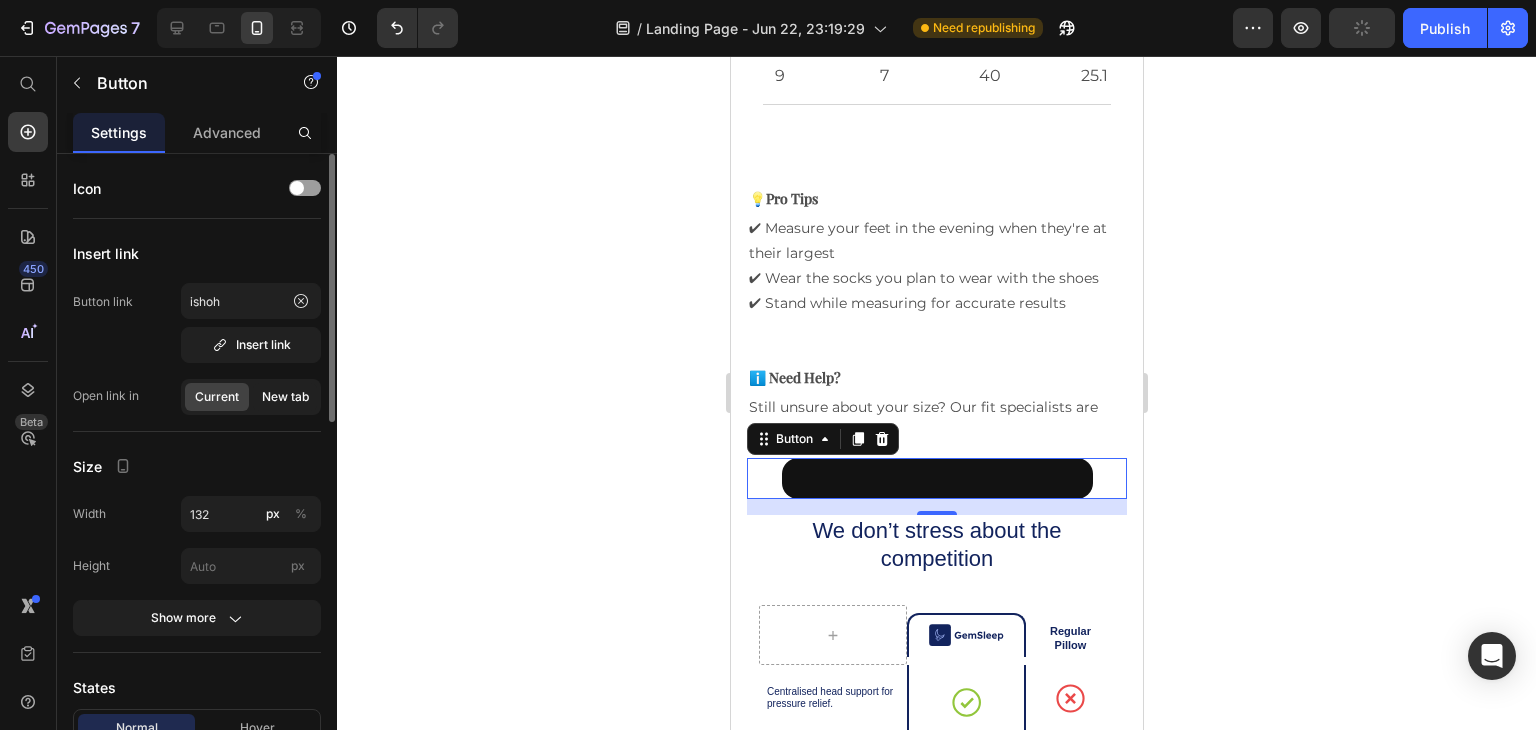 click on "New tab" 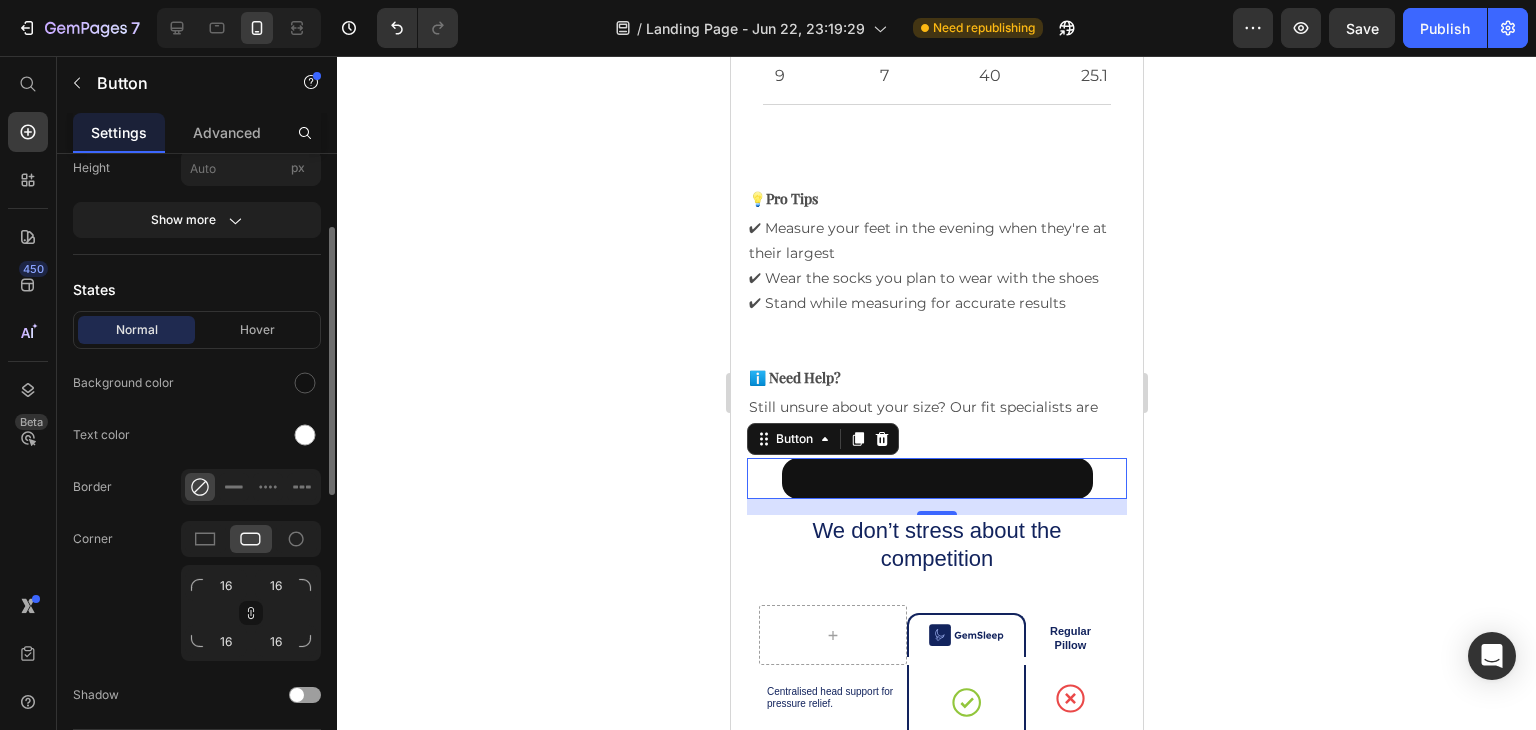 scroll, scrollTop: 0, scrollLeft: 0, axis: both 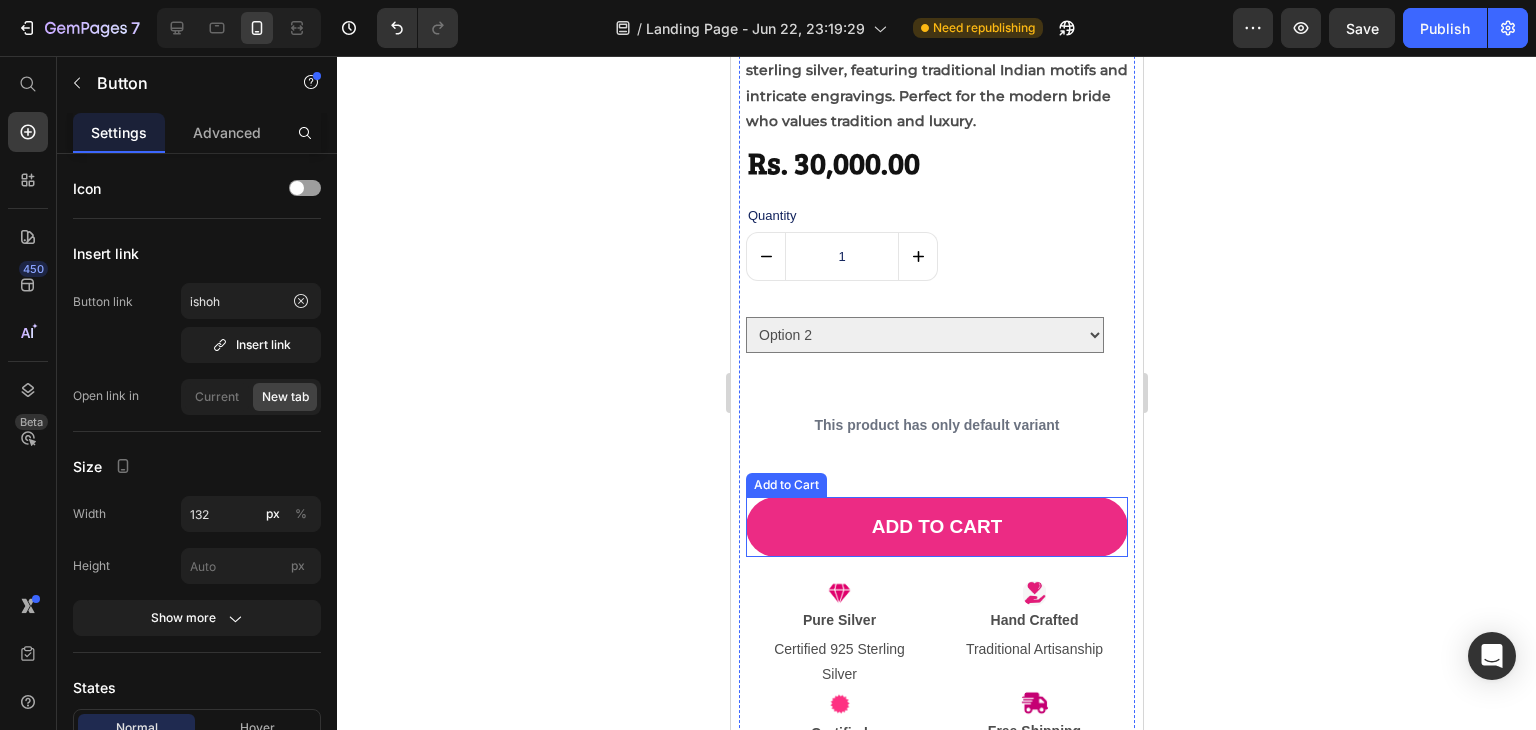 click on "Add to cart" at bounding box center (936, 527) 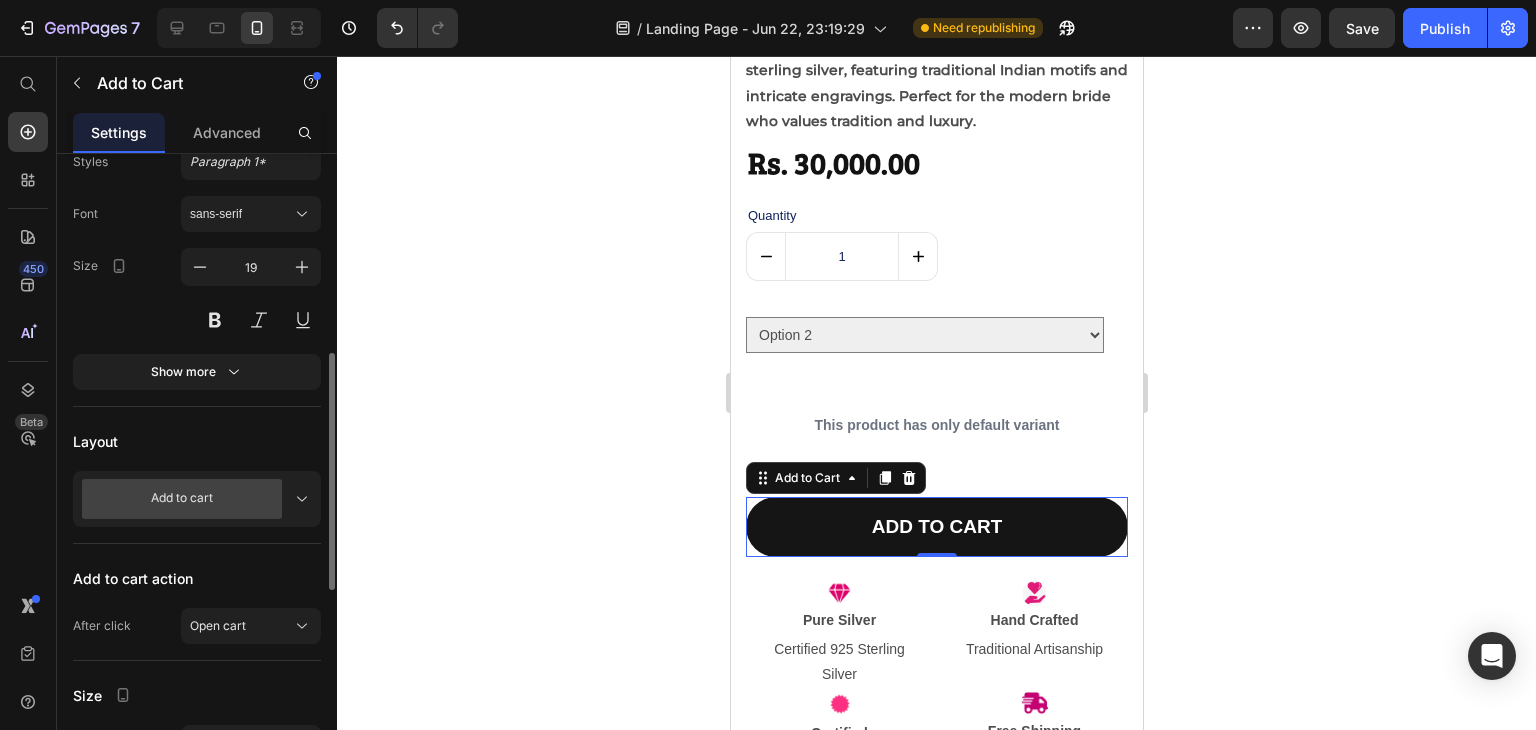 scroll, scrollTop: 269, scrollLeft: 0, axis: vertical 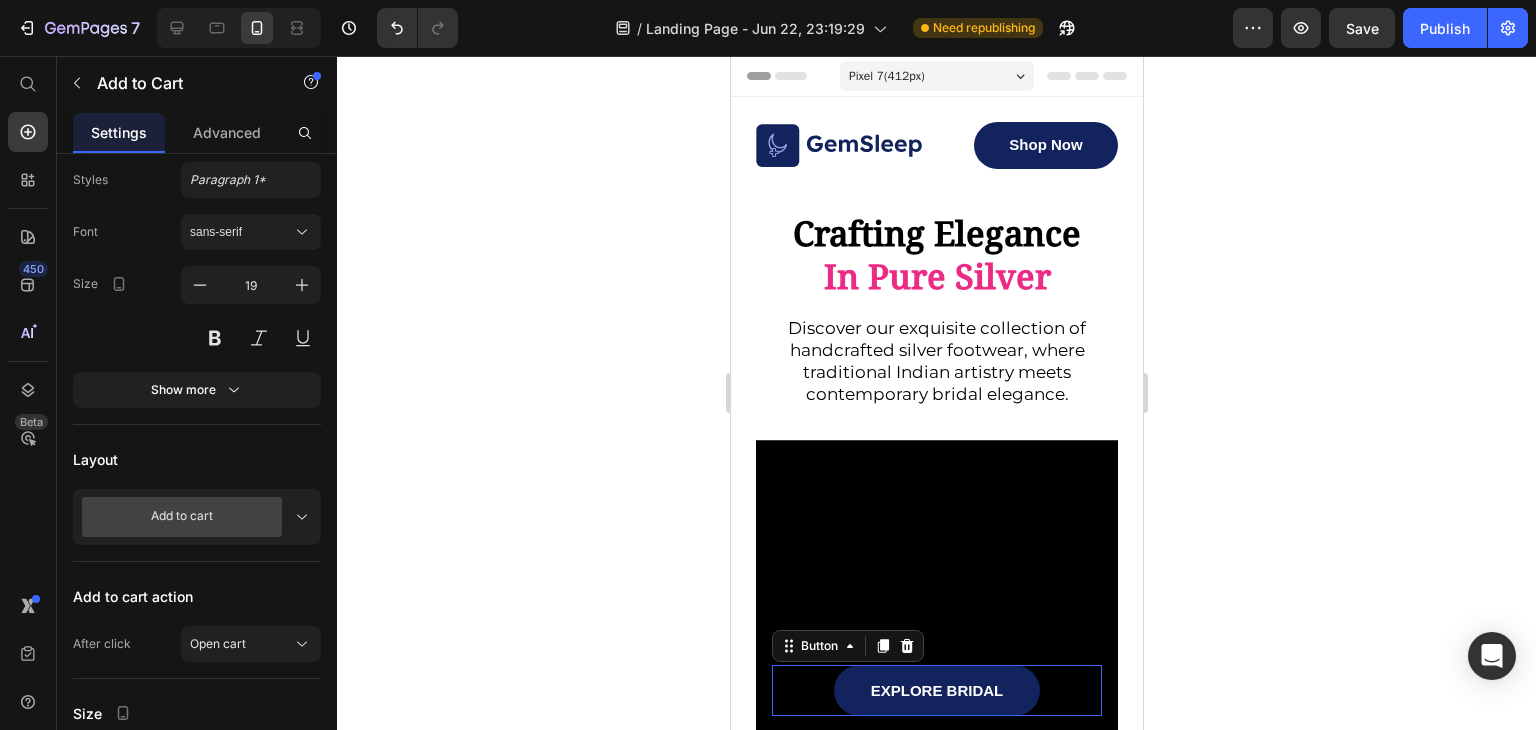 click on "Explore Bridal" at bounding box center (936, 690) 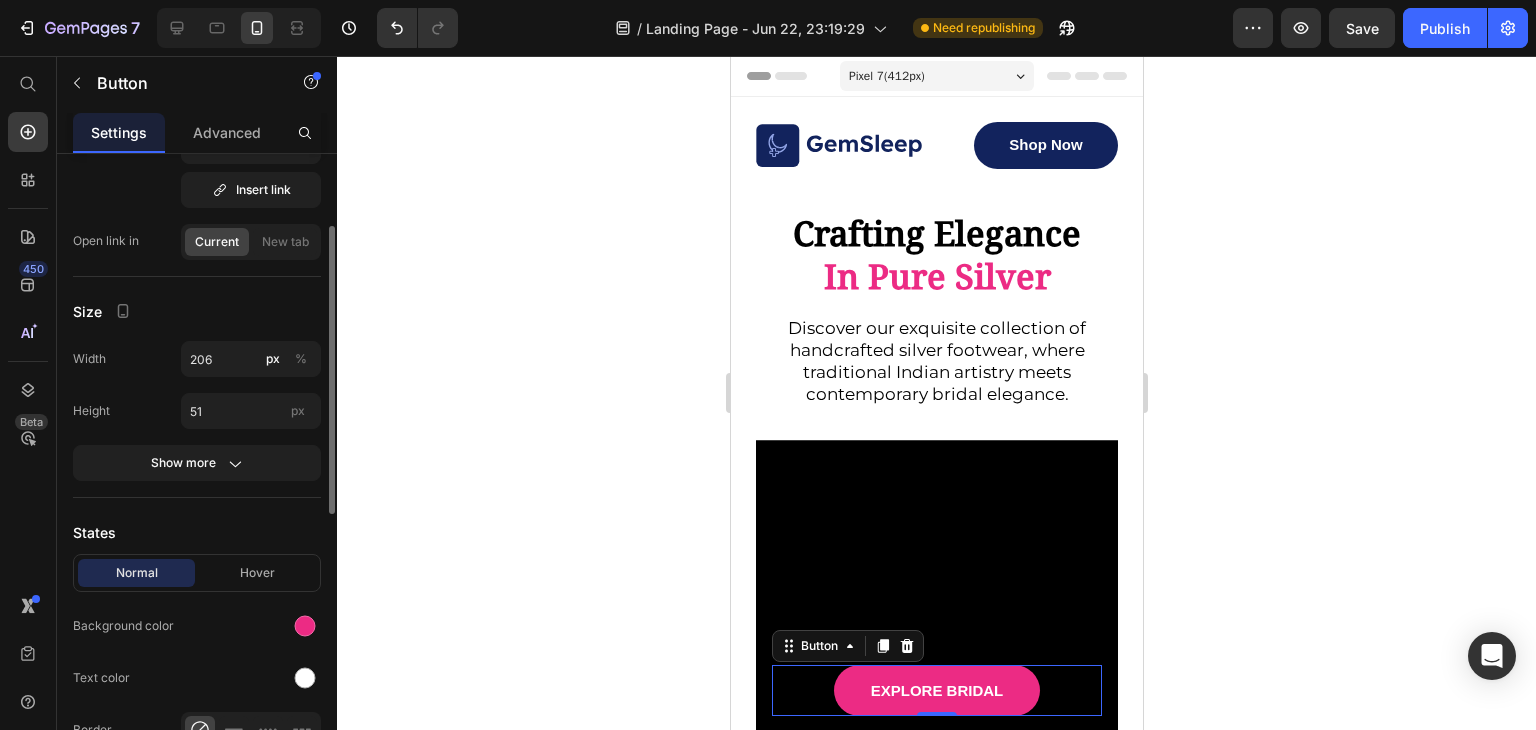 scroll, scrollTop: 187, scrollLeft: 0, axis: vertical 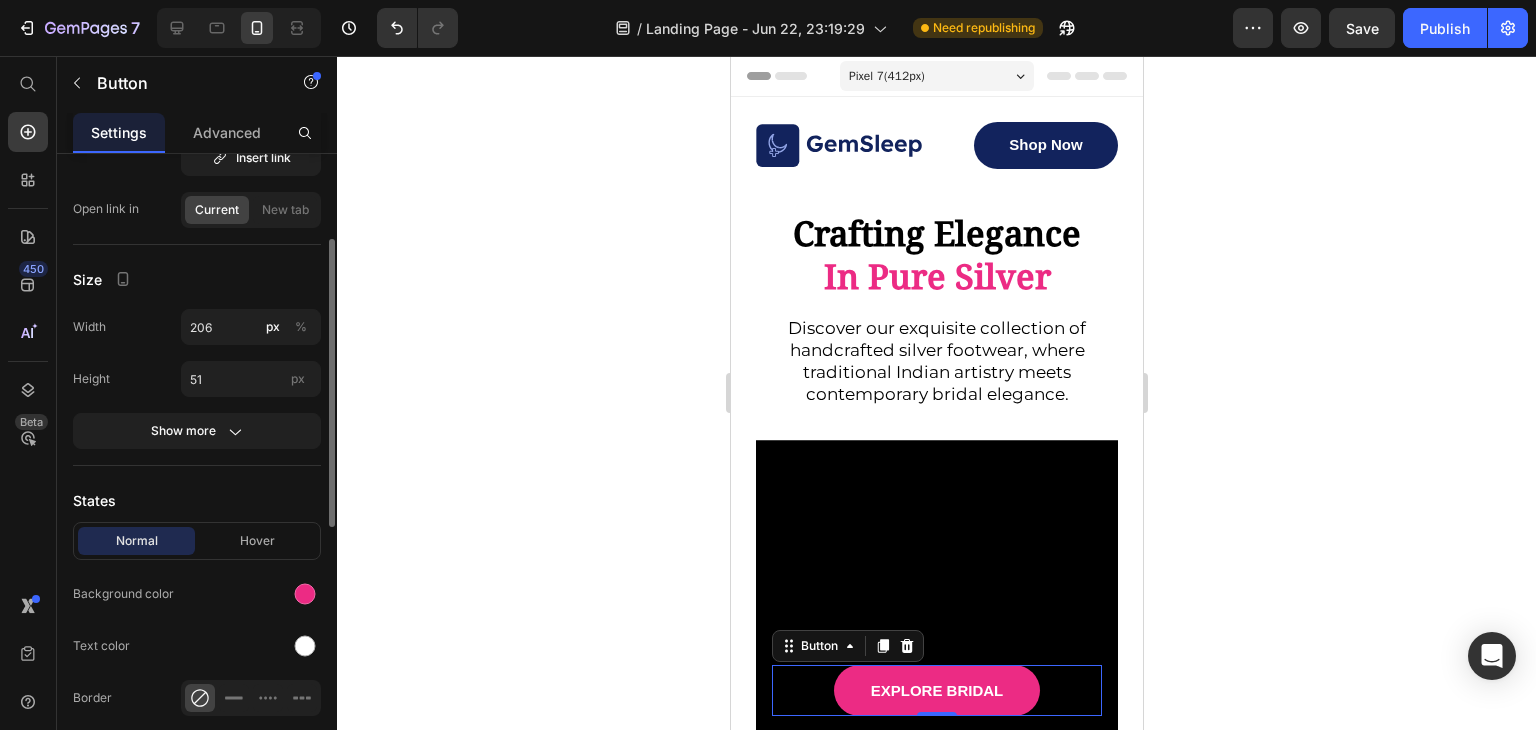 click on "Show more" 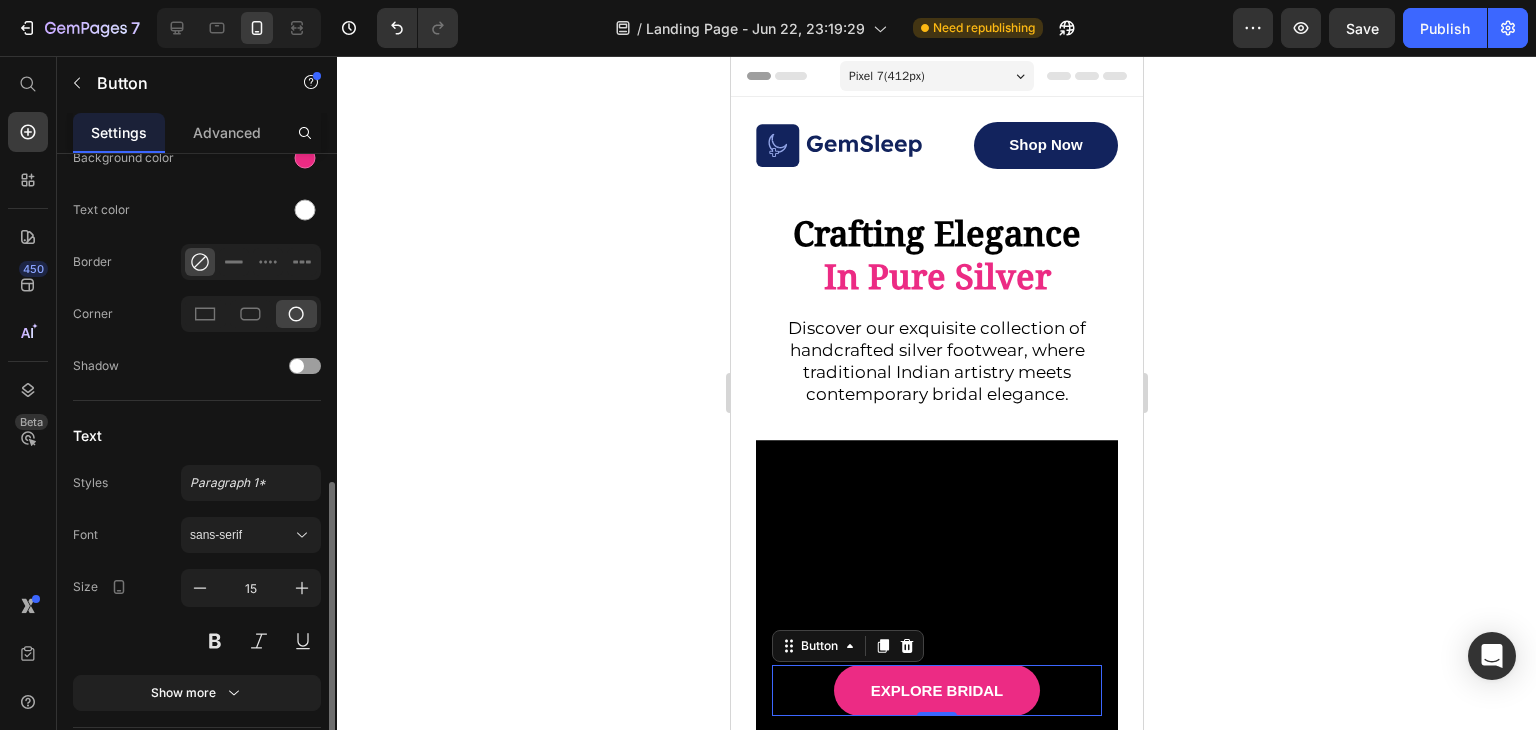 scroll, scrollTop: 958, scrollLeft: 0, axis: vertical 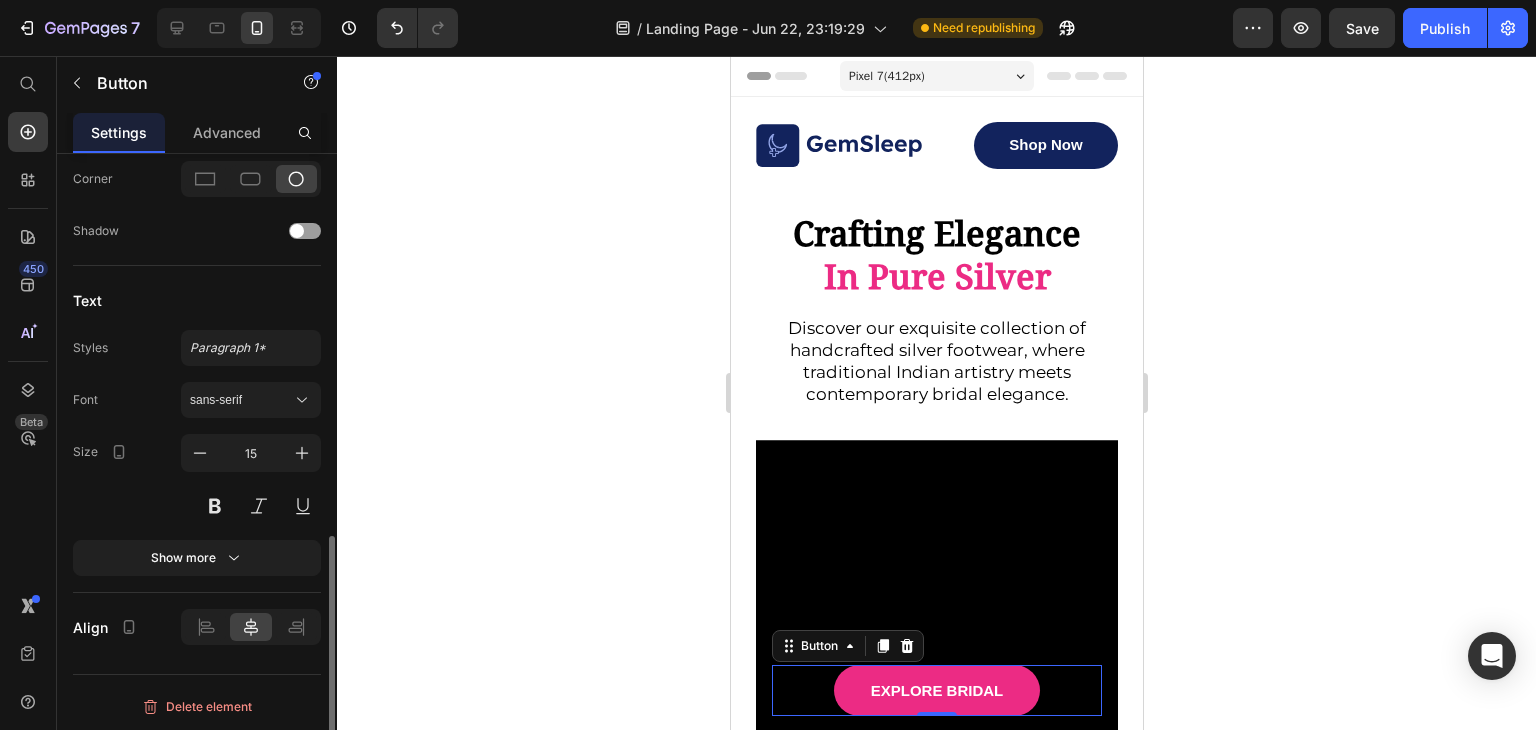 click on "Text Styles Paragraph 1* Font sans-serif Size 15 Show more" 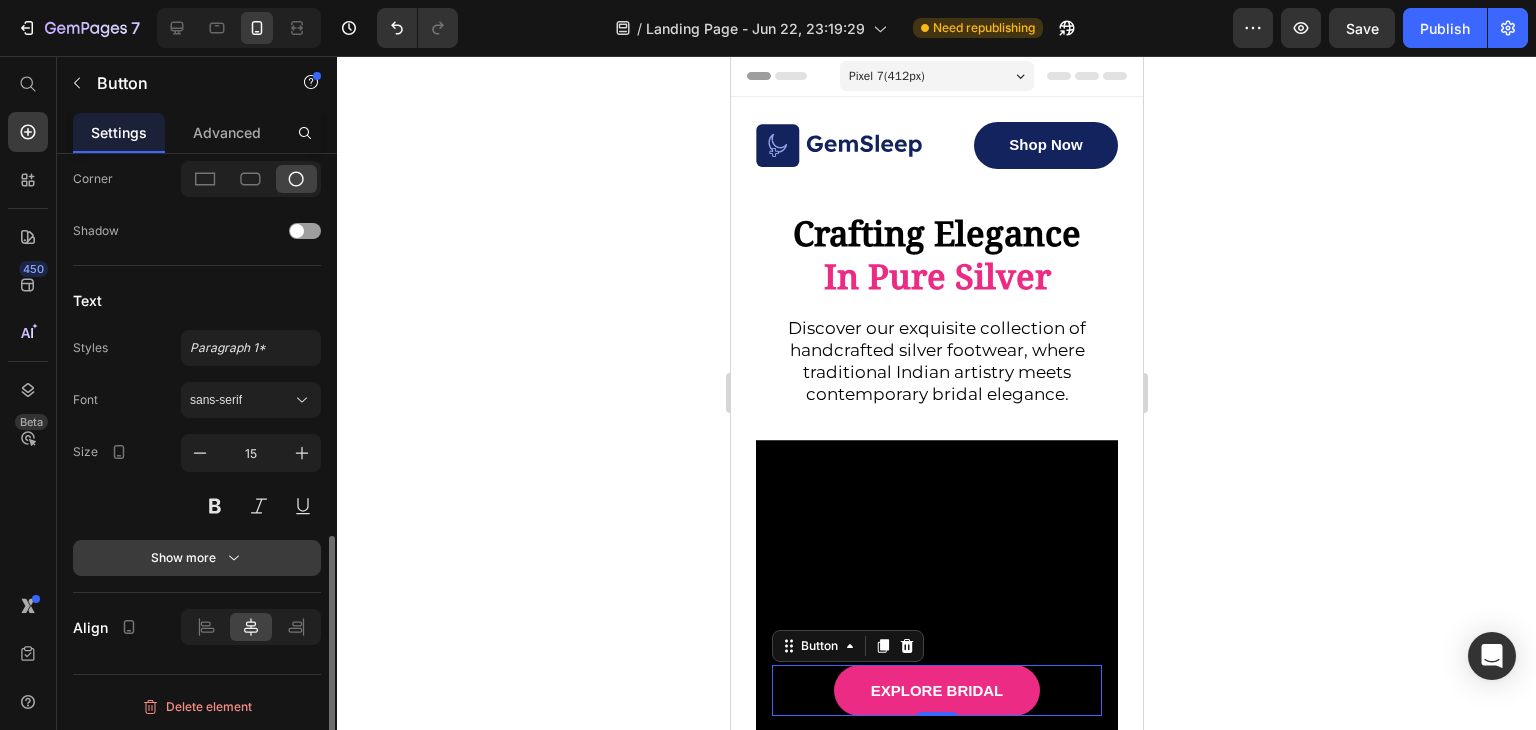 click 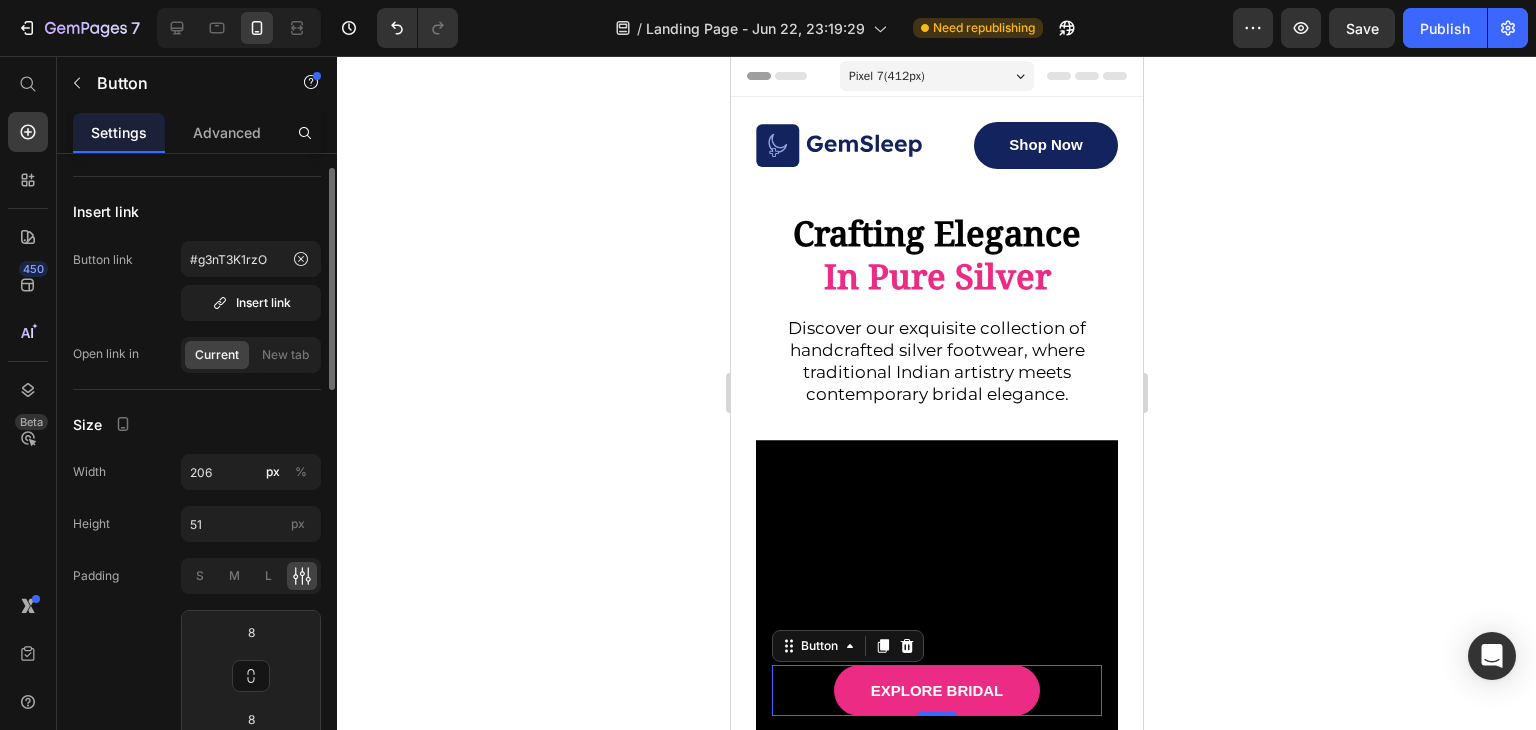 scroll, scrollTop: 0, scrollLeft: 0, axis: both 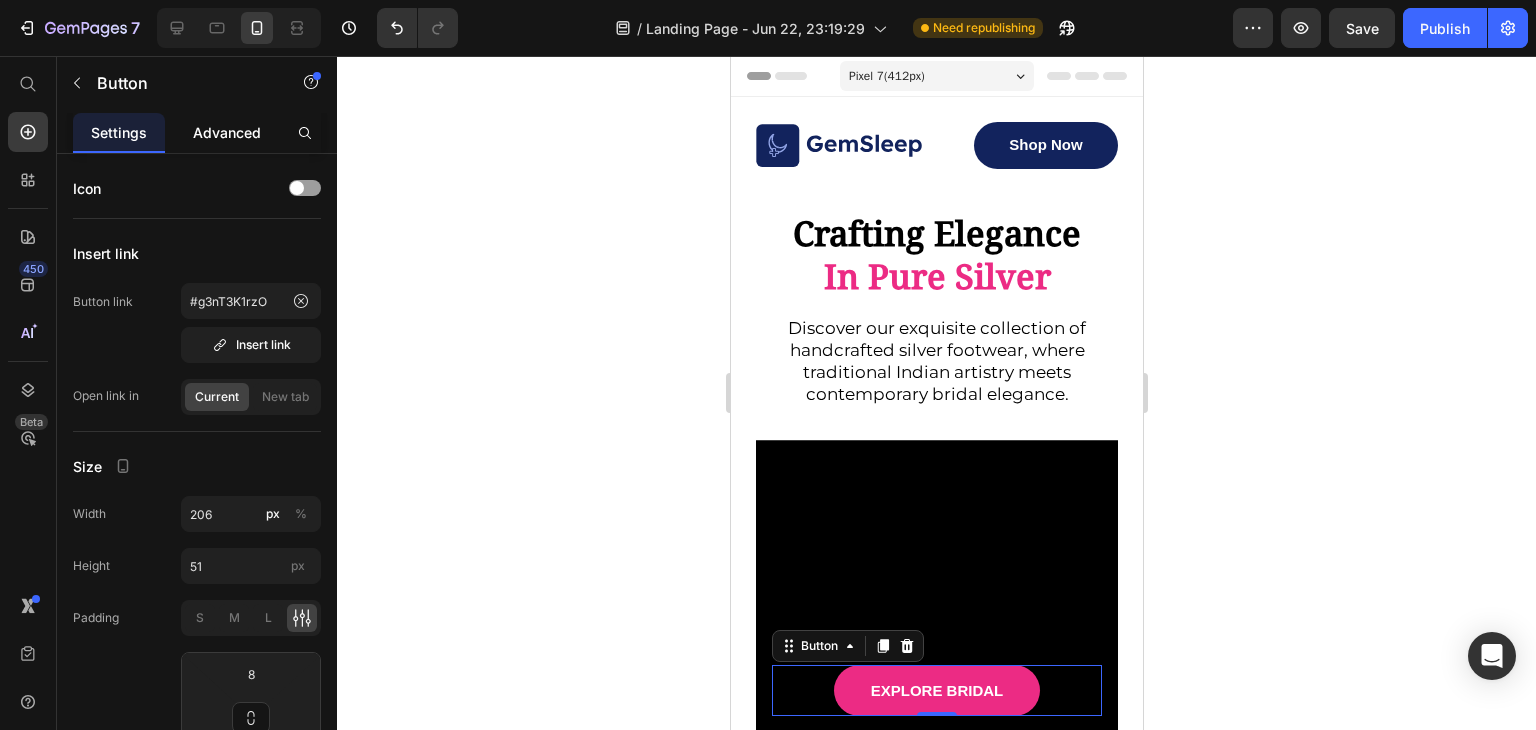 click on "Advanced" at bounding box center (227, 132) 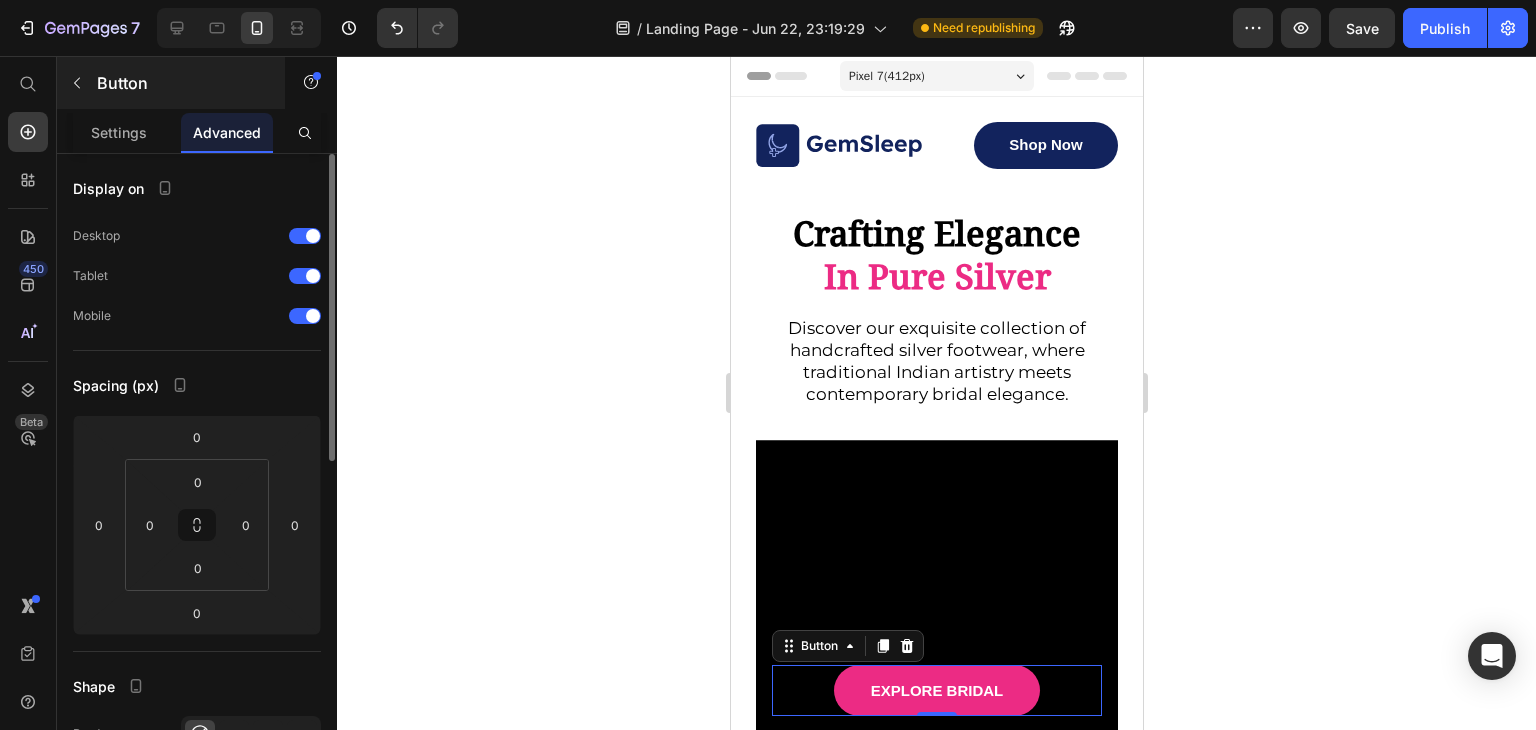scroll, scrollTop: 0, scrollLeft: 0, axis: both 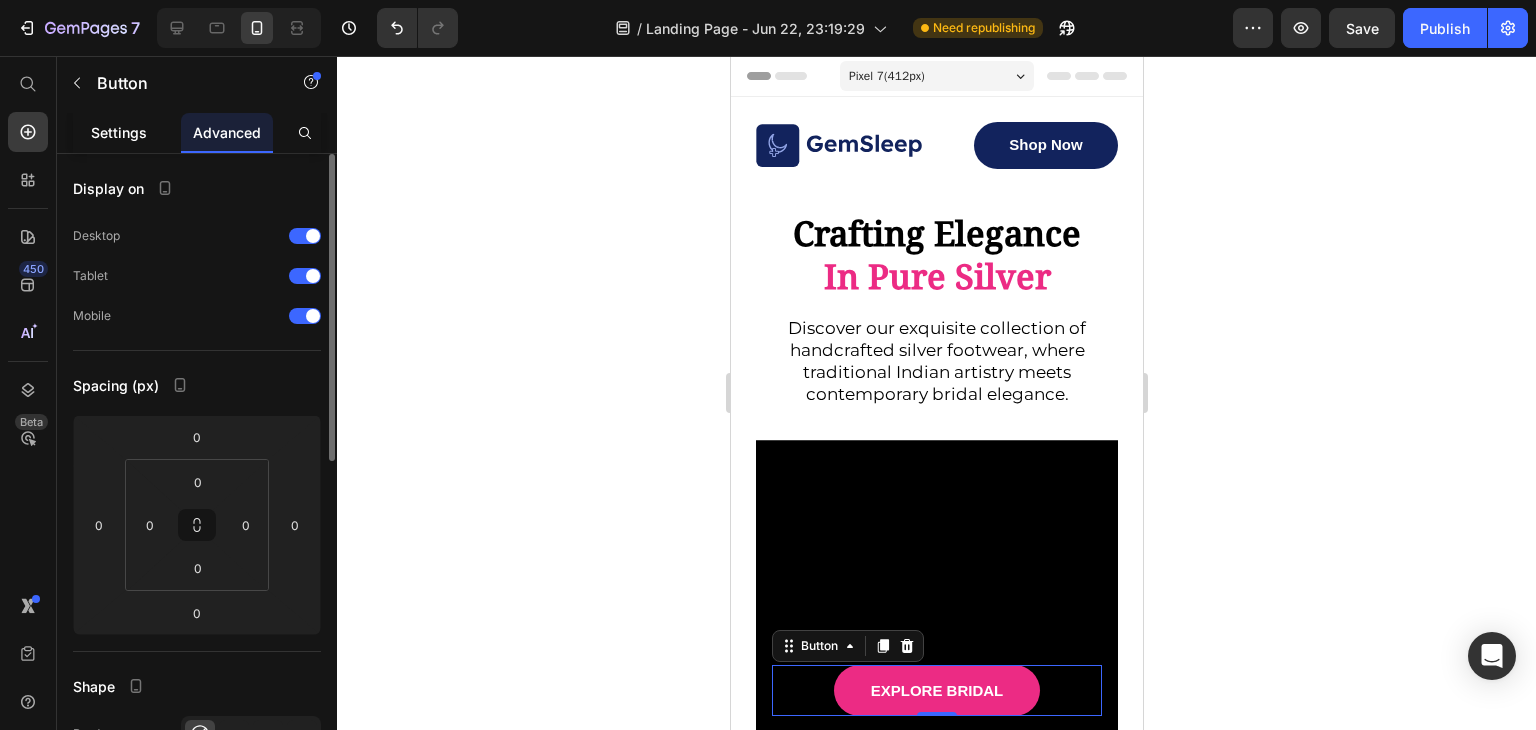 click on "Settings" at bounding box center [119, 132] 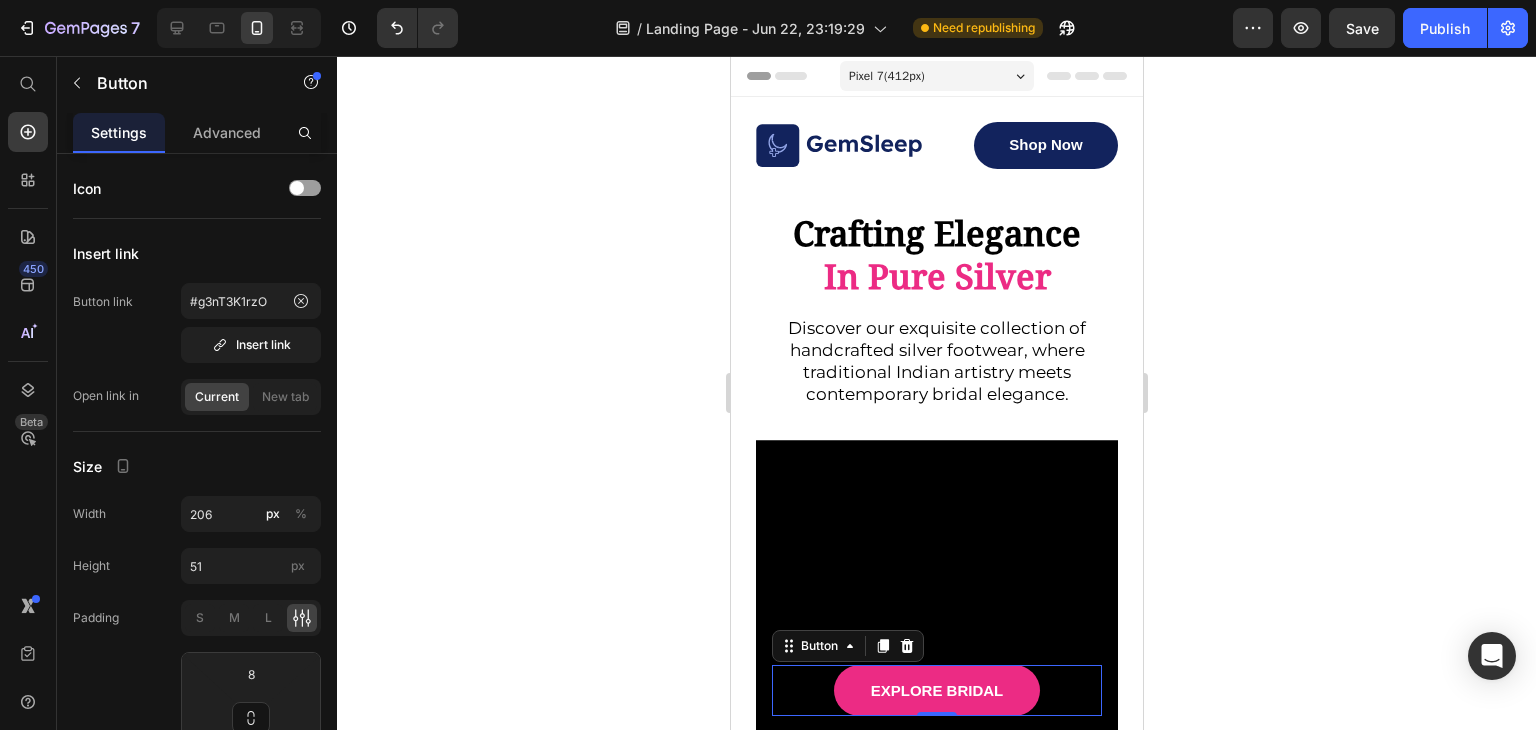 scroll, scrollTop: 0, scrollLeft: 0, axis: both 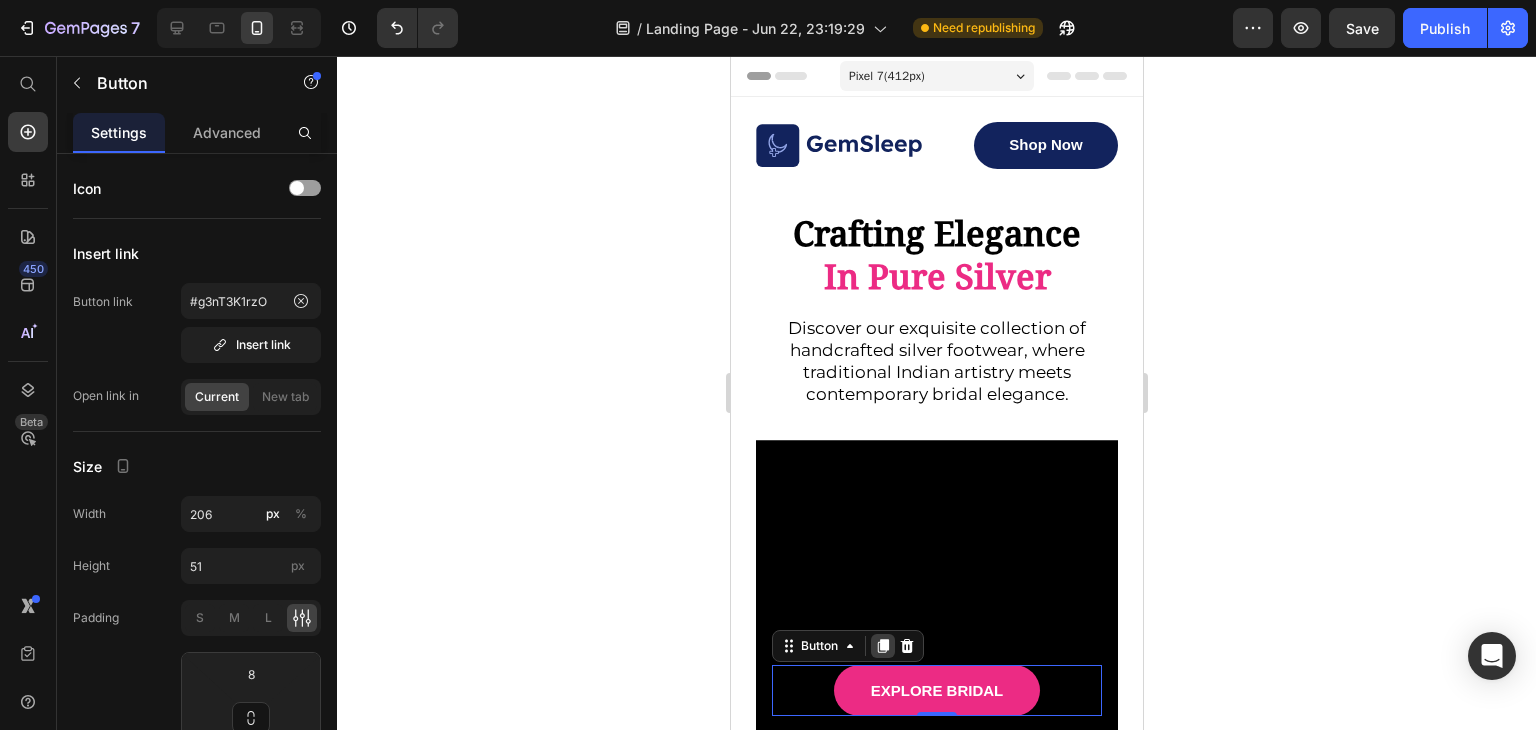 click 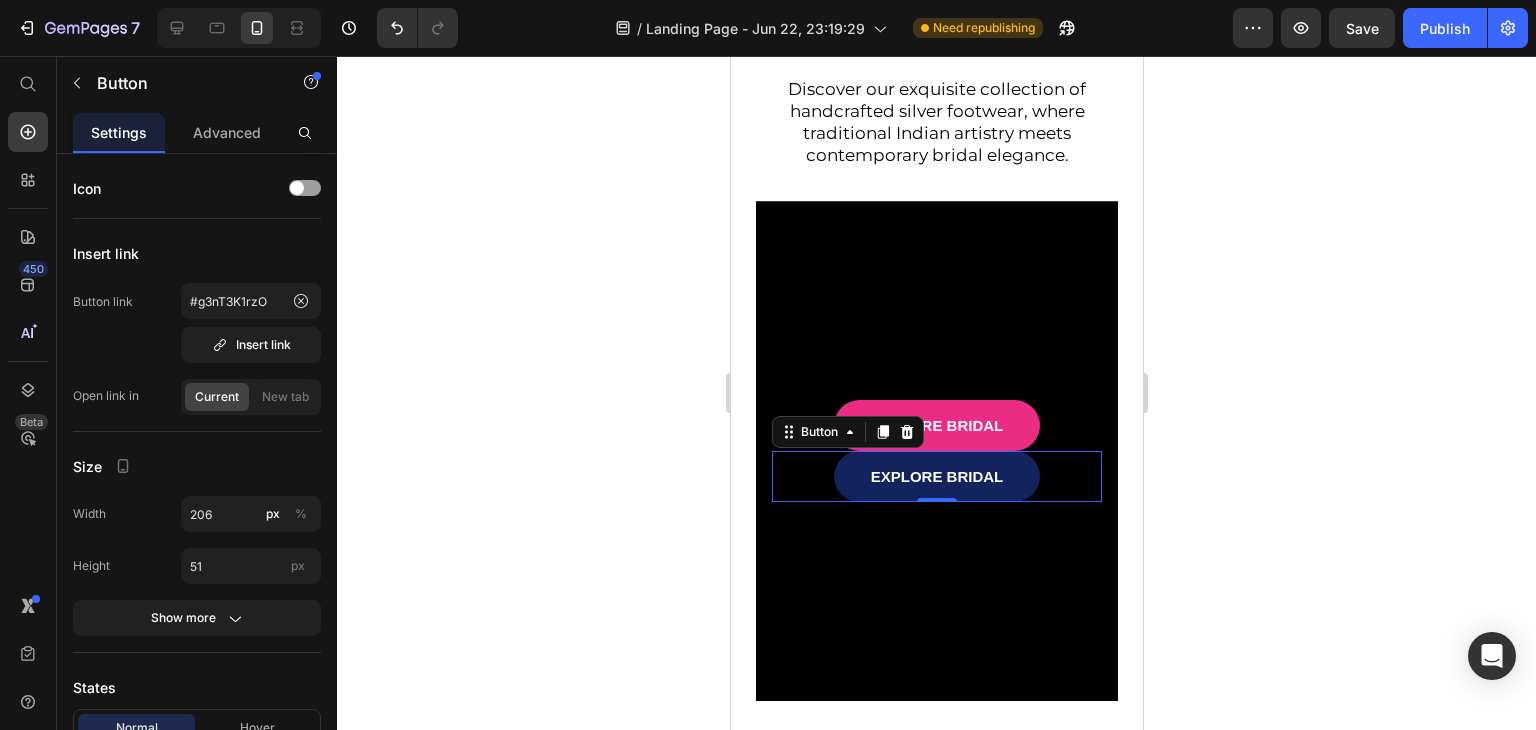 scroll, scrollTop: 240, scrollLeft: 0, axis: vertical 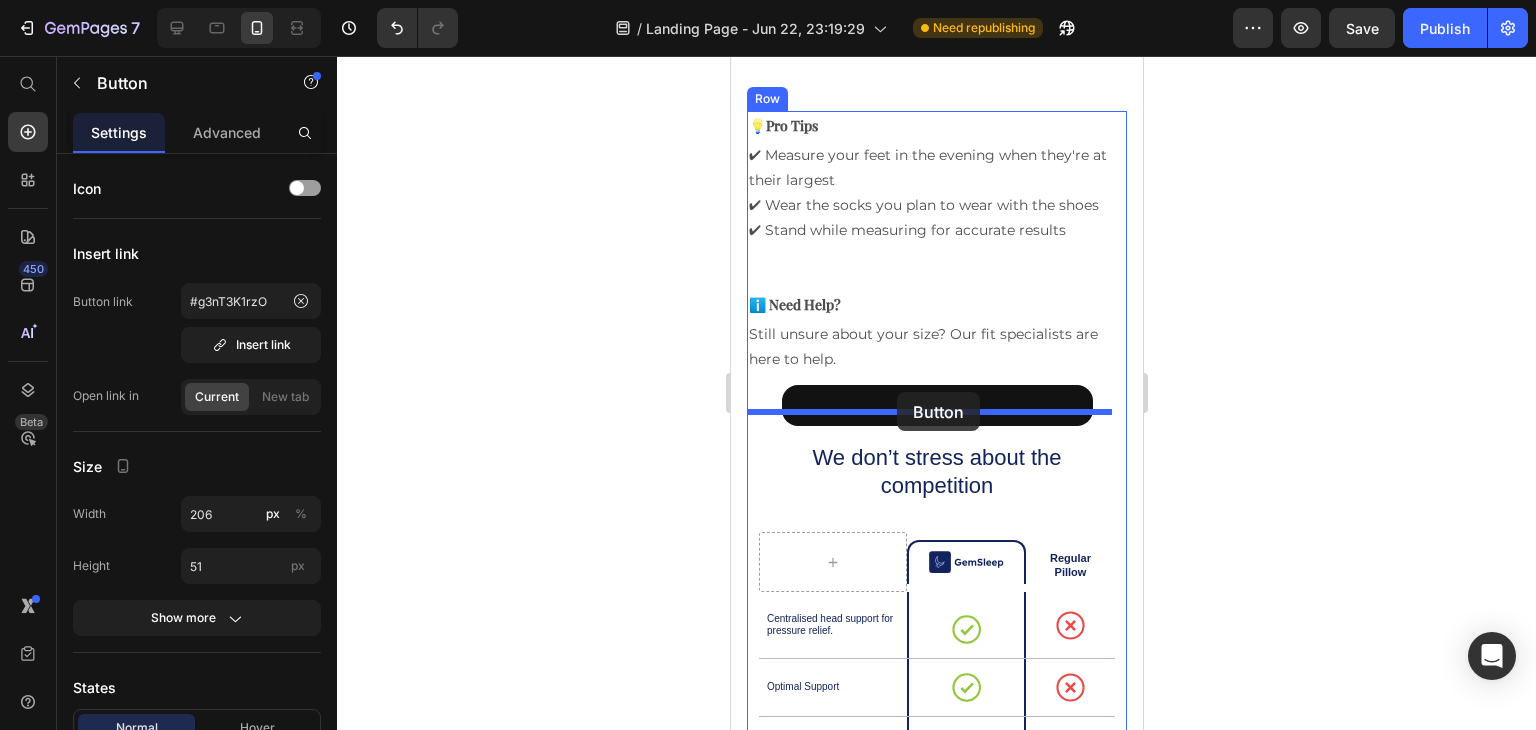 drag, startPoint x: 979, startPoint y: 485, endPoint x: 895, endPoint y: 393, distance: 124.57929 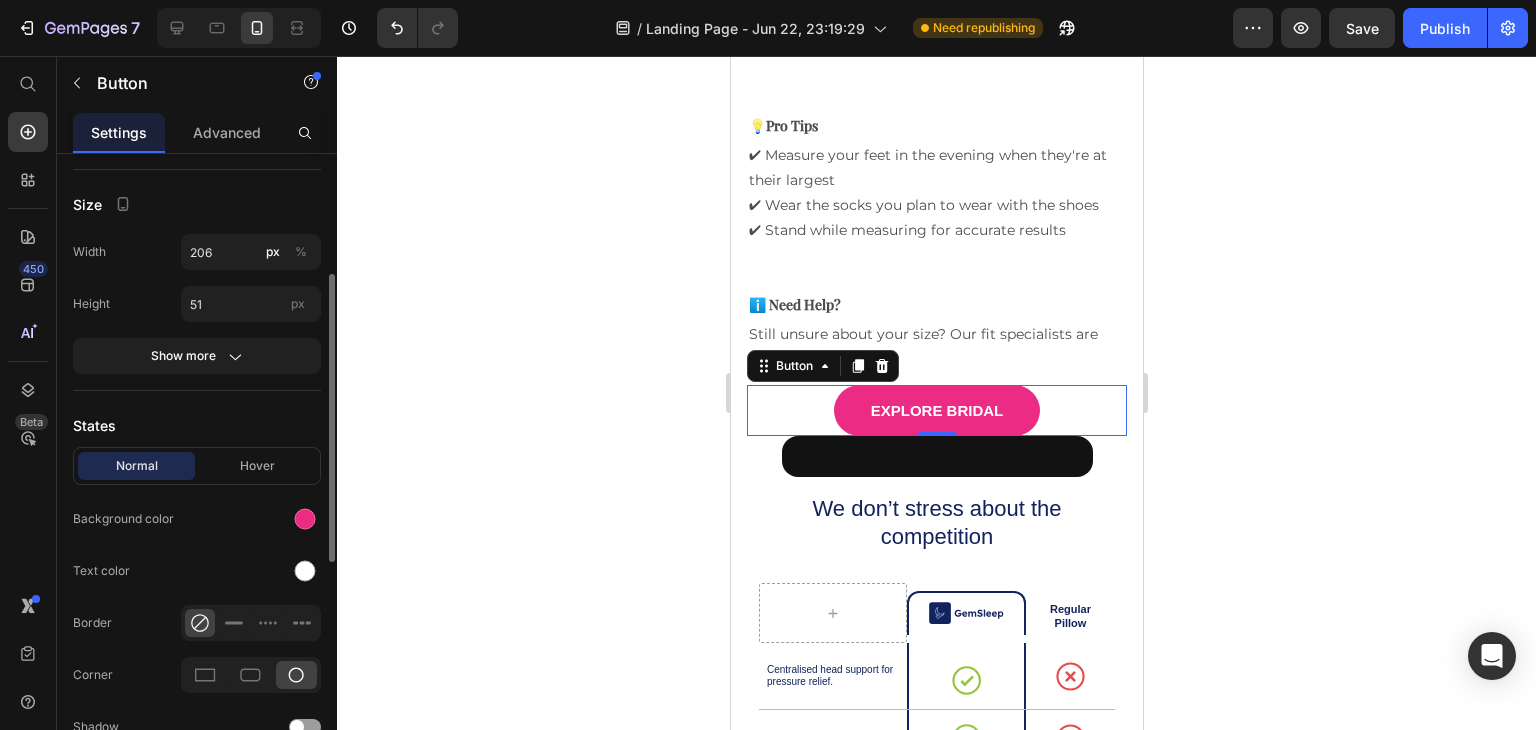 scroll, scrollTop: 264, scrollLeft: 0, axis: vertical 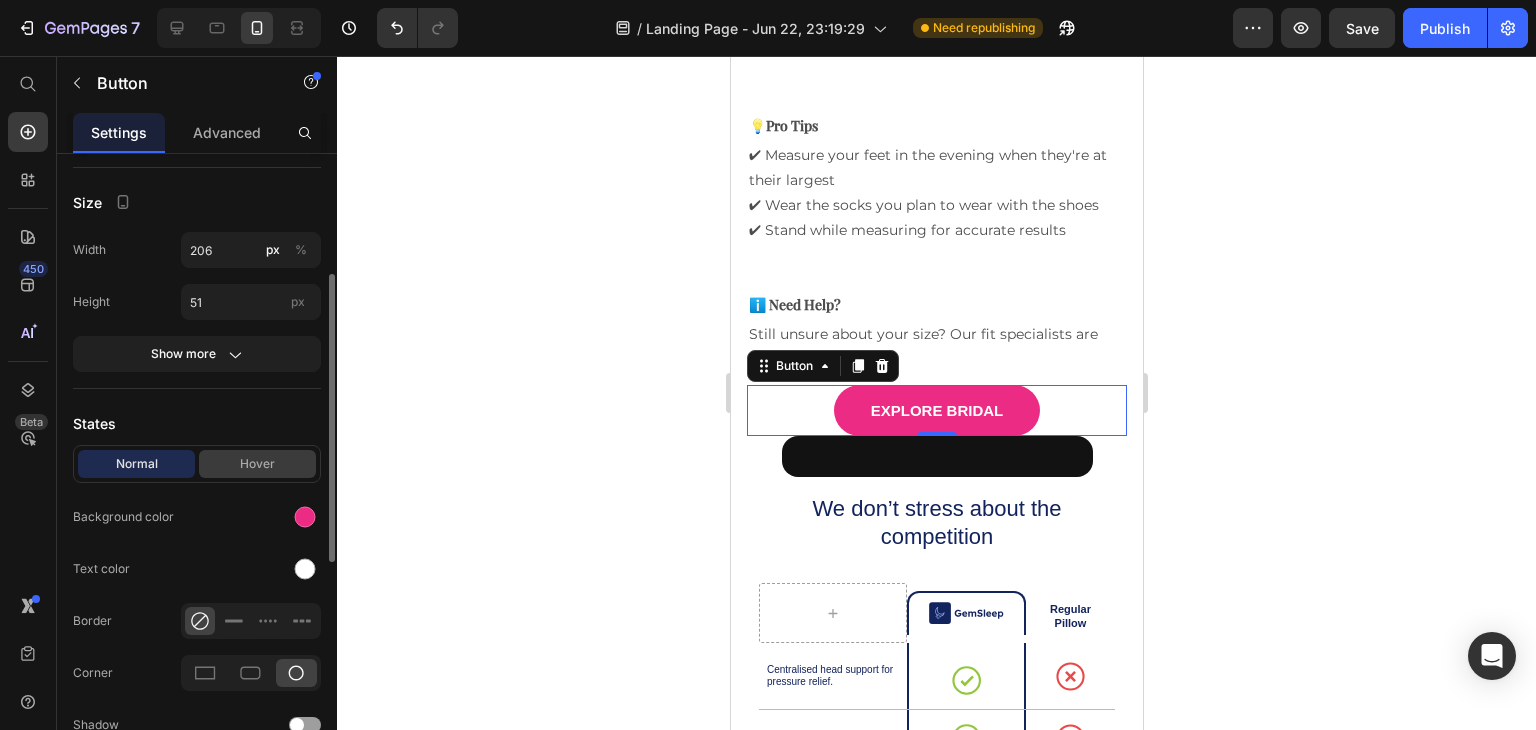 click on "Hover" at bounding box center [257, 464] 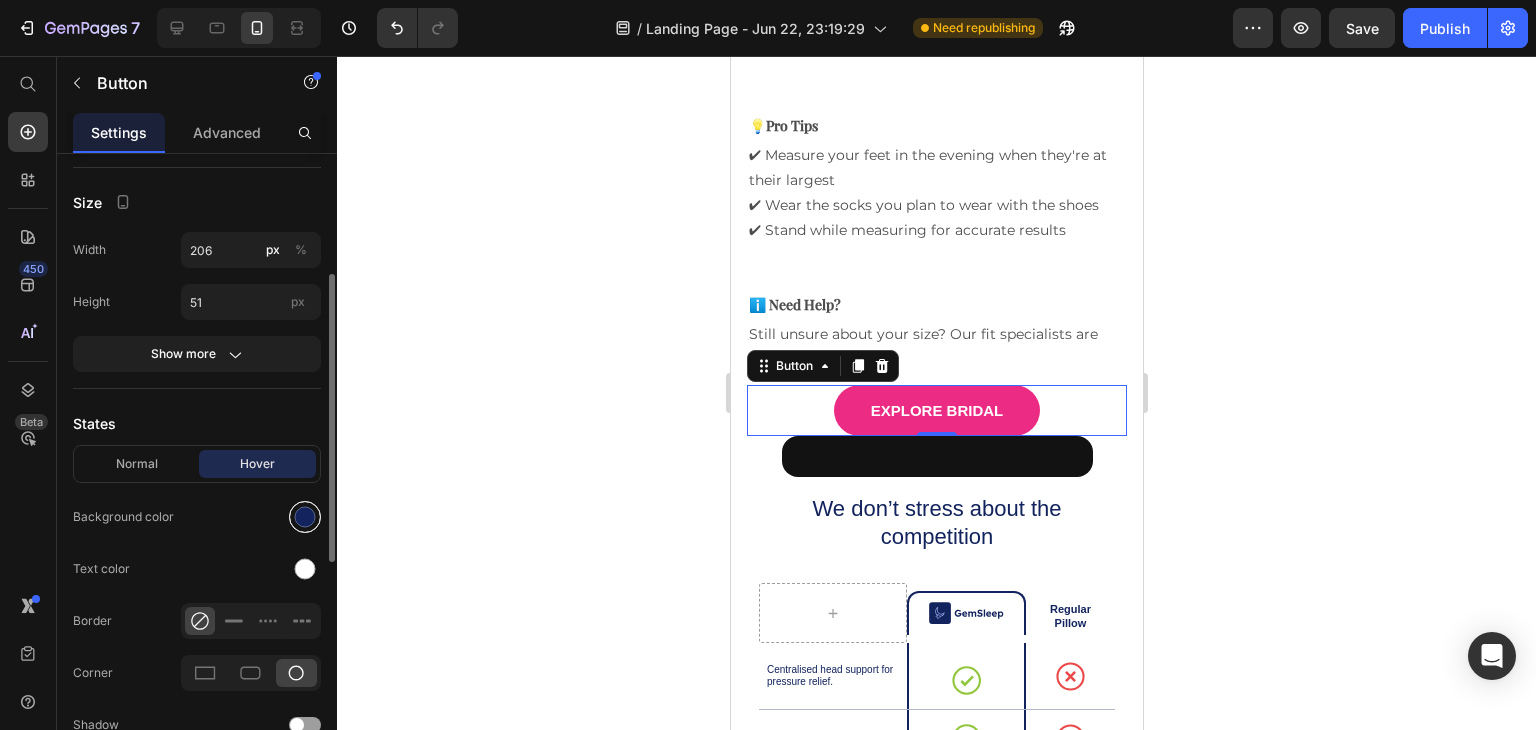 click at bounding box center [305, 517] 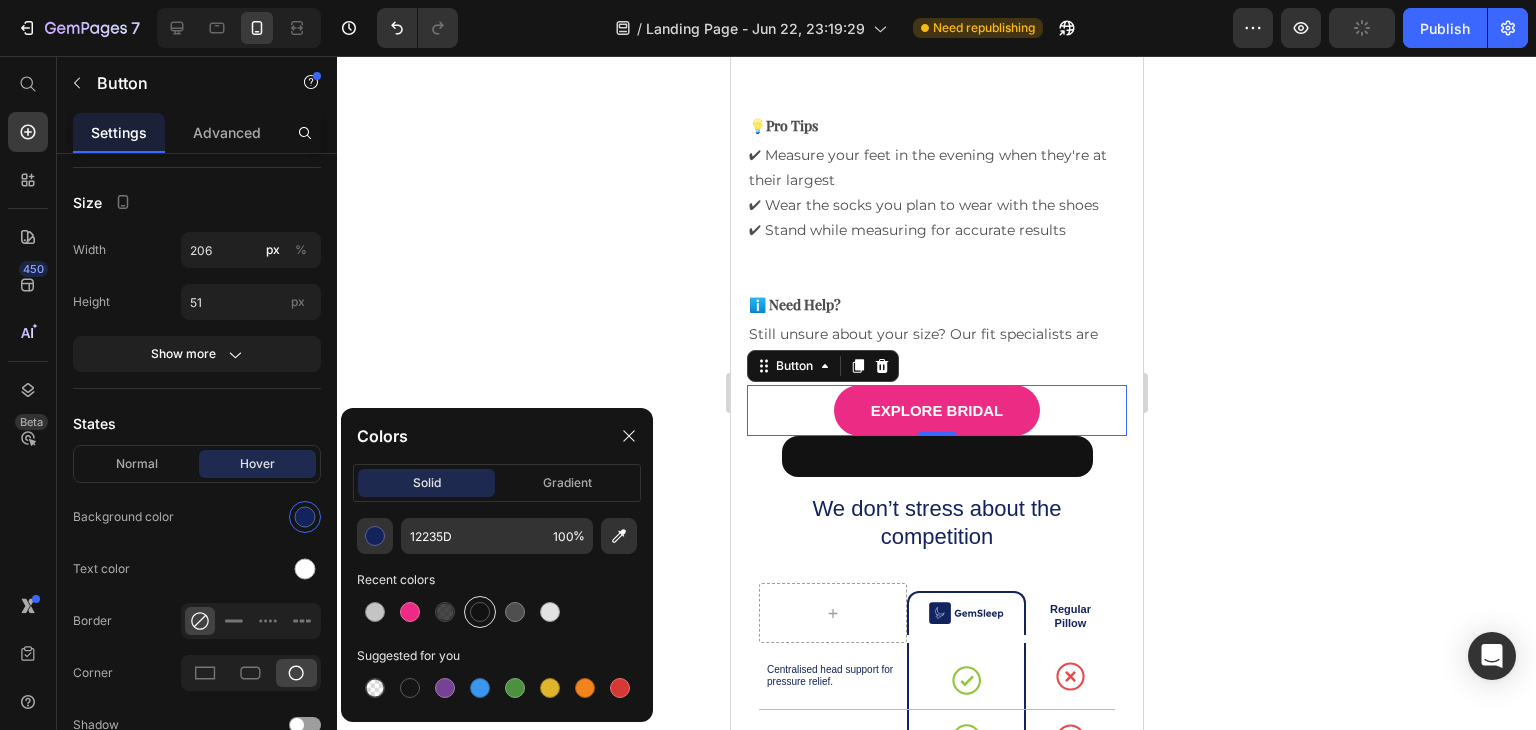 click at bounding box center (480, 612) 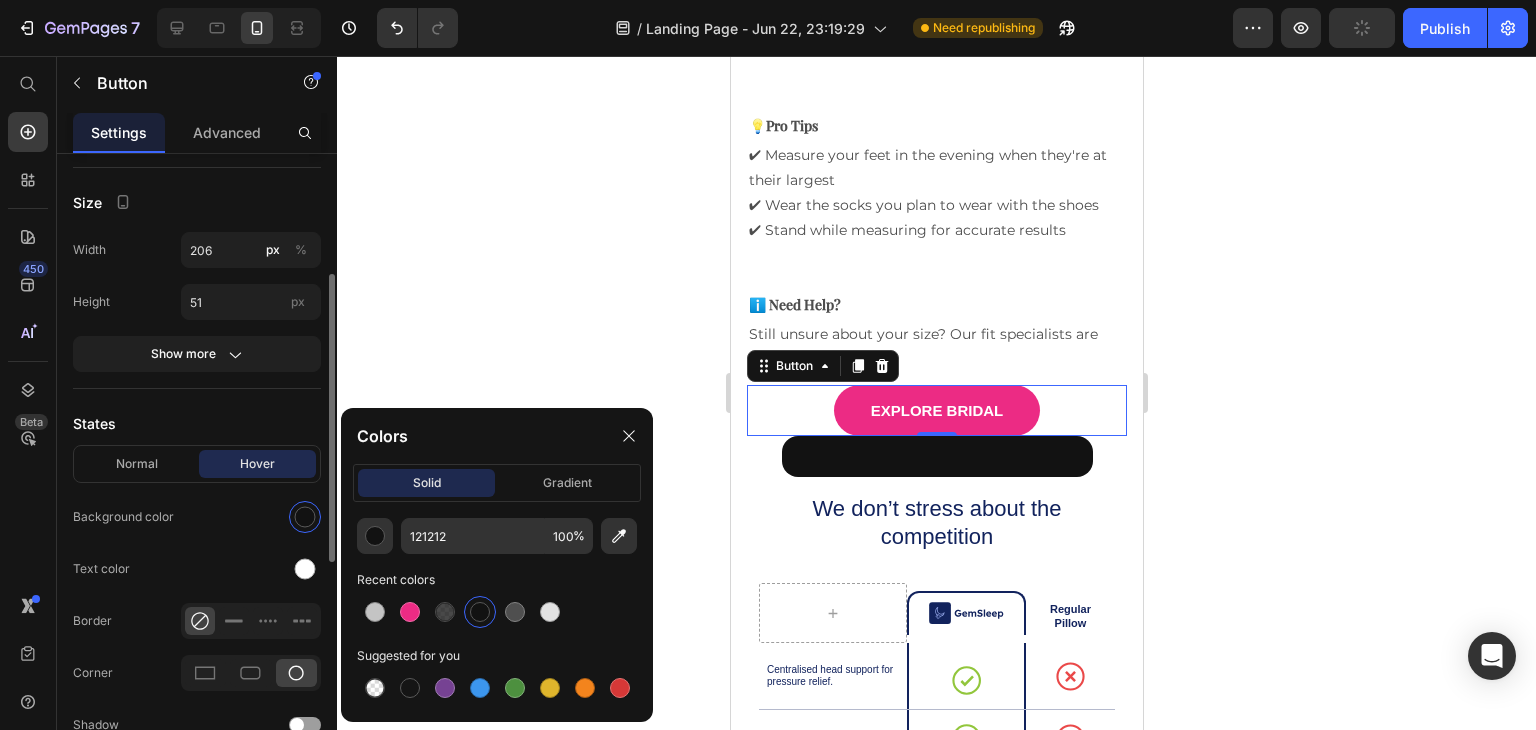 click at bounding box center [251, 517] 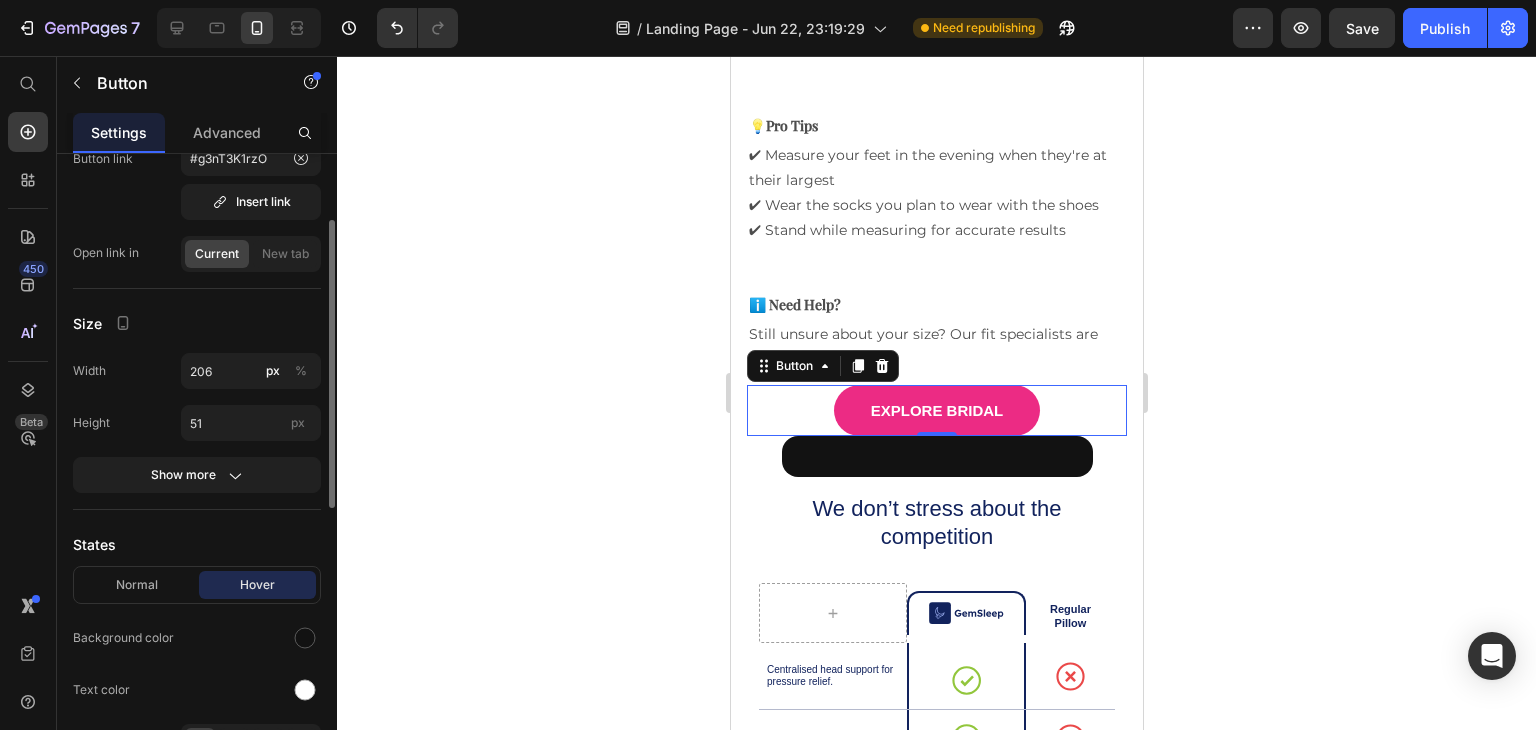 scroll, scrollTop: 142, scrollLeft: 0, axis: vertical 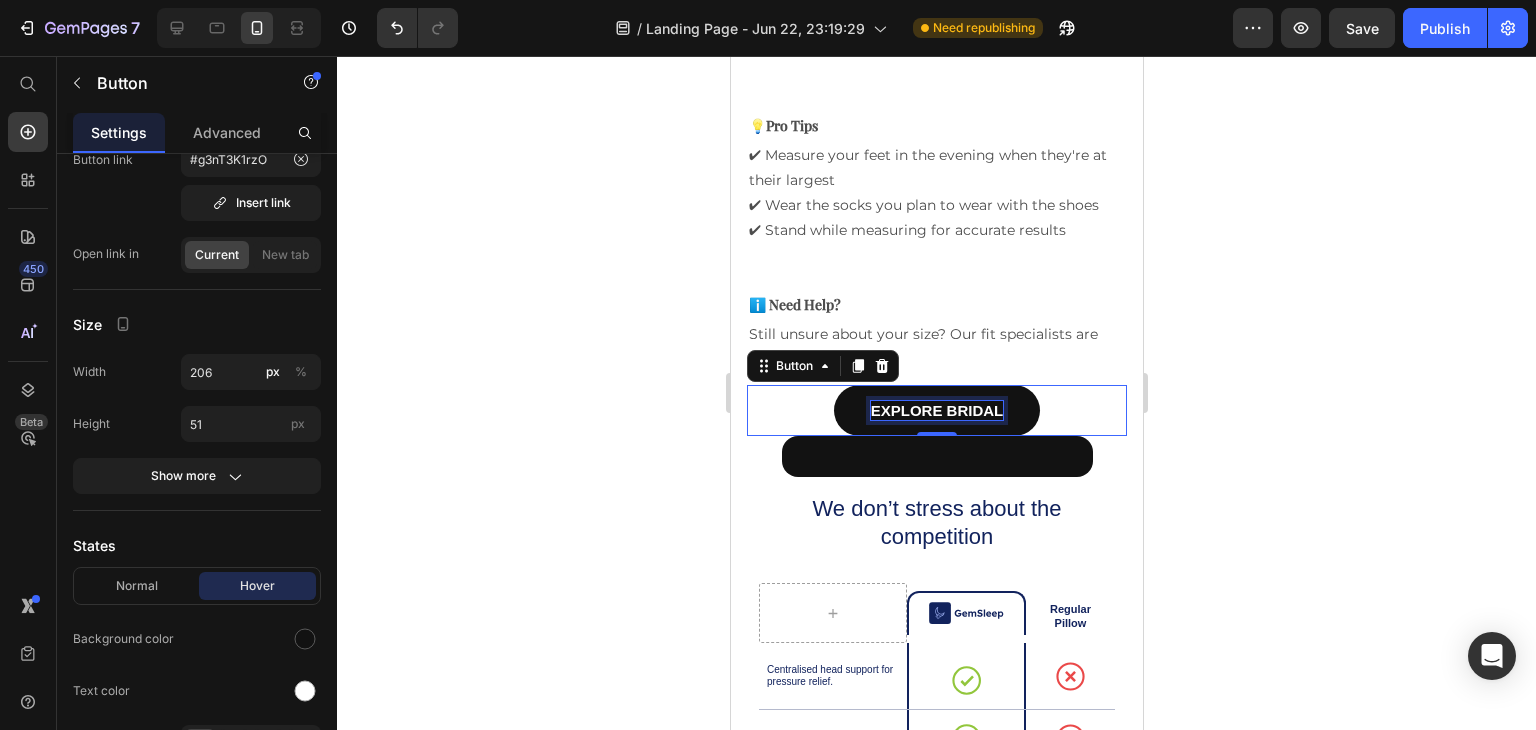 click on "Explore Bridal" at bounding box center (936, 411) 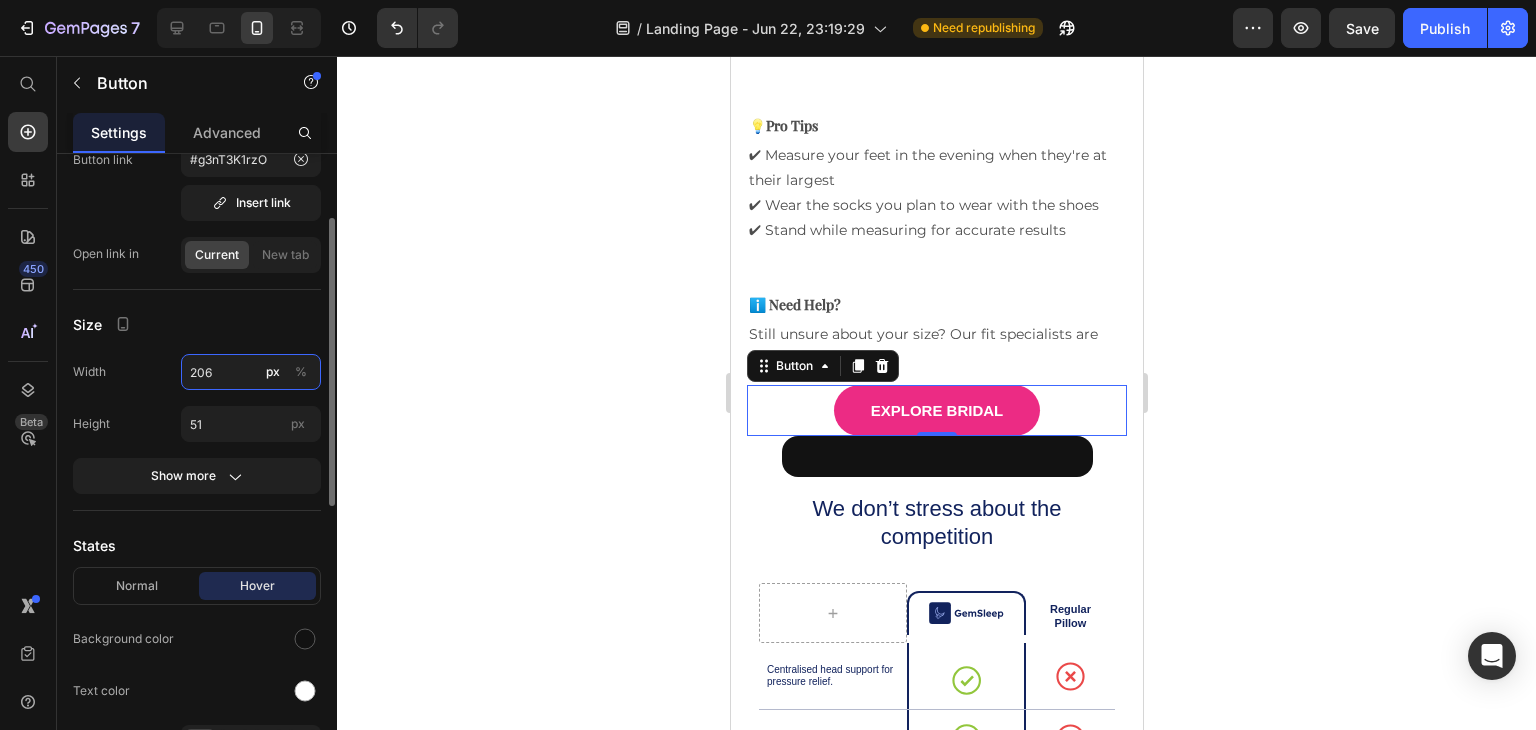 click on "206" at bounding box center (251, 372) 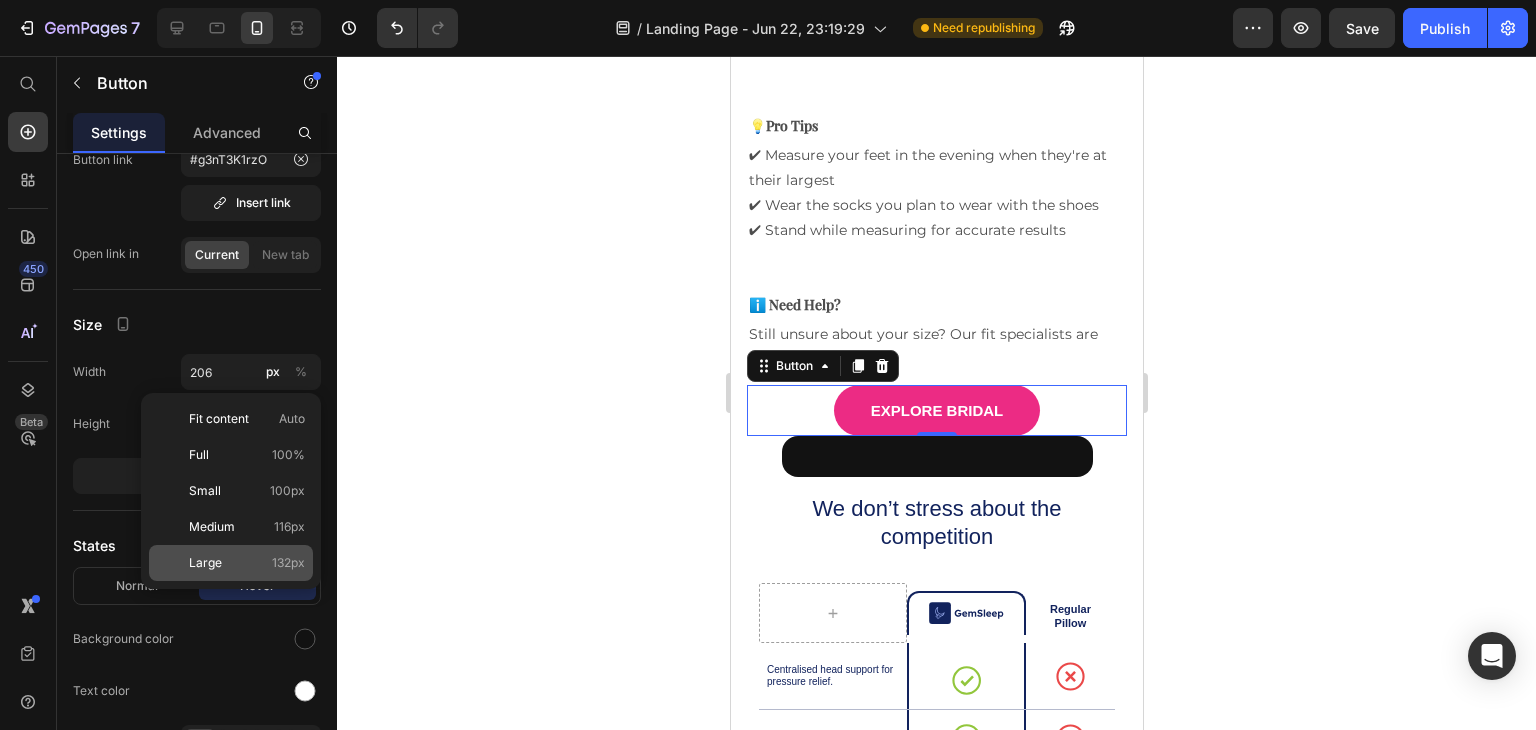 click on "Large 132px" 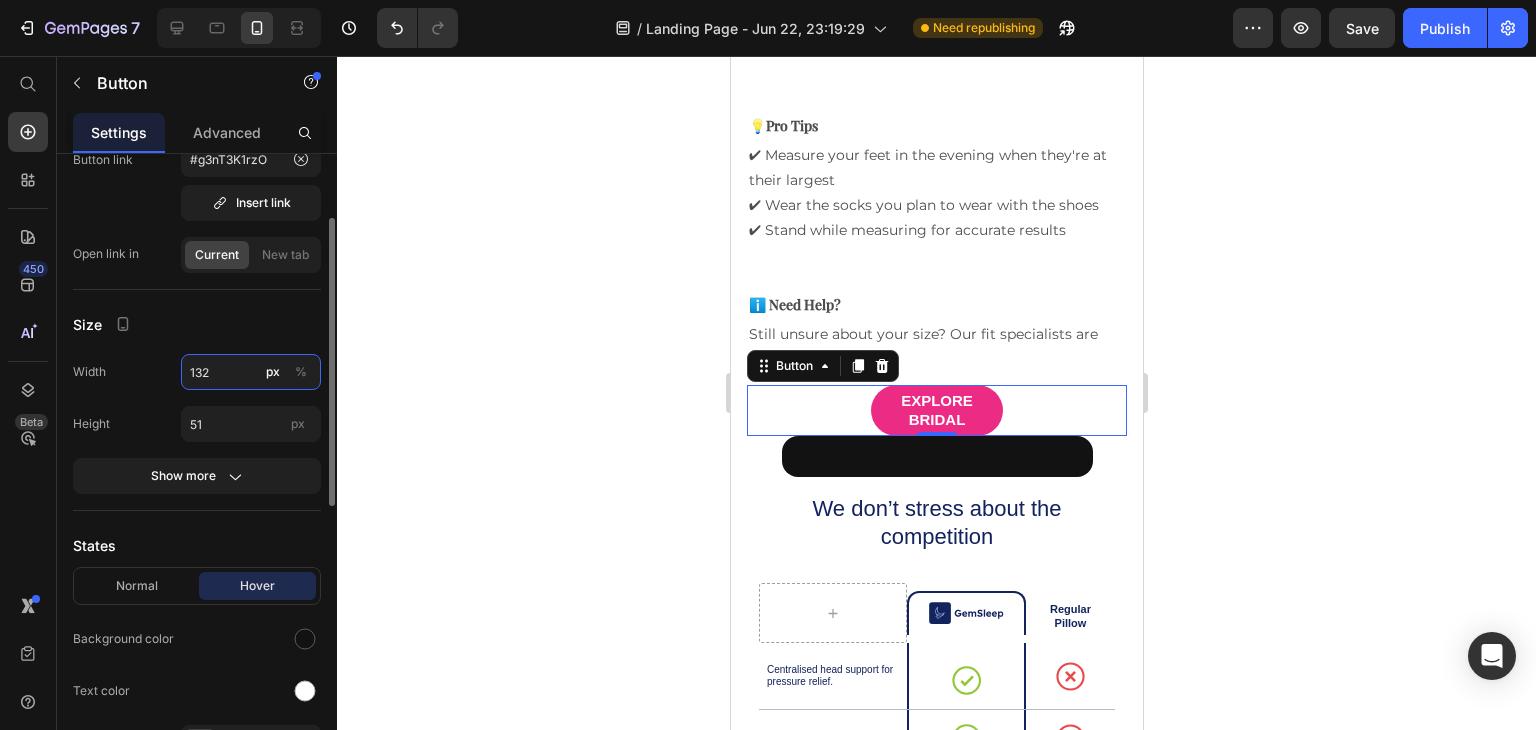 click on "132" at bounding box center (251, 372) 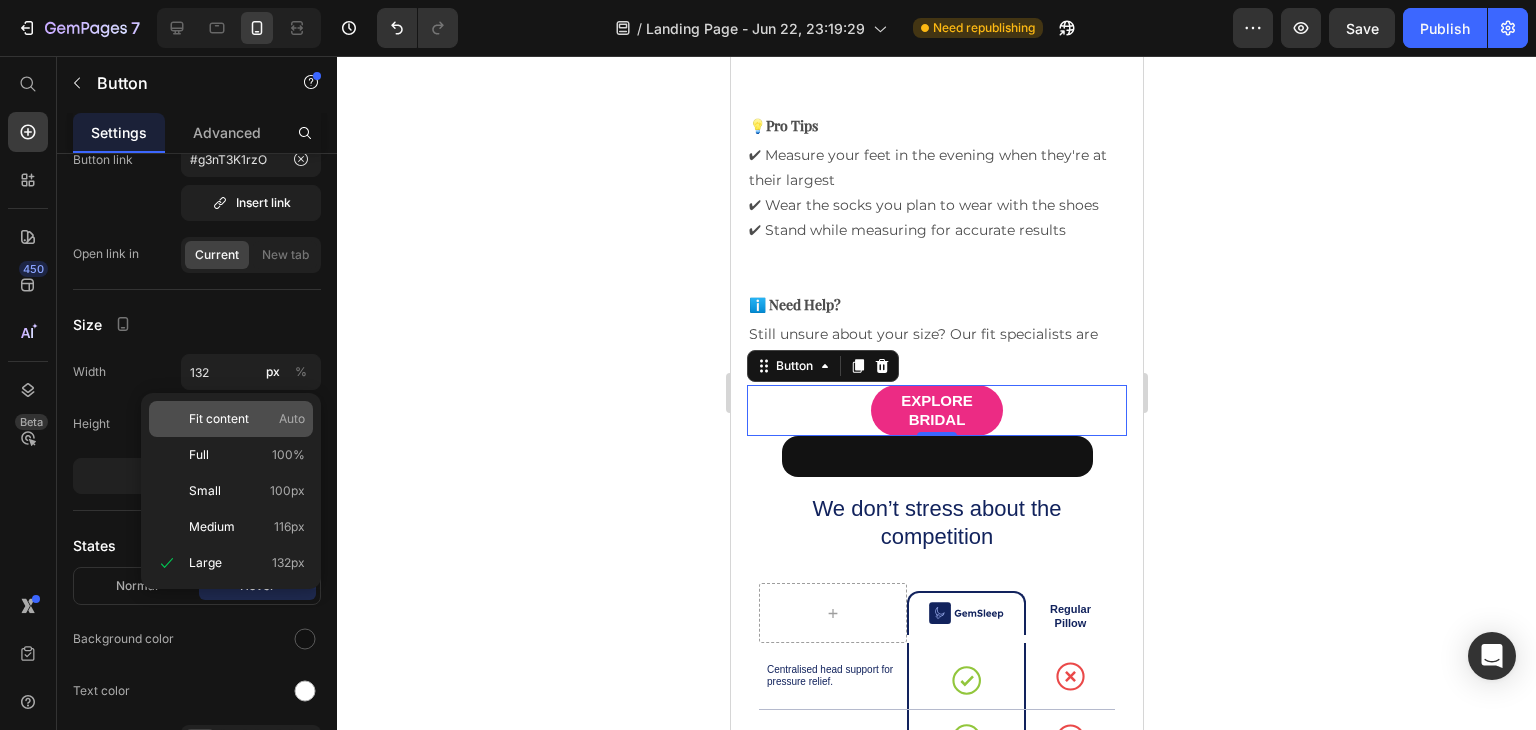 click on "Fit content" at bounding box center [219, 419] 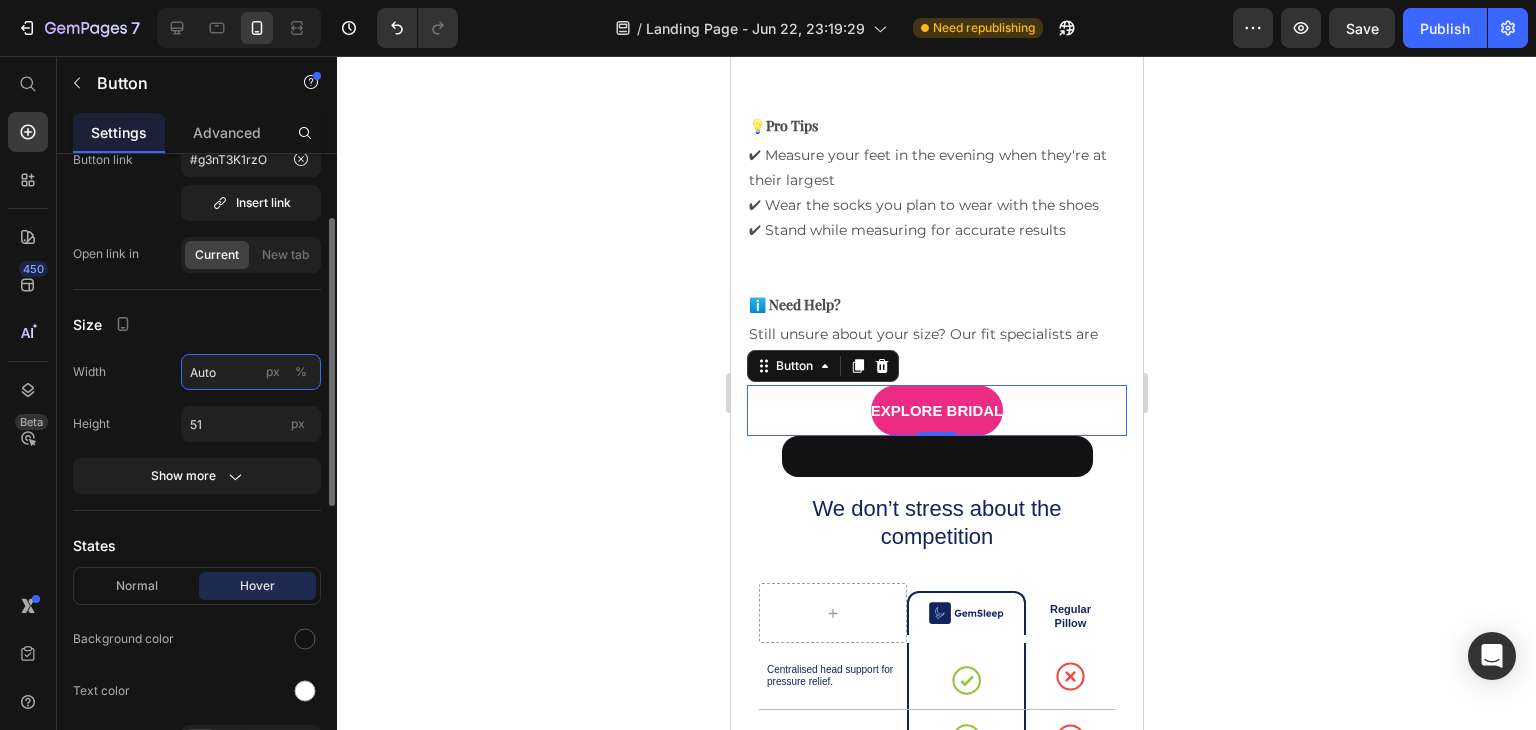 click on "Auto" at bounding box center (251, 372) 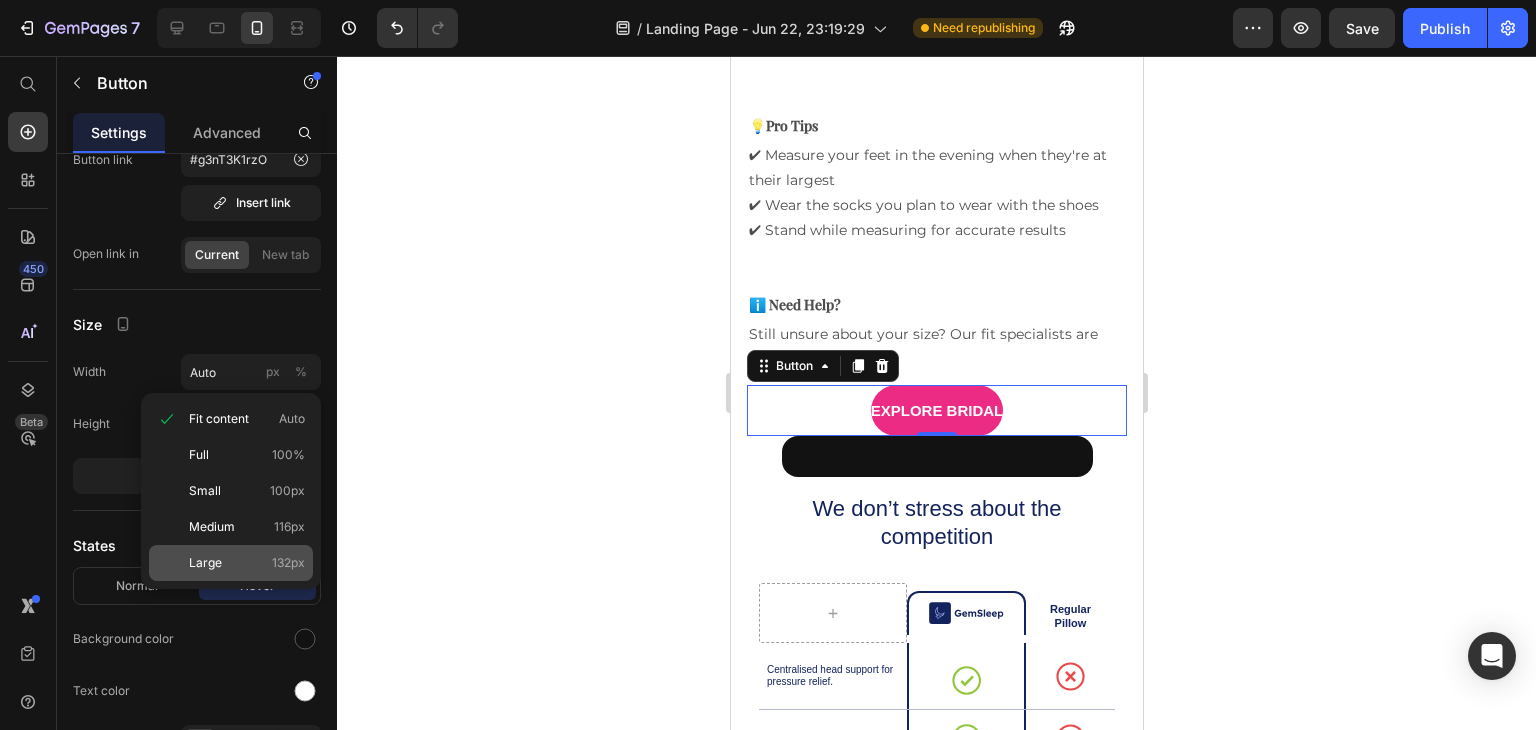 click on "Large 132px" at bounding box center (247, 563) 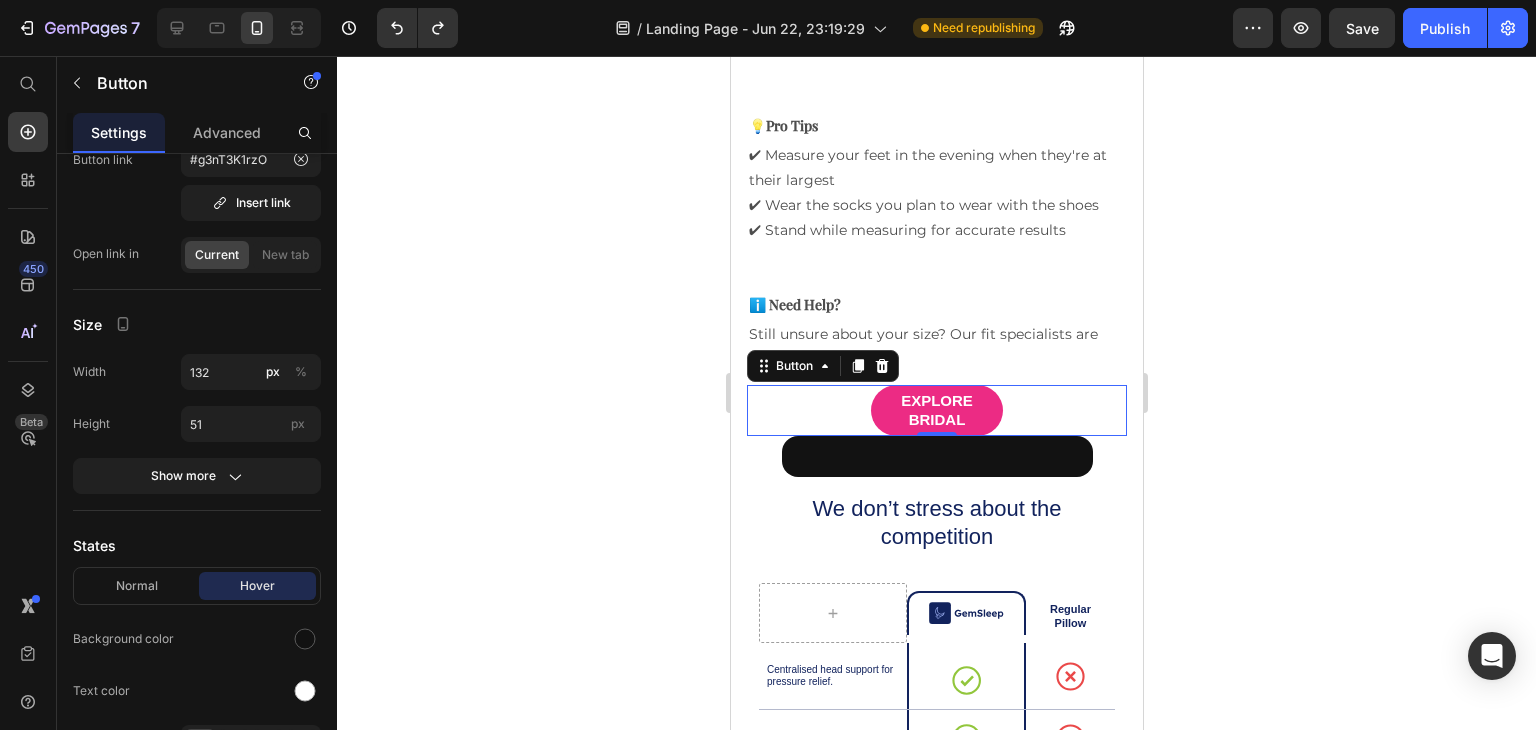 type on "206" 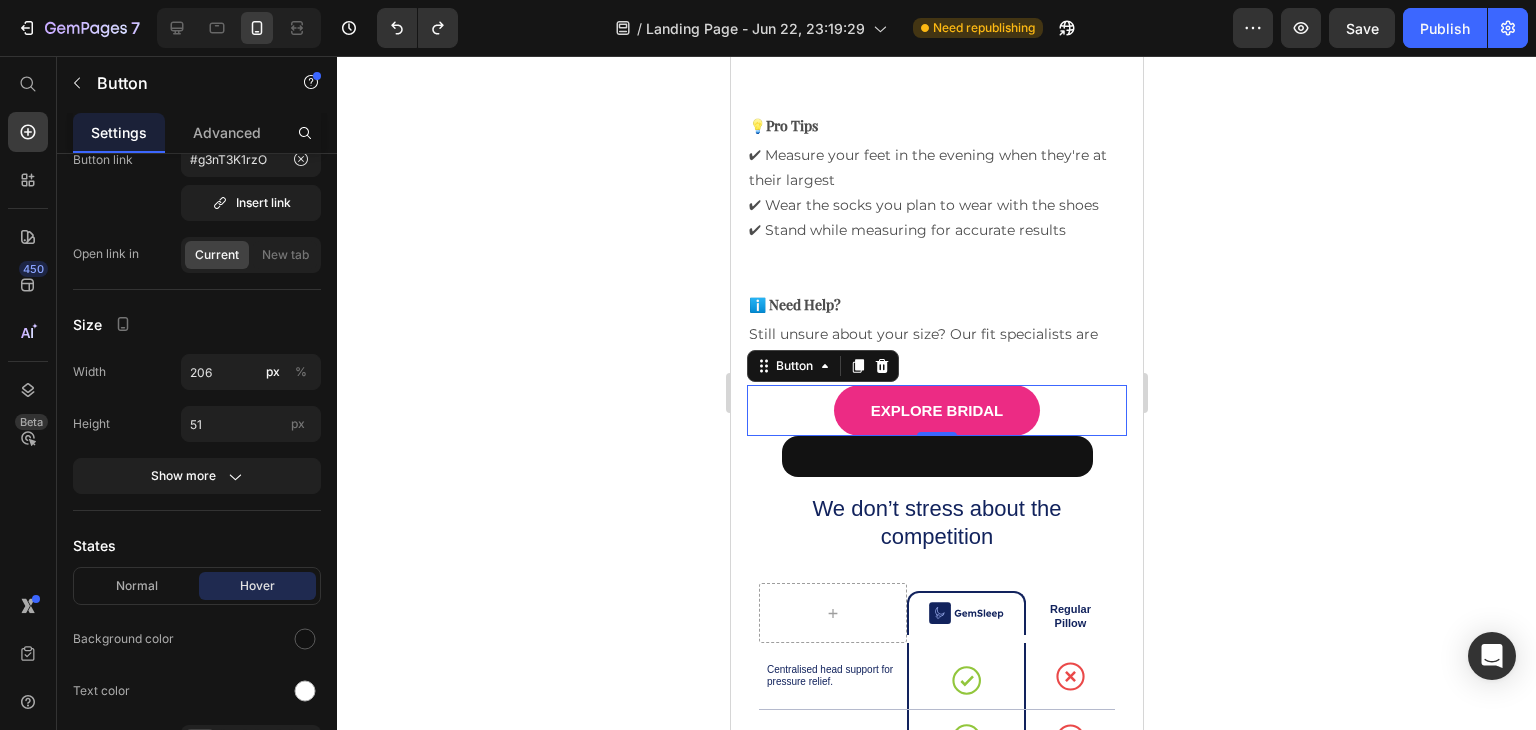 click on "0" at bounding box center [936, 452] 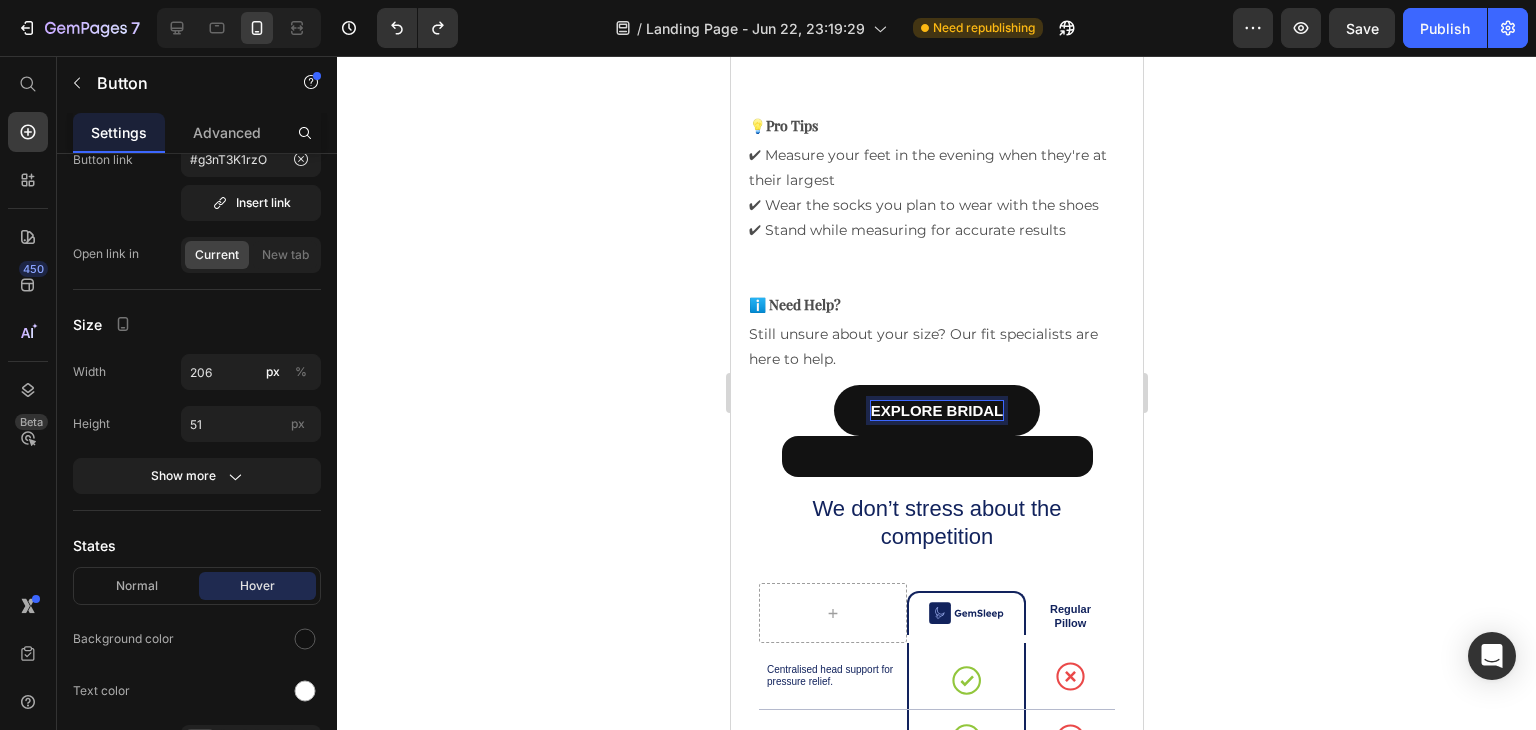 click on "Explore Bridal" at bounding box center [936, 411] 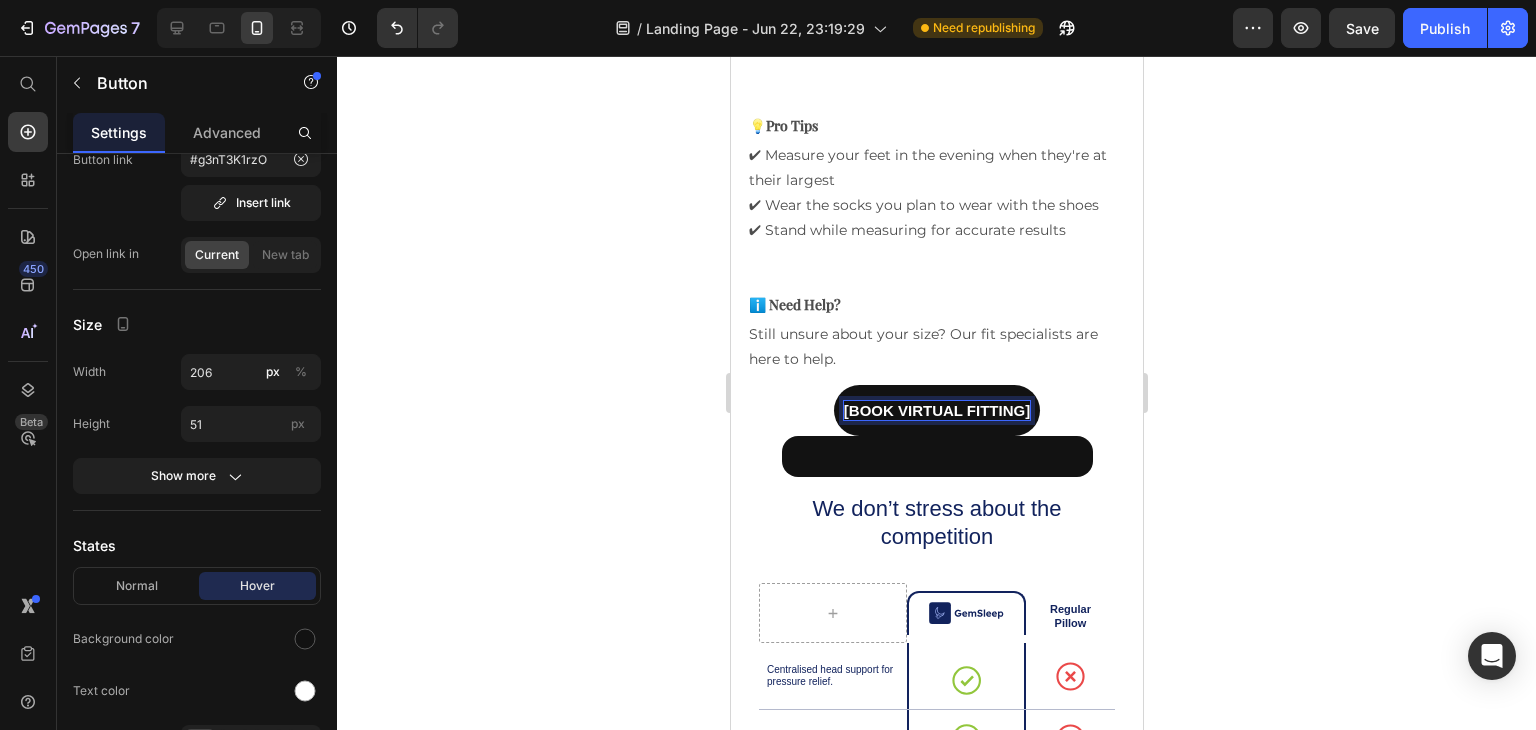 click on "[Book Virtual Fitting]" at bounding box center (936, 410) 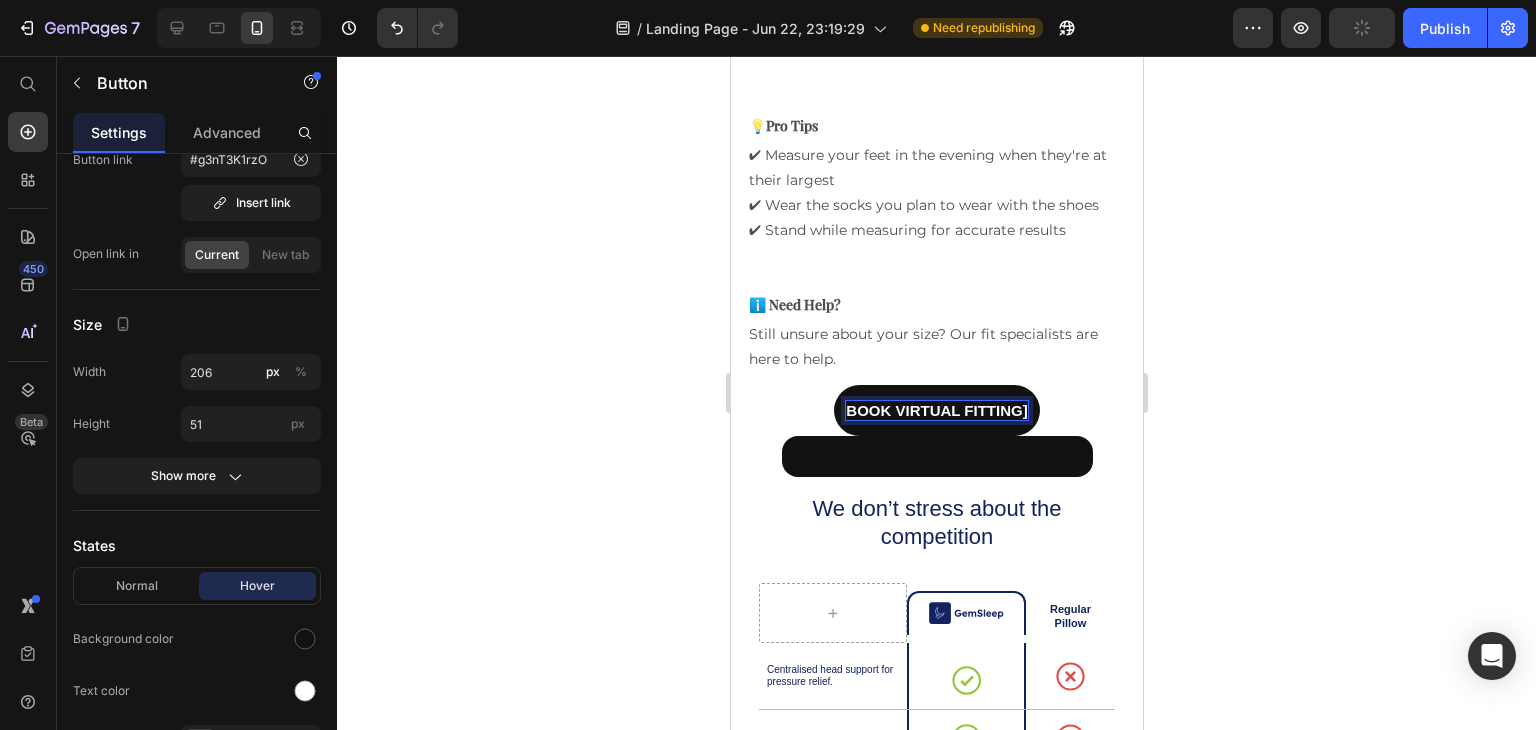 click on "Book Virtual Fitting]" at bounding box center (935, 410) 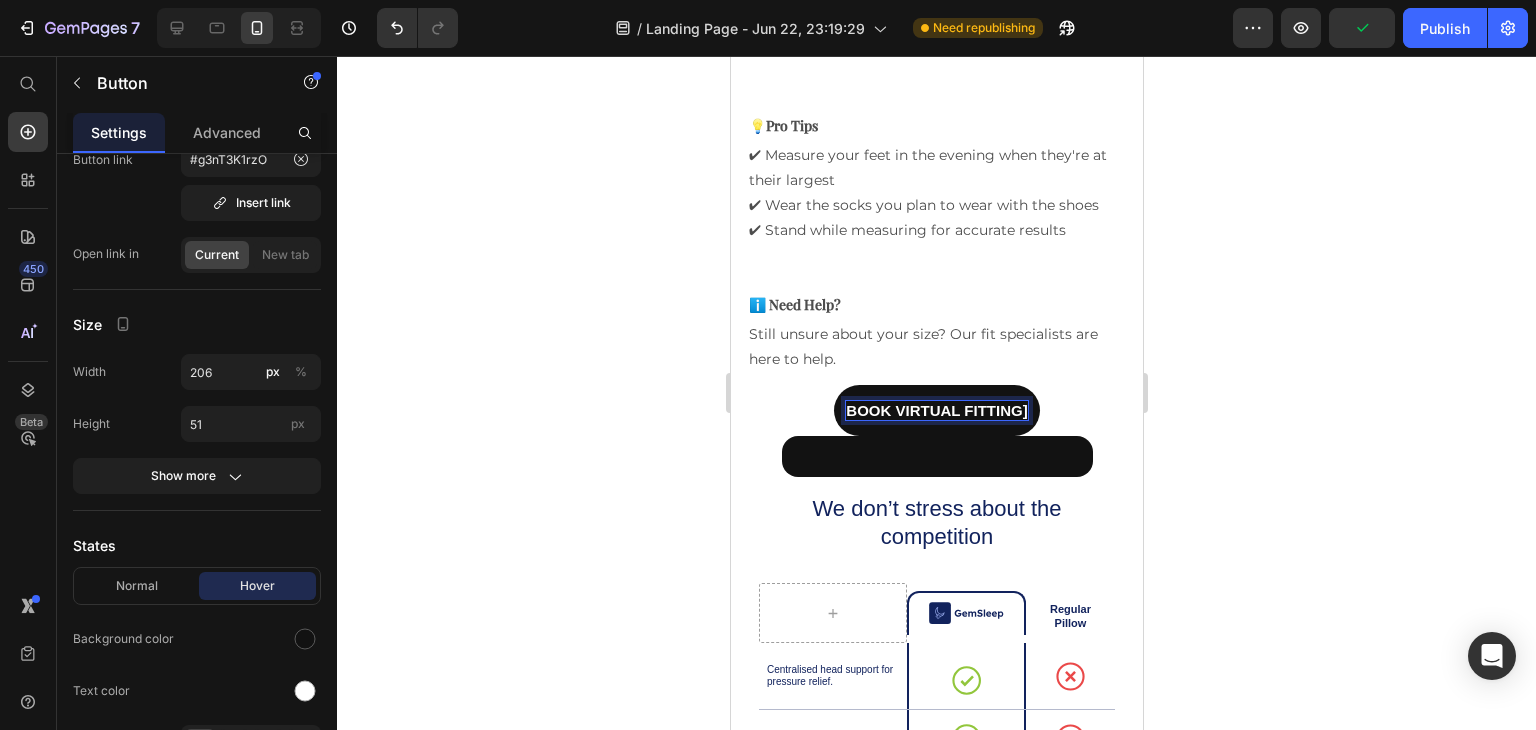 click on "Book Virtual Fitting]" at bounding box center (935, 410) 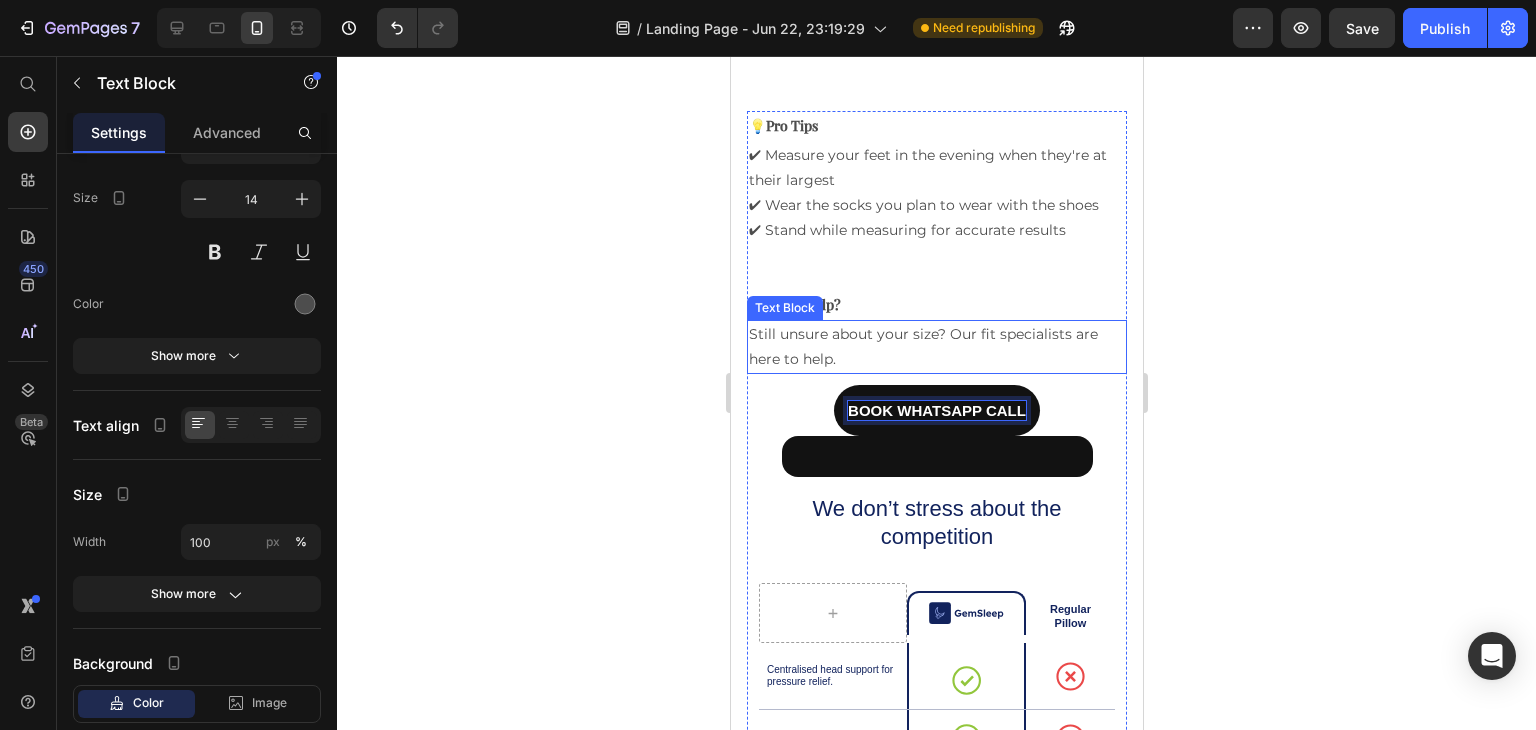 click on "Still unsure about your size? Our fit specialists are here to help." at bounding box center (936, 347) 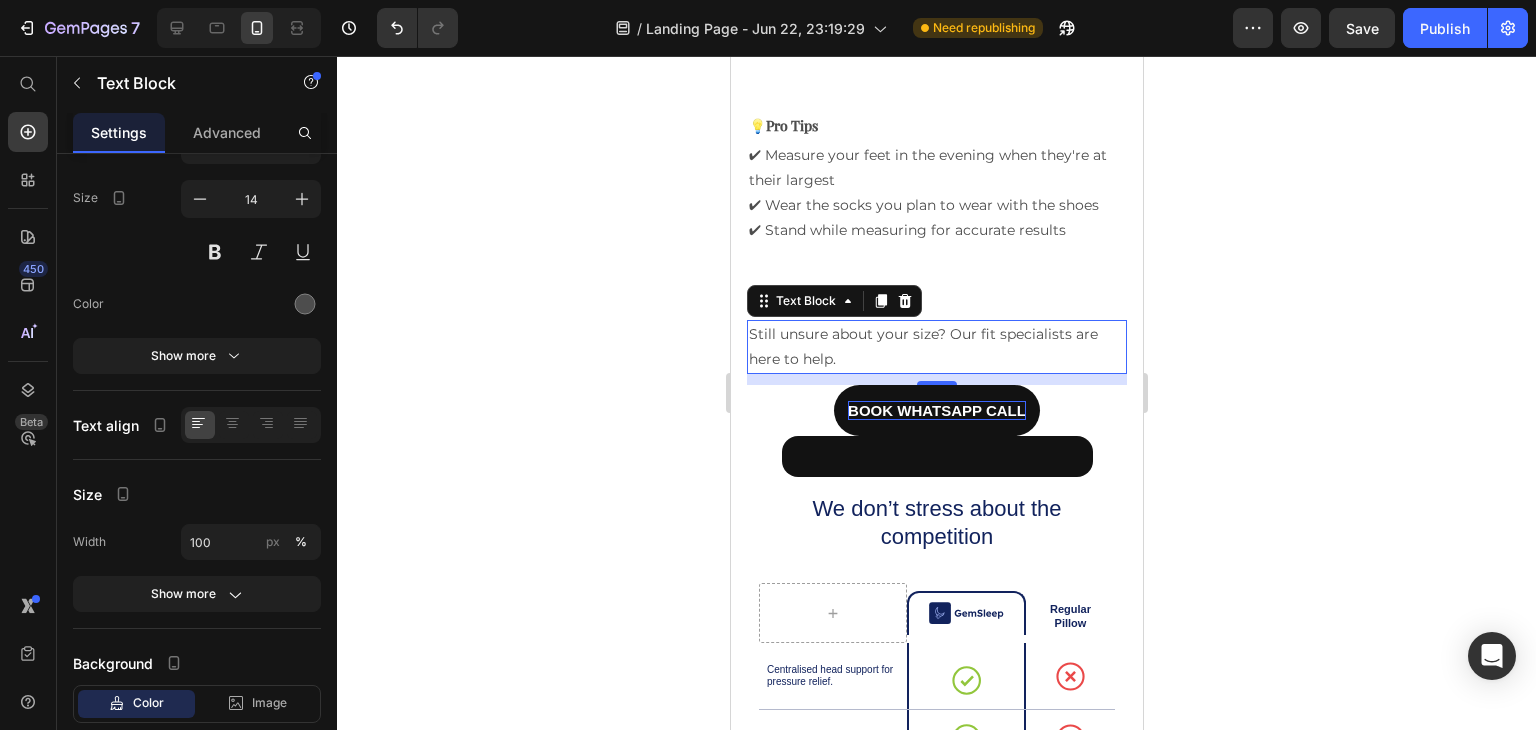 scroll, scrollTop: 0, scrollLeft: 0, axis: both 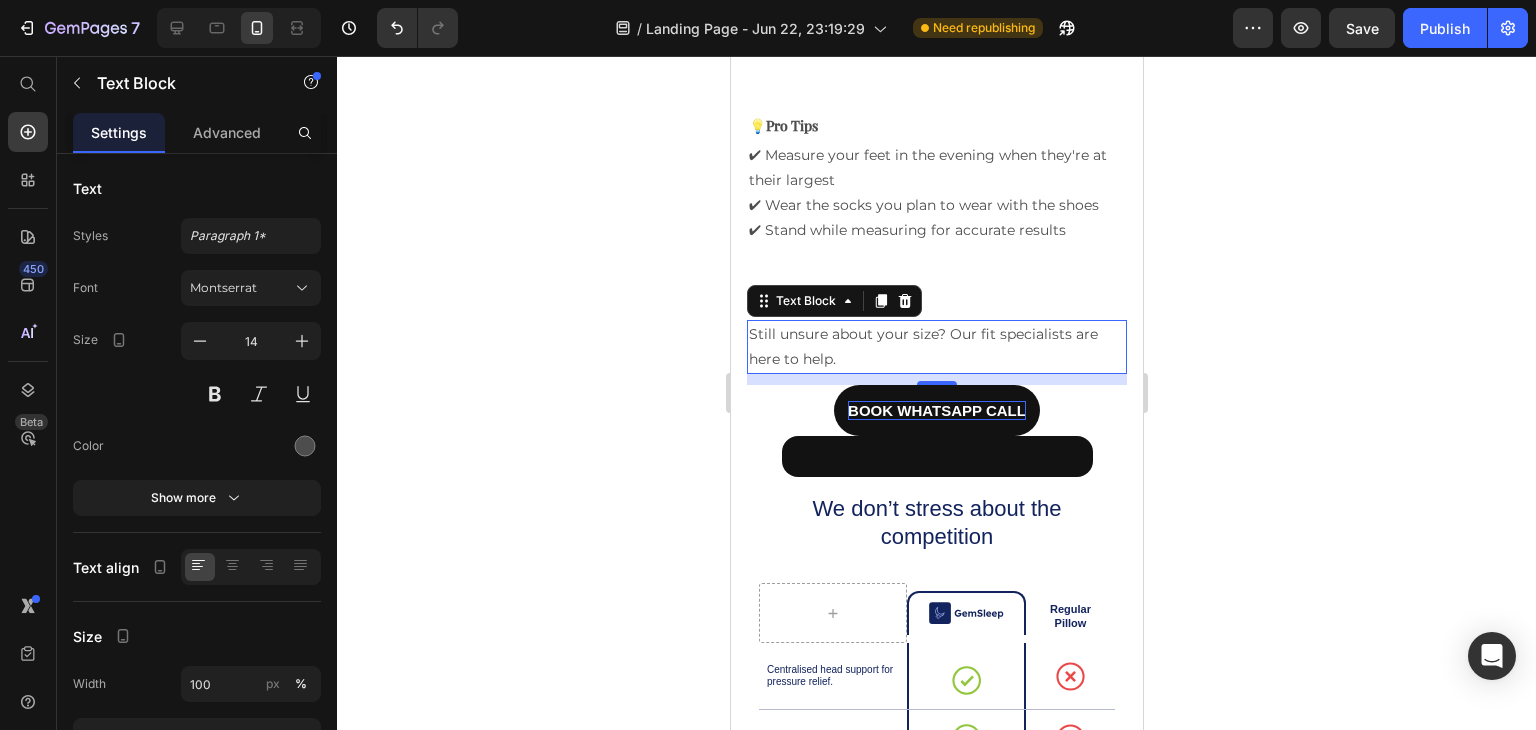 click on "Still unsure about your size? Our fit specialists are here to help." at bounding box center [936, 347] 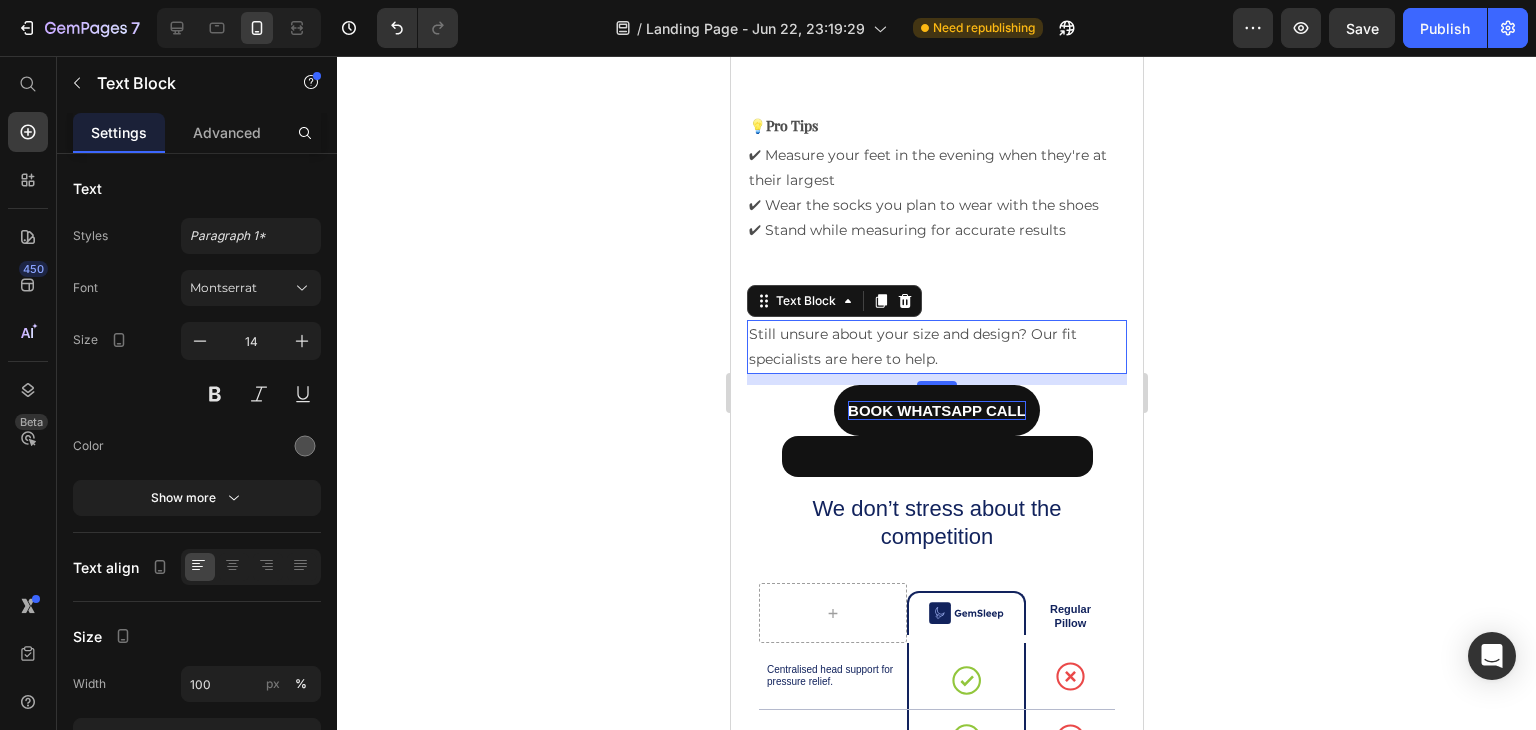 click on "Still unsure about your size and design? Our fit specialists are here to help." at bounding box center (936, 347) 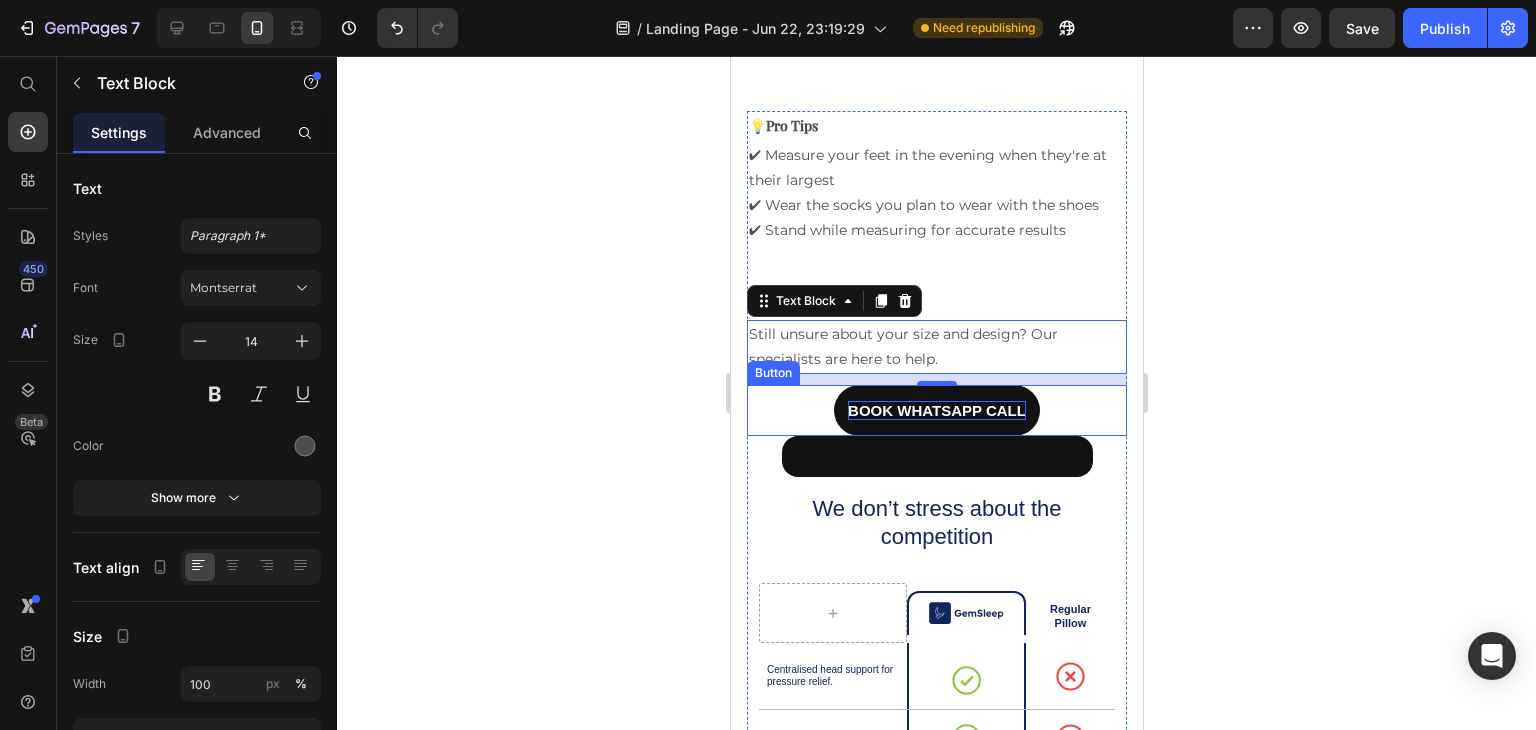 click on "Book WhatsAPP Call" at bounding box center (936, 410) 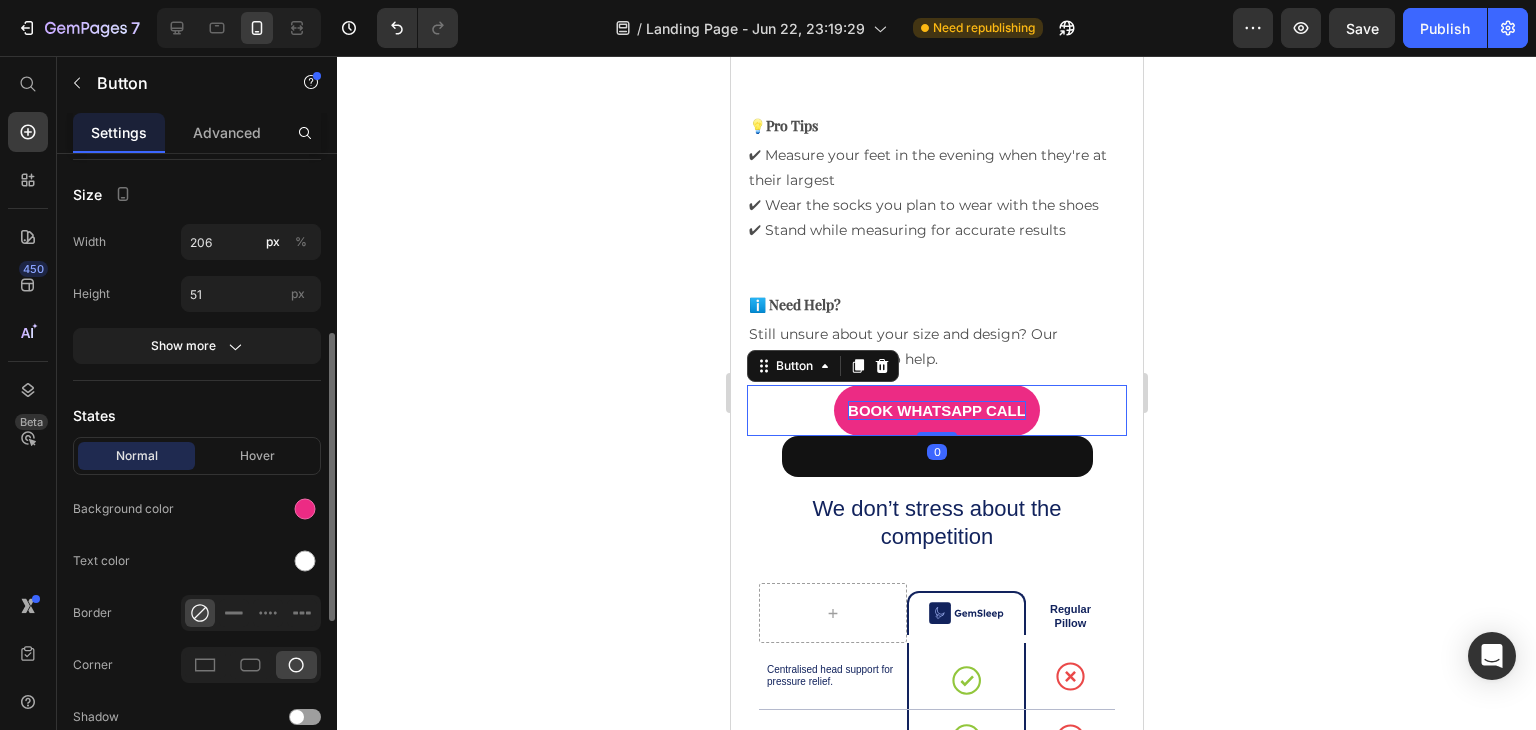scroll, scrollTop: 310, scrollLeft: 0, axis: vertical 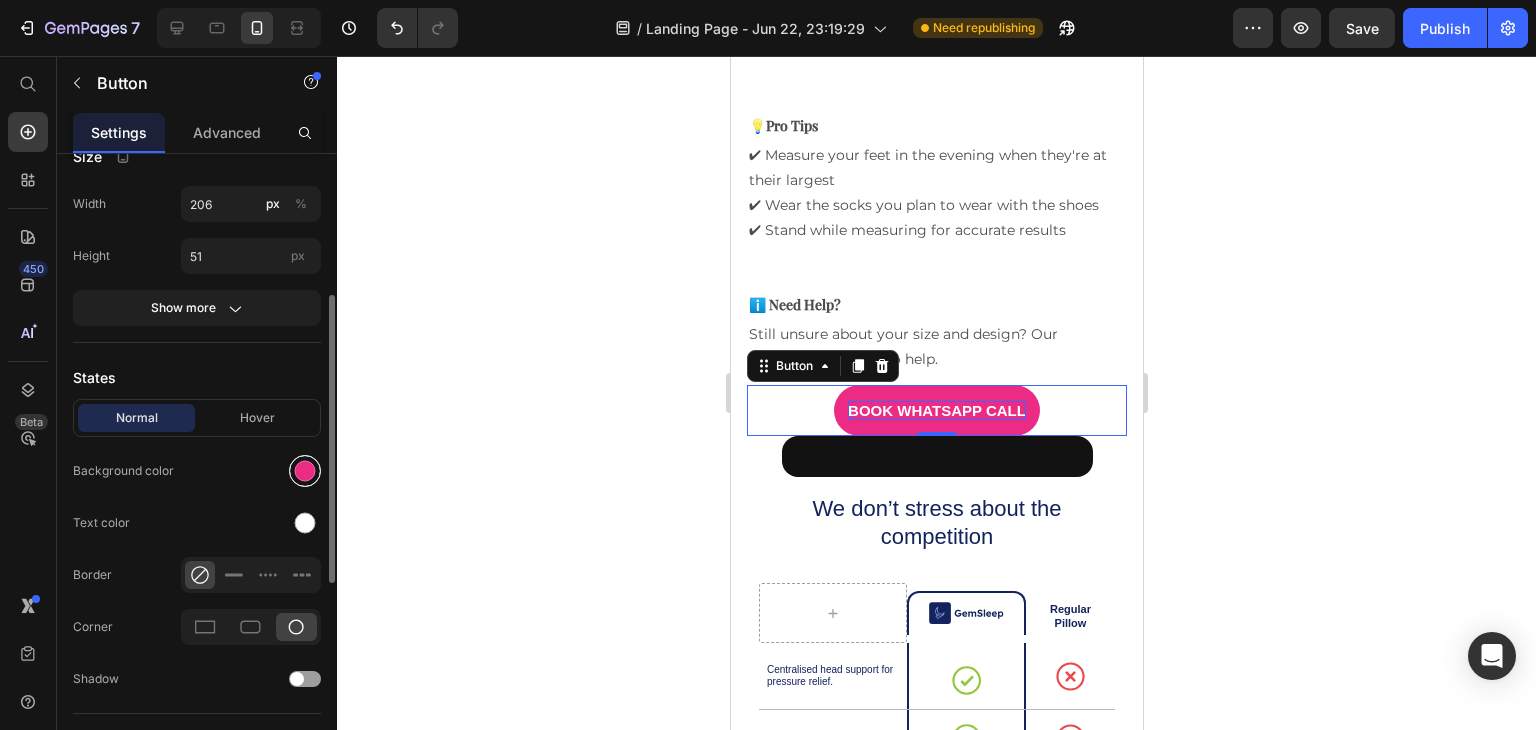 click at bounding box center [305, 471] 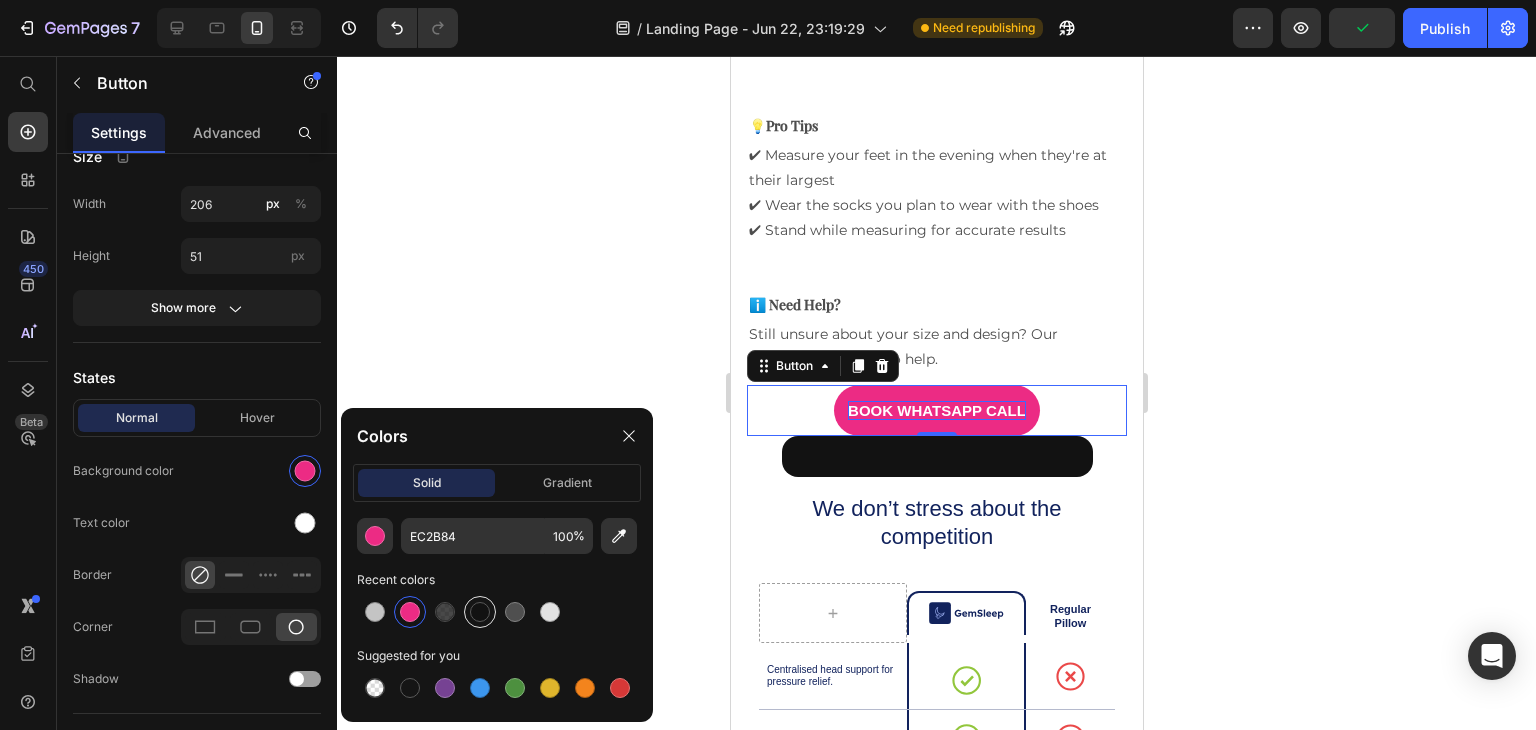 click at bounding box center (480, 612) 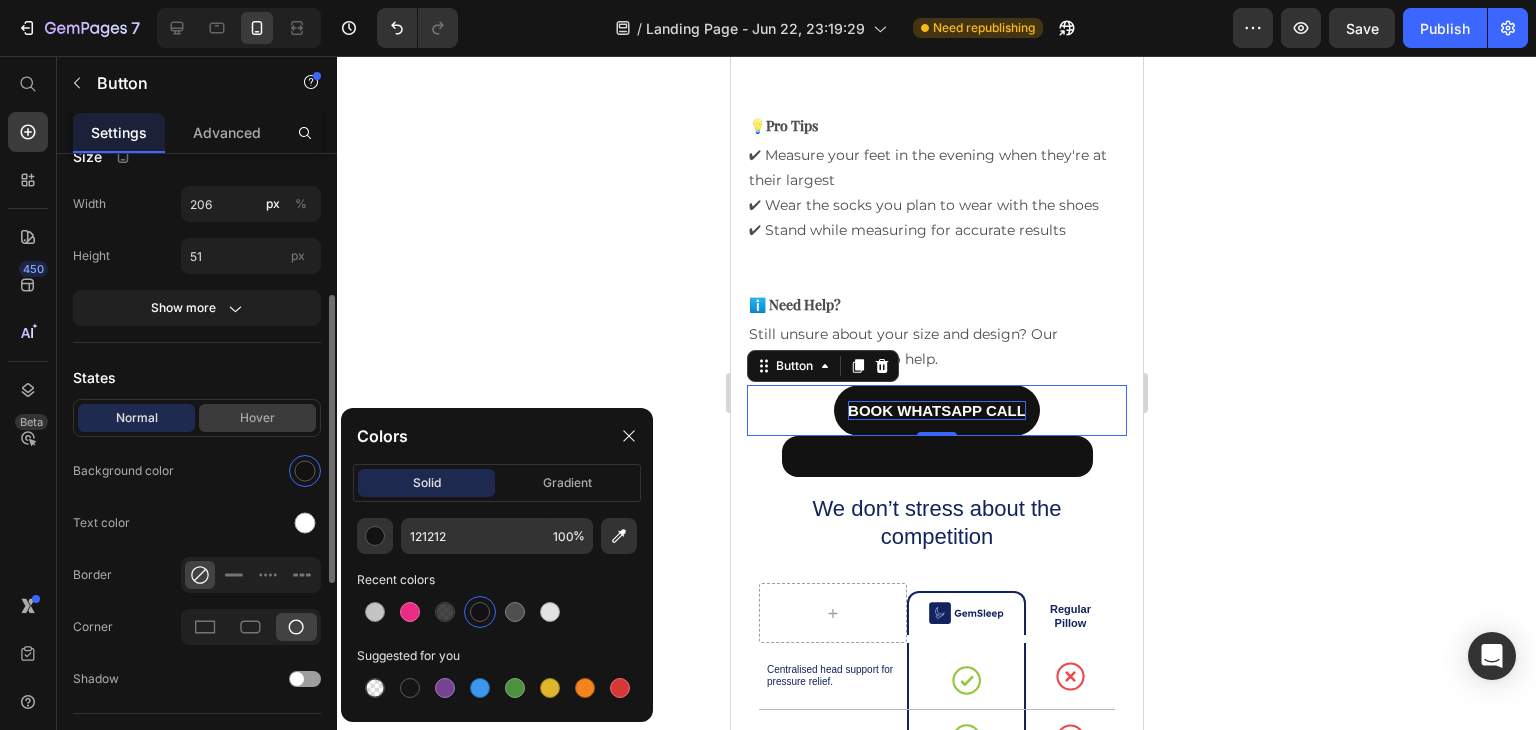 click on "Hover" at bounding box center (257, 418) 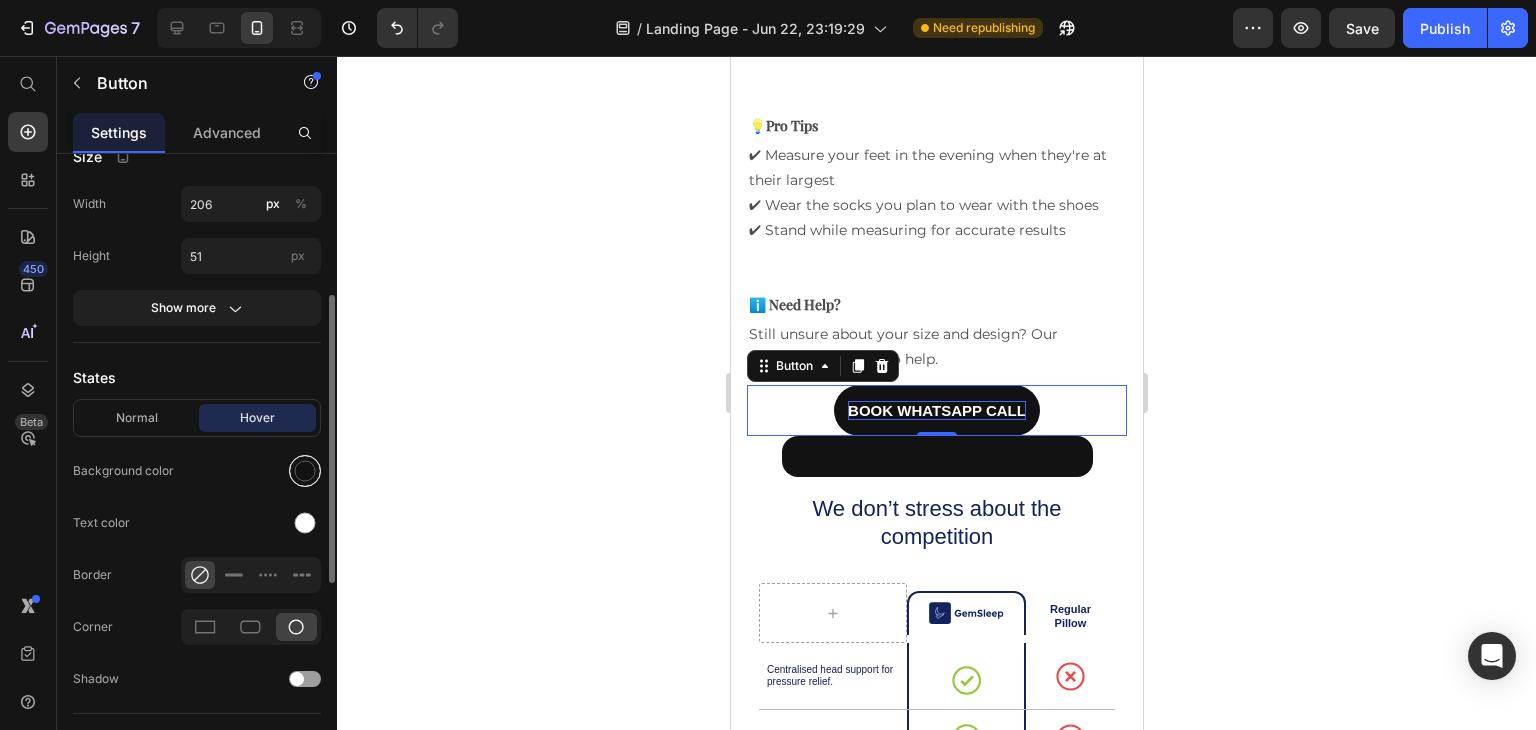 click at bounding box center (305, 471) 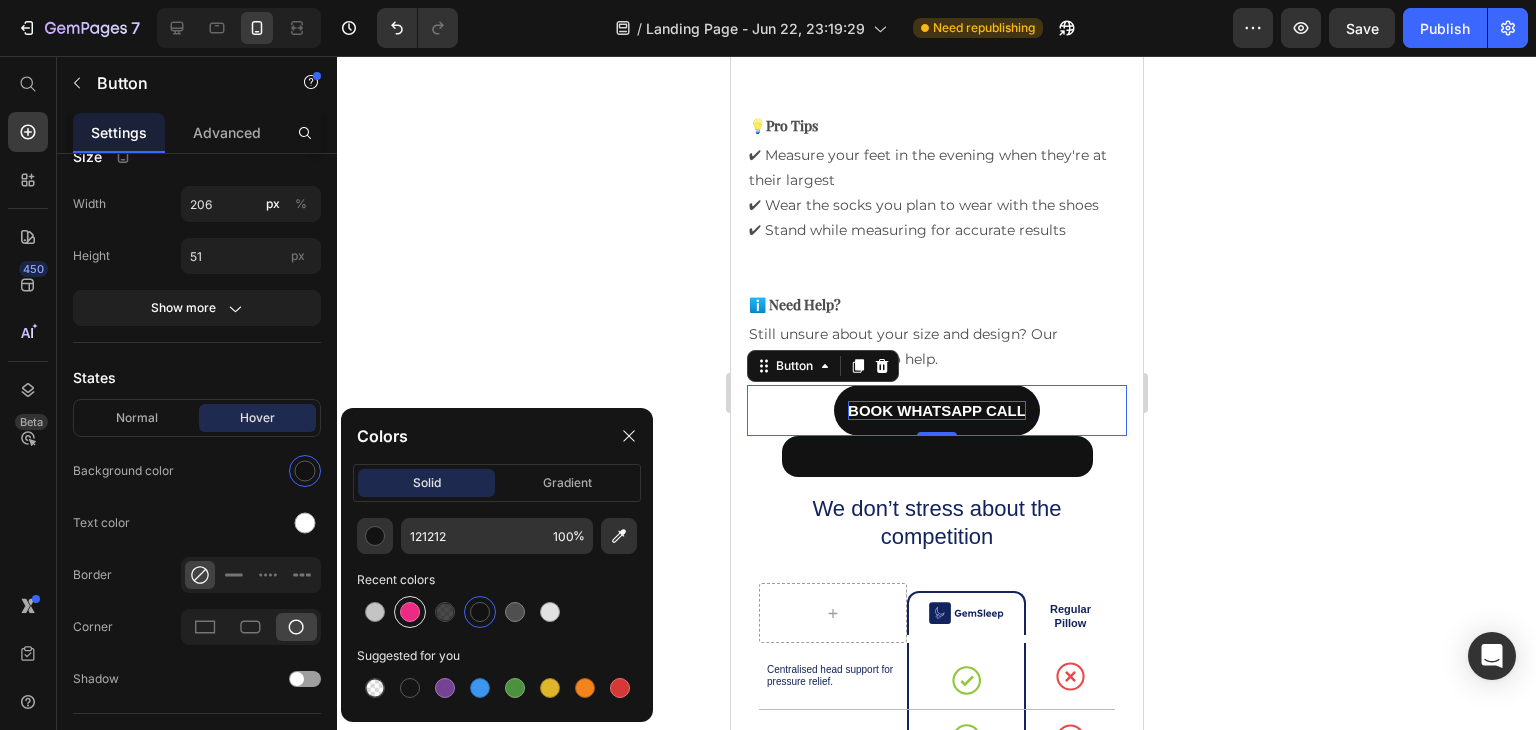 click at bounding box center (410, 612) 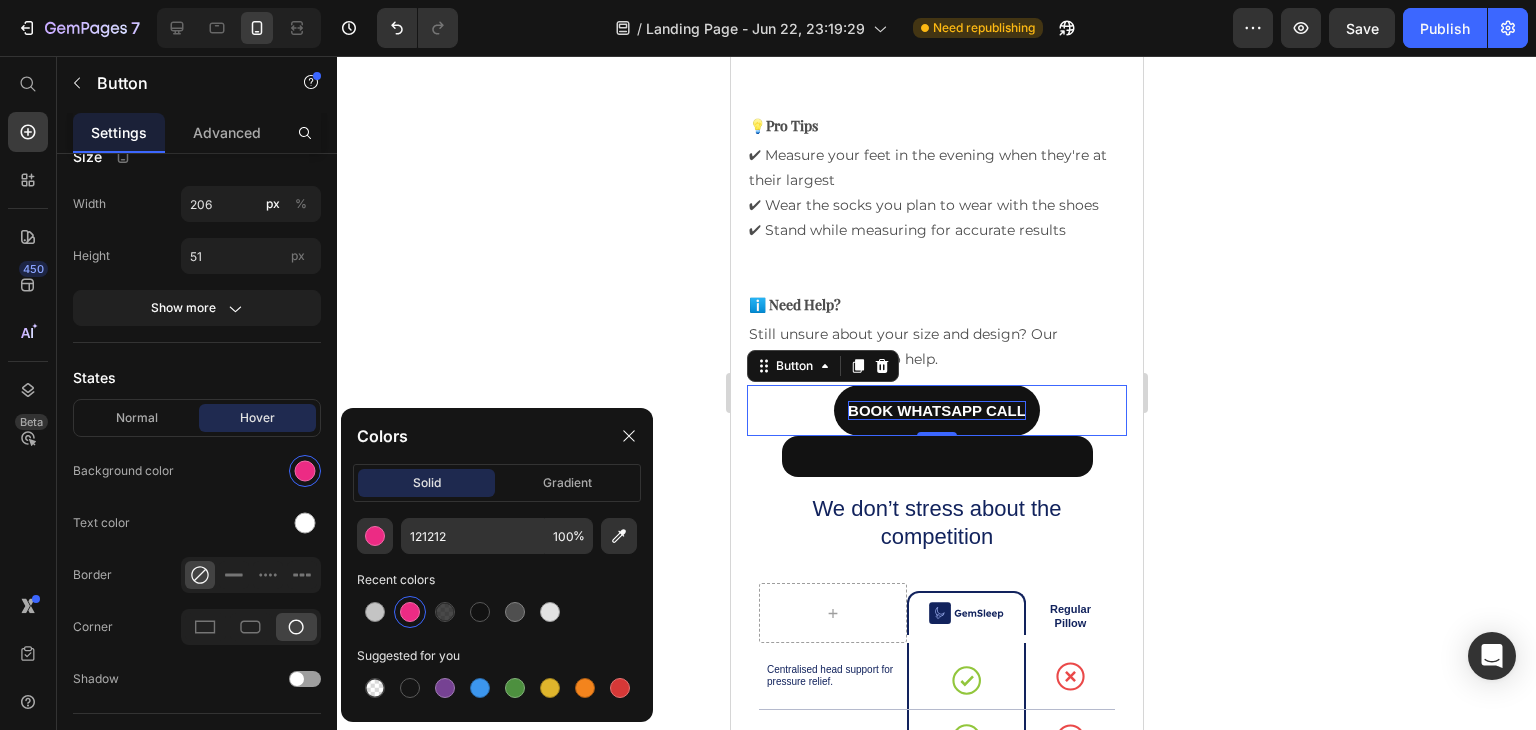 type on "EC2B84" 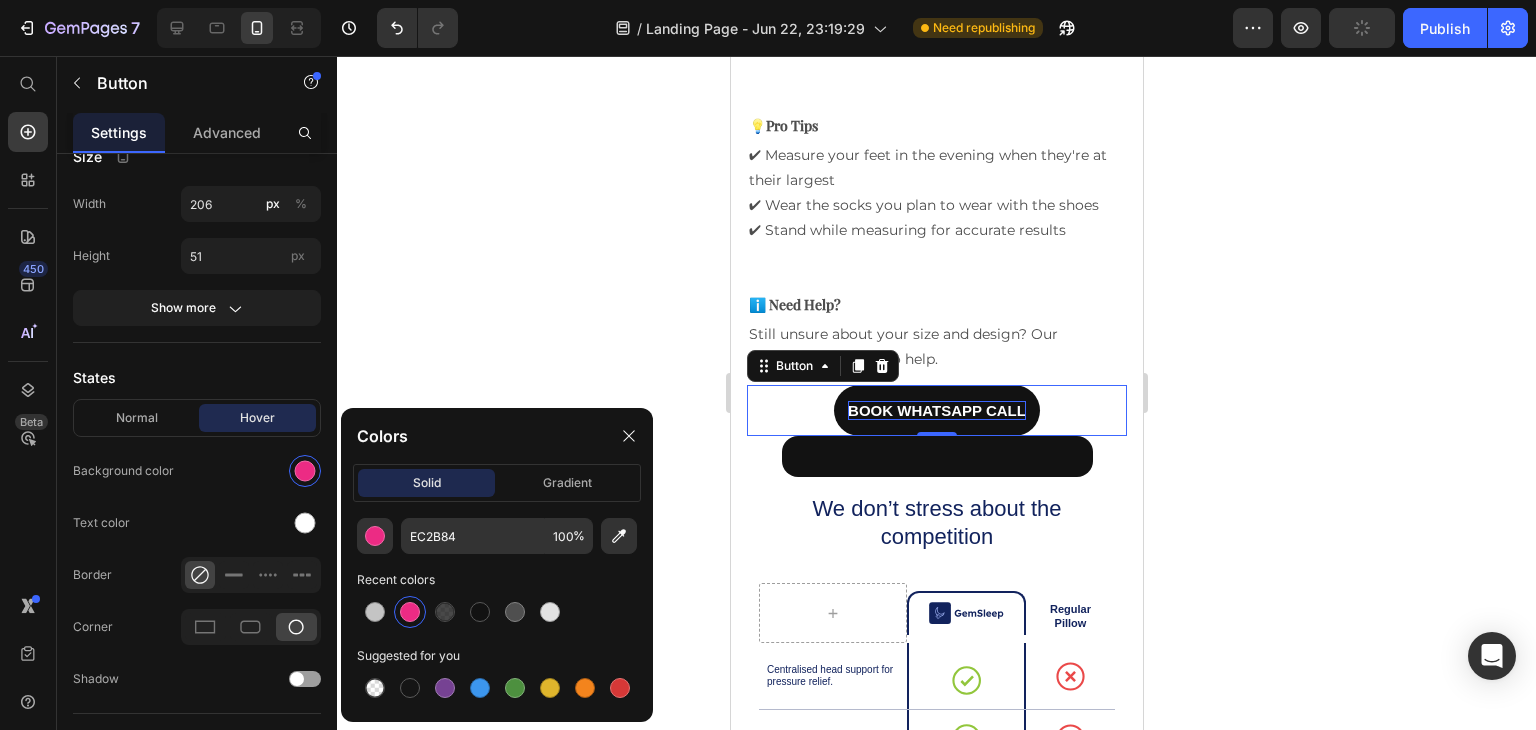 click 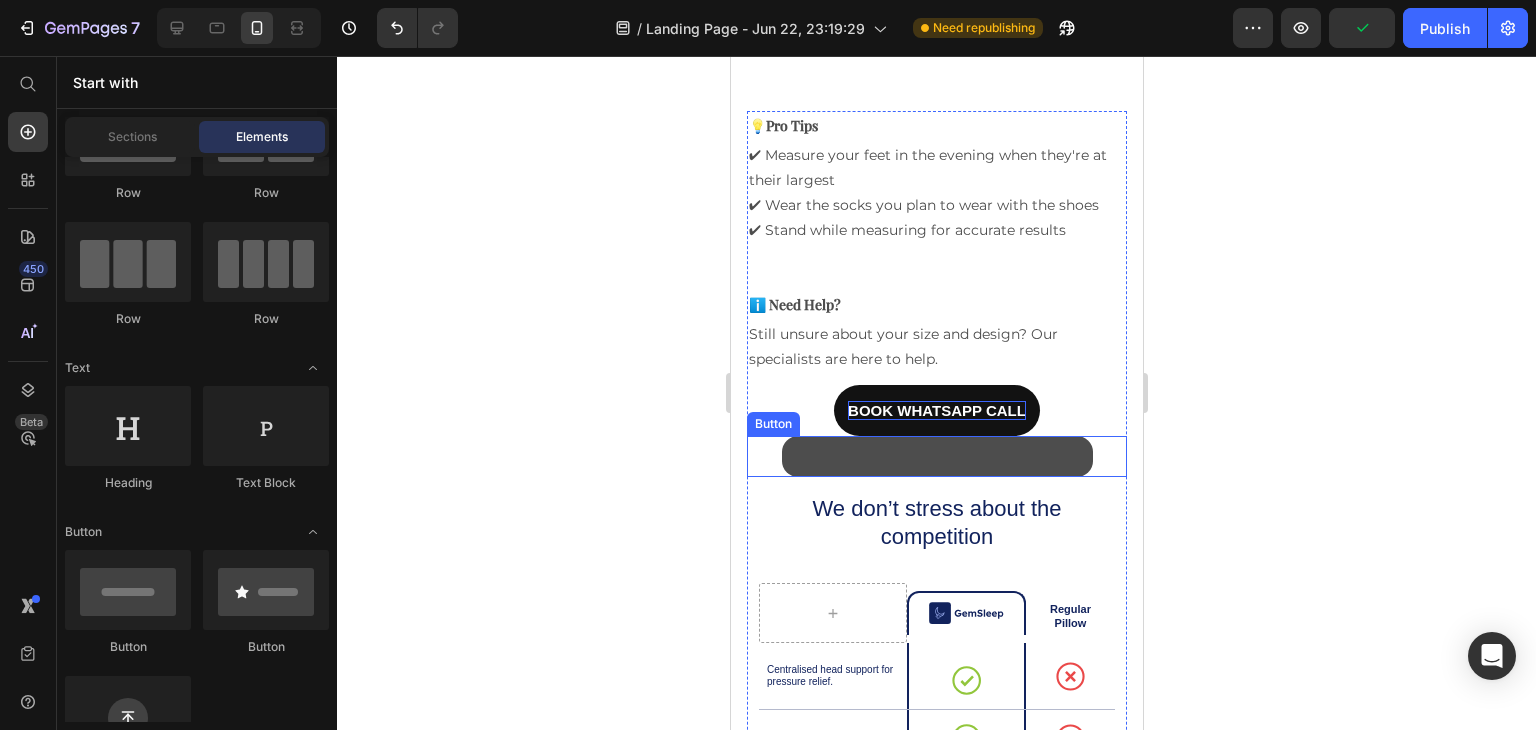 click on "Button" at bounding box center (936, 456) 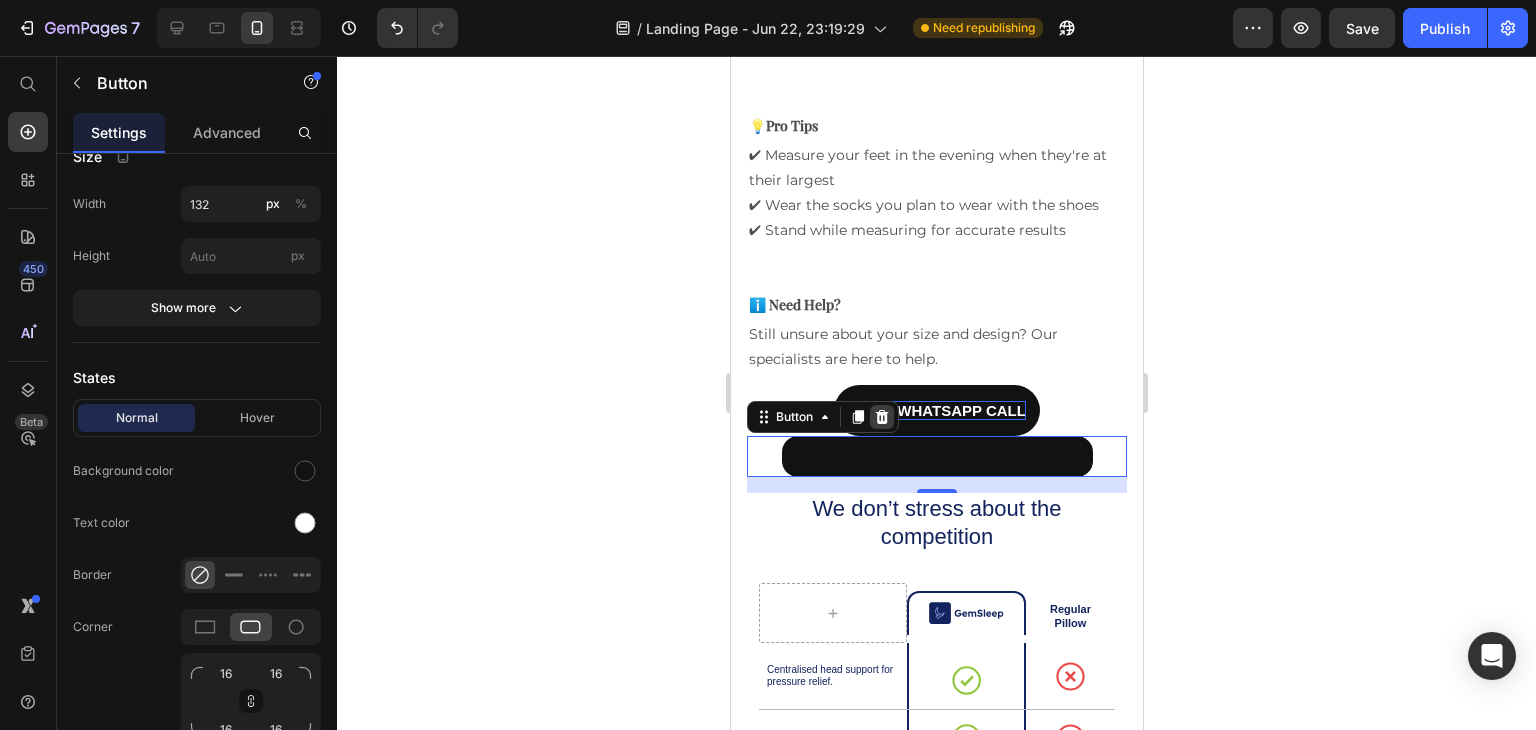 click 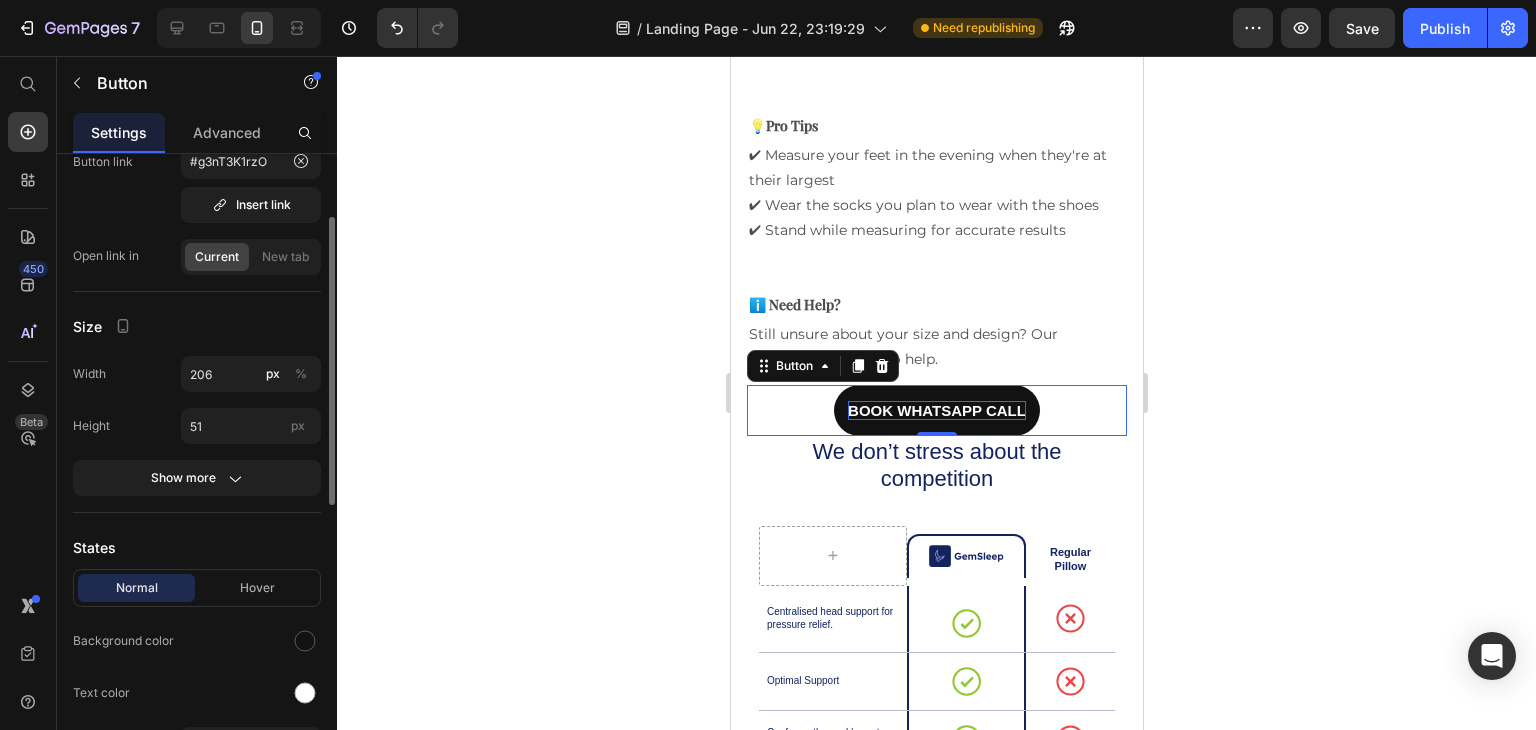 scroll, scrollTop: 0, scrollLeft: 0, axis: both 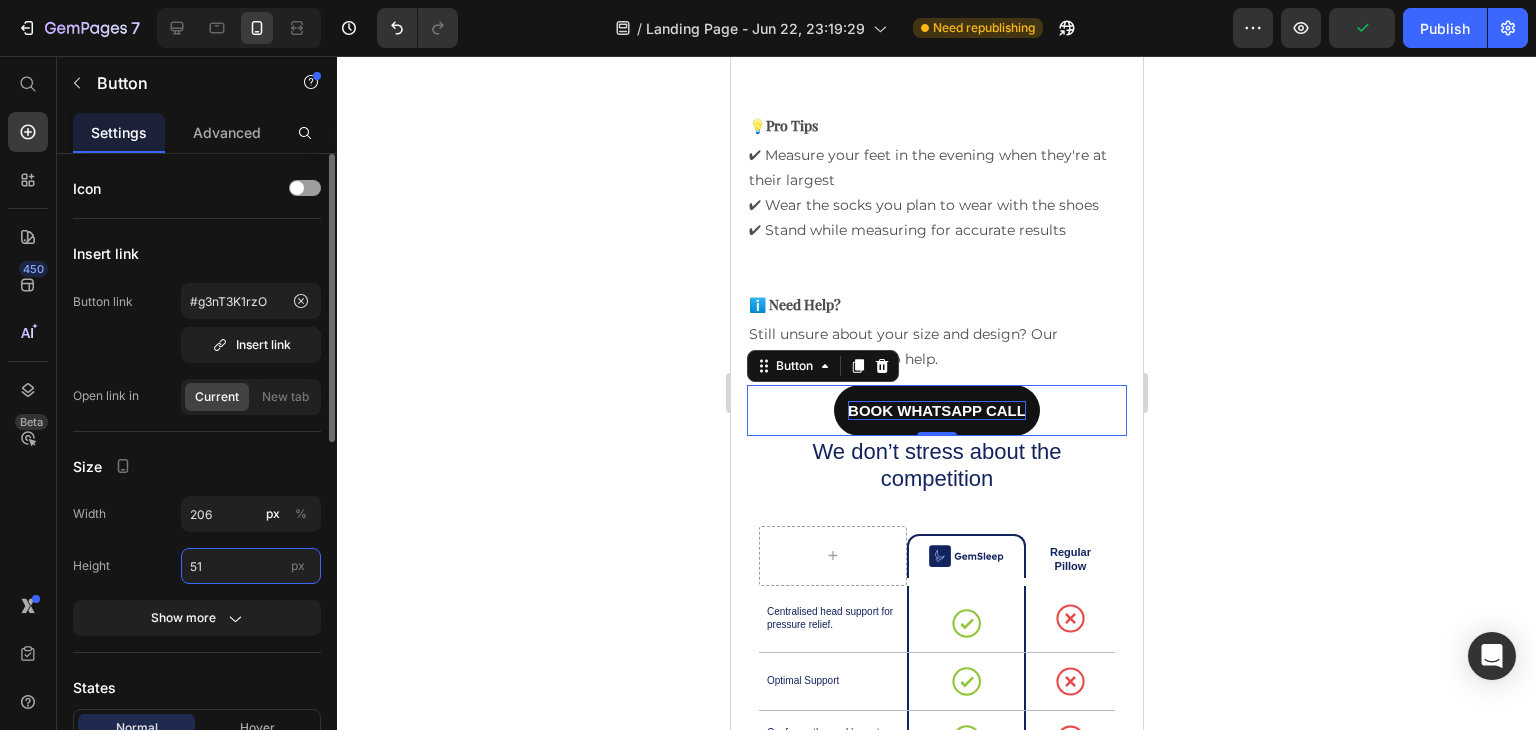 click on "51" at bounding box center (251, 566) 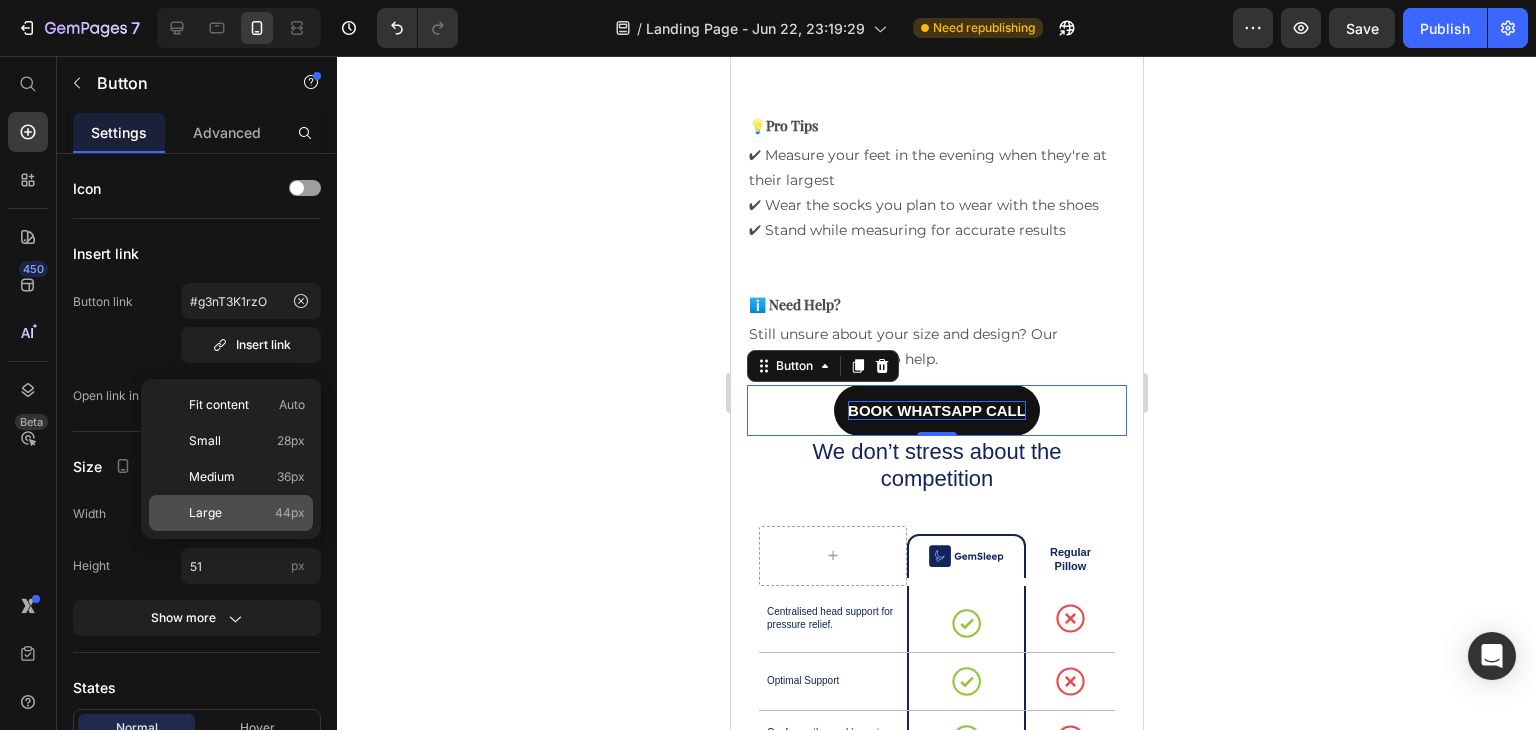 click on "Large 44px" at bounding box center [247, 513] 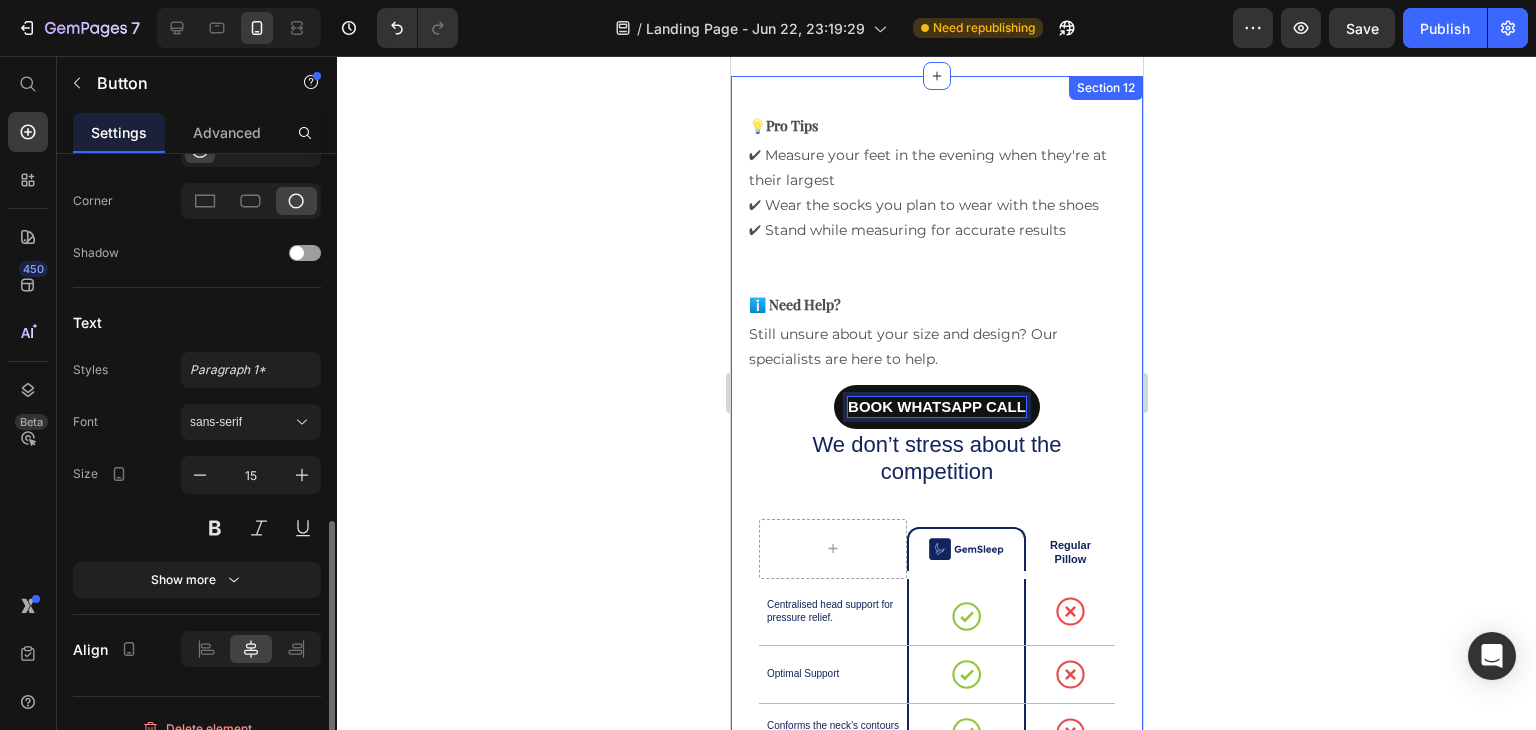 scroll, scrollTop: 758, scrollLeft: 0, axis: vertical 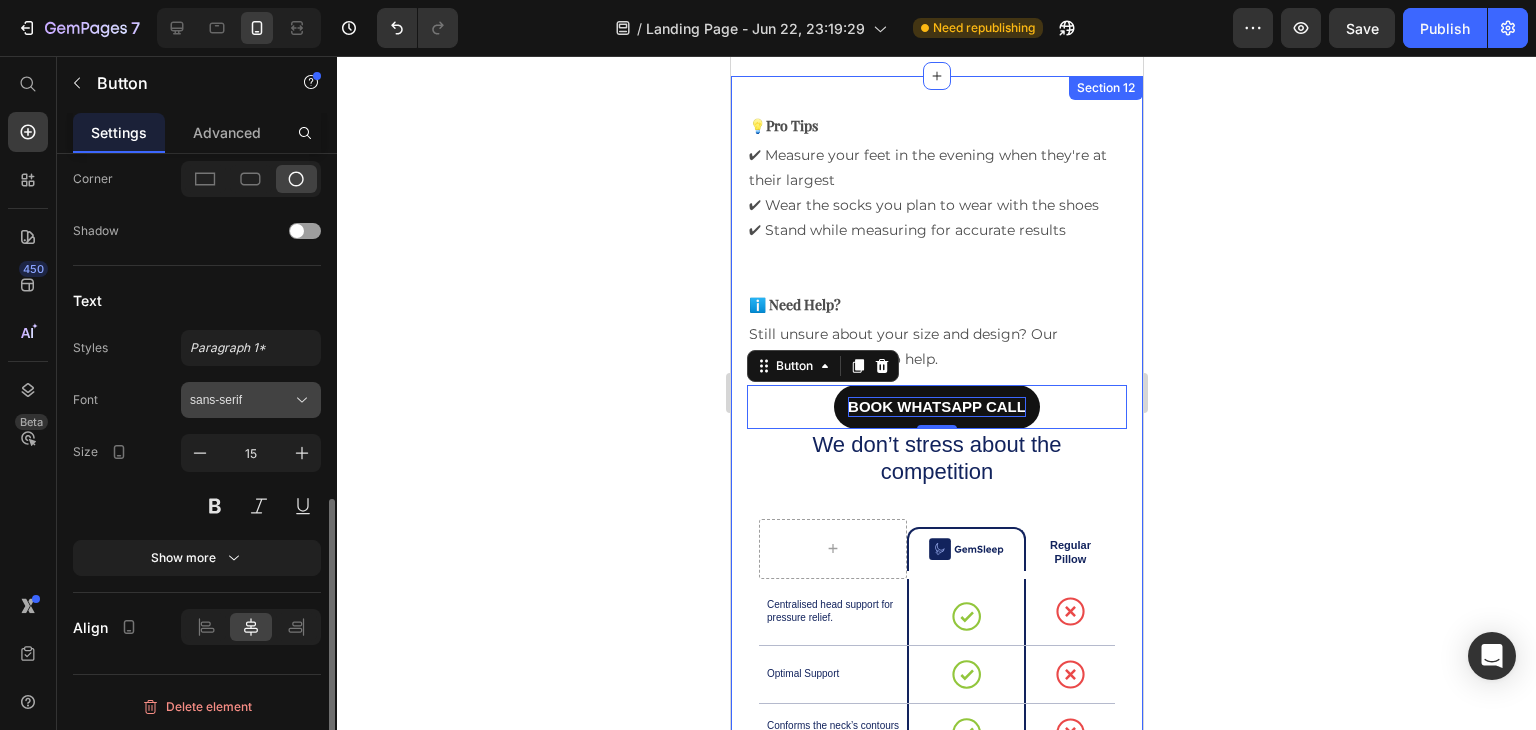 click 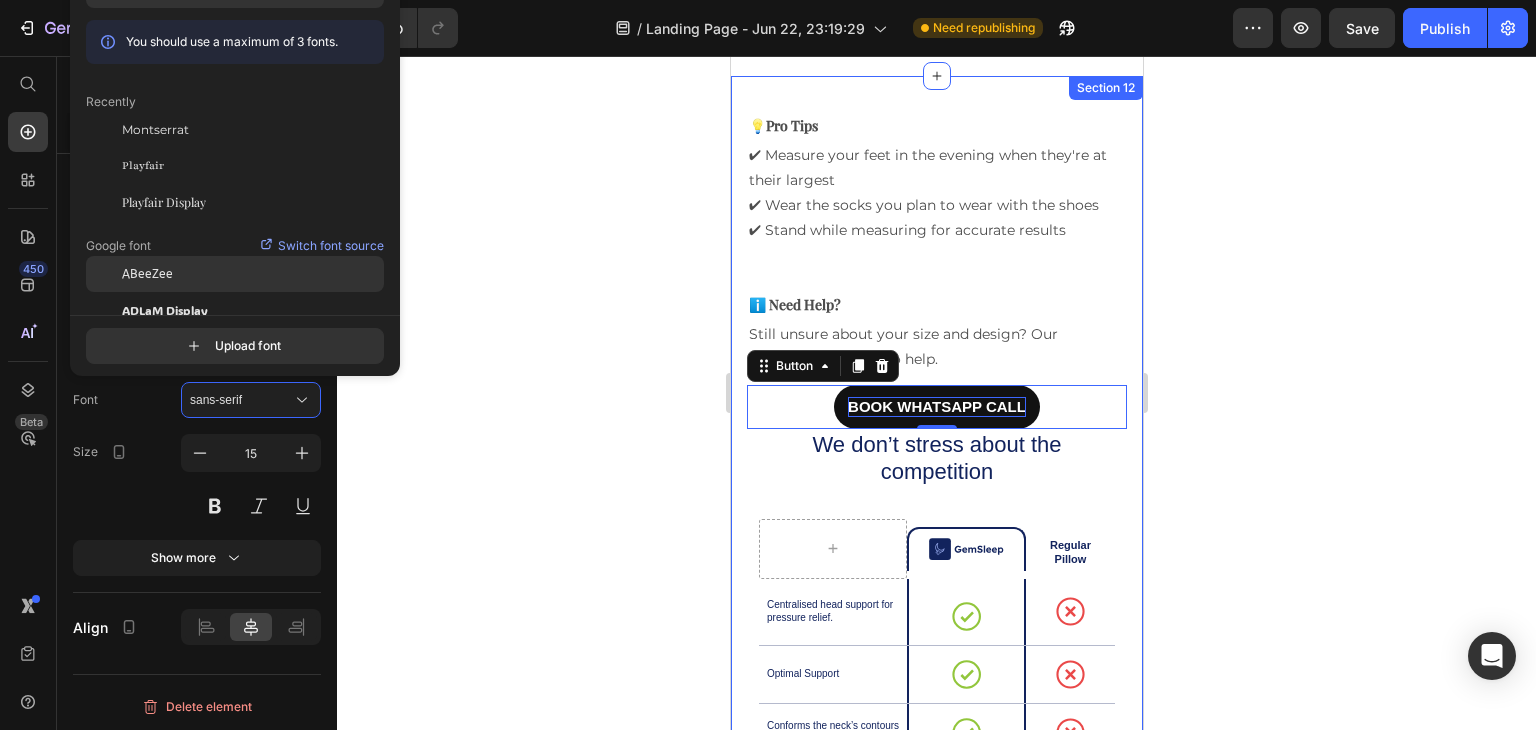 click on "ABeeZee" 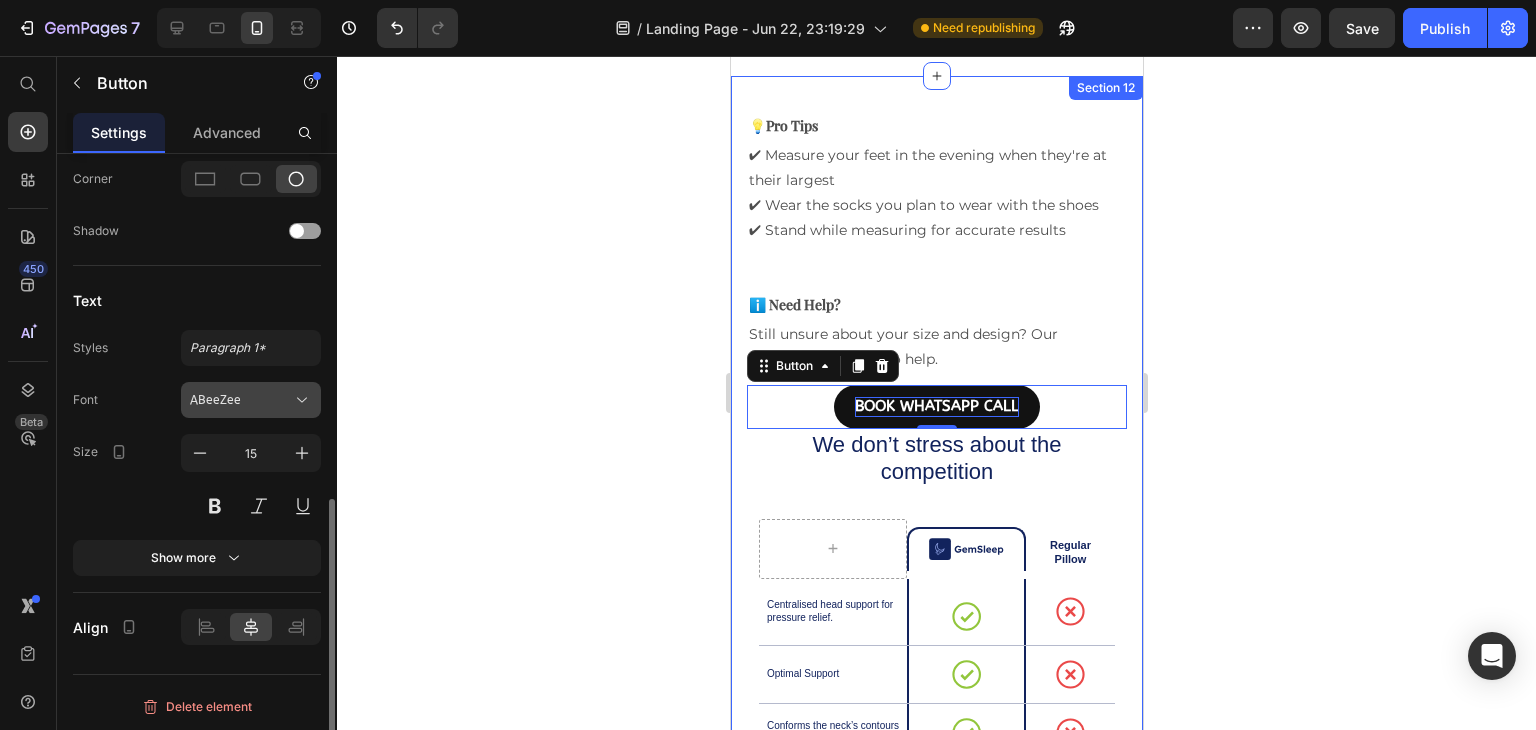 click on "ABeeZee" at bounding box center (241, 400) 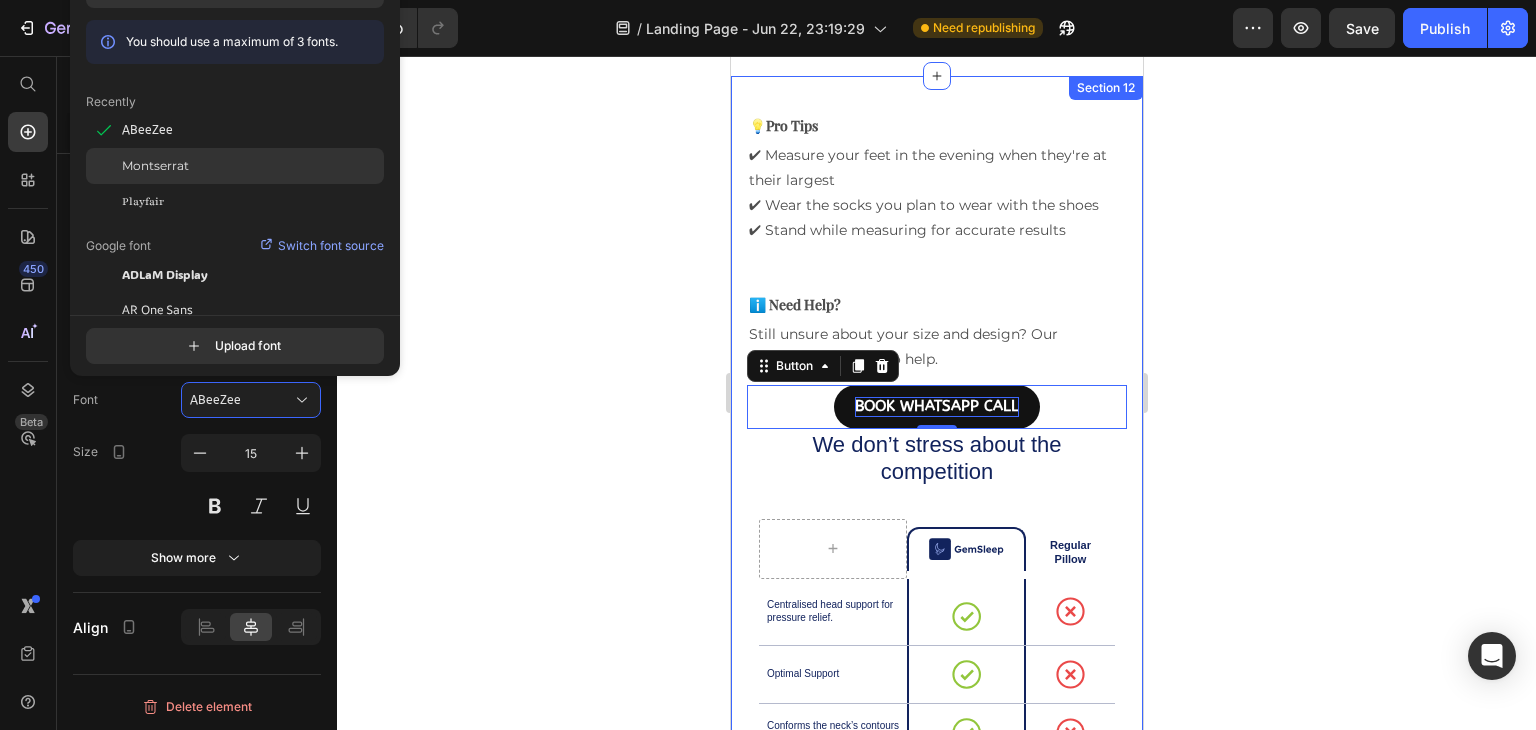 click on "Montserrat" 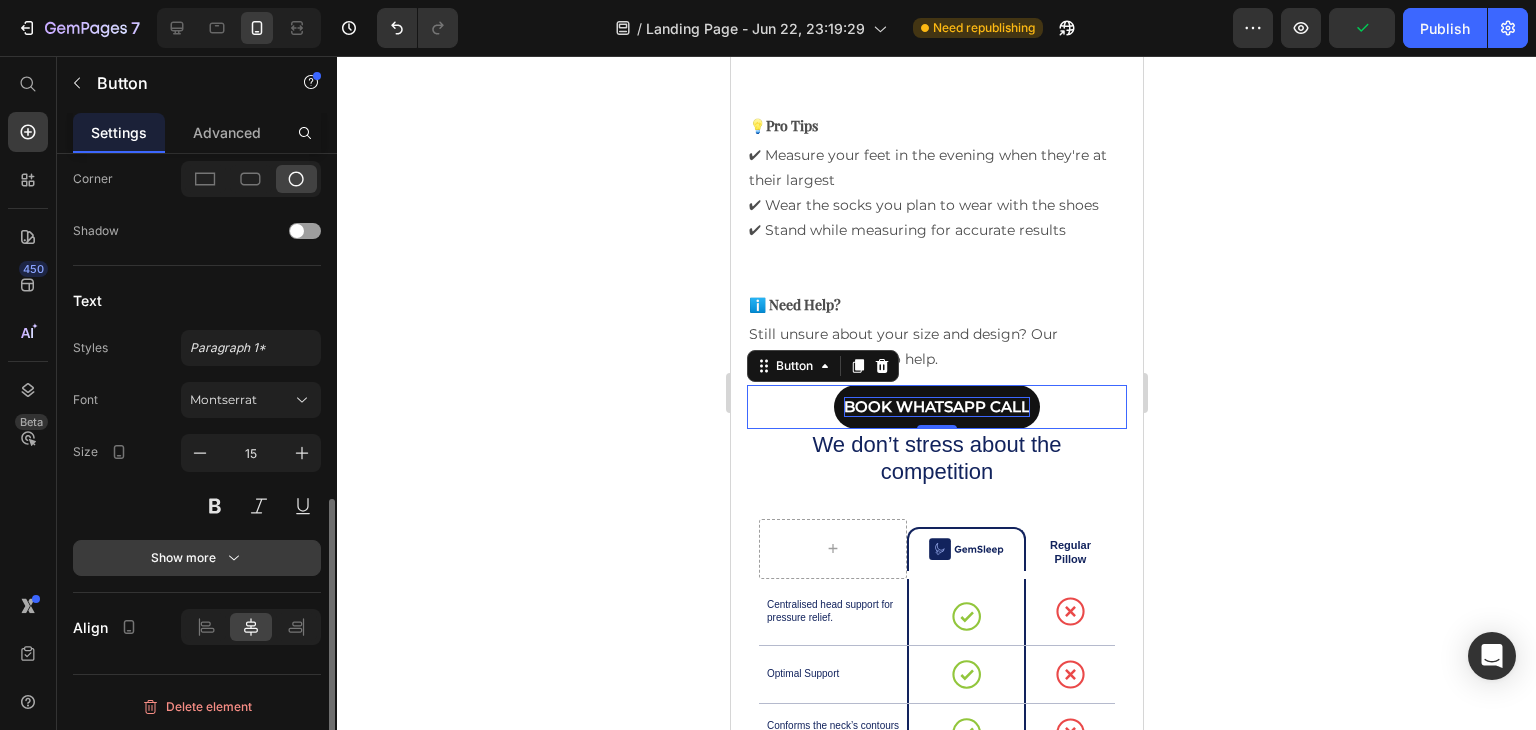 click on "Show more" at bounding box center (197, 558) 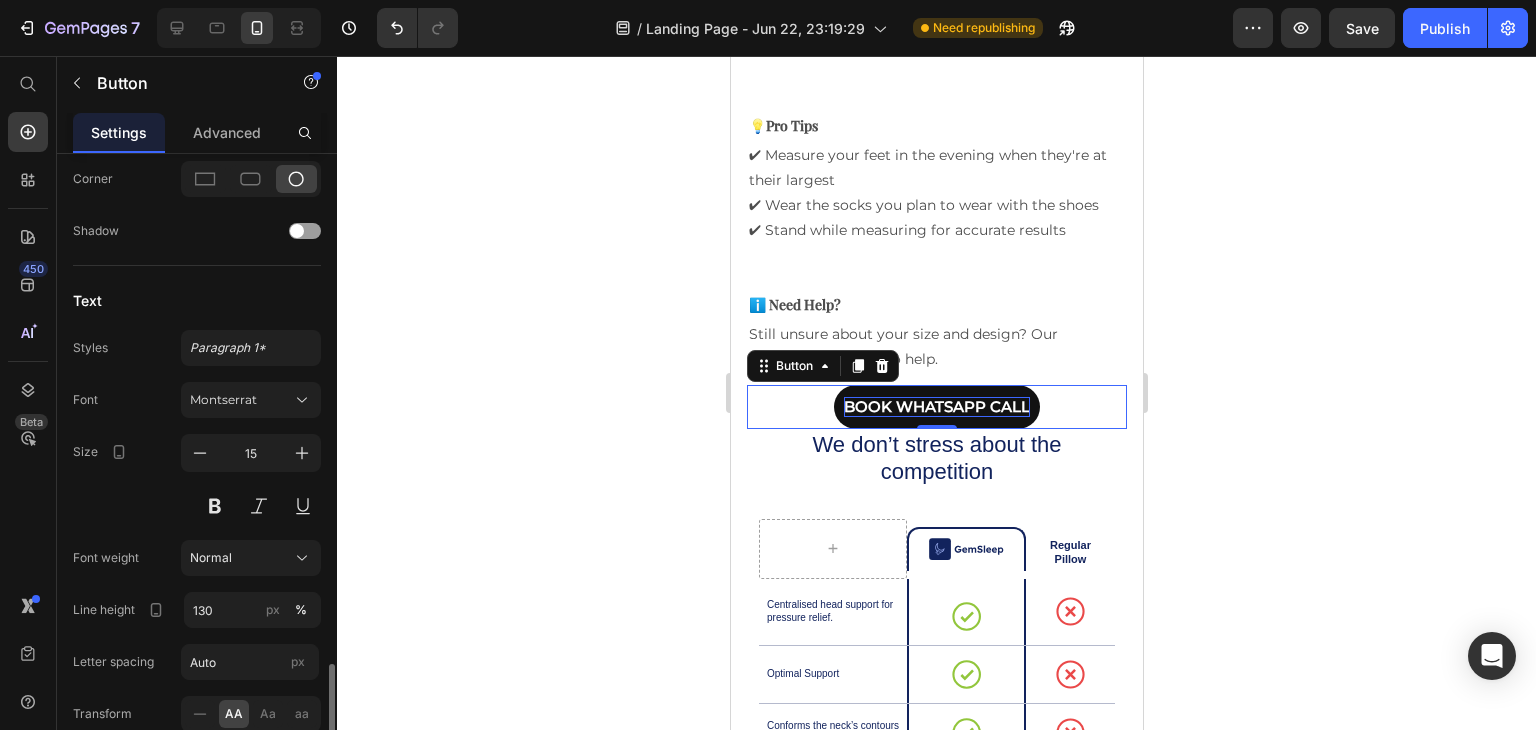 scroll, scrollTop: 966, scrollLeft: 0, axis: vertical 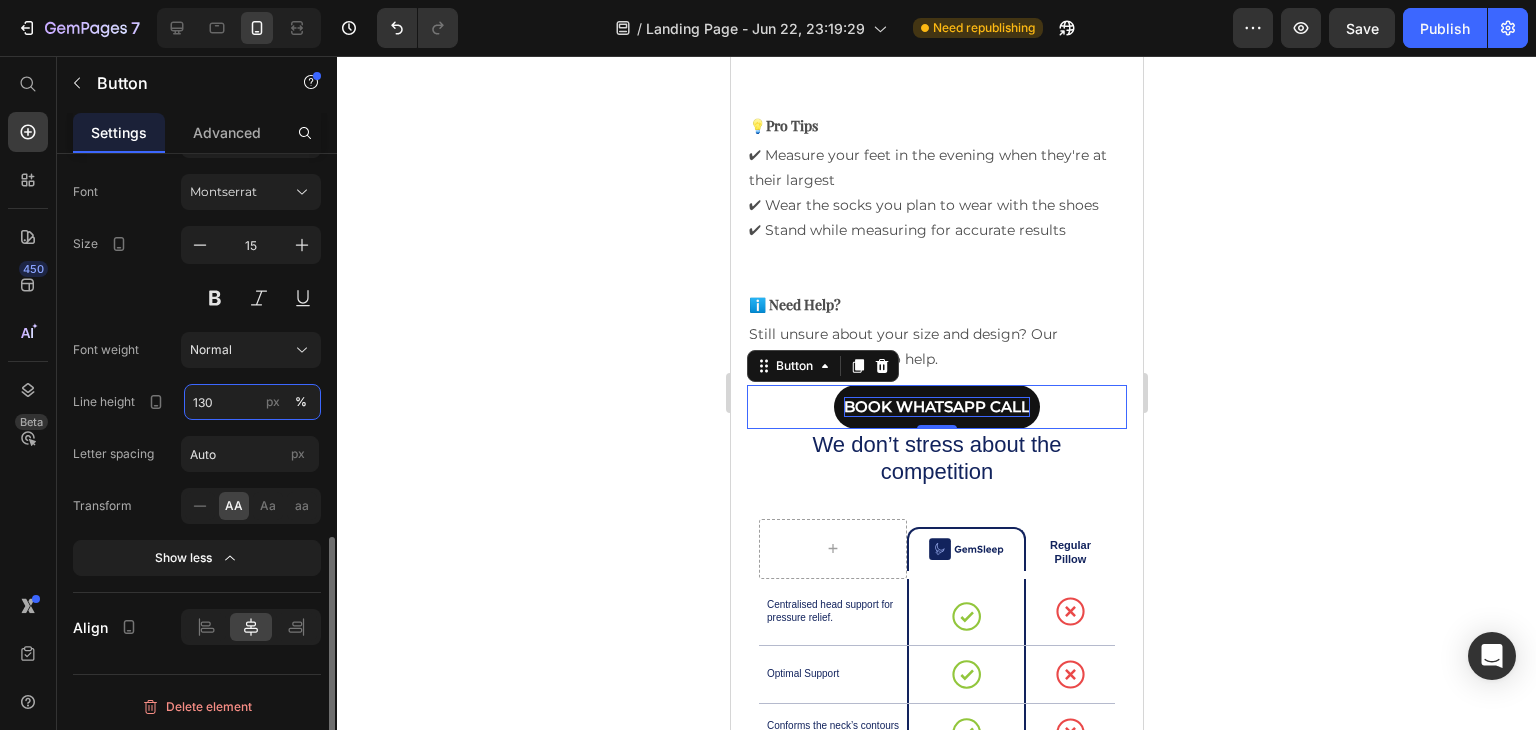 click on "130" at bounding box center [252, 402] 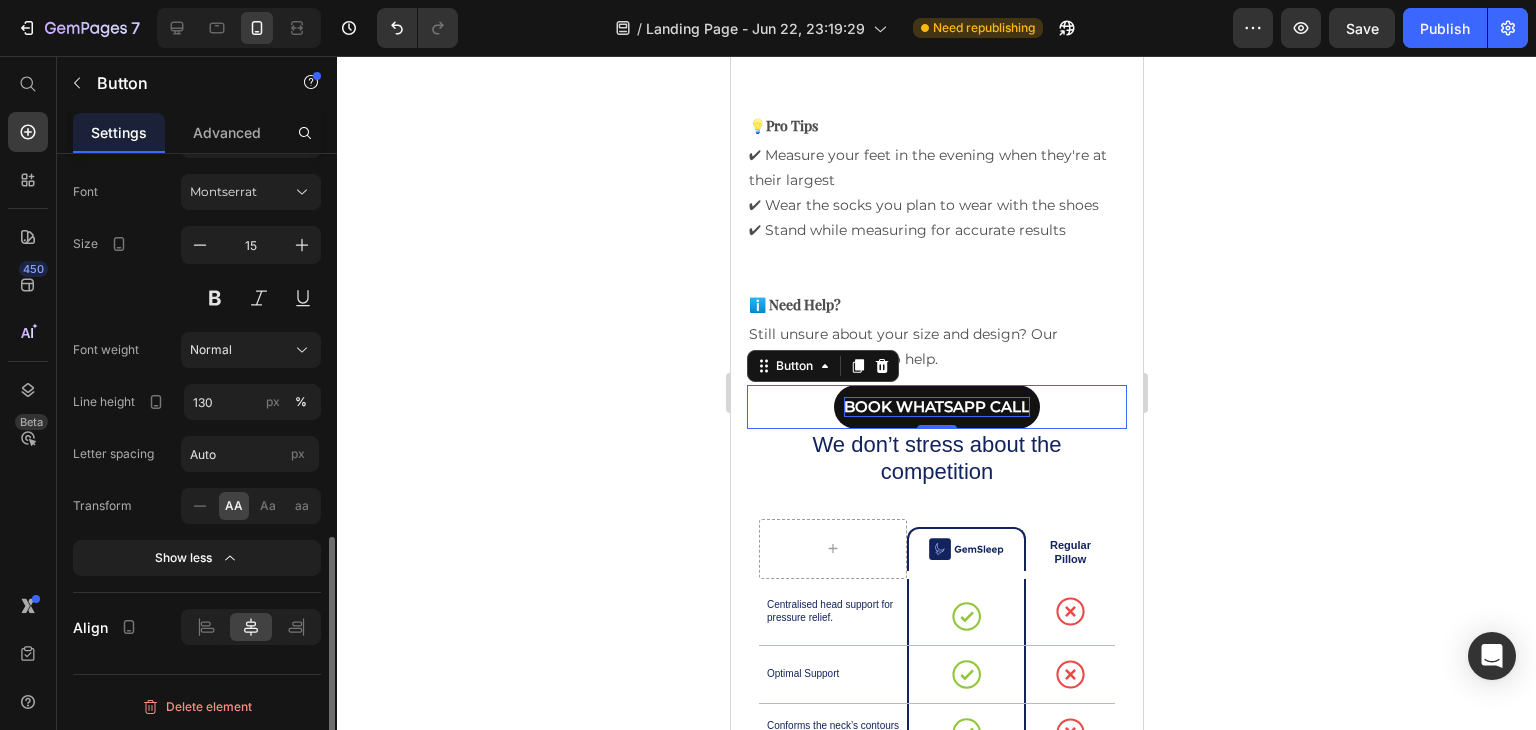 click on "Letter spacing" at bounding box center (113, 454) 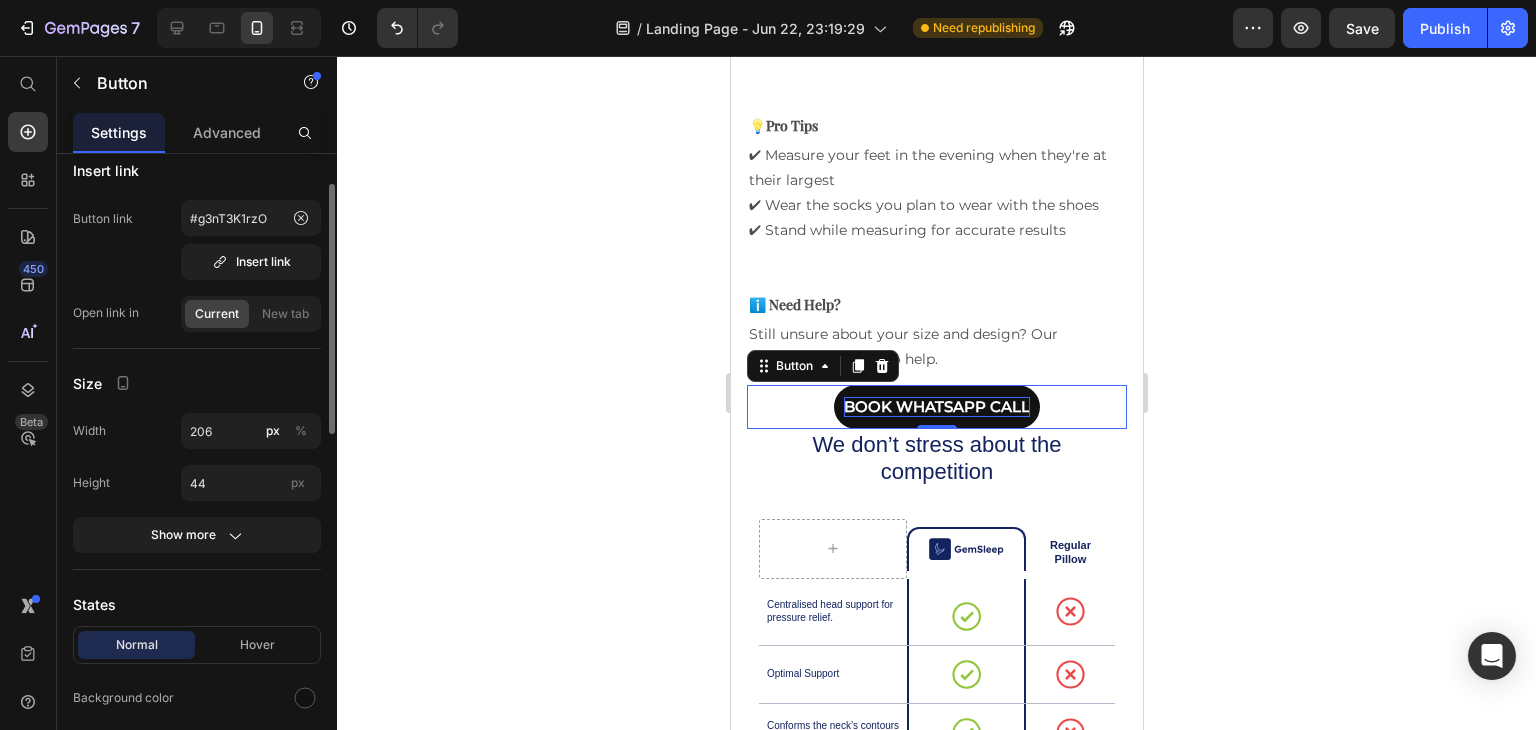 scroll, scrollTop: 81, scrollLeft: 0, axis: vertical 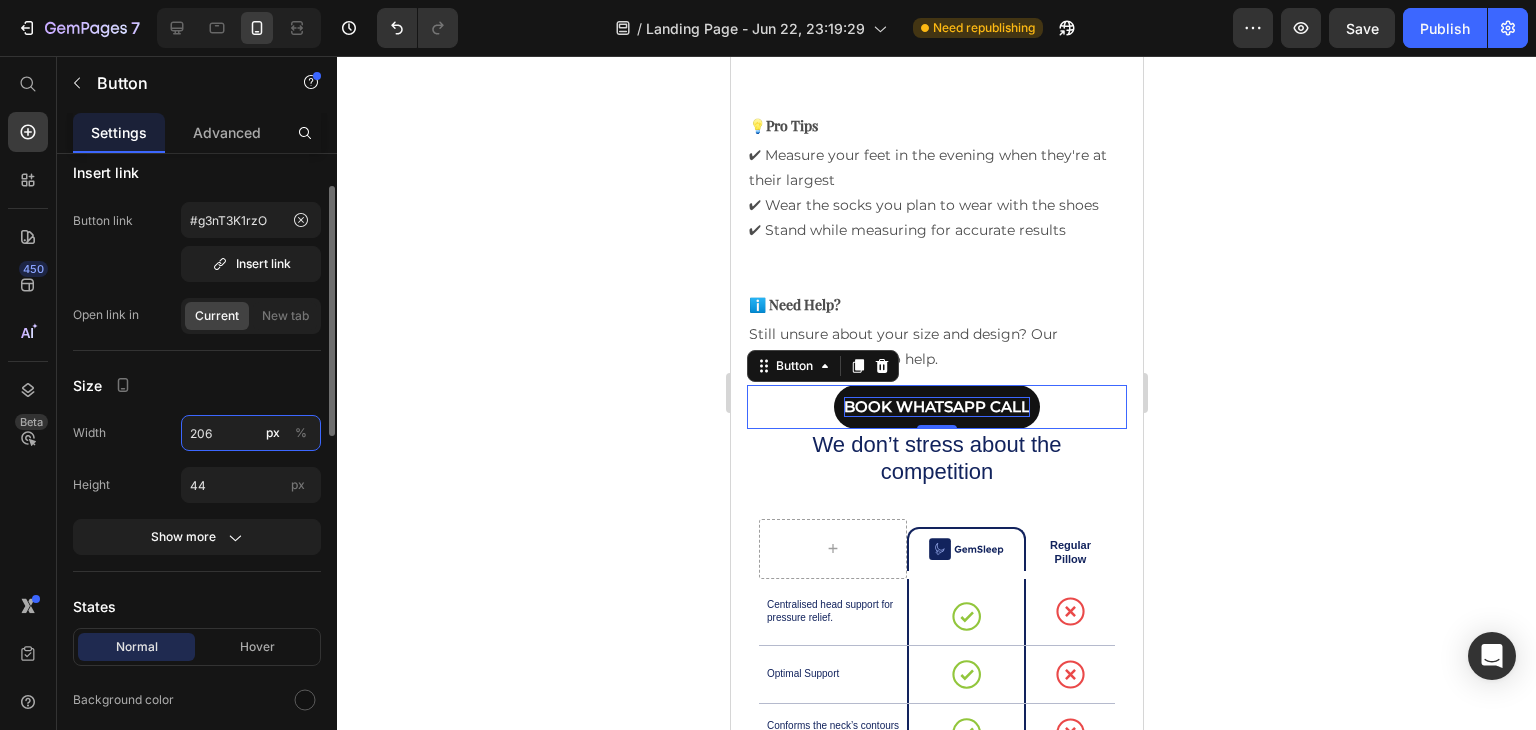 click on "206" at bounding box center (251, 433) 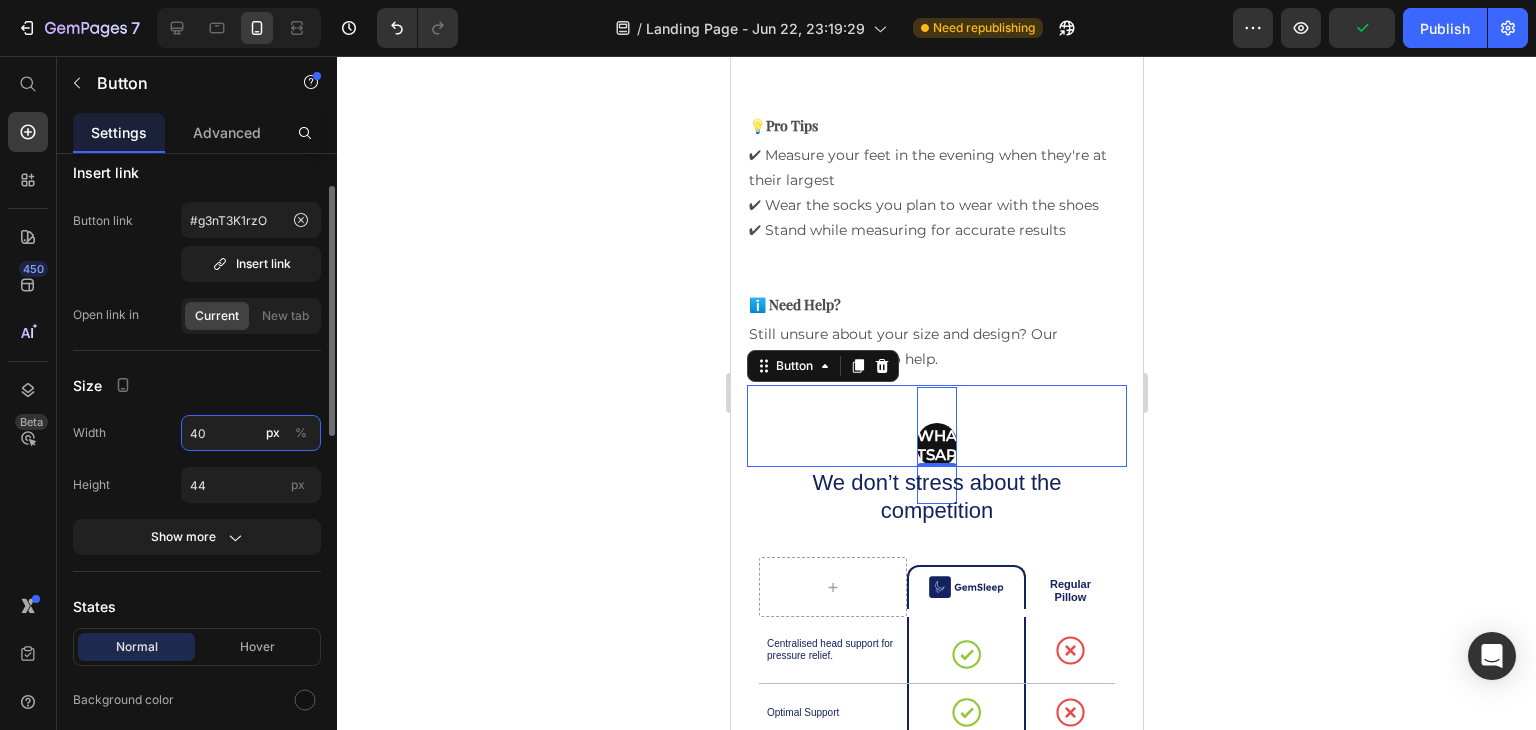 type on "4" 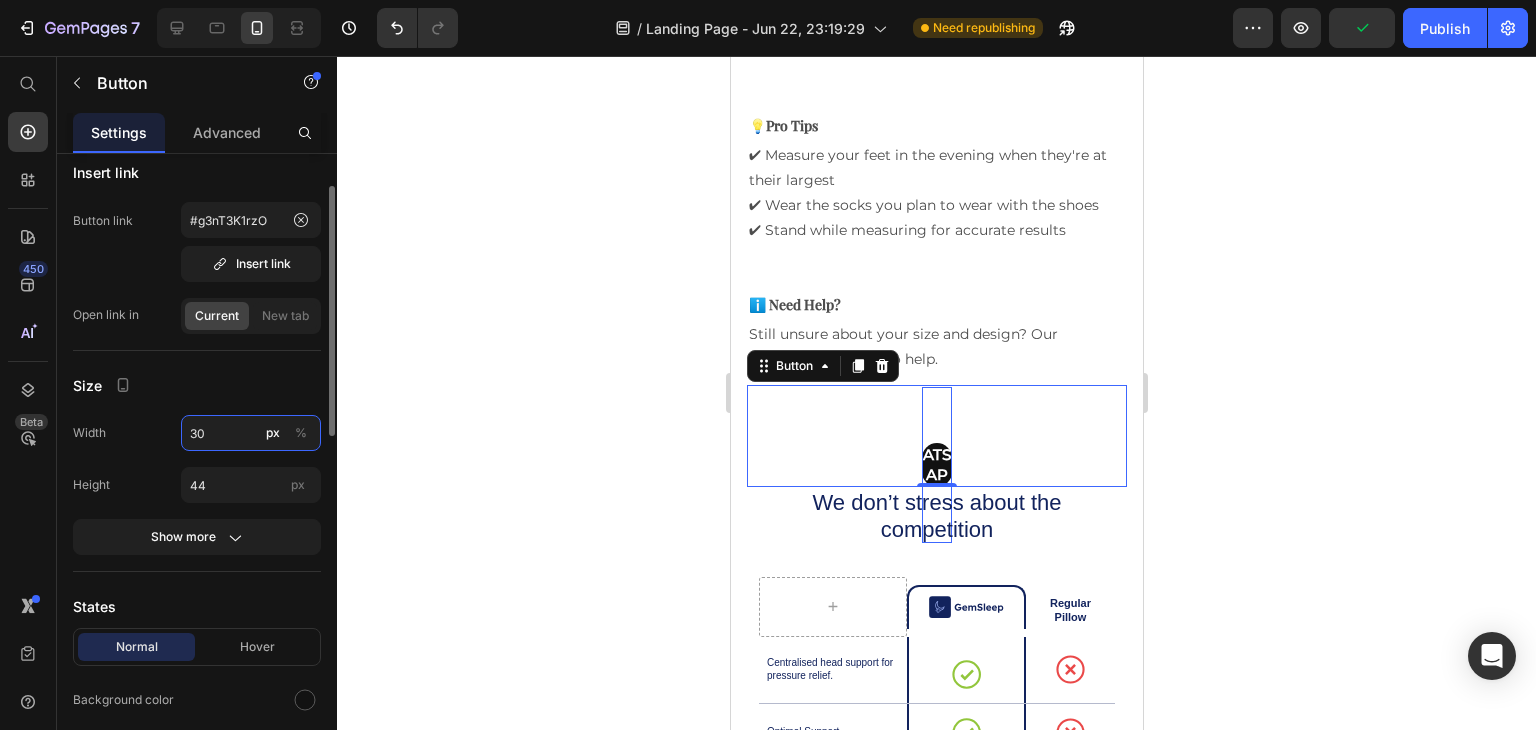type on "300" 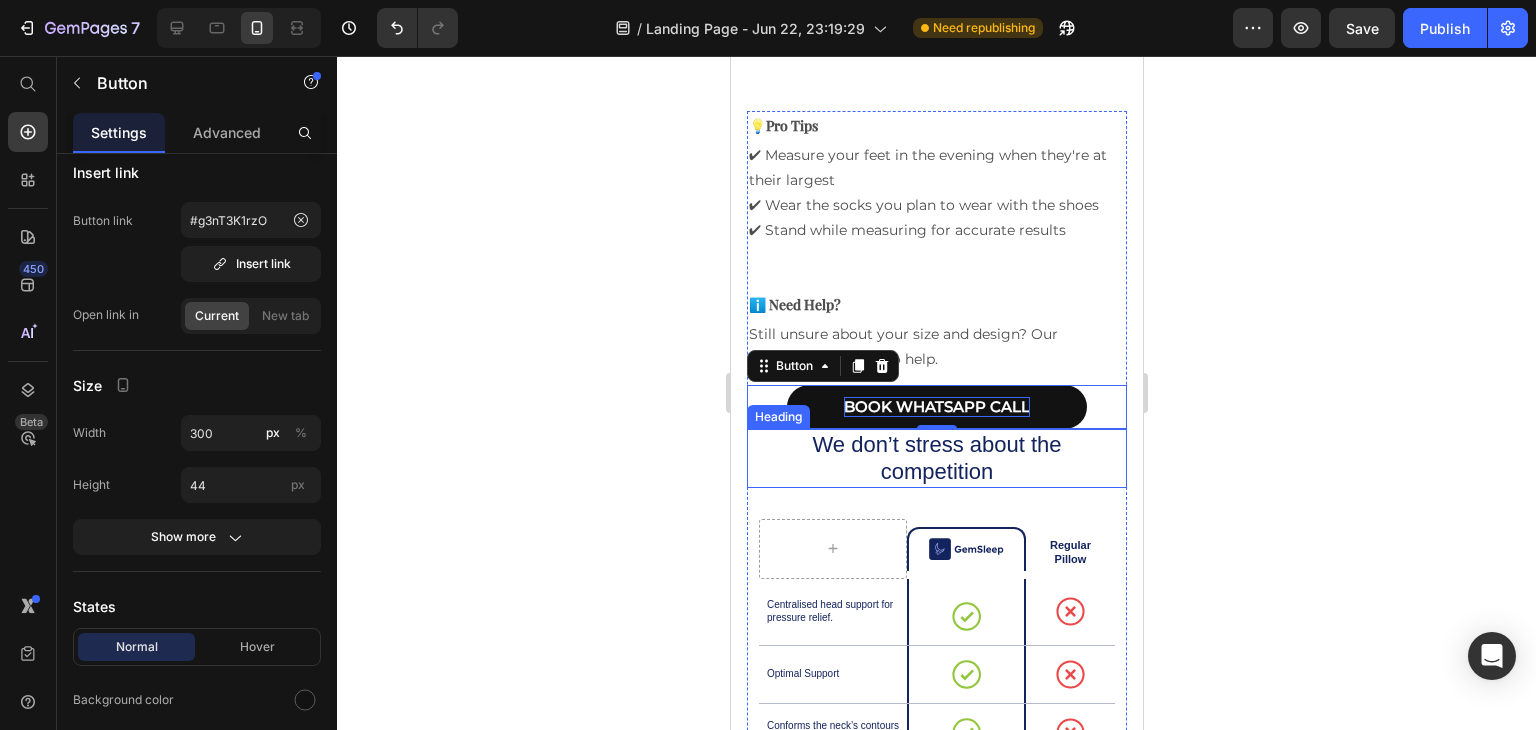 click on "We don’t stress about the competition" at bounding box center (936, 458) 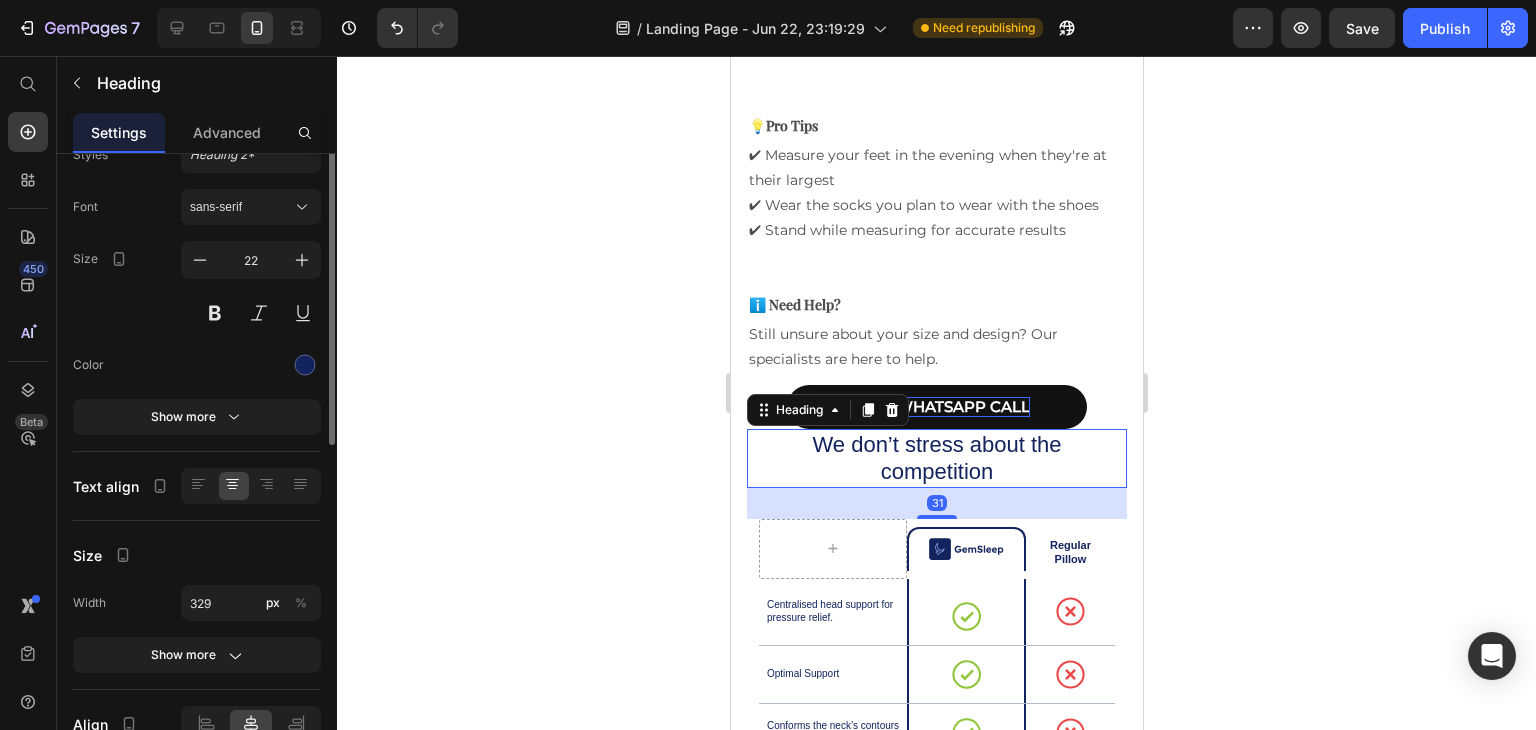 scroll, scrollTop: 0, scrollLeft: 0, axis: both 